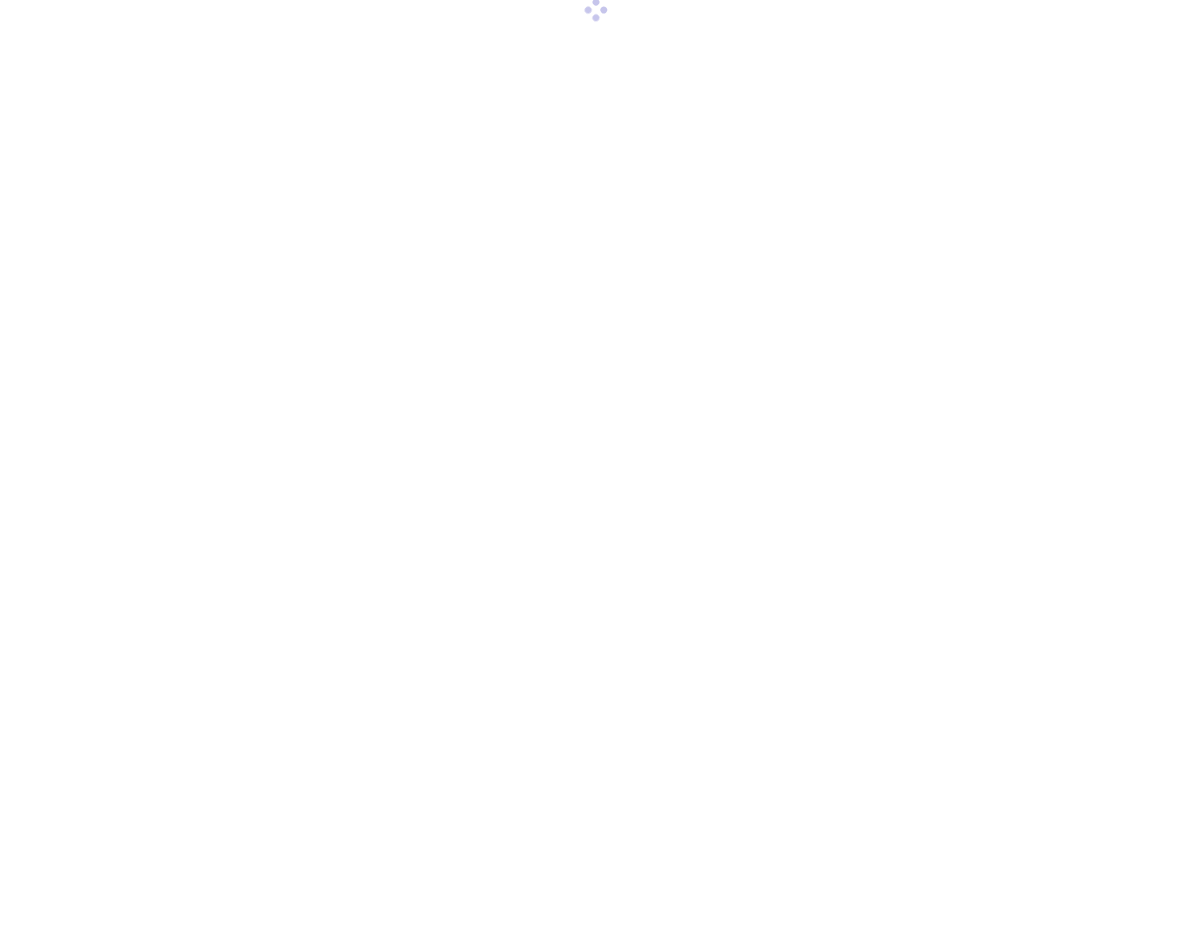 scroll, scrollTop: 0, scrollLeft: 0, axis: both 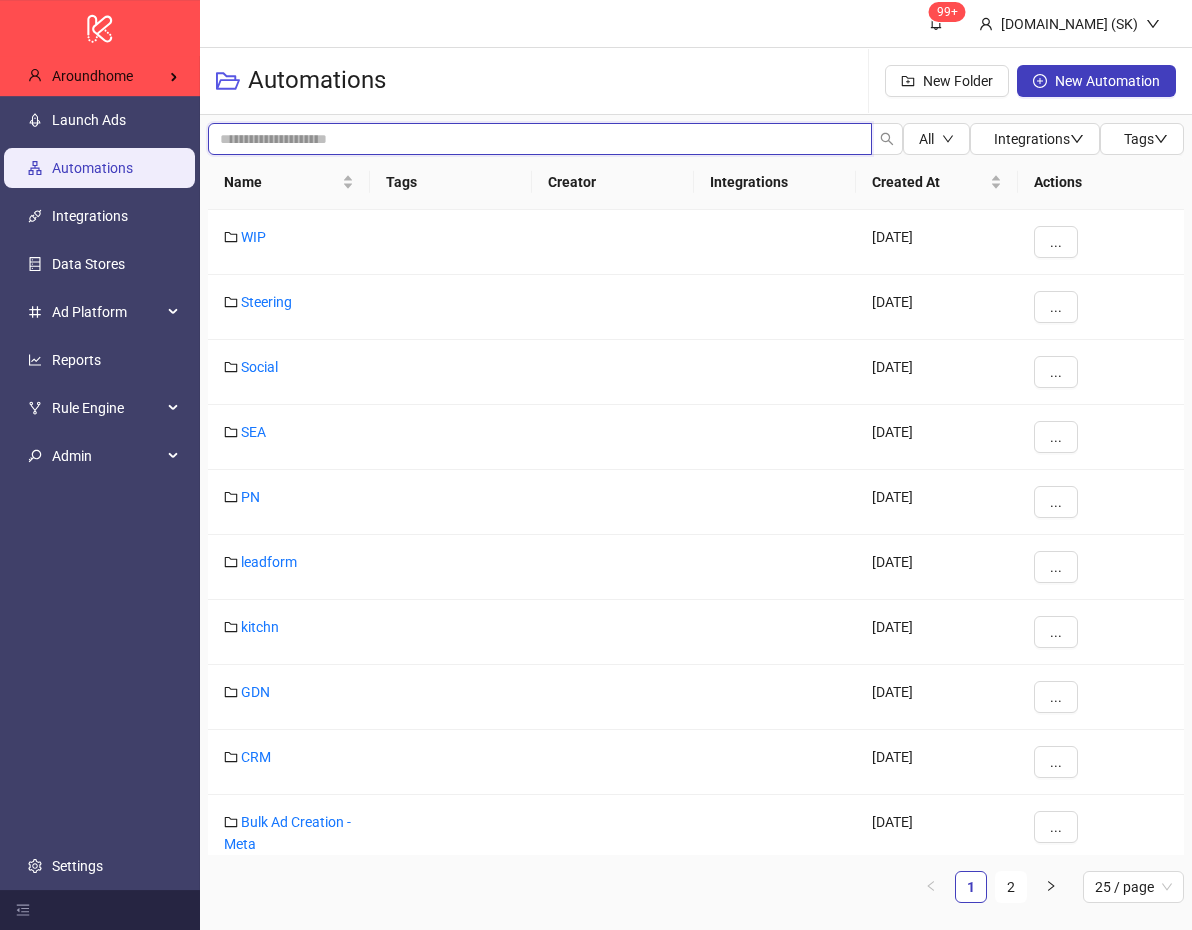 click at bounding box center [540, 139] 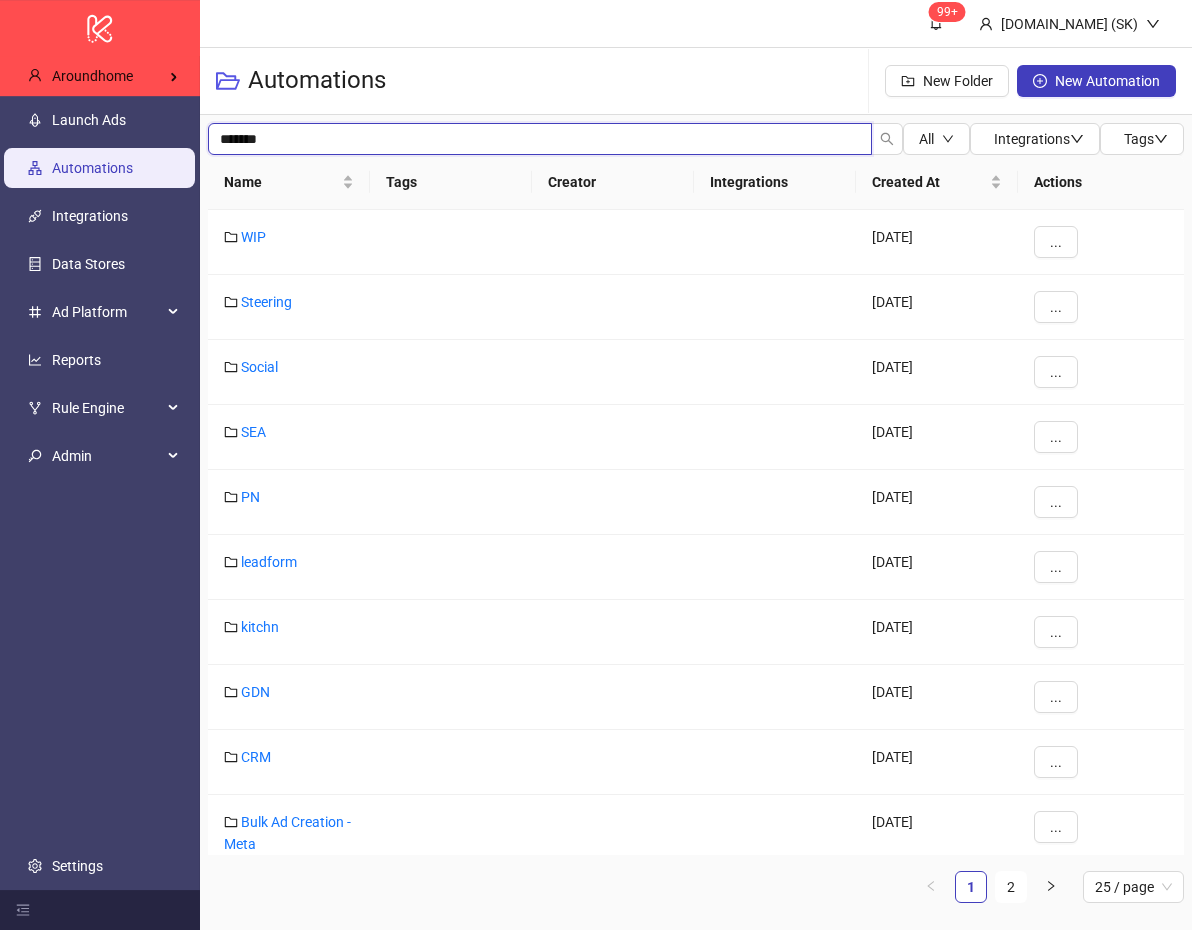 type on "*******" 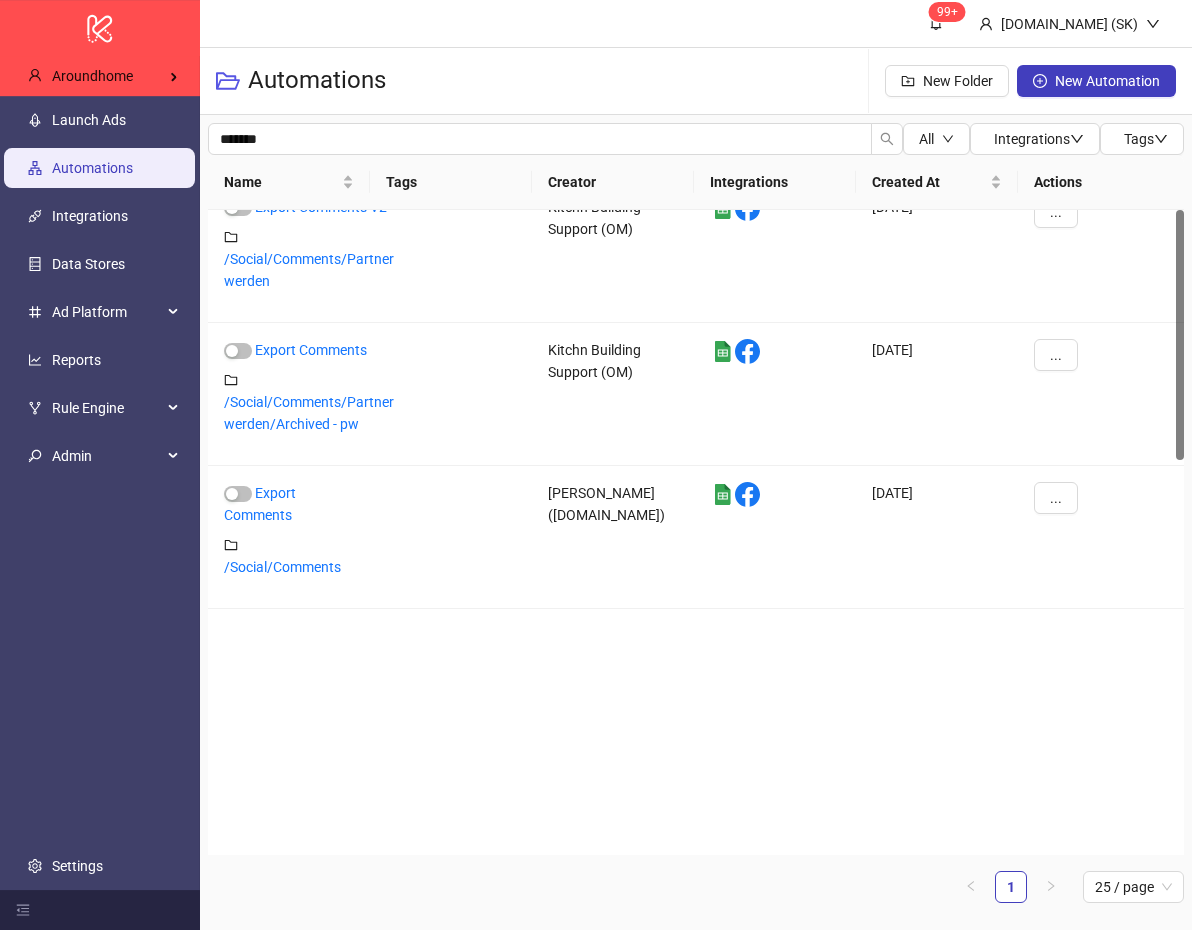 scroll, scrollTop: 0, scrollLeft: 0, axis: both 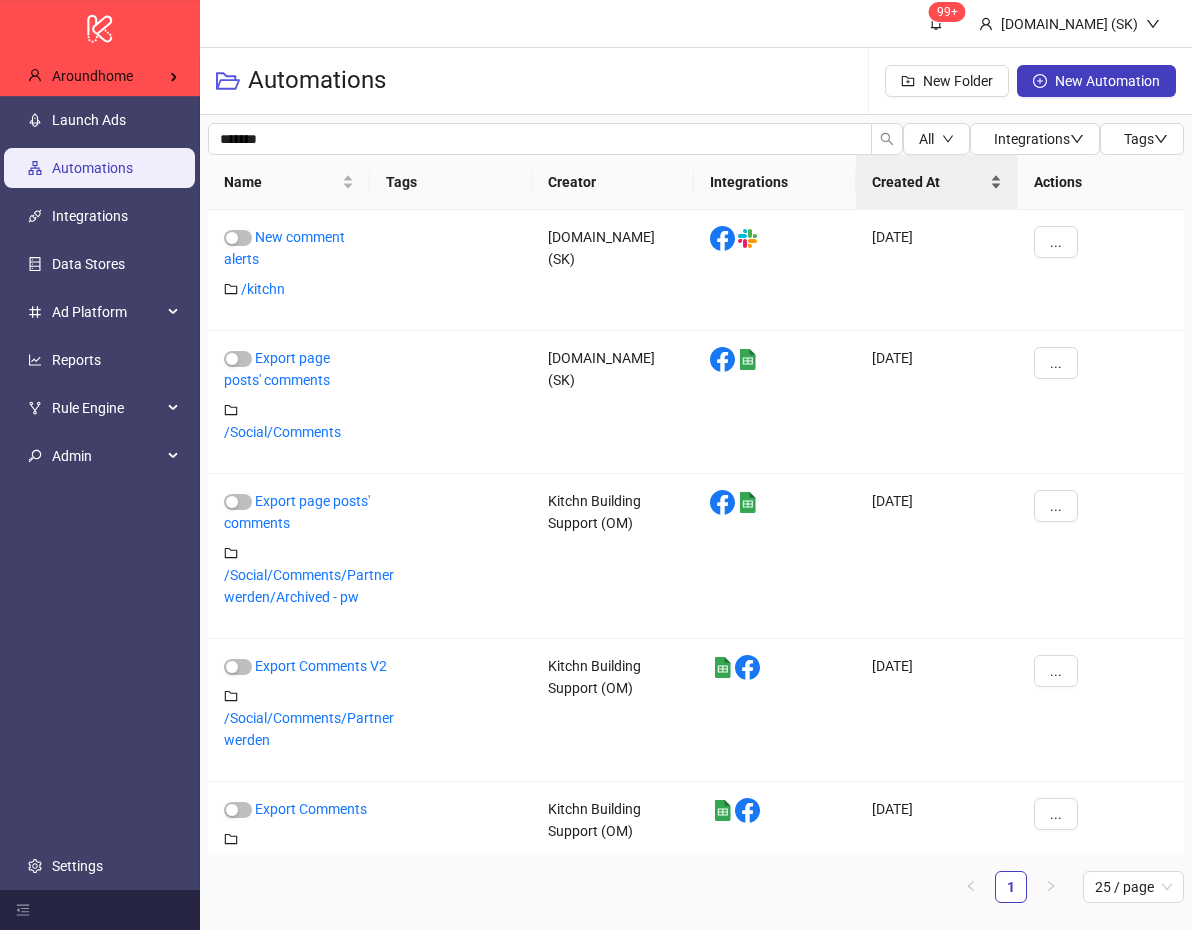 click on "Created At" at bounding box center (929, 182) 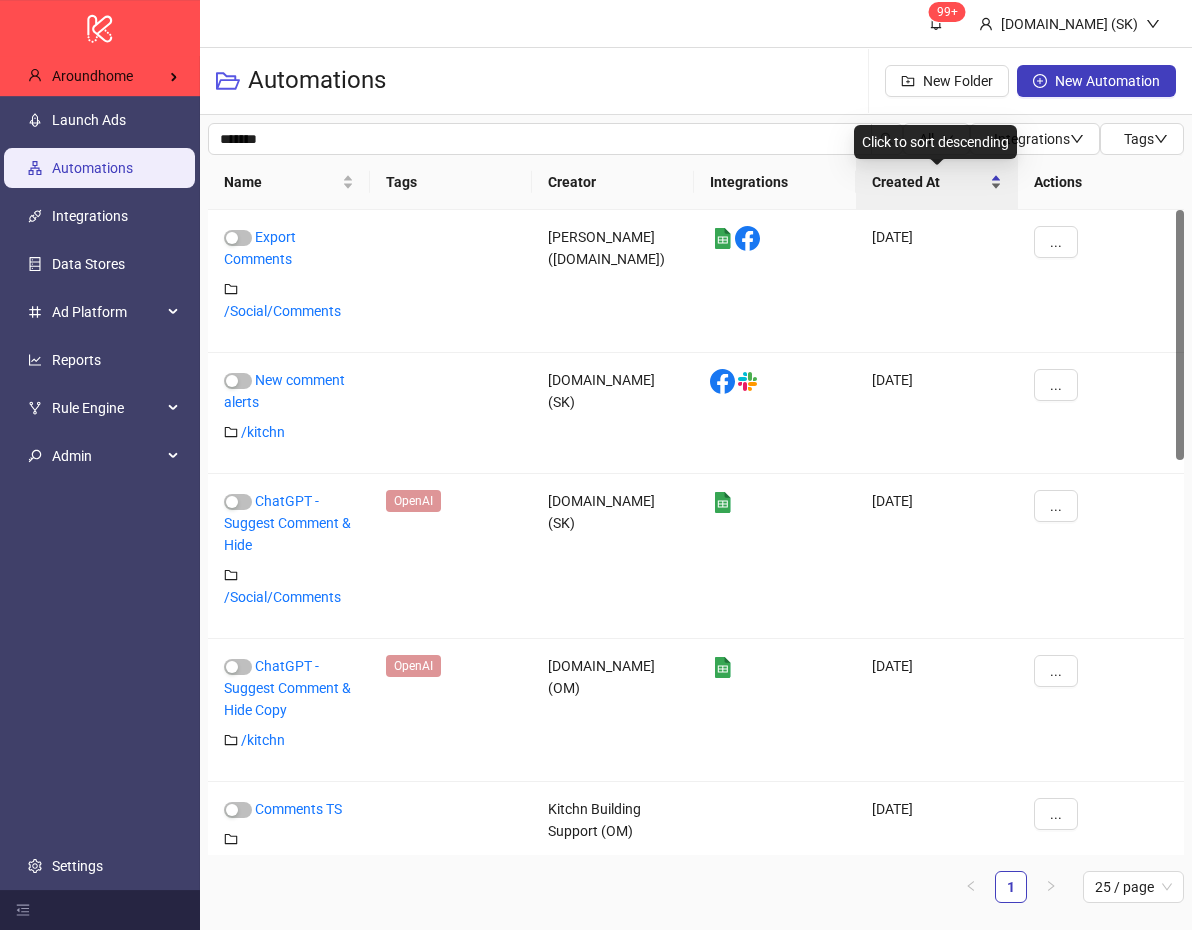 click on "Created At" at bounding box center (937, 182) 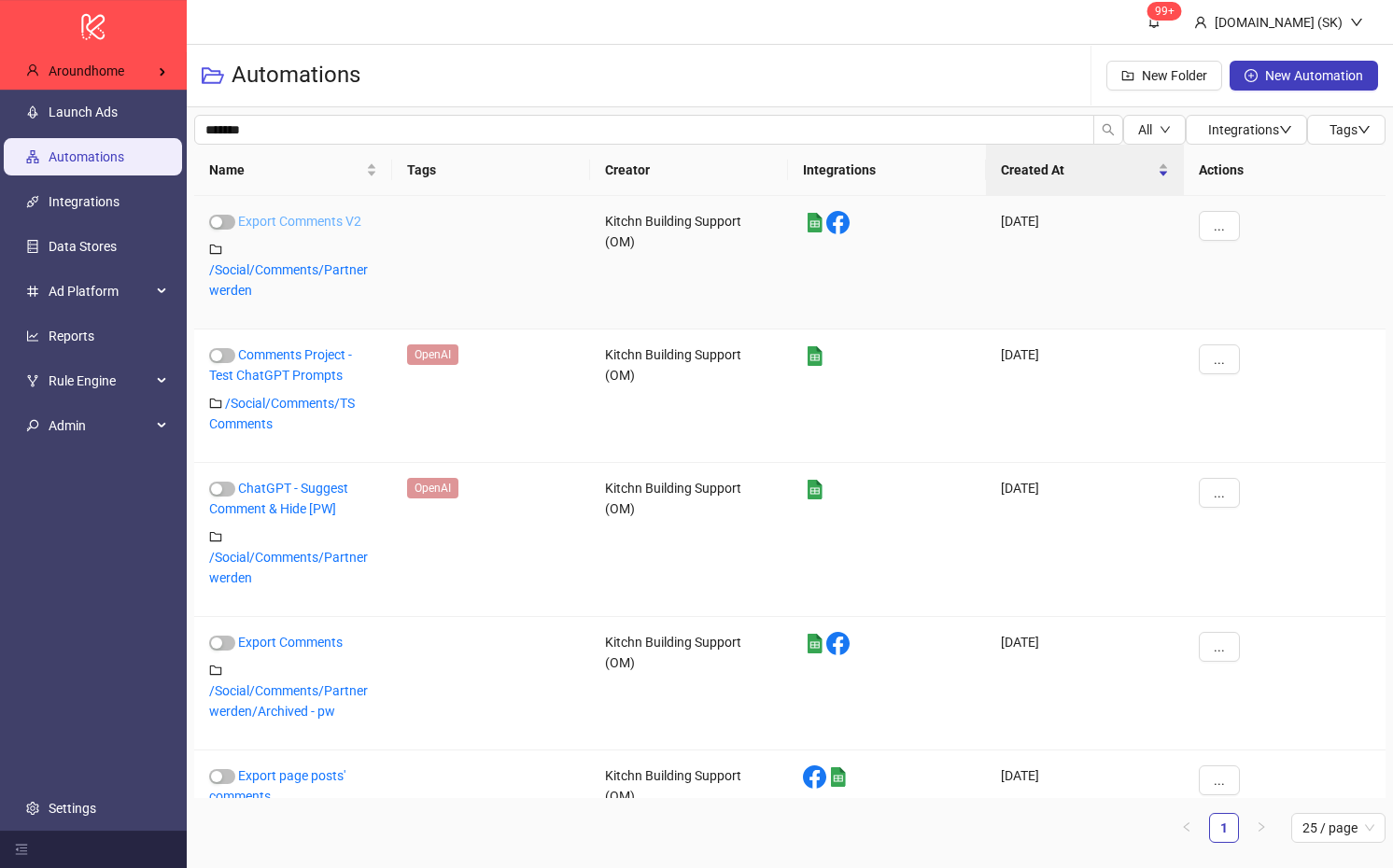 click on "Export Comments V2" at bounding box center (300, 221) 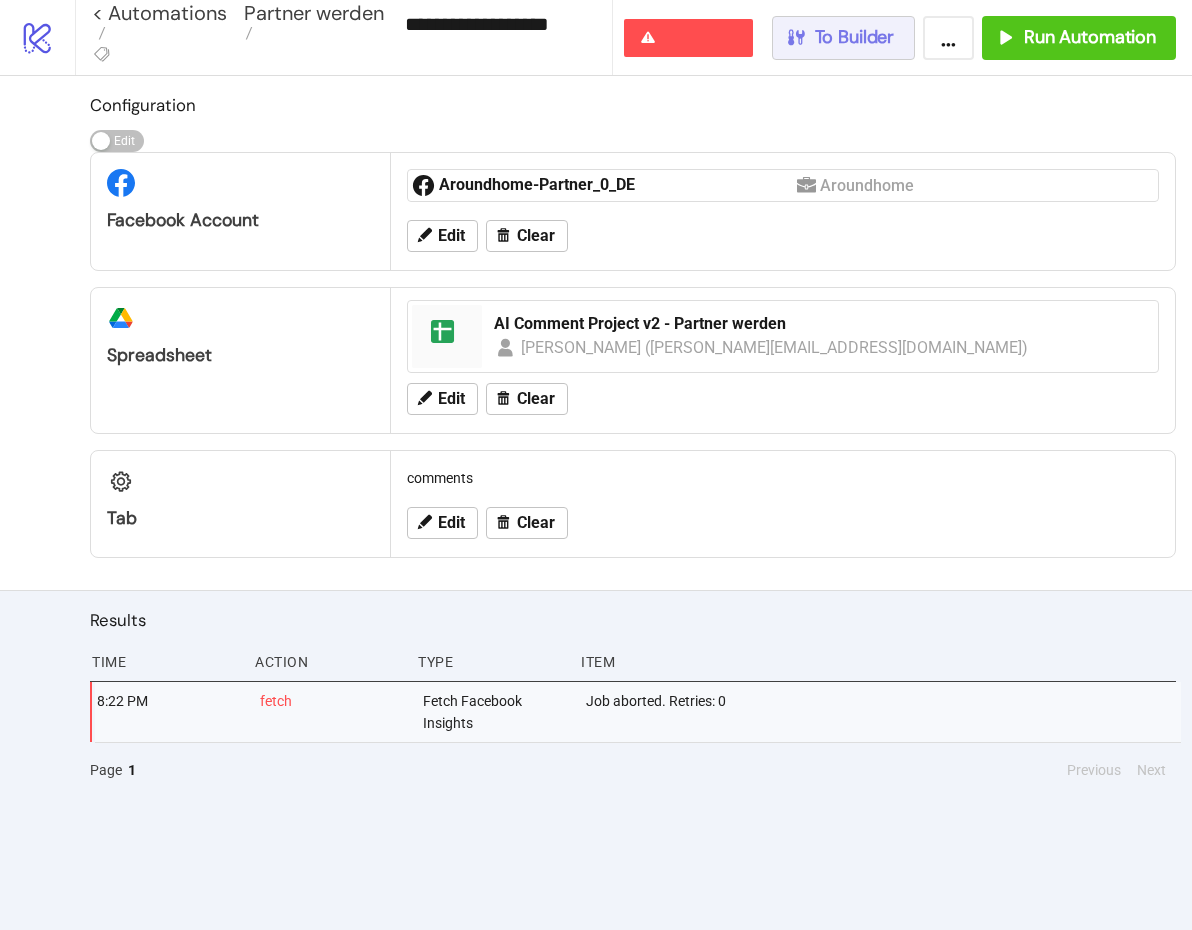 click on "To Builder" at bounding box center [844, 38] 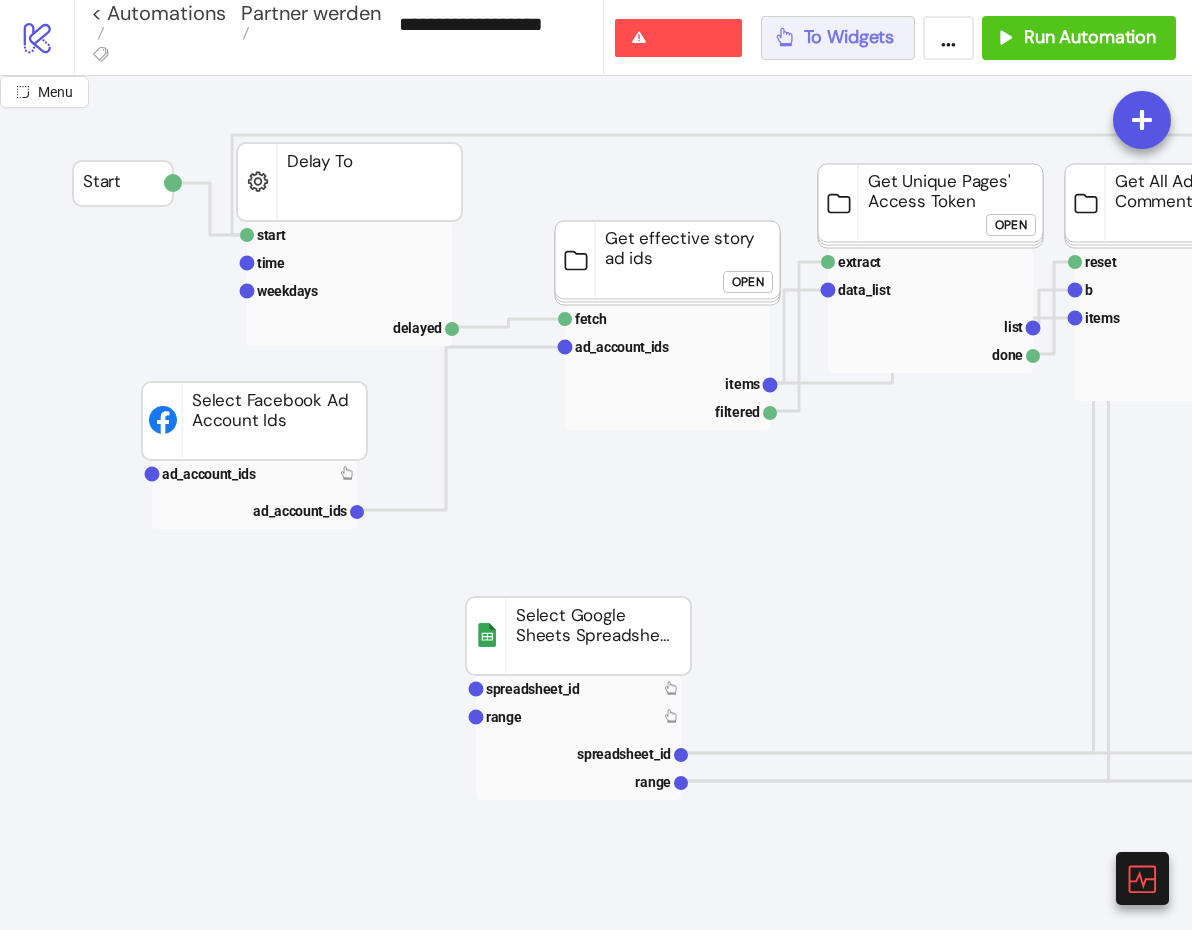 click on "To Widgets" at bounding box center (849, 37) 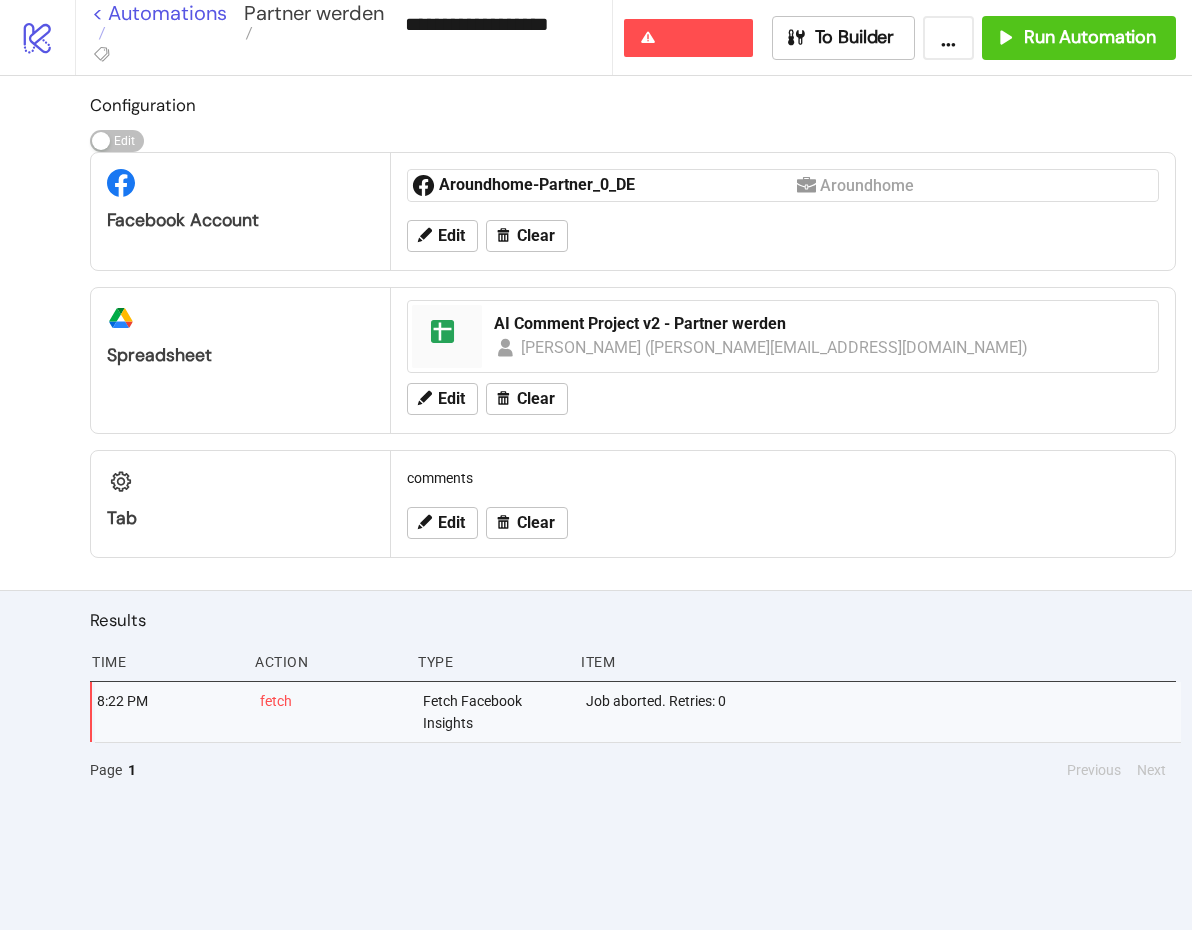 click on "< Automations" at bounding box center (165, 23) 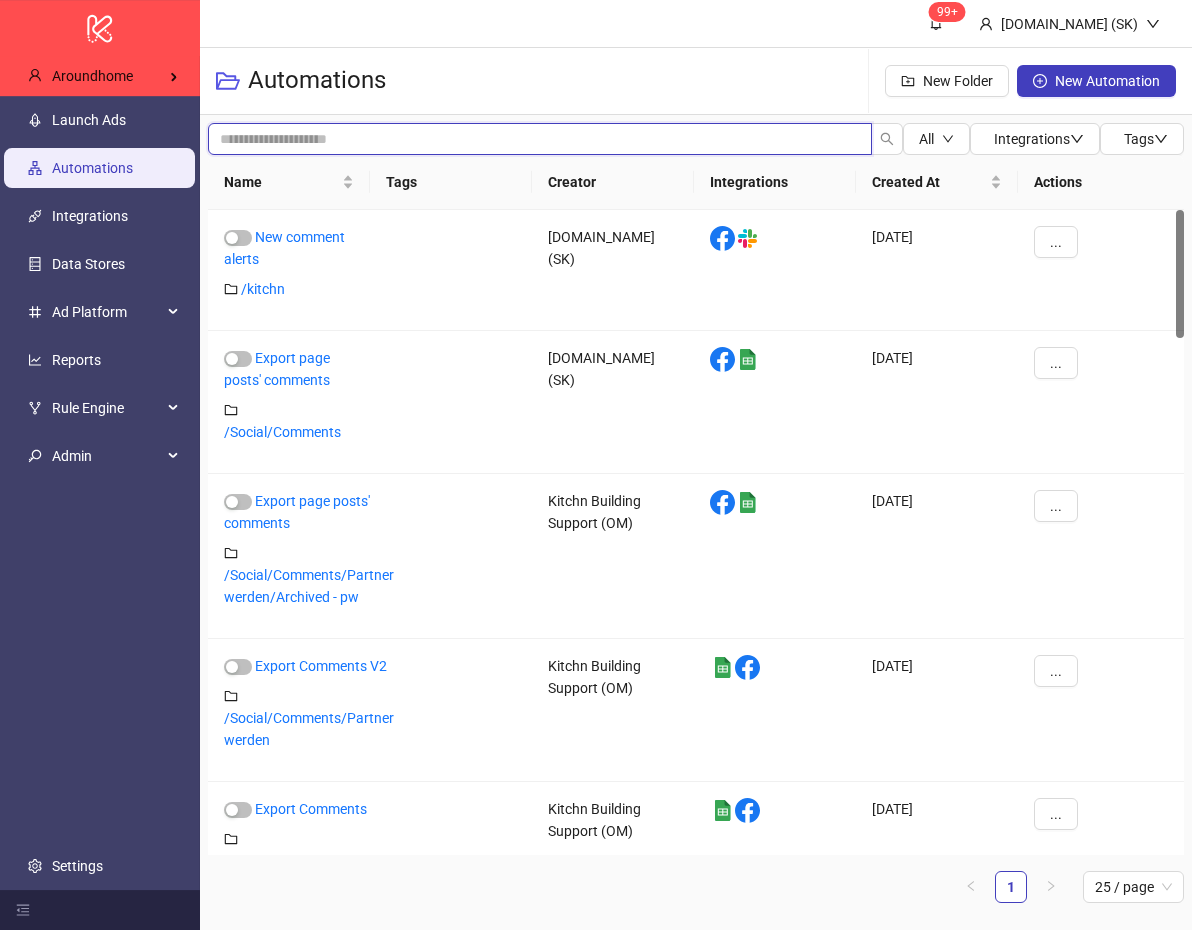 click at bounding box center (540, 139) 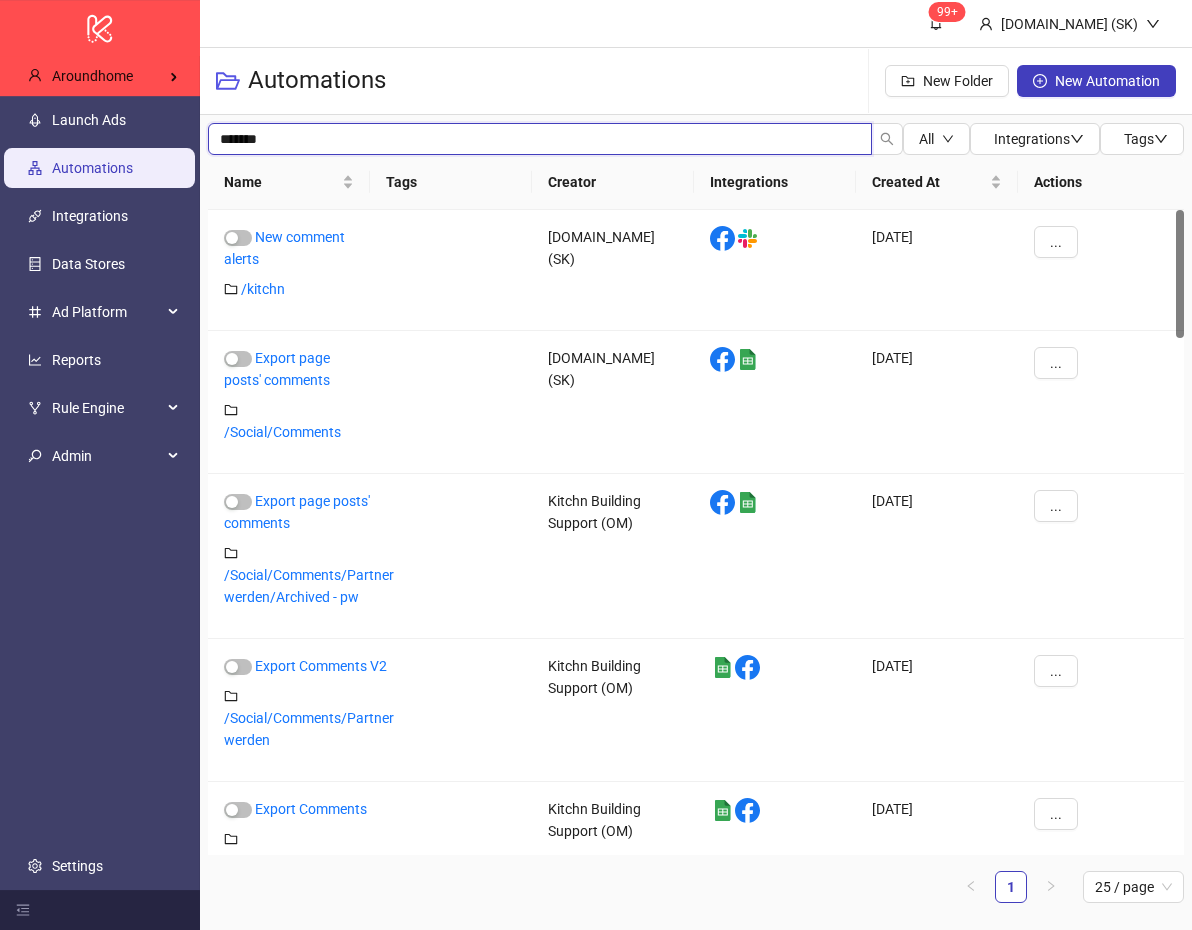 type on "*******" 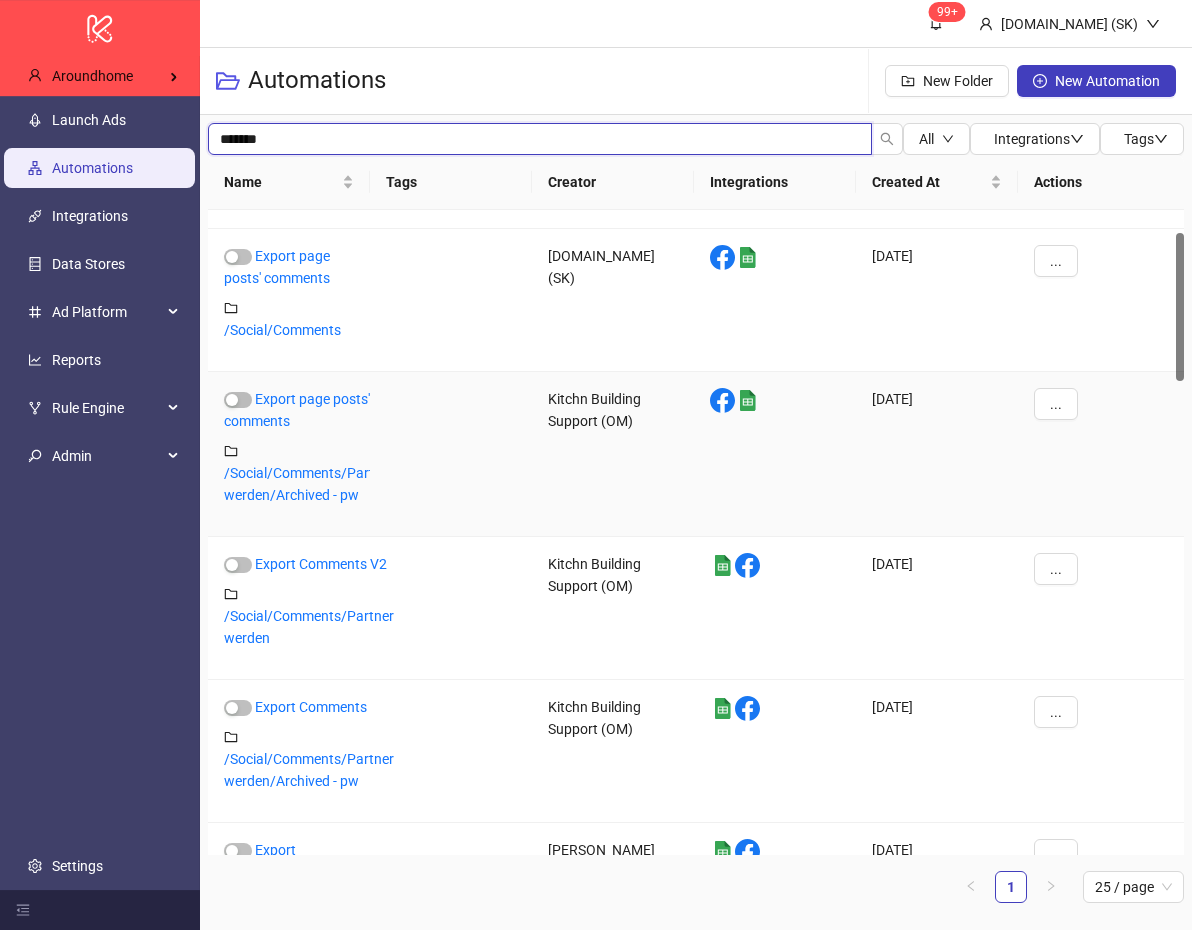 scroll, scrollTop: 0, scrollLeft: 0, axis: both 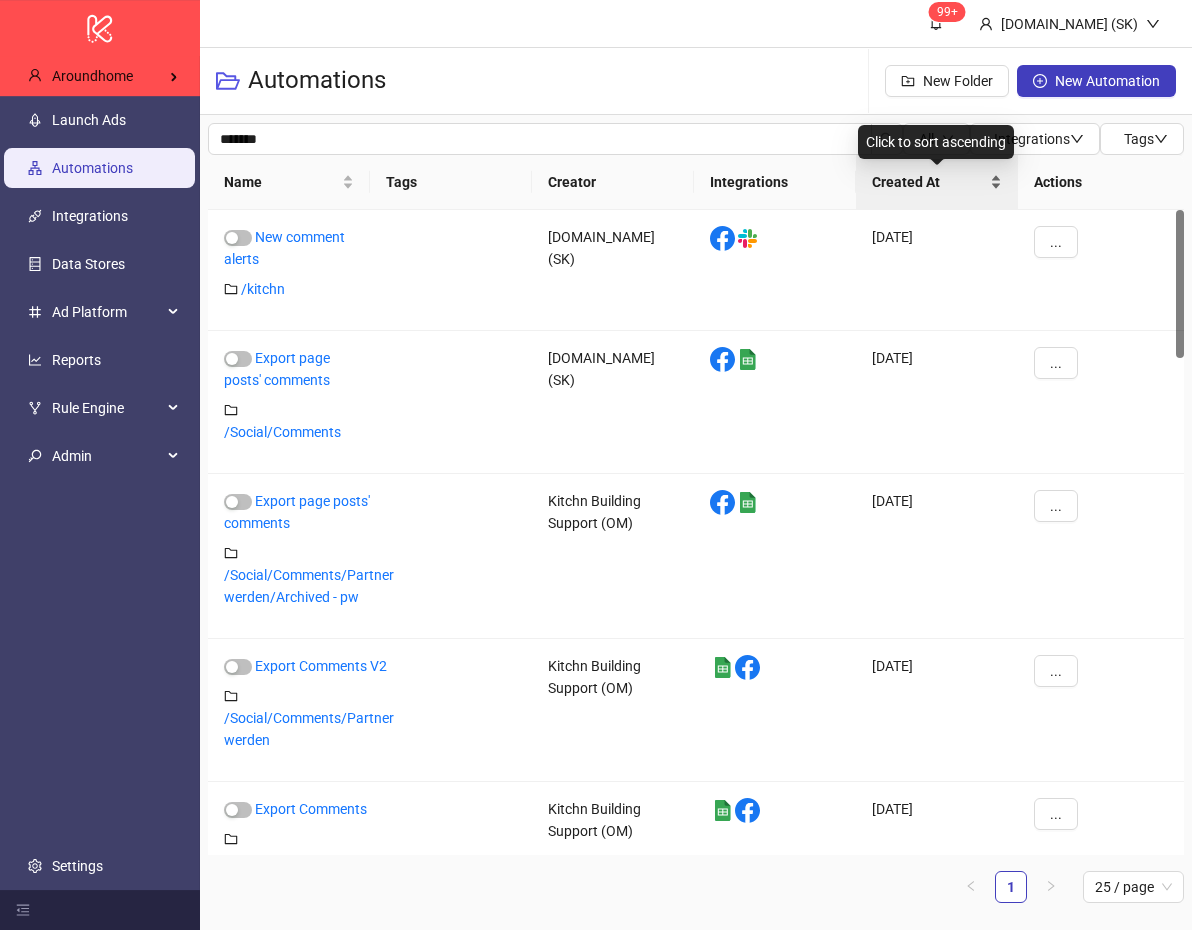 click on "Created At" at bounding box center (929, 182) 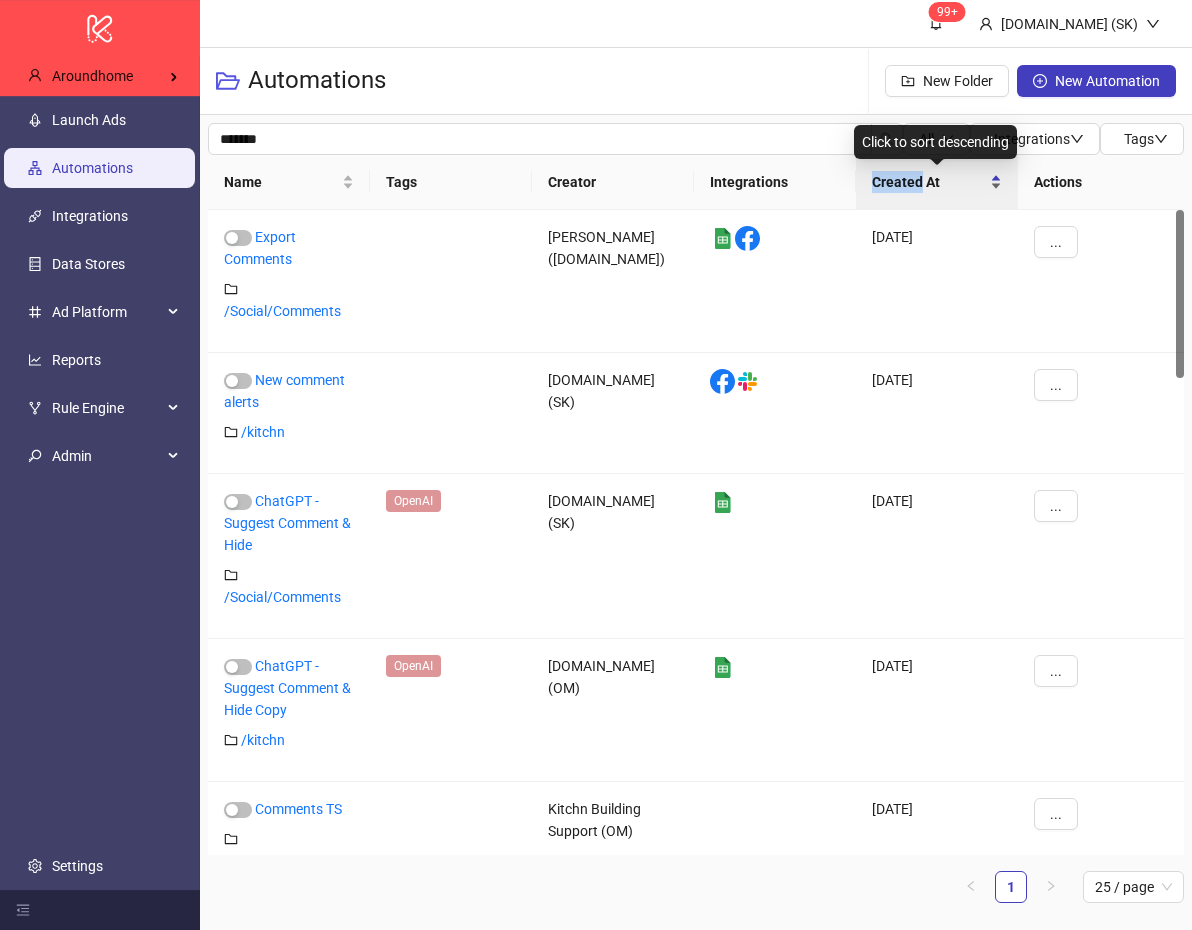 click on "Created At" at bounding box center (929, 182) 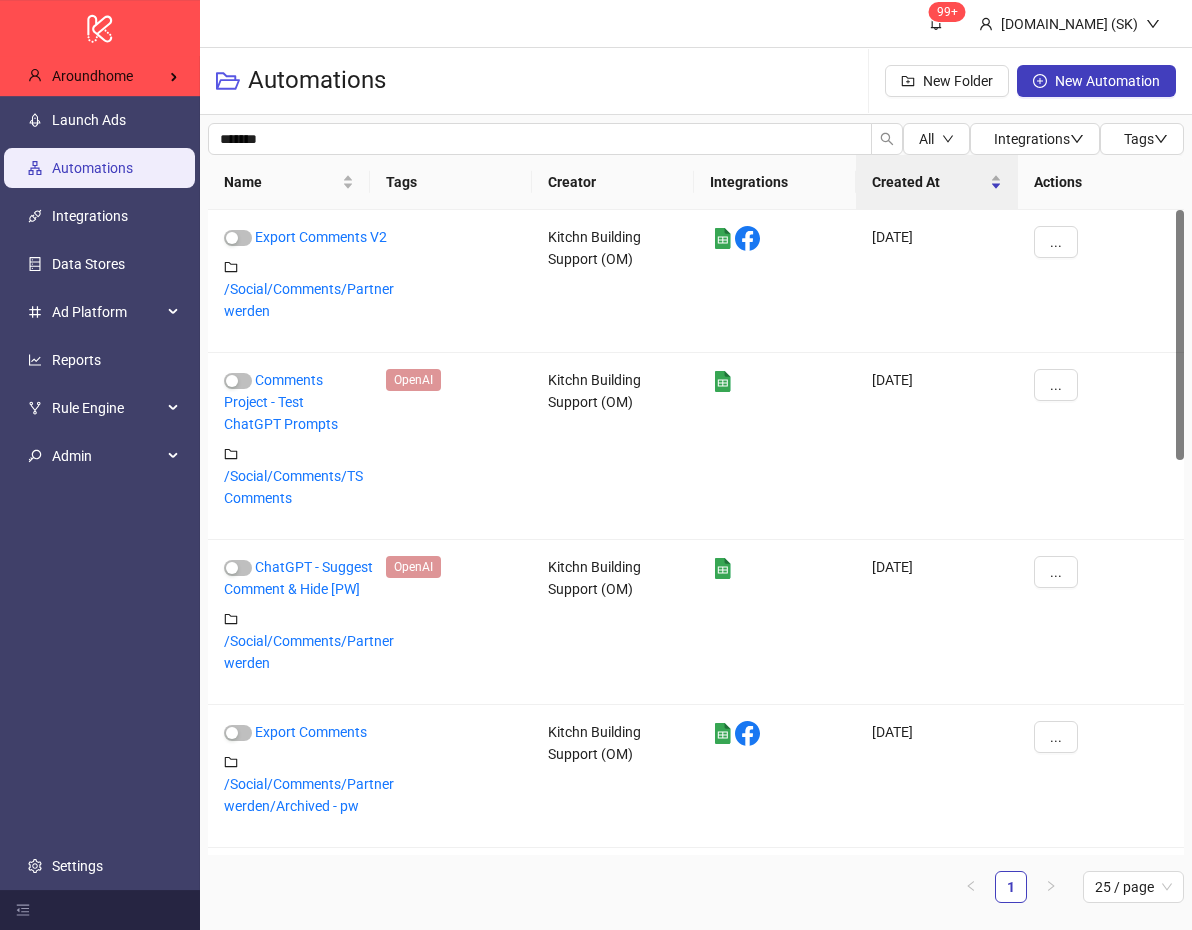 click on "Automations New Folder New Automation" at bounding box center [696, 81] 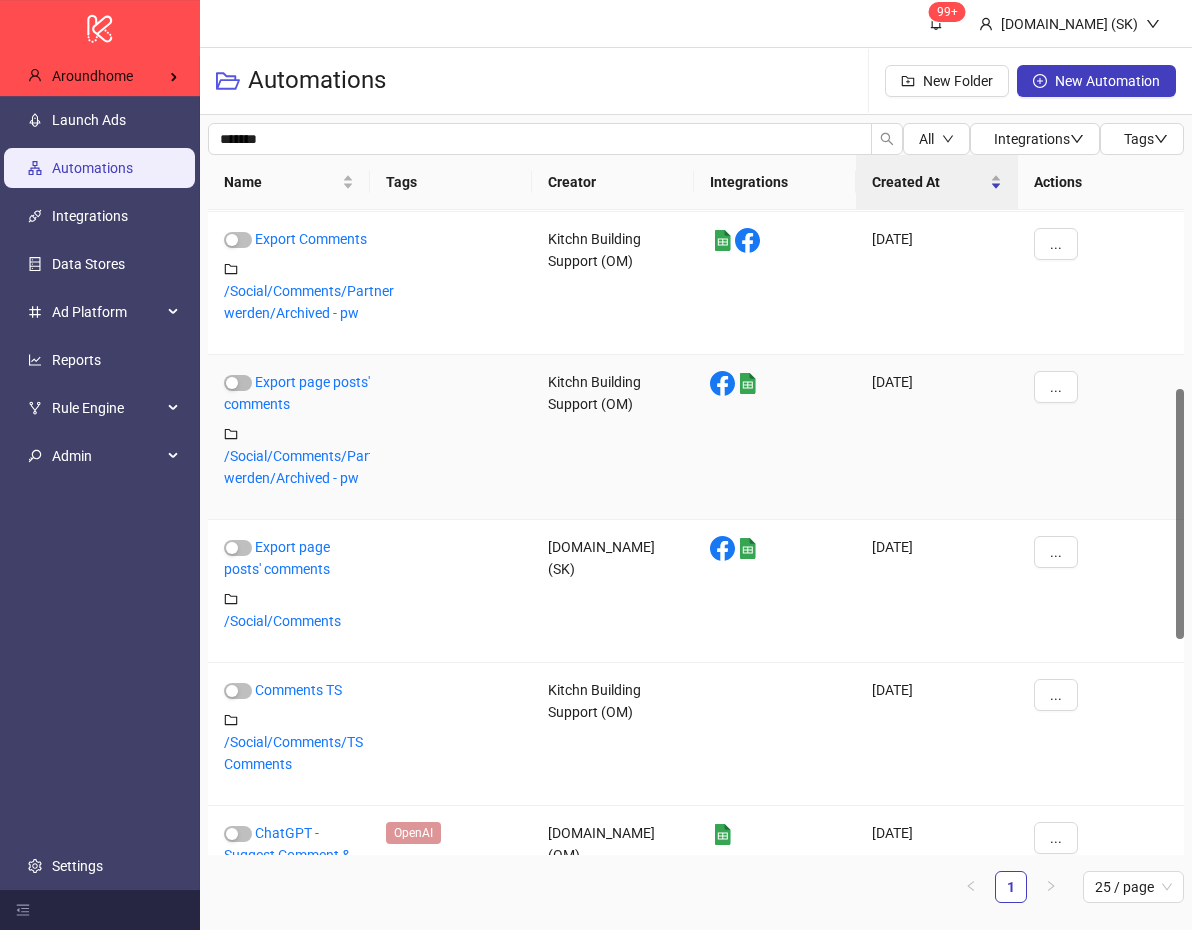 scroll, scrollTop: 501, scrollLeft: 0, axis: vertical 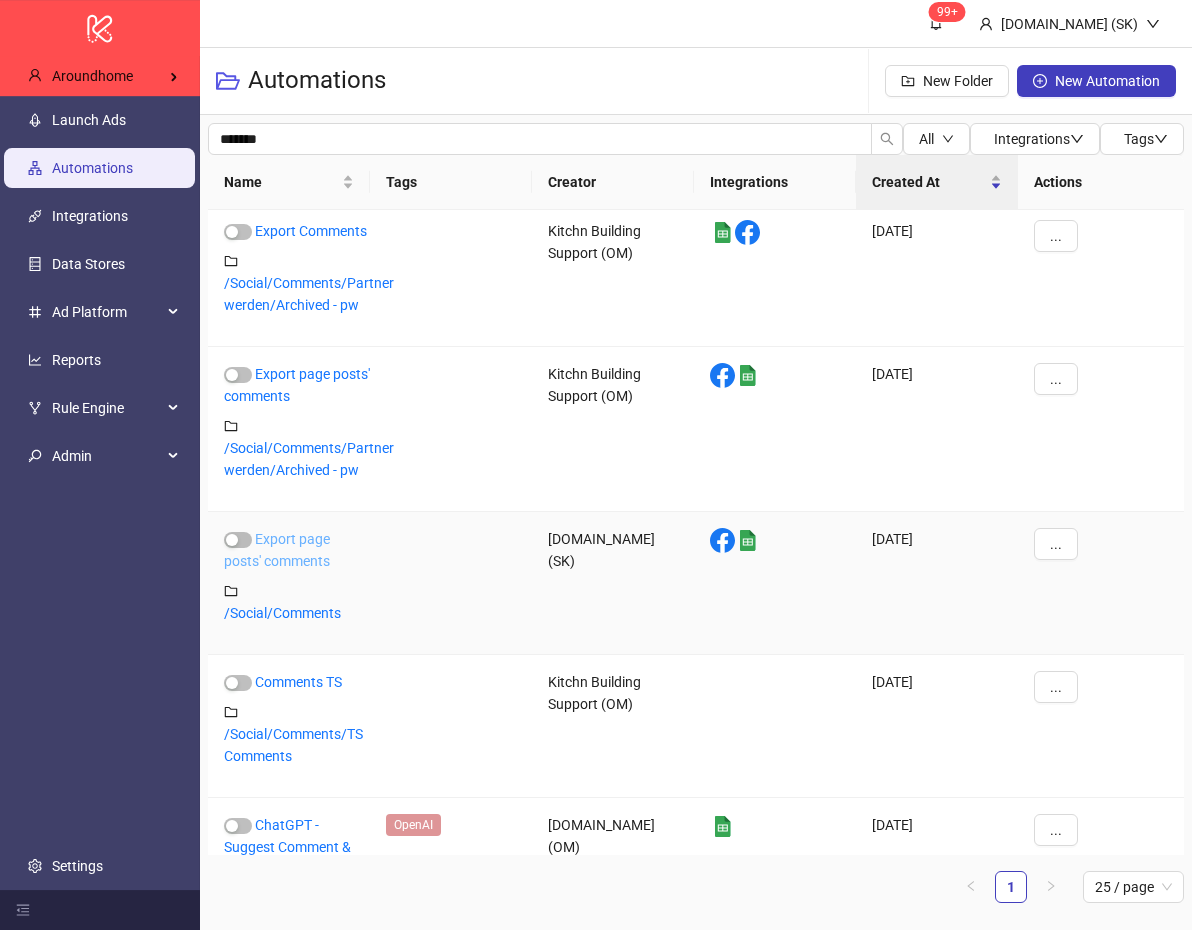 click on "Export page posts' comments" at bounding box center (277, 550) 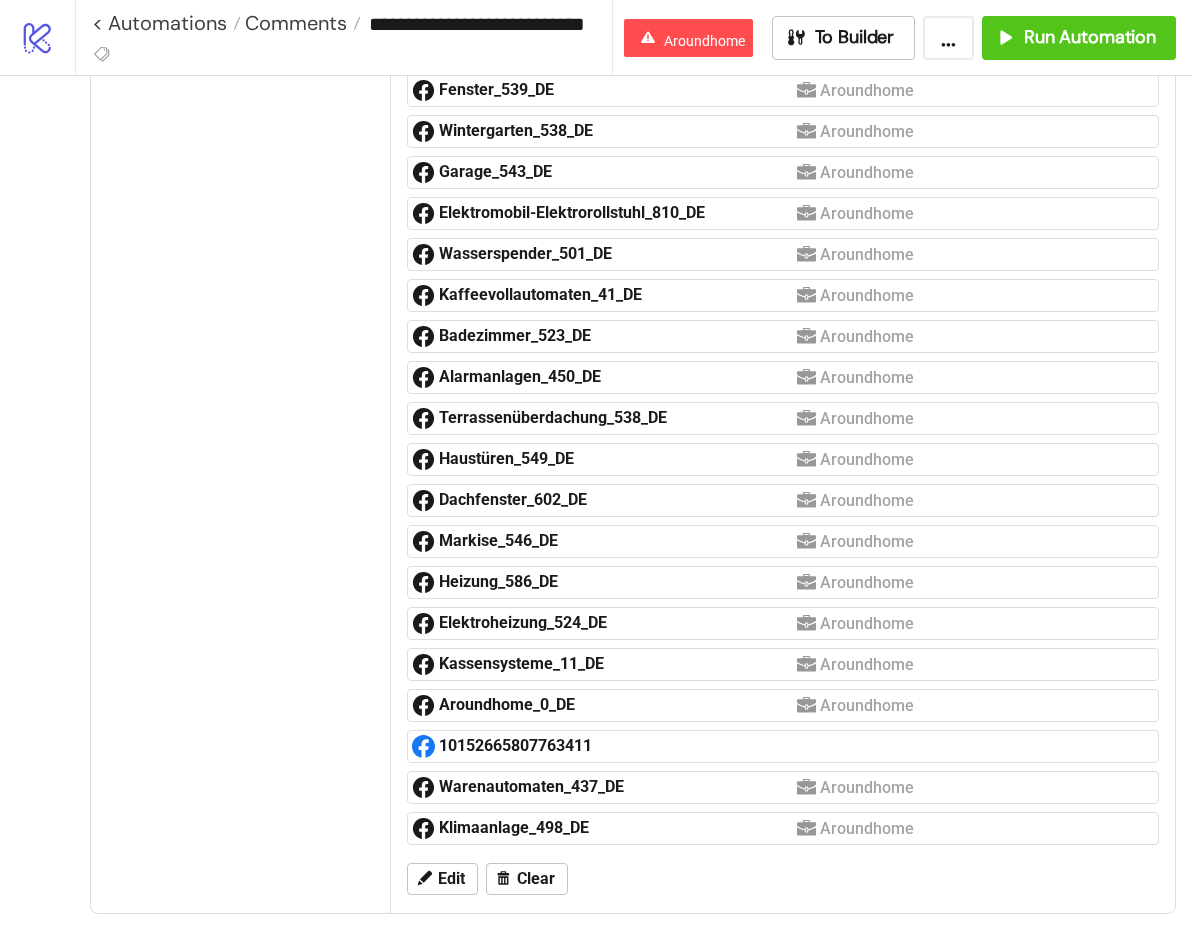 scroll, scrollTop: 0, scrollLeft: 0, axis: both 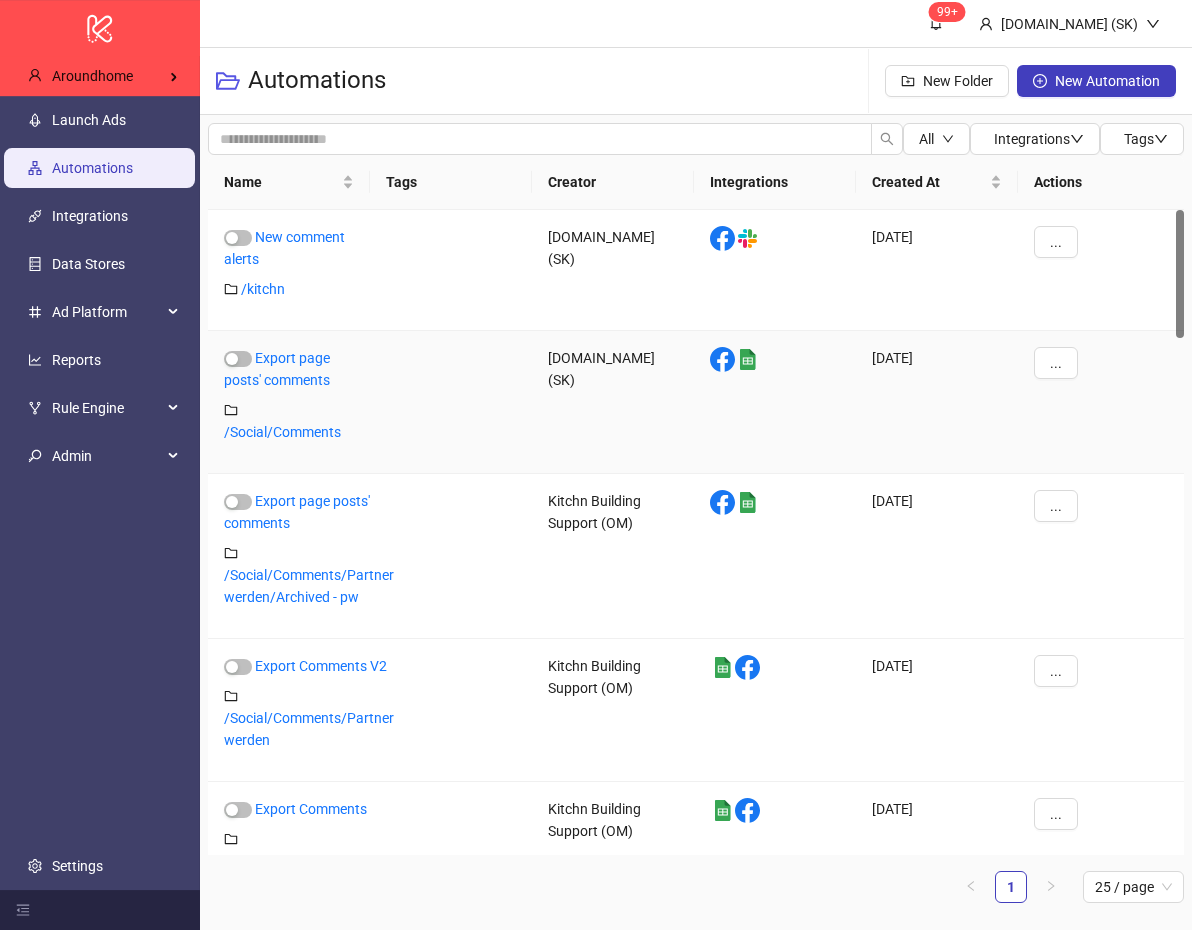 click on "Export page posts' comments" at bounding box center [289, 369] 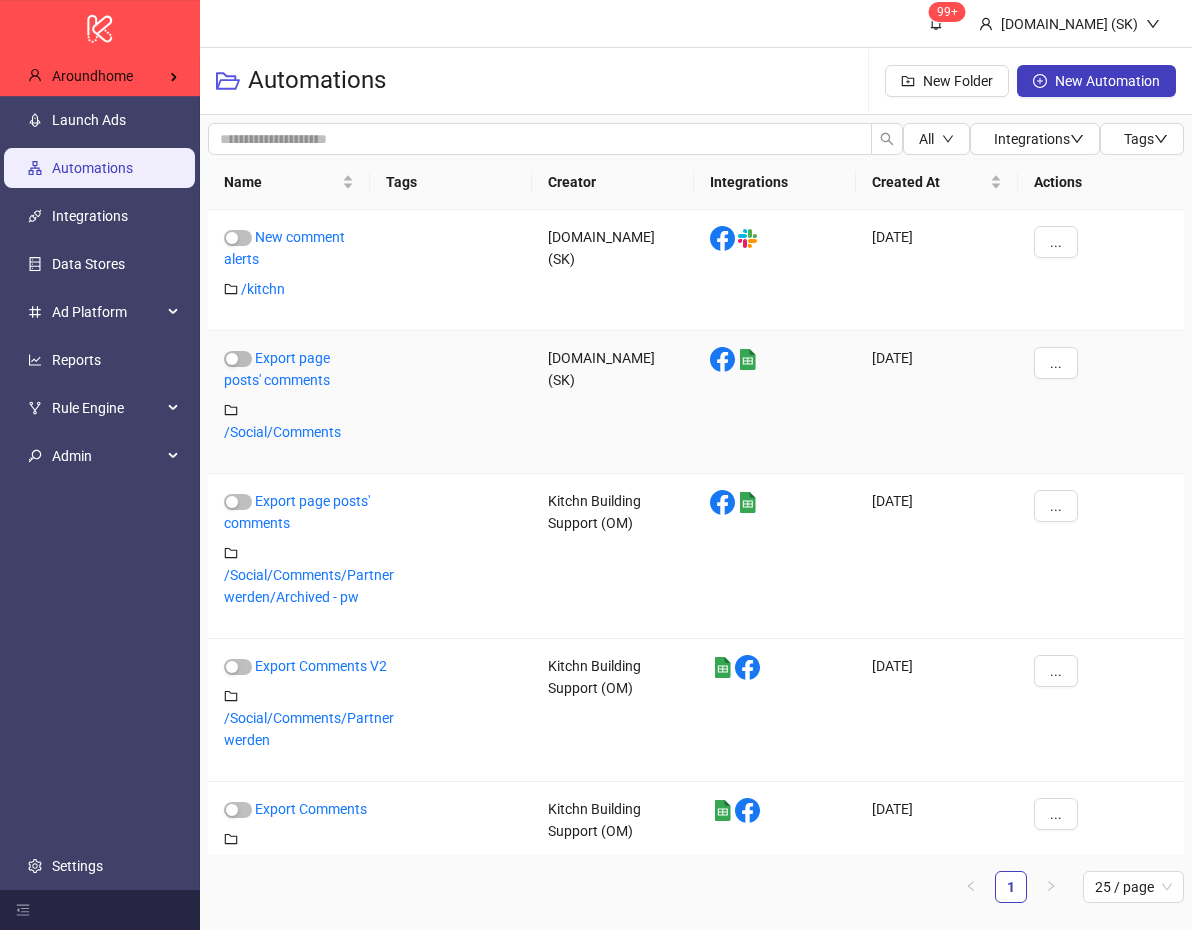 click on "Export page posts' comments" at bounding box center [289, 369] 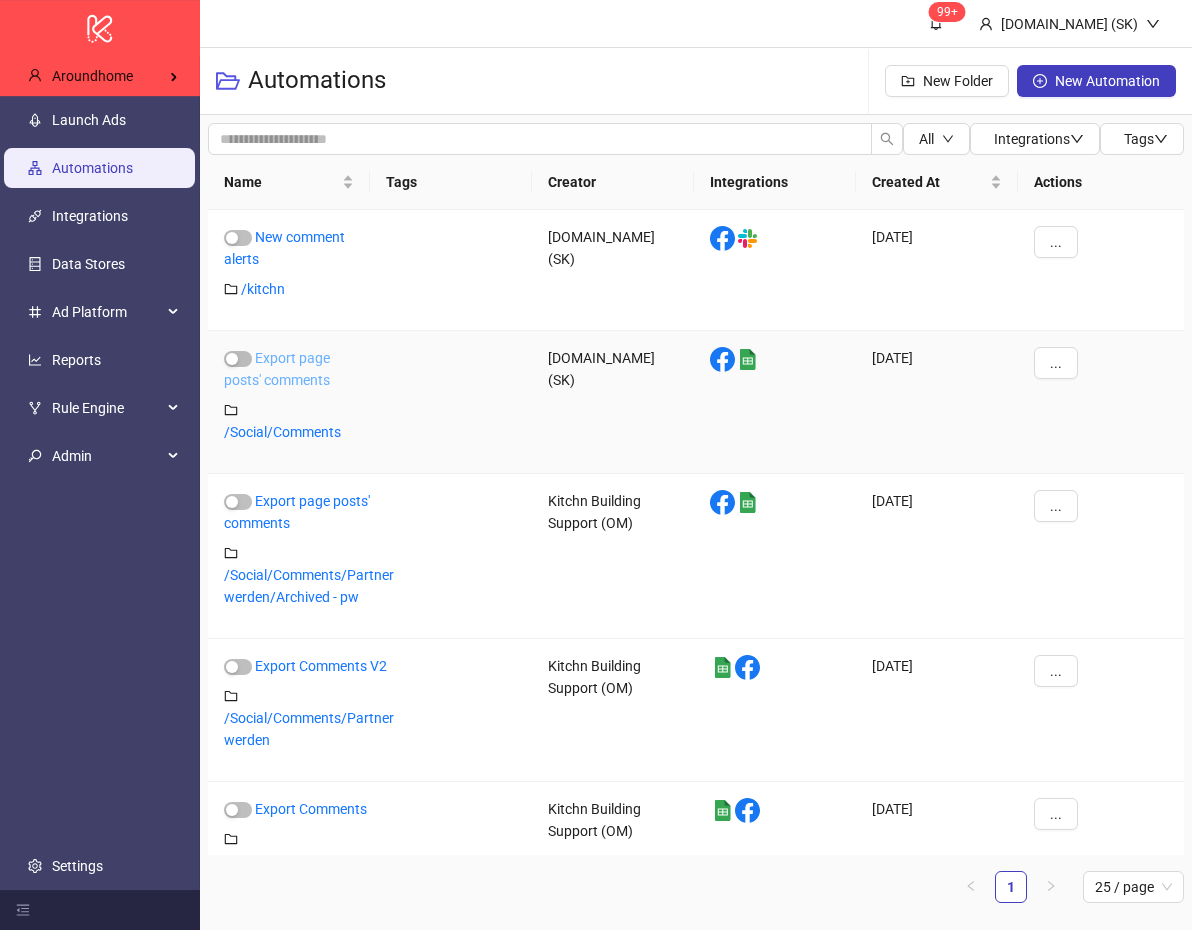 click on "Export page posts' comments" at bounding box center [277, 369] 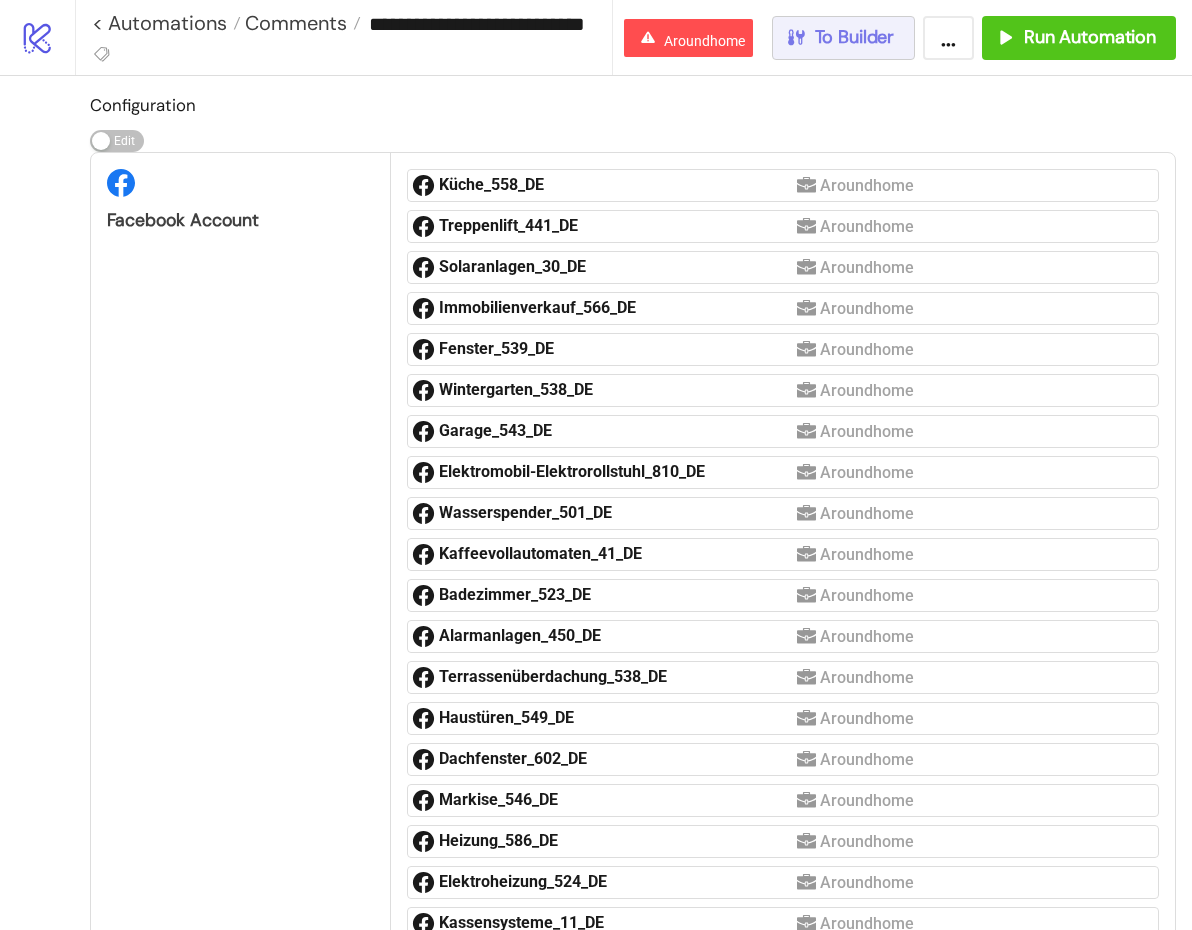 click on "To Builder" at bounding box center (855, 37) 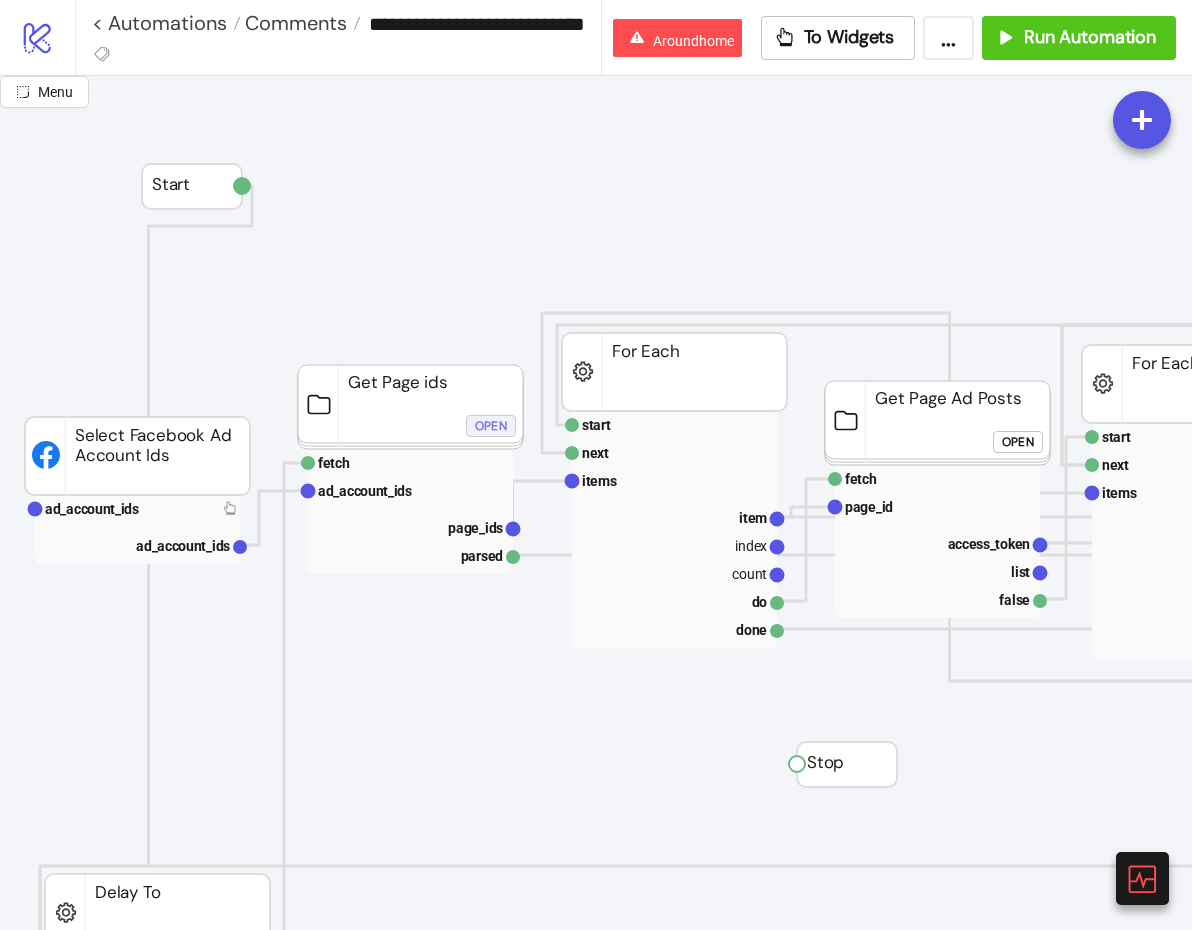 click on "Open" 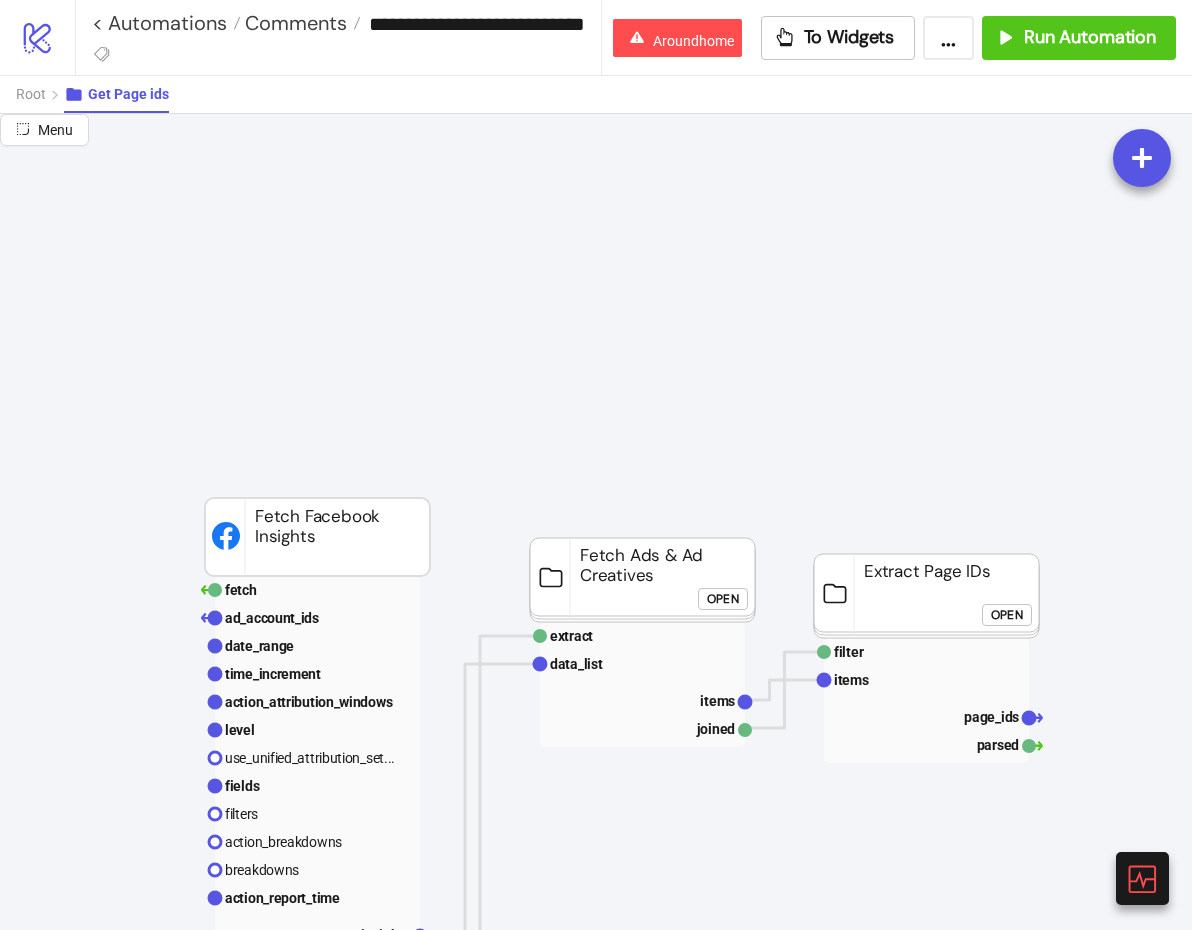 scroll, scrollTop: 102, scrollLeft: 0, axis: vertical 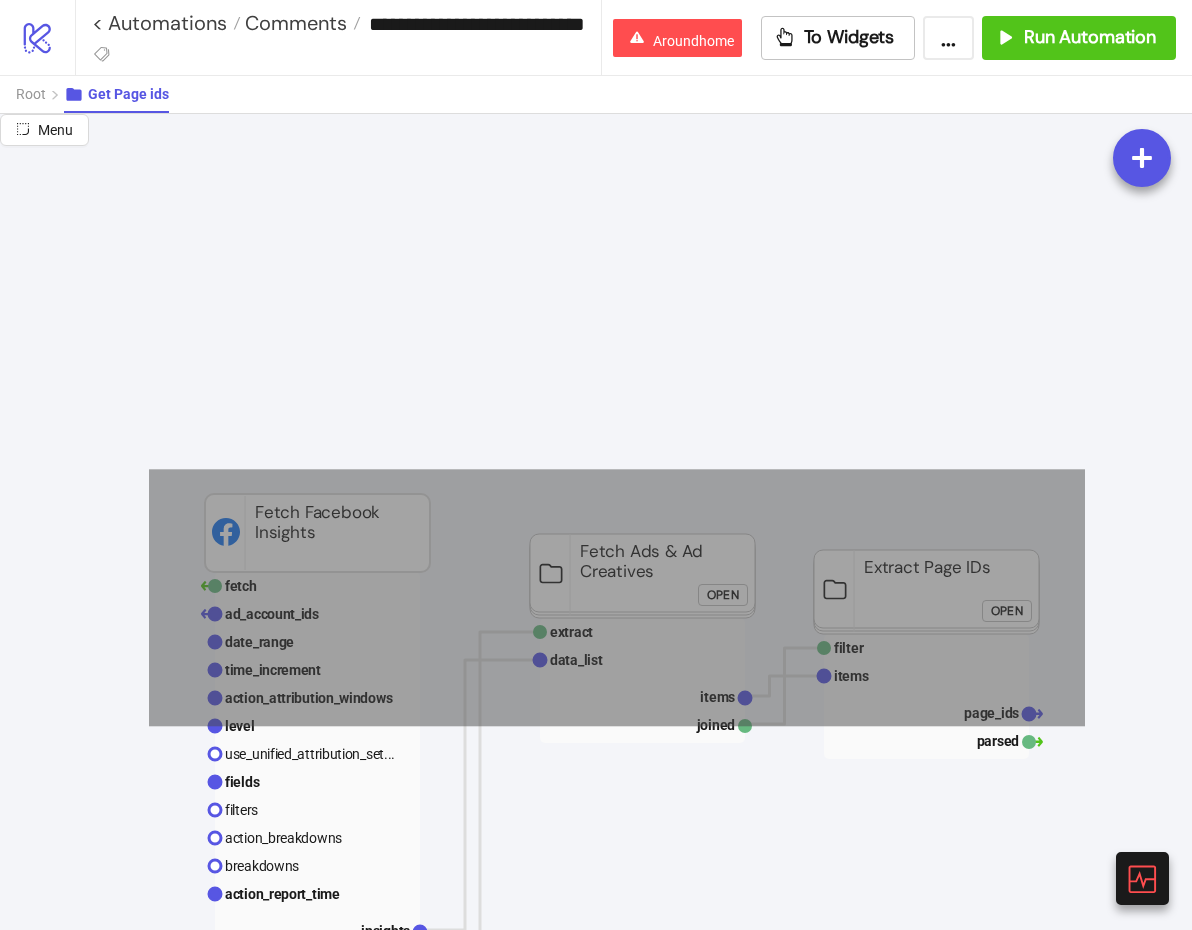 drag, startPoint x: 149, startPoint y: 469, endPoint x: 1085, endPoint y: 725, distance: 970.37726 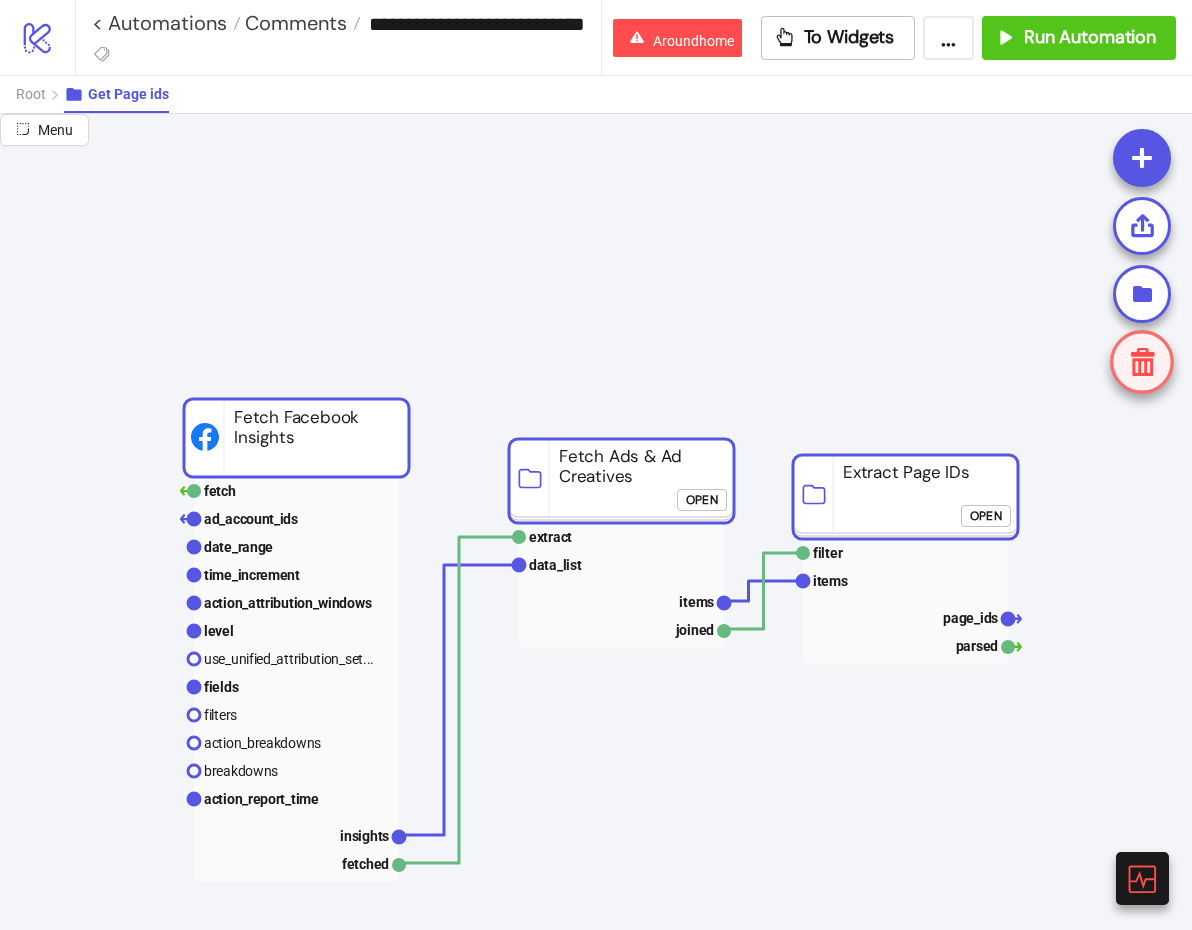 drag, startPoint x: 921, startPoint y: 599, endPoint x: 884, endPoint y: 390, distance: 212.24985 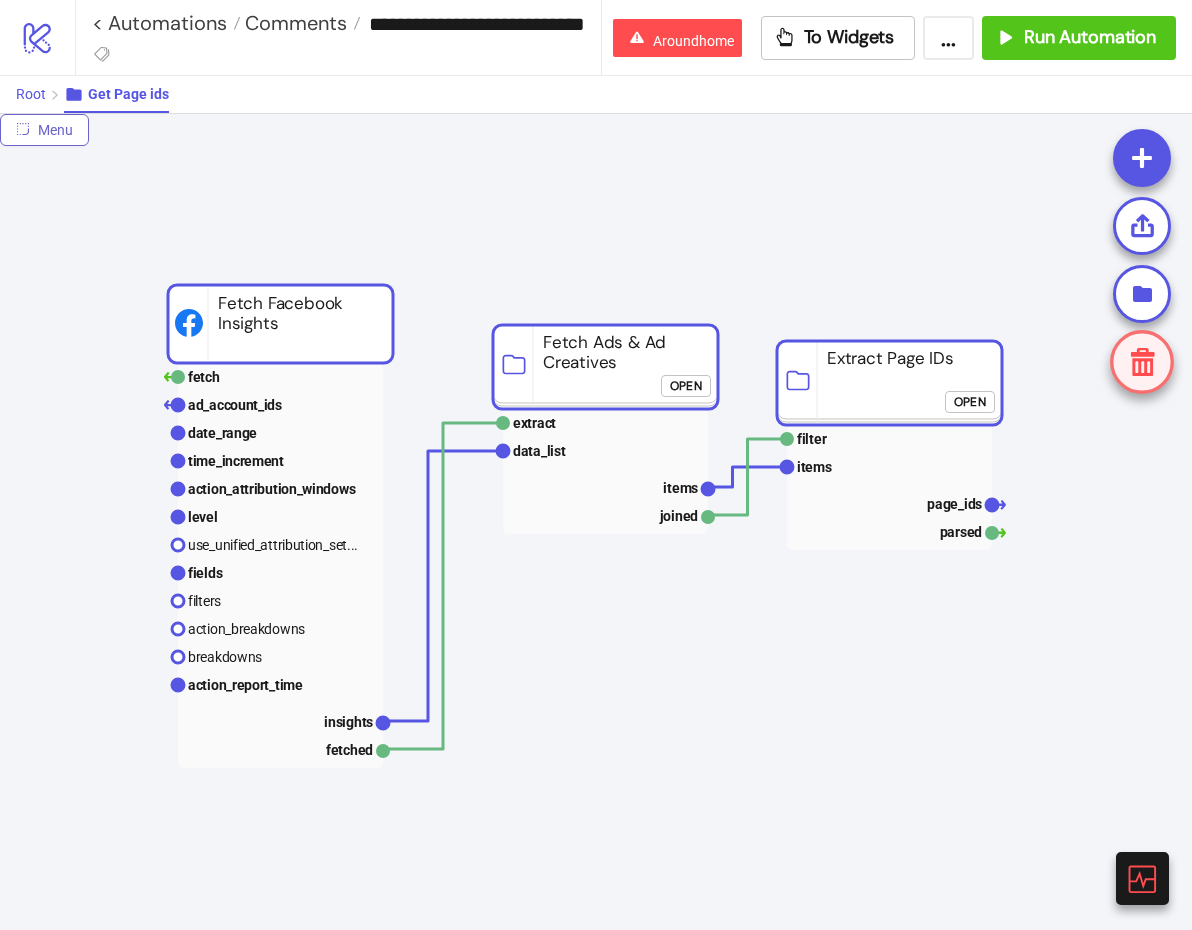 click on "Root" at bounding box center (31, 94) 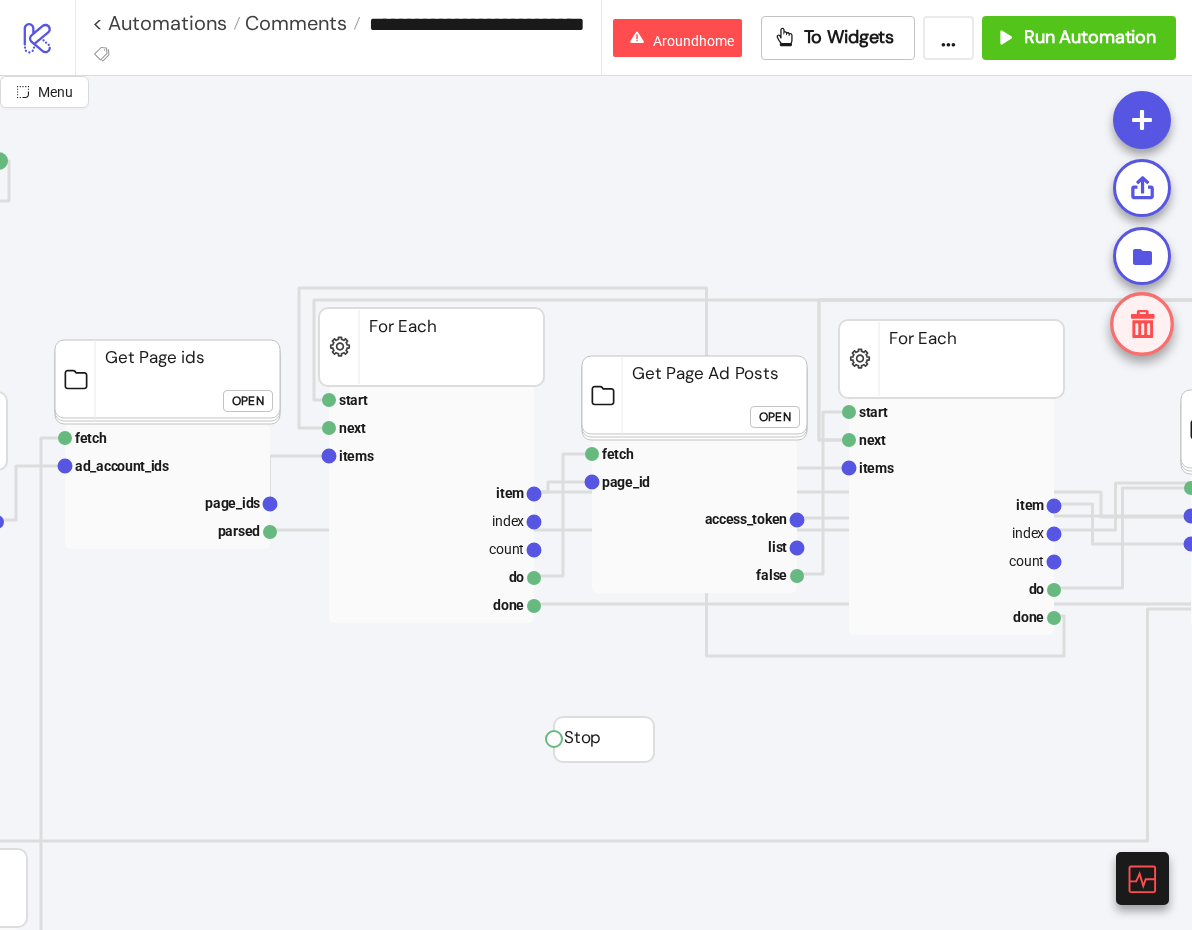 scroll, scrollTop: 25, scrollLeft: 258, axis: both 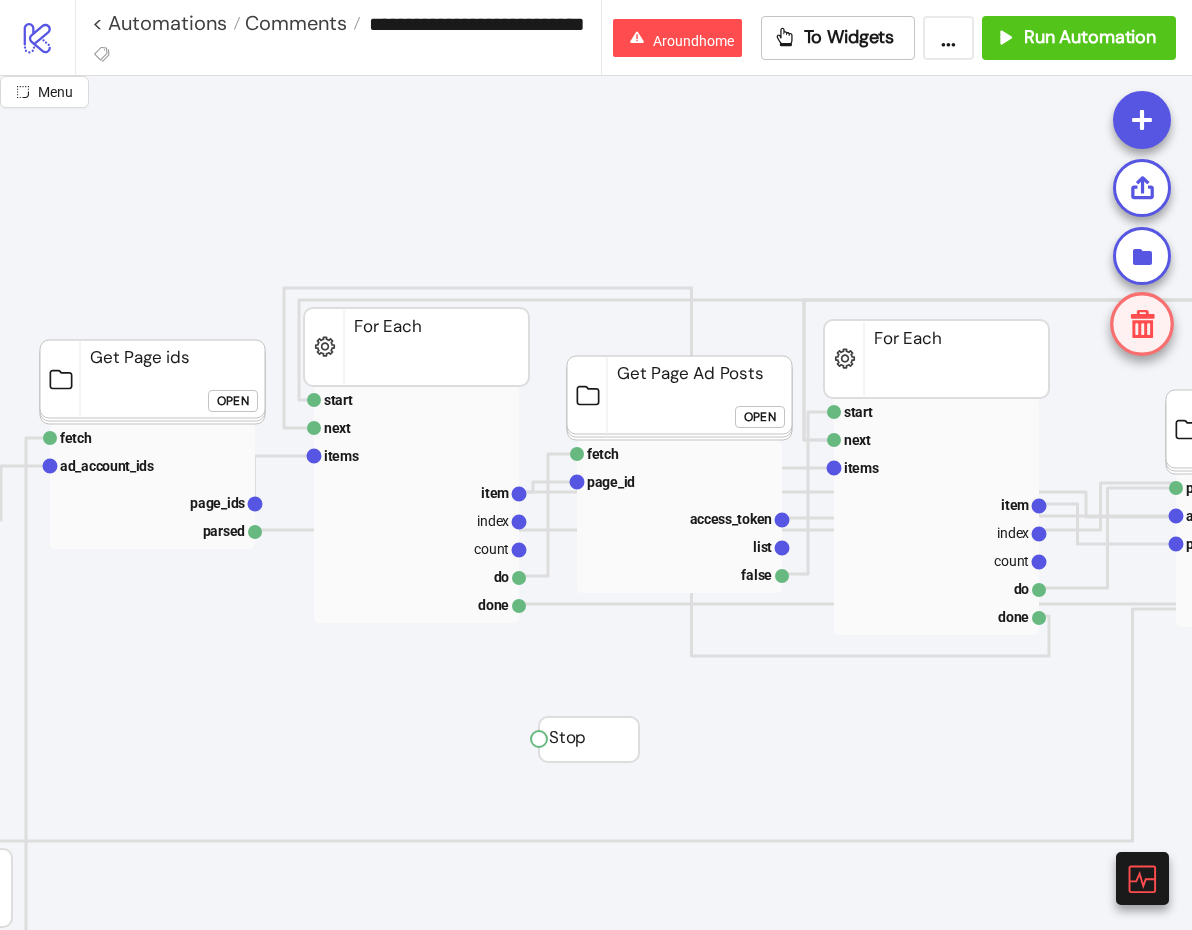 click on "Open" 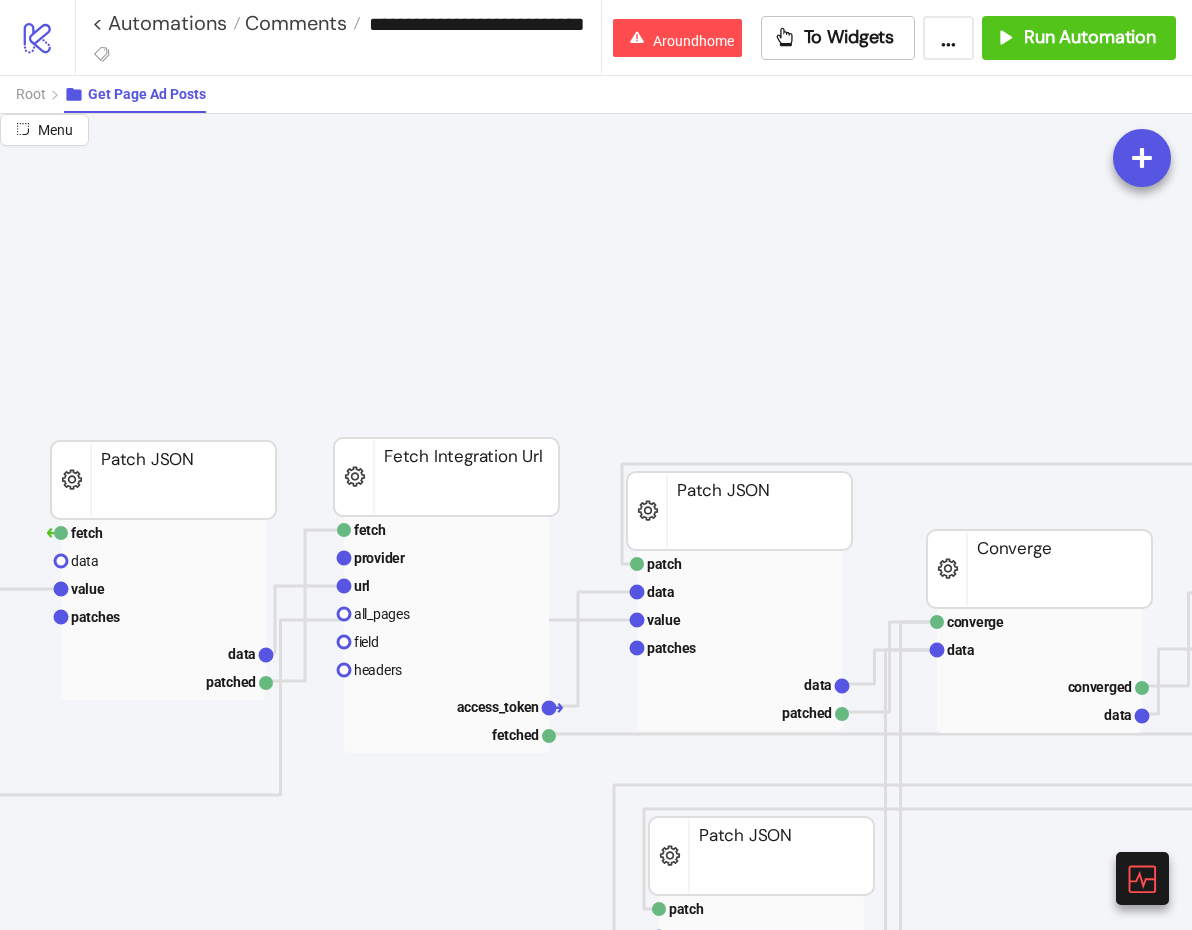 scroll, scrollTop: 86, scrollLeft: 258, axis: both 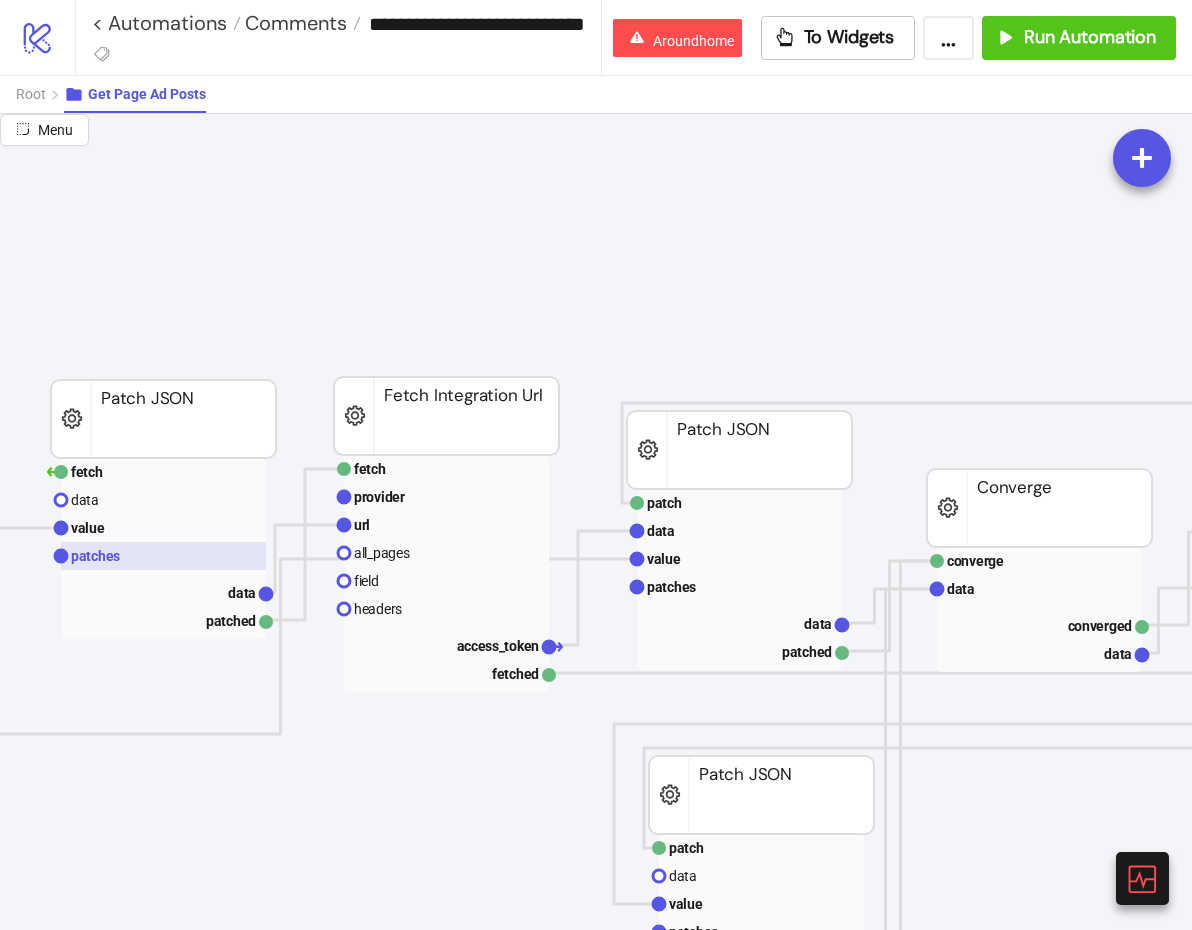 click 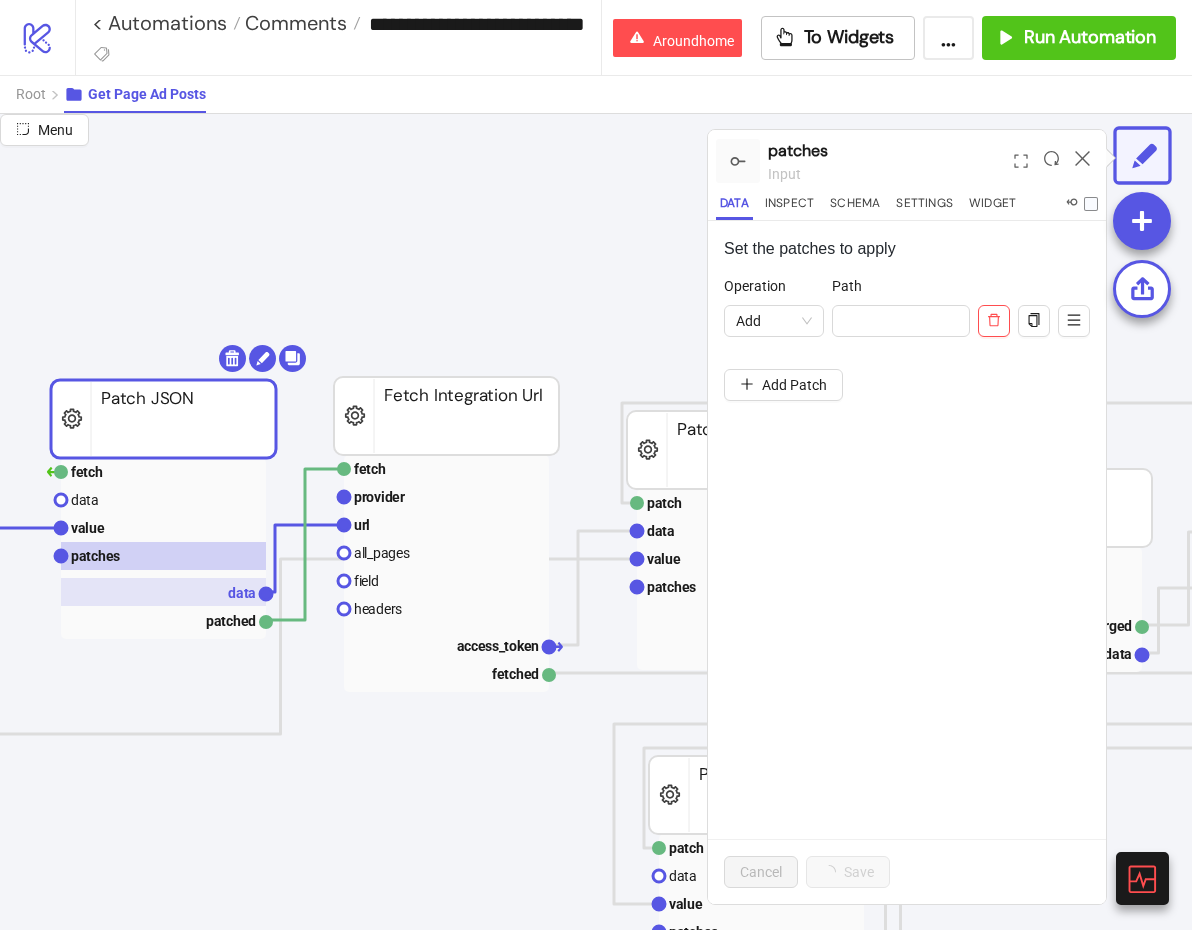click 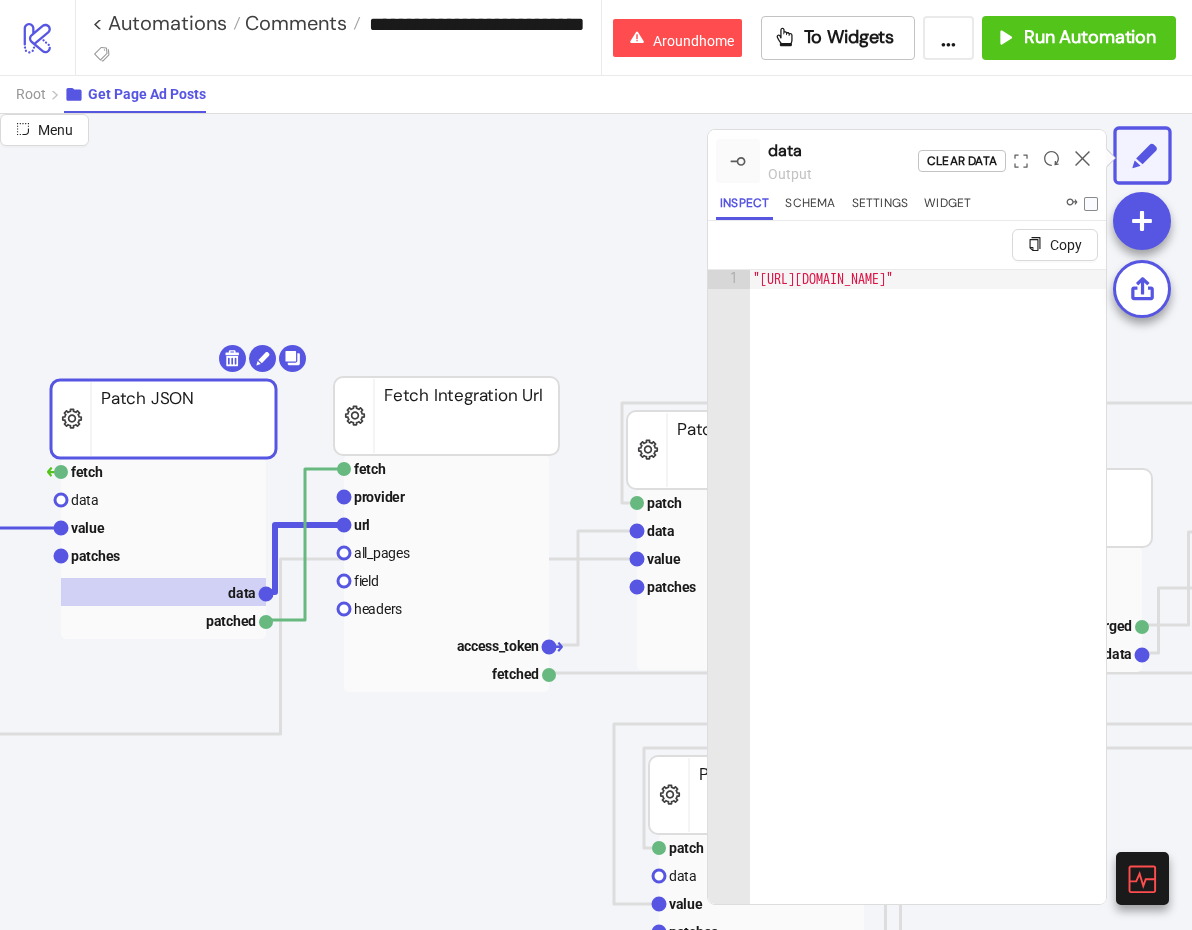 type on "**********" 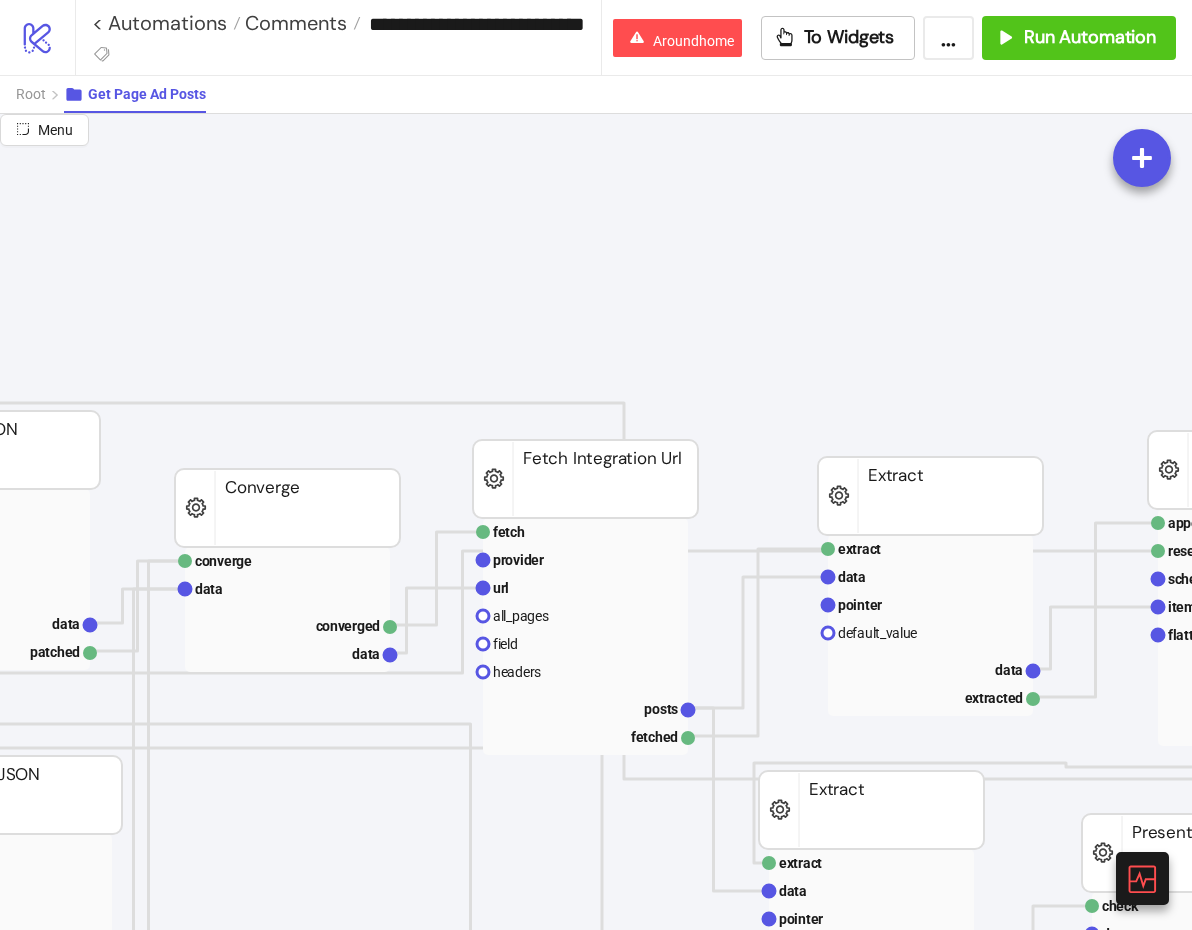 scroll, scrollTop: 86, scrollLeft: 1102, axis: both 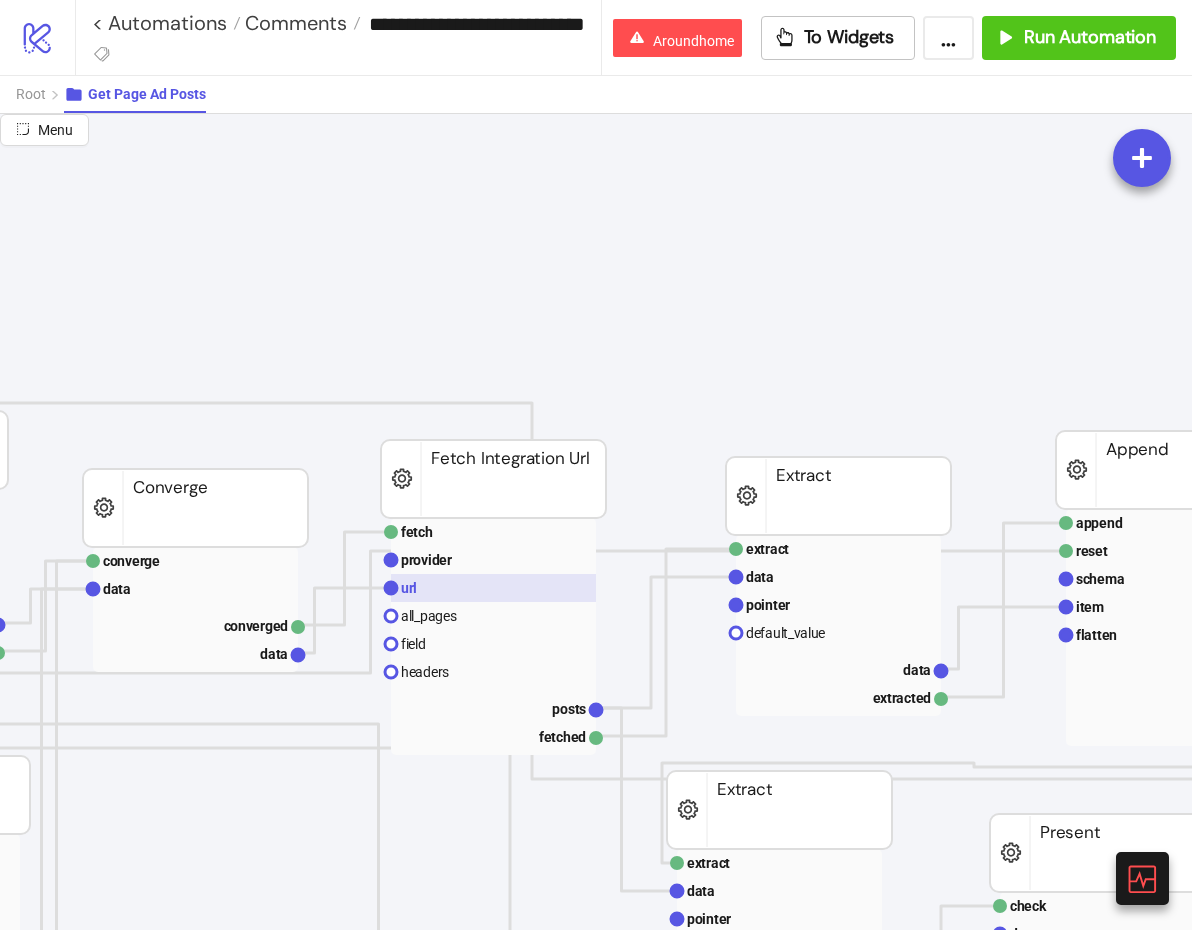 click 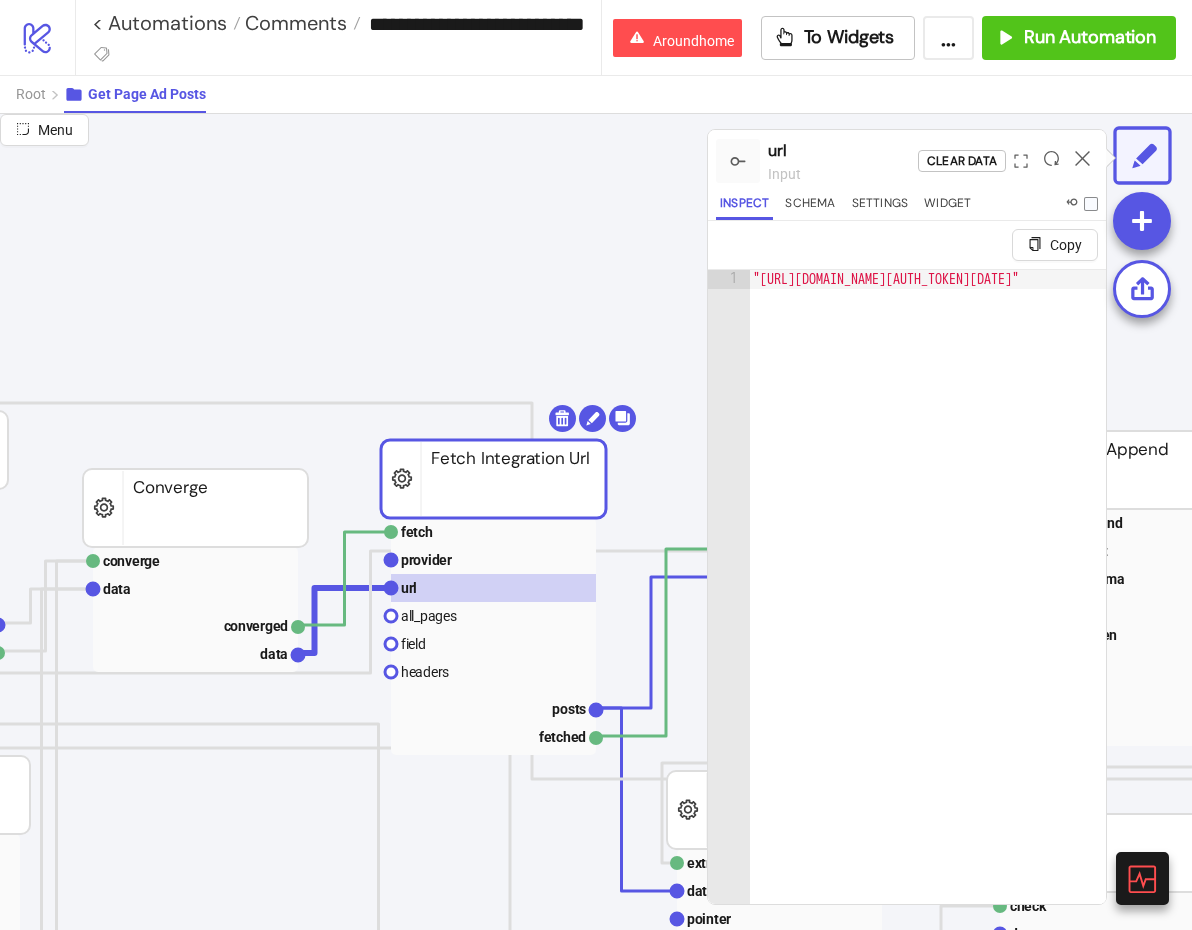 type on "**********" 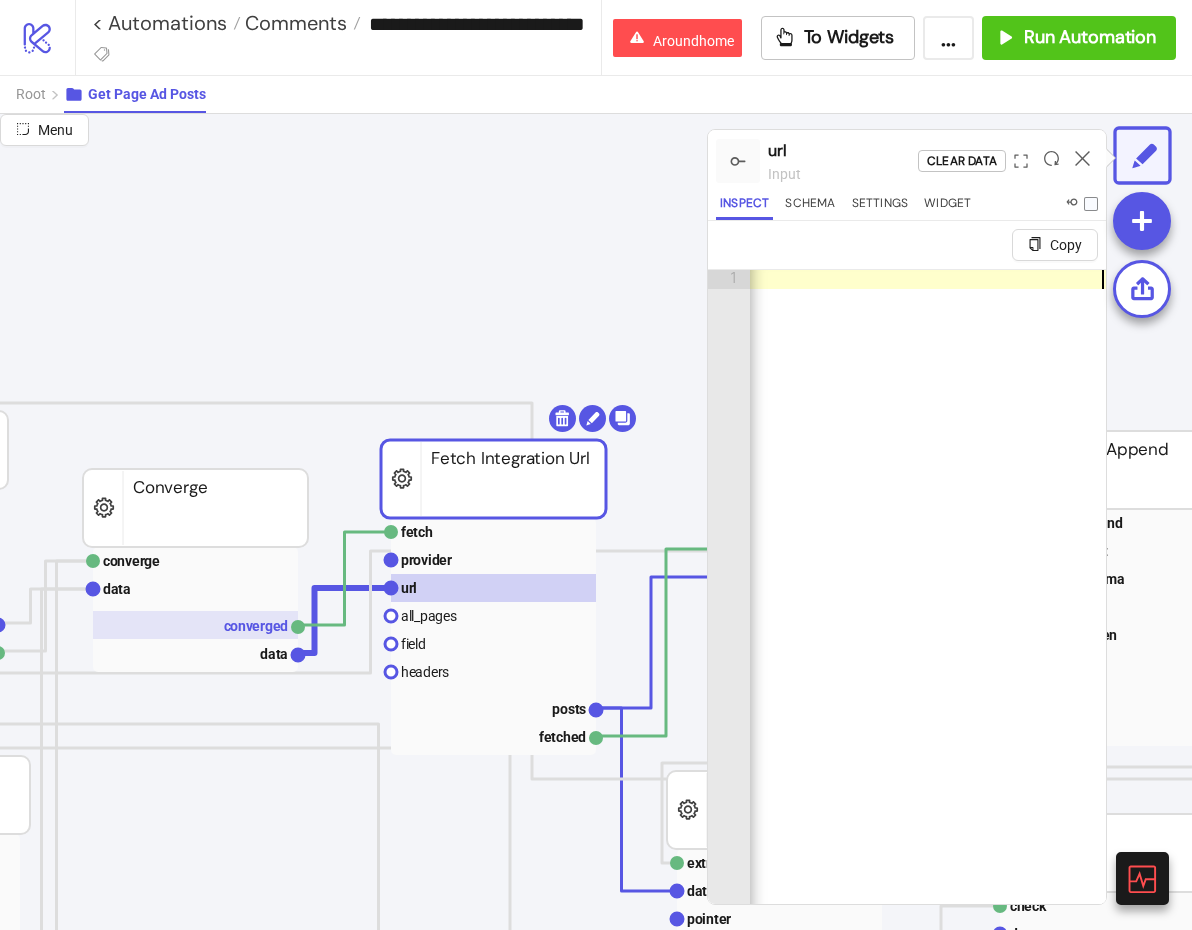 scroll, scrollTop: 86, scrollLeft: 530, axis: both 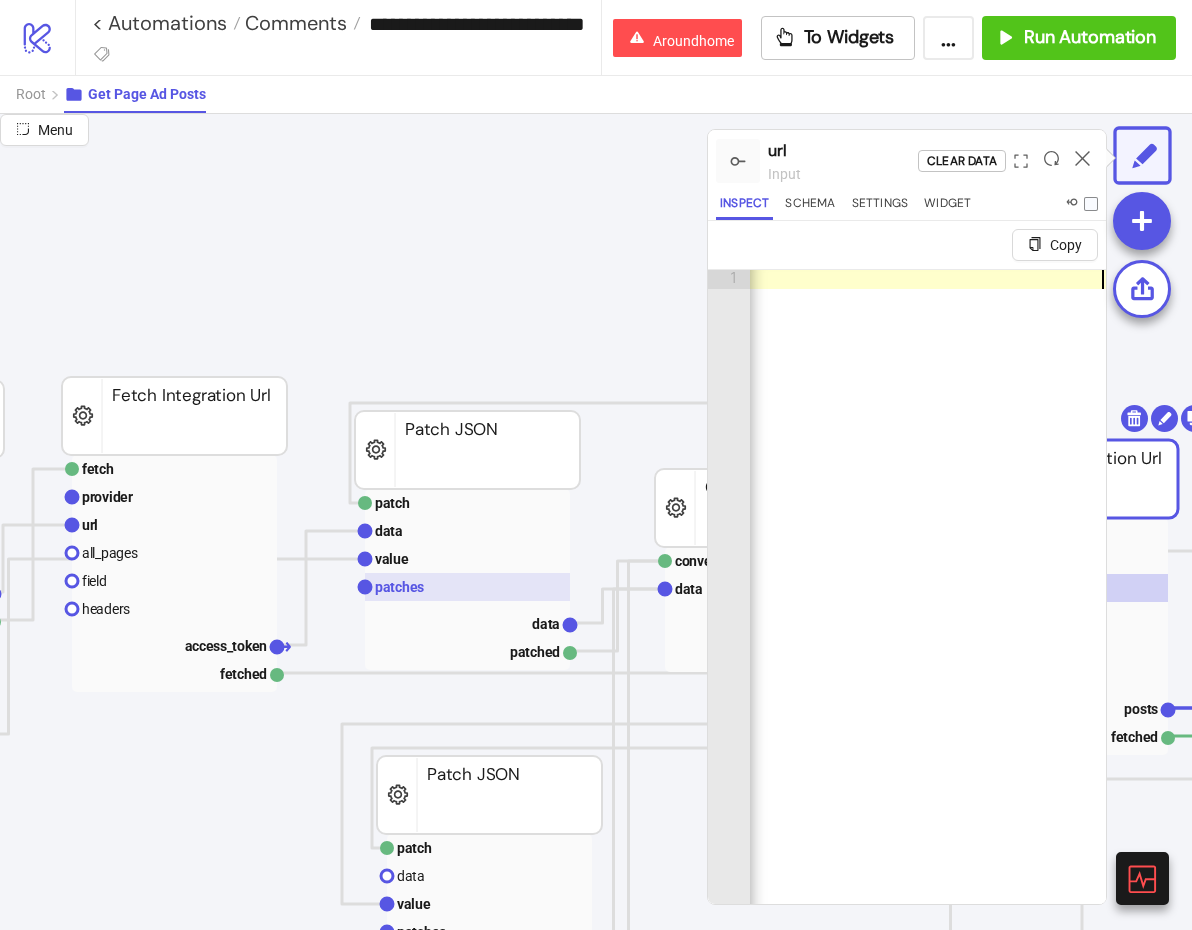 click 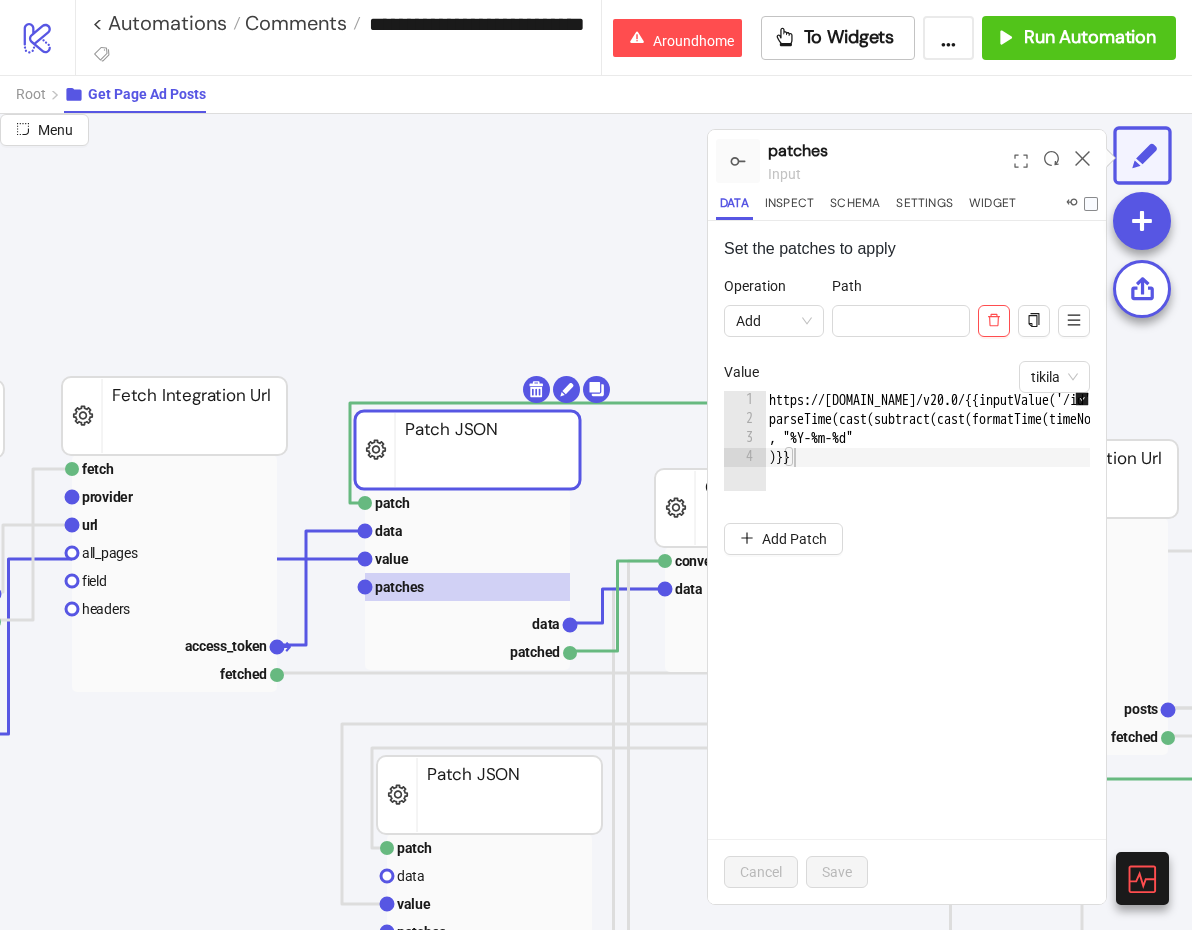 click on "https://graph.facebook.com/v20.0/{{inputValue('/id')}}/ads_posts?exclude_dynamic_ads=false&limit=50&include_inline_create=true&access_token={{inputData('/access_token')}}&since={{formatTime(     parseTime(cast(subtract(cast(formatTime(timeNow("America/Los_Angeles"), "%s"), "integer"), 2592000), "string"), "%s")     , "%Y-%m-%d" )}}" at bounding box center [1567, 460] 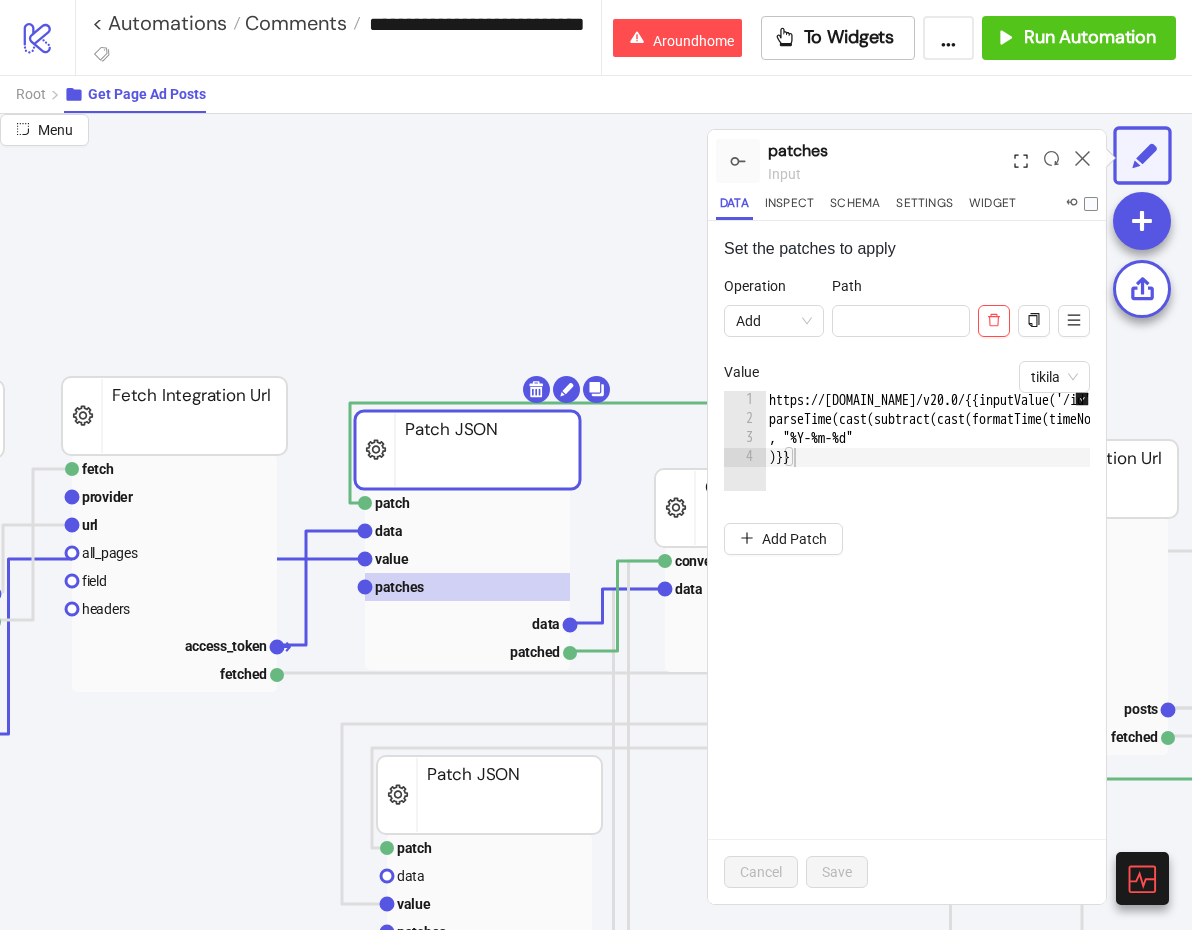 click 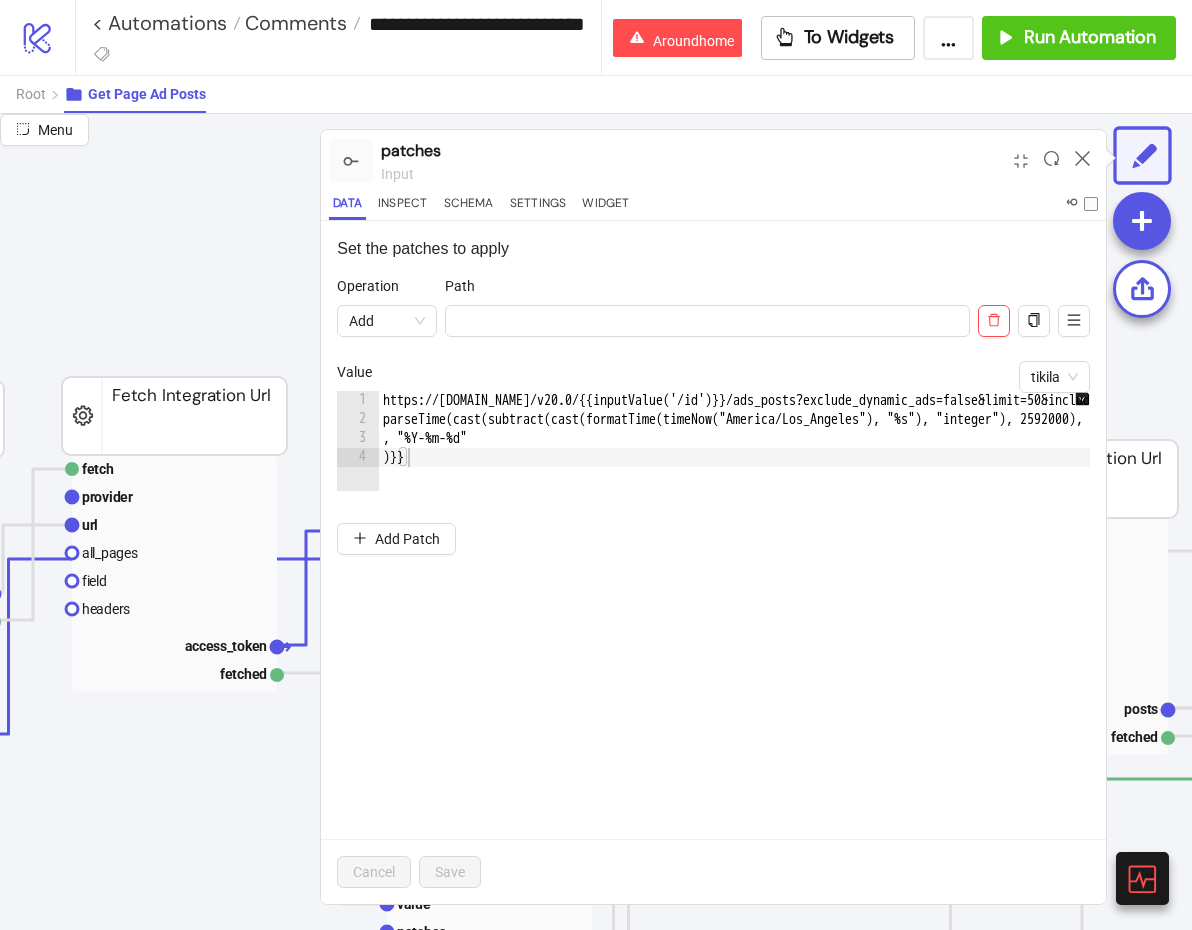 click on "https://graph.facebook.com/v20.0/{{inputValue('/id')}}/ads_posts?exclude_dynamic_ads=false&limit=50&include_inline_create=true&access_token={{inputData('/access_token')}}&since={{formatTime(     parseTime(cast(subtract(cast(formatTime(timeNow("America/Los_Angeles"), "%s"), "integer"), 2592000), "string"), "%s")     , "%Y-%m-%d" )}}" at bounding box center (1181, 460) 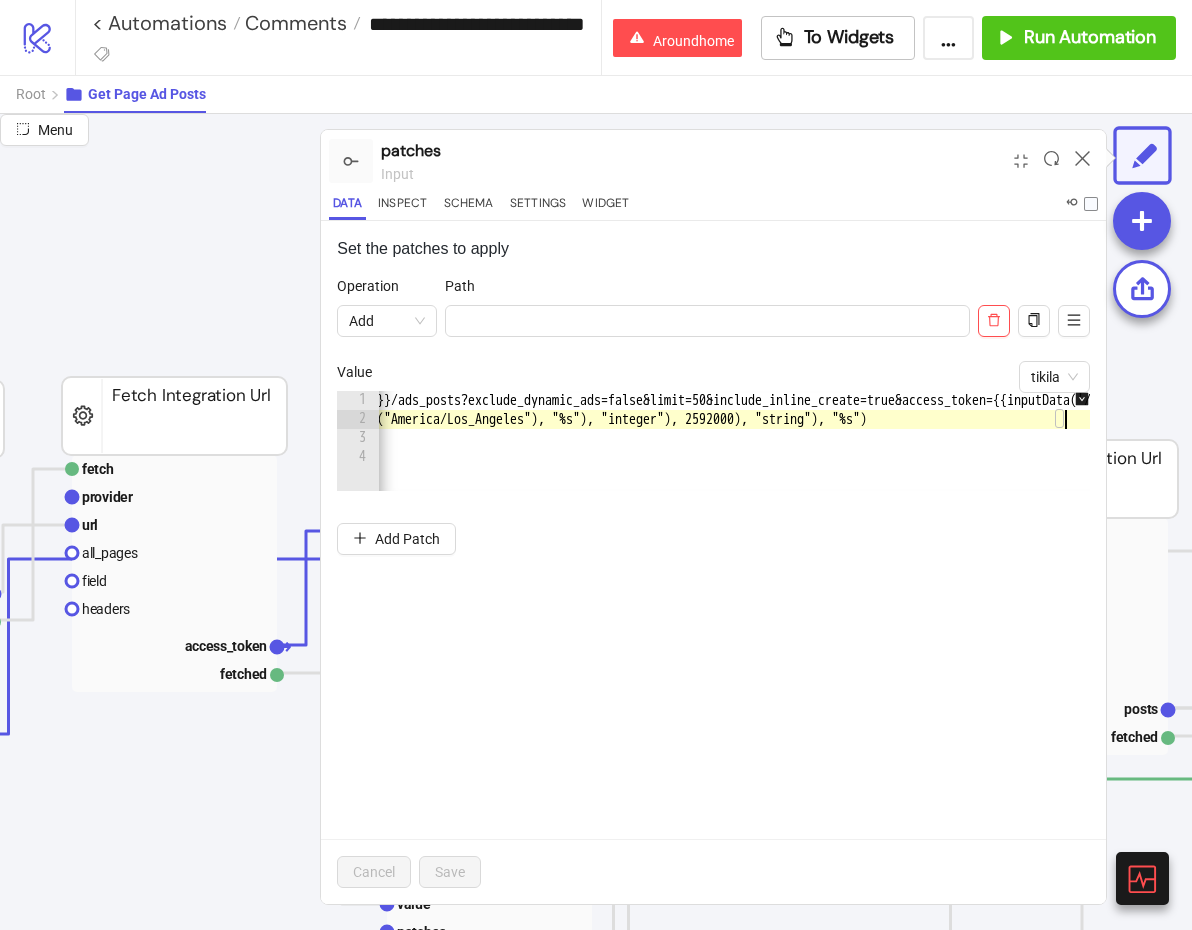 scroll, scrollTop: 0, scrollLeft: 21, axis: horizontal 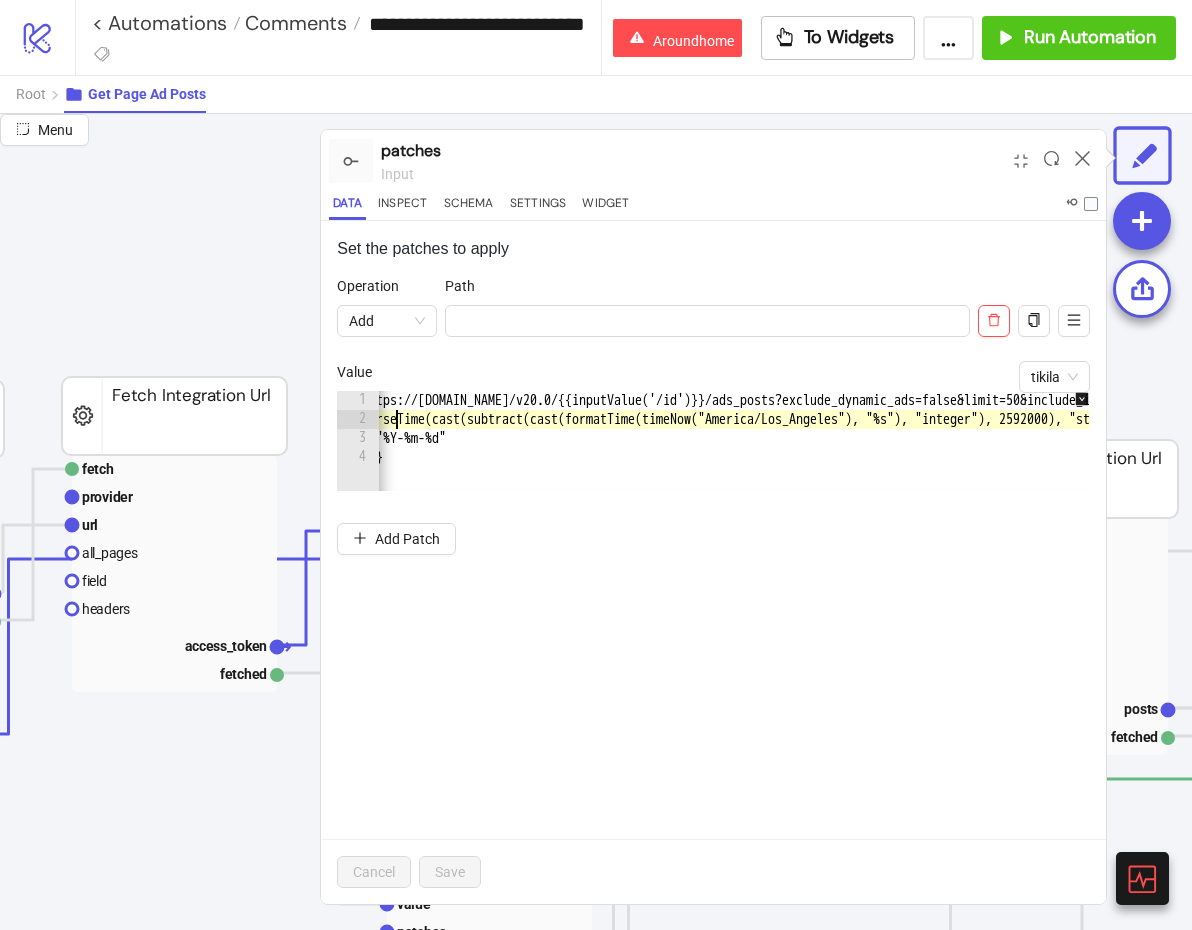 click on "https://graph.facebook.com/v20.0/{{inputValue('/id')}}/ads_posts?exclude_dynamic_ads=false&limit=50&include_inline_create=true&access_token={{inputData('/access_token')}}&since={{formatTime(     parseTime(cast(subtract(cast(formatTime(timeNow("America/Los_Angeles"), "%s"), "integer"), 2592000), "string"), "%s")     , "%Y-%m-%d" )}}" at bounding box center (1160, 460) 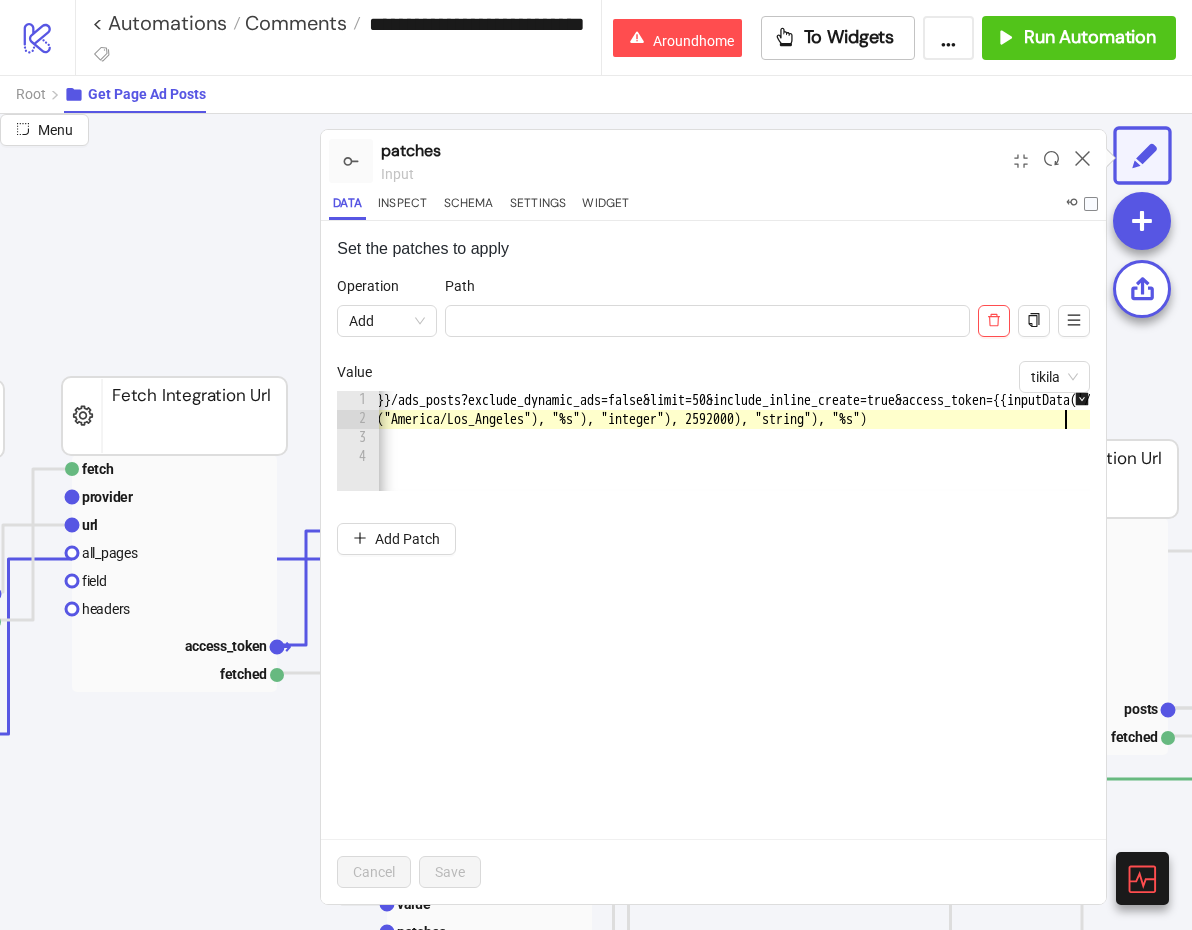 scroll, scrollTop: 0, scrollLeft: 335, axis: horizontal 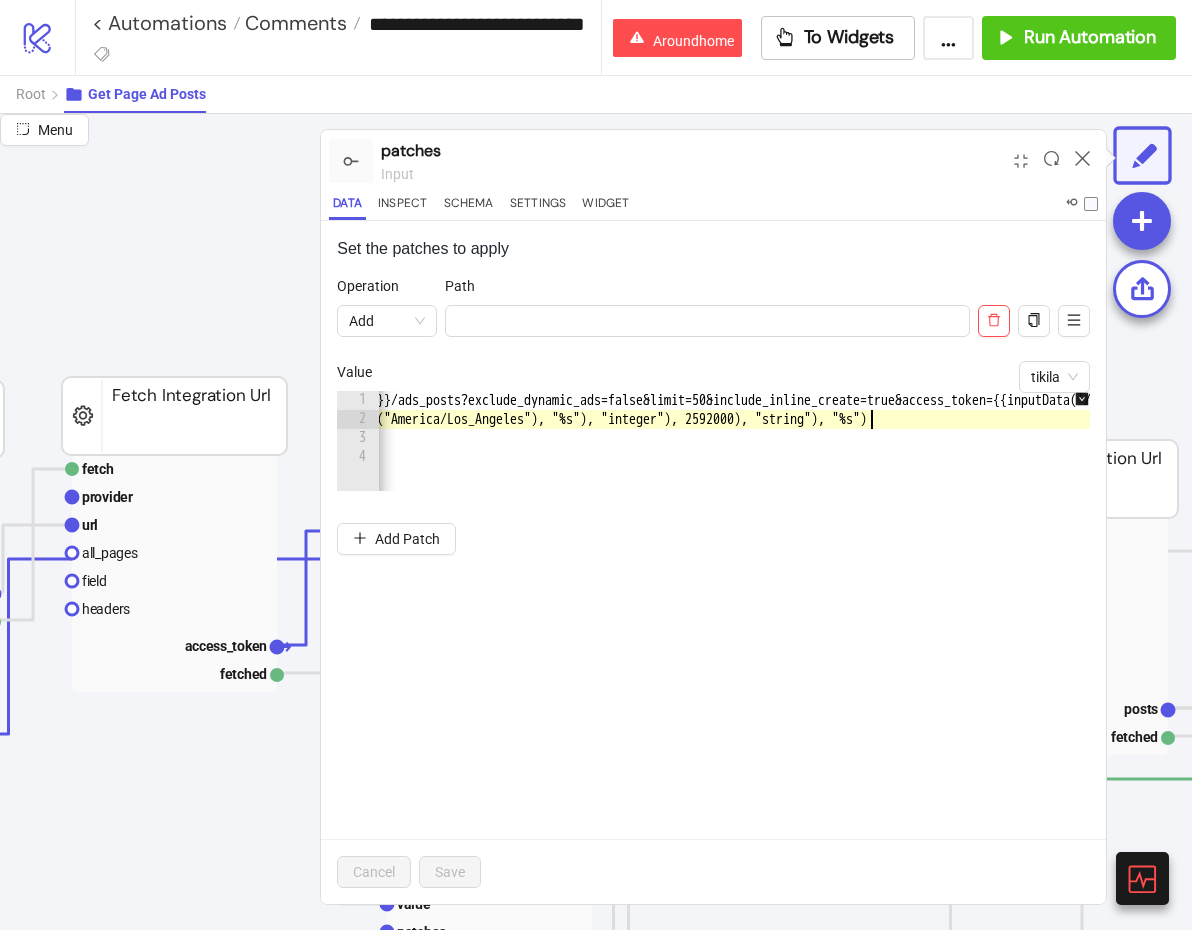 click on "https://graph.facebook.com/v20.0/{{inputValue('/id')}}/ads_posts?exclude_dynamic_ads=false&limit=50&include_inline_create=true&access_token={{inputData('/access_token')}}&since={{formatTime(     parseTime(cast(subtract(cast(formatTime(timeNow("America/Los_Angeles"), "%s"), "integer"), 2592000), "string"), "%s")     , "%Y-%m-%d" )}}" at bounding box center (846, 460) 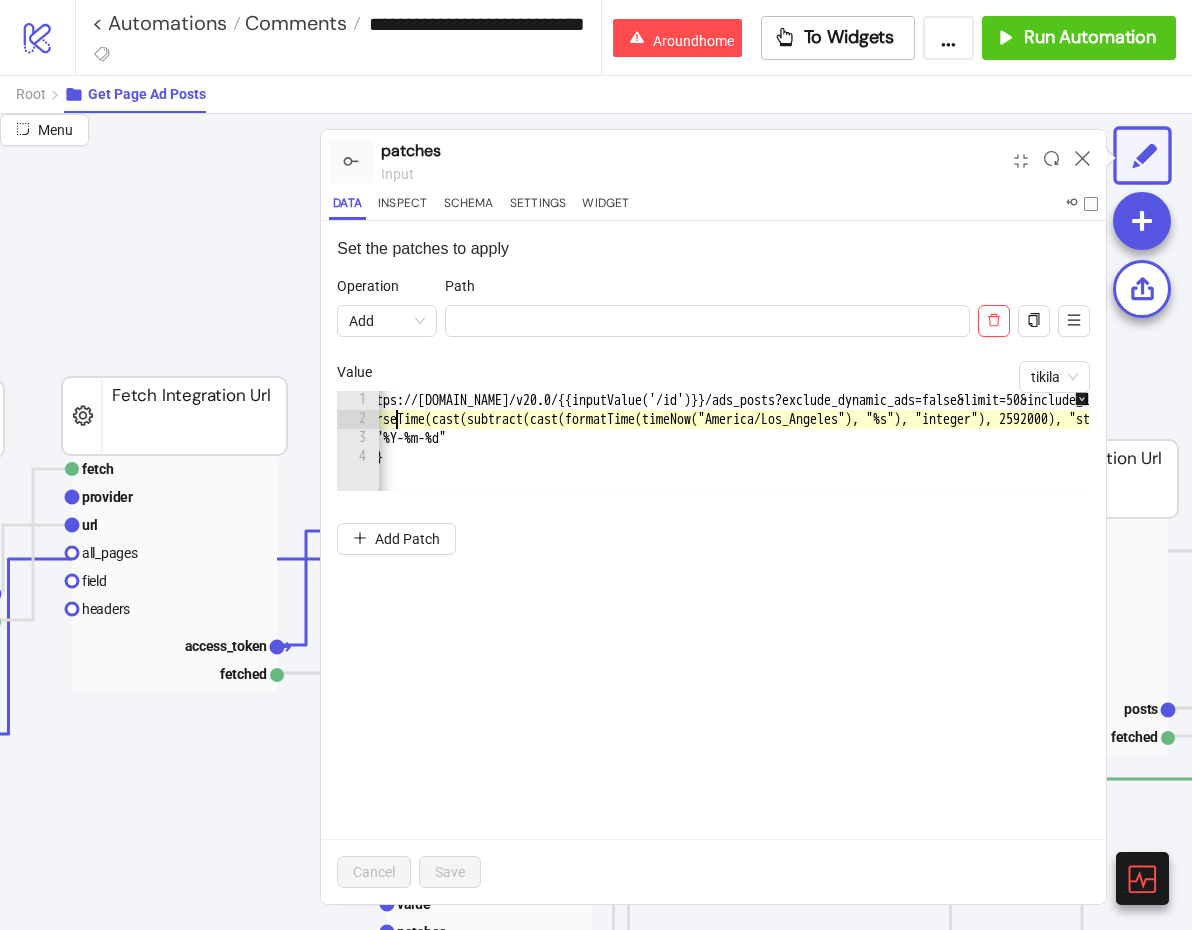 scroll, scrollTop: 0, scrollLeft: 21, axis: horizontal 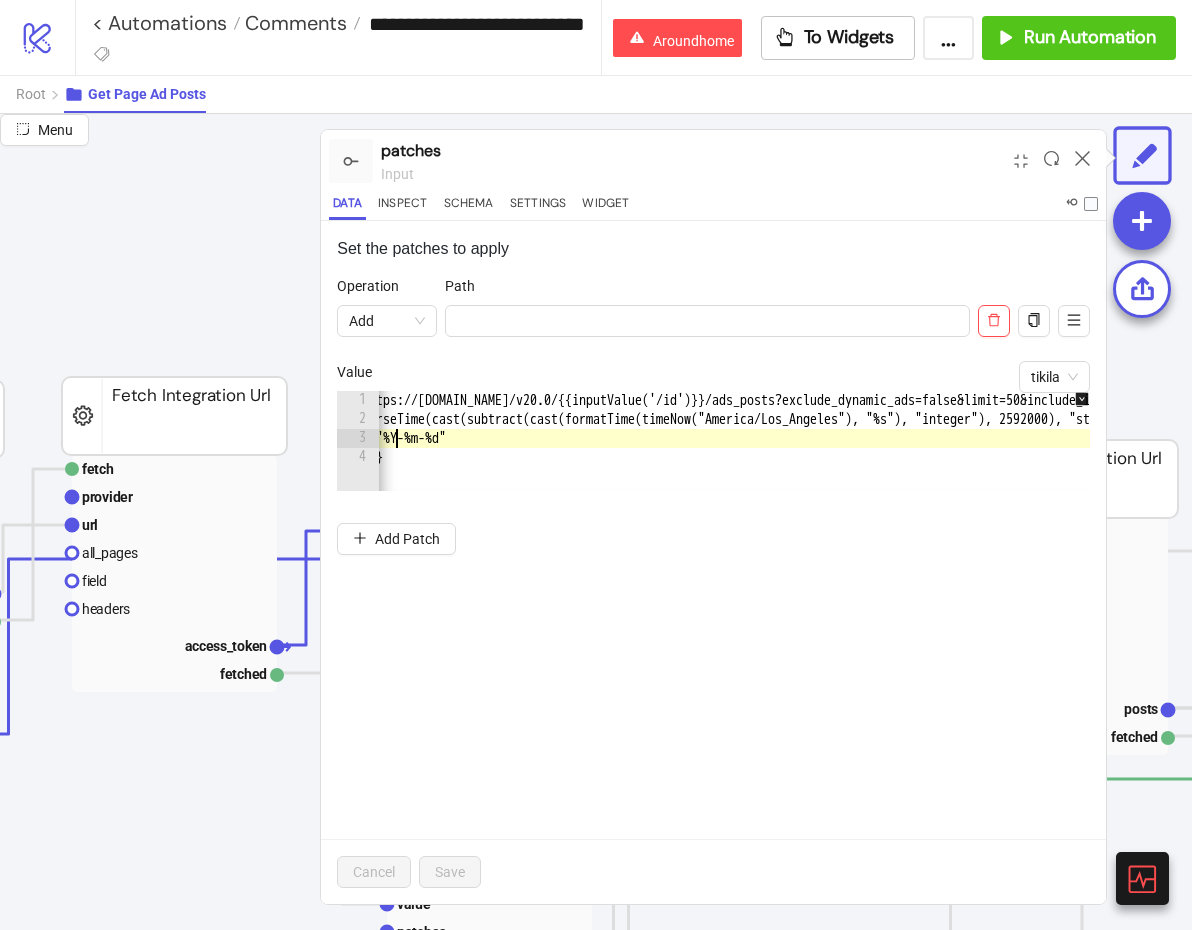 type on "**********" 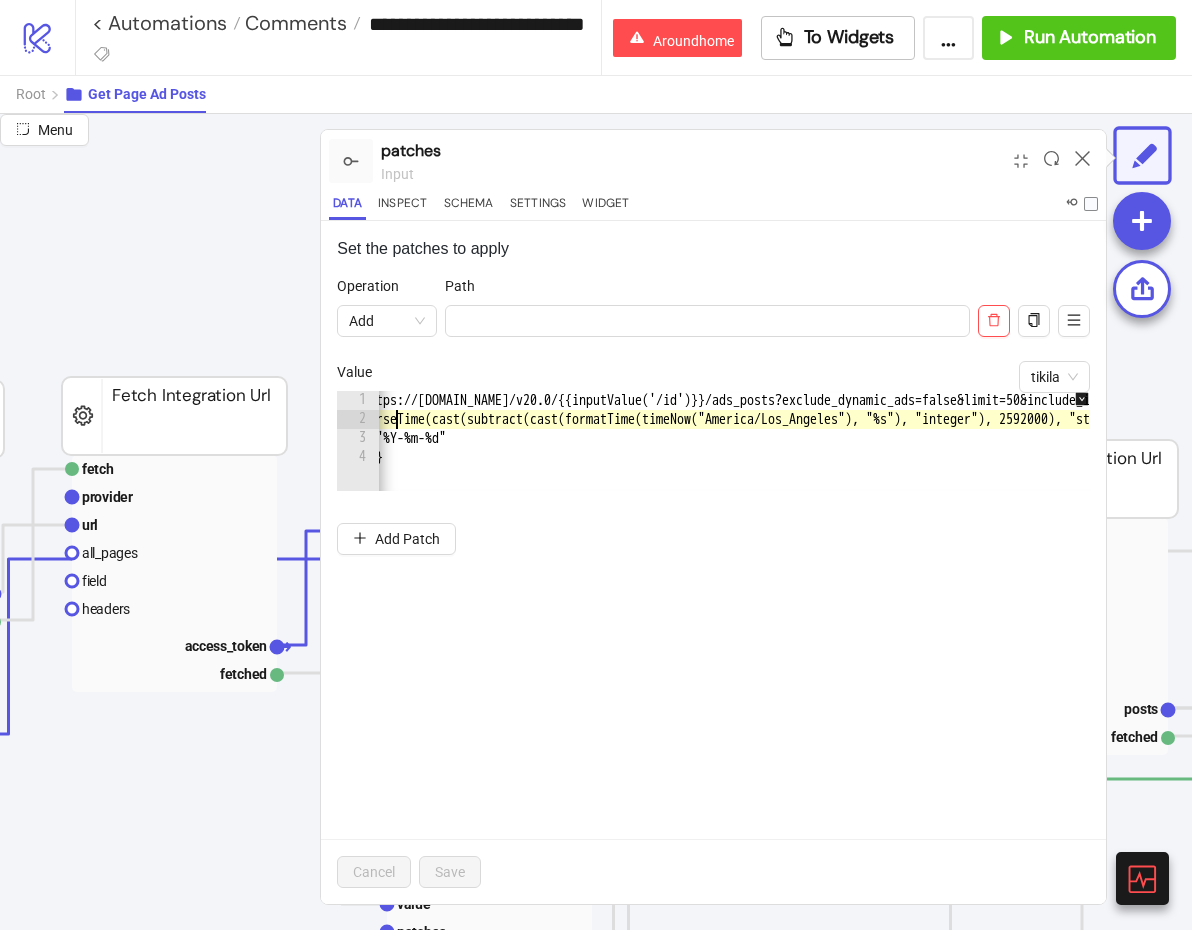 scroll, scrollTop: 0, scrollLeft: 335, axis: horizontal 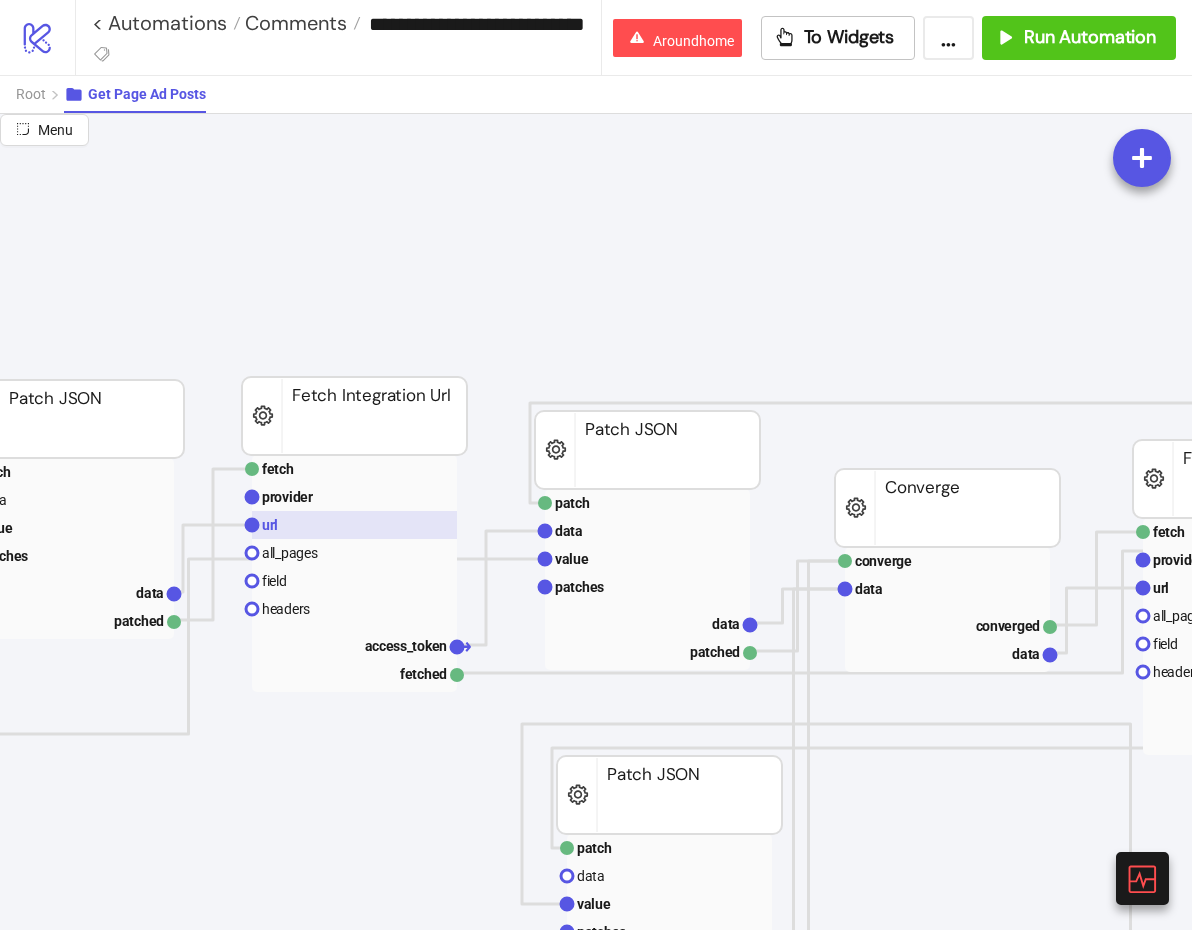 click 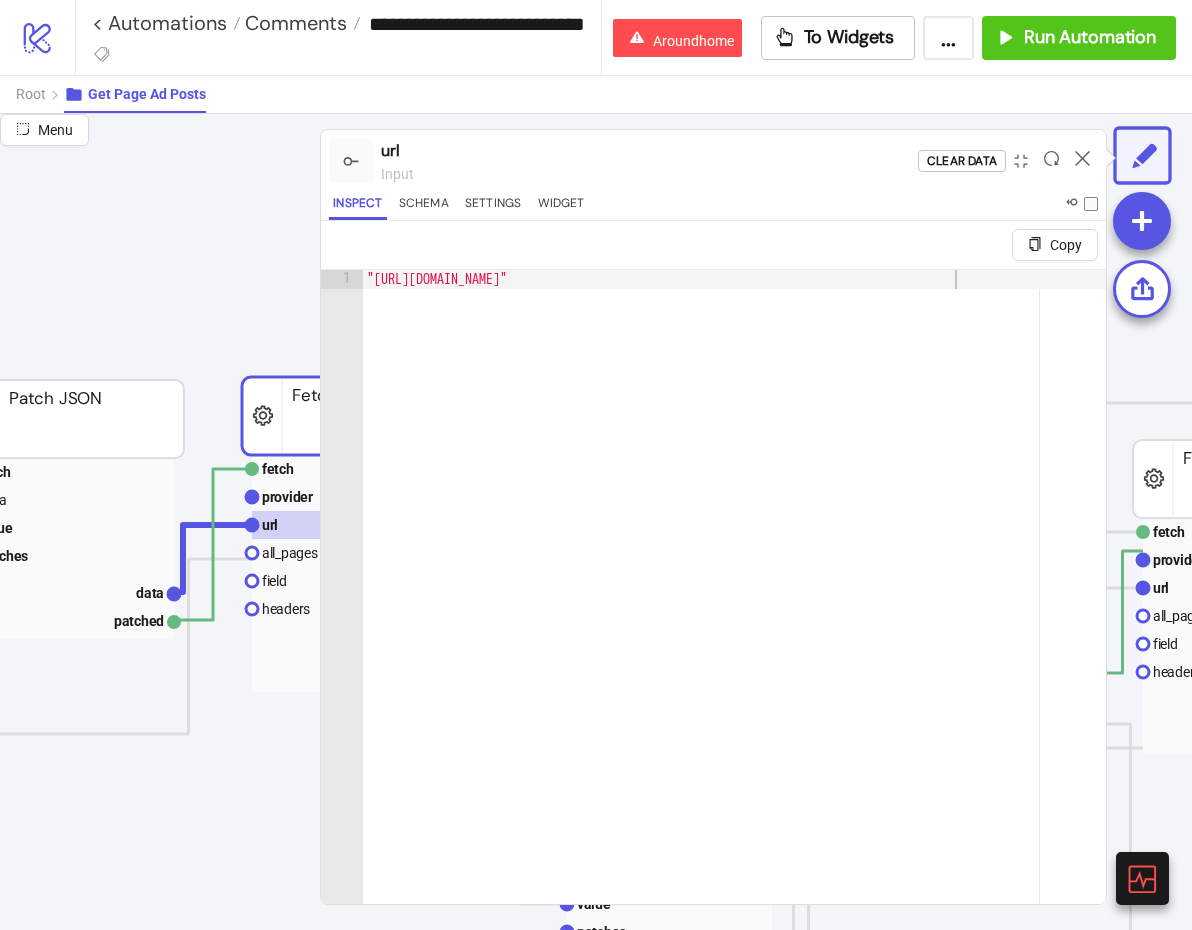 type on "**********" 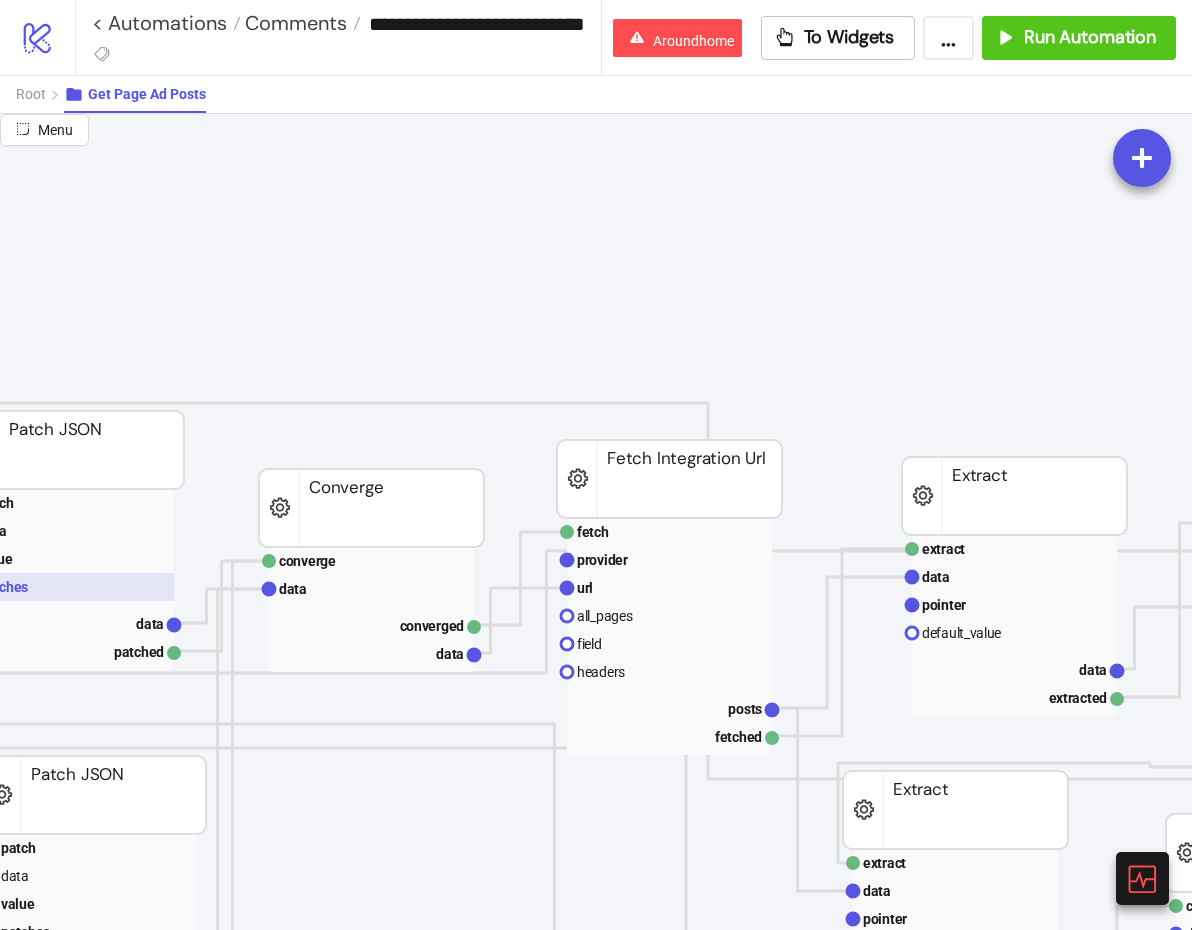 scroll, scrollTop: 86, scrollLeft: 1059, axis: both 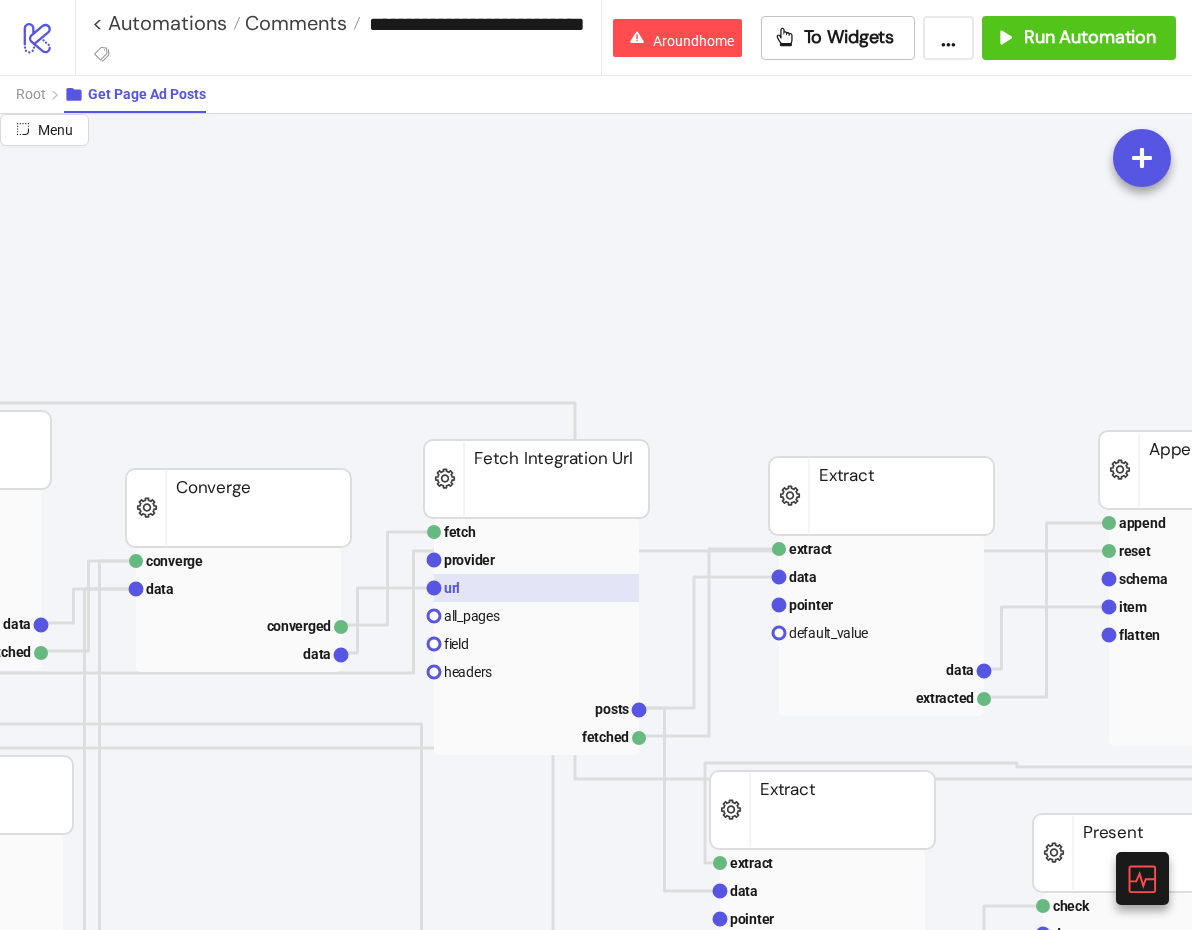 click 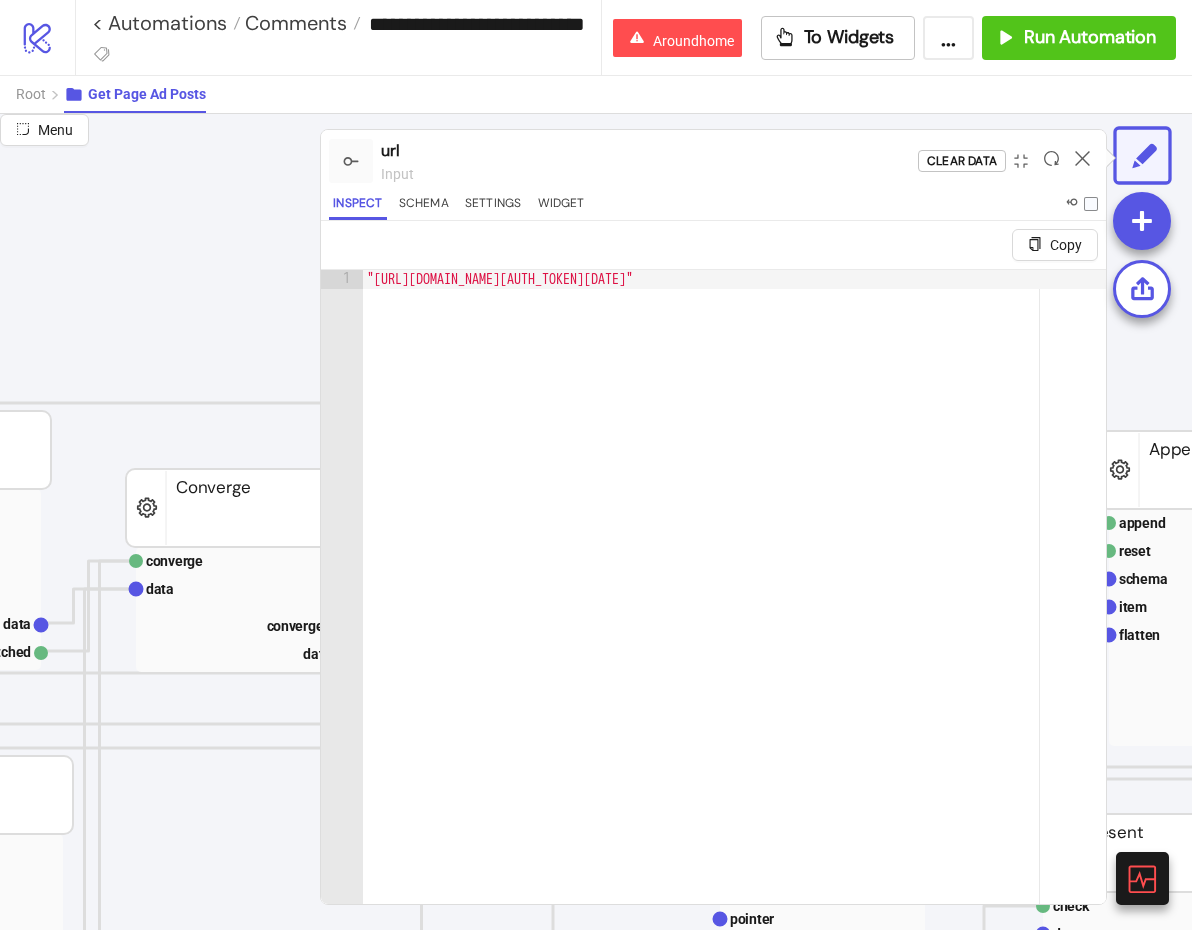 type on "**********" 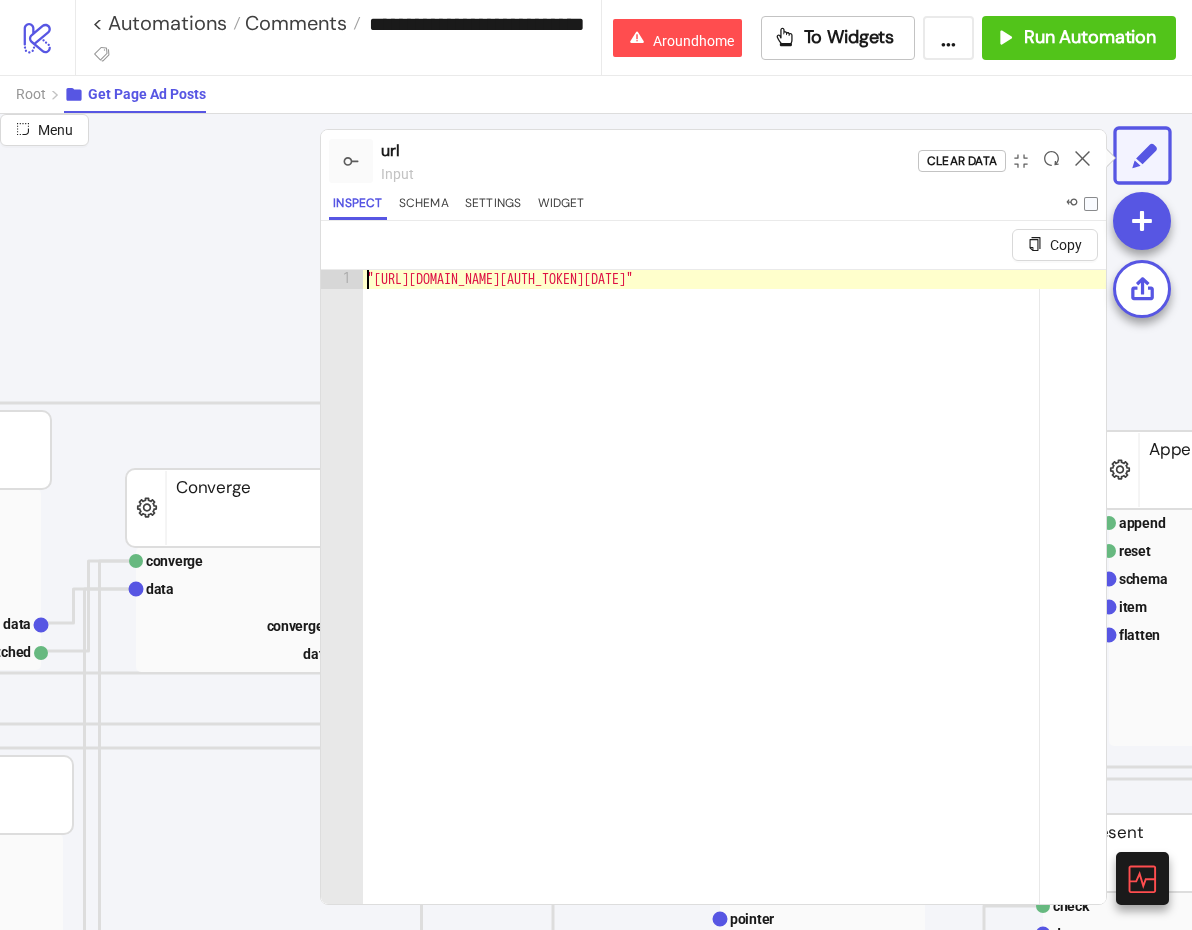 scroll, scrollTop: 0, scrollLeft: 2171, axis: horizontal 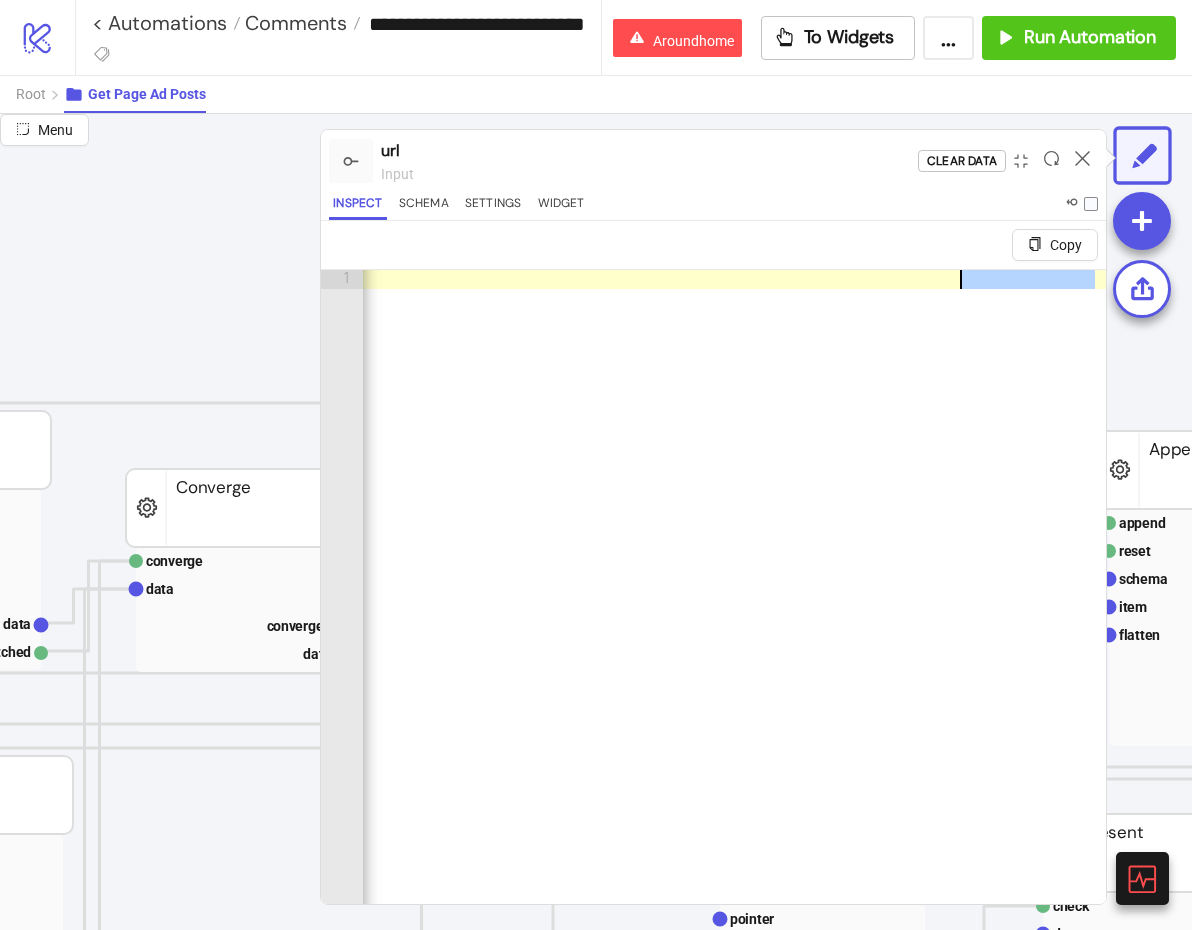 click on ""https://graph.facebook.com/v20.0/390242891738430/ads_posts?exclude_dynamic_ads=false&limit=50&include_inline_create=true&access_token=EAAfwcEva8XQBOw26ZBrRISqKZBHtpK3GXeIIWSNVcjunq547BEKDiMoks5ztlQ3OyEbZCXWLUZA7v0q4HwOLUgHsJBGcaonZBxIIvRI9bEs87j0tjCNSKoZCMko9G2aMYrAYBeAbZCCSrlMZBGFLYJGG1U8O3KArppmv7LhEWpG72ymU2qojMQJMniqfN7Ap&since=2025-03-30"" at bounding box center [-351, 630] 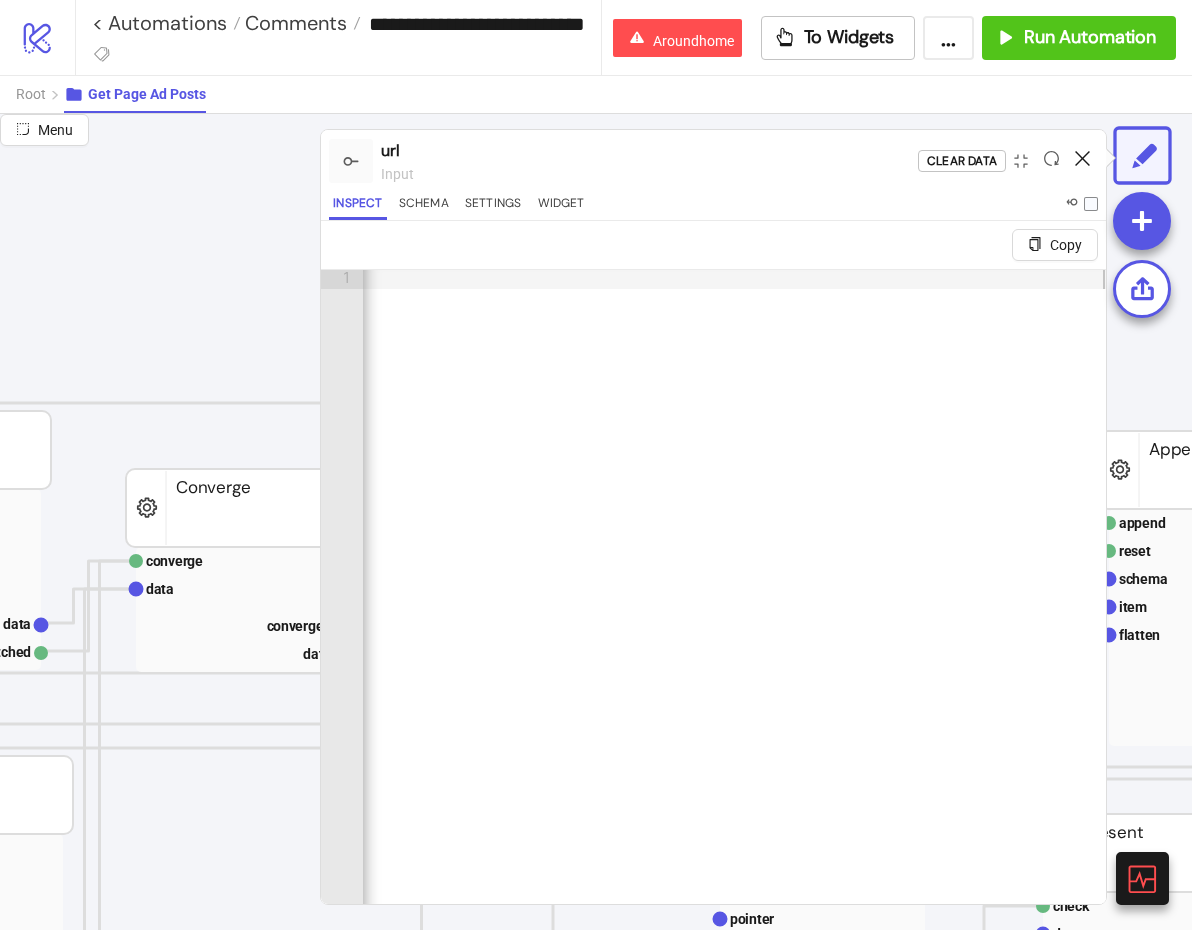 click 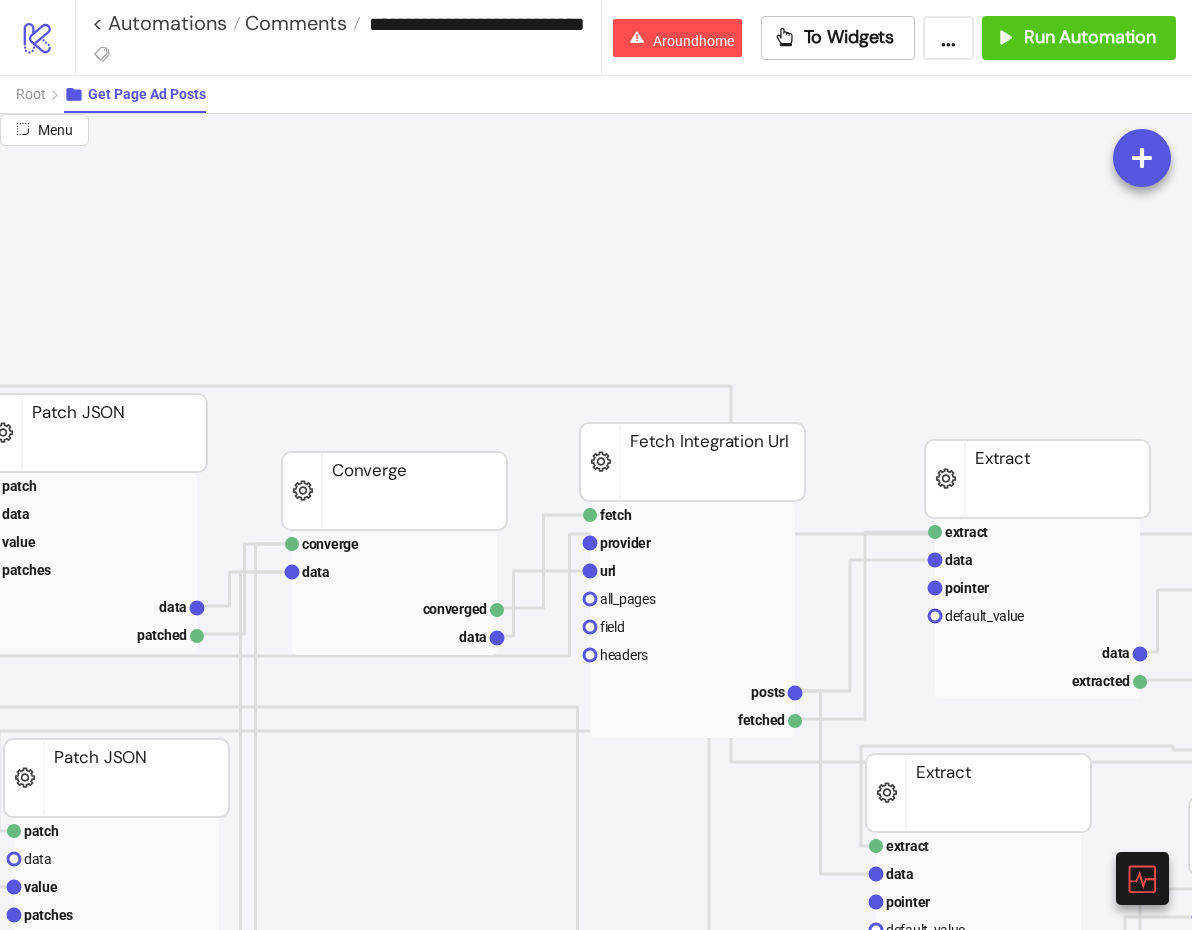 scroll, scrollTop: 103, scrollLeft: 823, axis: both 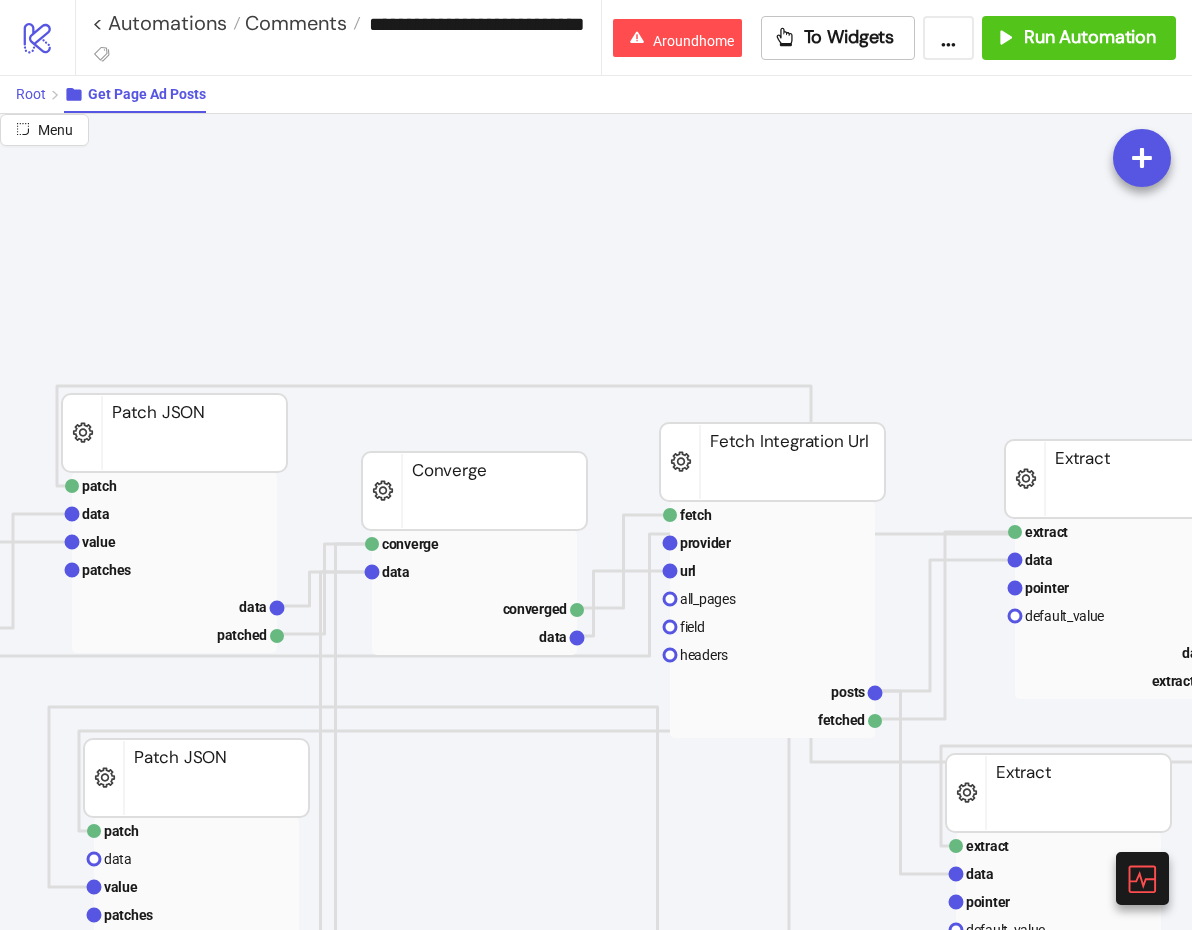 click on "Root" at bounding box center [31, 94] 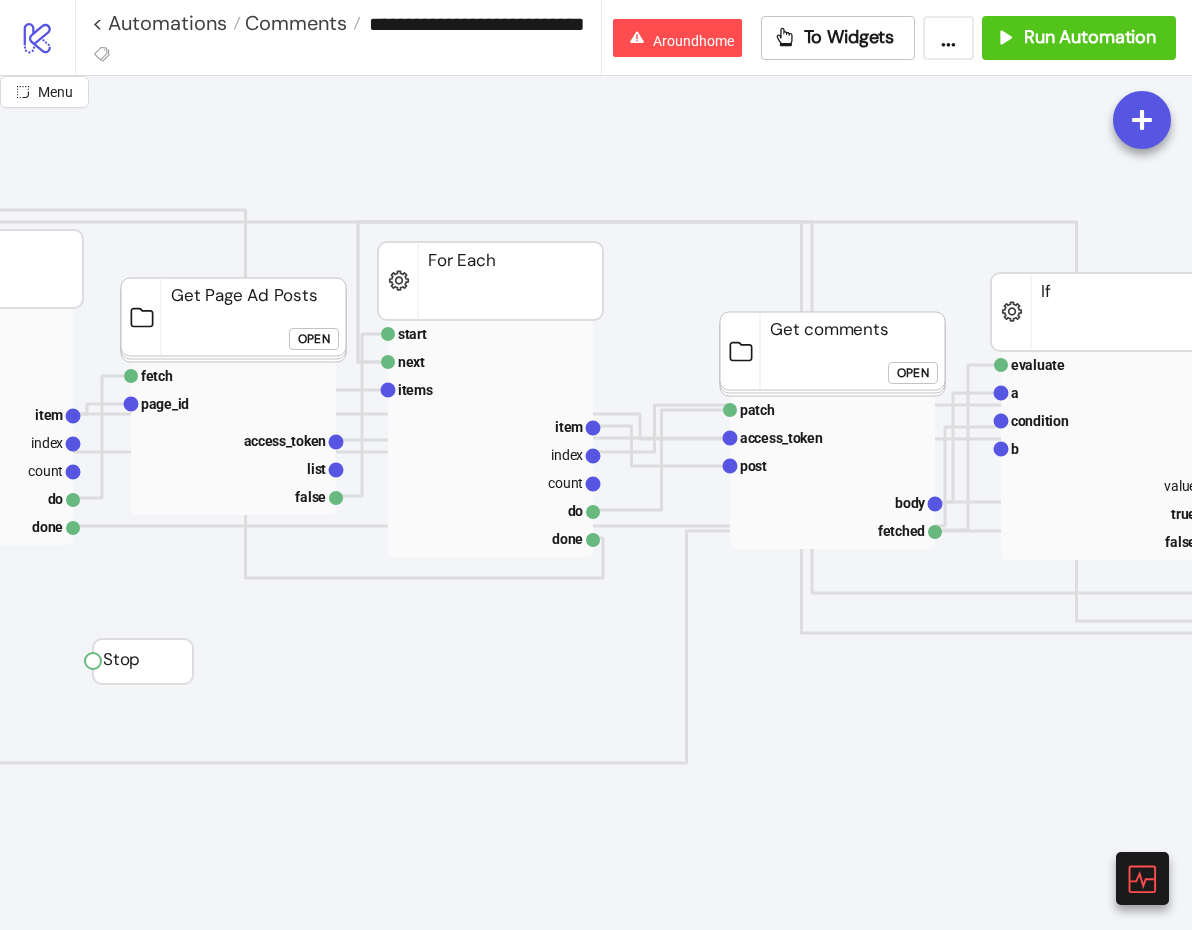 scroll, scrollTop: 103, scrollLeft: 1197, axis: both 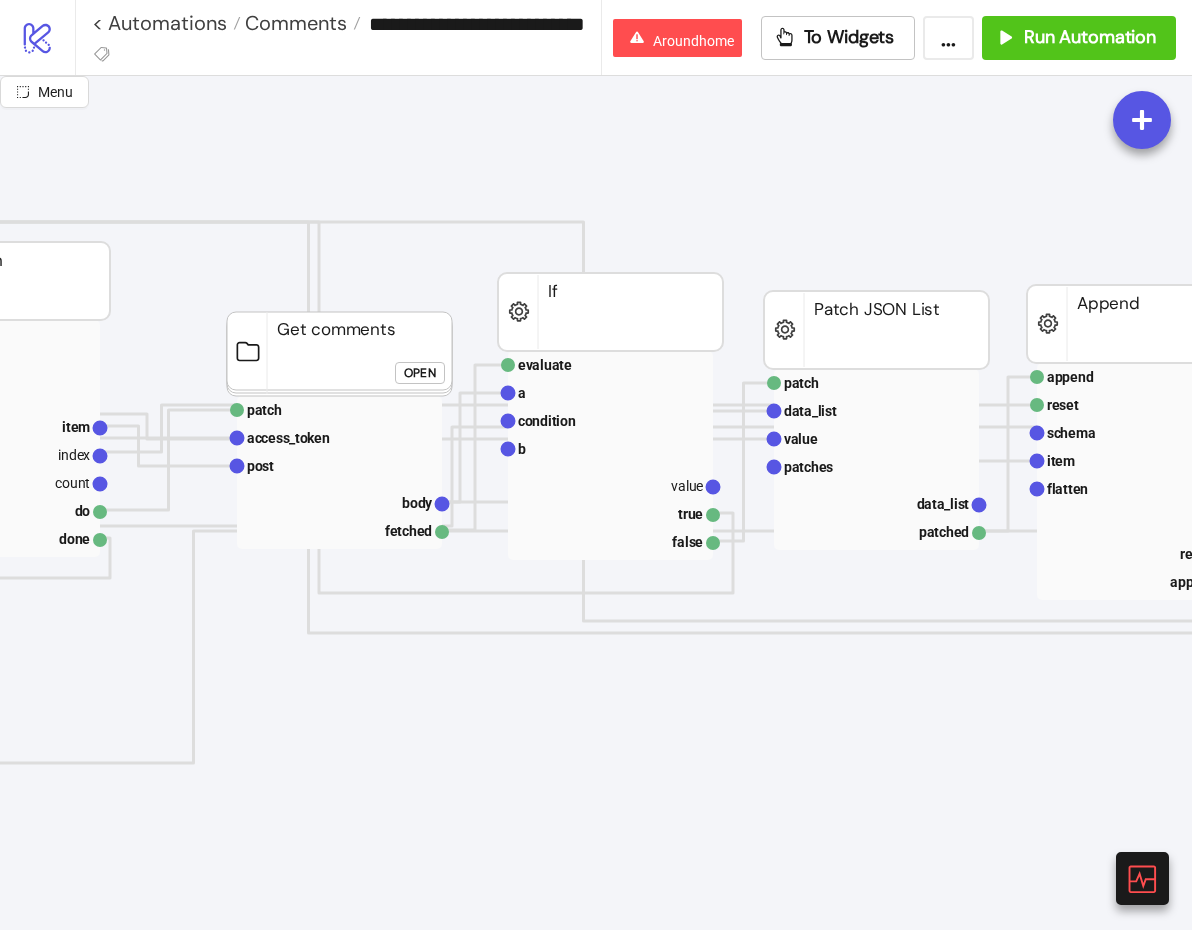 click on "Open" 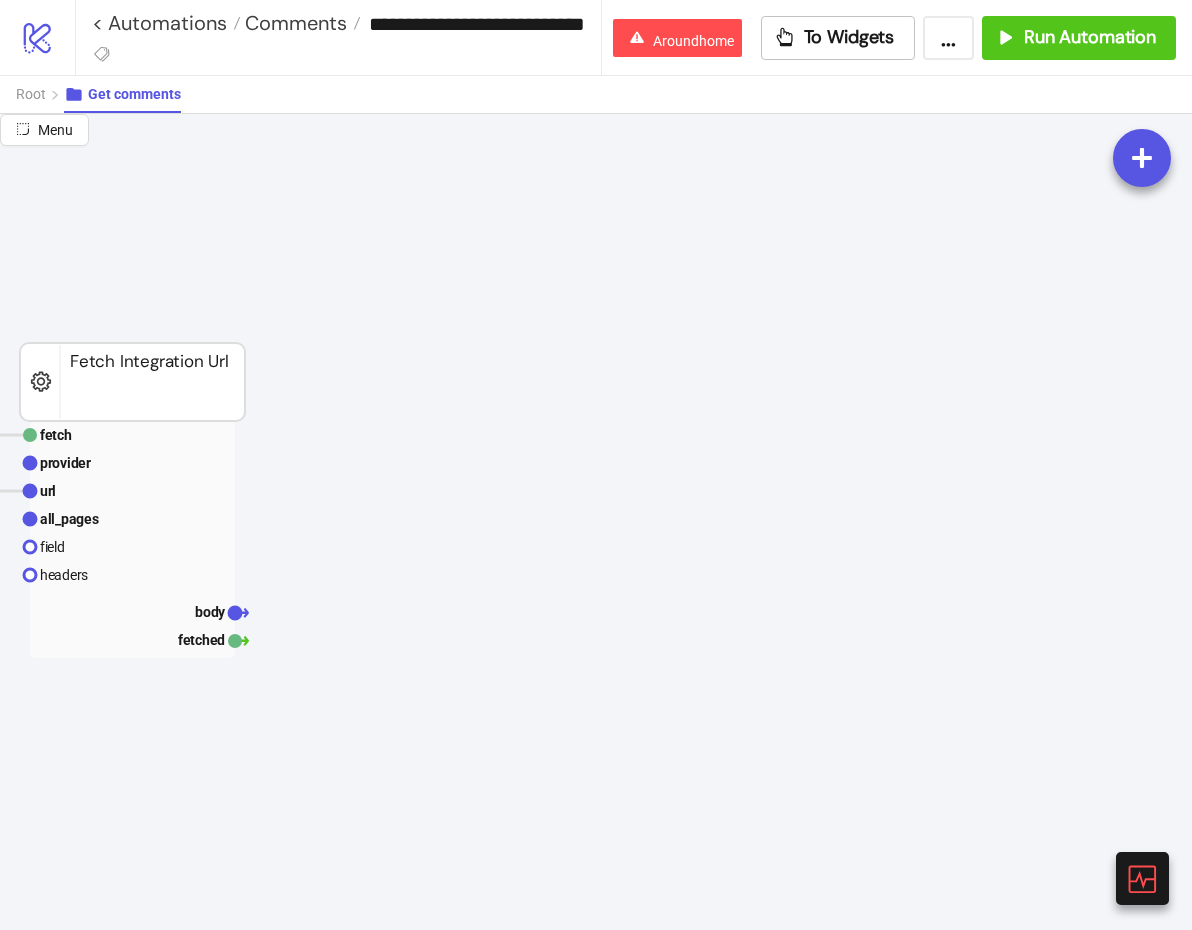 scroll, scrollTop: 103, scrollLeft: 425, axis: both 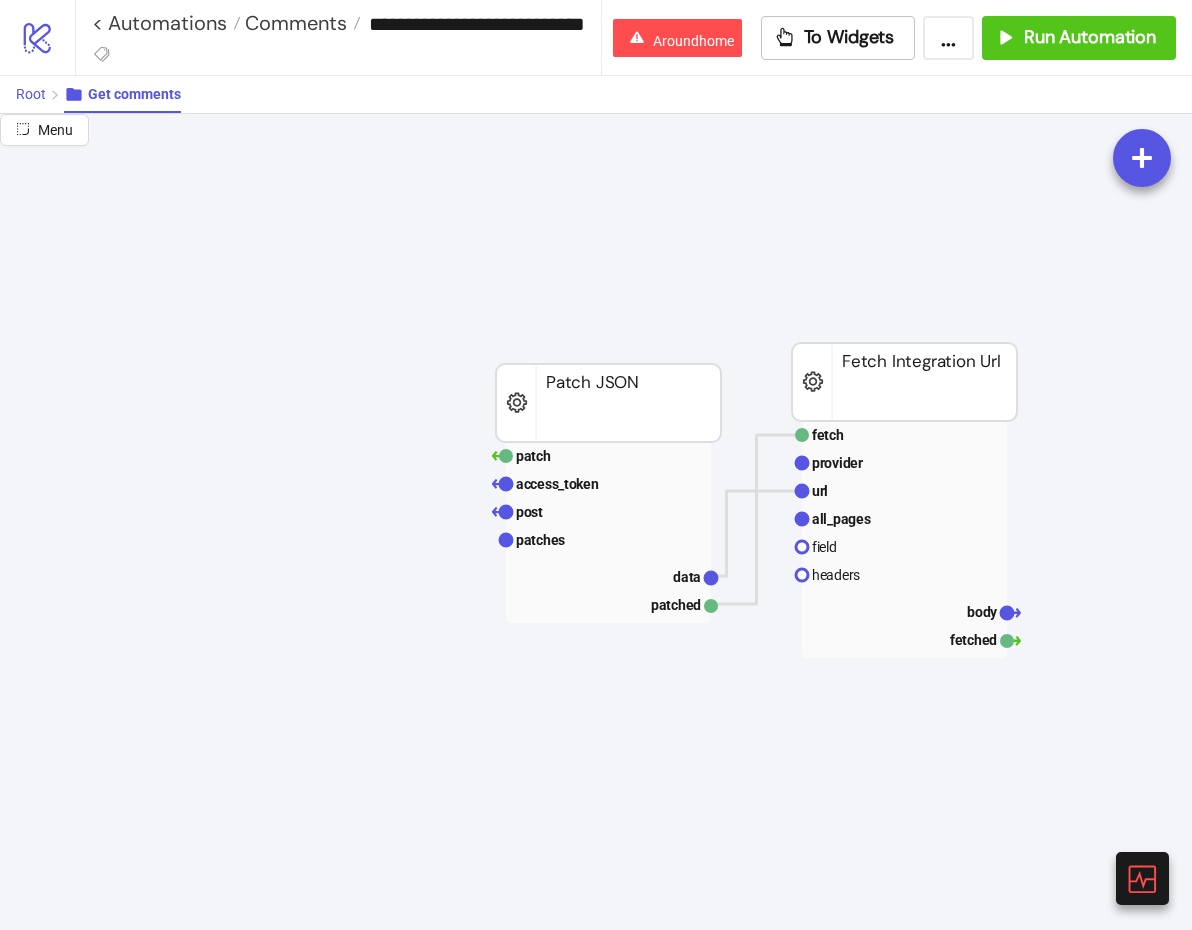 click on "Root" at bounding box center [40, 94] 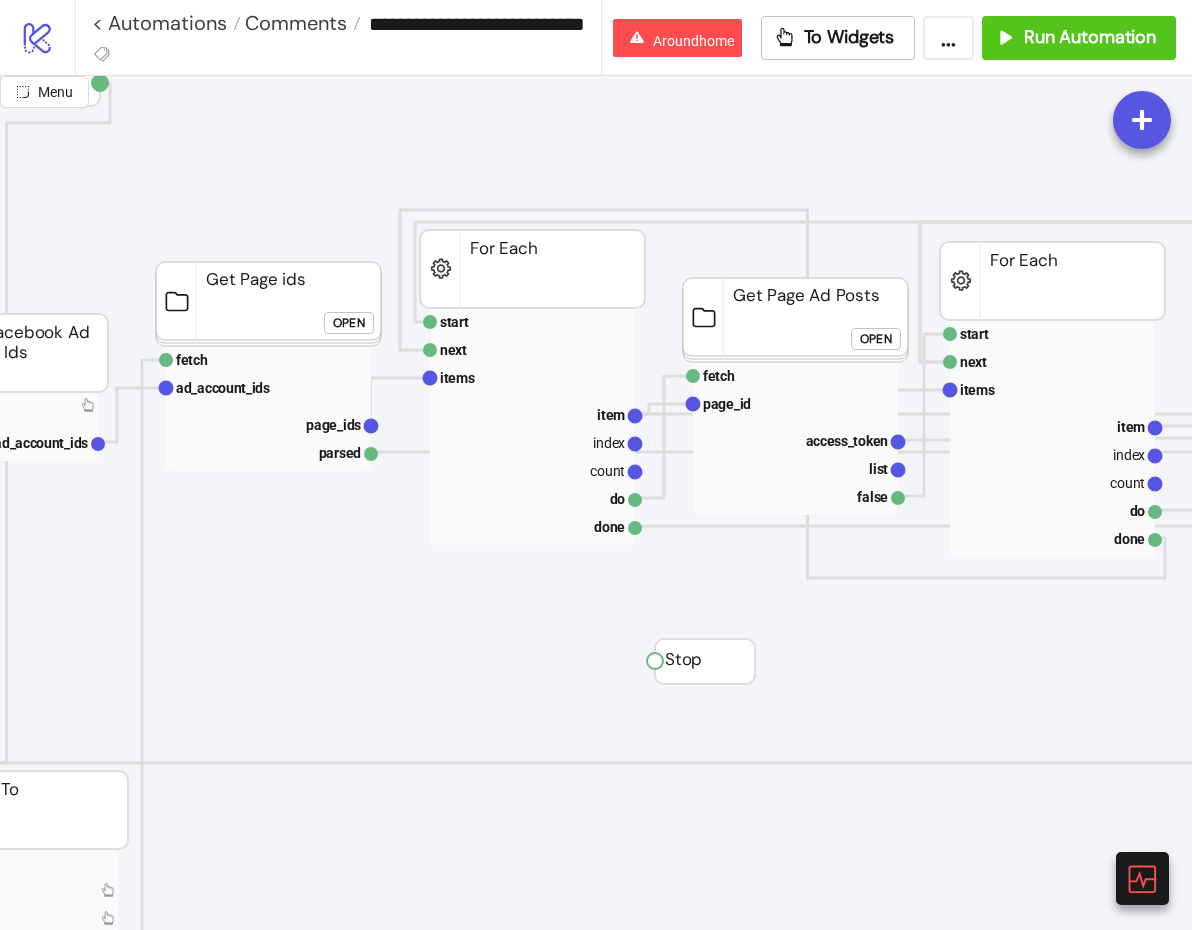 scroll, scrollTop: 103, scrollLeft: 269, axis: both 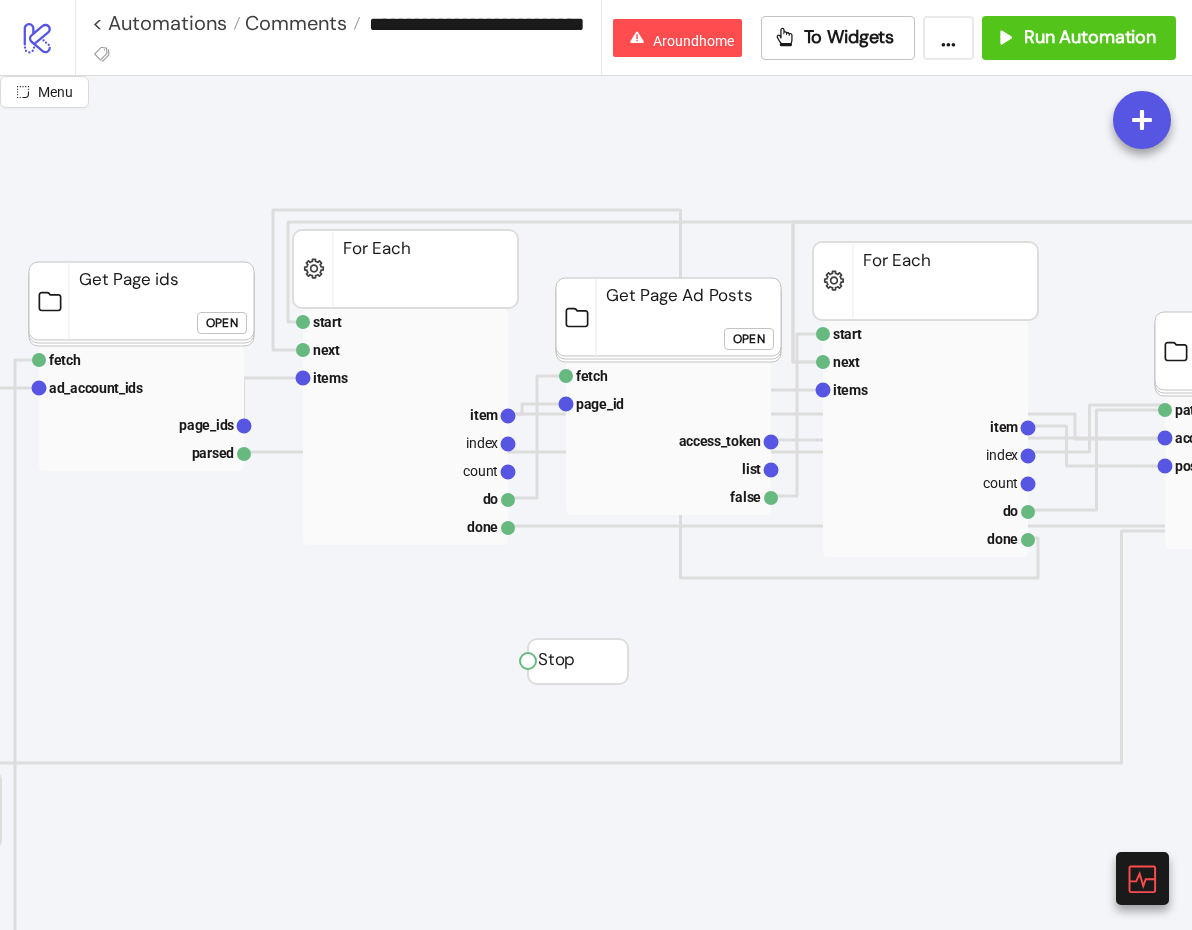 click on "Open" 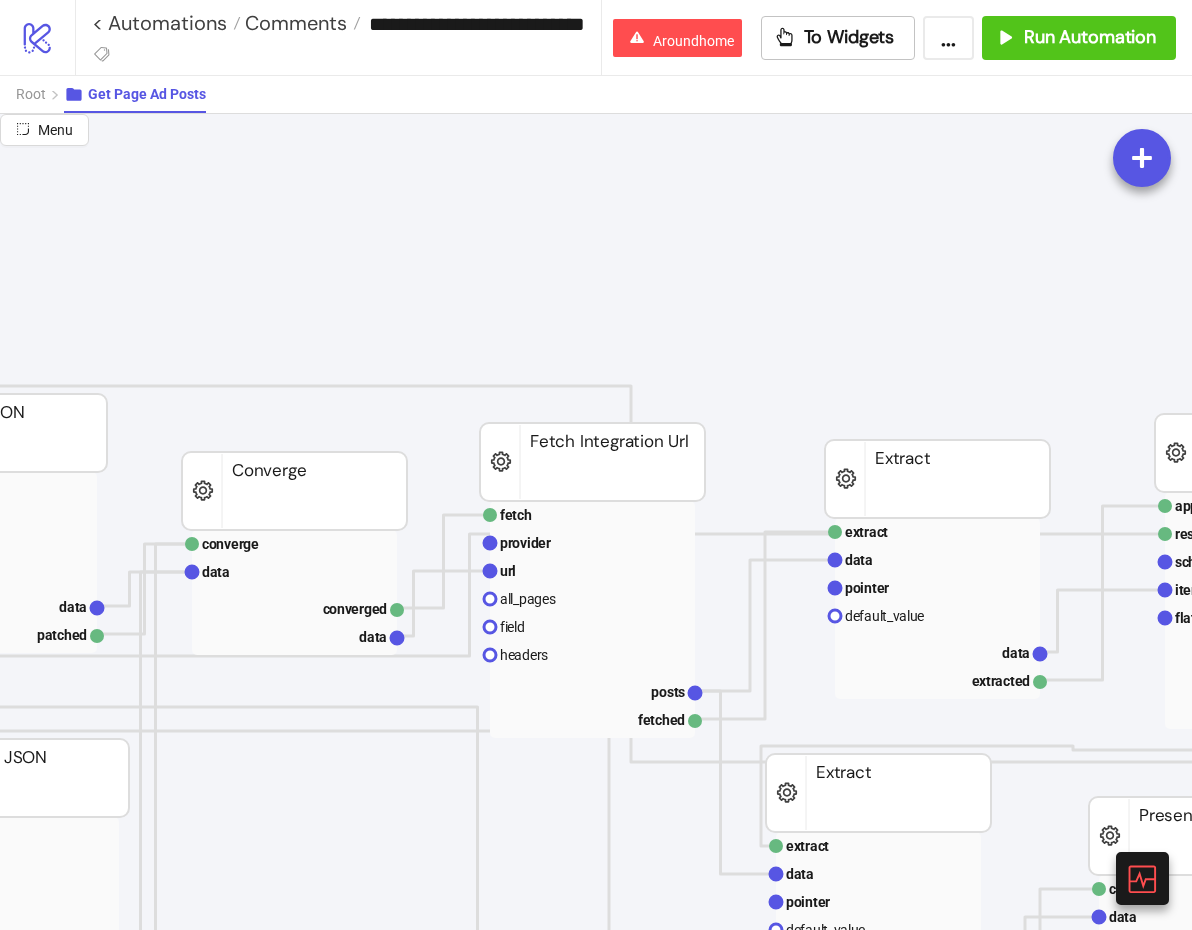 scroll, scrollTop: 103, scrollLeft: 918, axis: both 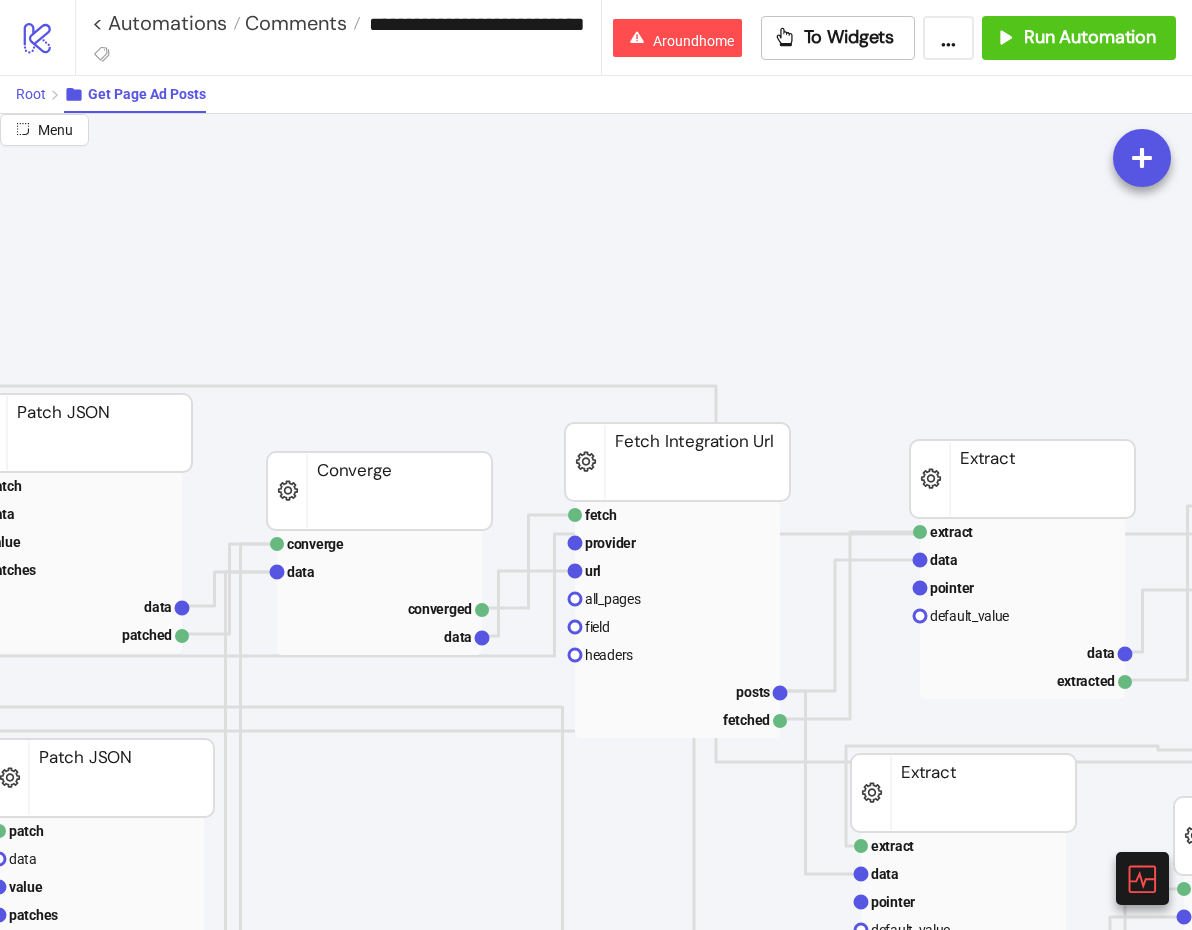 click on "Root" at bounding box center (31, 94) 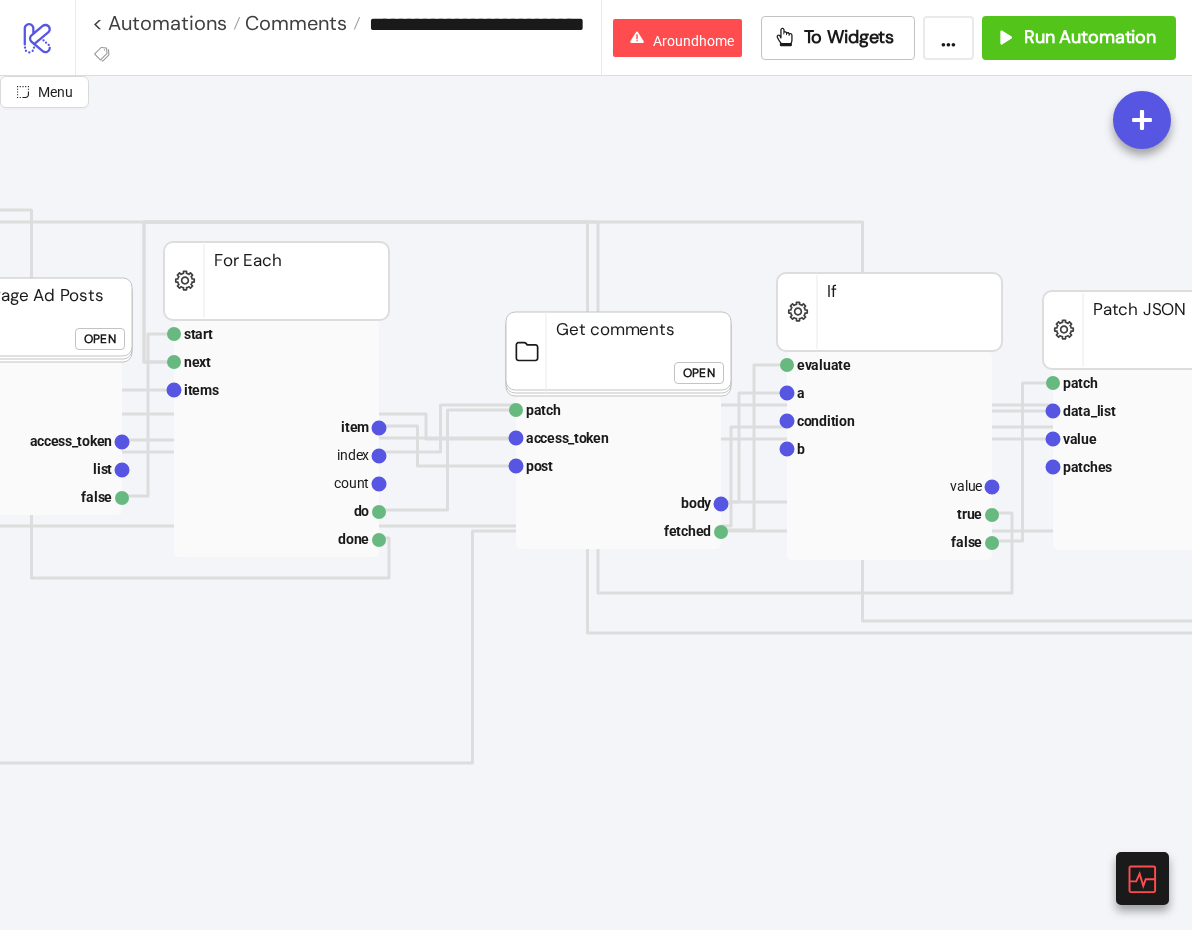 scroll, scrollTop: 130, scrollLeft: 918, axis: both 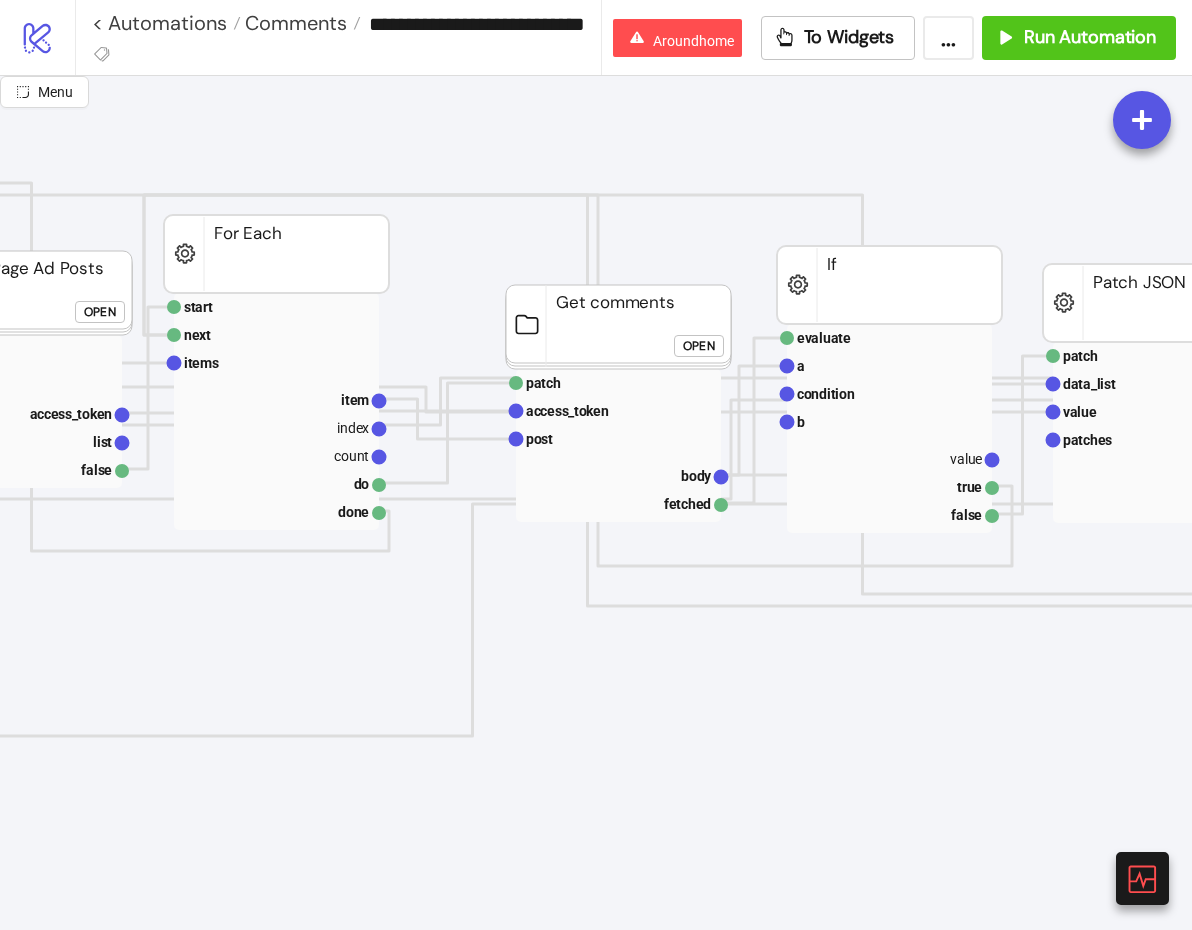 click on "Open" 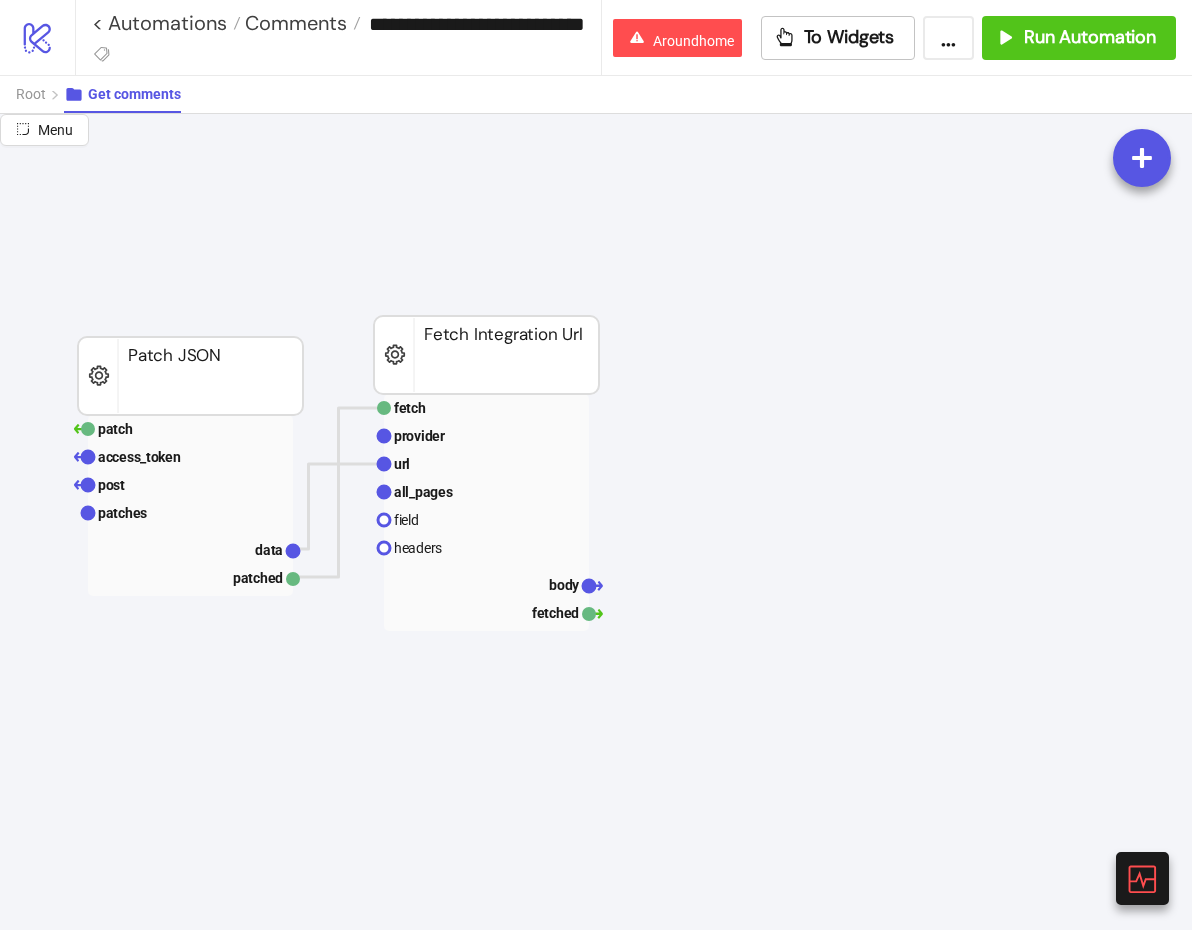scroll, scrollTop: 130, scrollLeft: 693, axis: both 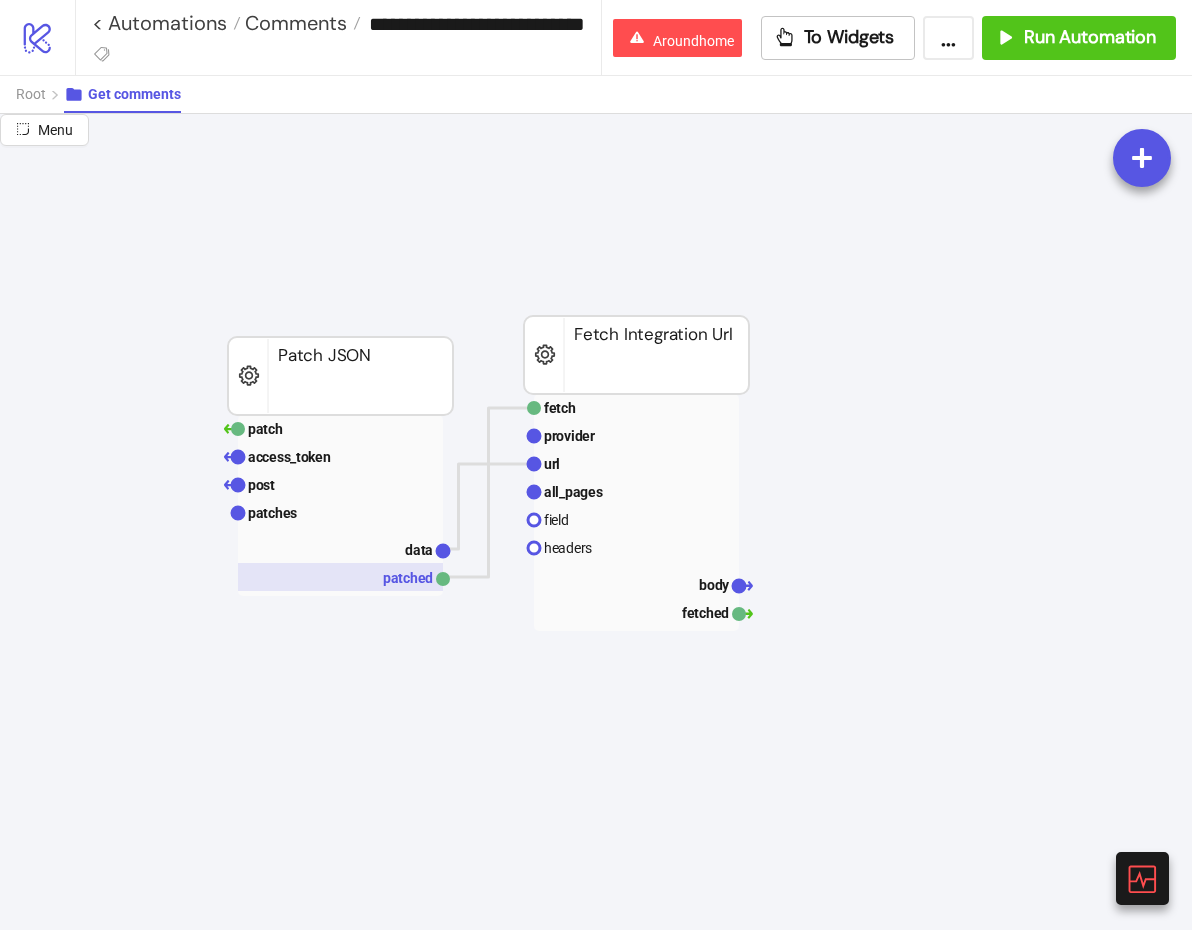 click 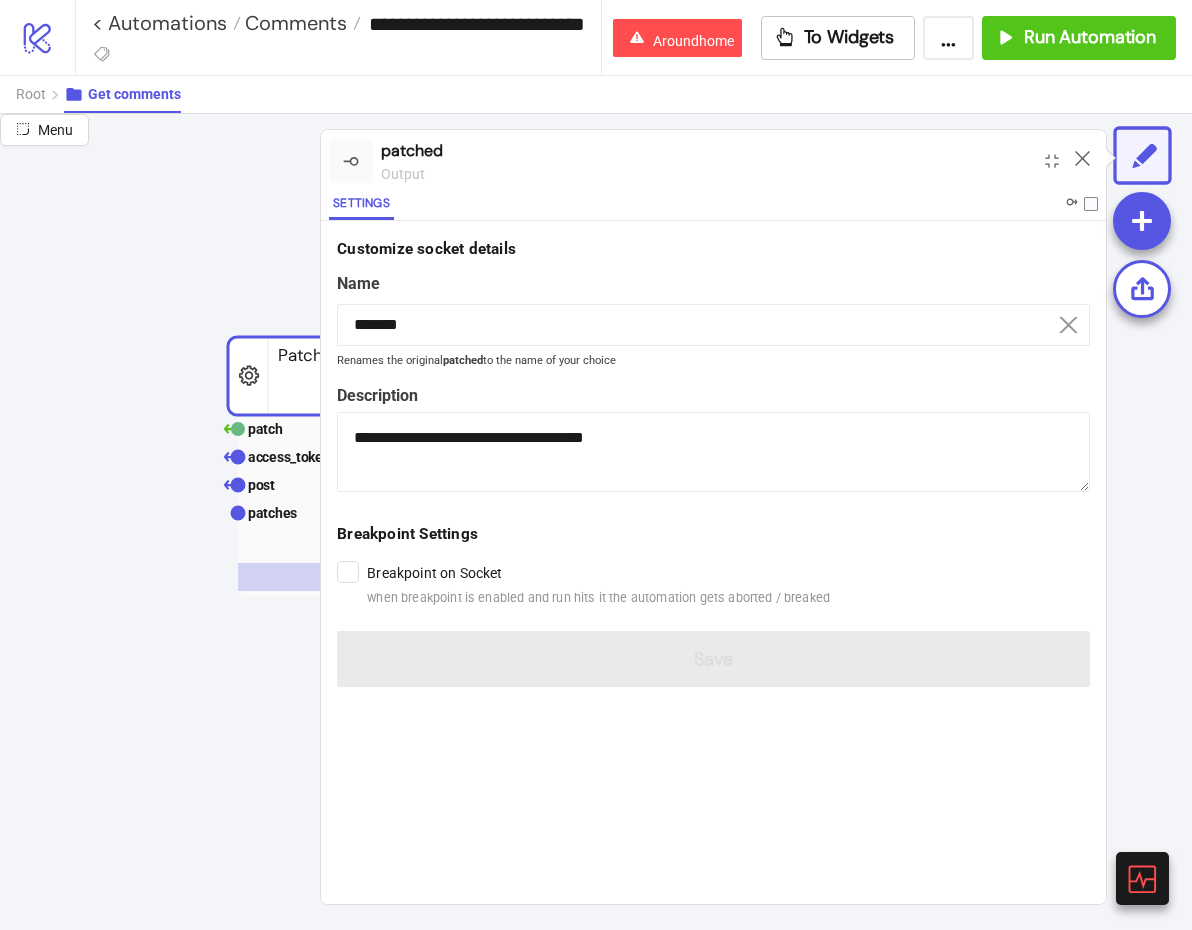click 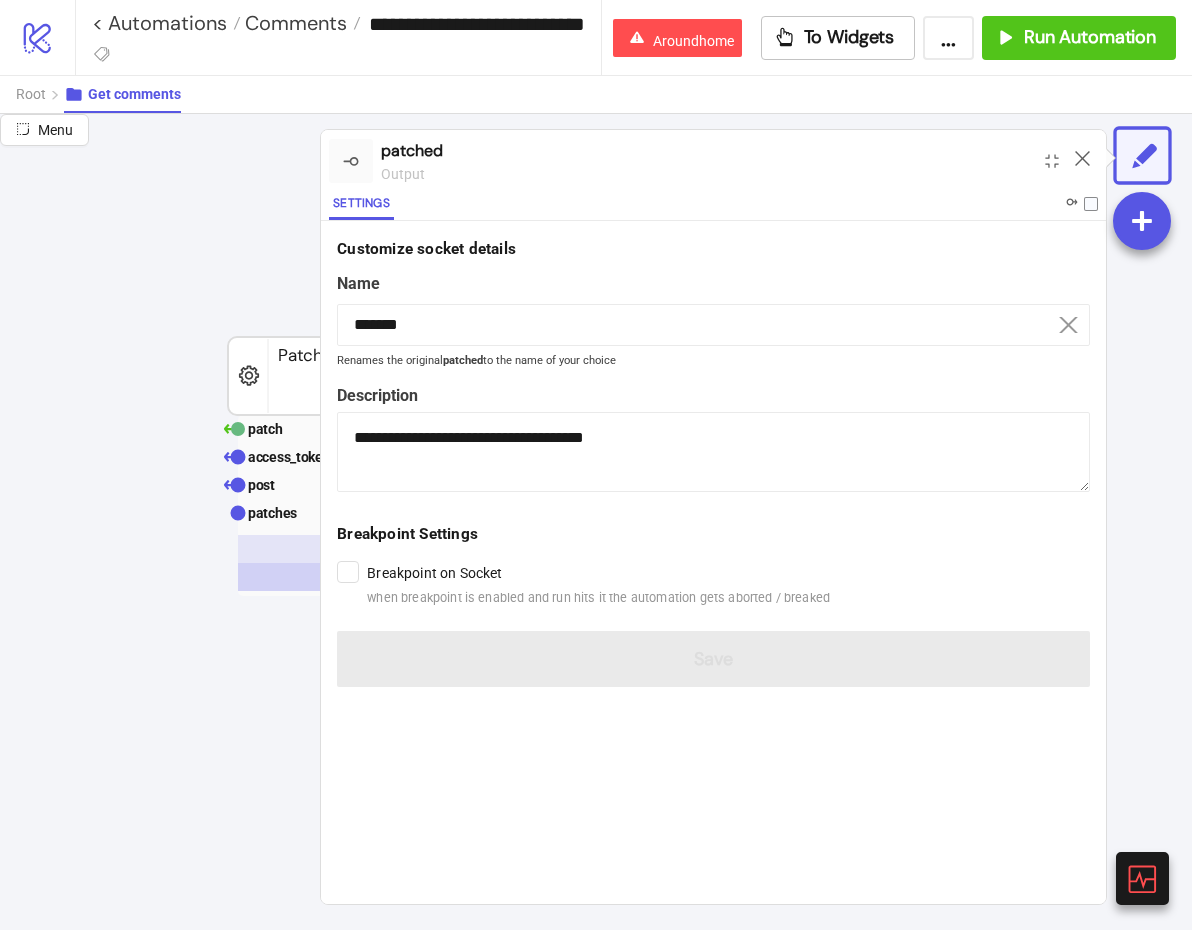 click 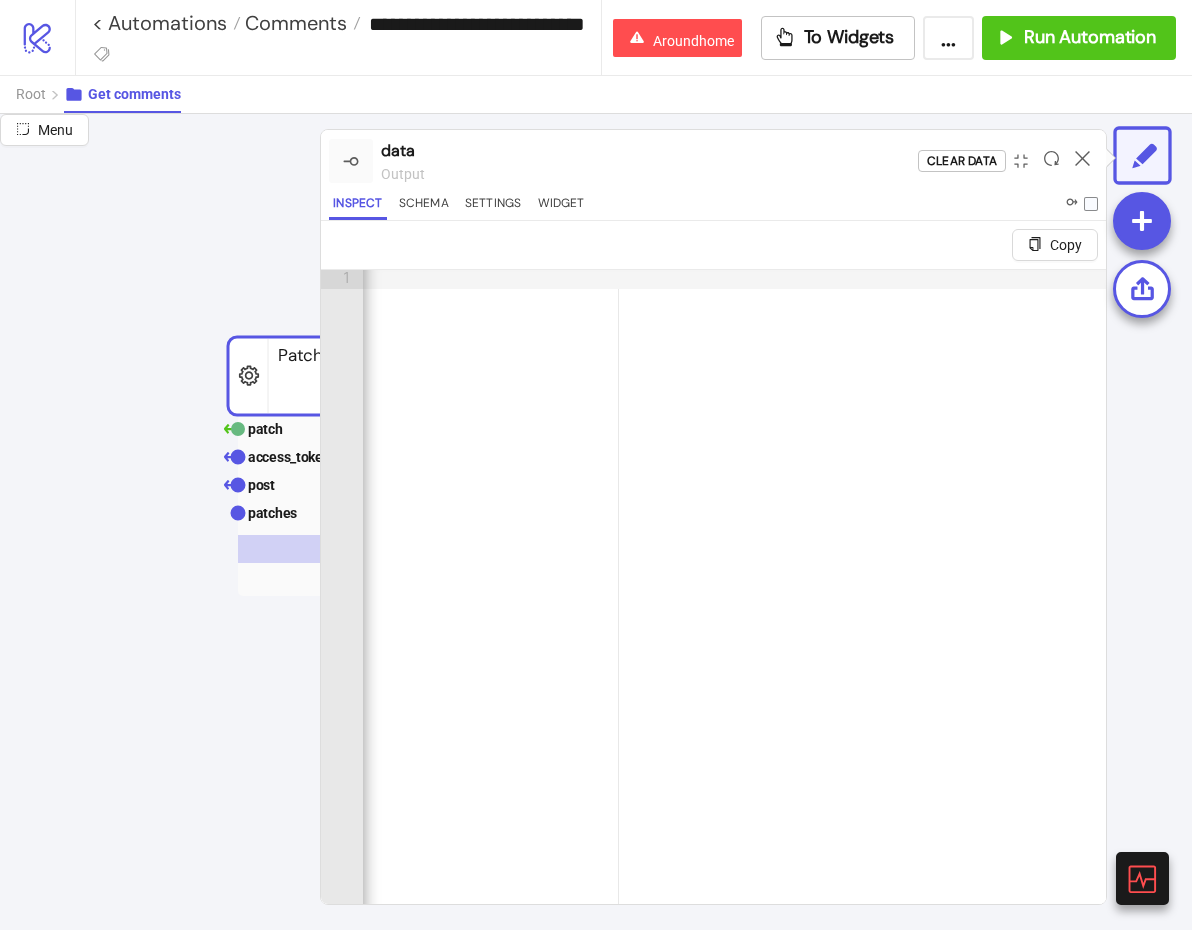 scroll, scrollTop: 0, scrollLeft: 421, axis: horizontal 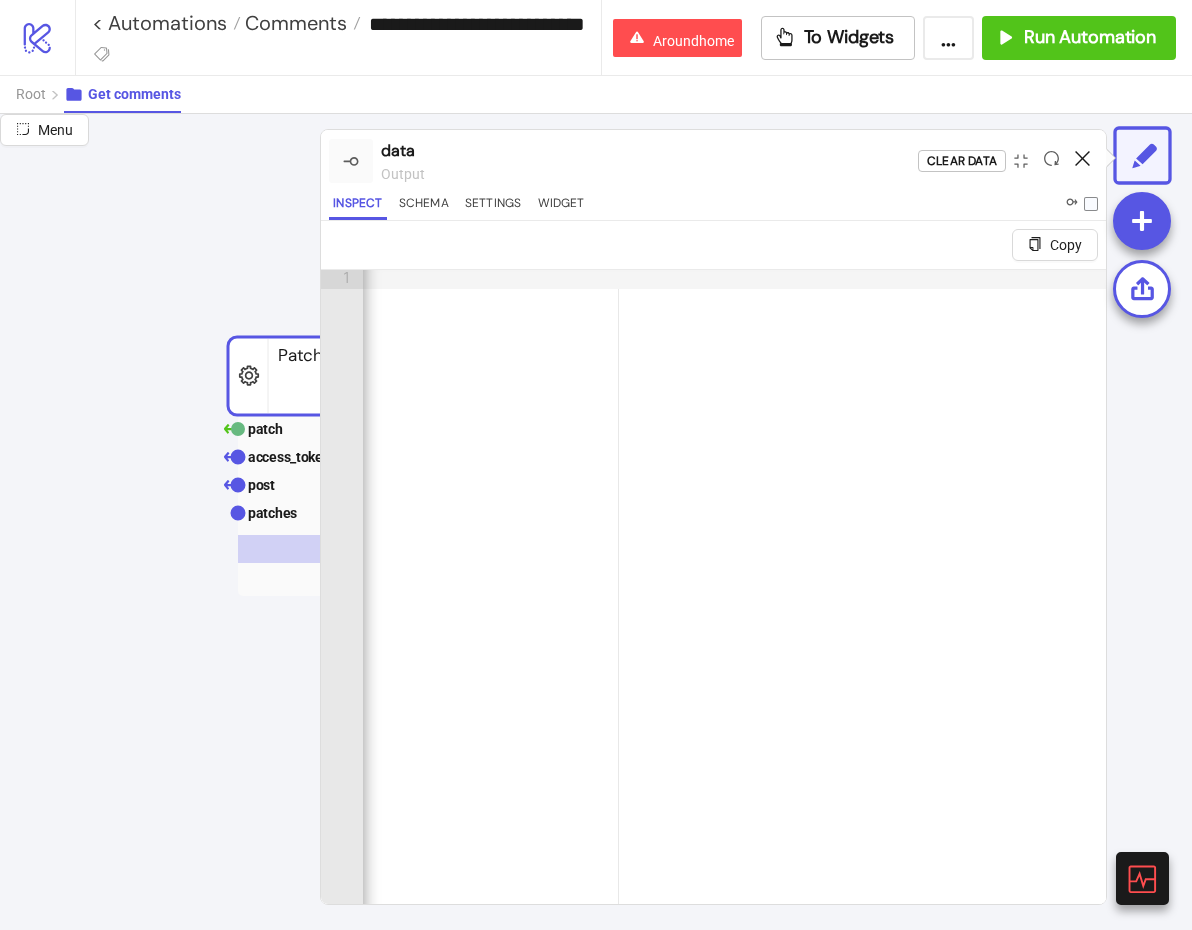 click 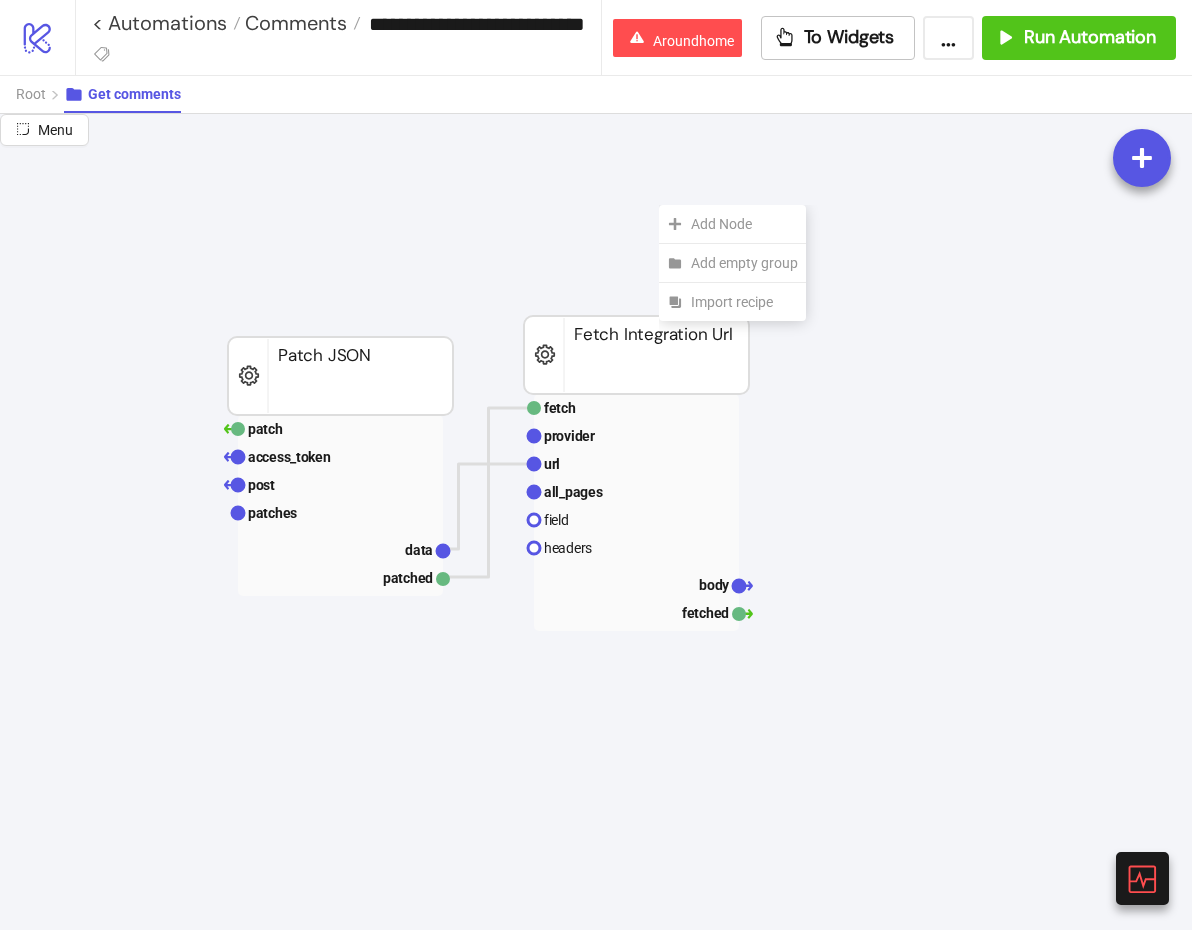 click on "fetch provider url all_pages field headers body fetched Fetch Integration Url patch access_token post patches data patched Patch JSON Add Node Add empty group Import recipe" 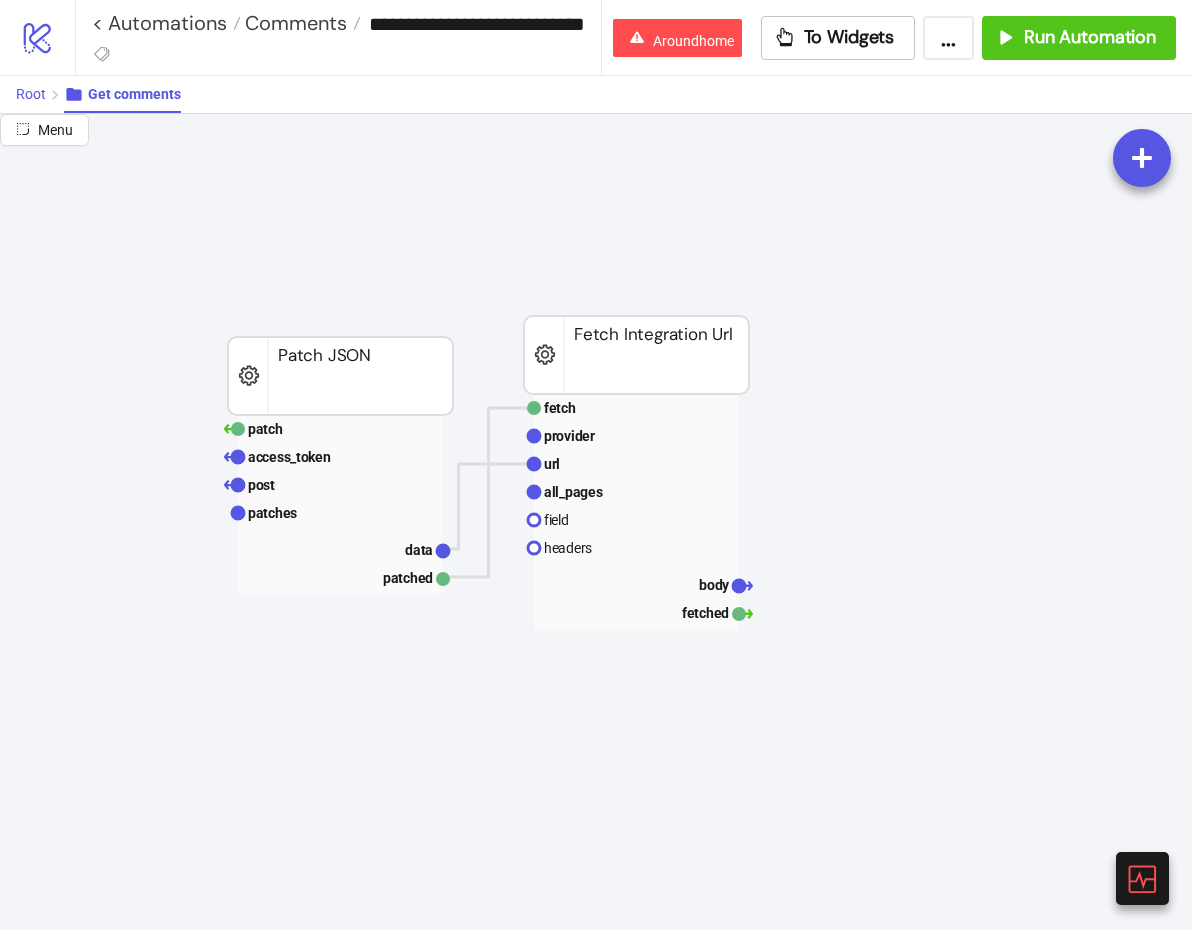 click on "Root" at bounding box center (31, 94) 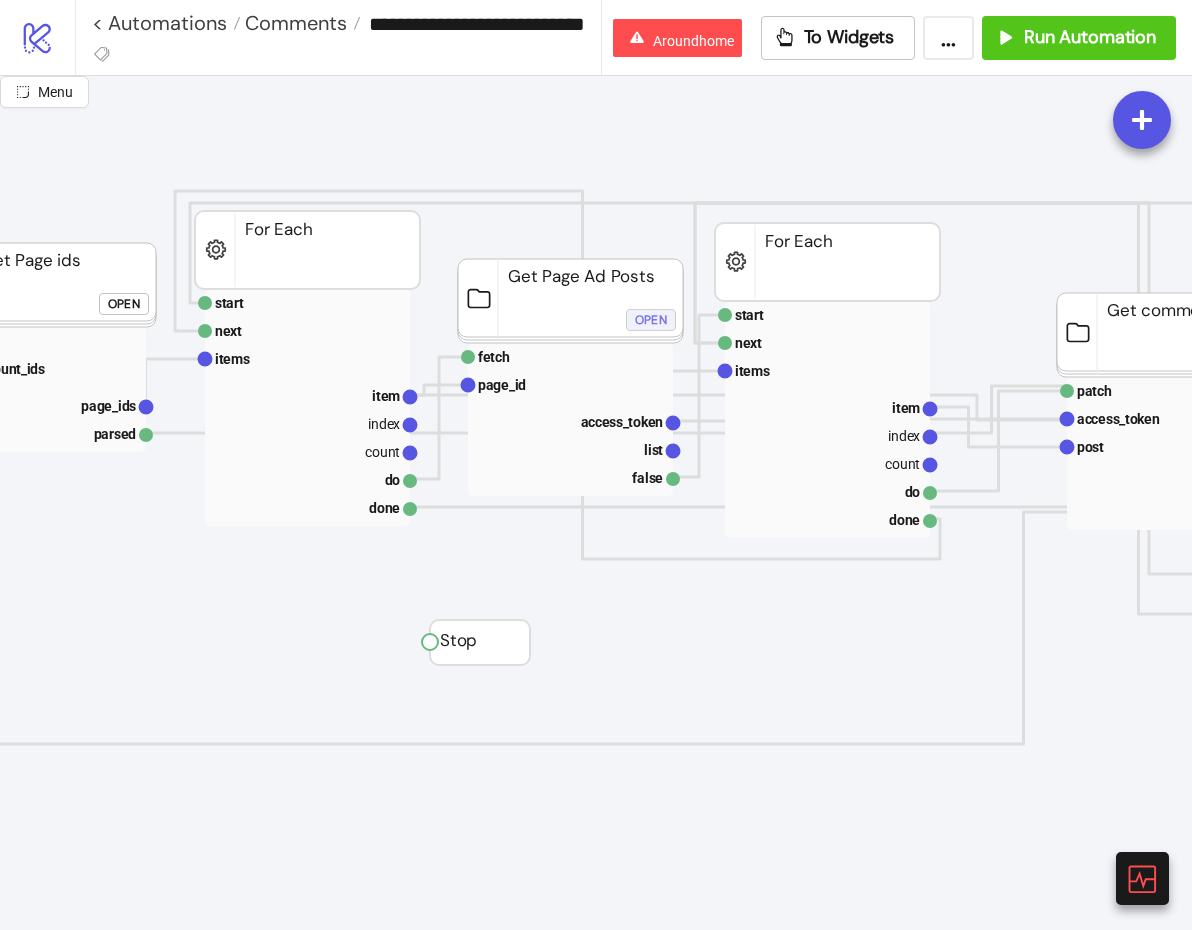 scroll, scrollTop: 122, scrollLeft: 273, axis: both 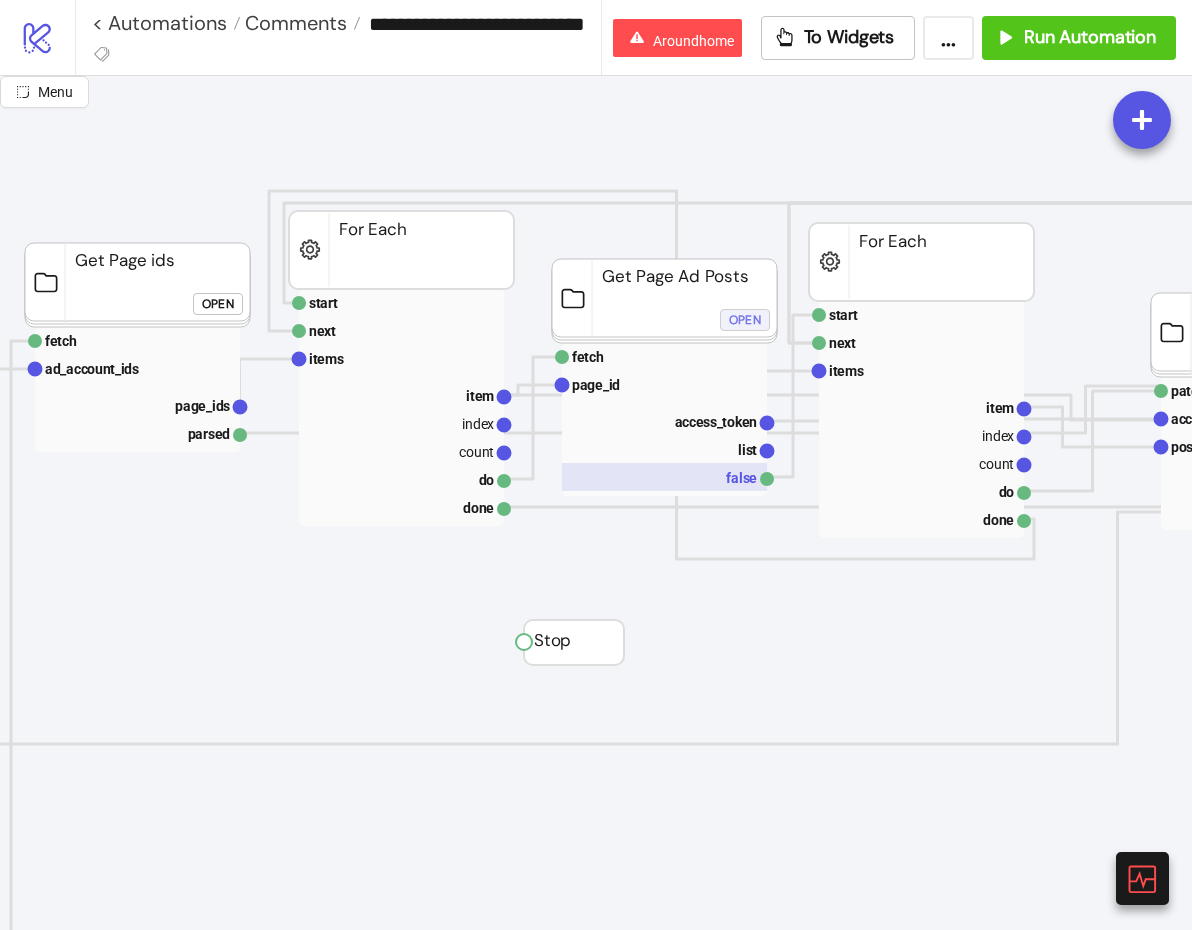 click 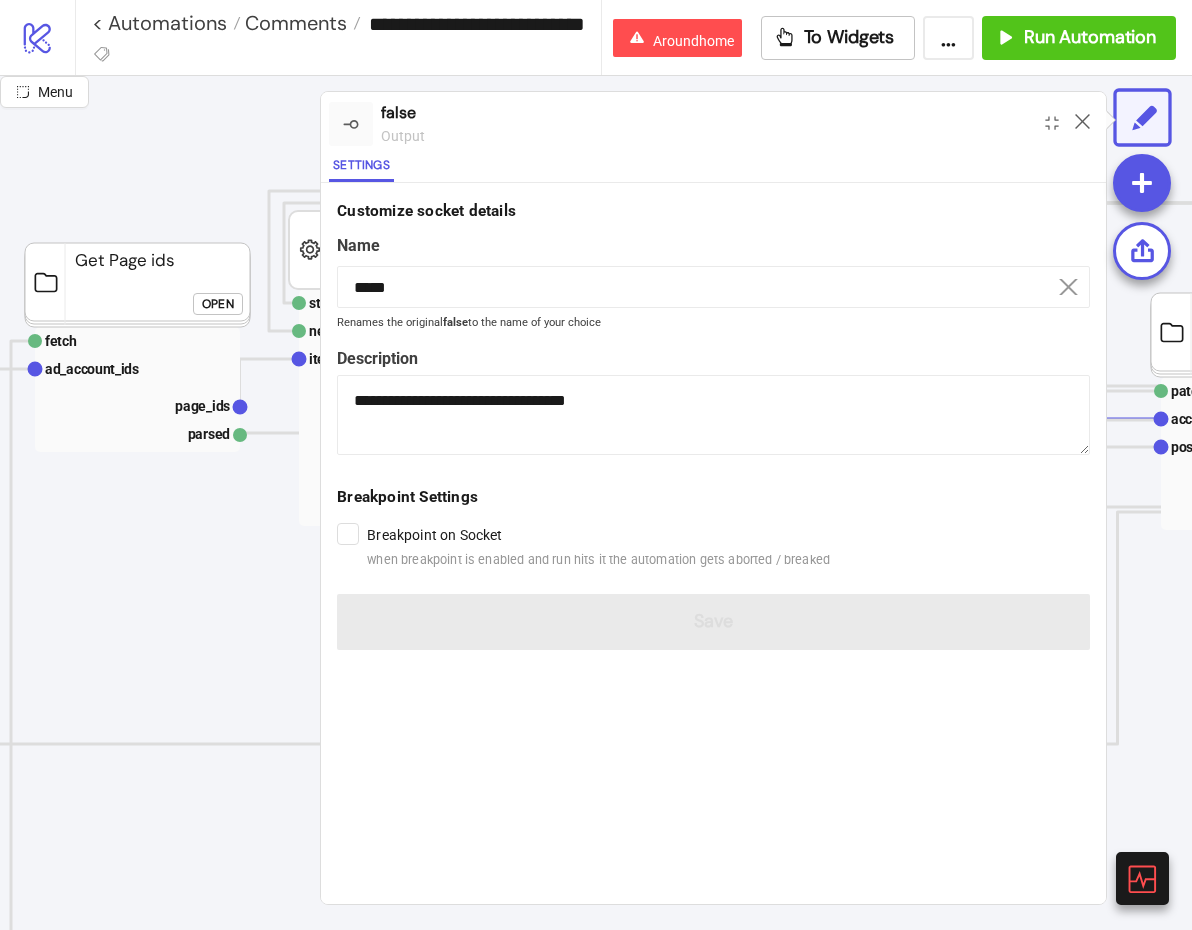 click on "Breakpoint Settings" at bounding box center [713, 497] 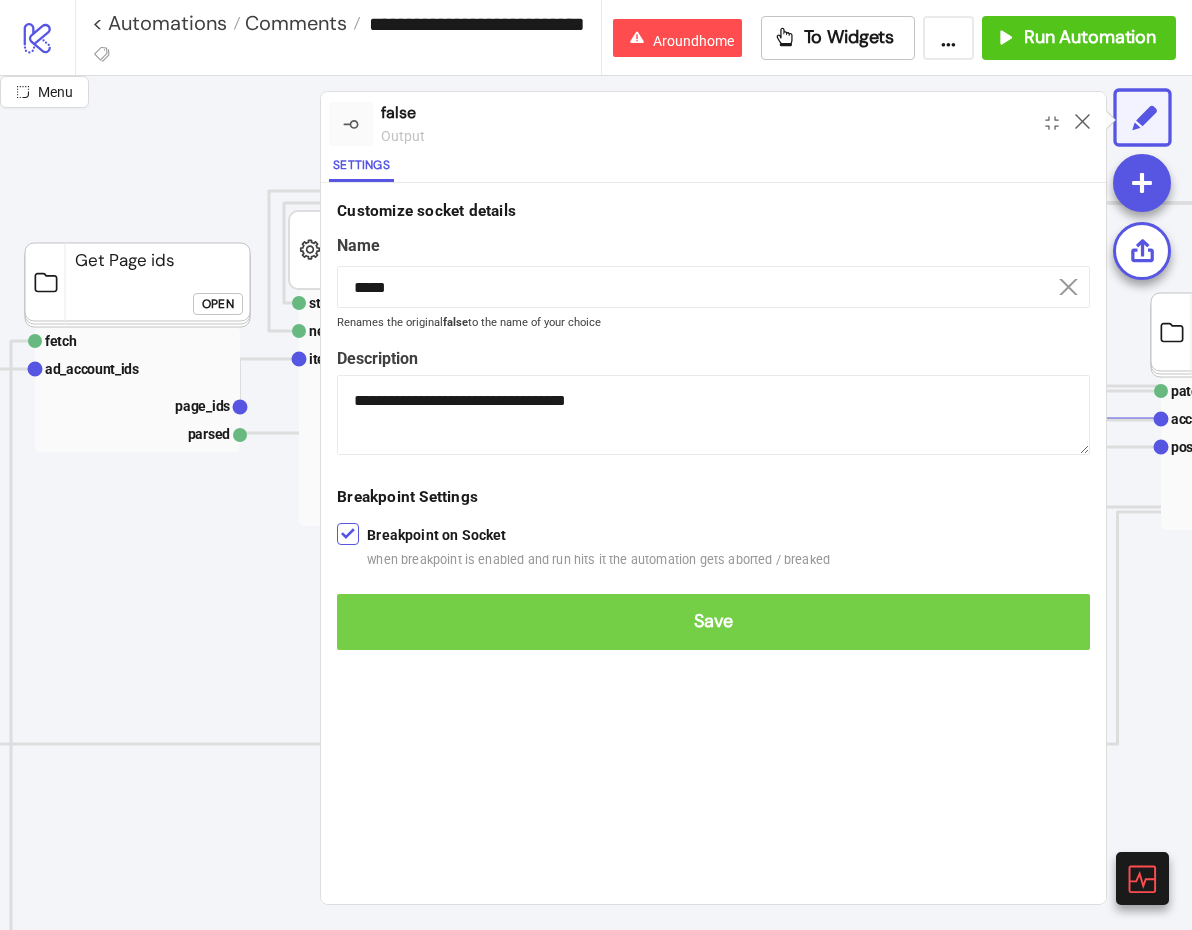 click on "Save" at bounding box center [713, 622] 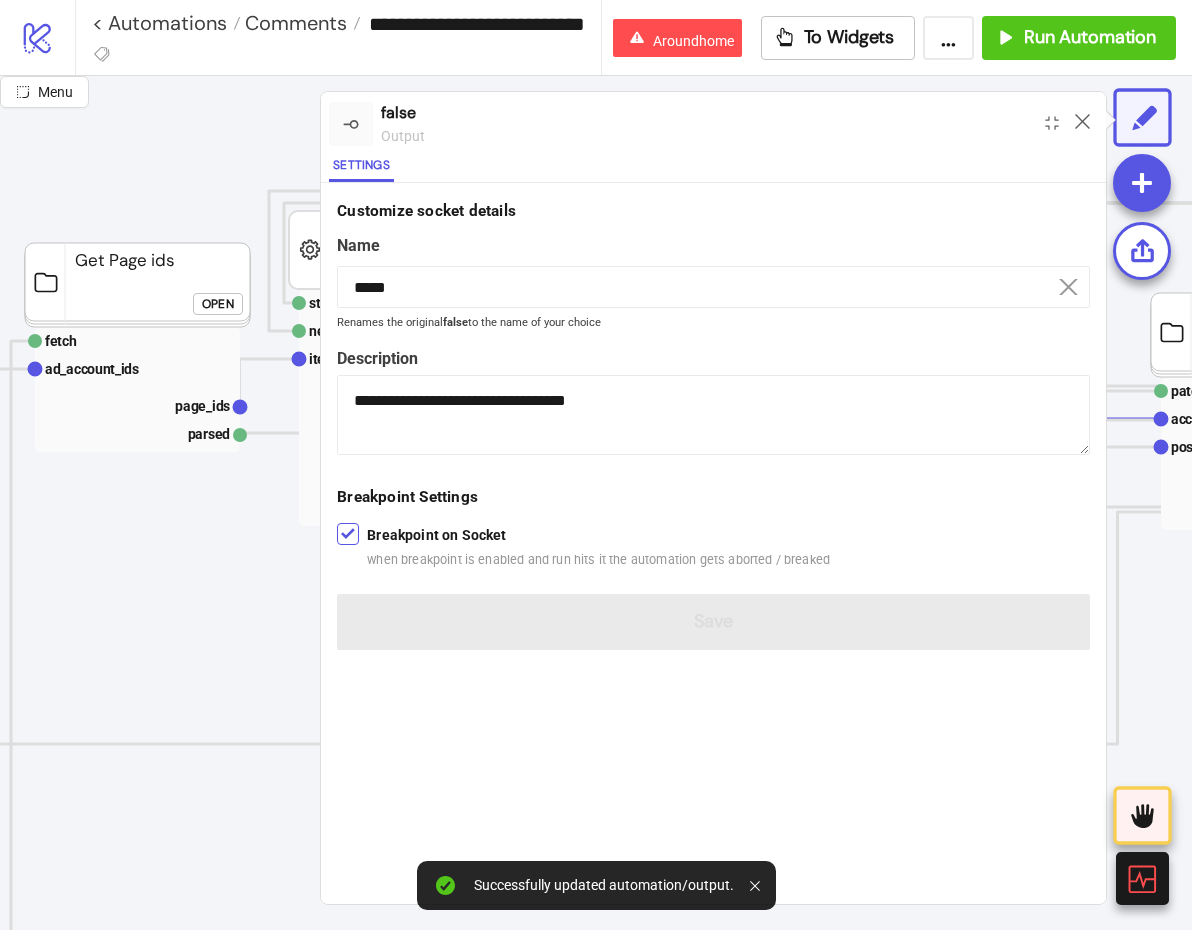click at bounding box center [1082, 124] 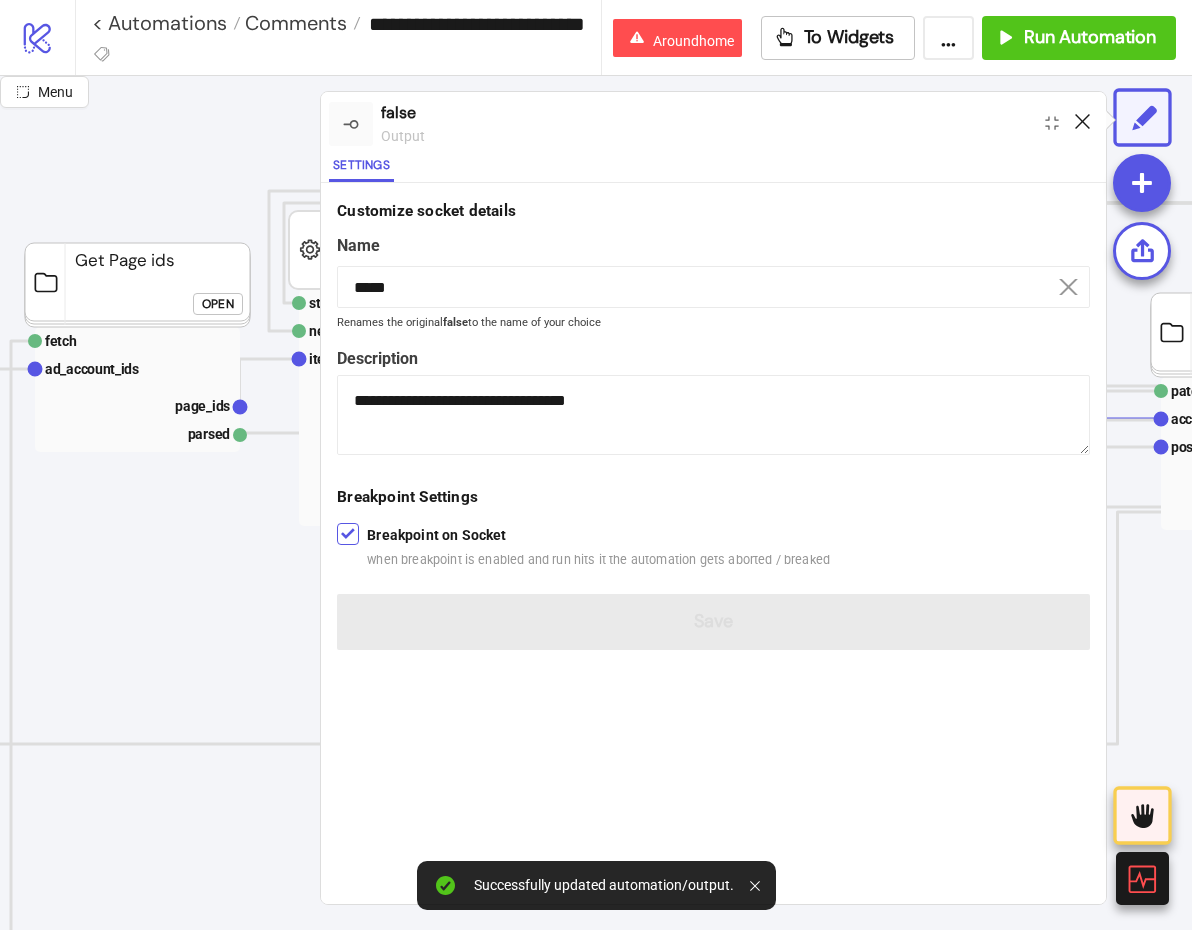 click 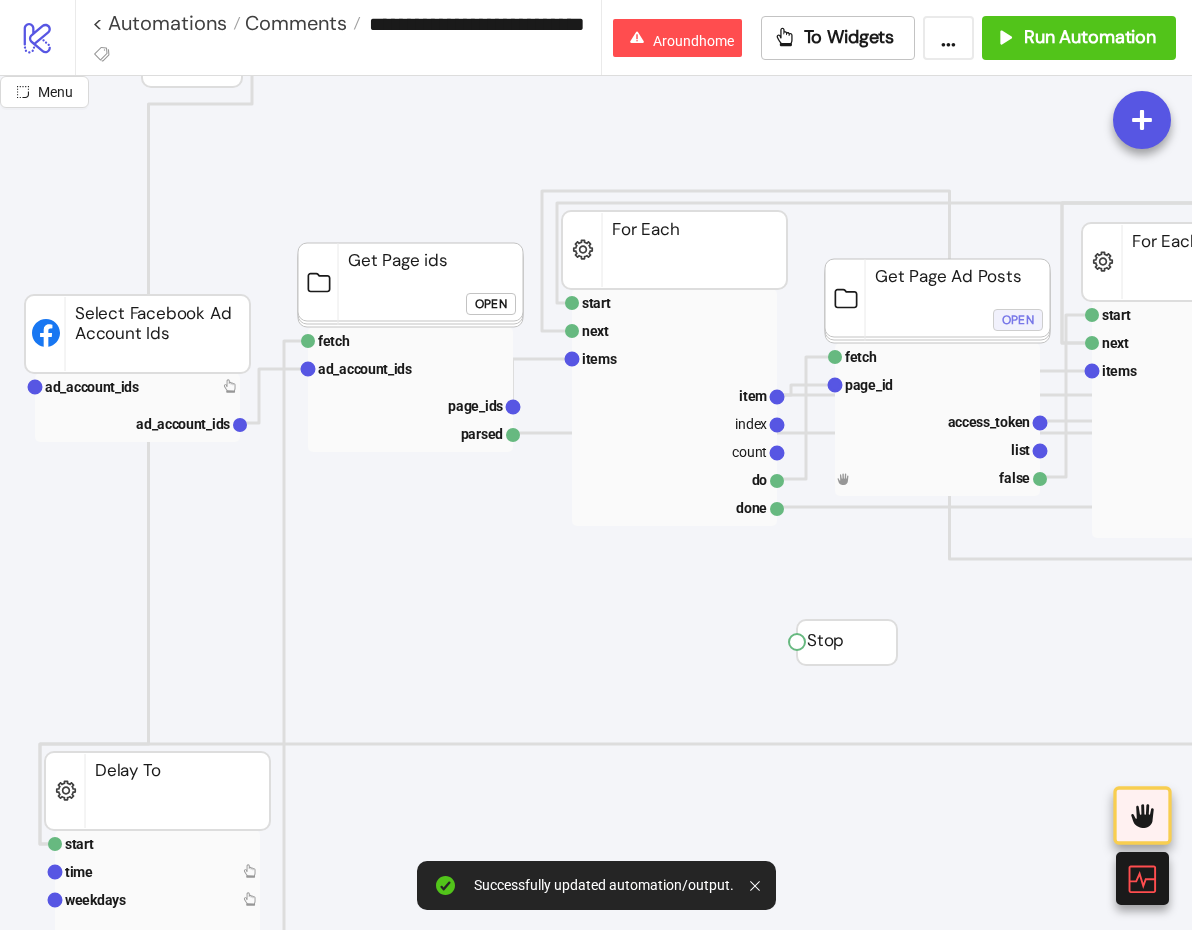 scroll, scrollTop: 0, scrollLeft: 0, axis: both 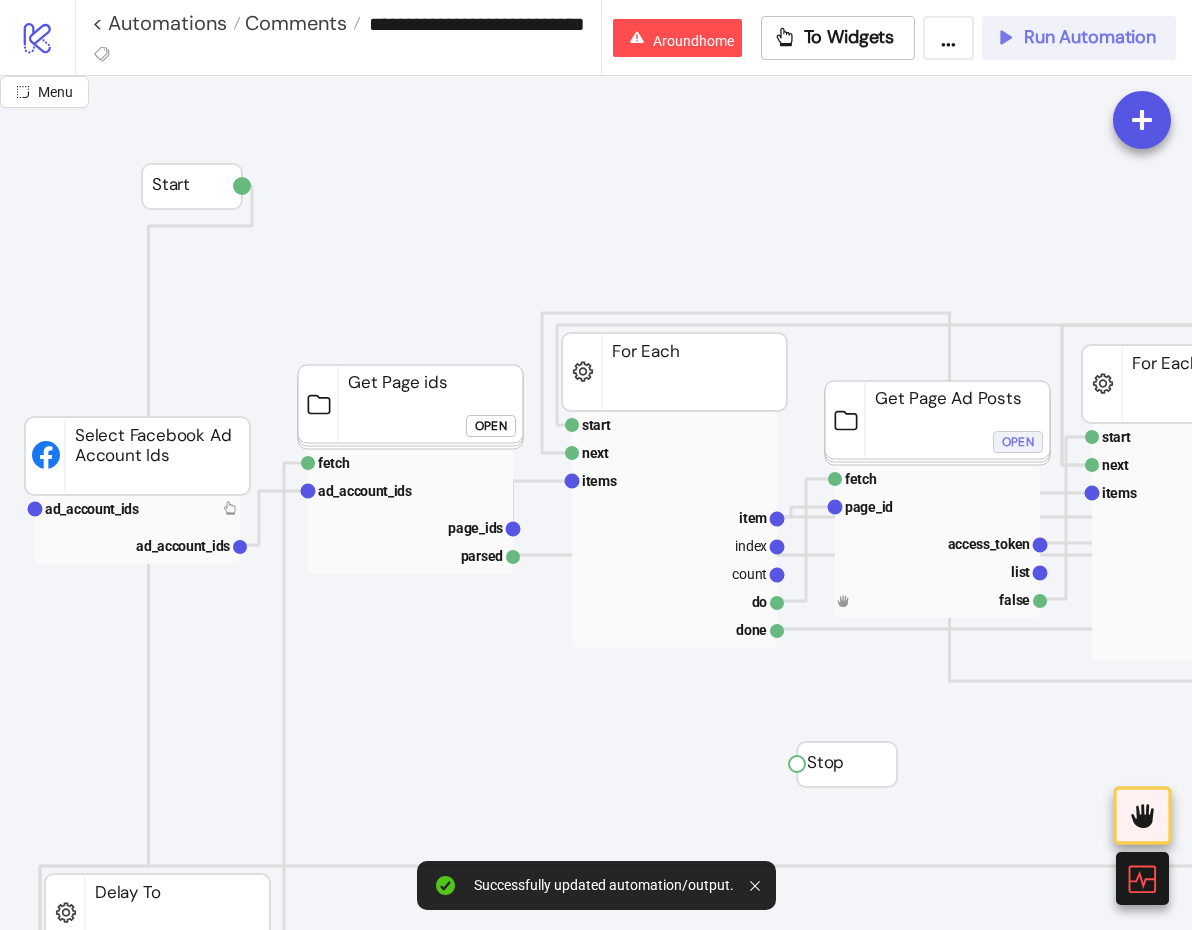 click on "Run Automation" at bounding box center (1090, 37) 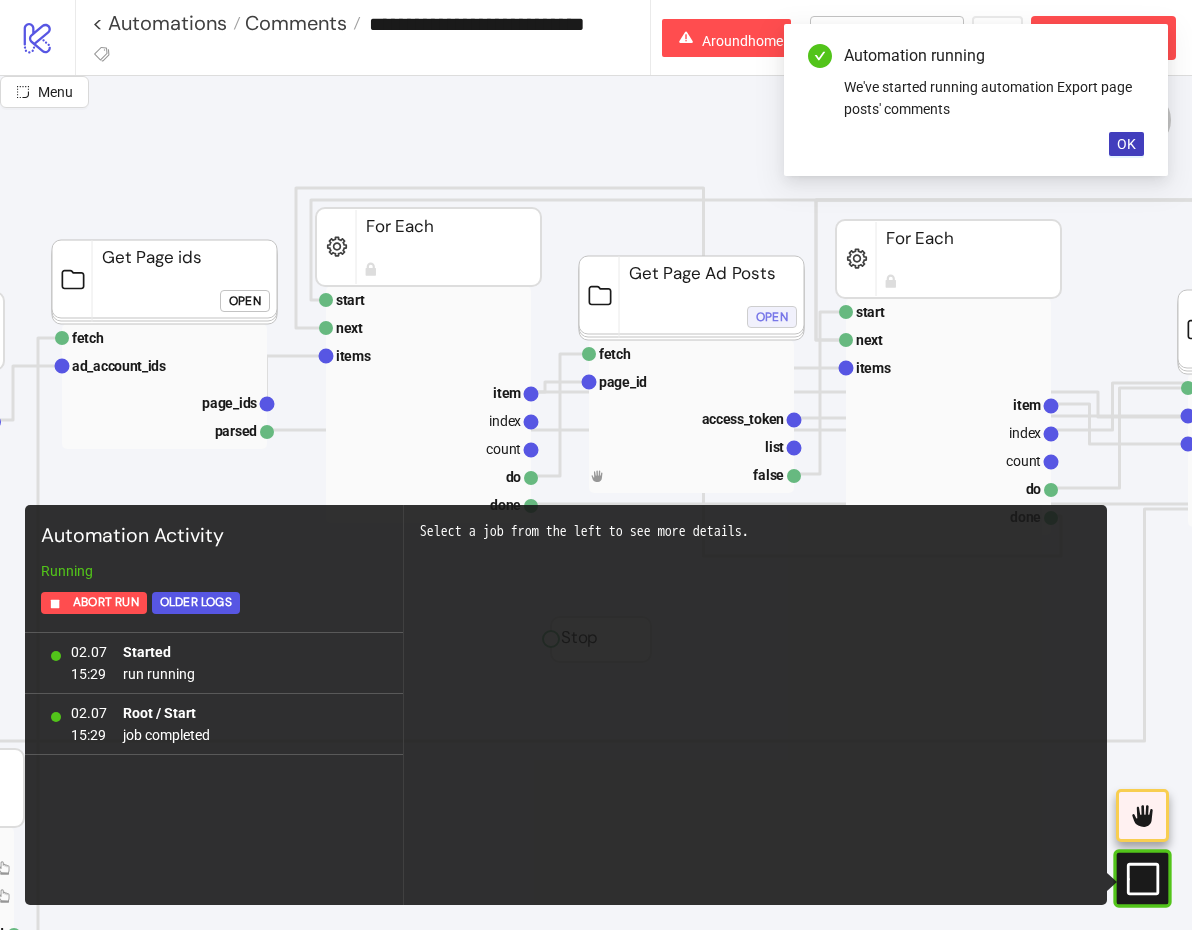 scroll, scrollTop: 125, scrollLeft: 269, axis: both 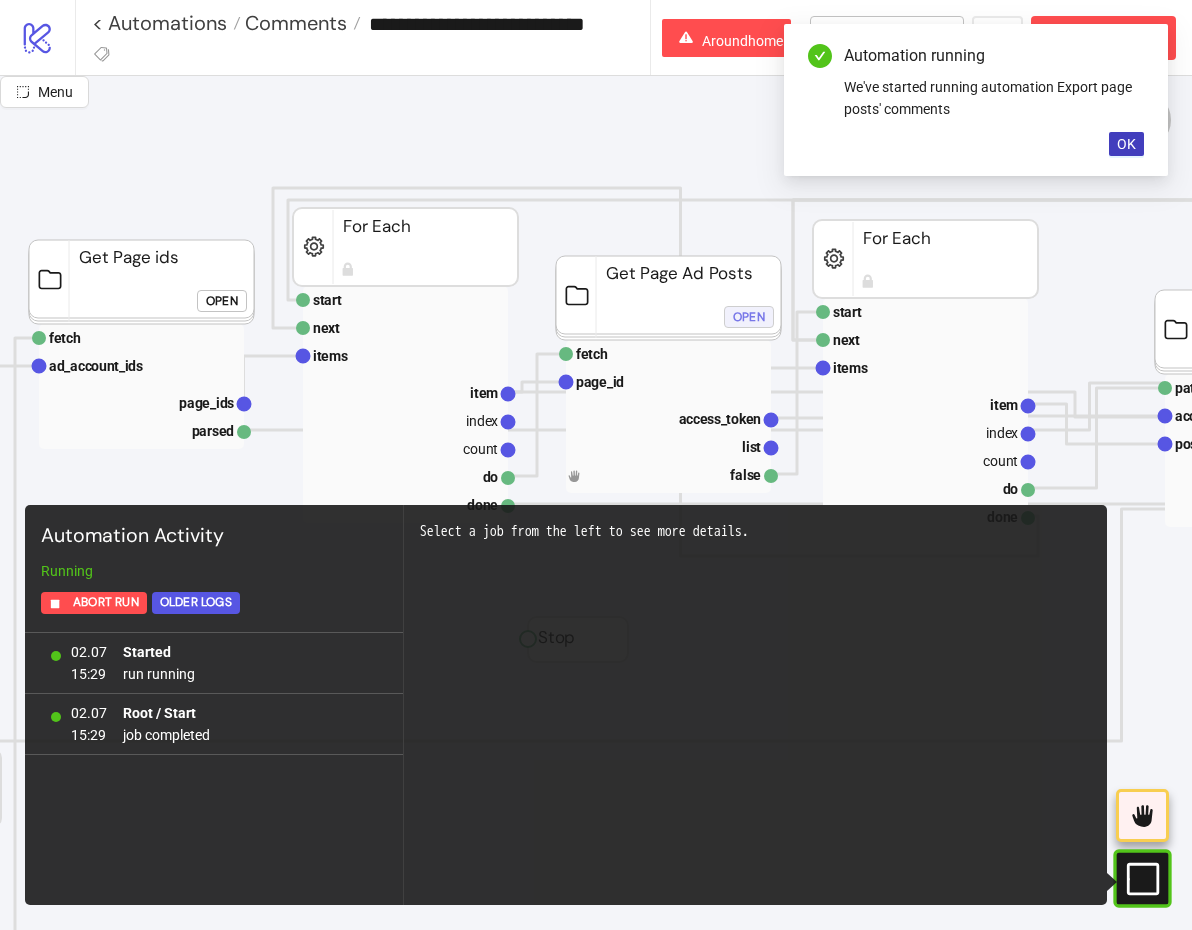click on "Open" 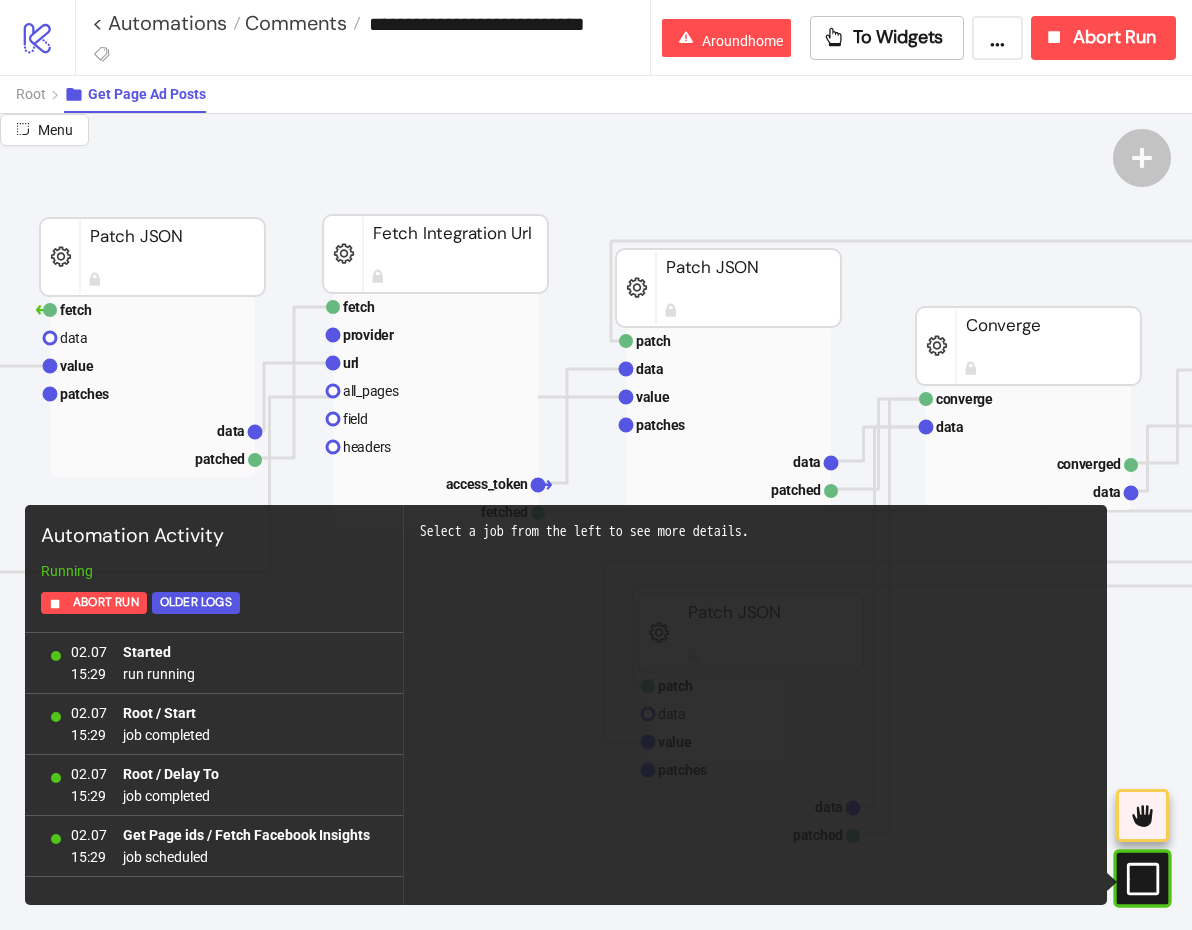 scroll, scrollTop: 253, scrollLeft: 269, axis: both 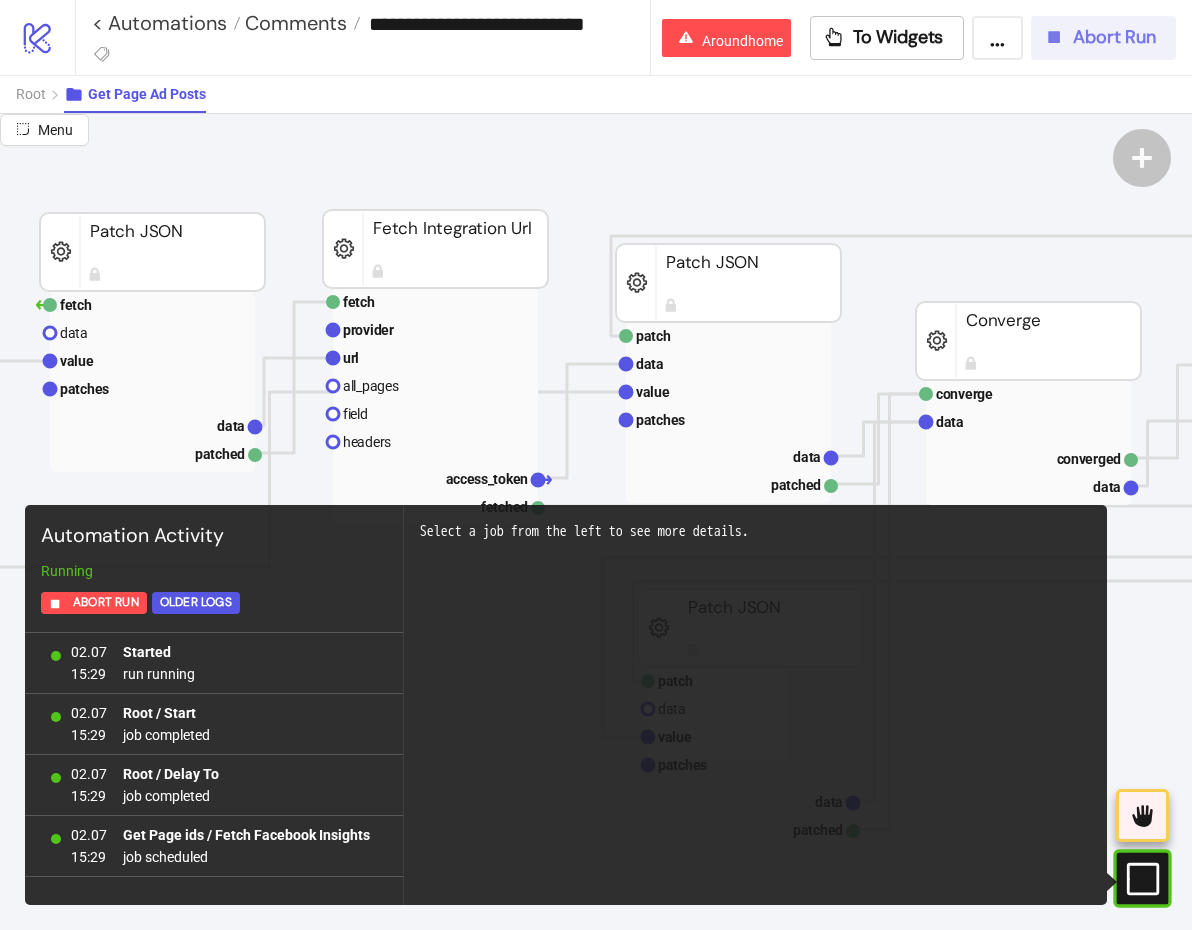 click on "Abort Run" at bounding box center (1103, 38) 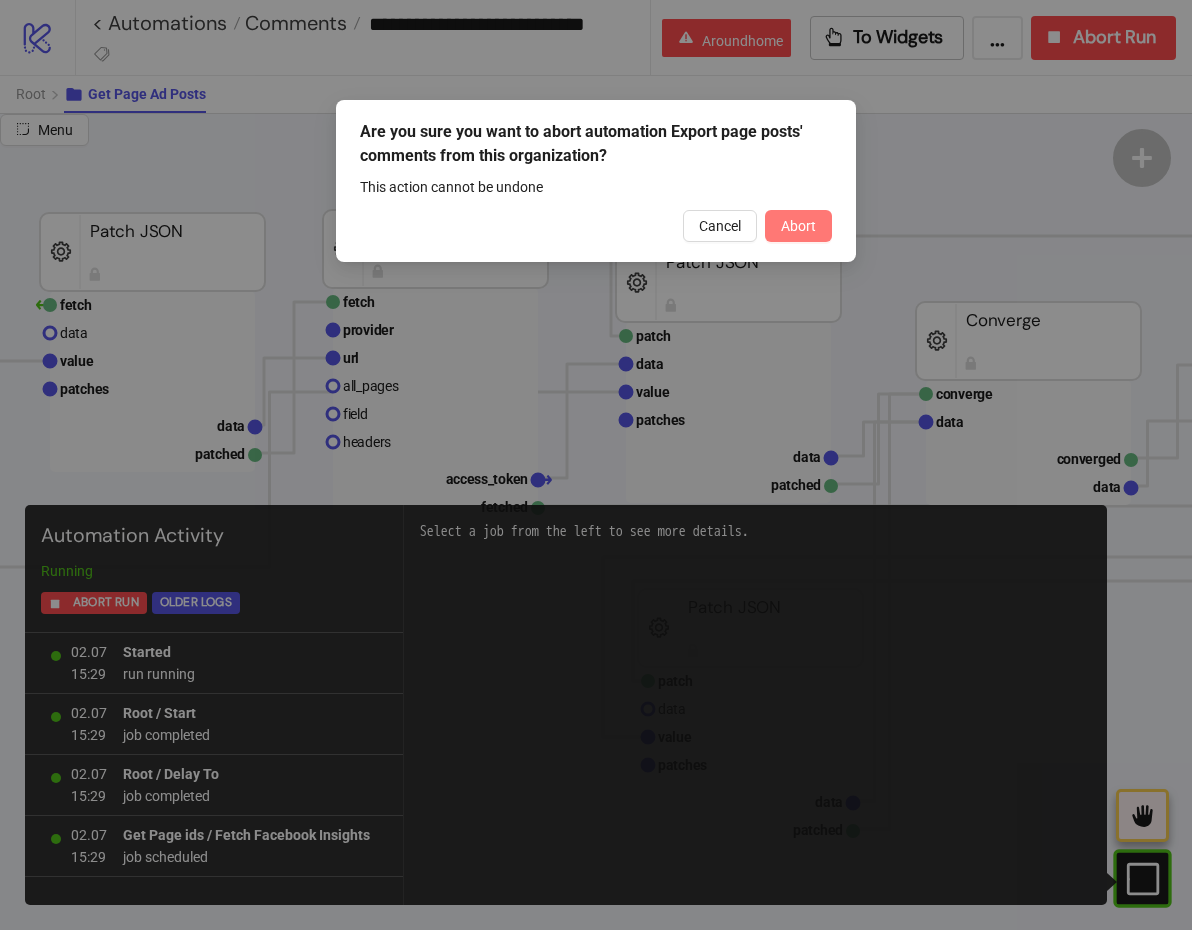 click on "Abort" at bounding box center (798, 226) 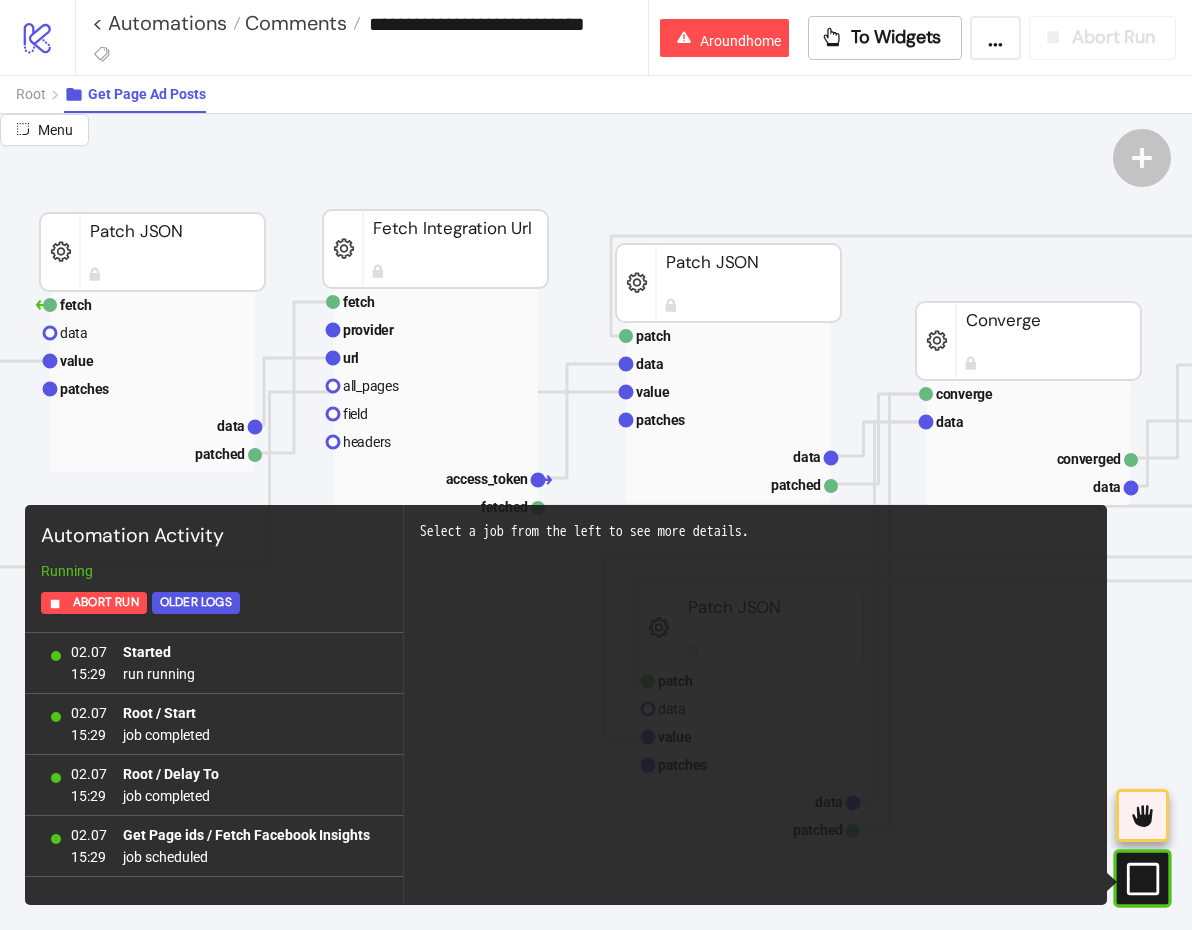scroll, scrollTop: 0, scrollLeft: 0, axis: both 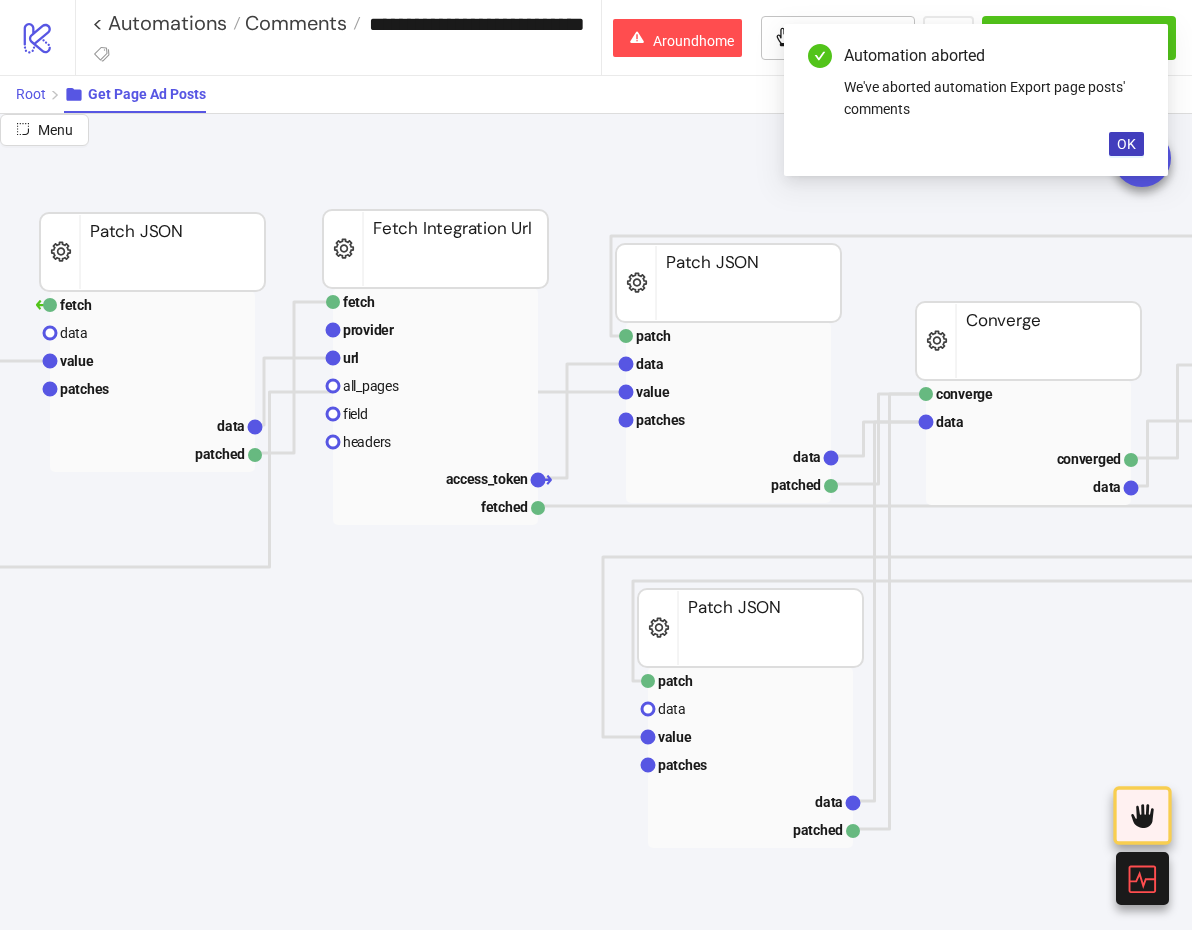 click on "Root" at bounding box center (31, 94) 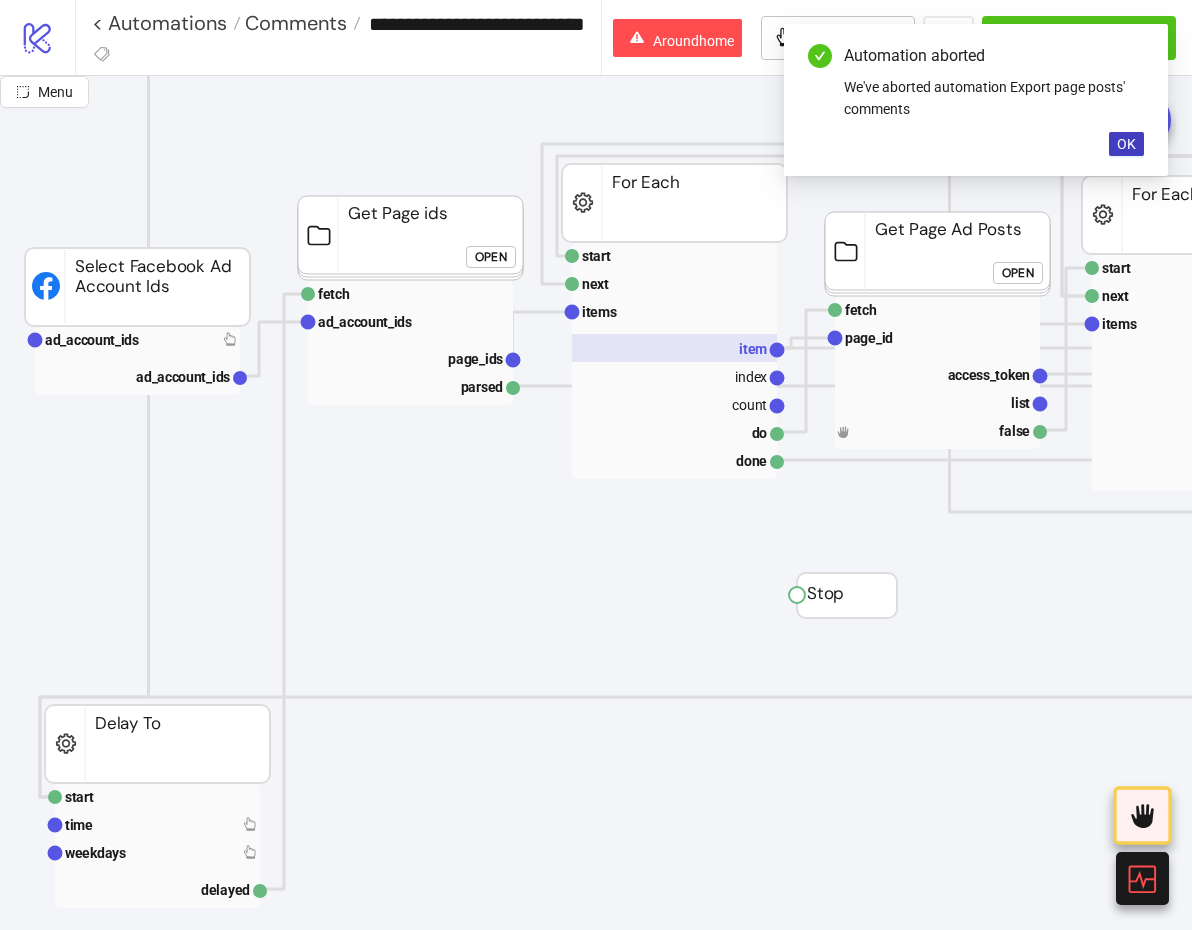 scroll, scrollTop: 168, scrollLeft: 0, axis: vertical 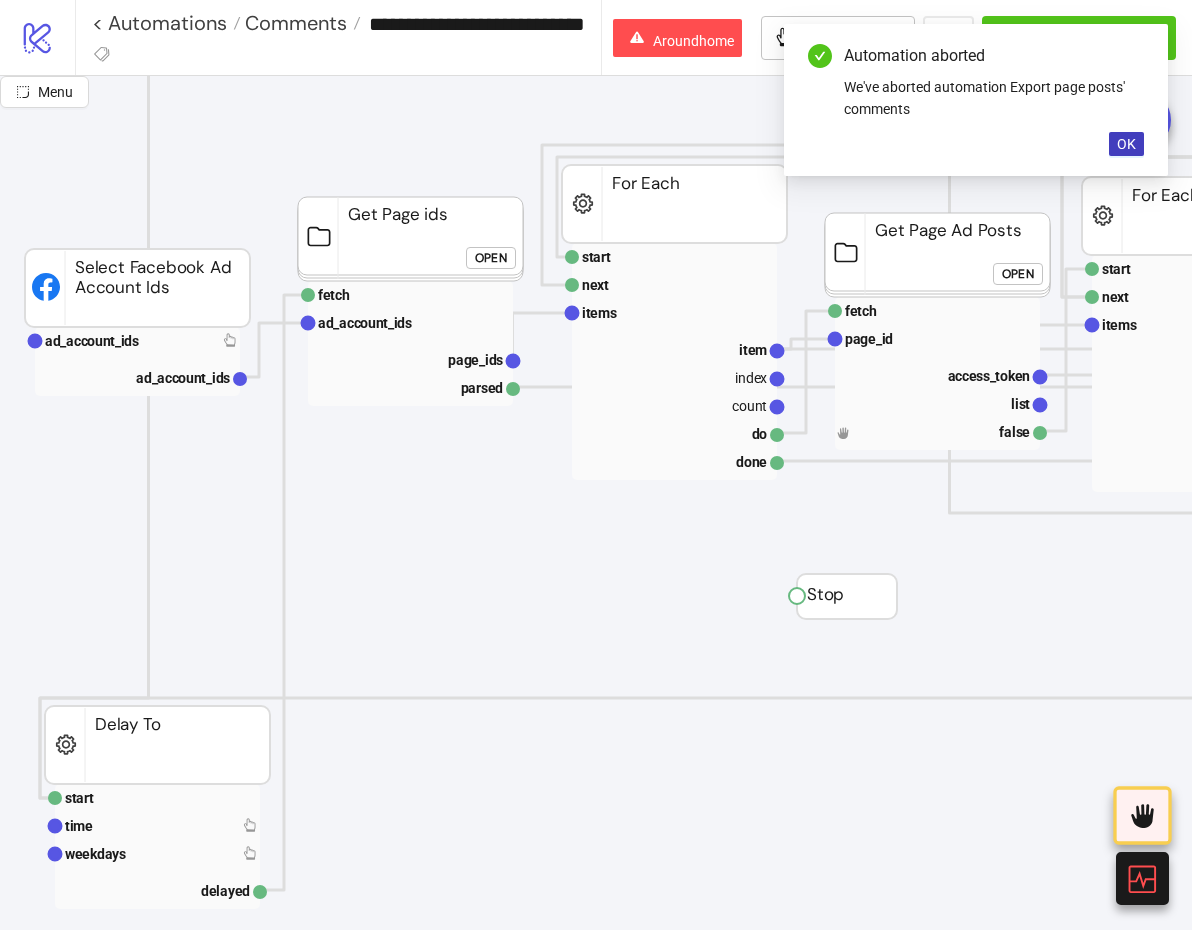 click on "Open" 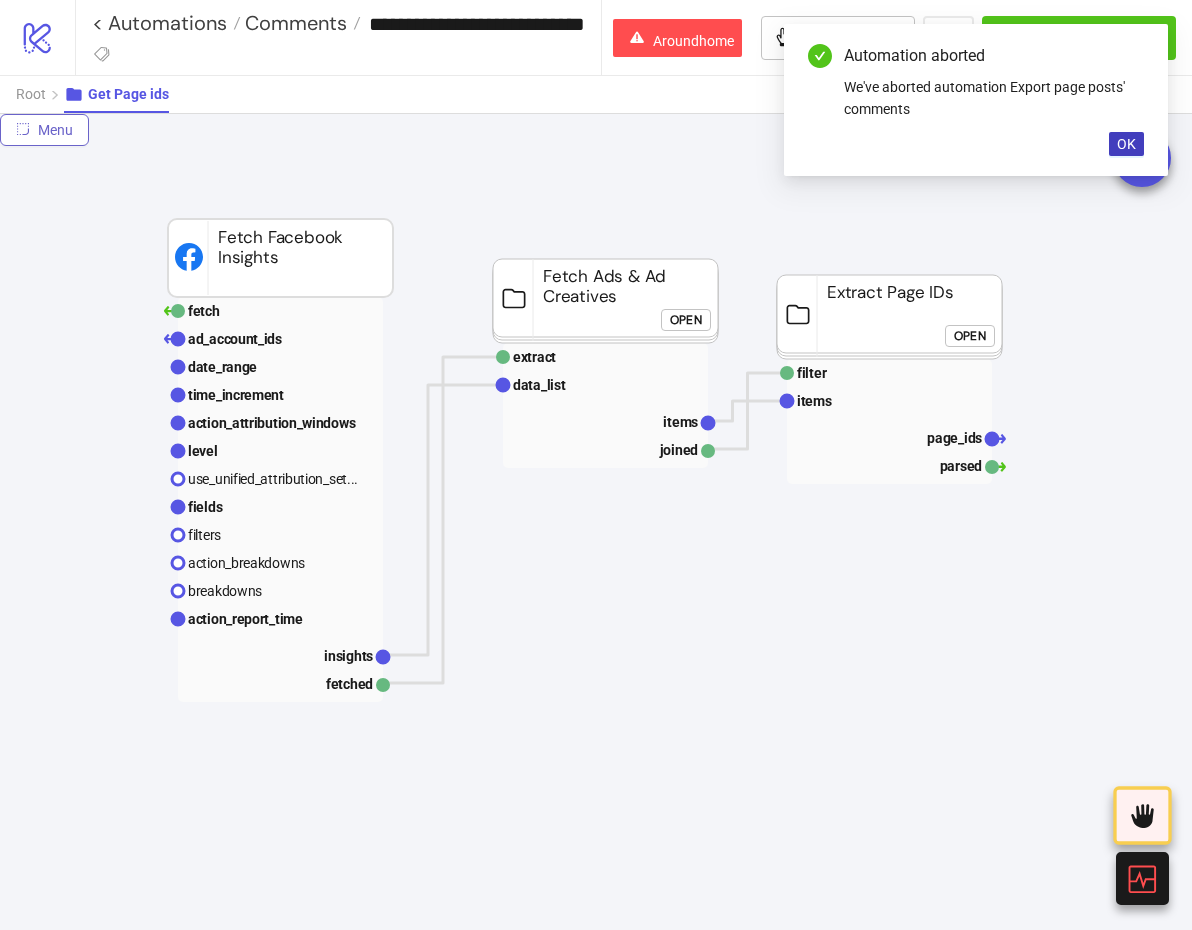click on "Menu" at bounding box center (44, 130) 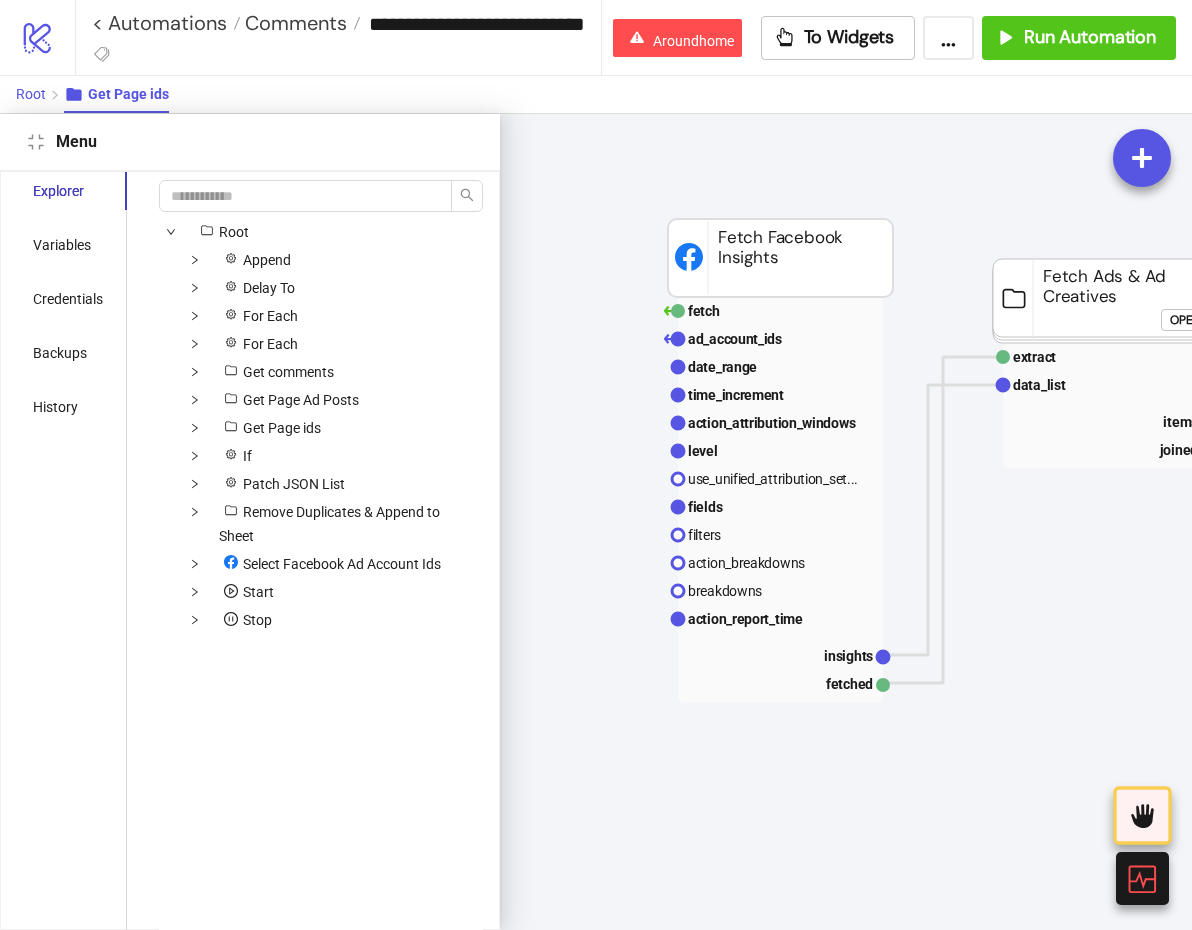 click on "Root" at bounding box center [31, 94] 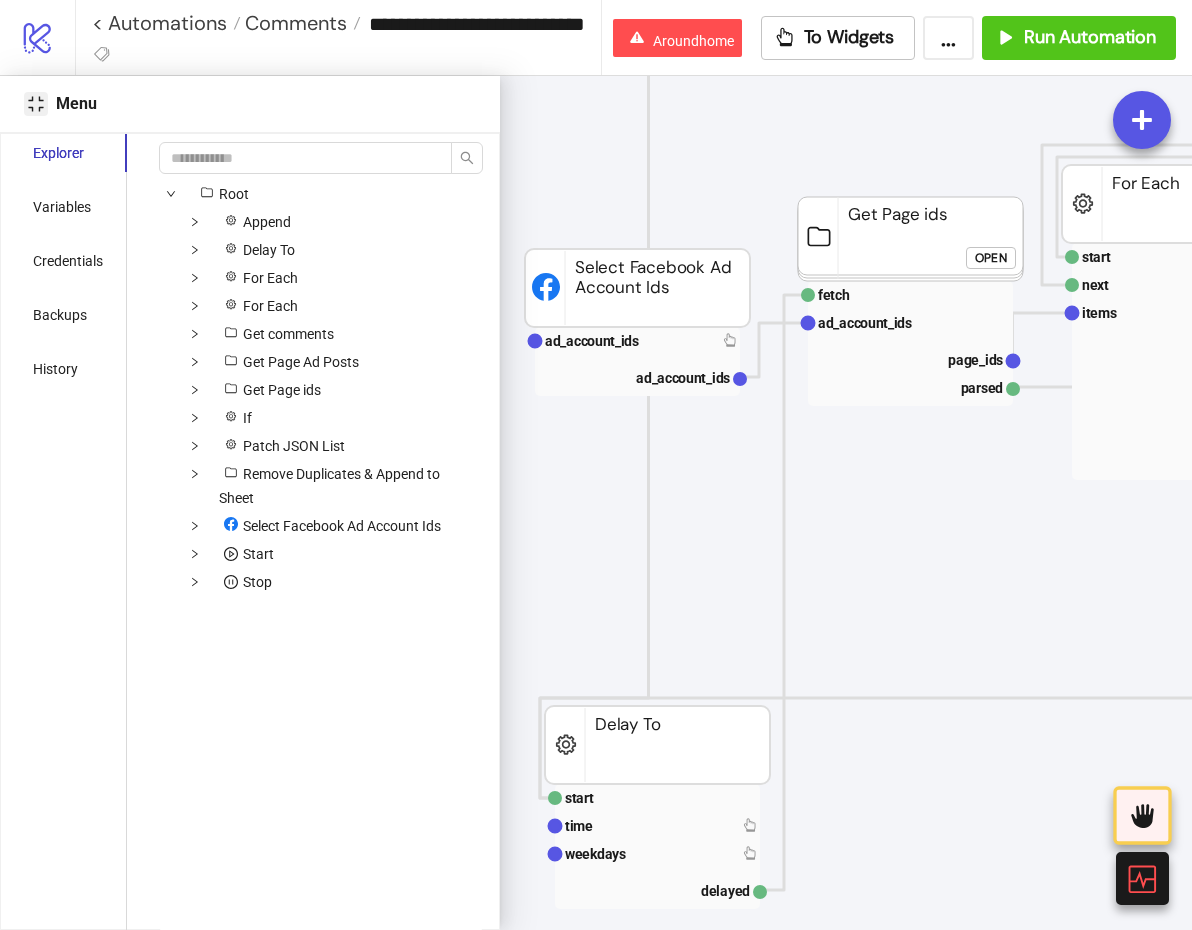 click 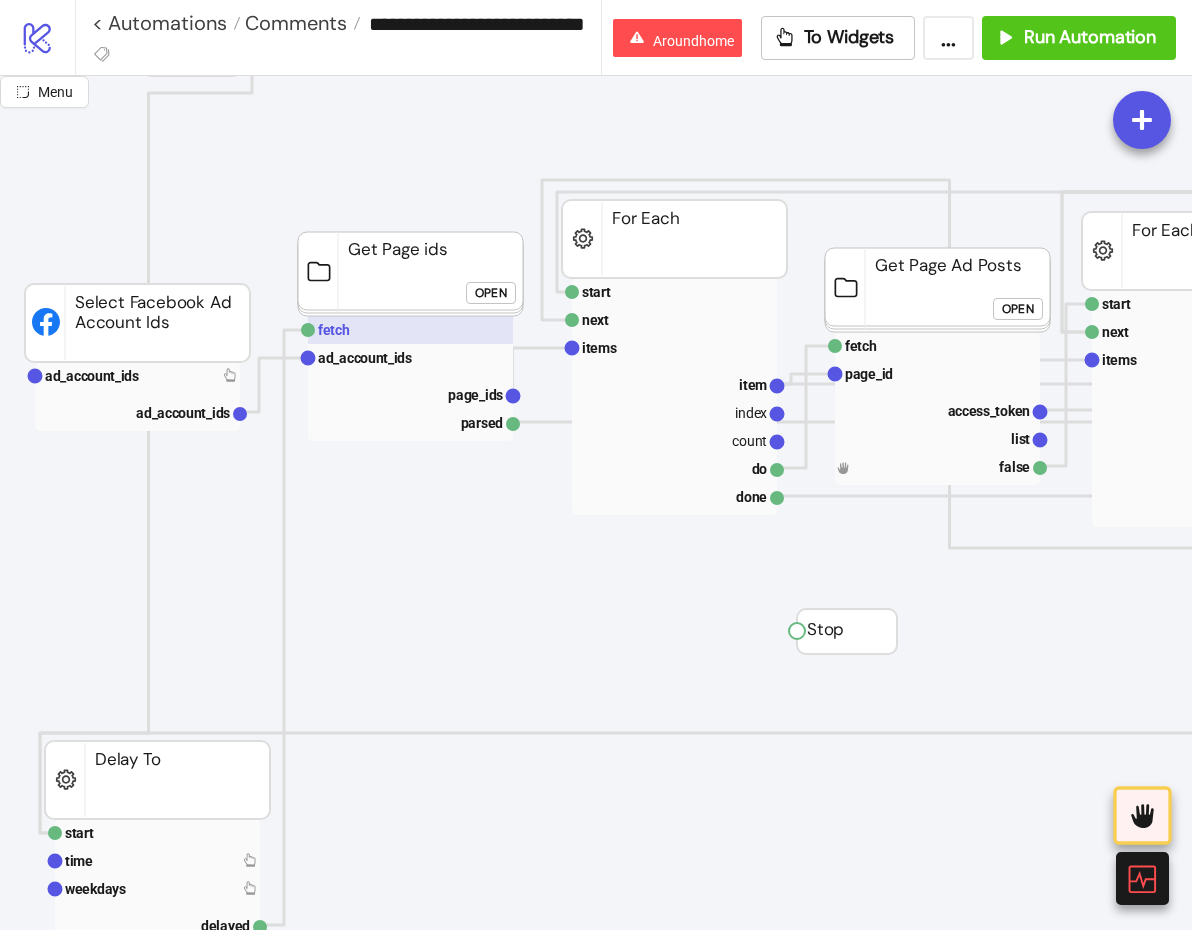 scroll, scrollTop: 136, scrollLeft: 0, axis: vertical 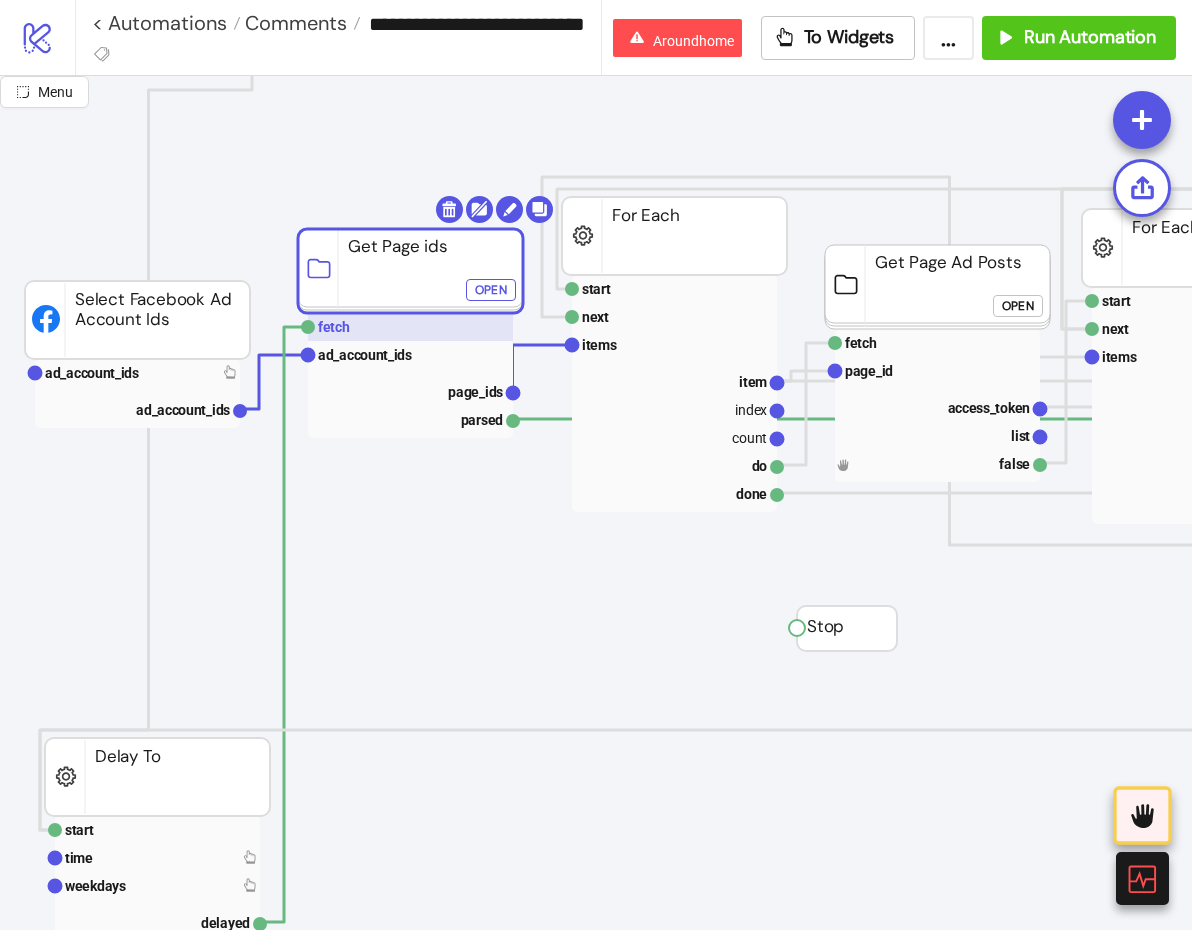 click 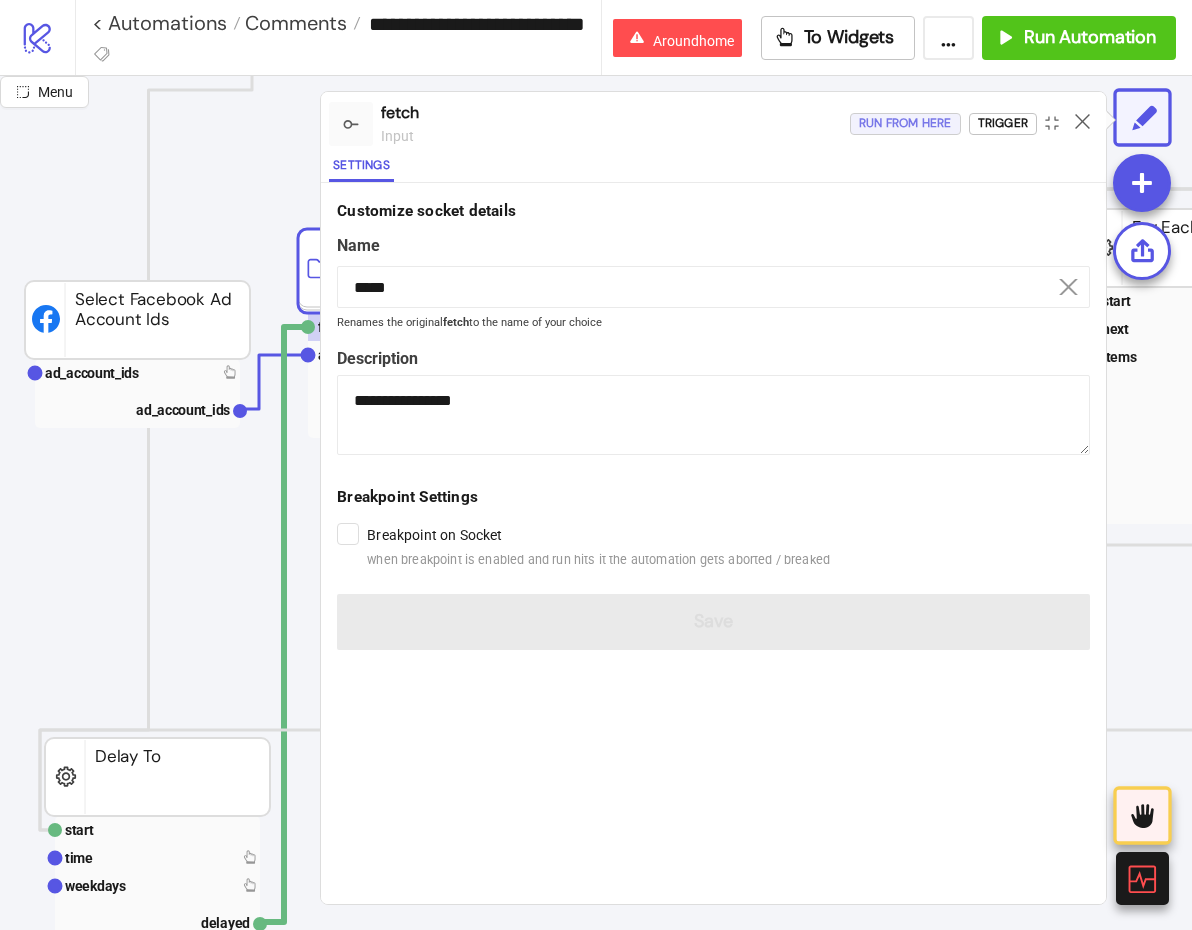 click on "Run from here" at bounding box center (905, 123) 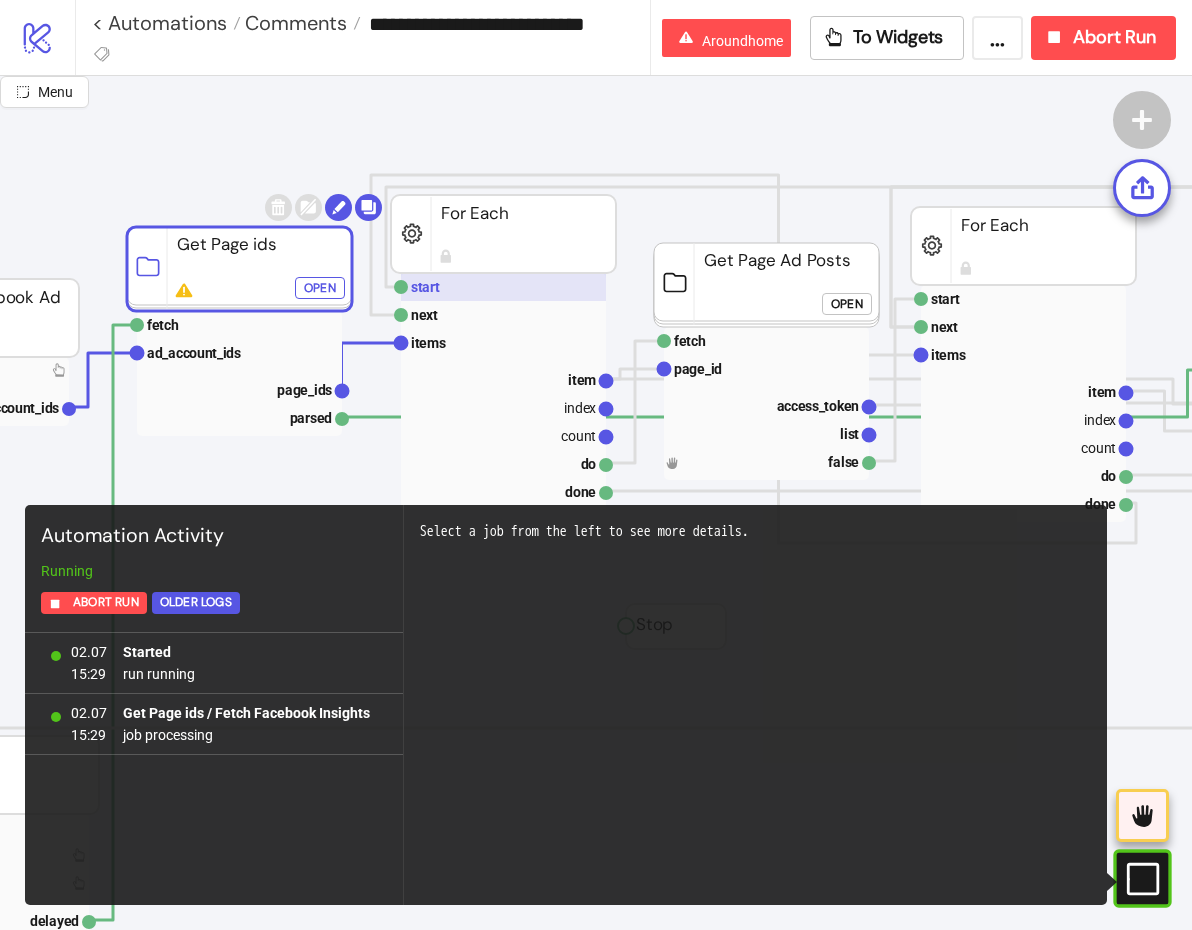 scroll, scrollTop: 138, scrollLeft: 175, axis: both 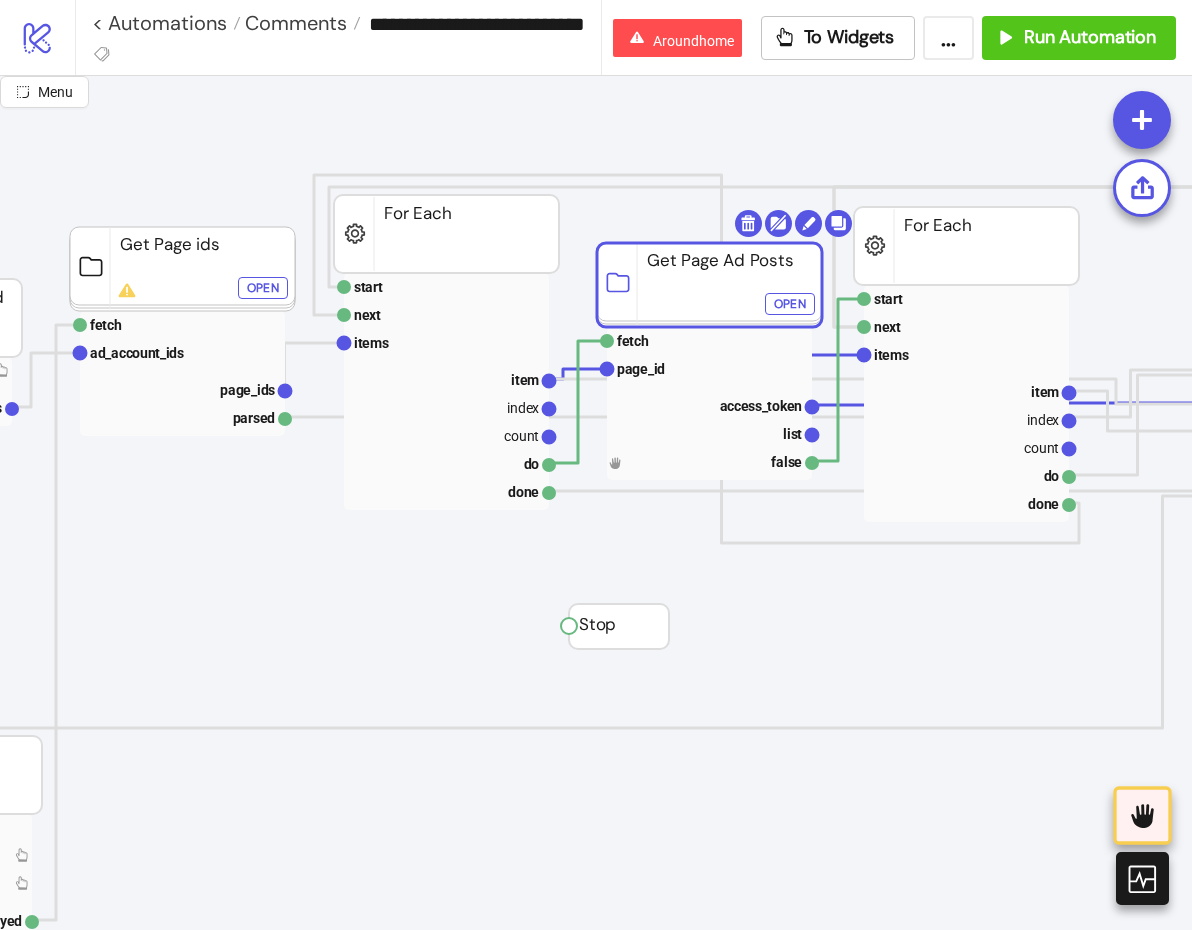 click on "Open" 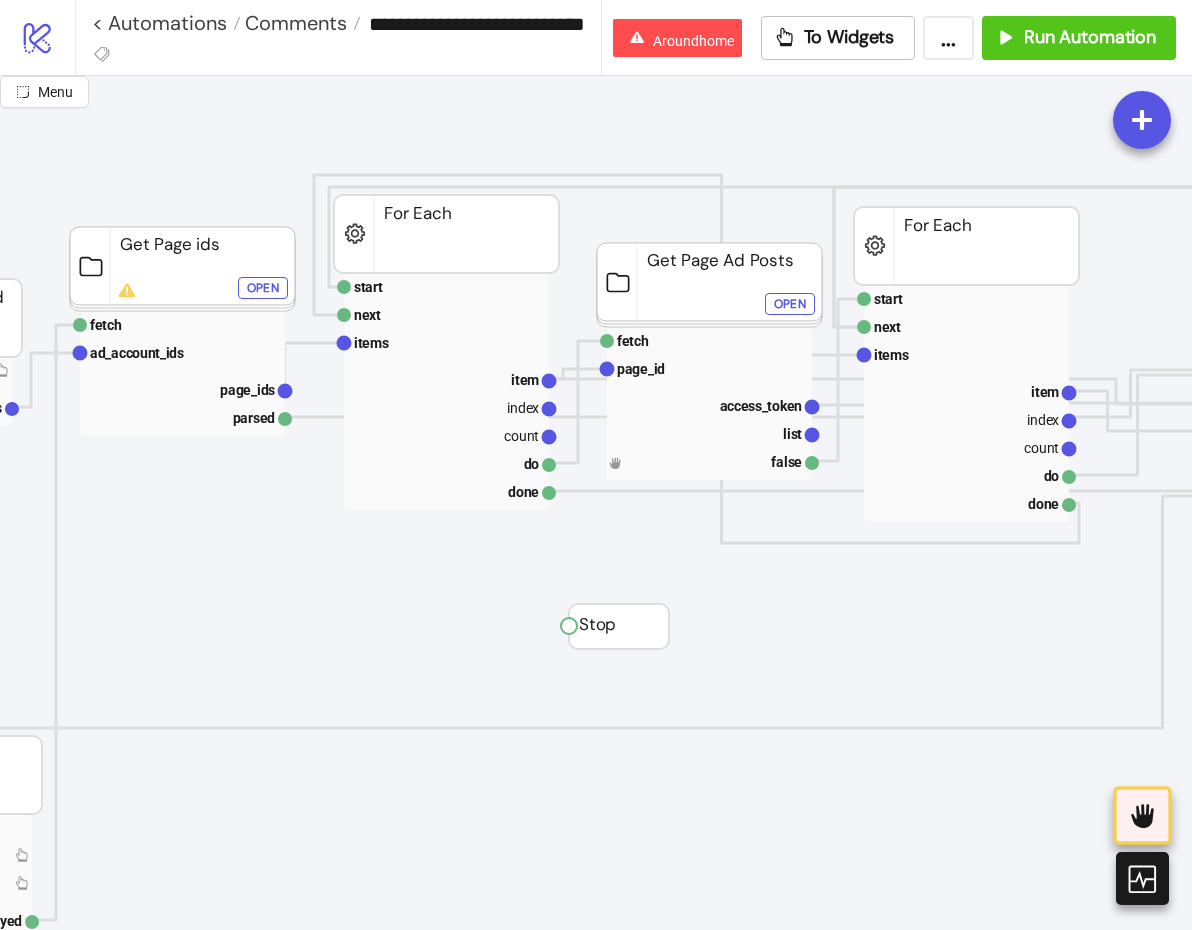 click on "Open" 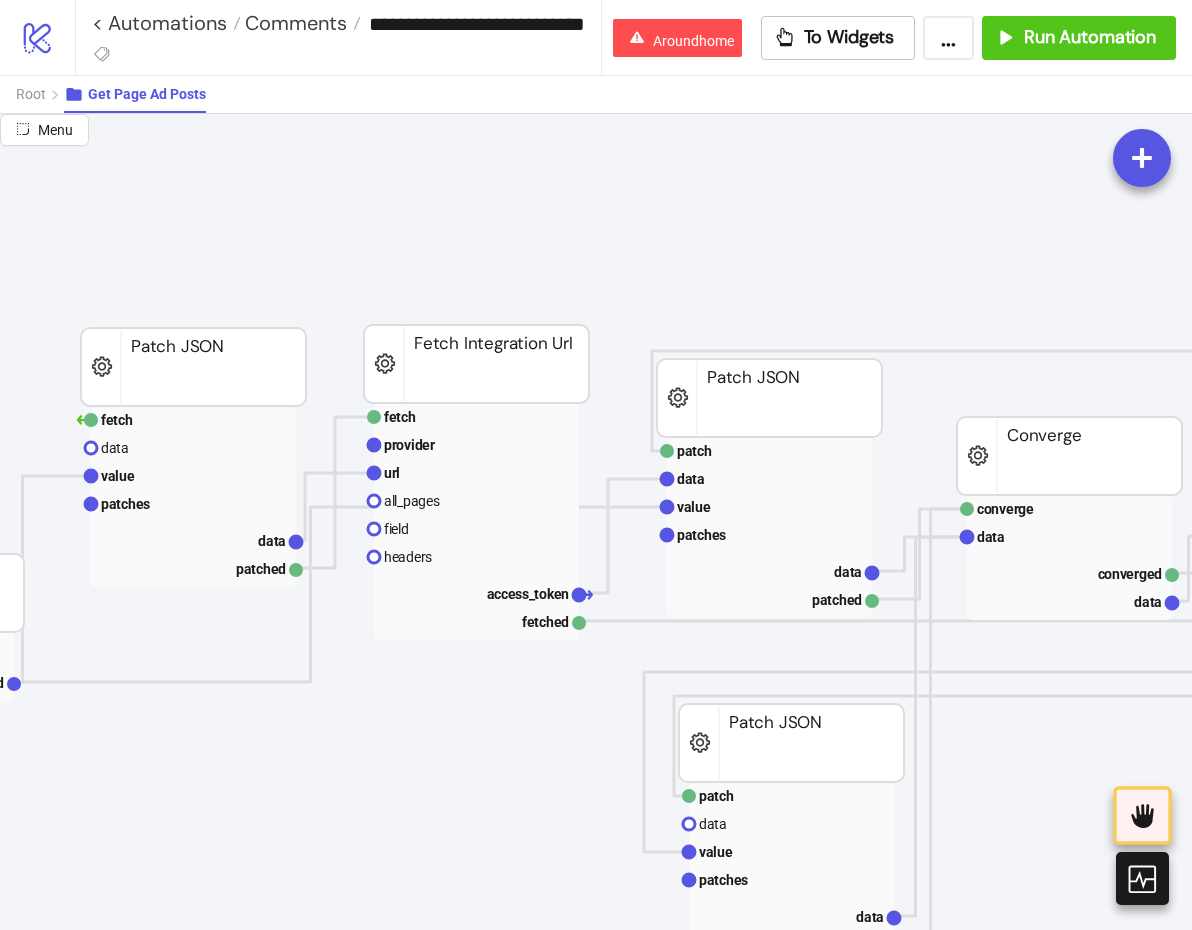 scroll, scrollTop: 138, scrollLeft: 418, axis: both 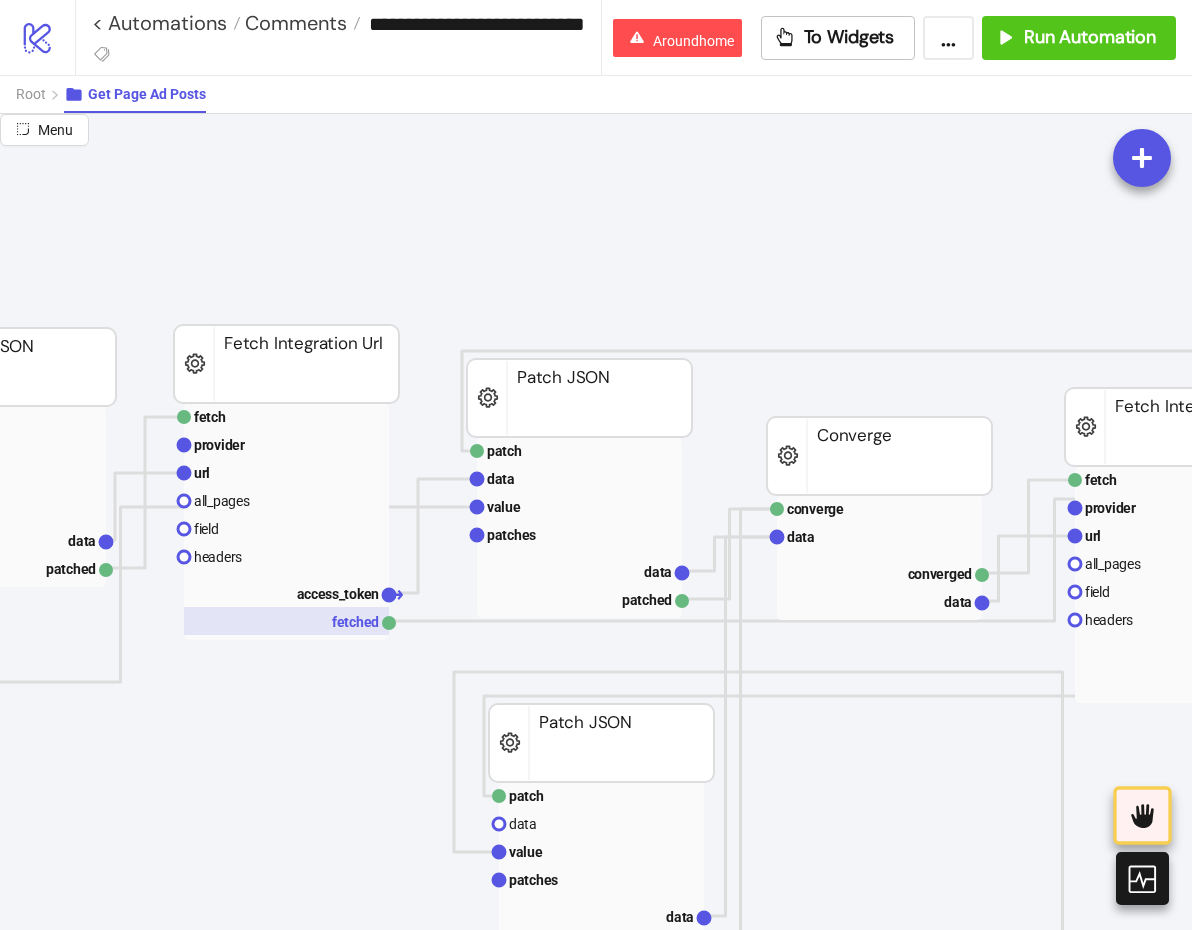 click 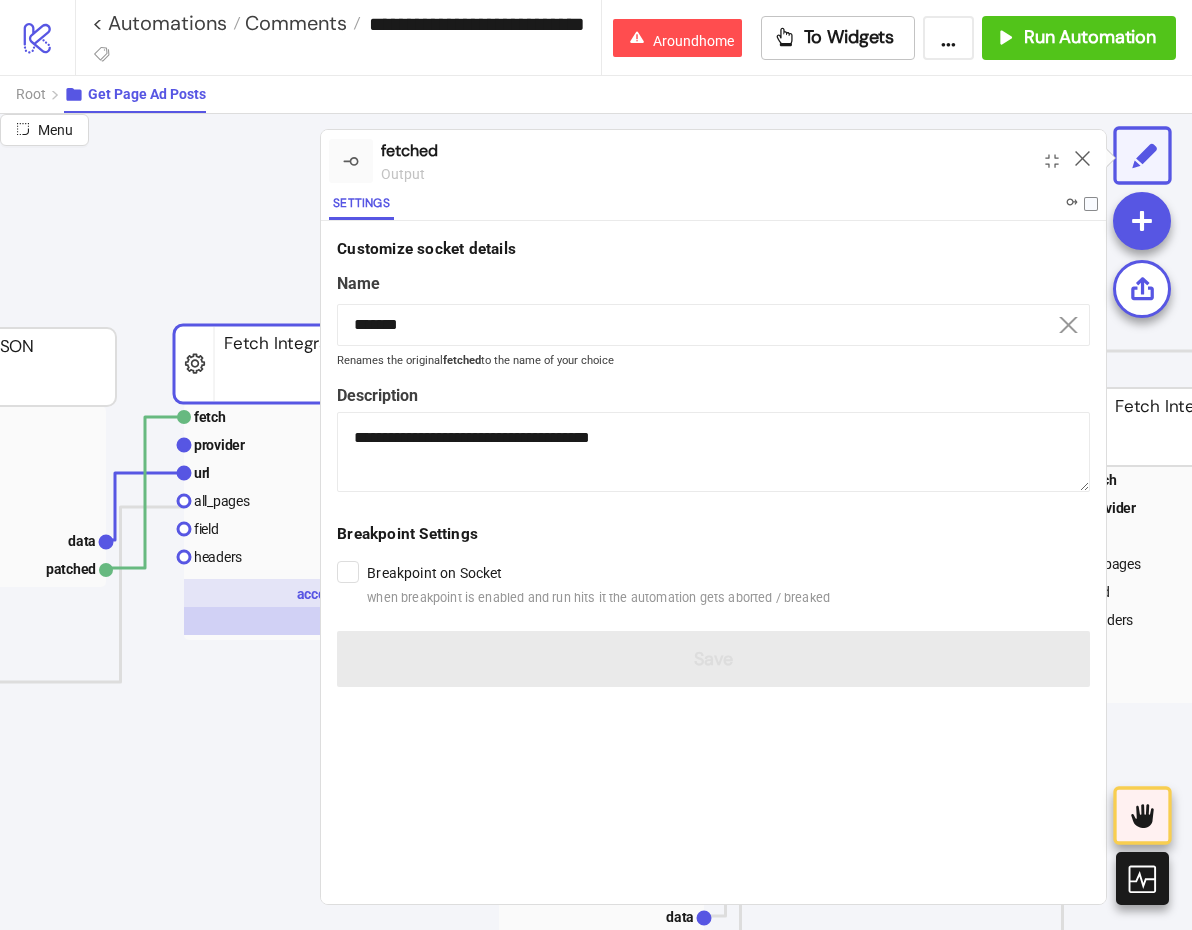 click 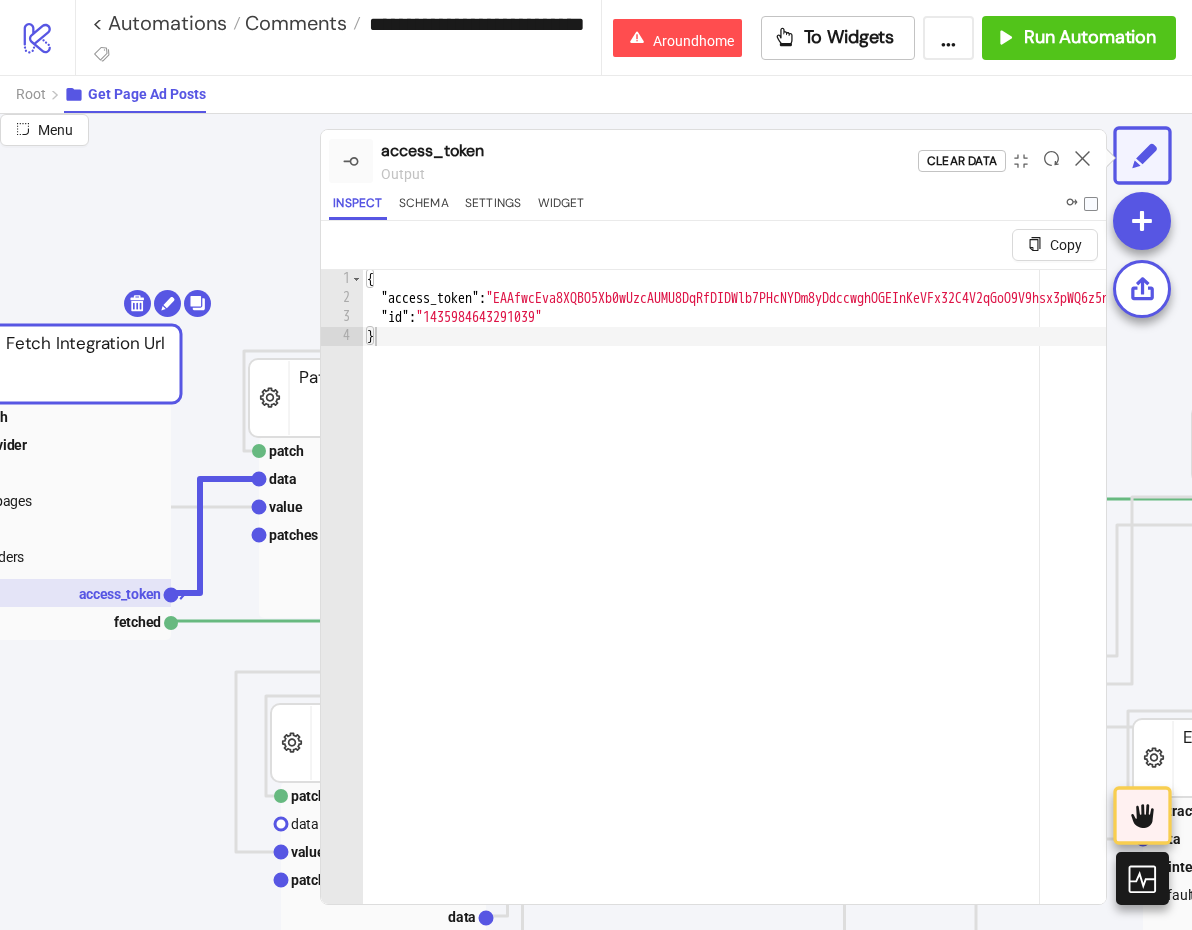 scroll, scrollTop: 138, scrollLeft: 658, axis: both 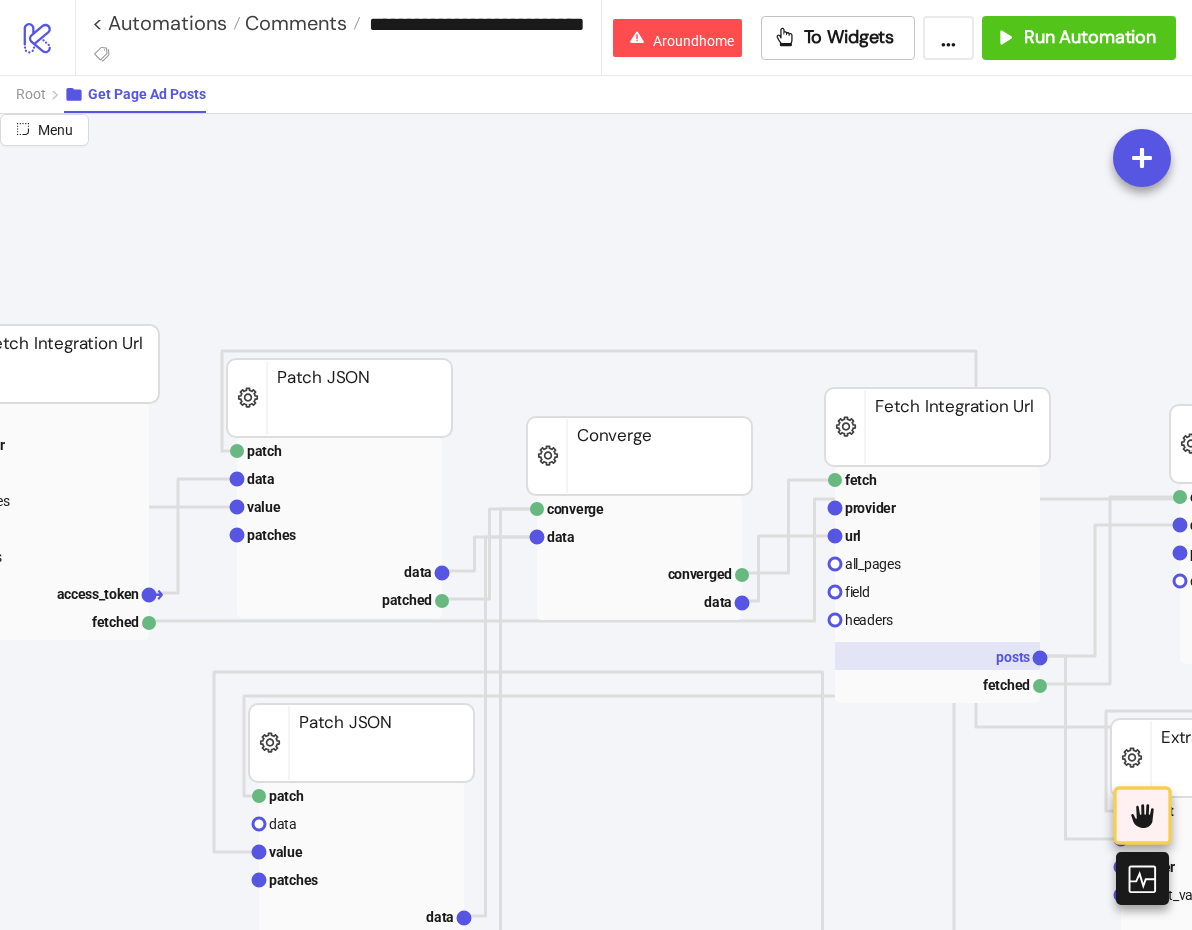 click 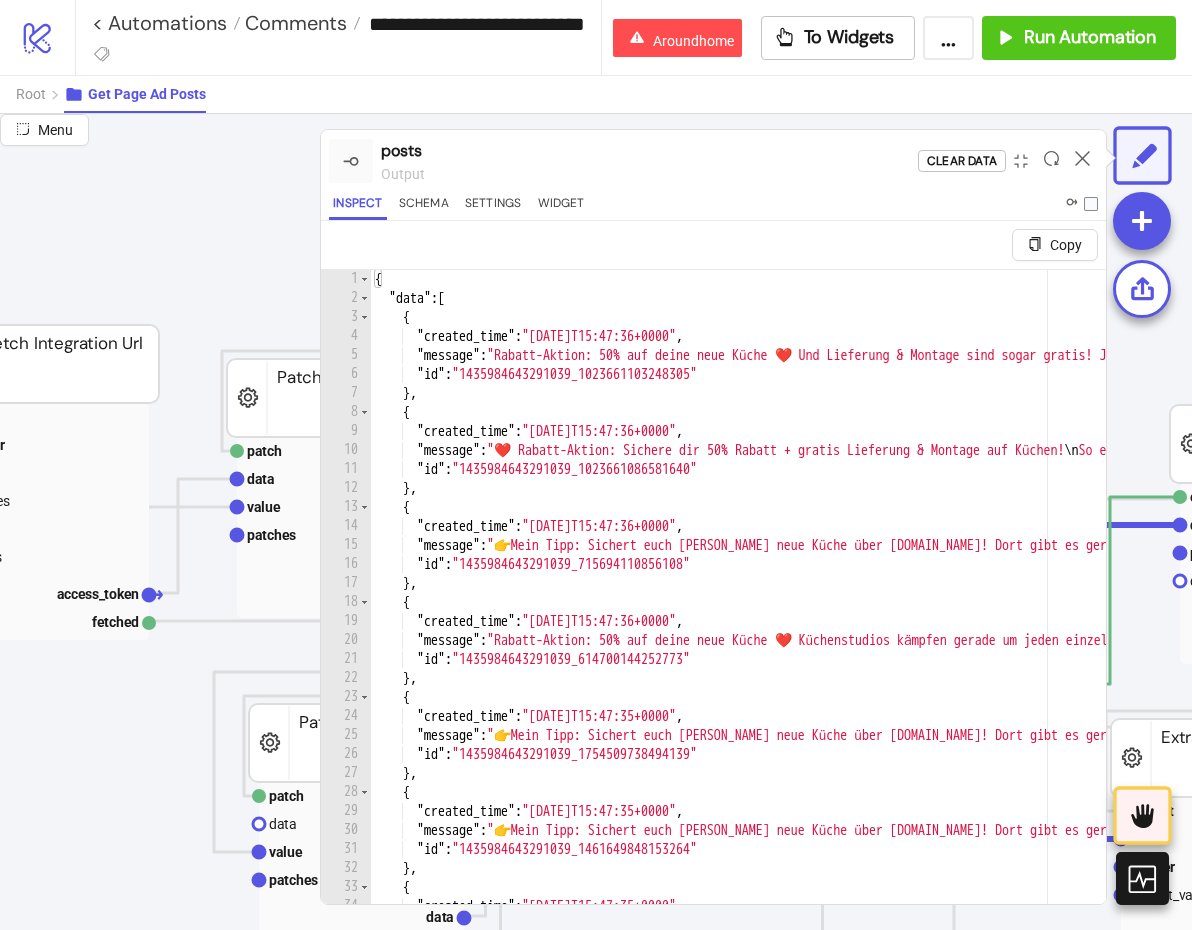 type on "**********" 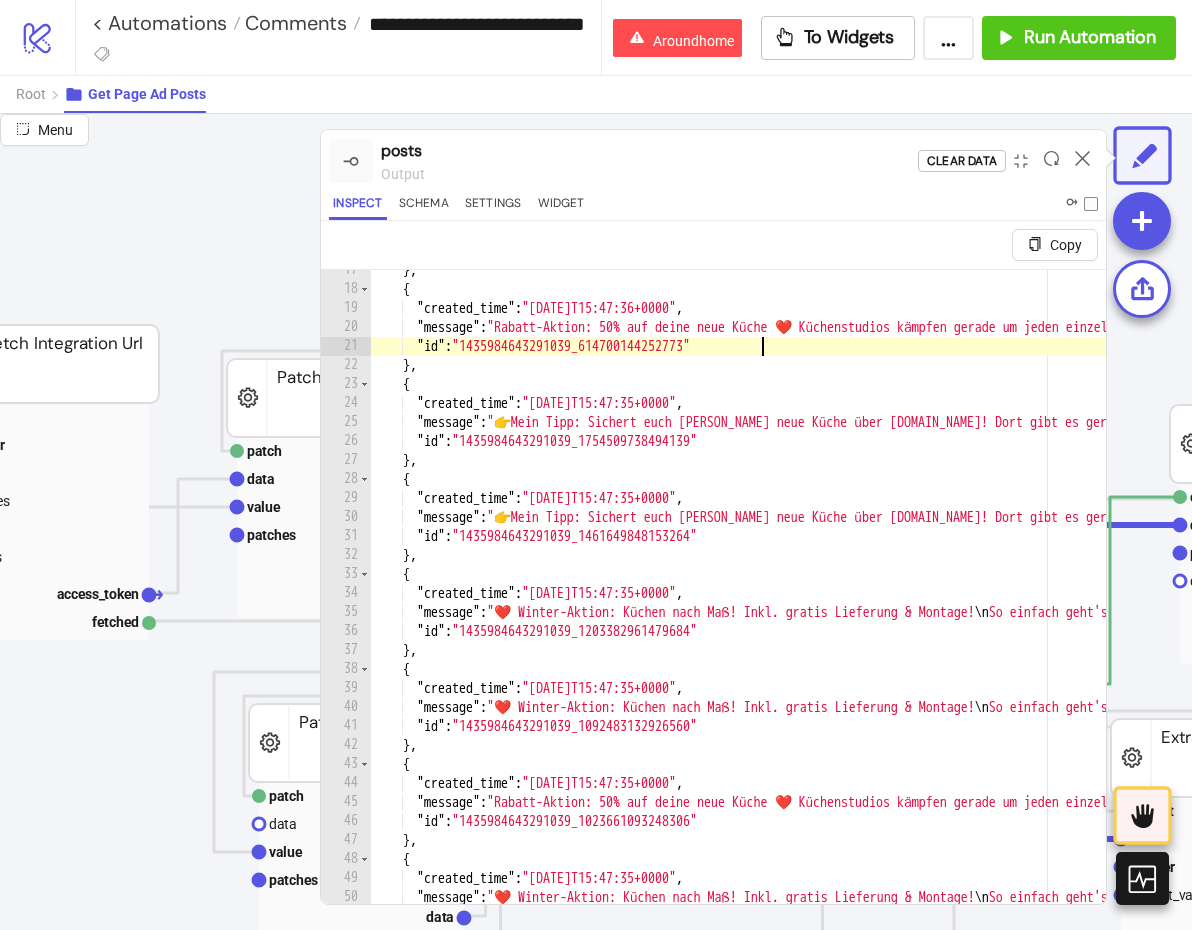 scroll, scrollTop: 0, scrollLeft: 0, axis: both 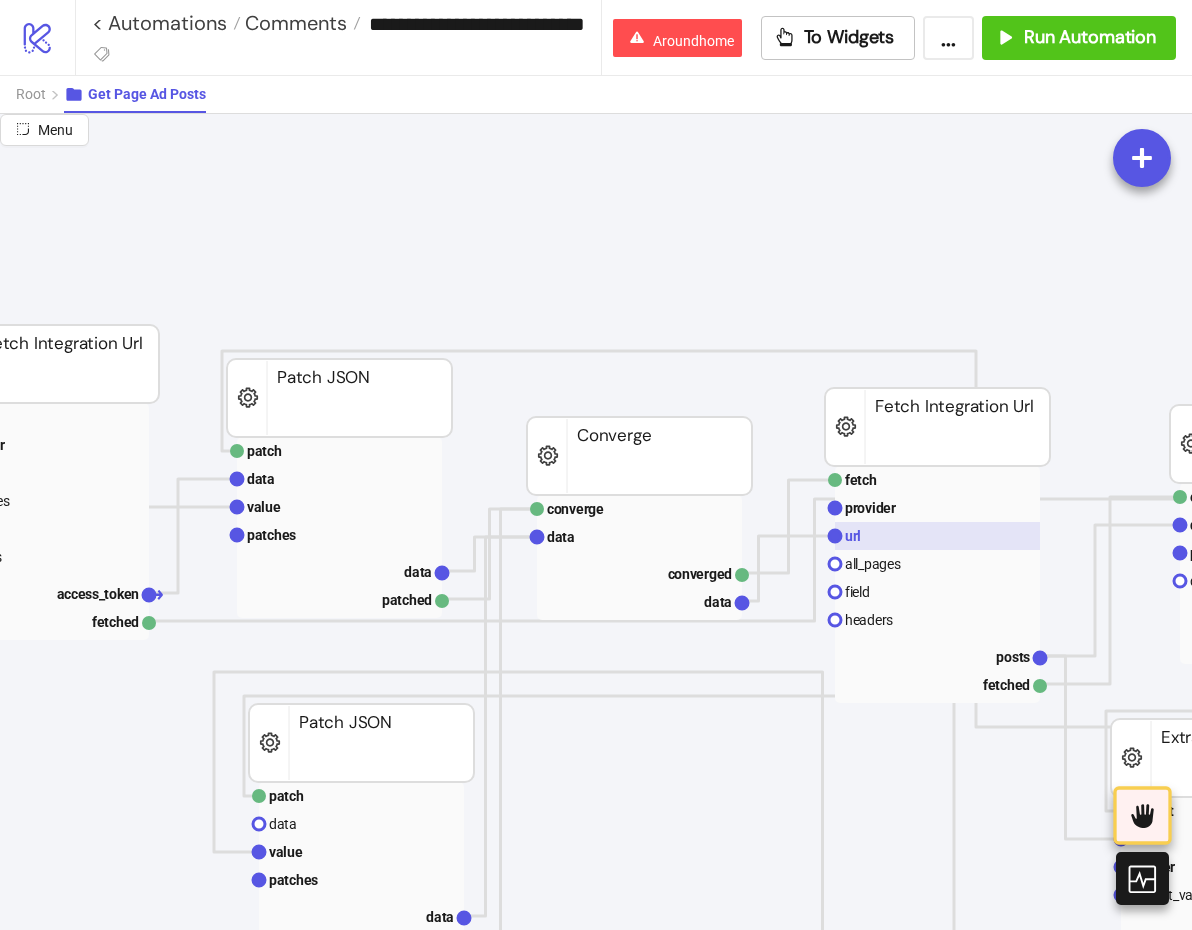click 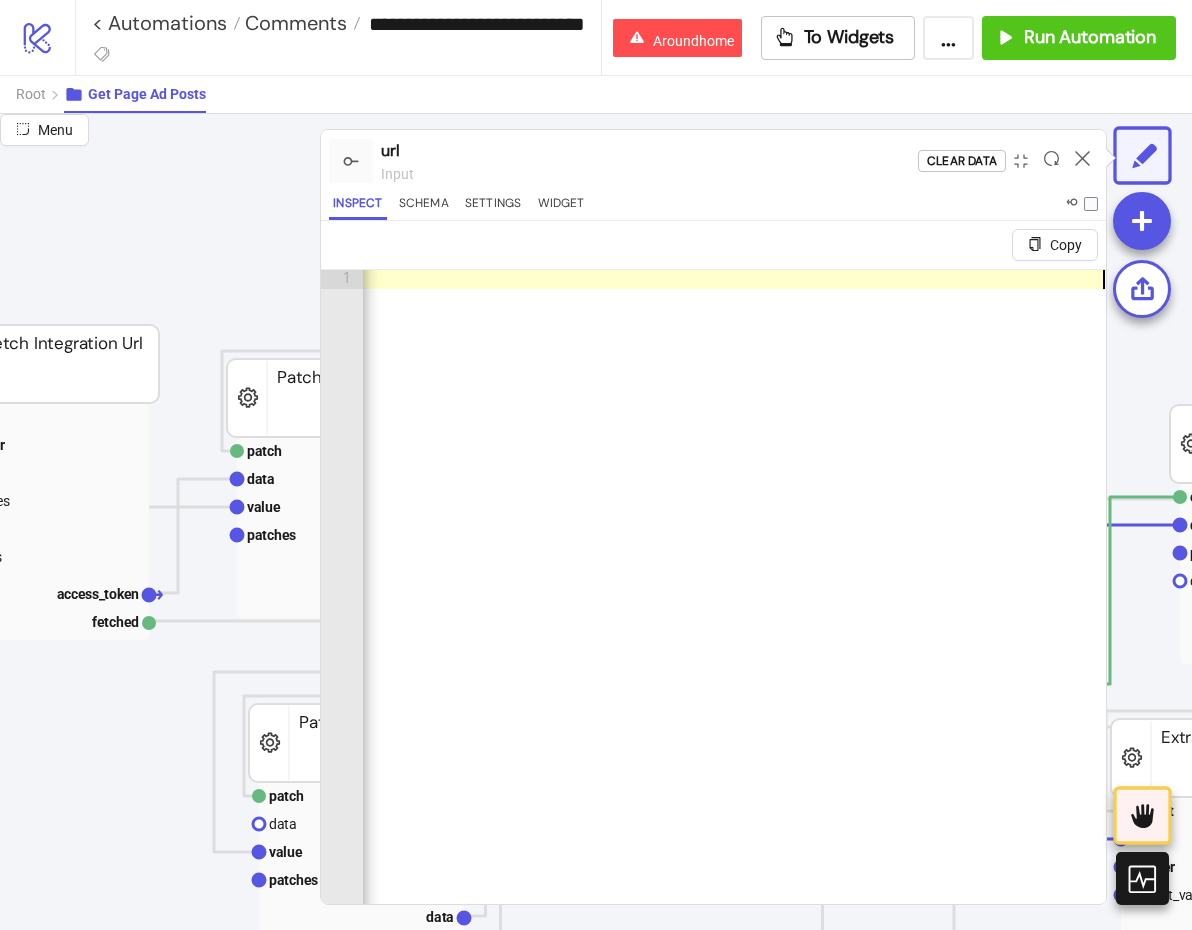 click on ""https://graph.facebook.com/v20.0/1435984643291039/ads_posts?exclude_dynamic_ads=false&limit=50&include_inline_create=true&access_token=EAAfwcEva8XQBO5Xb0wUzcAUMU8DqRfDIDWlb7PHcNYDm8yDdccwghOGEInKeVFx32C4V2qGoO9V9hsx3pWQ6z5ngCVvAXEzTQqTZAhhbmOjlNDAW62nY8tmSo6nq5lzyD46d3wo1Tkn1nZC5UJ0JPZCPCfZCfHKixuFiXUzM6agfqCotYASWVN7DYZB5E3WowCxToyc33&since=2025-06-02&after=QVFIUm41a25qN3ZAvd2I3Xy1RLVFNRlNBUEVYckxndW1CeDVFNkVOeEVQNEpmS0ltcDV1cmFrbkdxQ09zX0FvZAlhWb01DYk03SHpqVEhyeFMtbENnZAU1sVTN3"" at bounding box center [-939, 630] 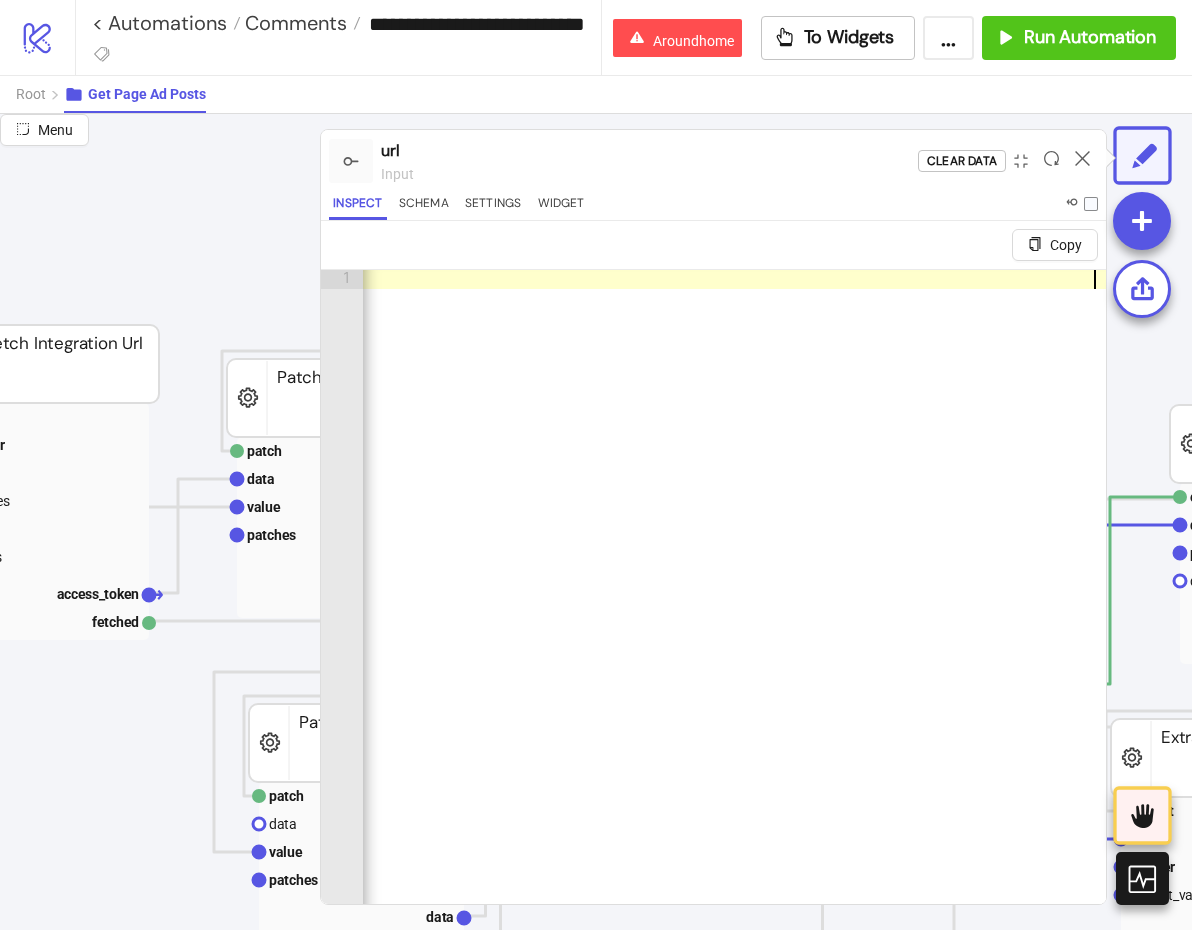 type on "**********" 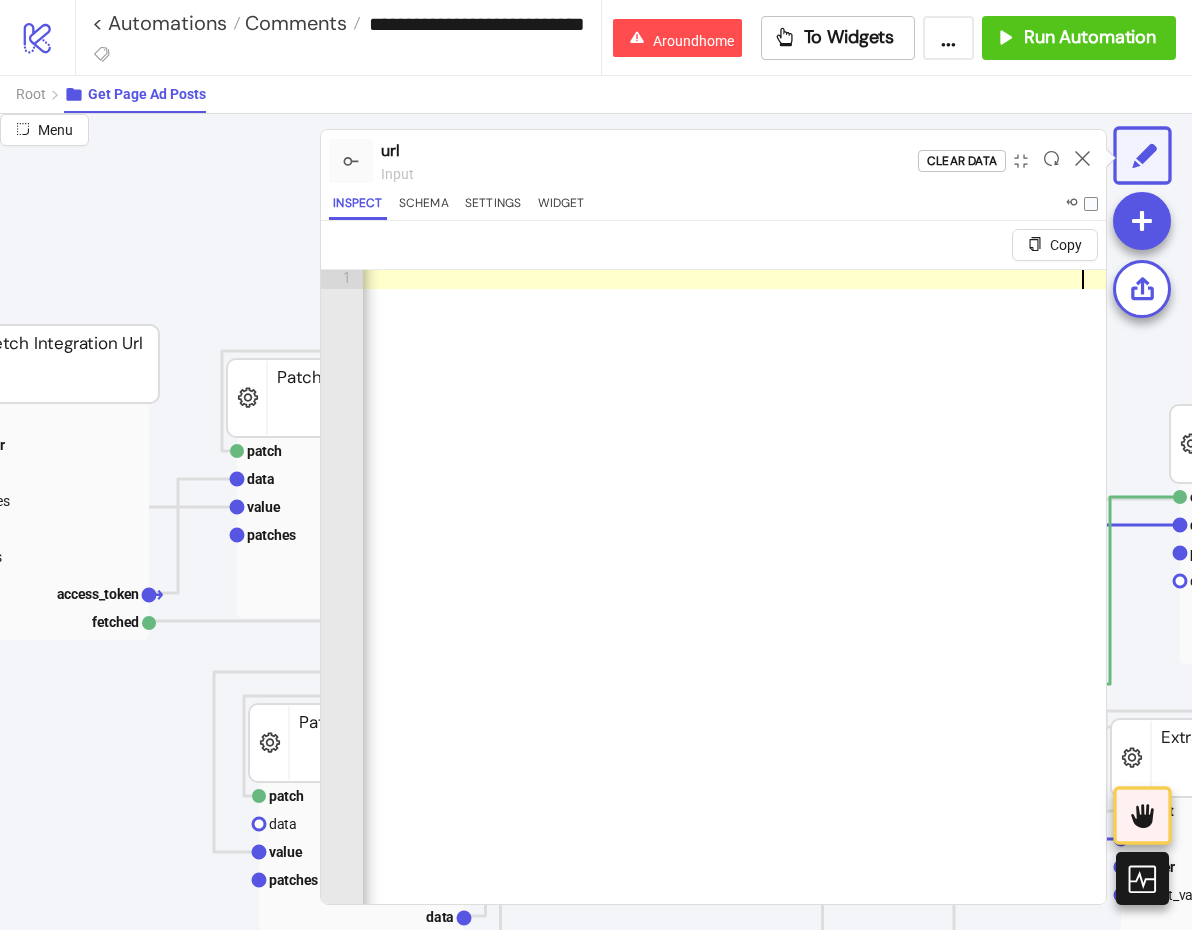 scroll, scrollTop: 0, scrollLeft: 2268, axis: horizontal 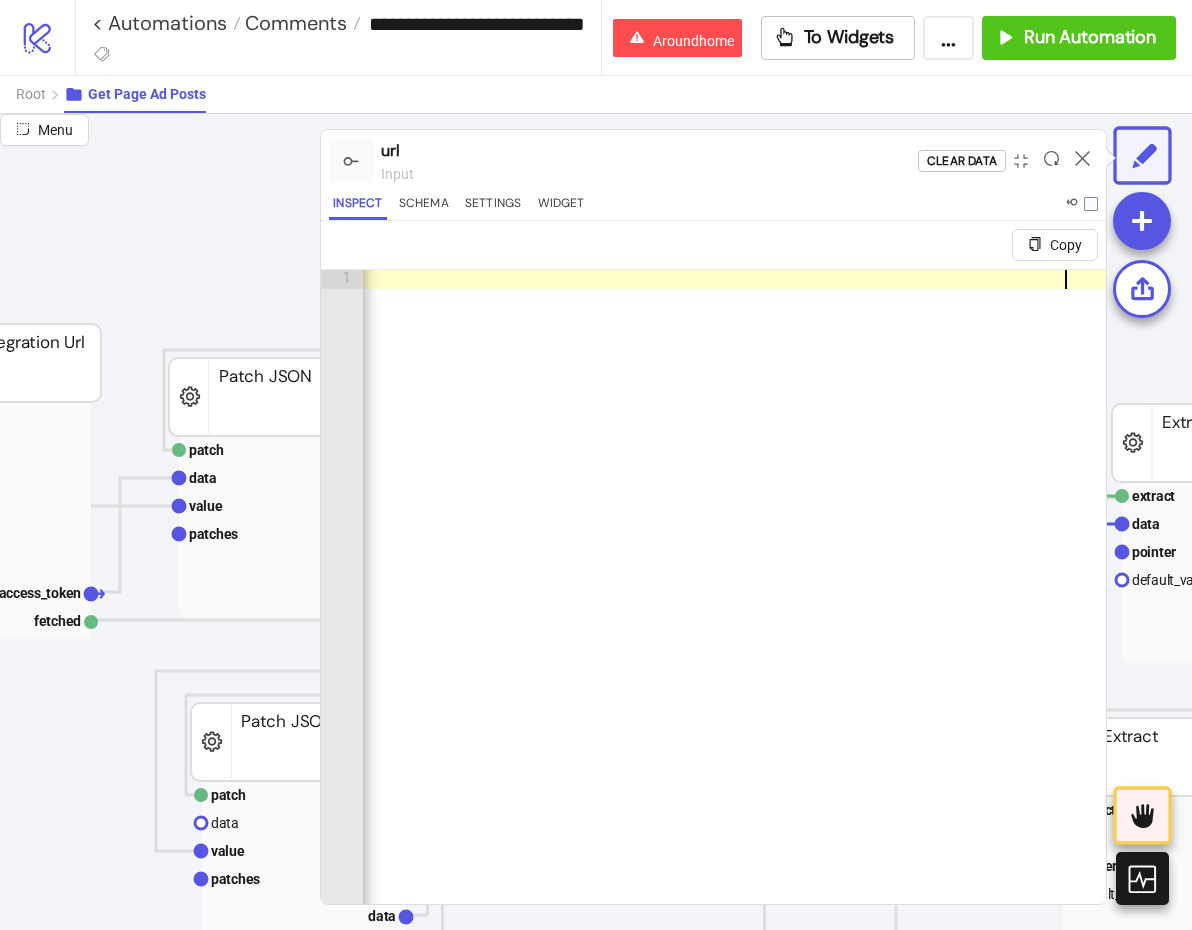 click on ""https://graph.facebook.com/v20.0/1435984643291039/ads_posts?exclude_dynamic_ads=false&limit=50&include_inline_create=true&access_token=EAAfwcEva8XQBO5Xb0wUzcAUMU8DqRfDIDWlb7PHcNYDm8yDdccwghOGEInKeVFx32C4V2qGoO9V9hsx3pWQ6z5ngCVvAXEzTQqTZAhhbmOjlNDAW62nY8tmSo6nq5lzyD46d3wo1Tkn1nZC5UJ0JPZCPCfZCfHKixuFiXUzM6agfqCotYASWVN7DYZB5E3WowCxToyc33&since=2025-06-02&after=QVFIUm41a25qN3ZAvd2I3Xy1RLVFNRlNBUEVYckxndW1CeDVFNkVOeEVQNEpmS0ltcDV1cmFrbkdxQ09zX0FvZAlhWb01DYk03SHpqVEhyeFMtbENnZAU1sVTN3"" at bounding box center [141, 630] 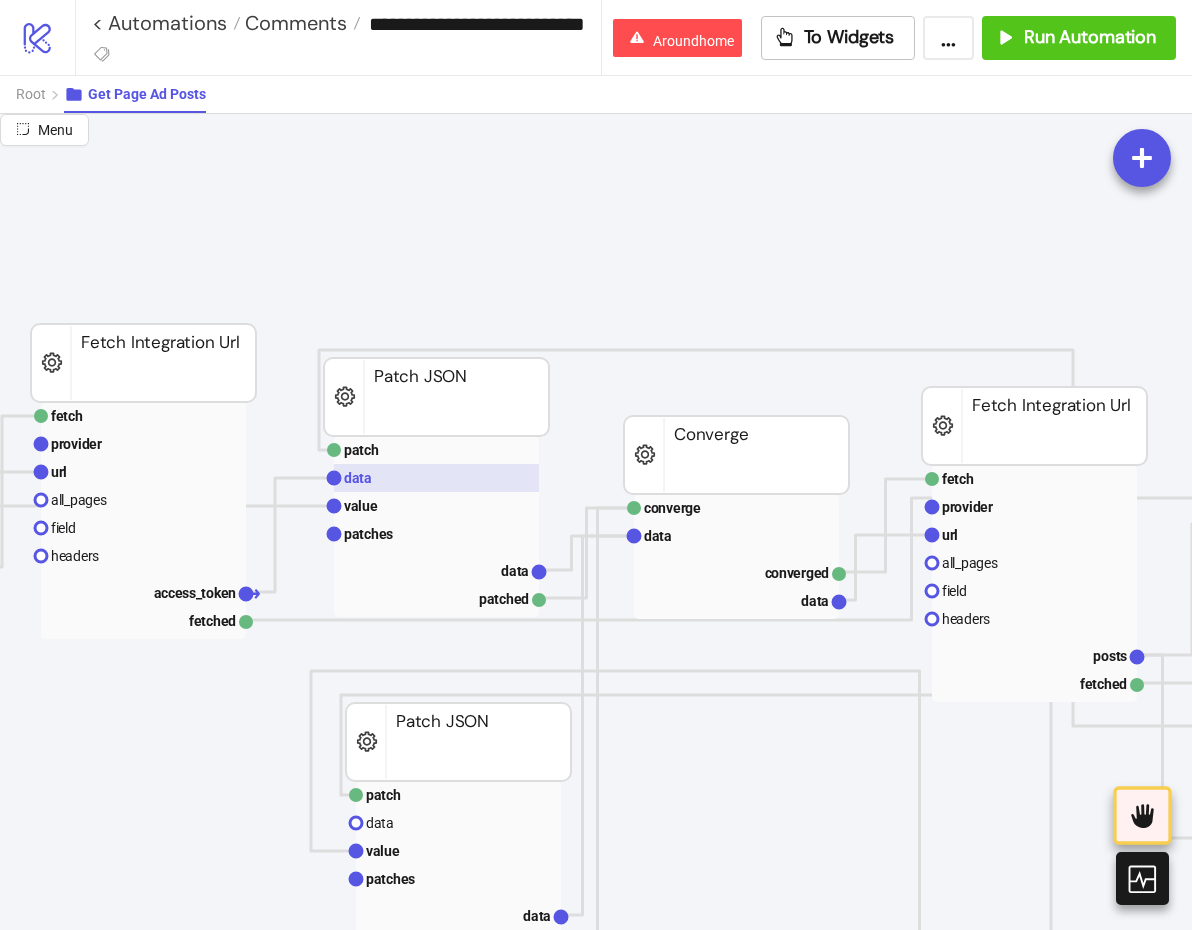 scroll, scrollTop: 139, scrollLeft: 508, axis: both 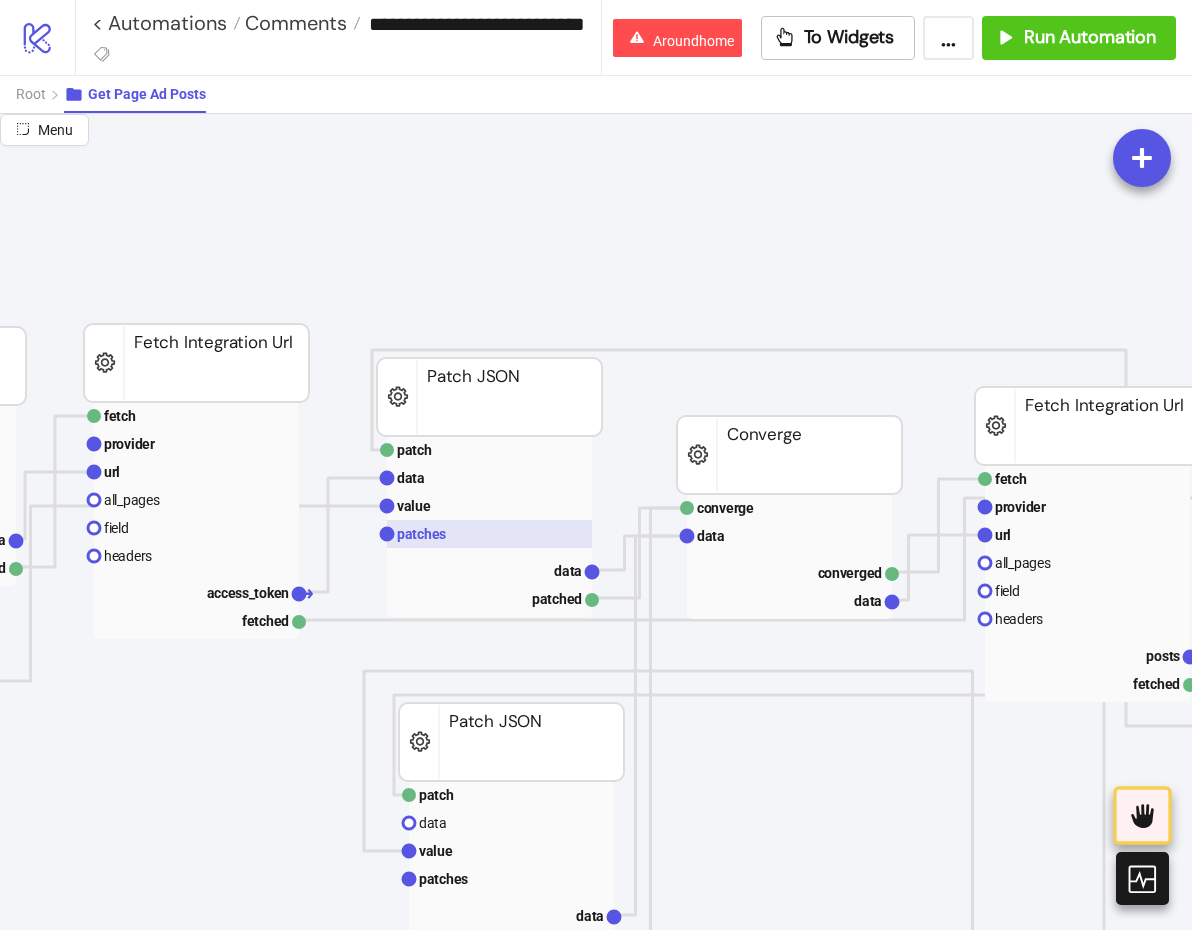click 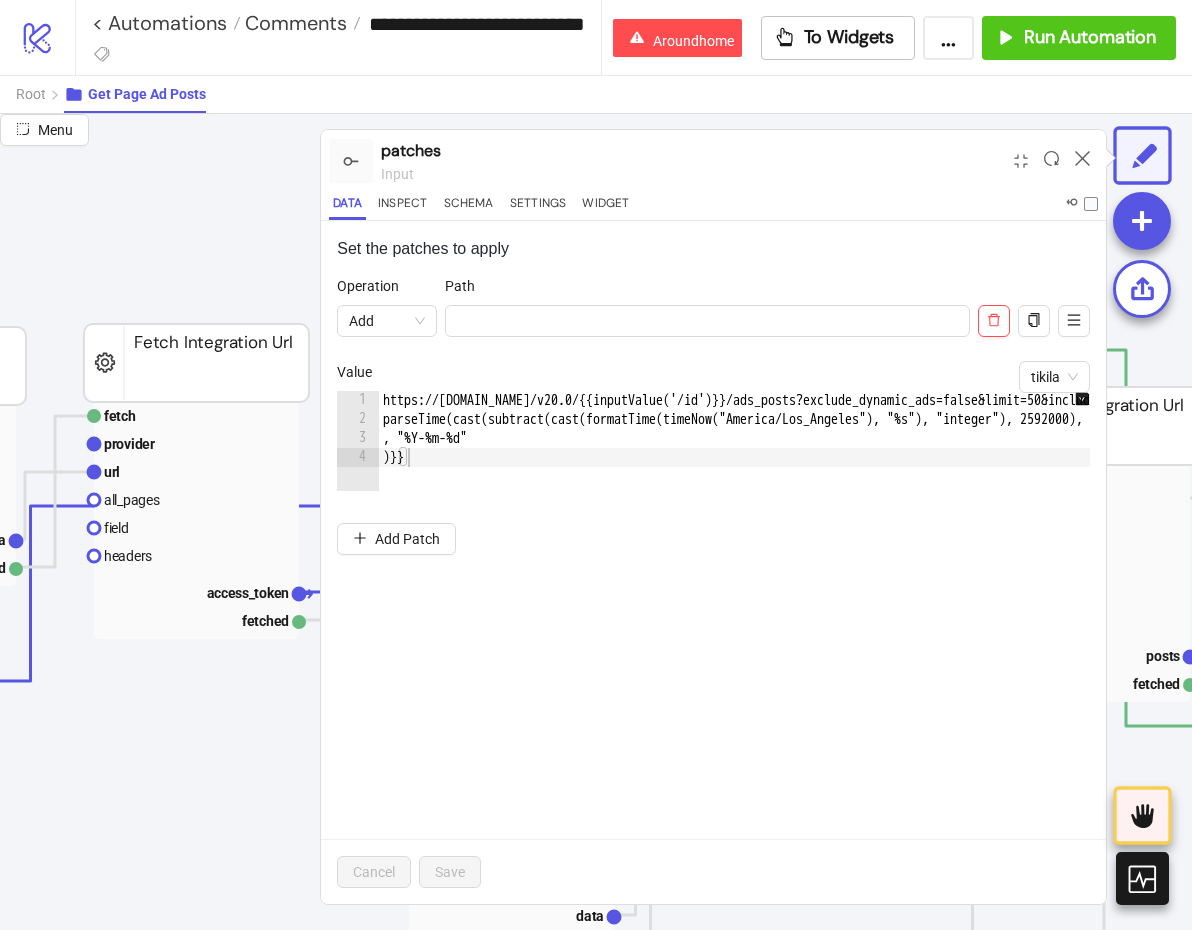 click on "Operation Add Path       tikila Value 1 2 3 4 https://graph.facebook.com/v20.0/{{inputValue('/id')}}/ads_posts?exclude_dynamic_ads=false&limit=50&include_inline_create=true&access_token={{inputData('/access_token')}}&since={{formatTime(     parseTime(cast(subtract(cast(formatTime(timeNow("America/Los_Angeles"), "%s"), "integer"), 2592000), "string"), "%s")     , "%Y-%m-%d" )}}     XXXXXXXXXXXXXXXXXXXXXXXXXXXXXXXXXXXXXXXXXXXXXXXXXXXXXXXXXXXXXXXXXXXXXXXXXXXXXXXXXXXXXXXXXXXXXXXXXXXXXXXXXXXXXXXXXXXXXXXXXXXXXXXXXXXXXXXXXXXXXXXXXXXXXXXXXXXXXXXXXXXXXXXXXXXXXXXXXXXXXXXXXXXXXXXXXXXXXXXXXXXXXXXXXXXXXXXXXXXXXXXXXXXXXXXXXXXXXXXXXXXXXXXXXXXXXXXXXXXXXXXXXXXXXXXXXXXXXXXXXXXXXXXXXXXXXXXXXXXXXXXXXXXXXXXXXXXXXXXXXXXXXXXXXXXXXXXXXXXXXXXXXXXXXXXXXXXXXXXXXXXXXXXXXXXXXXXXXXXXXXXXXXXXXXXXXXXXXXXXXXXXXXXXXXXXXXXXXXXXXXXXXXXXXXXXXXXXXXXXXXXXXXXXXXXXXXXXXXXXXXXXXXXXXXXXXXXXXXXXXXXXXXXXXXXXXXXXXXXXXXXXXXXXXXXX" at bounding box center [713, 395] 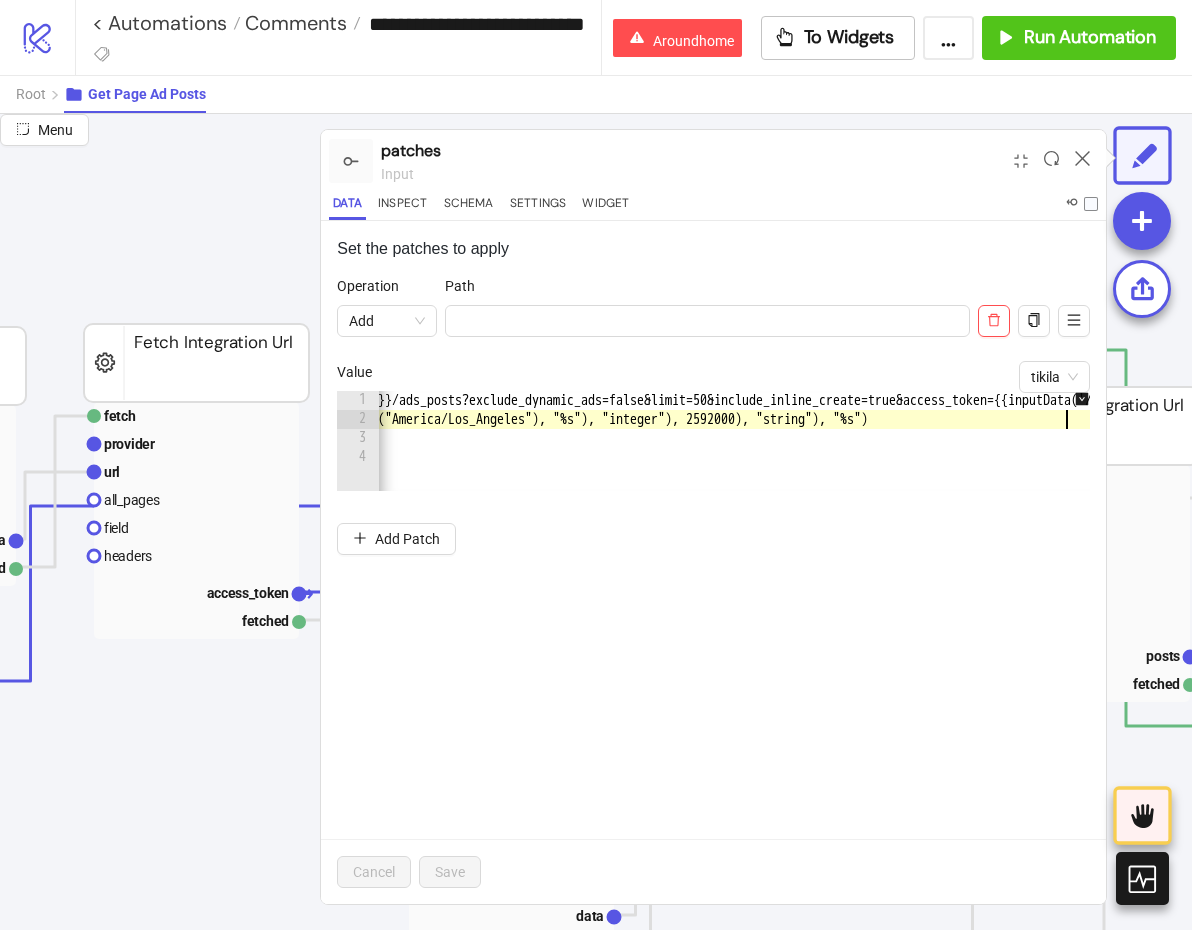 scroll, scrollTop: 0, scrollLeft: 334, axis: horizontal 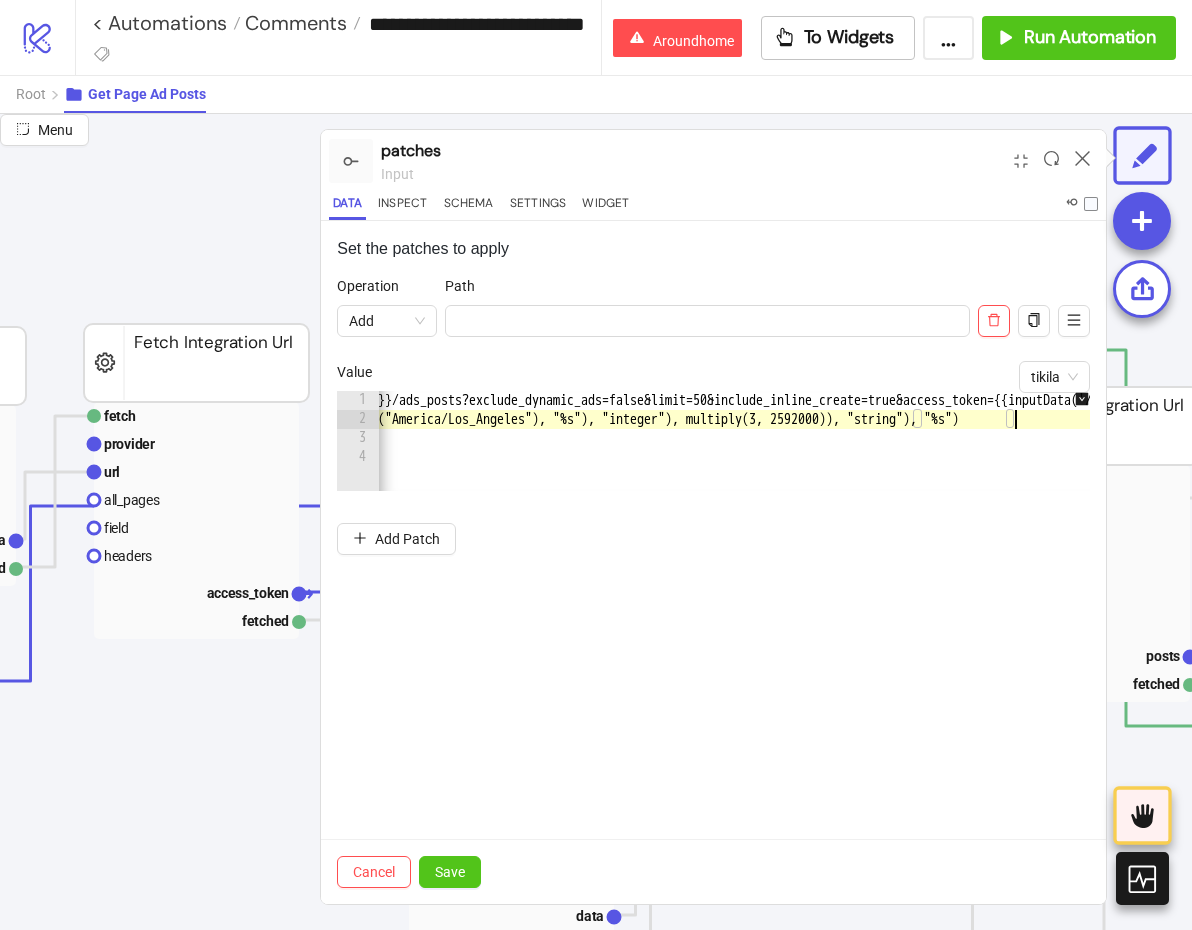 type on "**********" 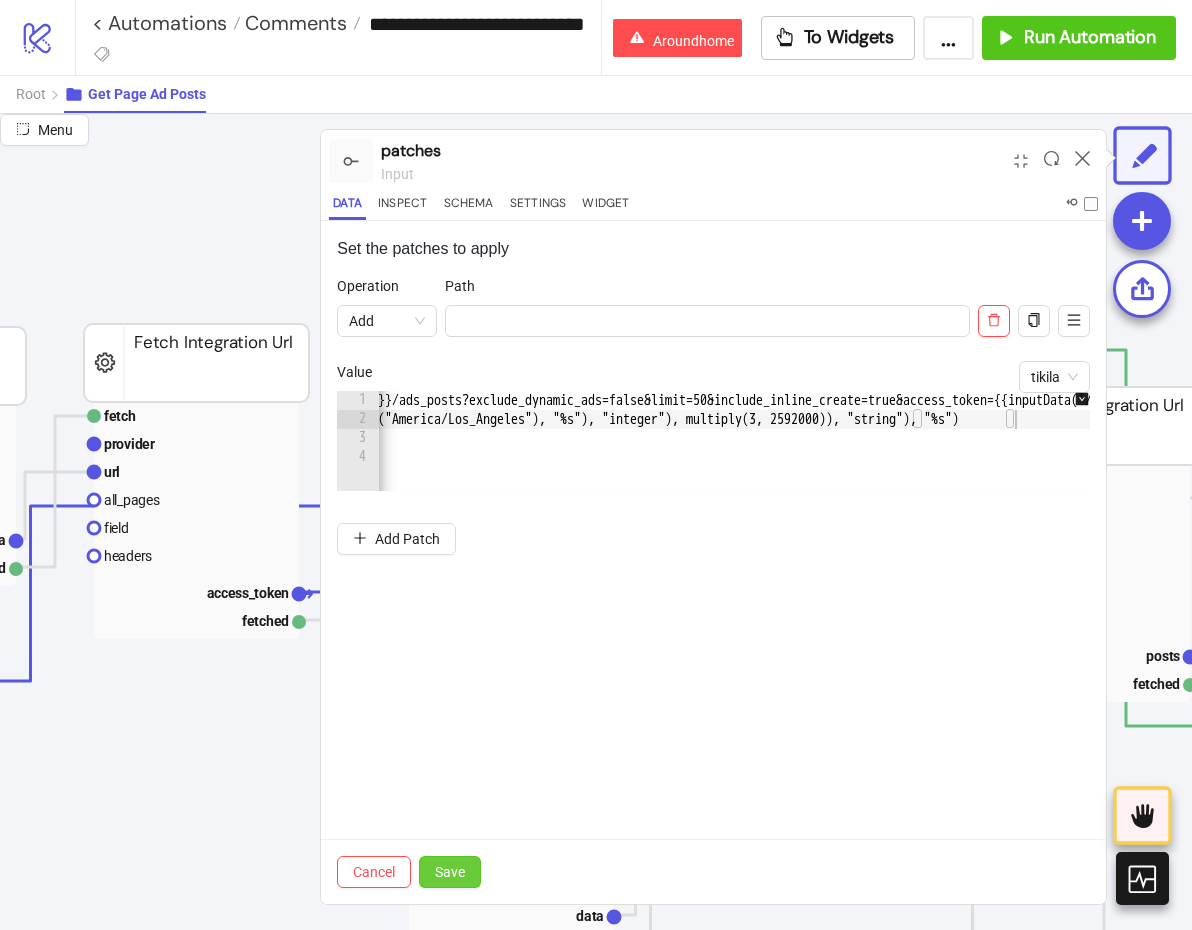 click on "Save" at bounding box center (450, 872) 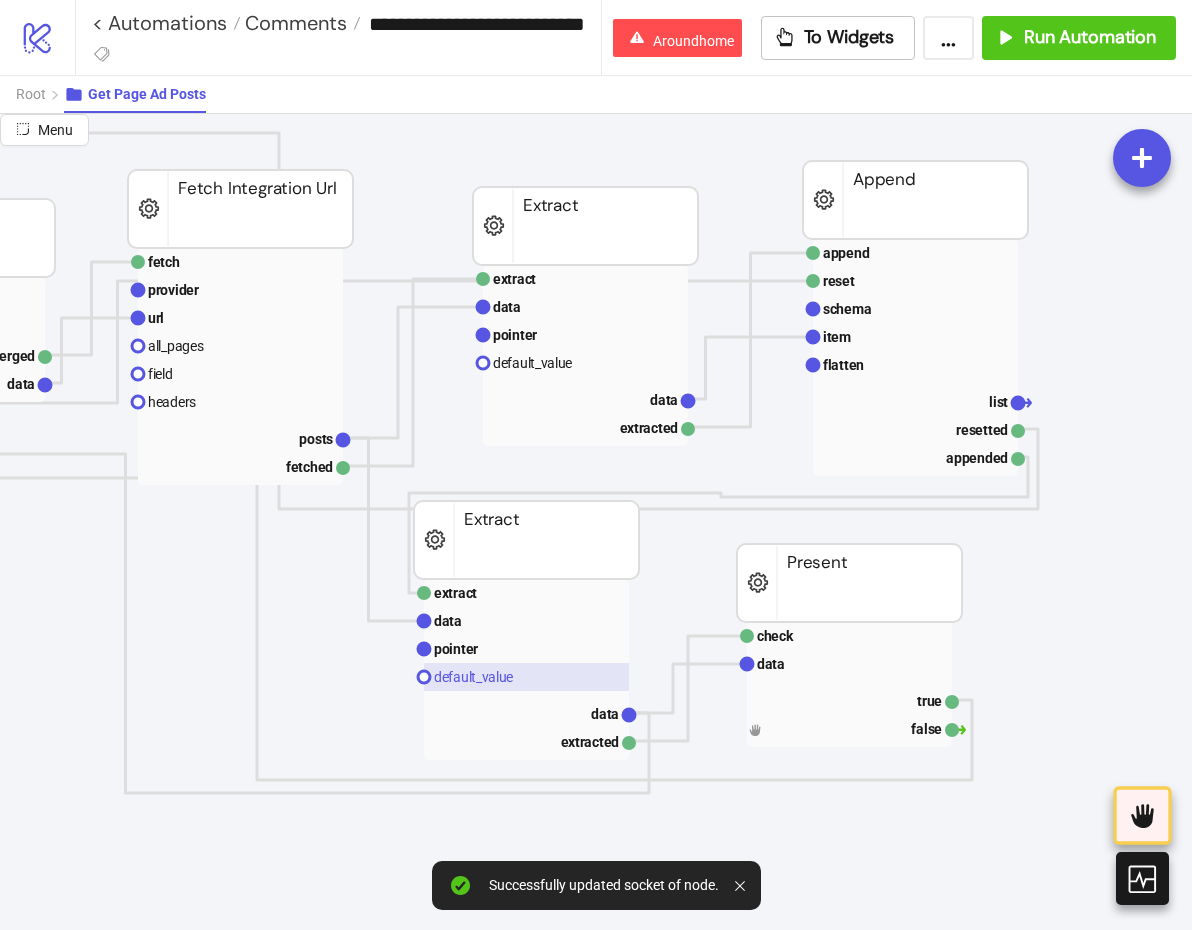 scroll, scrollTop: 356, scrollLeft: 1393, axis: both 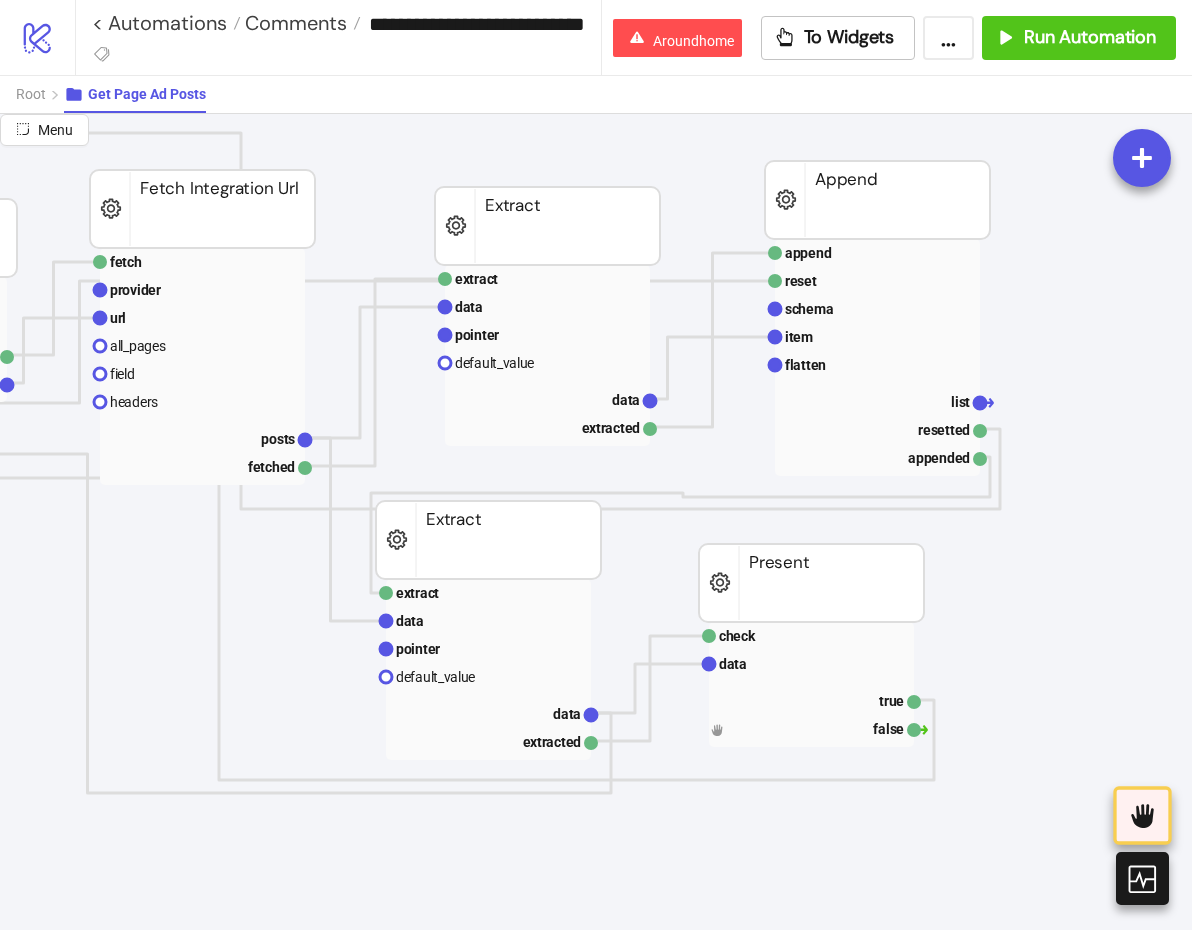 click 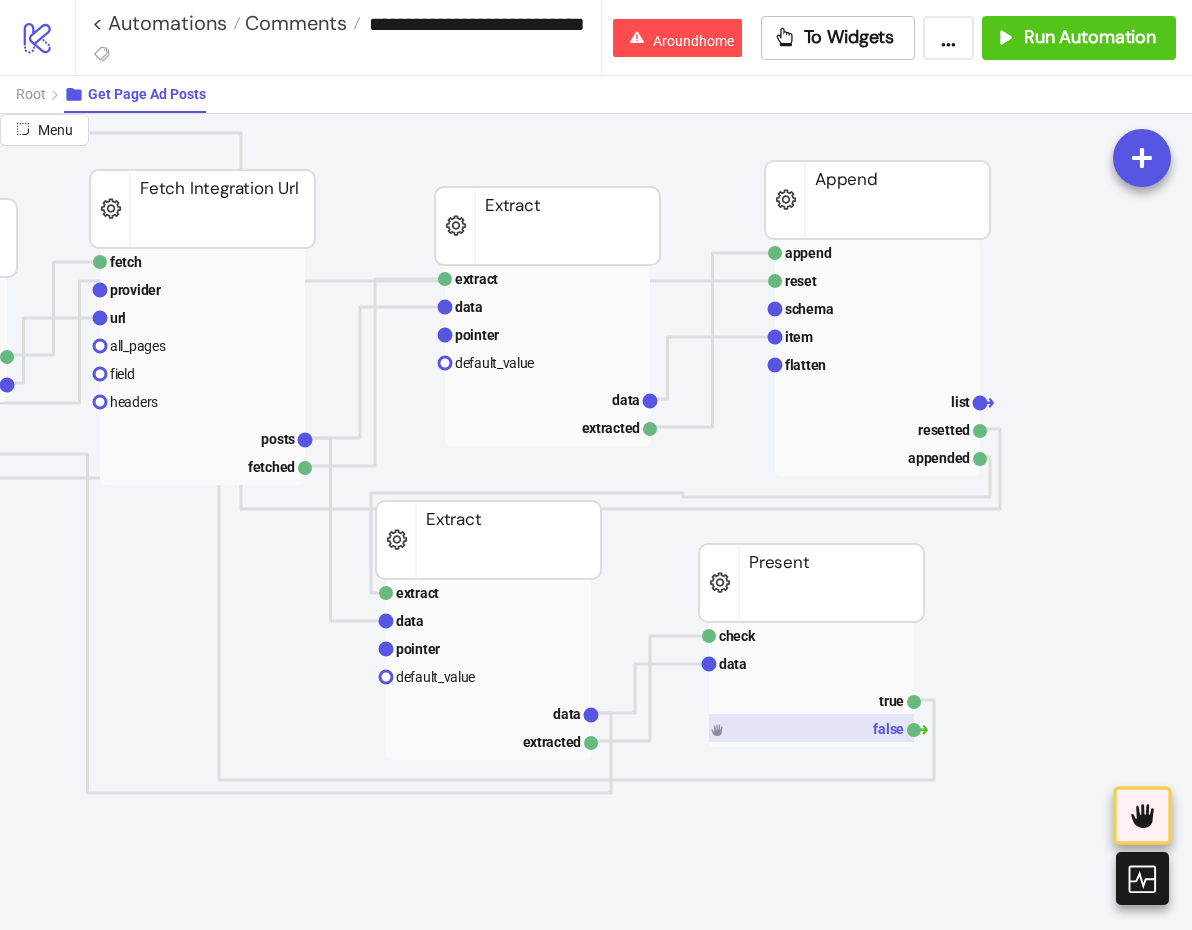 click 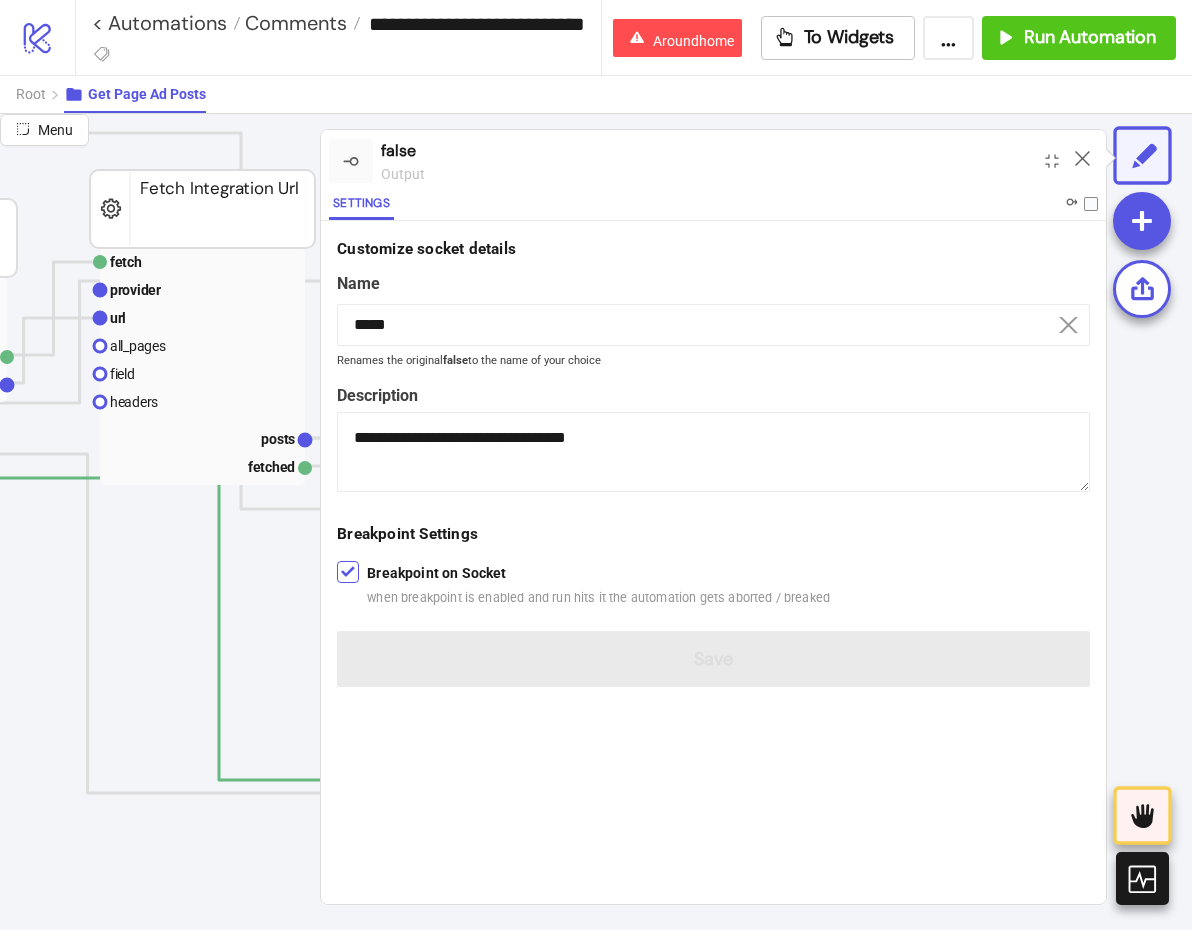 click on "Breakpoint on Socket when breakpoint is enabled and run hits it the automation gets aborted / breaked" at bounding box center [598, 585] 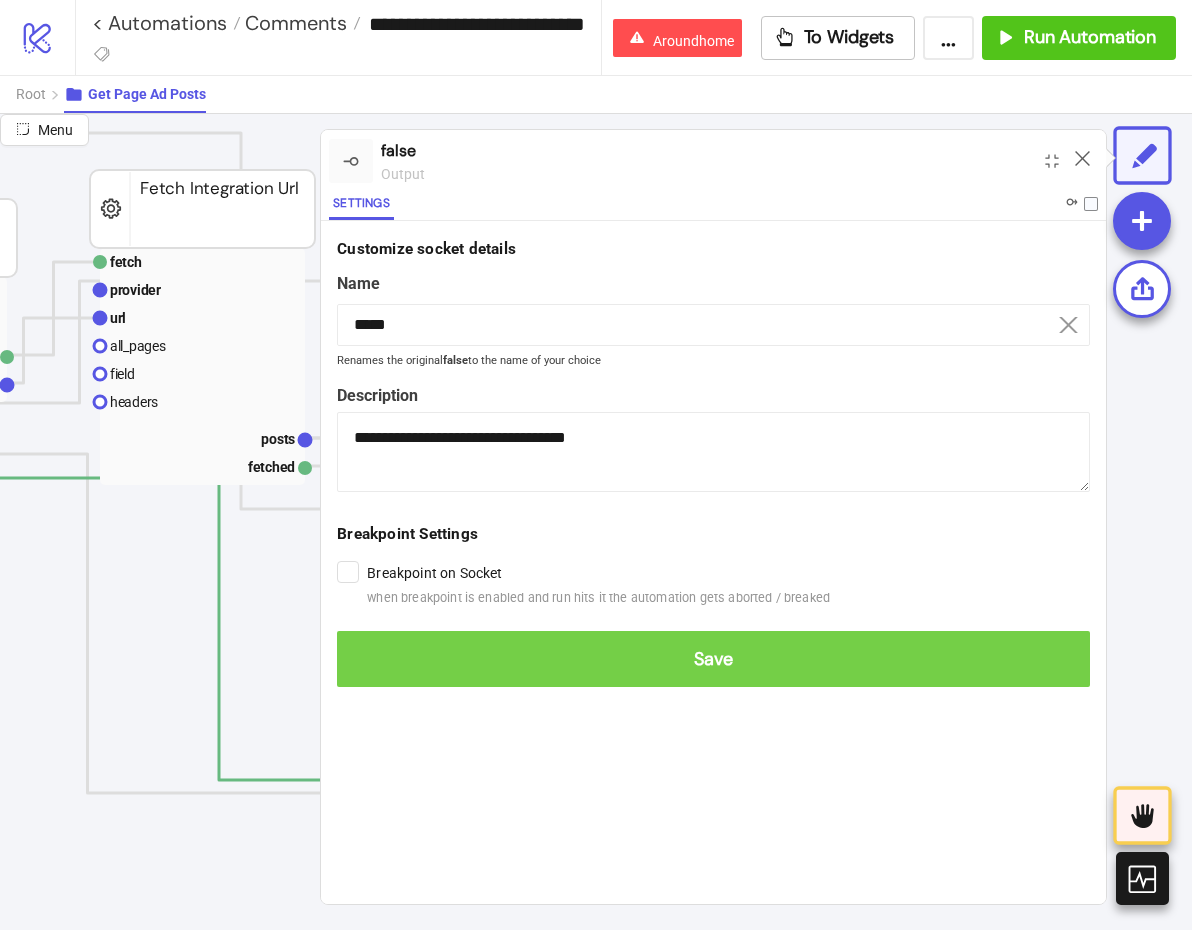 click on "Save" at bounding box center (713, 659) 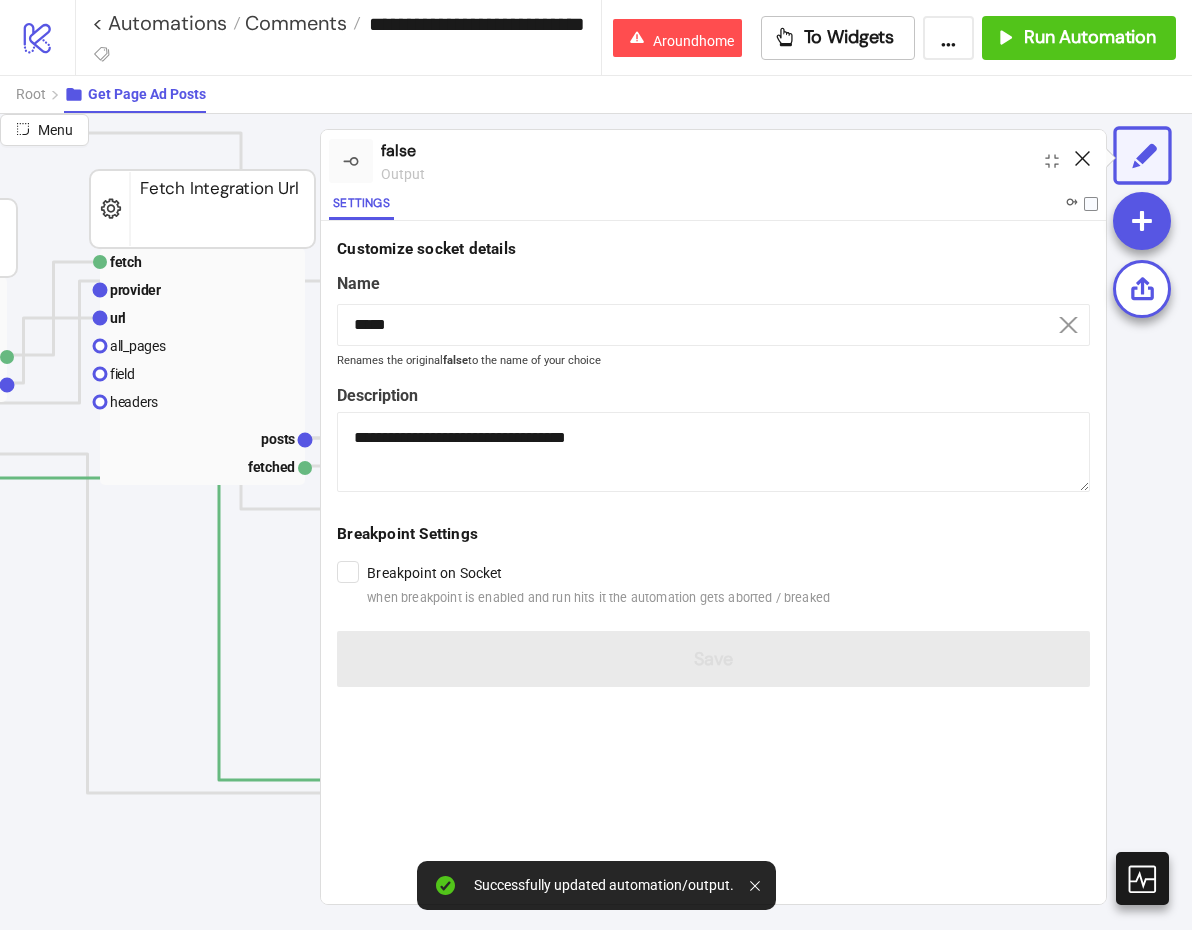 click 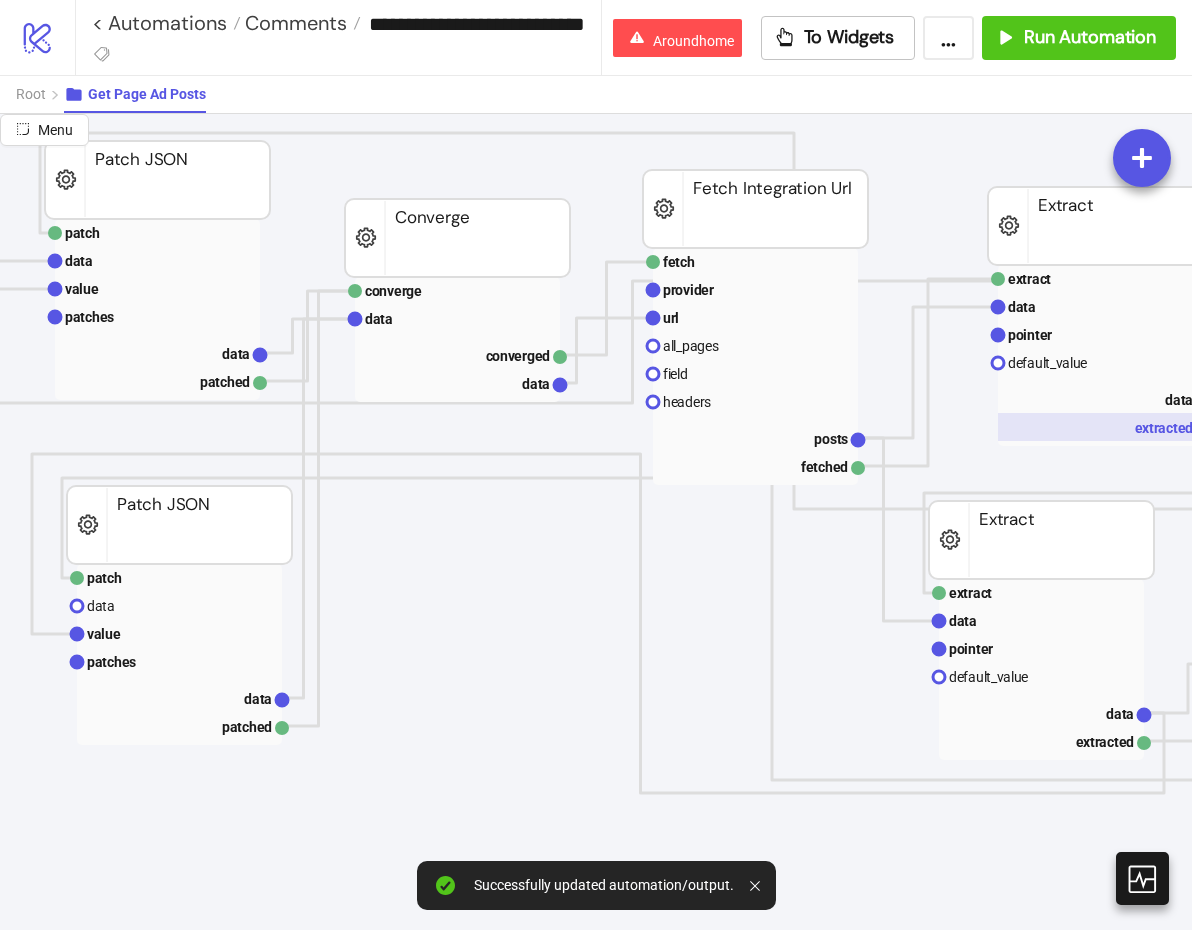 scroll, scrollTop: 356, scrollLeft: 661, axis: both 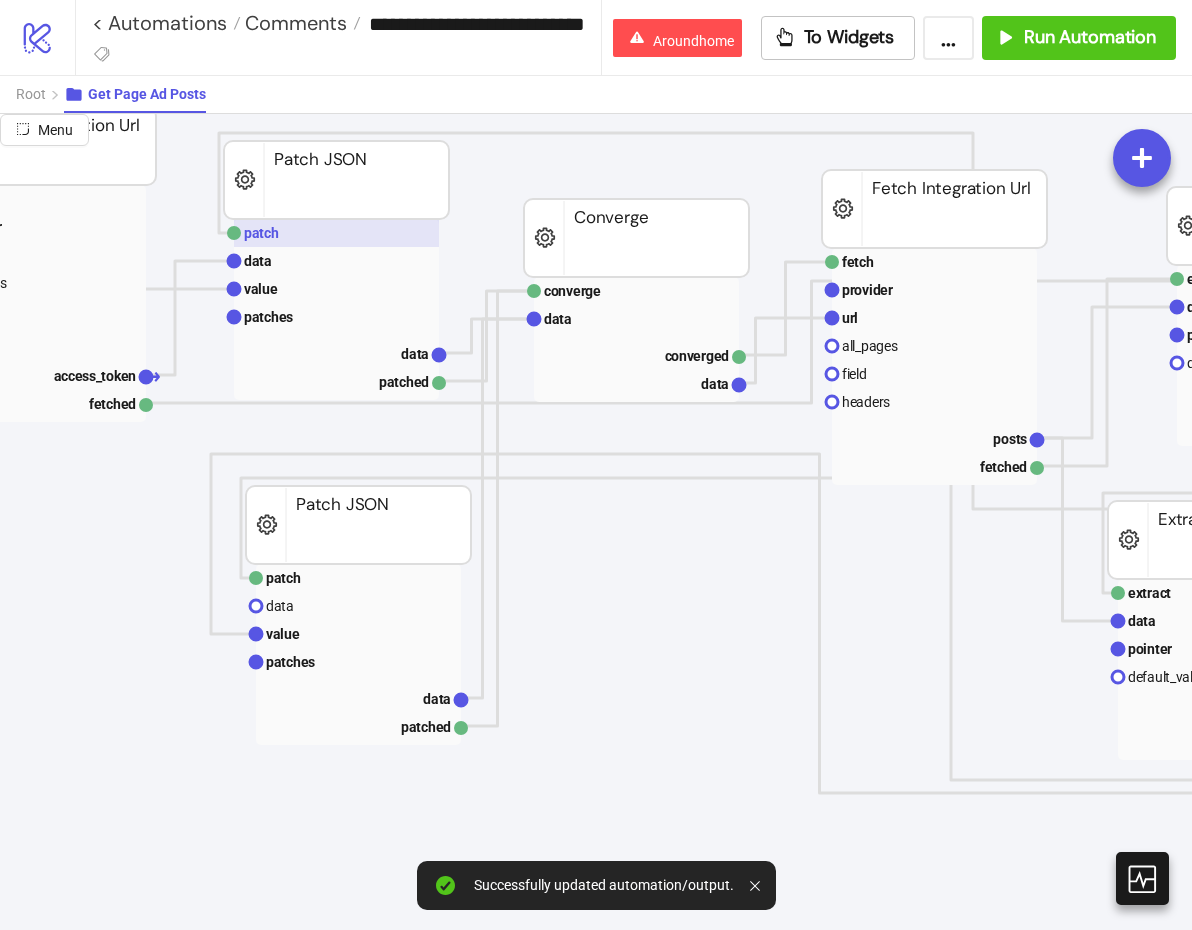 click 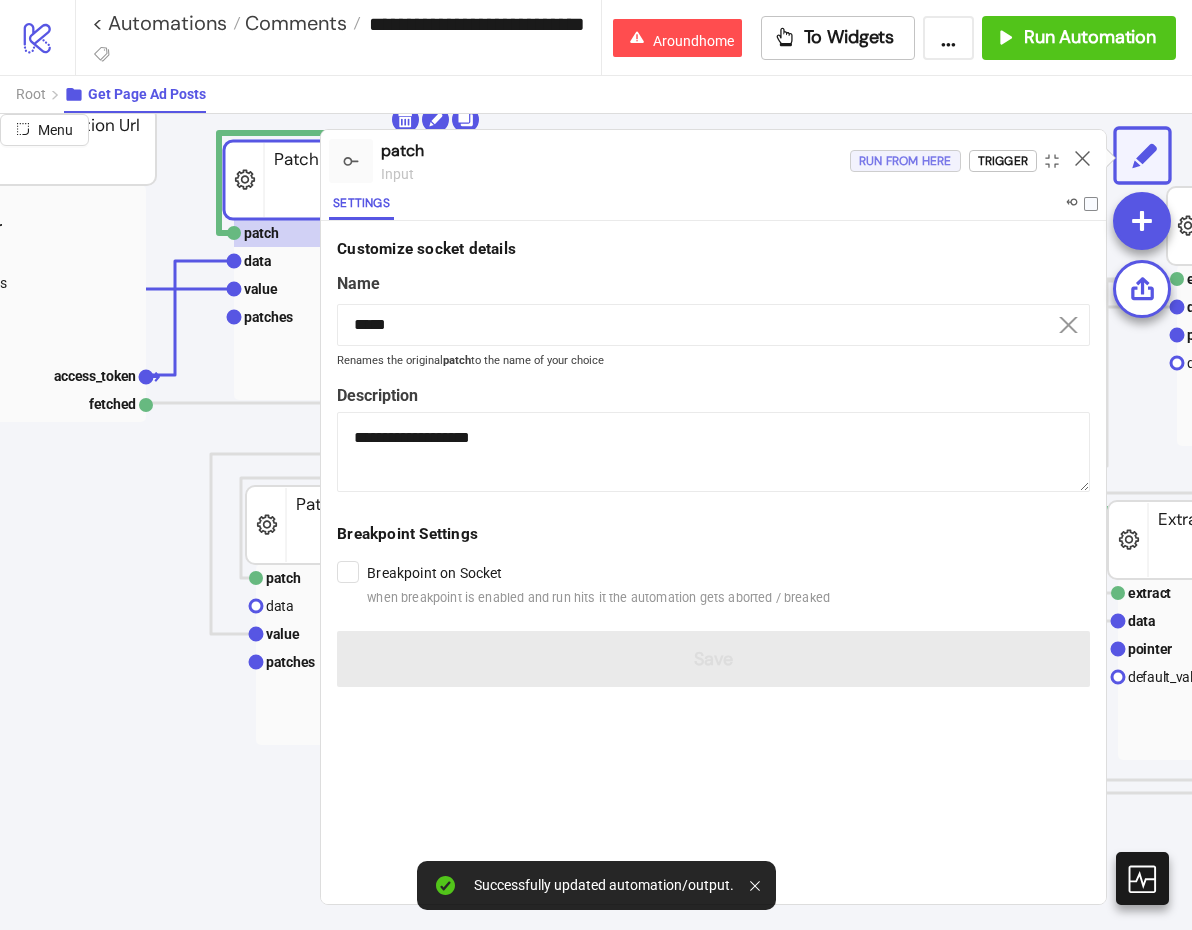 click on "Run from here" at bounding box center (905, 161) 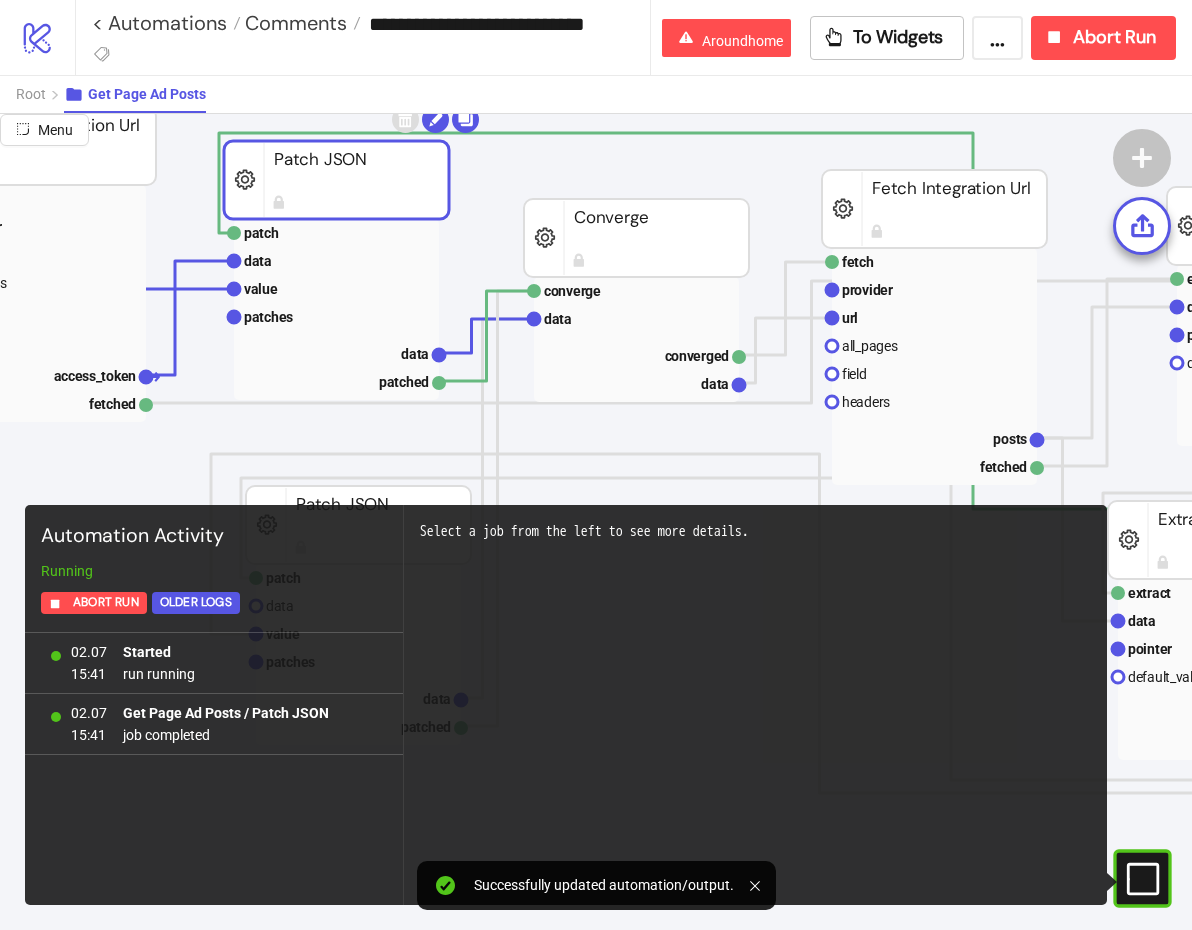 click on "Root Get Page Ad Posts" at bounding box center (596, 94) 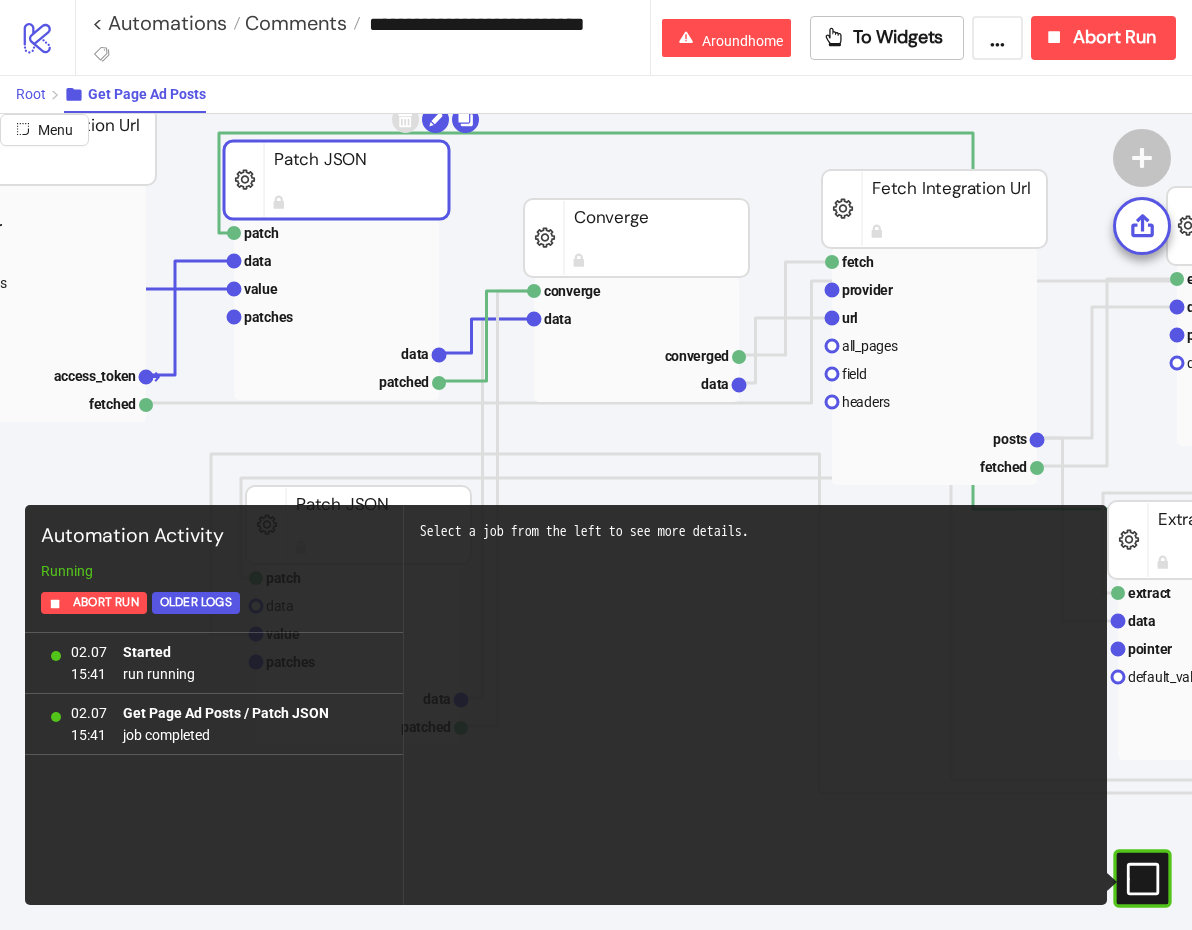click on "Root" at bounding box center (31, 94) 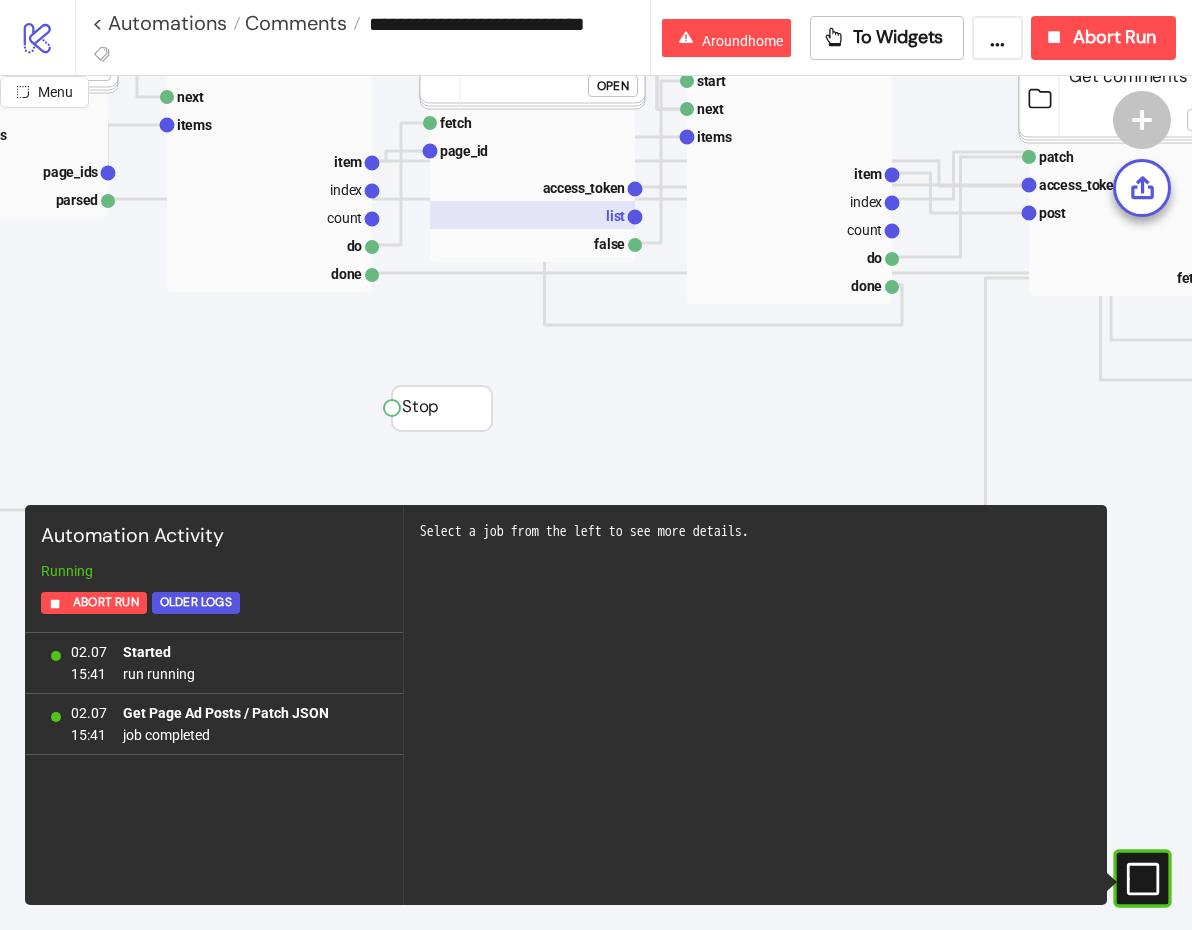 scroll, scrollTop: 275, scrollLeft: 405, axis: both 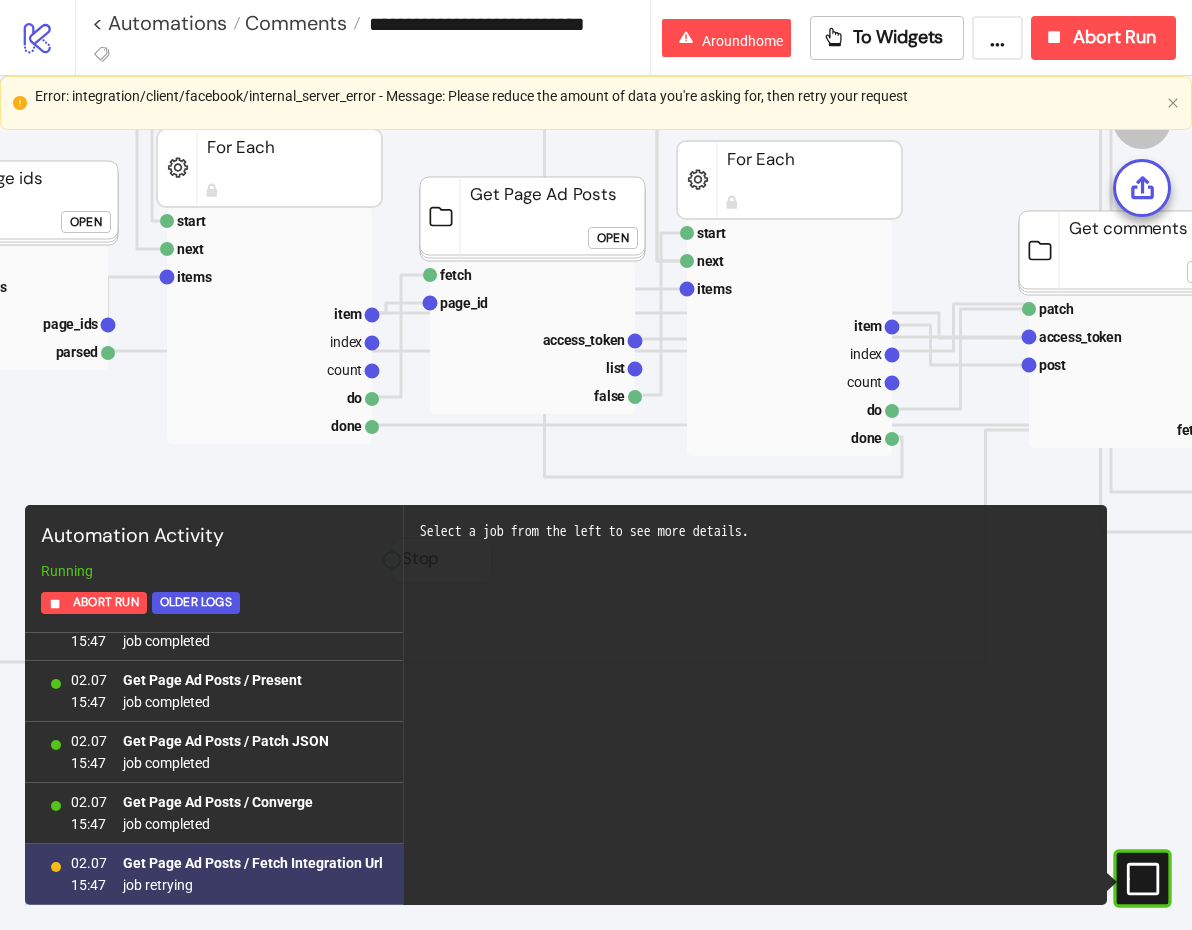 click on "job retrying" at bounding box center (253, 885) 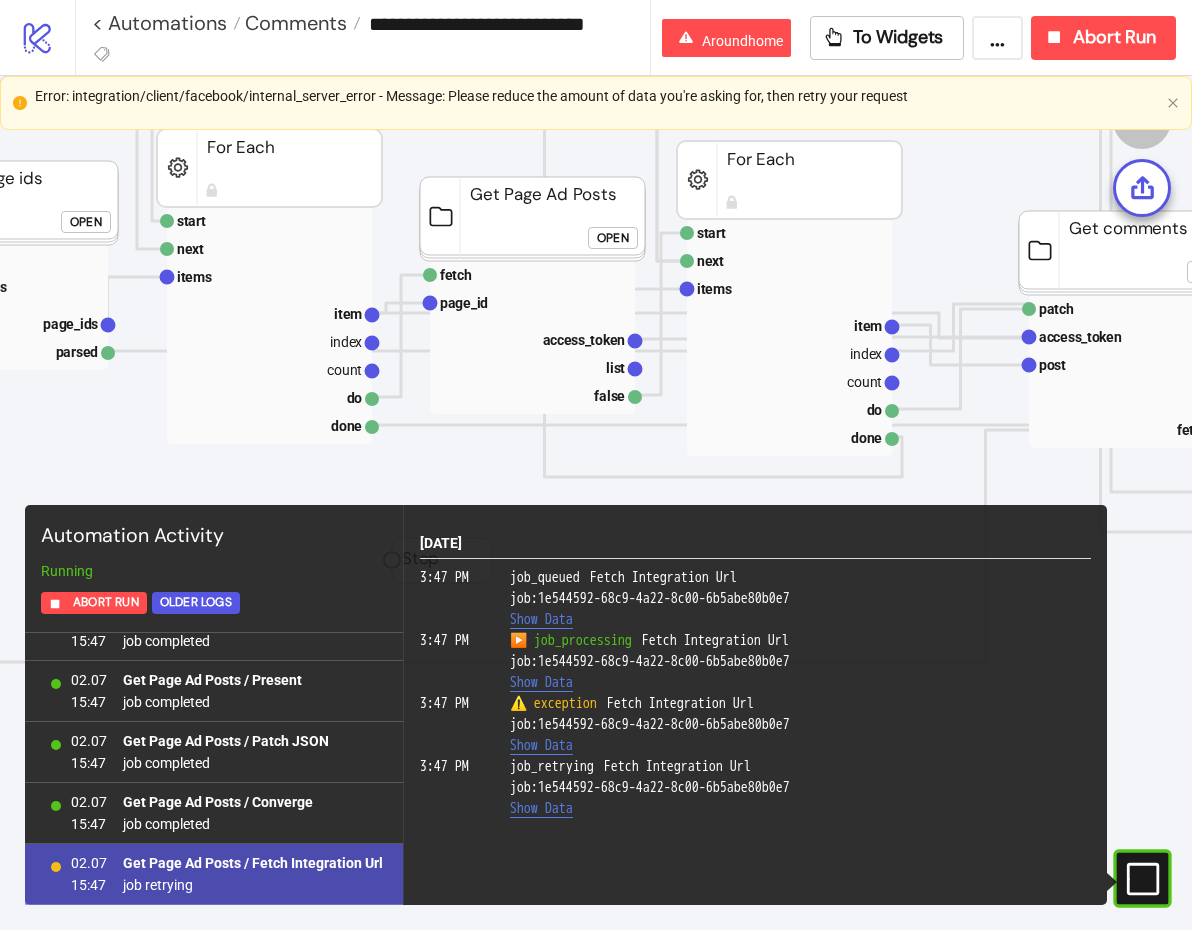 click on "Show Data" at bounding box center (541, 746) 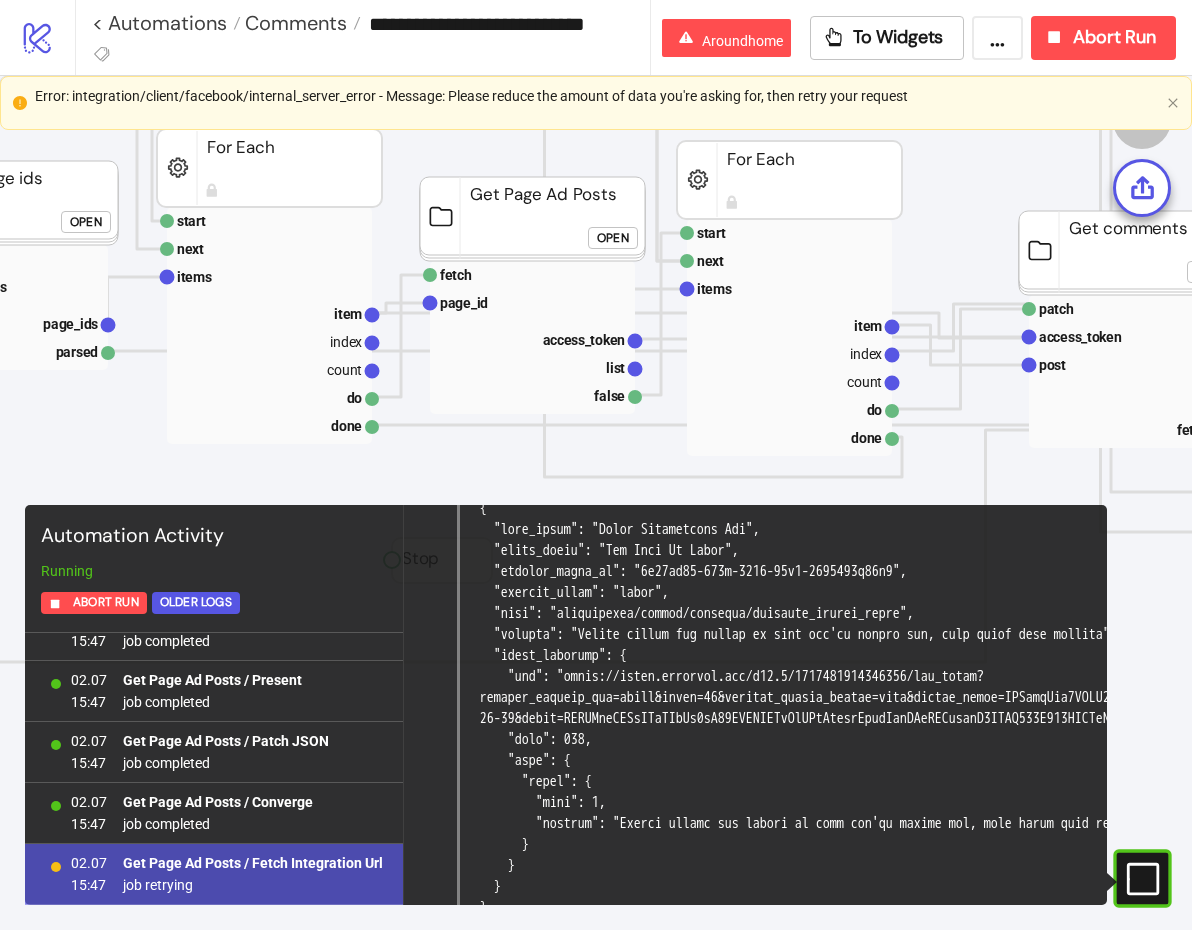 scroll, scrollTop: 242, scrollLeft: 0, axis: vertical 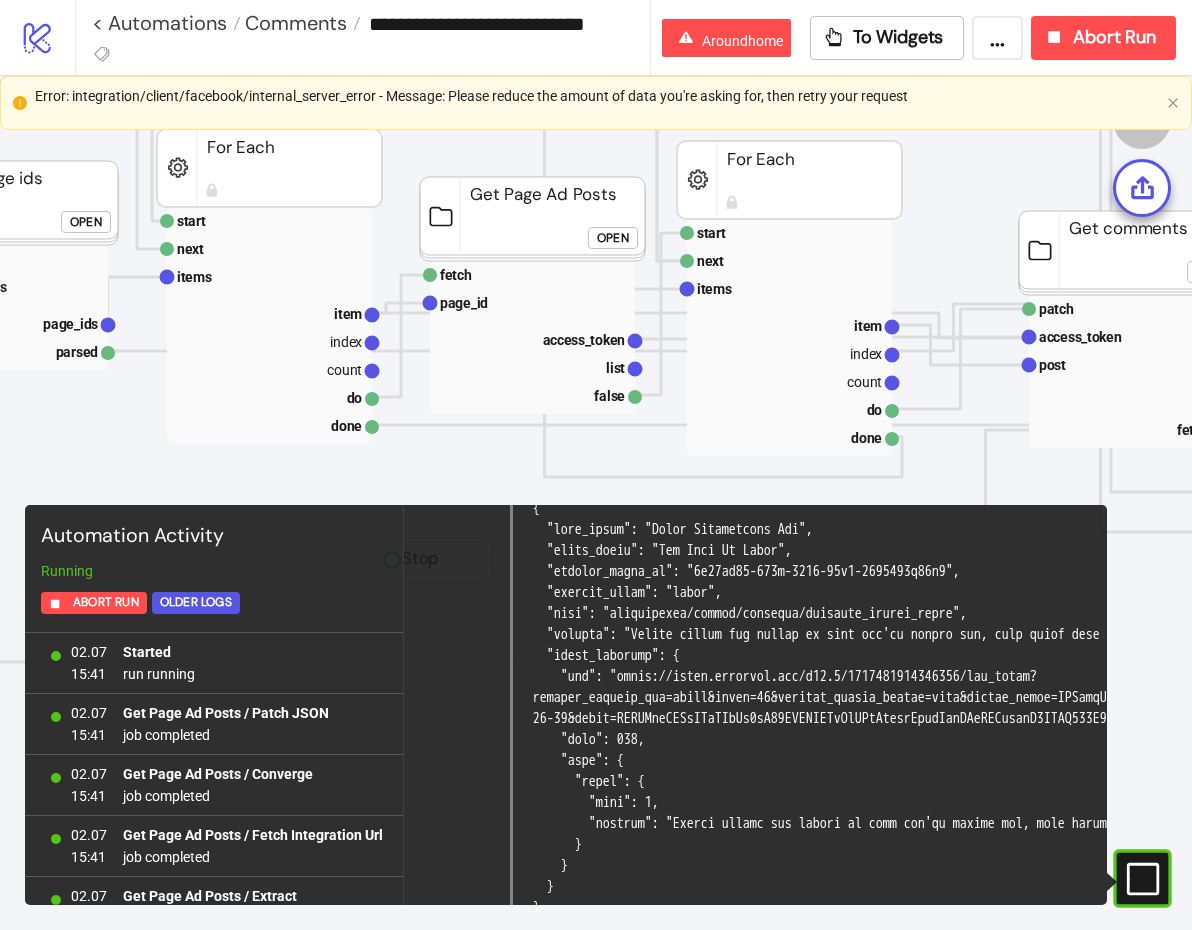 type 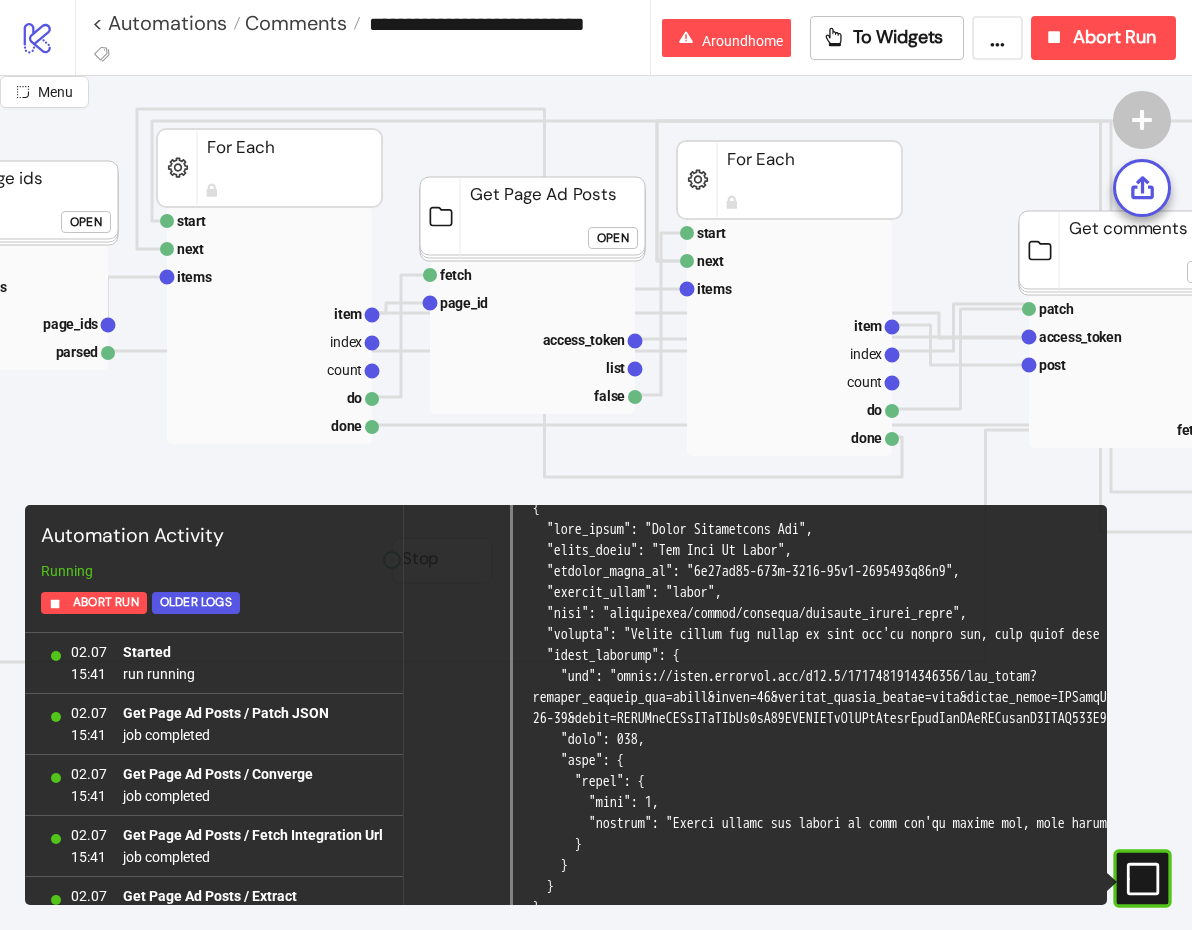 scroll, scrollTop: 10220, scrollLeft: 0, axis: vertical 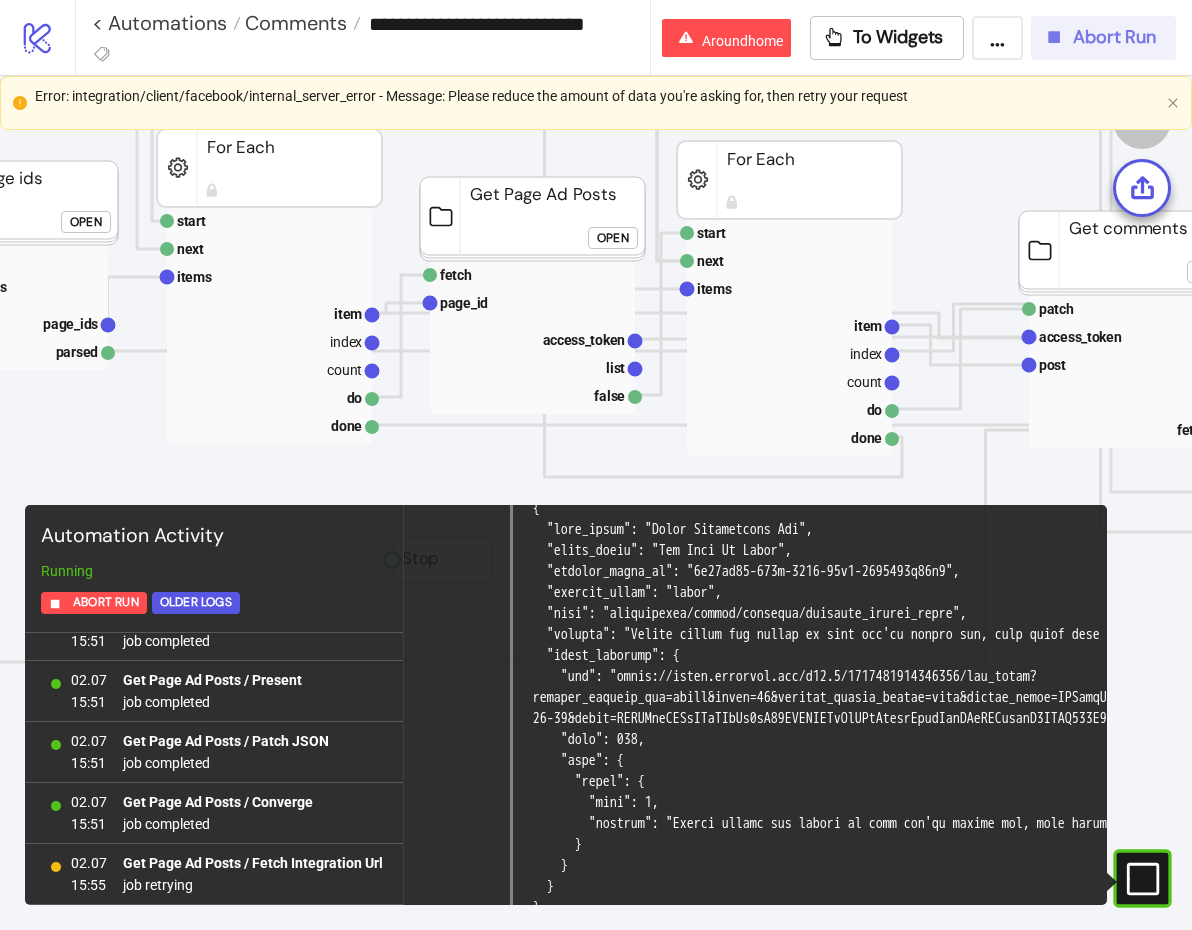 click on "Abort Run" at bounding box center [1114, 37] 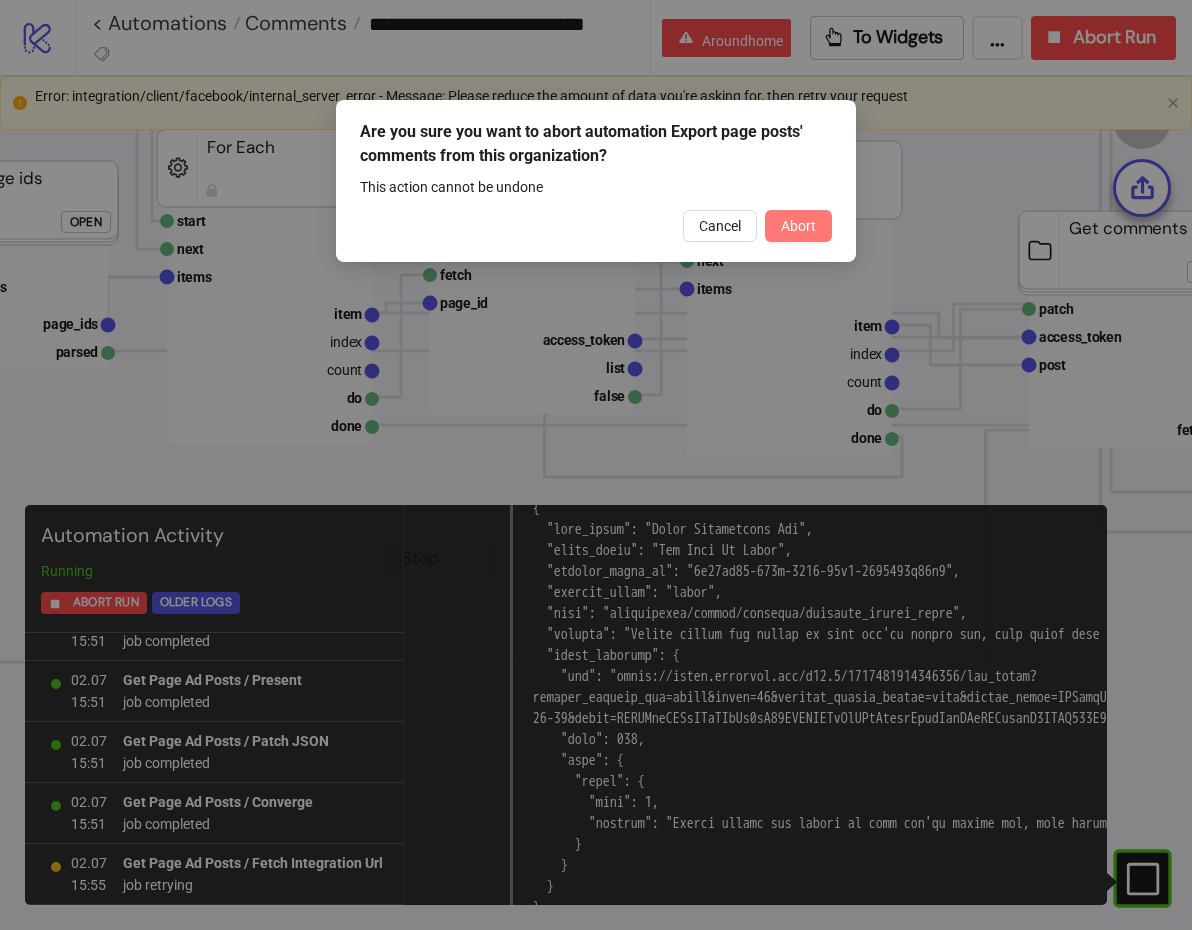 click on "Abort" at bounding box center (798, 226) 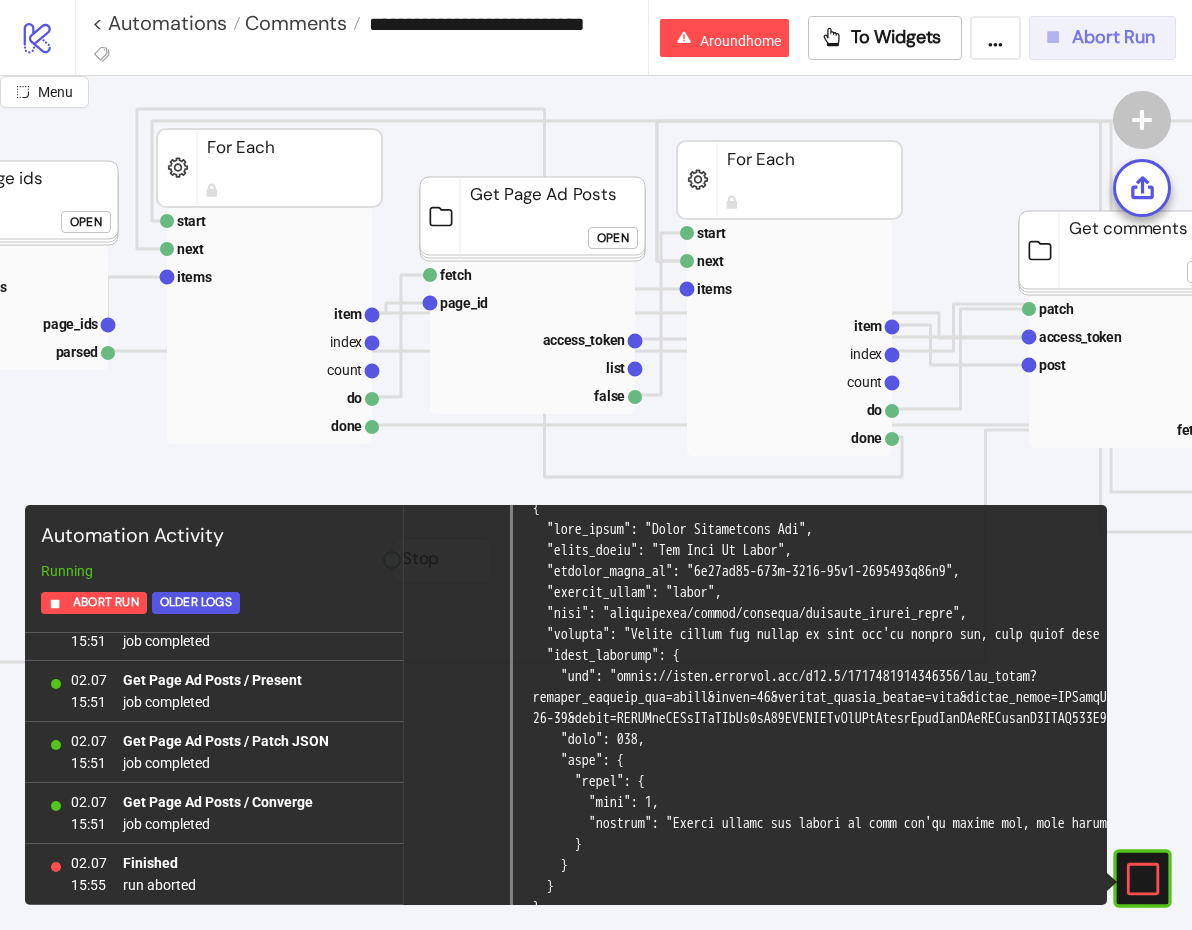 scroll, scrollTop: 0, scrollLeft: 0, axis: both 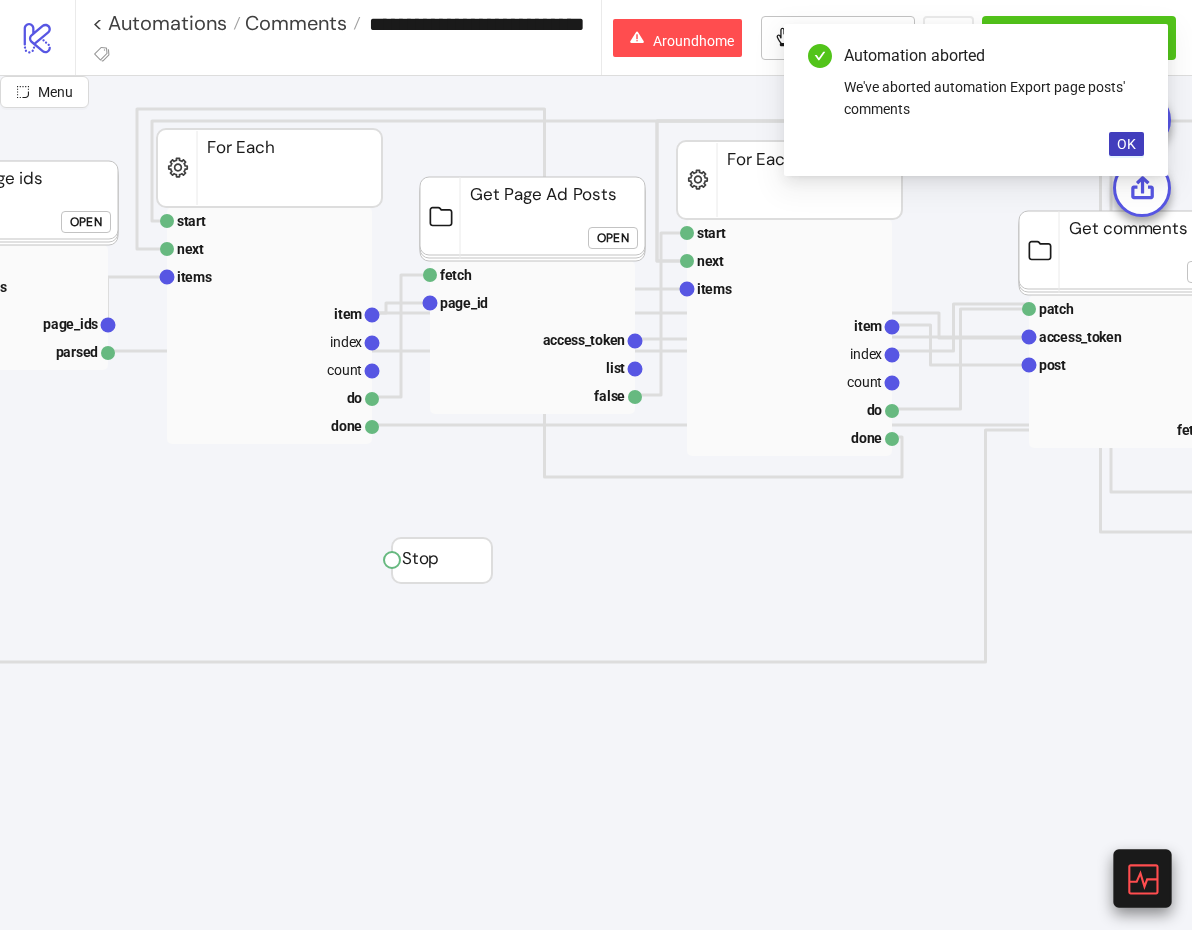 click 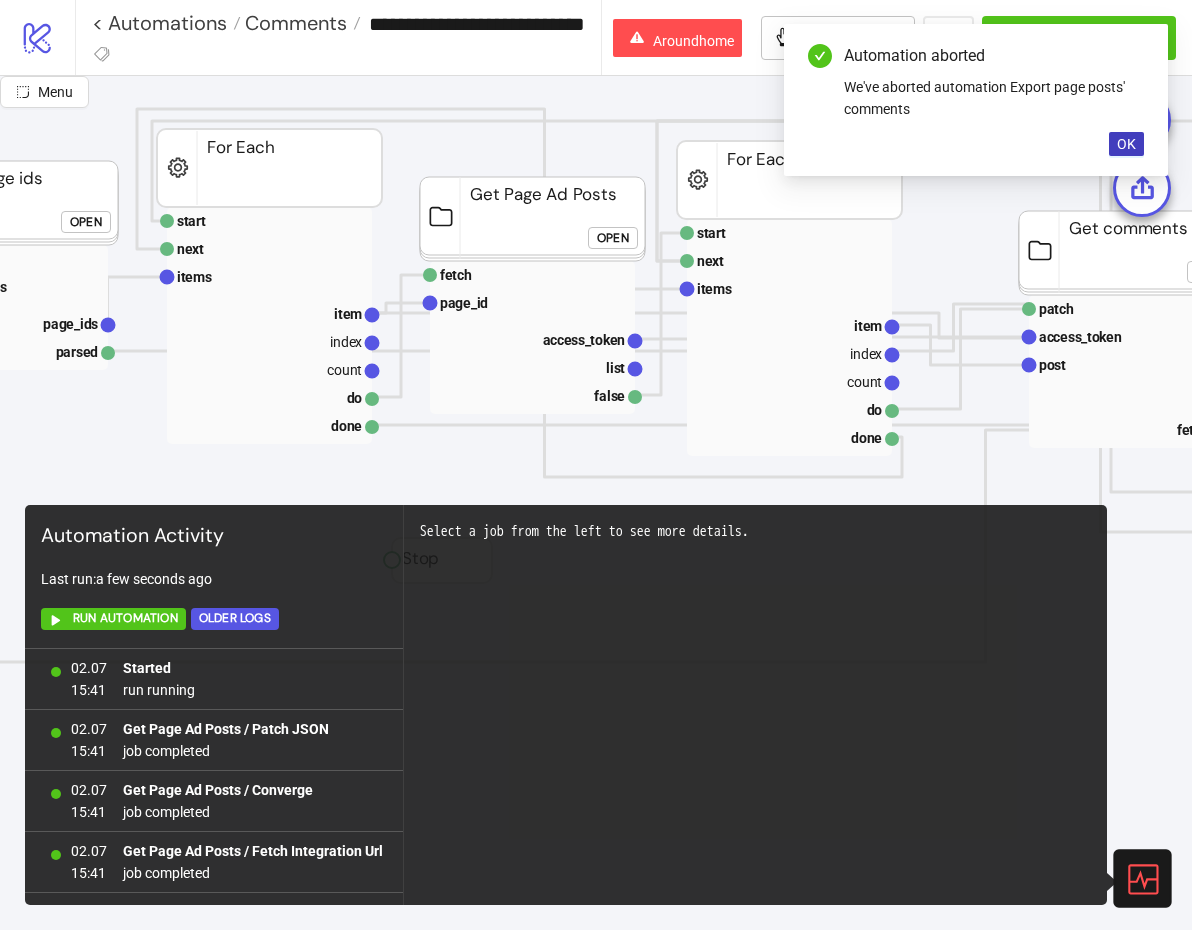 scroll, scrollTop: 10724, scrollLeft: 0, axis: vertical 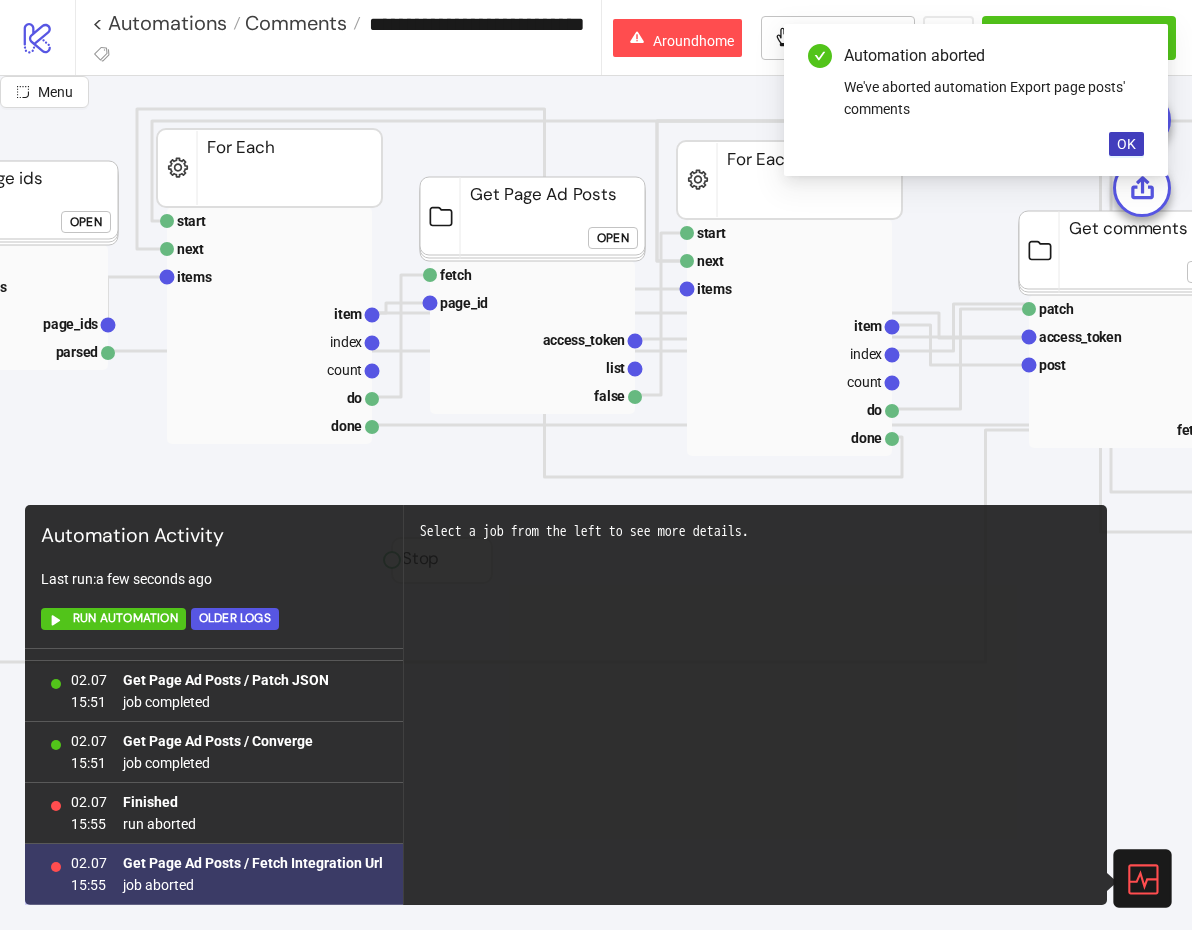 click on "Get Page Ad Posts / Fetch Integration Url" at bounding box center (253, 863) 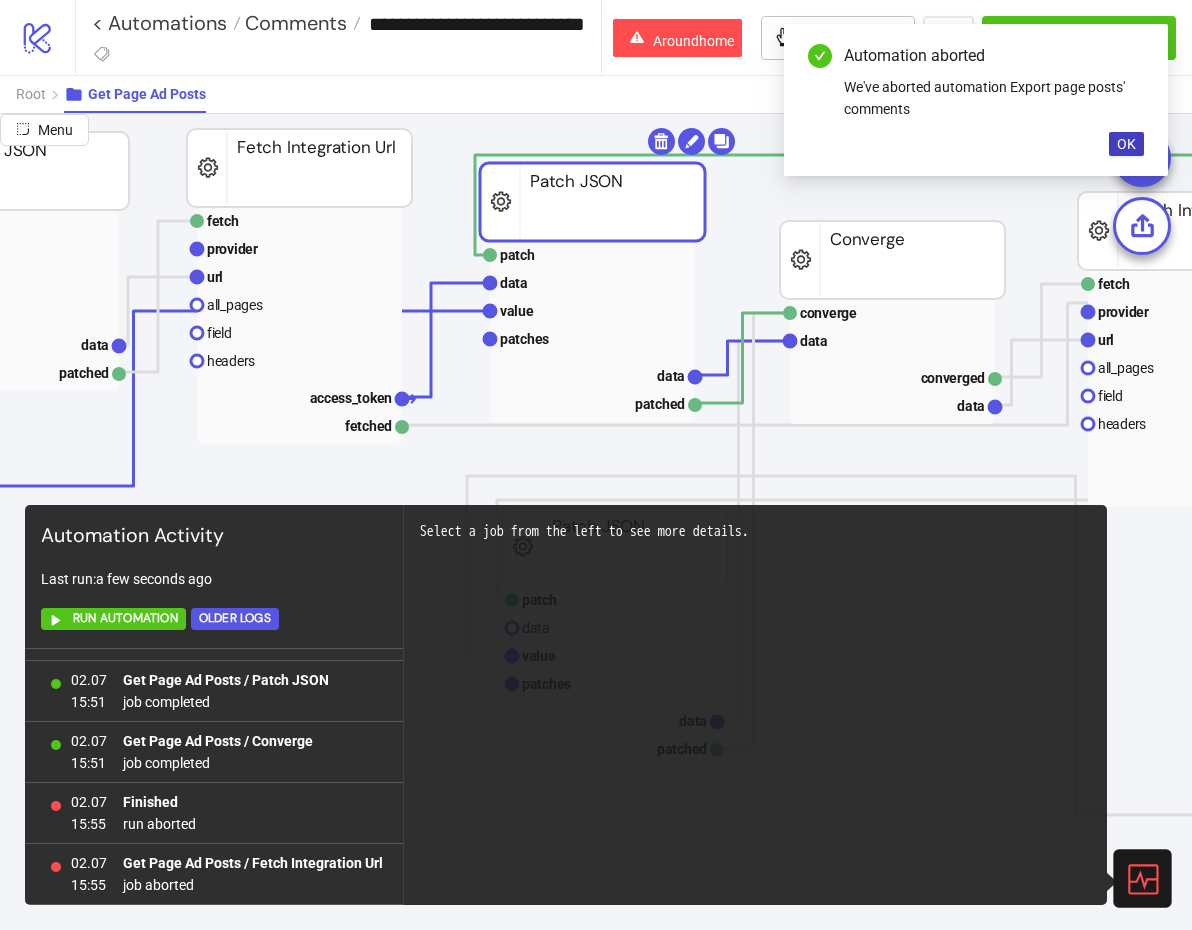 scroll, scrollTop: 335, scrollLeft: 405, axis: both 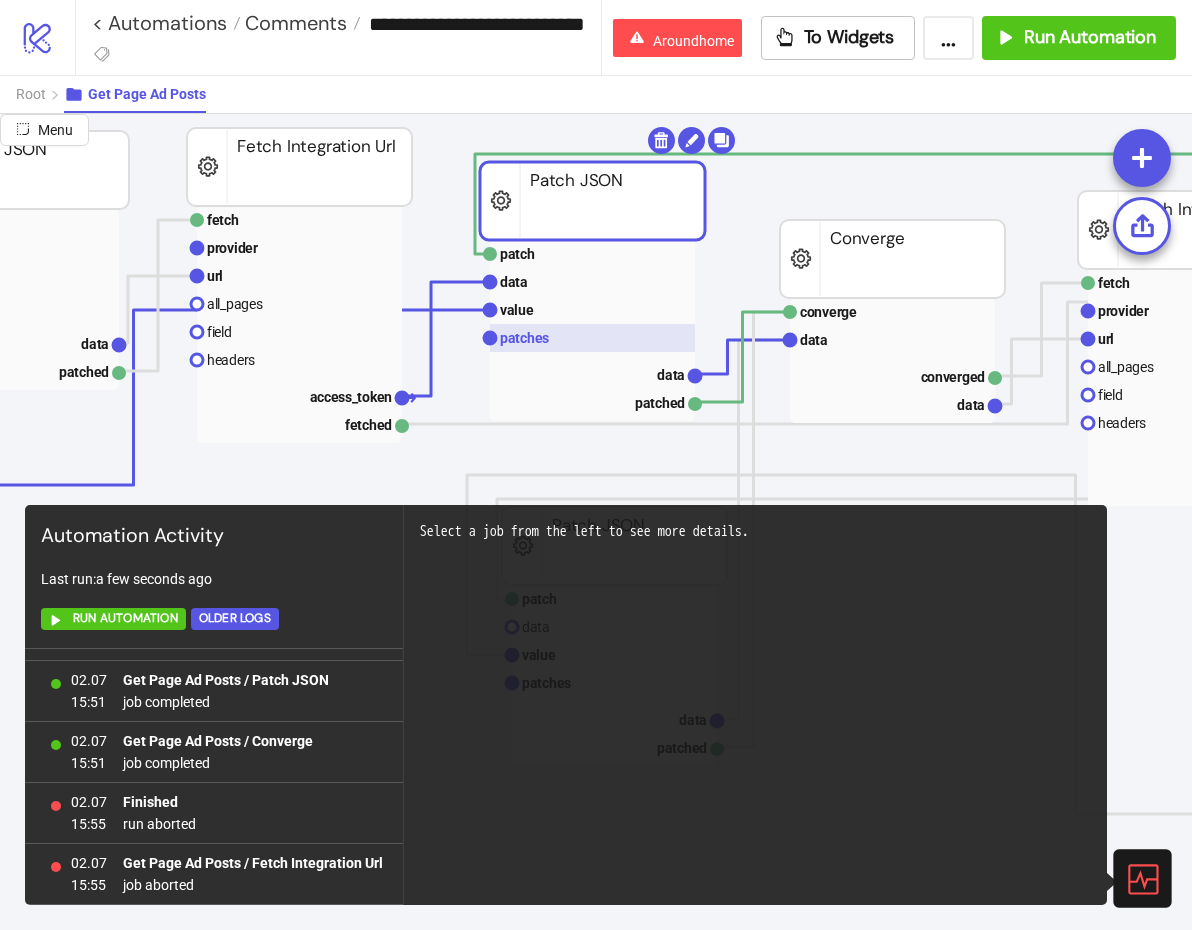 click 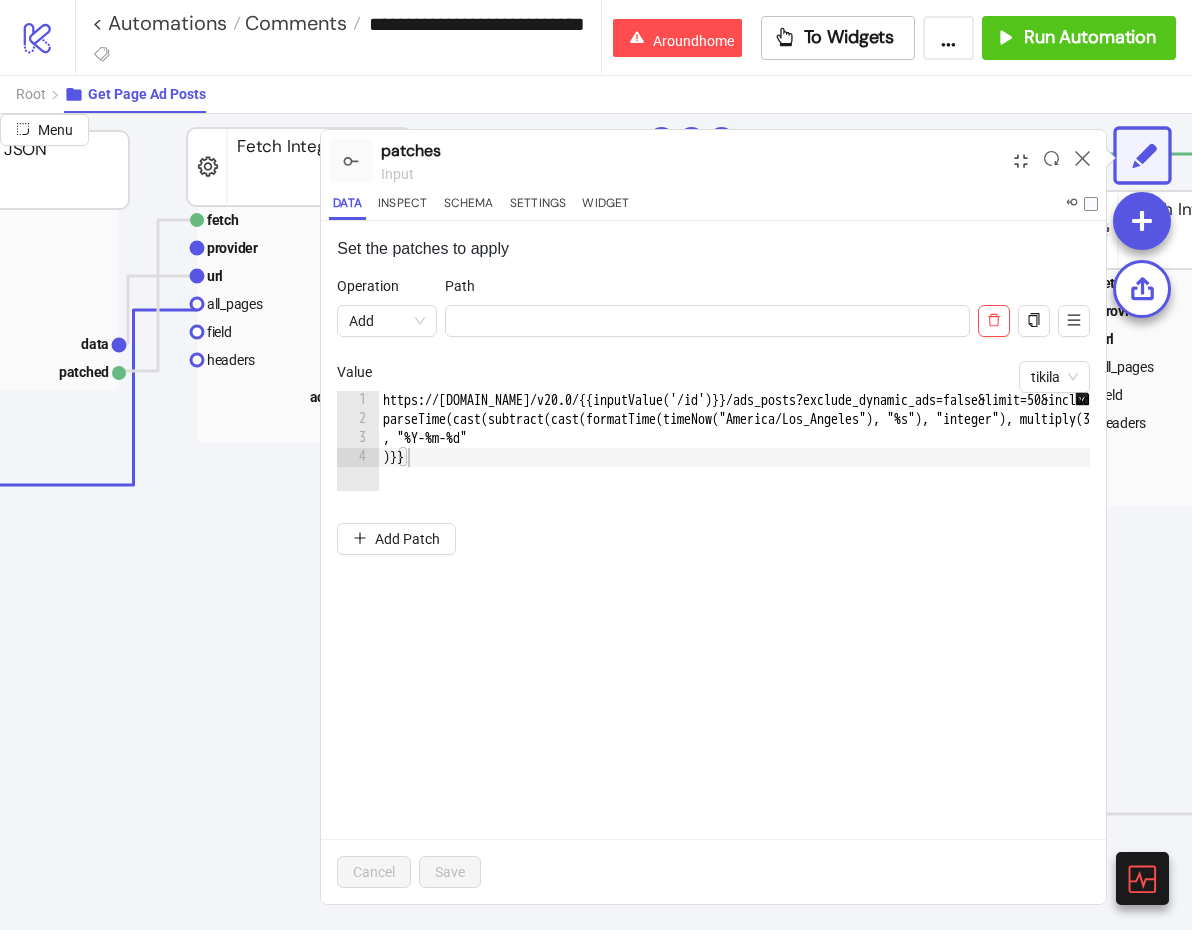 click 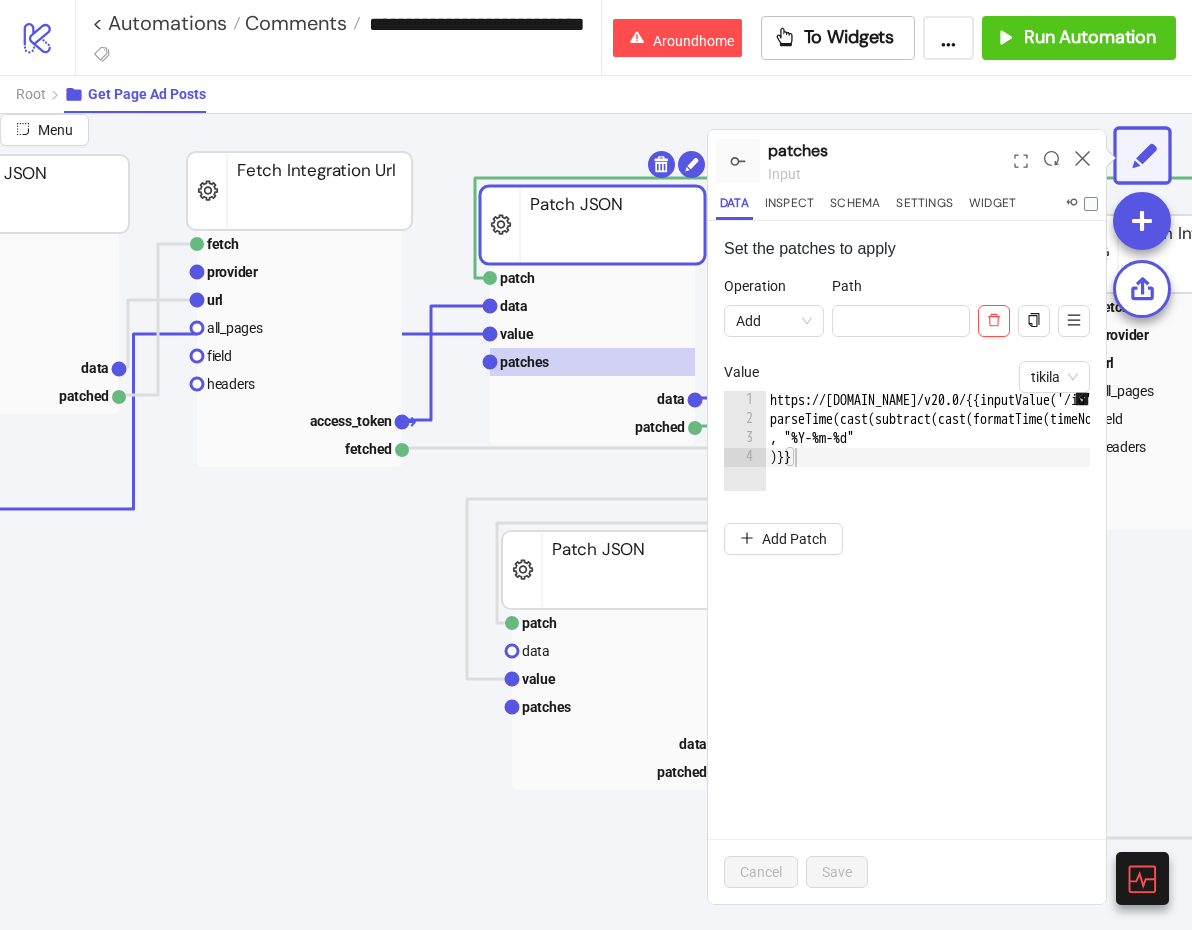 scroll, scrollTop: 312, scrollLeft: 405, axis: both 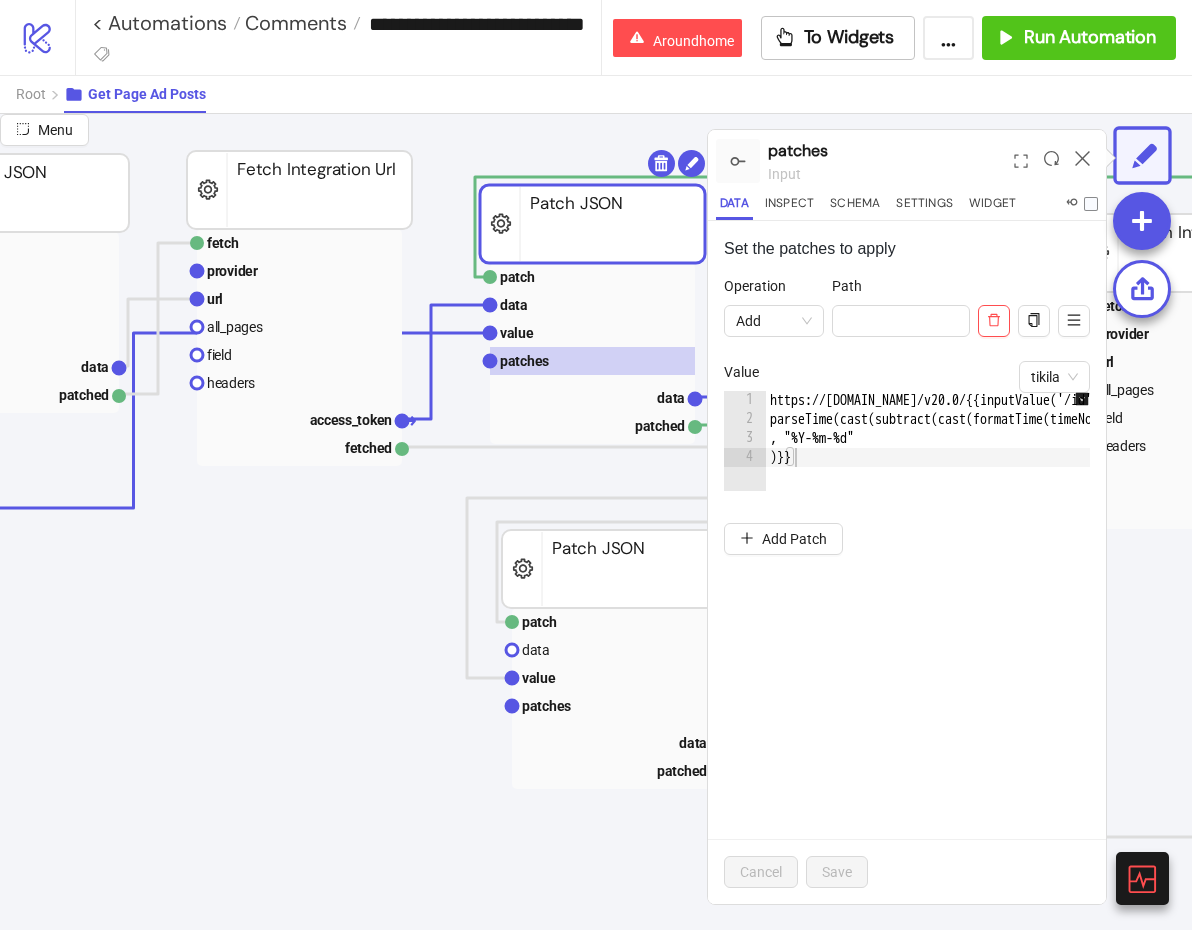 click on "patches" at bounding box center (887, 150) 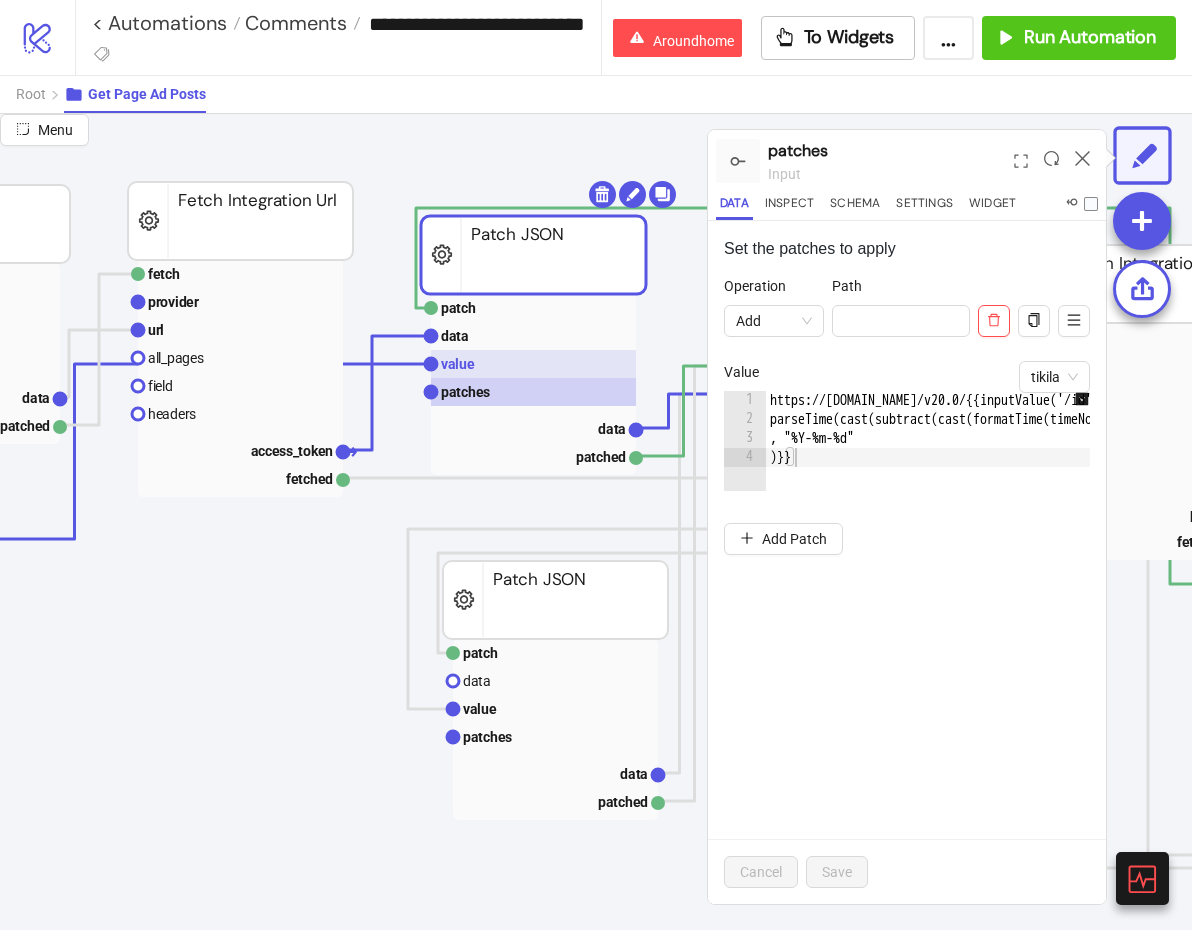 scroll, scrollTop: 281, scrollLeft: 458, axis: both 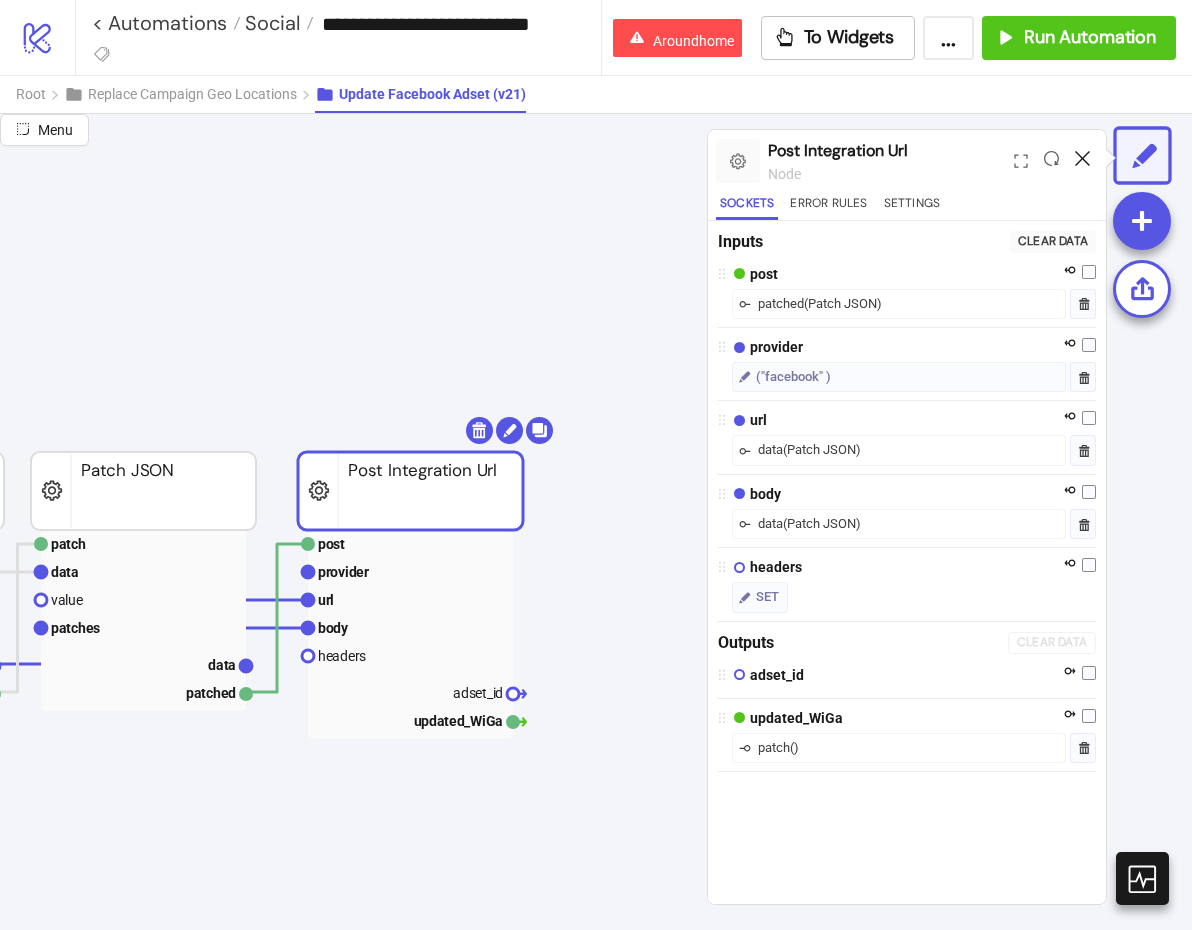 click 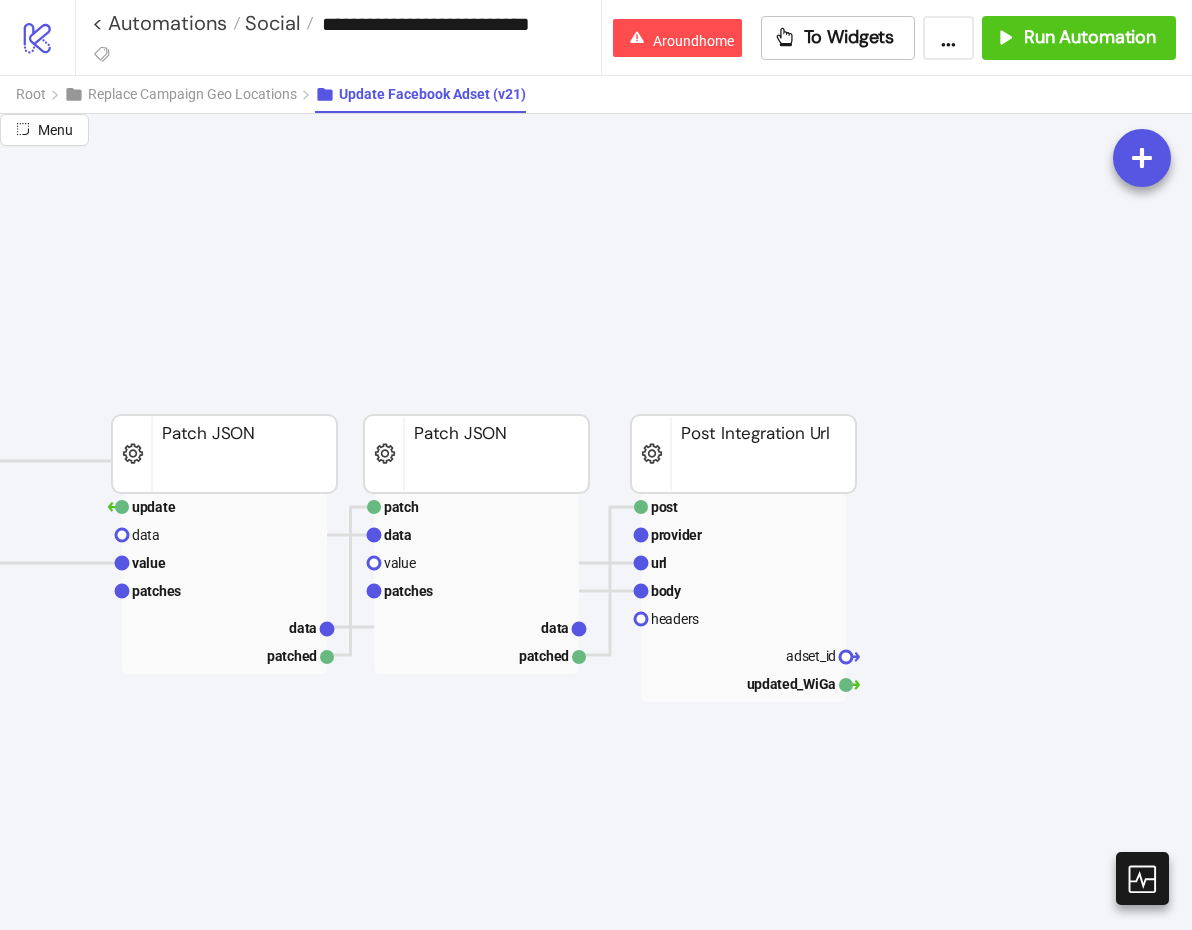 scroll, scrollTop: 202, scrollLeft: 1559, axis: both 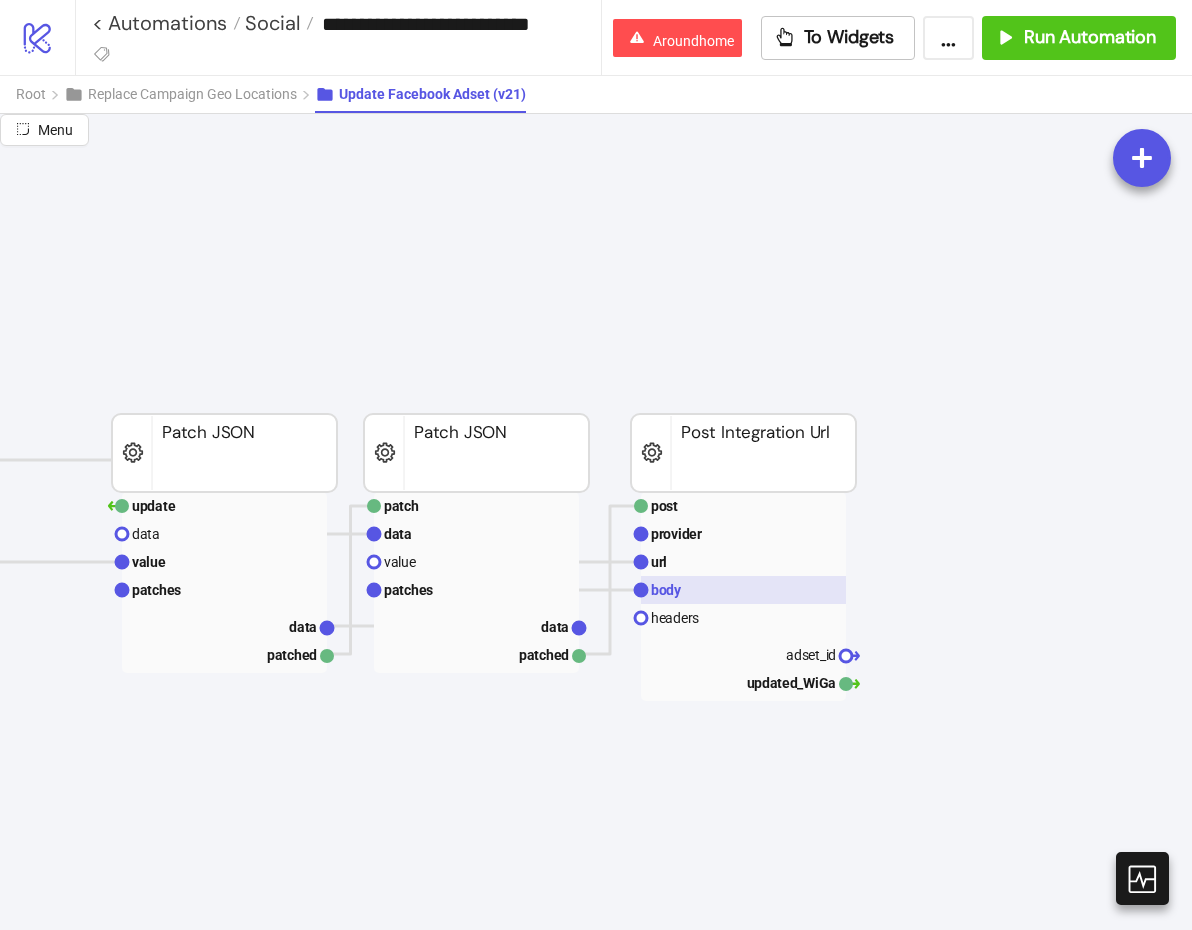 click 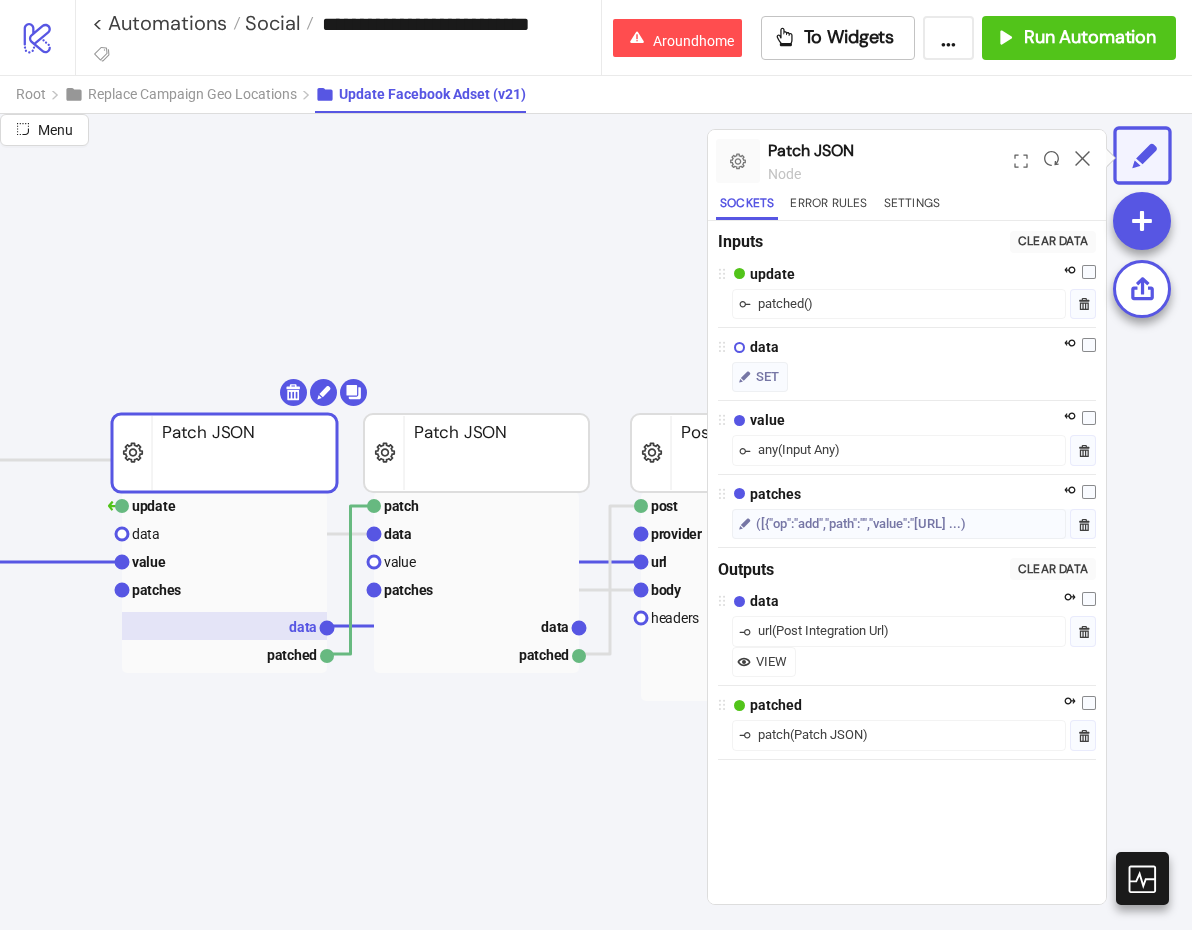 click 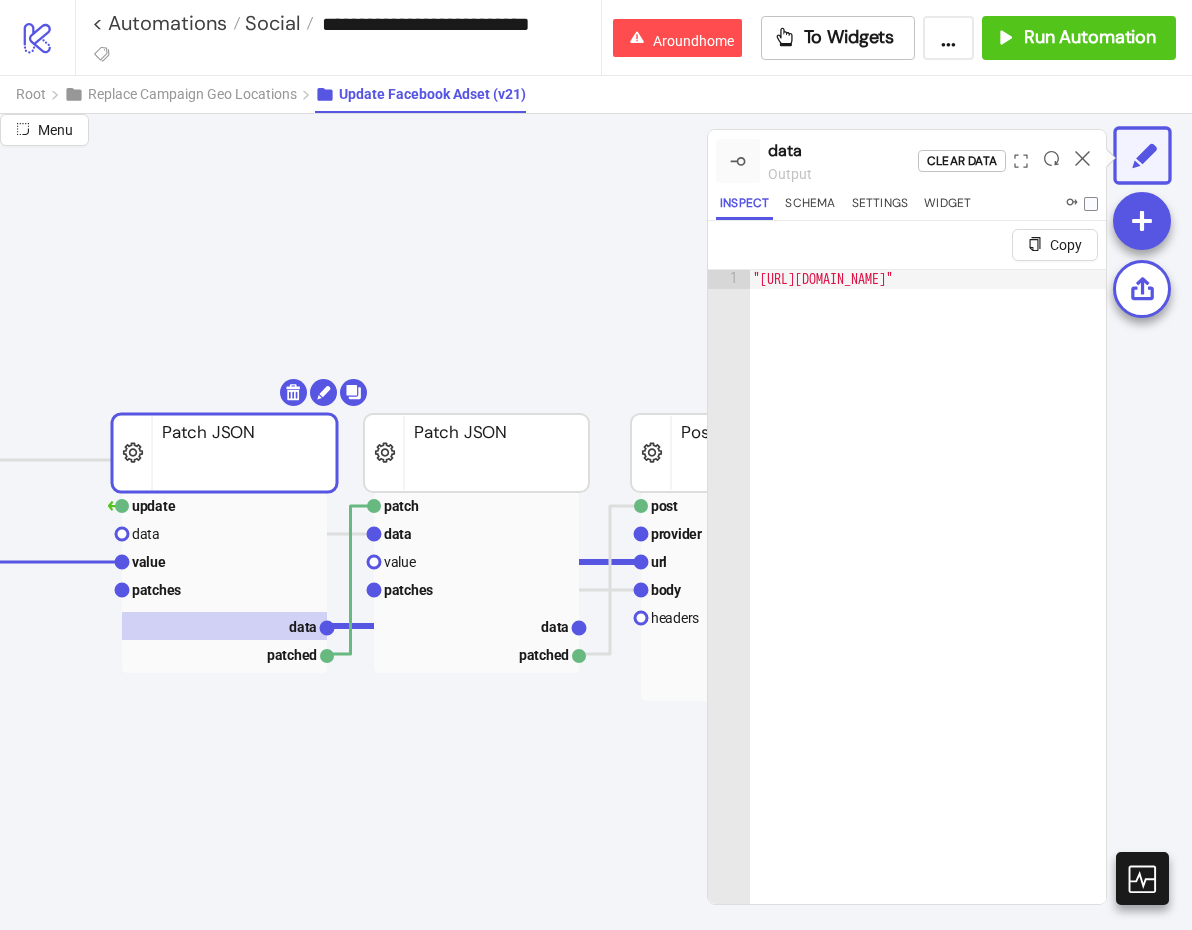 scroll, scrollTop: 0, scrollLeft: 54, axis: horizontal 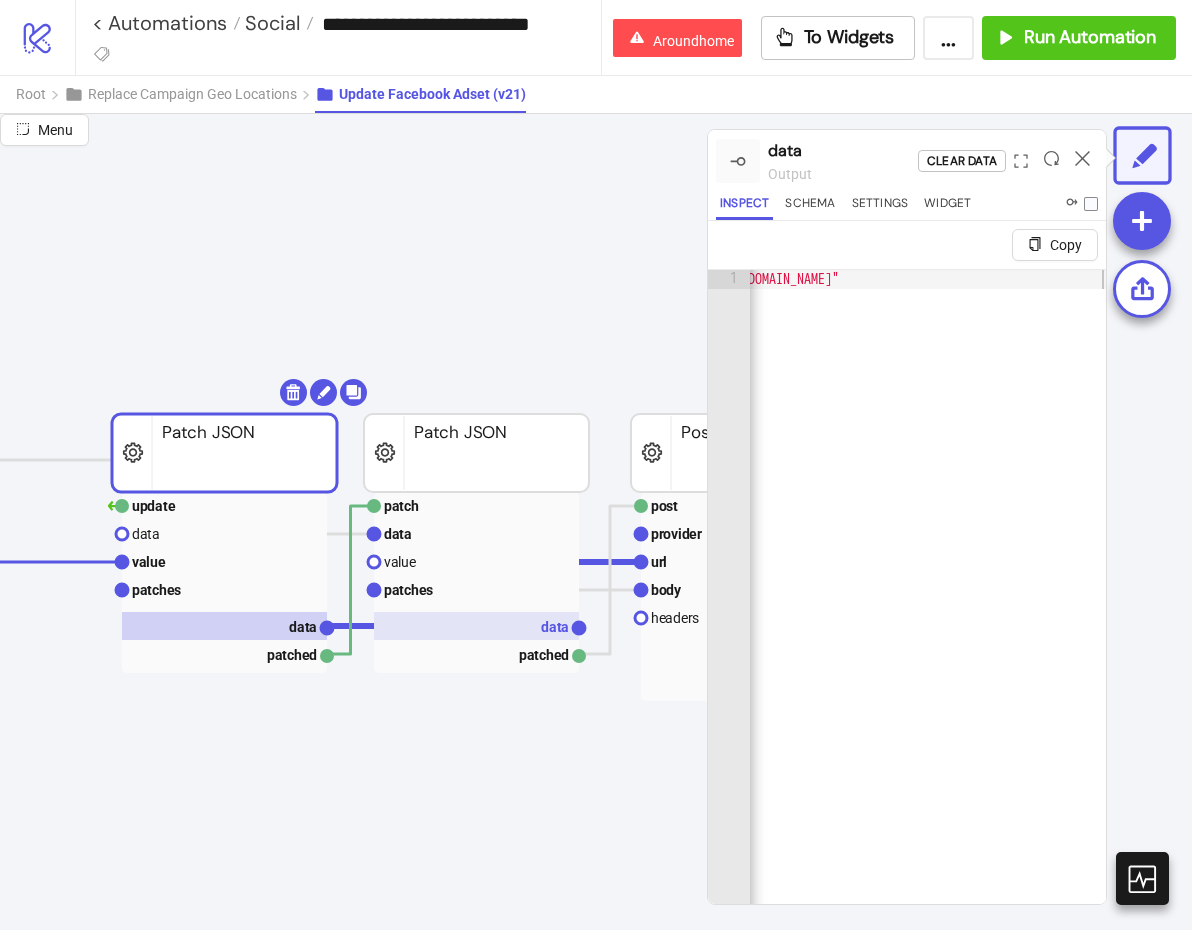 click 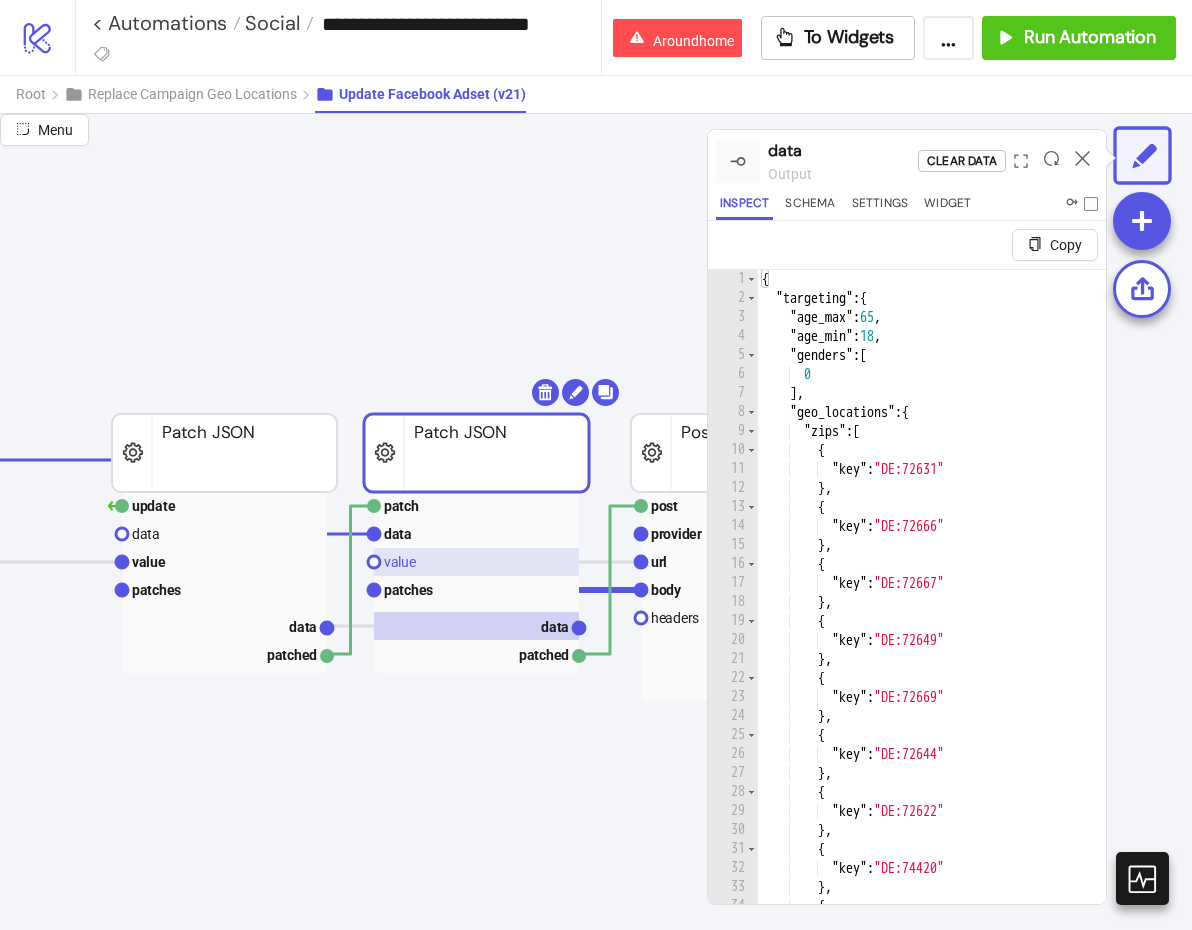 scroll, scrollTop: 244, scrollLeft: 1559, axis: both 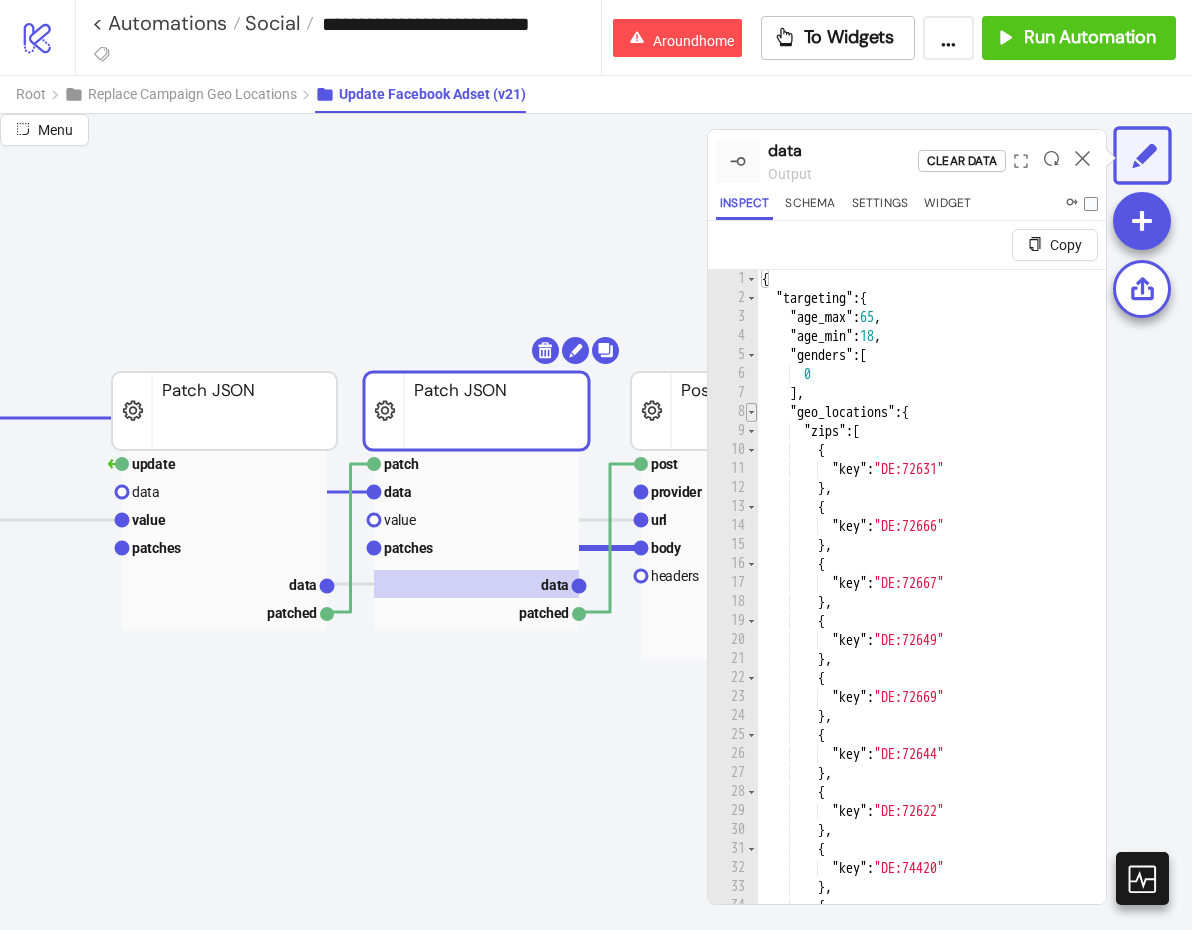 click at bounding box center (751, 412) 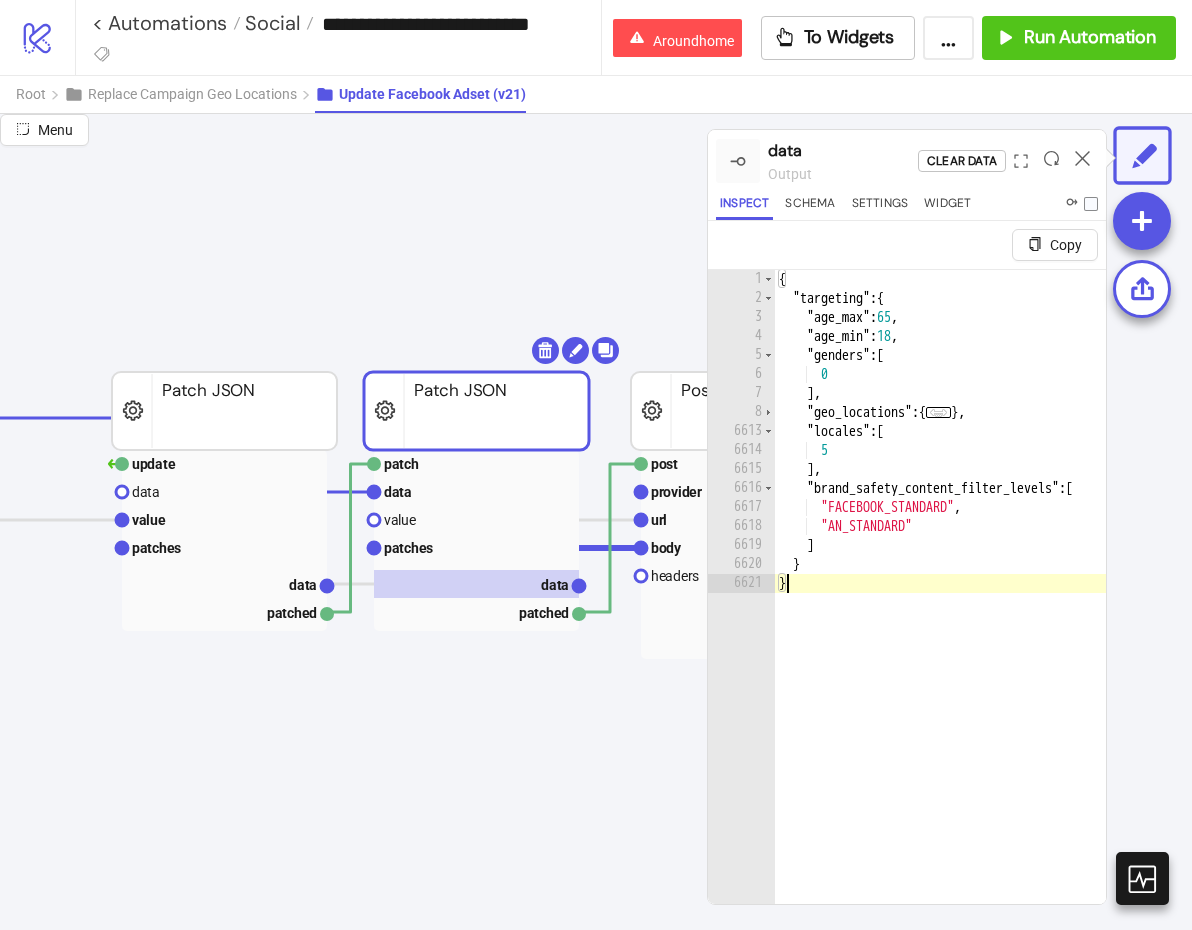click on "{    "targeting" :  {      "age_max" :  65 ,      "age_min" :  18 ,      "genders" :  [         0      ] ,      "geo_locations" :  { ... } ,      "locales" :  [         5      ] ,      "brand_safety_content_filter_levels" :  [         "FACEBOOK_STANDARD" ,         "AN_STANDARD"      ]    } }" at bounding box center (959, 630) 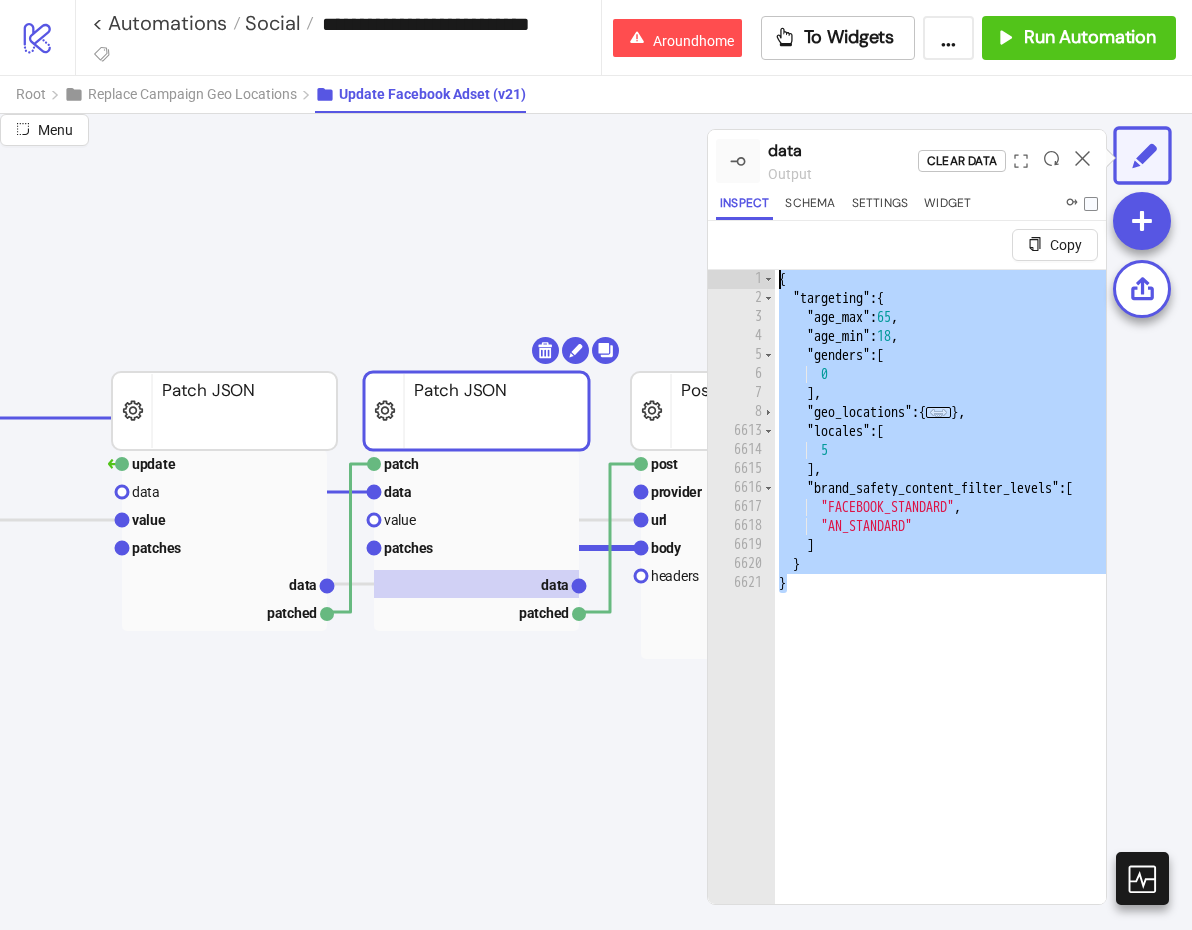 drag, startPoint x: 883, startPoint y: 609, endPoint x: 855, endPoint y: 247, distance: 363.08127 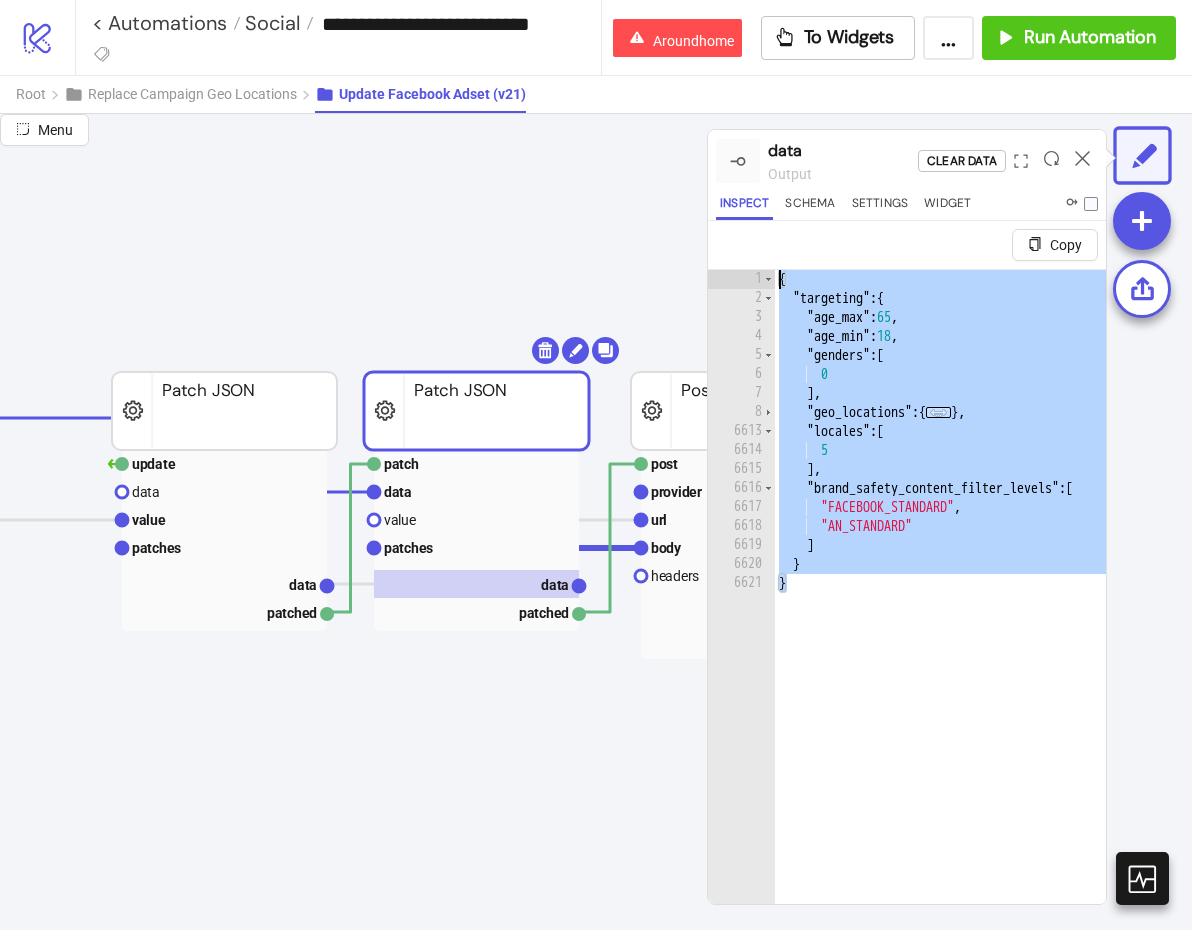 click on "{    "targeting" :  {      "age_max" :  65 ,      "age_min" :  18 ,      "genders" :  [         0      ] ,      "geo_locations" :  { ... } ,      "locales" :  [         5      ] ,      "brand_safety_content_filter_levels" :  [         "FACEBOOK_STANDARD" ,         "AN_STANDARD"      ]    } }" at bounding box center (959, 630) 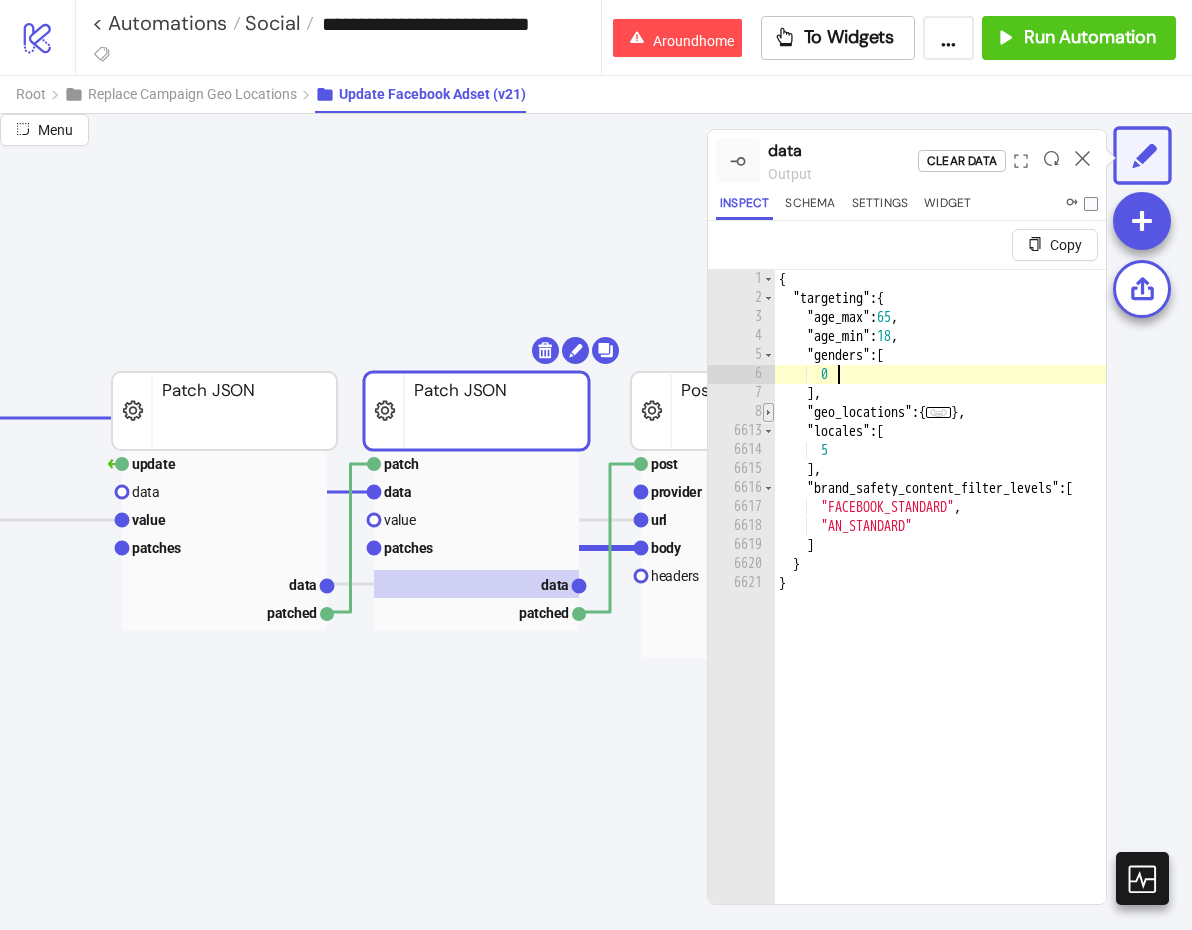 click at bounding box center [768, 412] 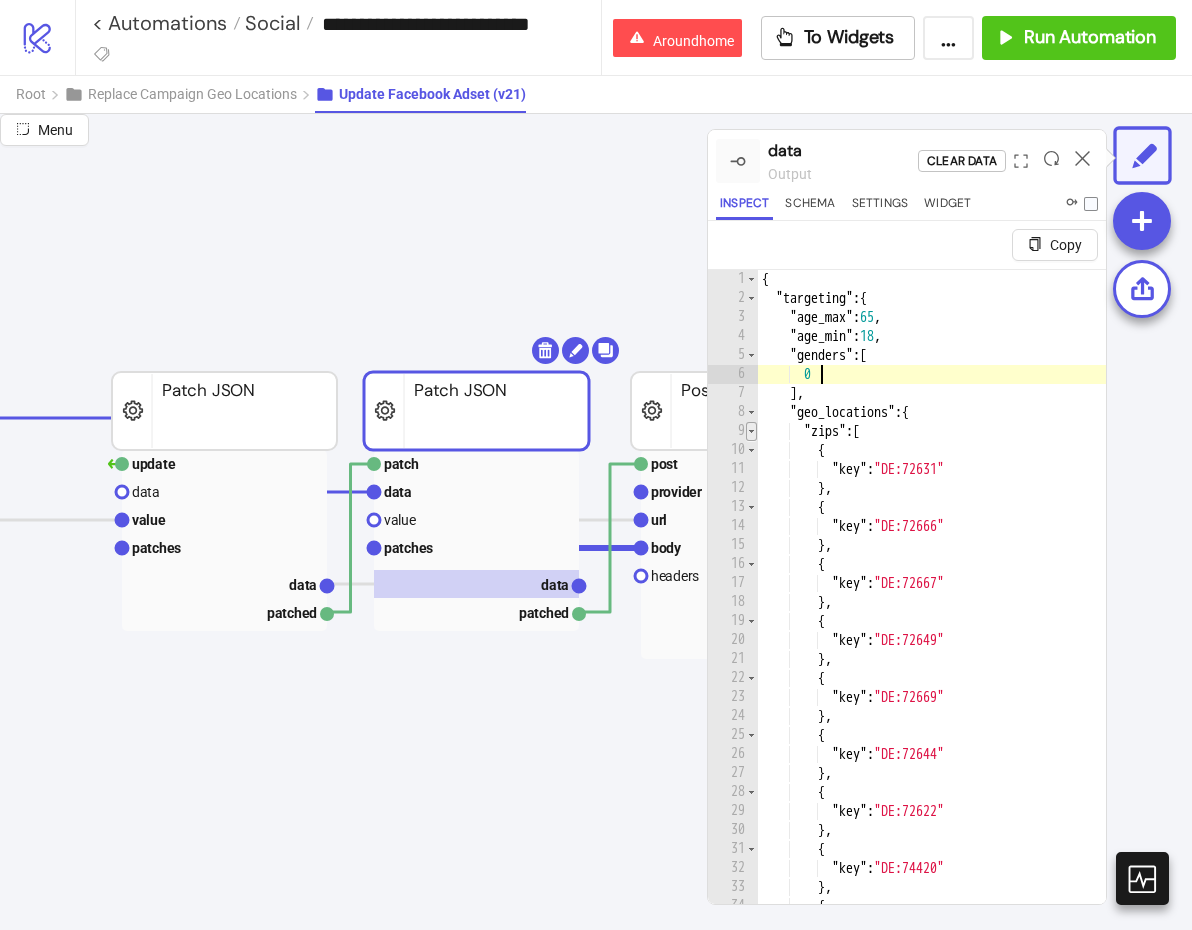click at bounding box center (751, 431) 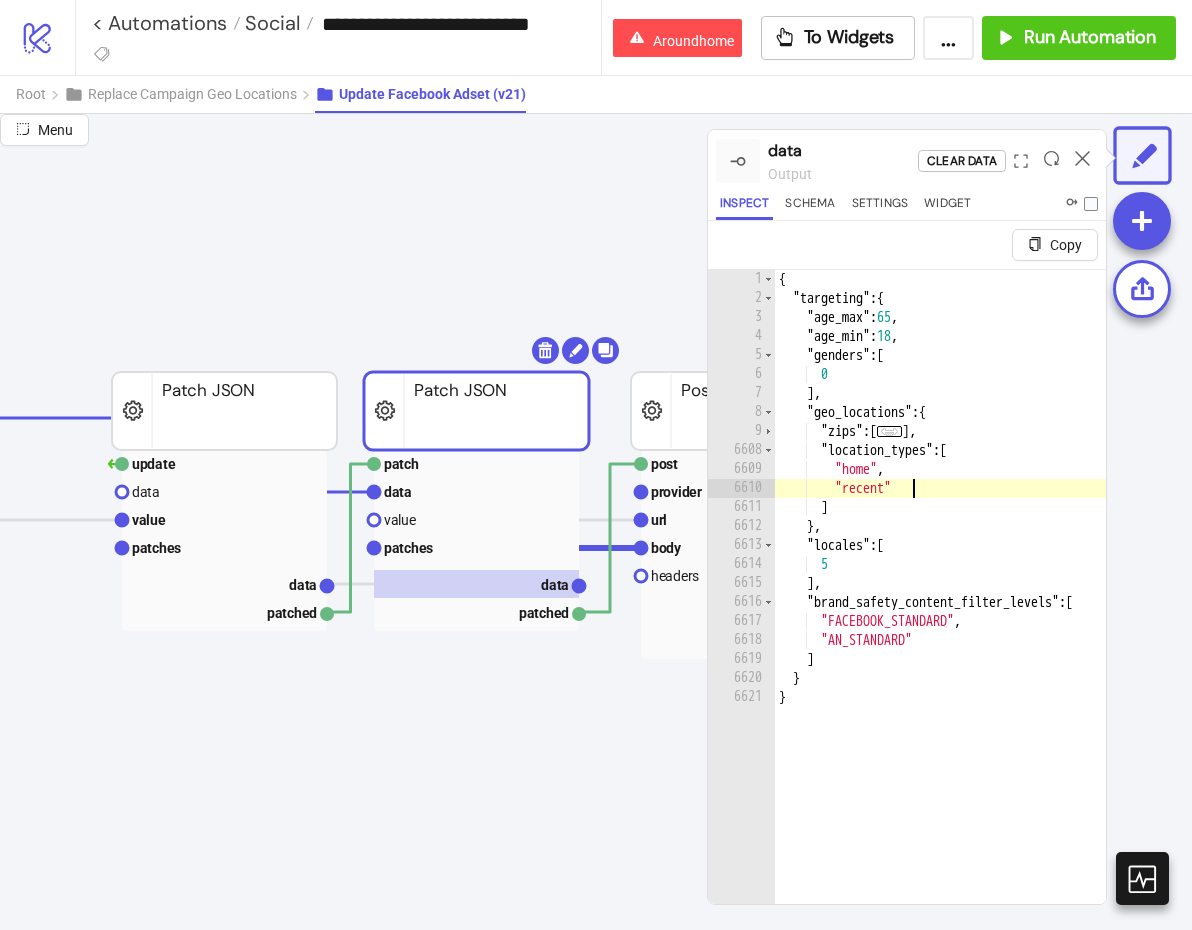 click on "{    "targeting" :  {      "age_max" :  65 ,      "age_min" :  18 ,      "genders" :  [         0      ] ,      "geo_locations" :  {         "zips" :  [ ... ] ,         "location_types" :  [           "home" ,           "recent"         ]      } ,      "locales" :  [         5      ] ,      "brand_safety_content_filter_levels" :  [         "FACEBOOK_STANDARD" ,         "AN_STANDARD"      ]    } }" at bounding box center (959, 630) 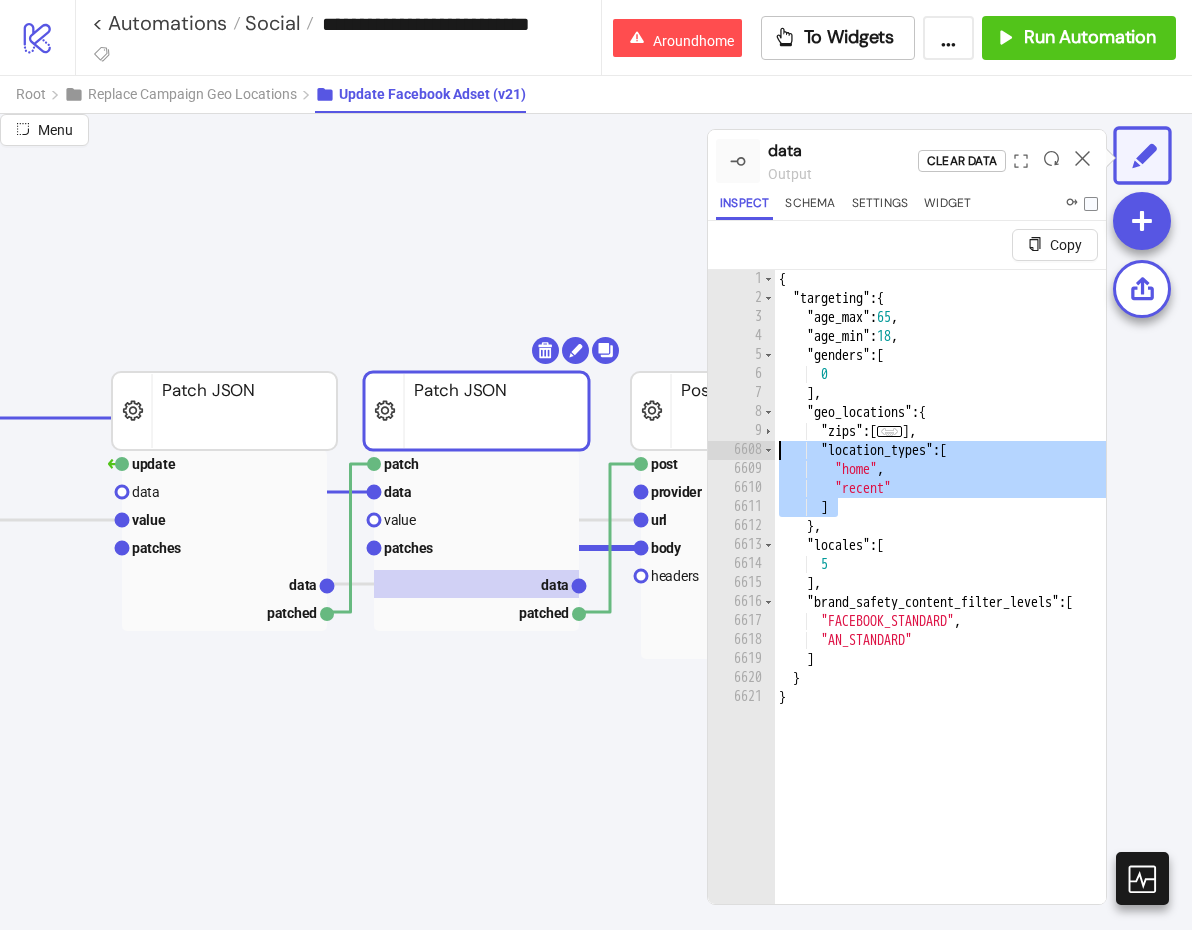 drag, startPoint x: 852, startPoint y: 507, endPoint x: 740, endPoint y: 445, distance: 128.01562 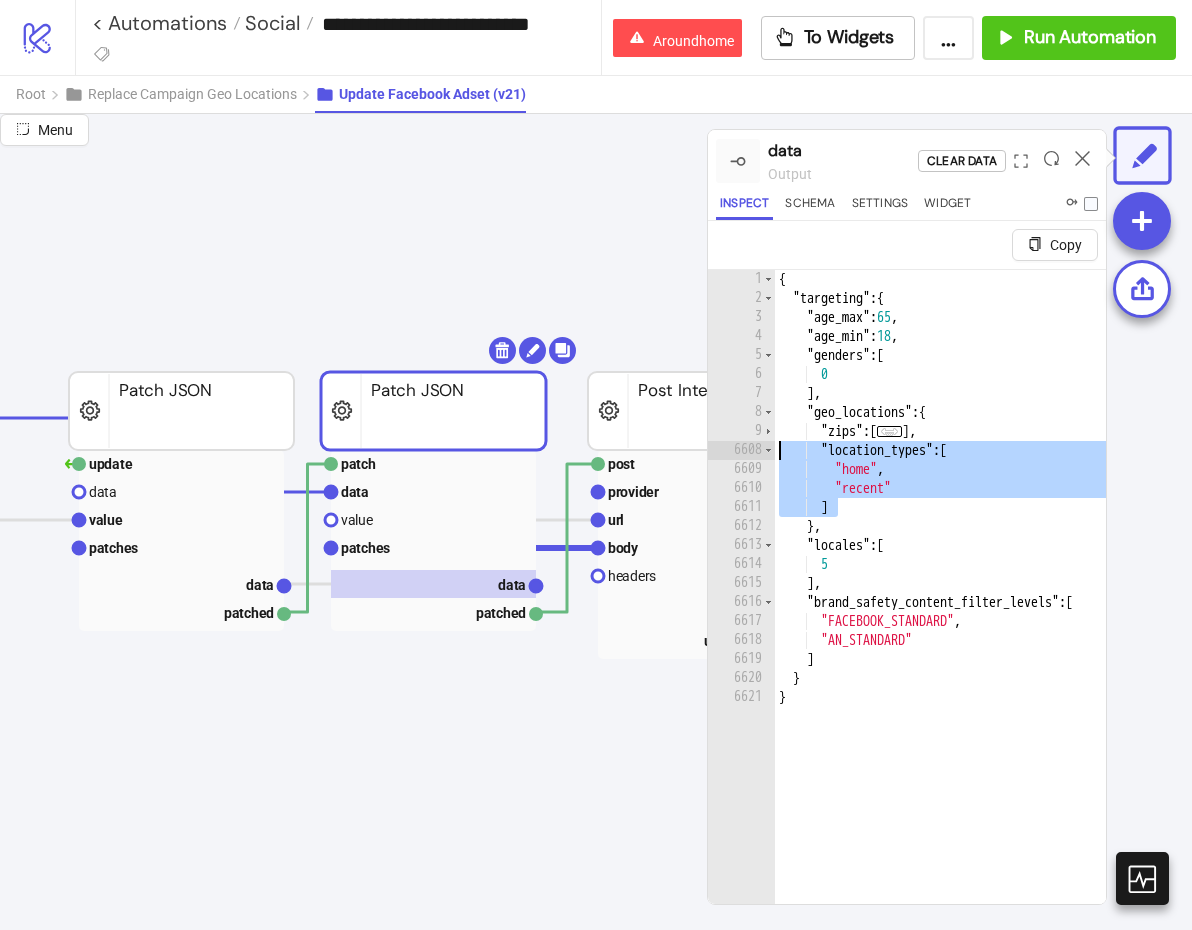 scroll, scrollTop: 244, scrollLeft: 1603, axis: both 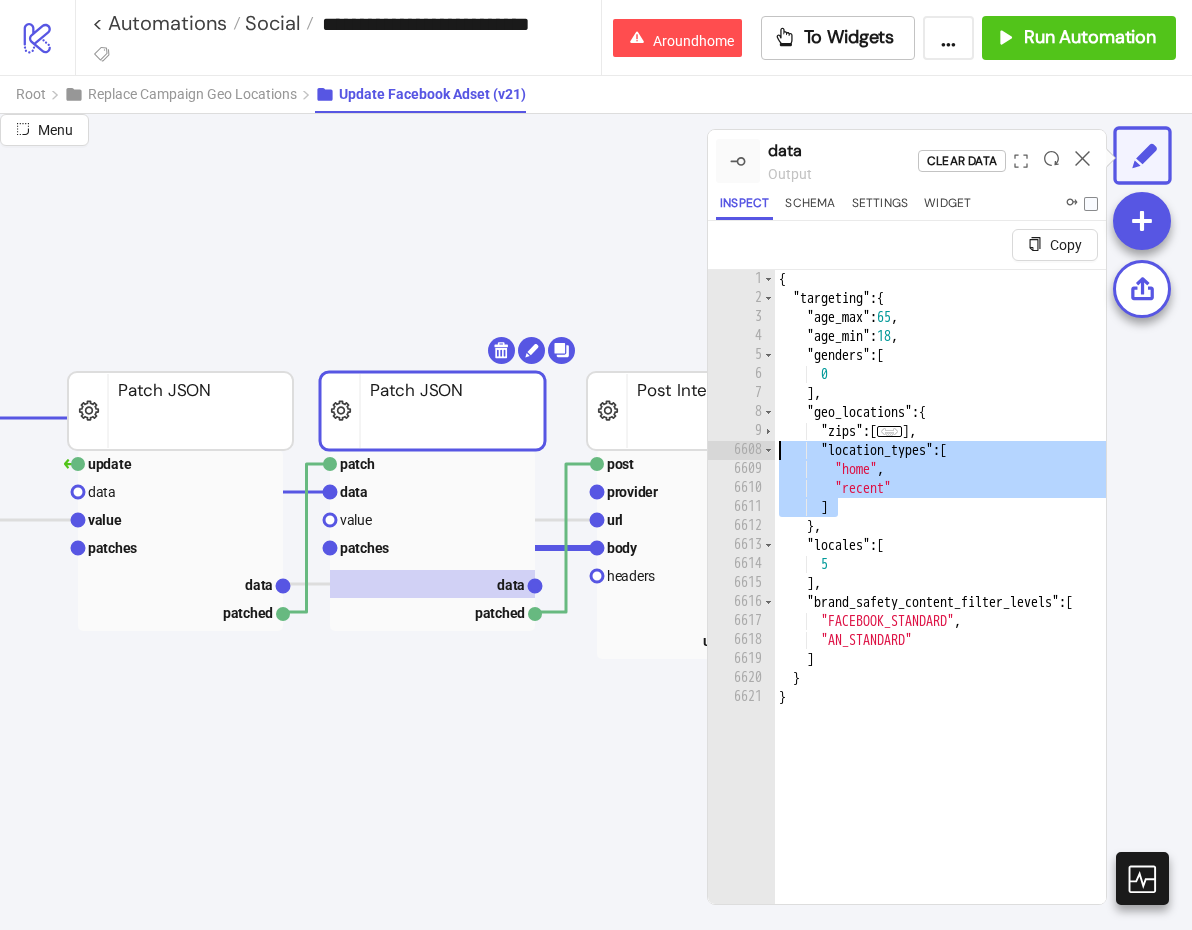 click on "{    "targeting" :  {      "age_max" :  65 ,      "age_min" :  18 ,      "genders" :  [         0      ] ,      "geo_locations" :  {         "zips" :  [ ... ] ,         "location_types" :  [           "home" ,           "recent"         ]      } ,      "locales" :  [         5      ] ,      "brand_safety_content_filter_levels" :  [         "FACEBOOK_STANDARD" ,         "AN_STANDARD"      ]    } }" at bounding box center (959, 630) 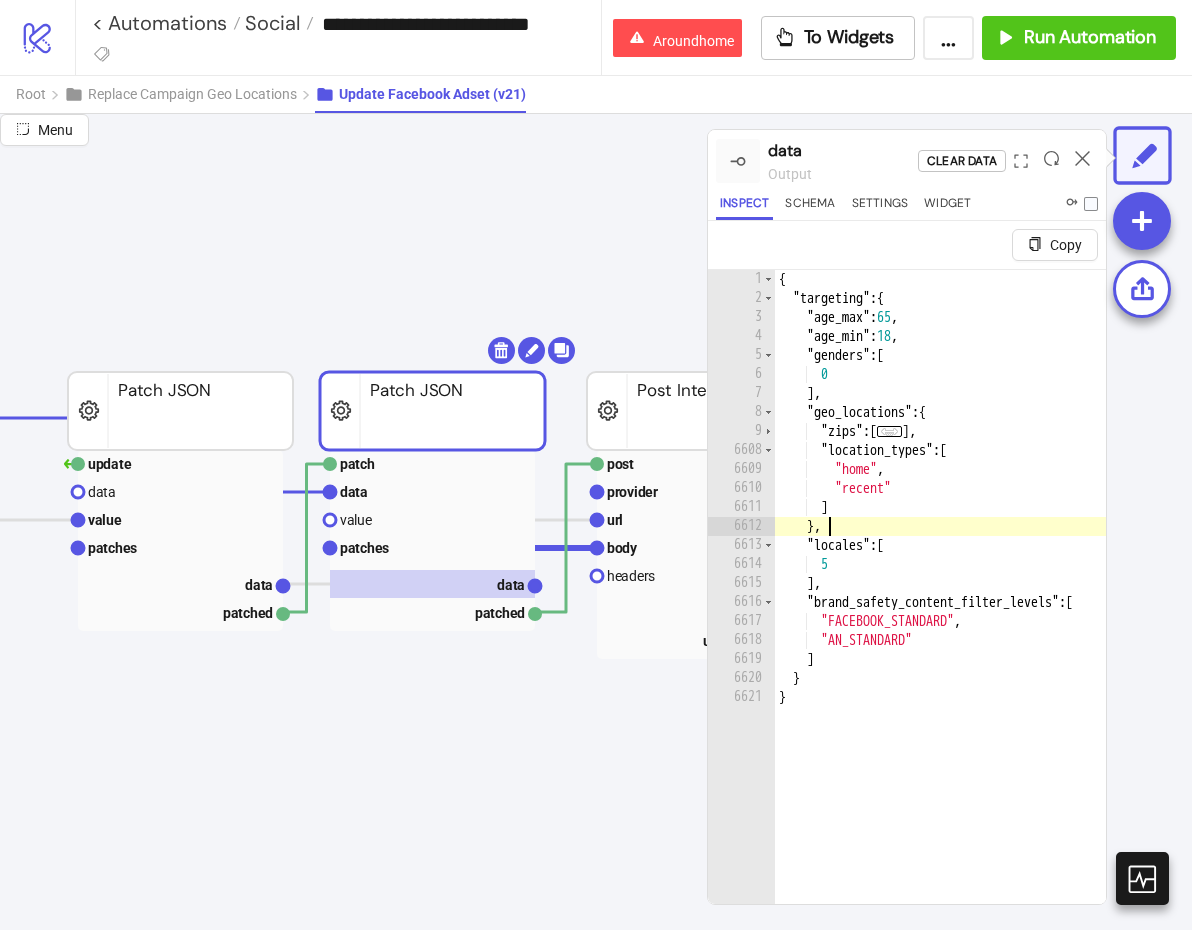 click on "{    "targeting" :  {      "age_max" :  65 ,      "age_min" :  18 ,      "genders" :  [         0      ] ,      "geo_locations" :  {         "zips" :  [ ... ] ,         "location_types" :  [           "home" ,           "recent"         ]      } ,      "locales" :  [         5      ] ,      "brand_safety_content_filter_levels" :  [         "FACEBOOK_STANDARD" ,         "AN_STANDARD"      ]    } }" at bounding box center (959, 630) 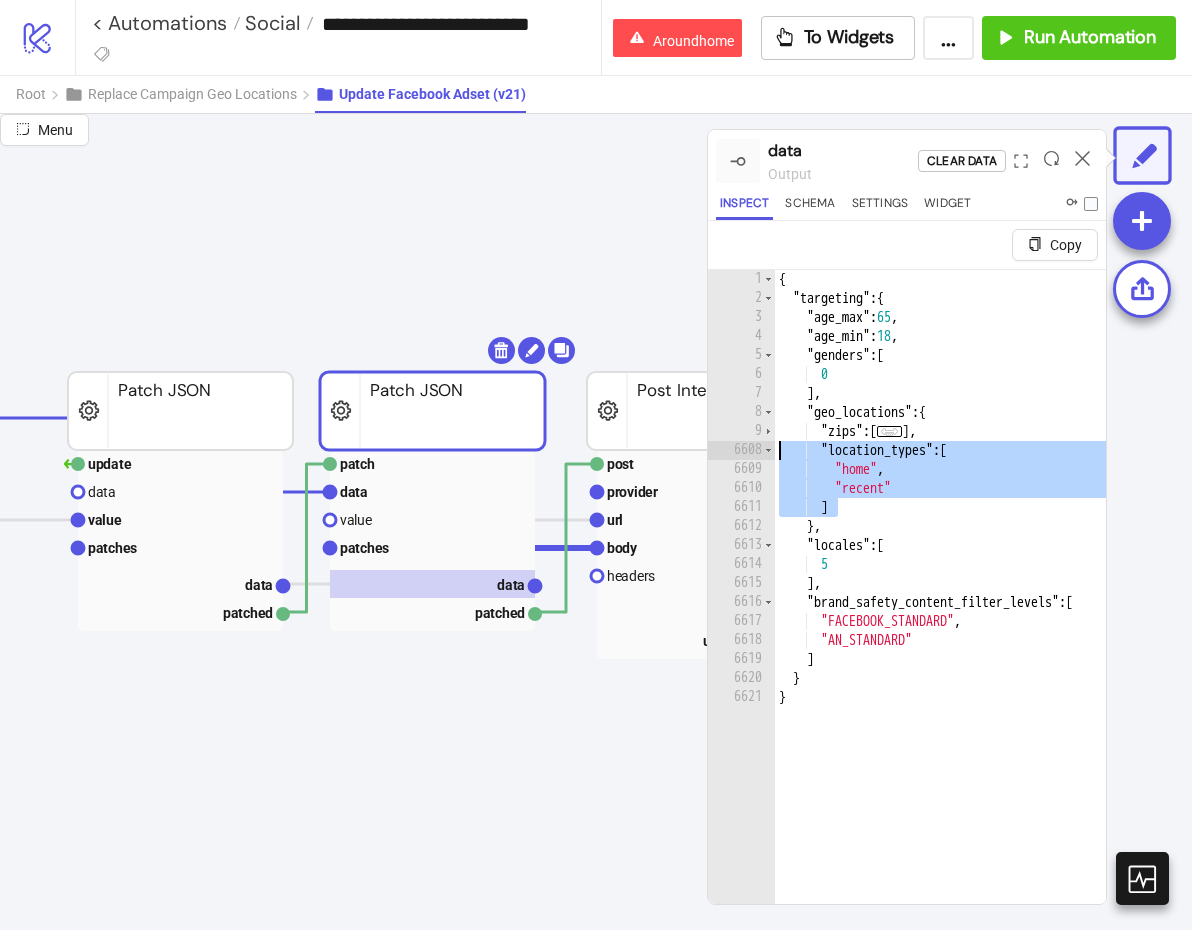 drag, startPoint x: 865, startPoint y: 502, endPoint x: 762, endPoint y: 445, distance: 117.72001 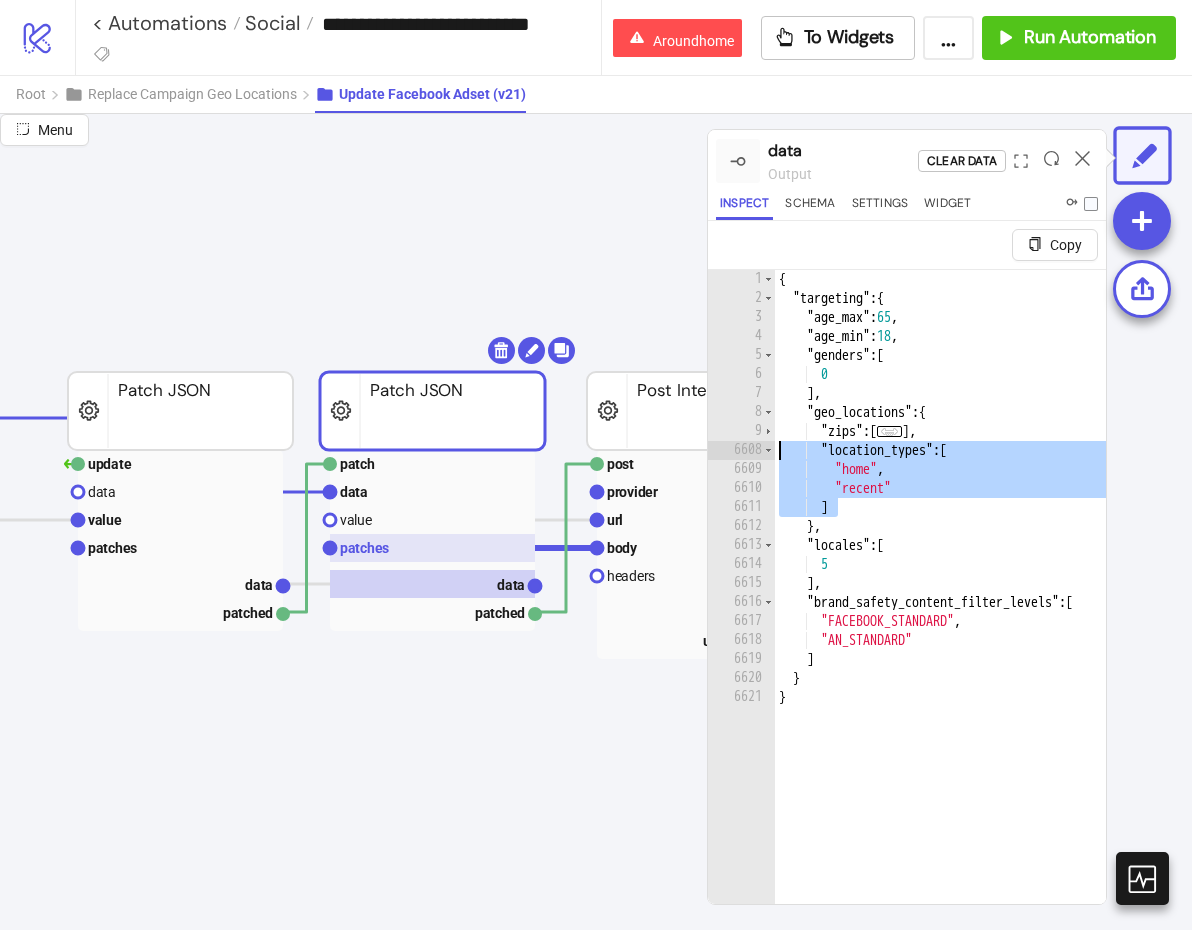 click 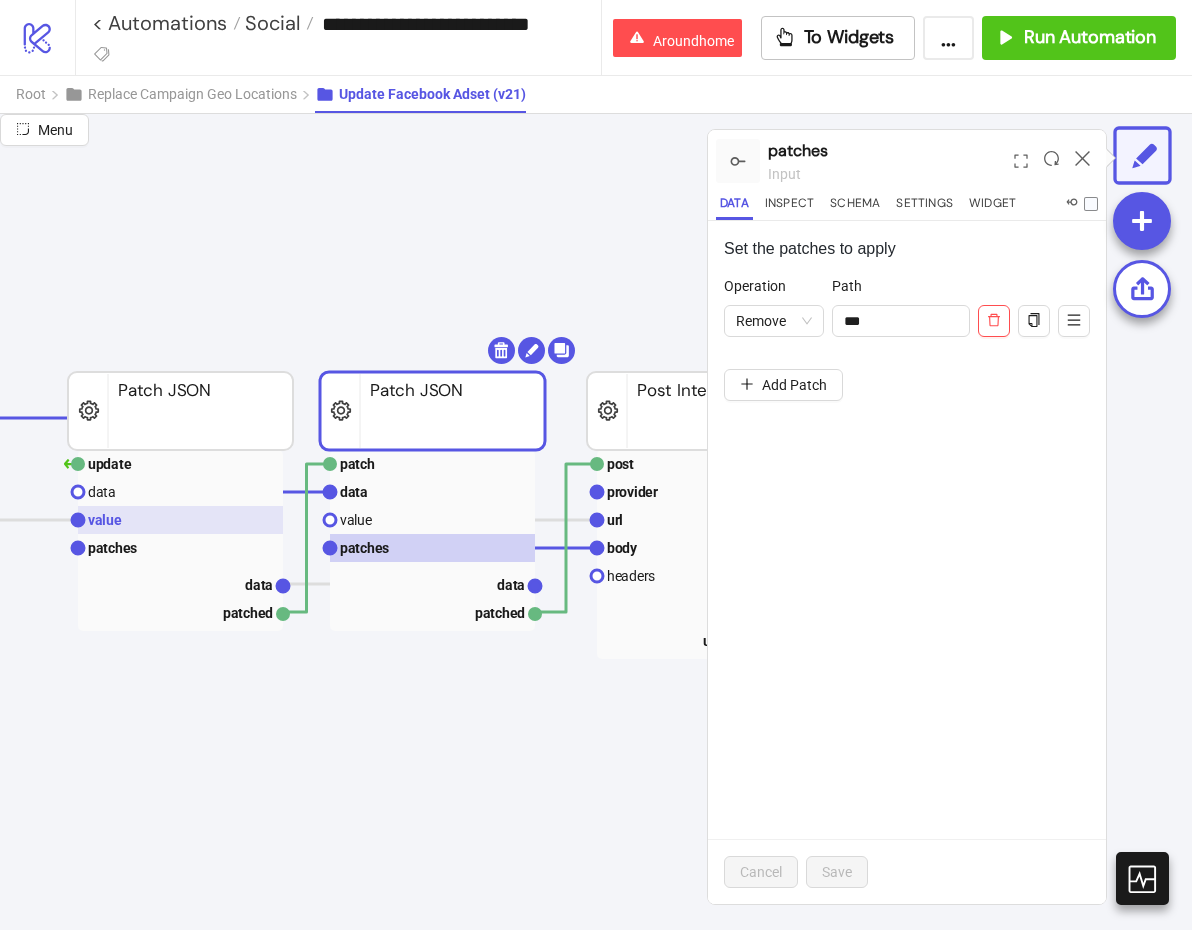 click 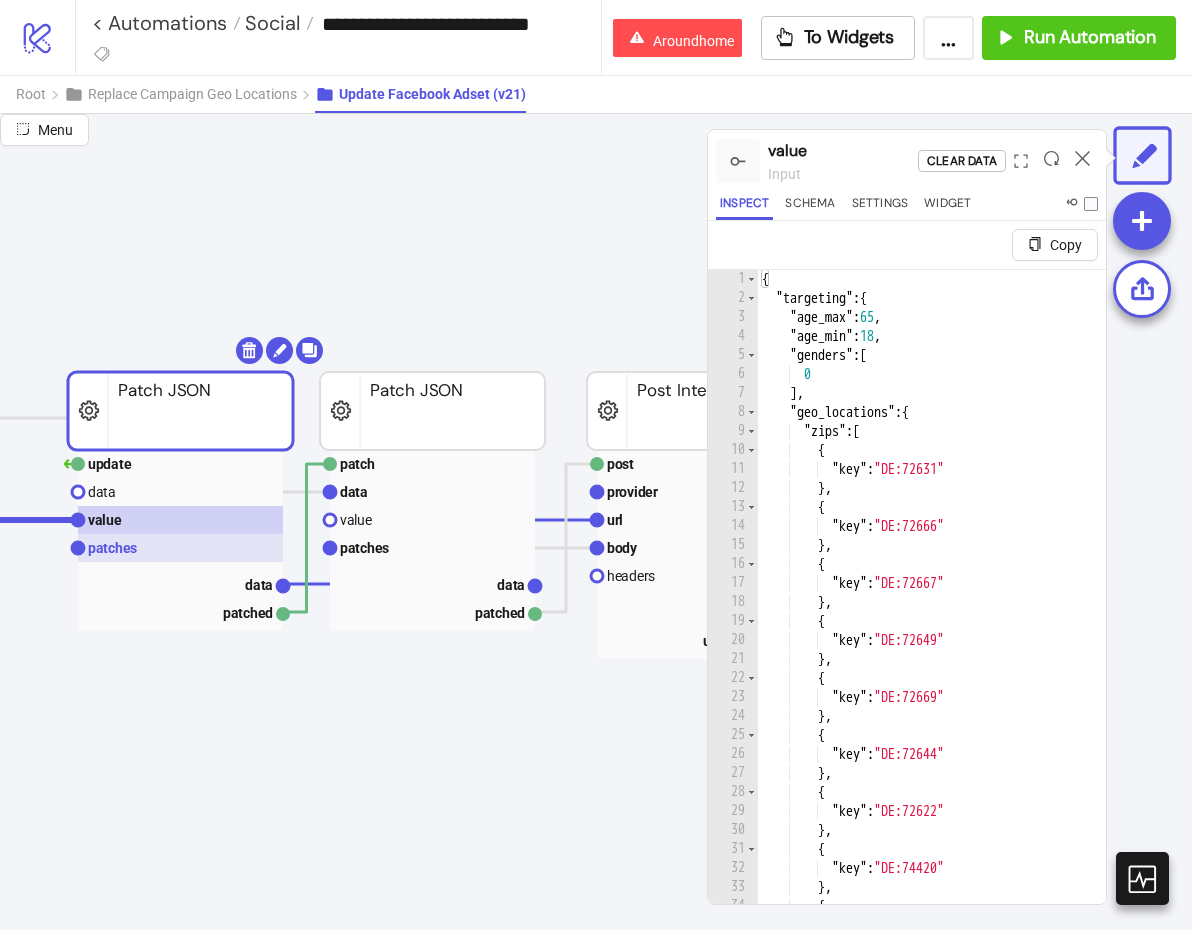 click 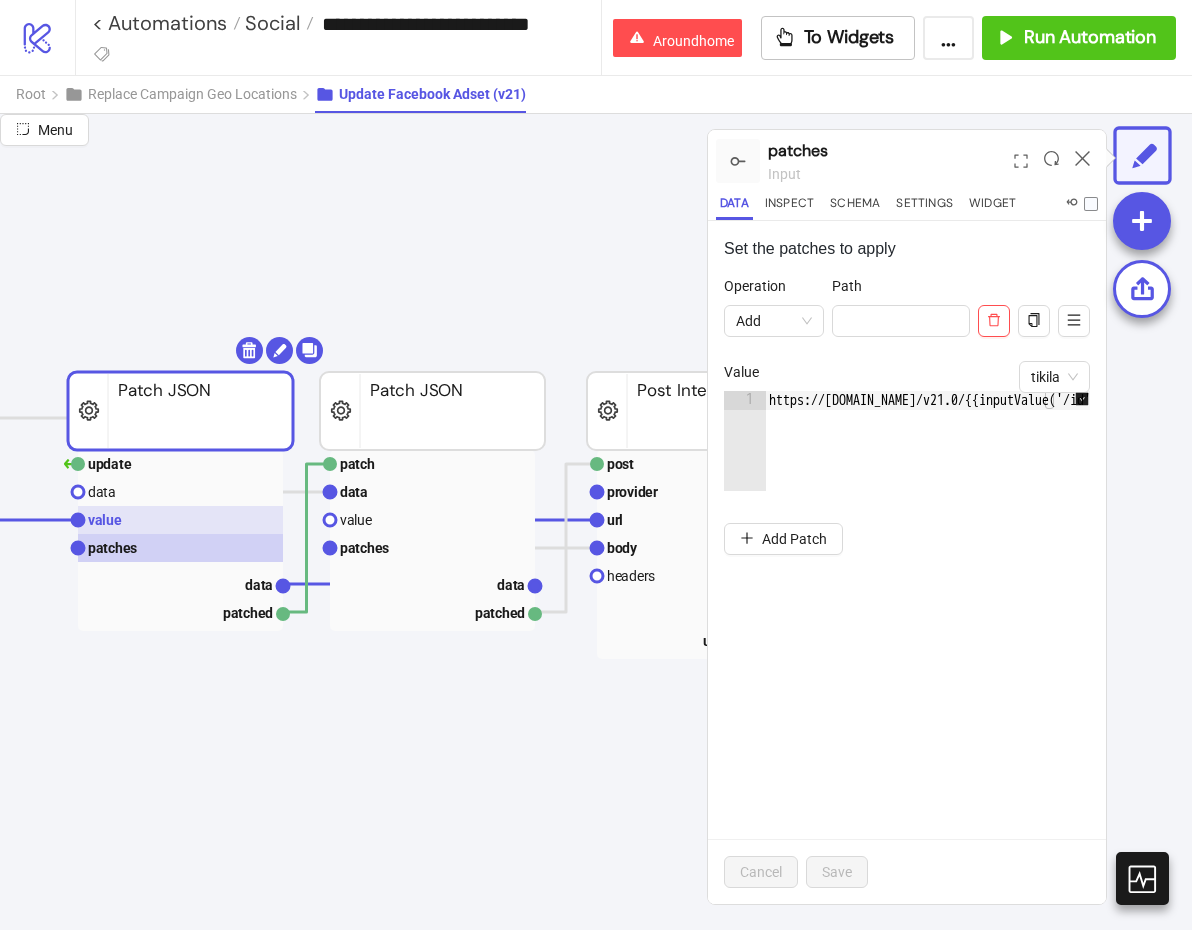 click 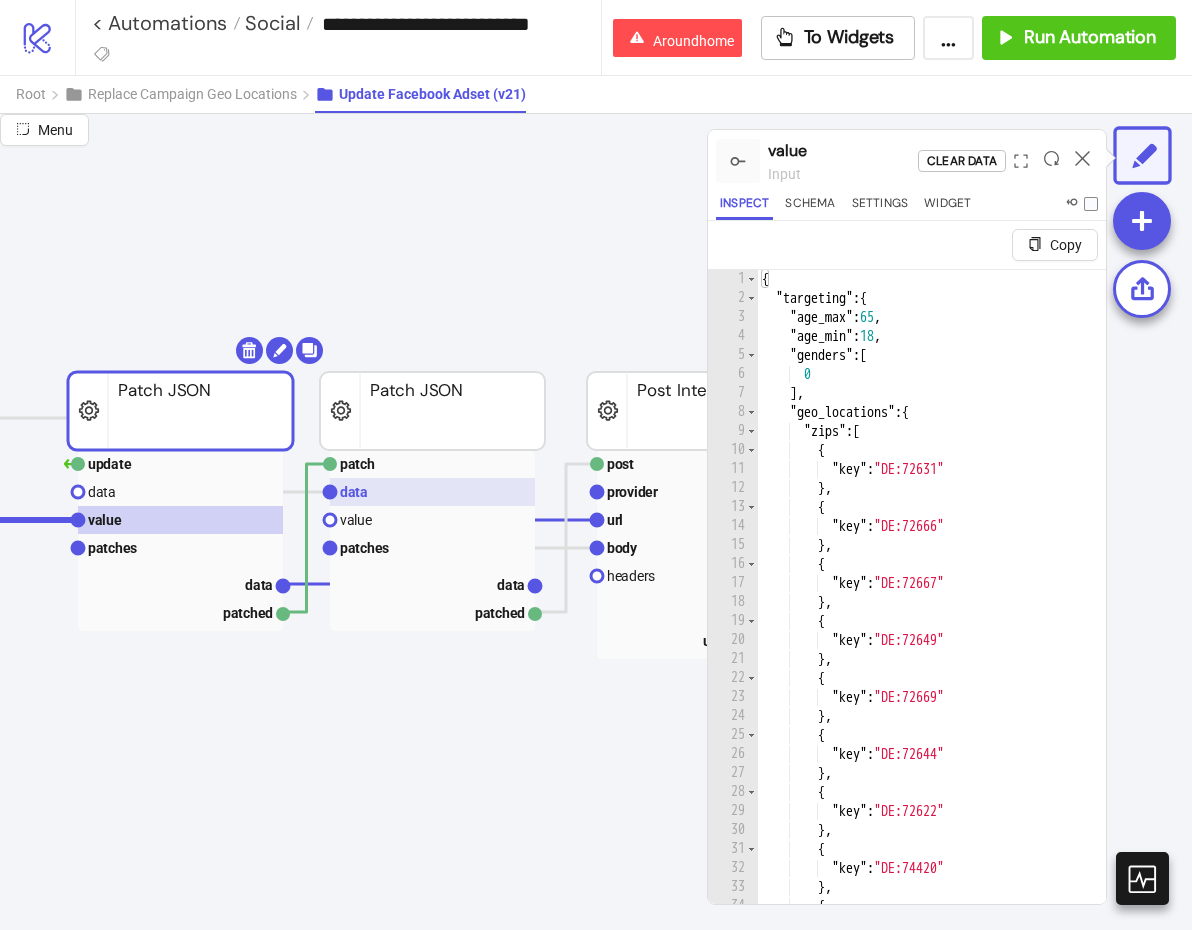 click 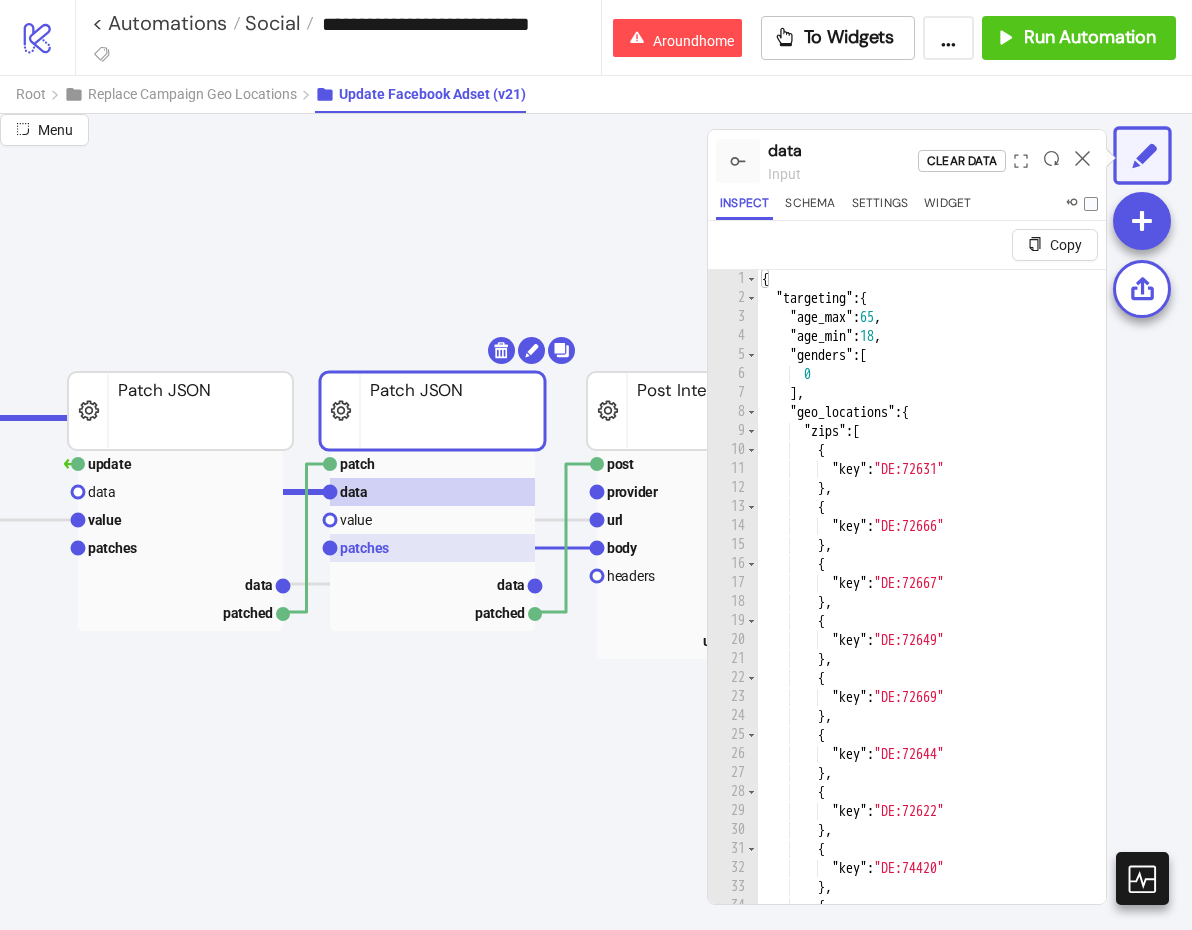 click 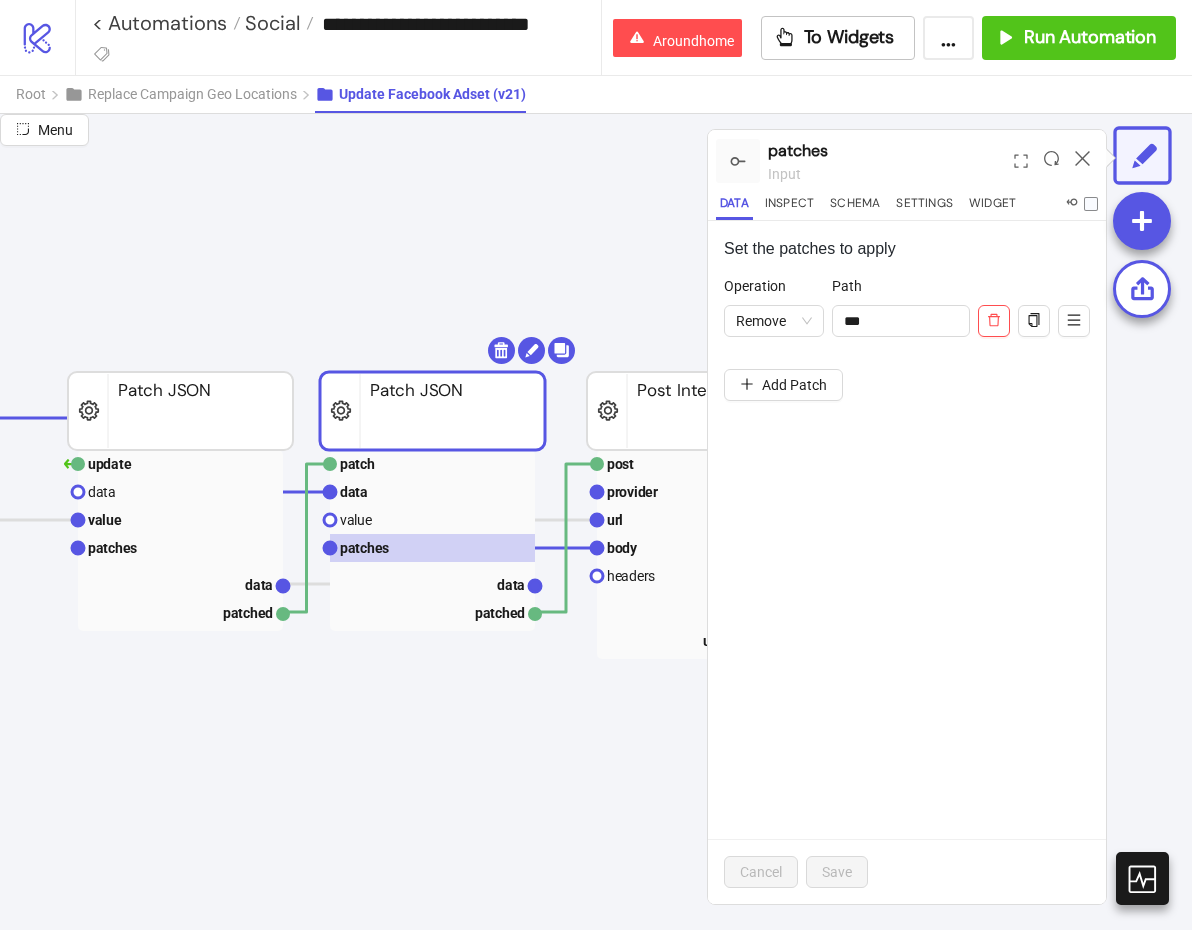 click on "Operation Remove Path ***
To pick up a draggable item, press the space bar.
While dragging, use the arrow keys to move the item.
Press space again to drop the item in its new position, or press escape to cancel.
Add Patch" at bounding box center [907, 342] 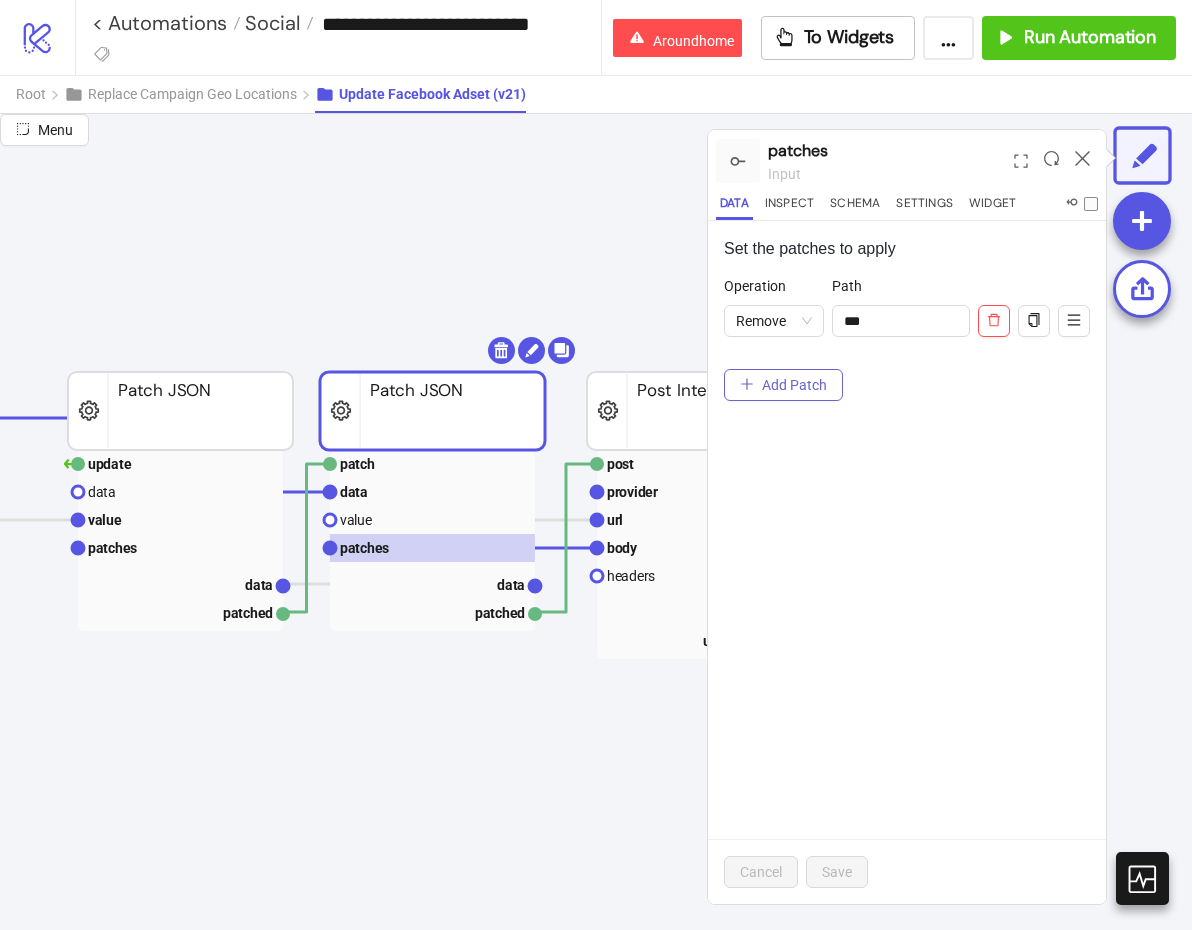 click on "Add Patch" at bounding box center [794, 385] 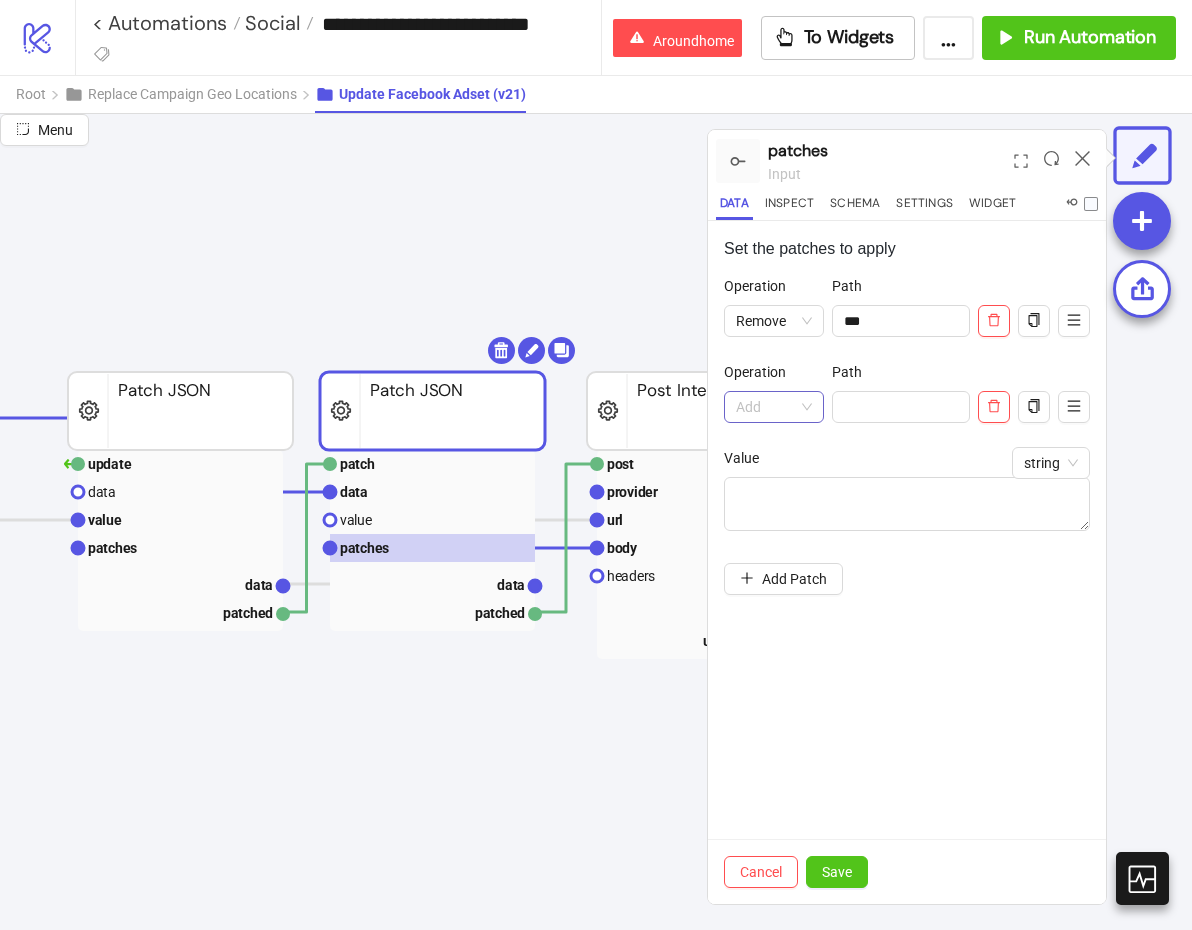 click on "Add" at bounding box center [774, 407] 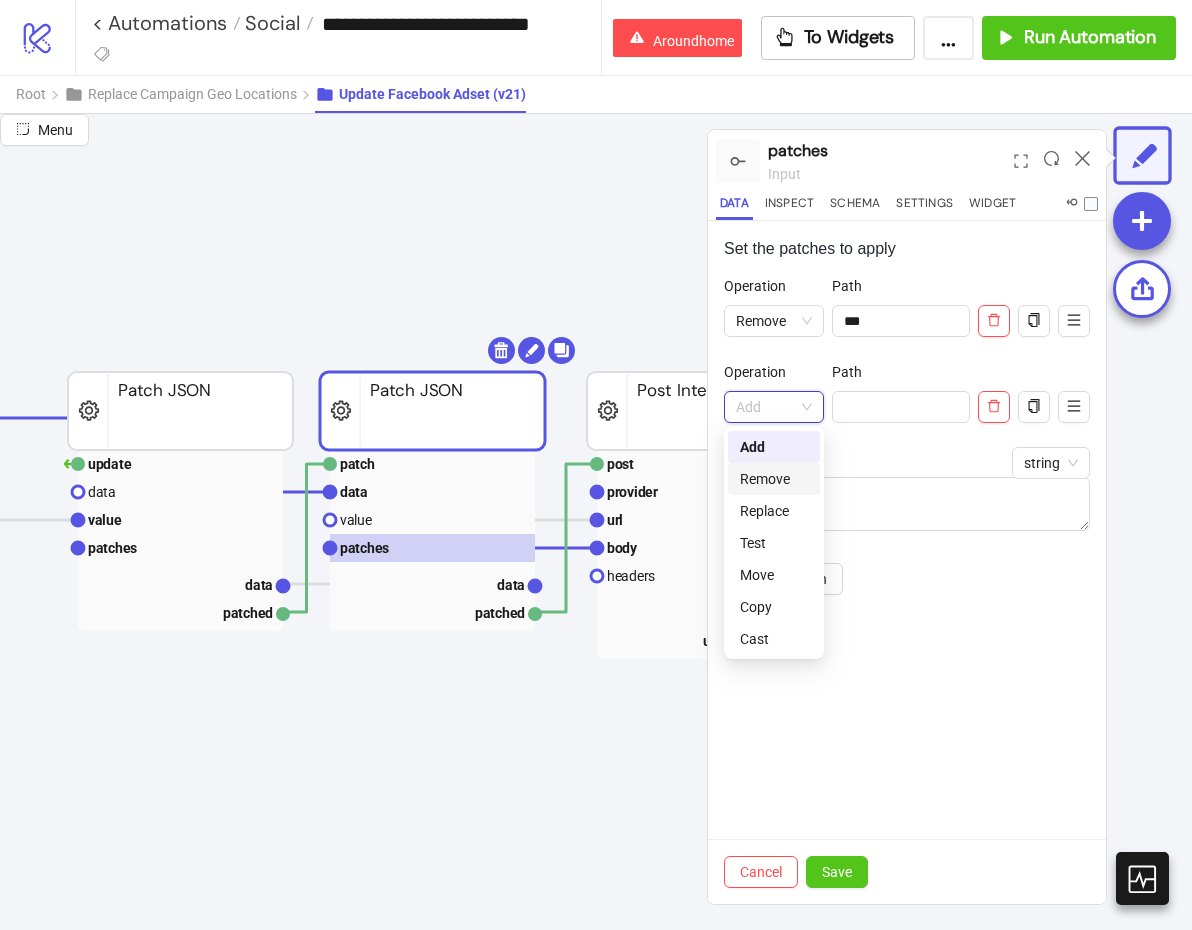click on "Remove" at bounding box center (774, 479) 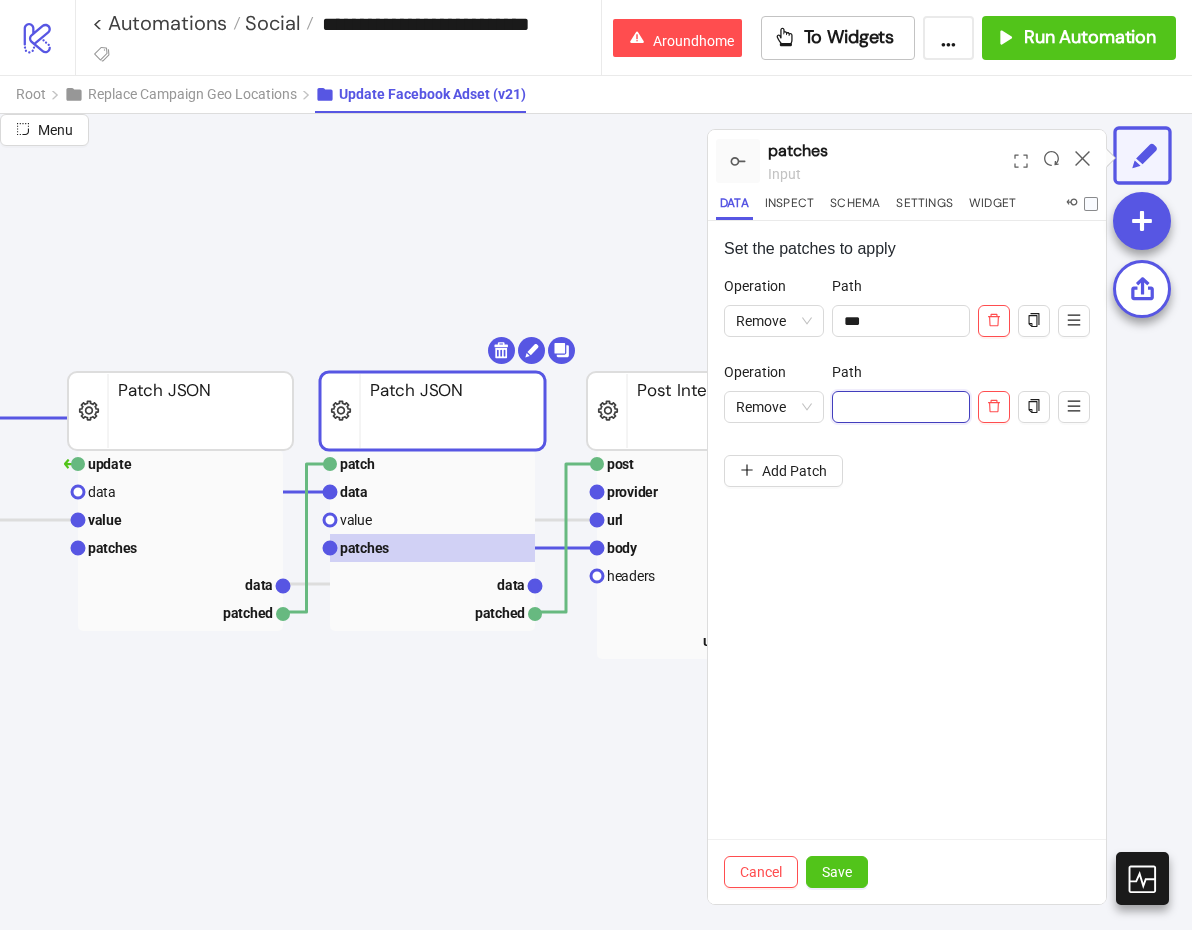 click on "Operation" at bounding box center [901, 321] 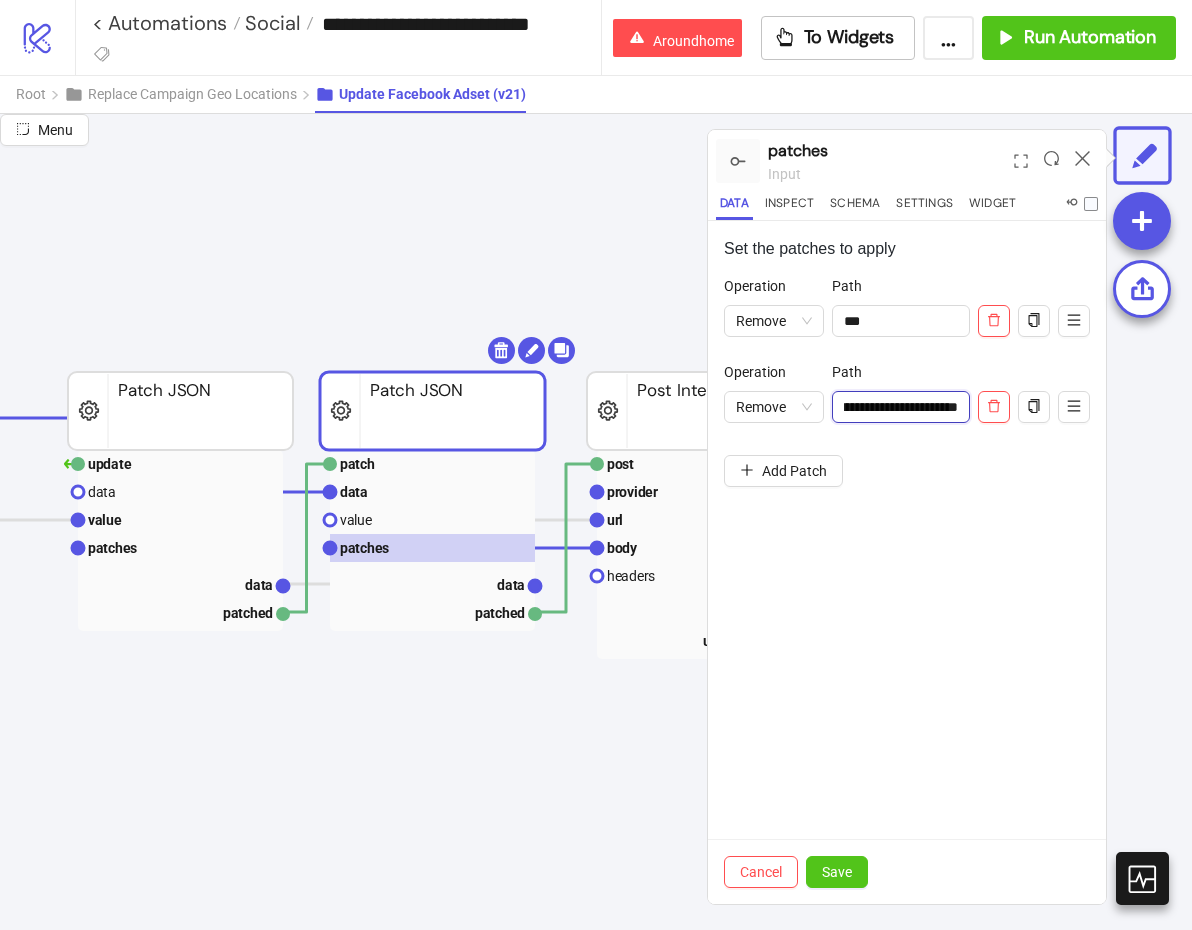 scroll, scrollTop: 0, scrollLeft: 45, axis: horizontal 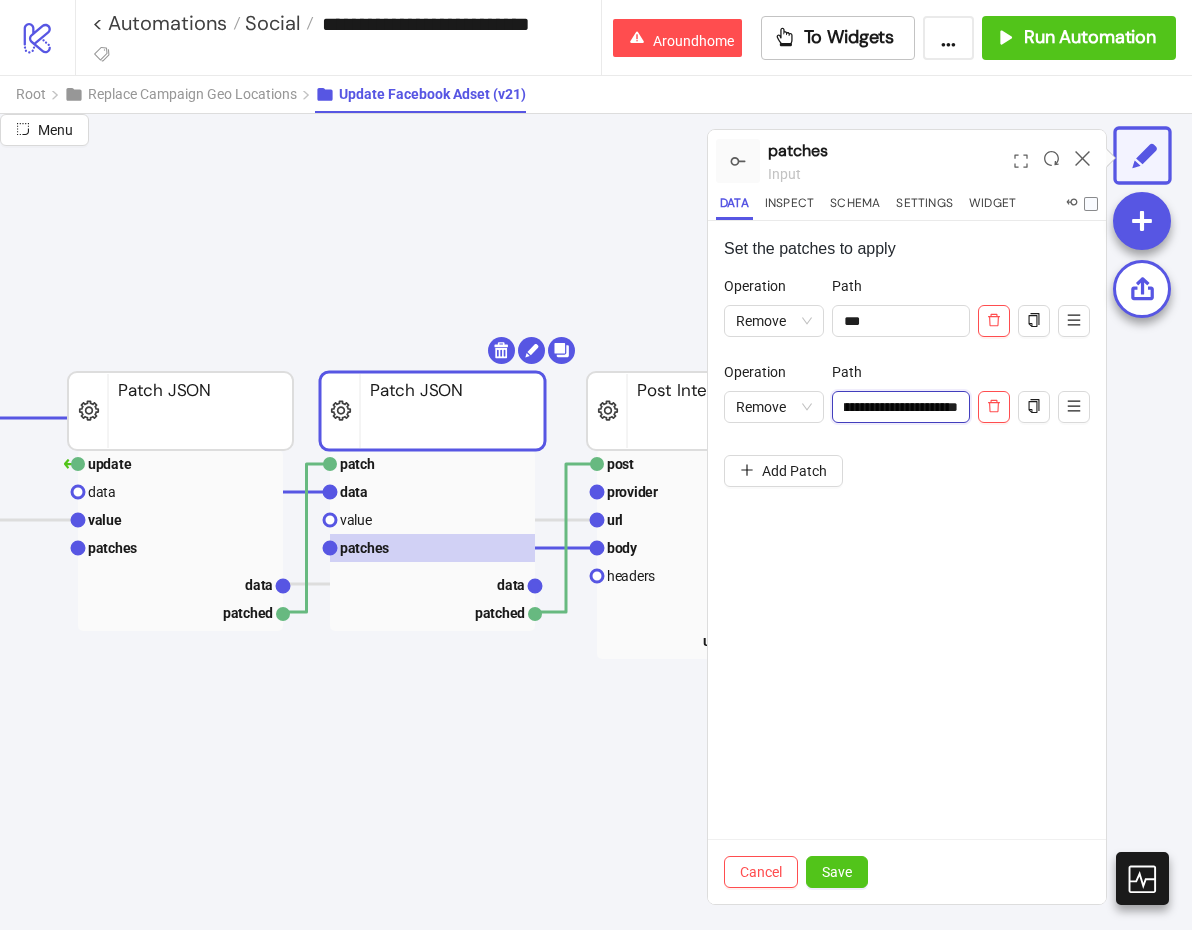 type on "**********" 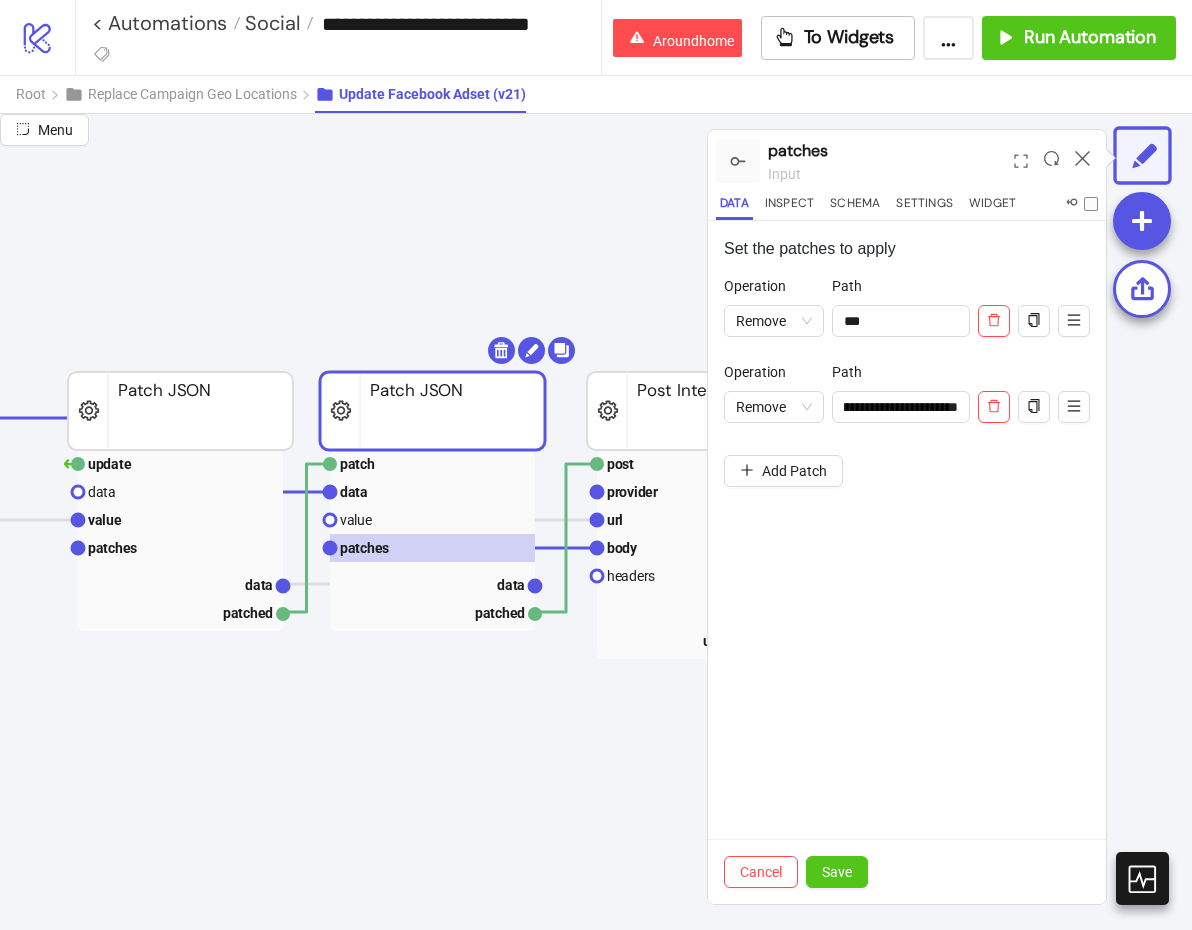 scroll, scrollTop: 0, scrollLeft: 0, axis: both 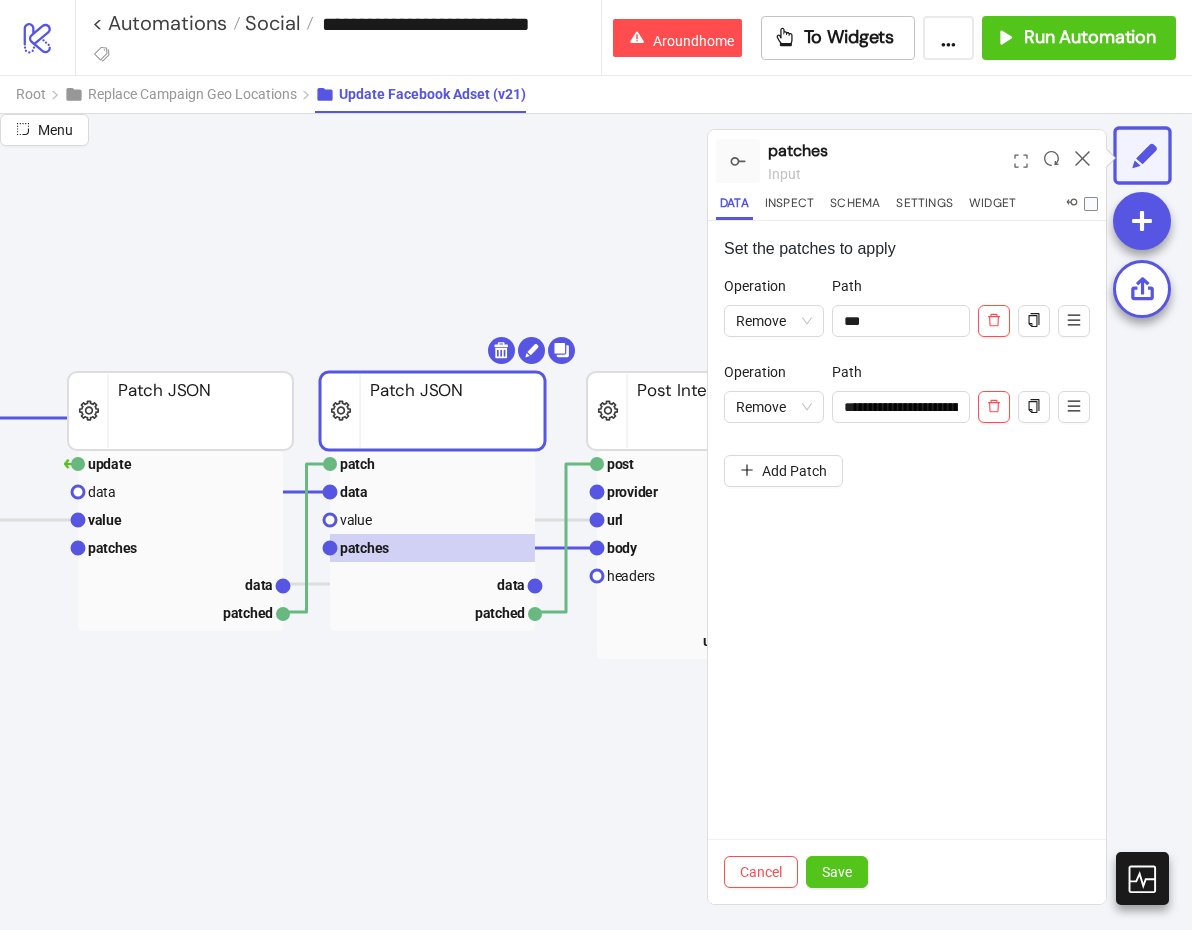 click on "Cancel Save" at bounding box center (907, 871) 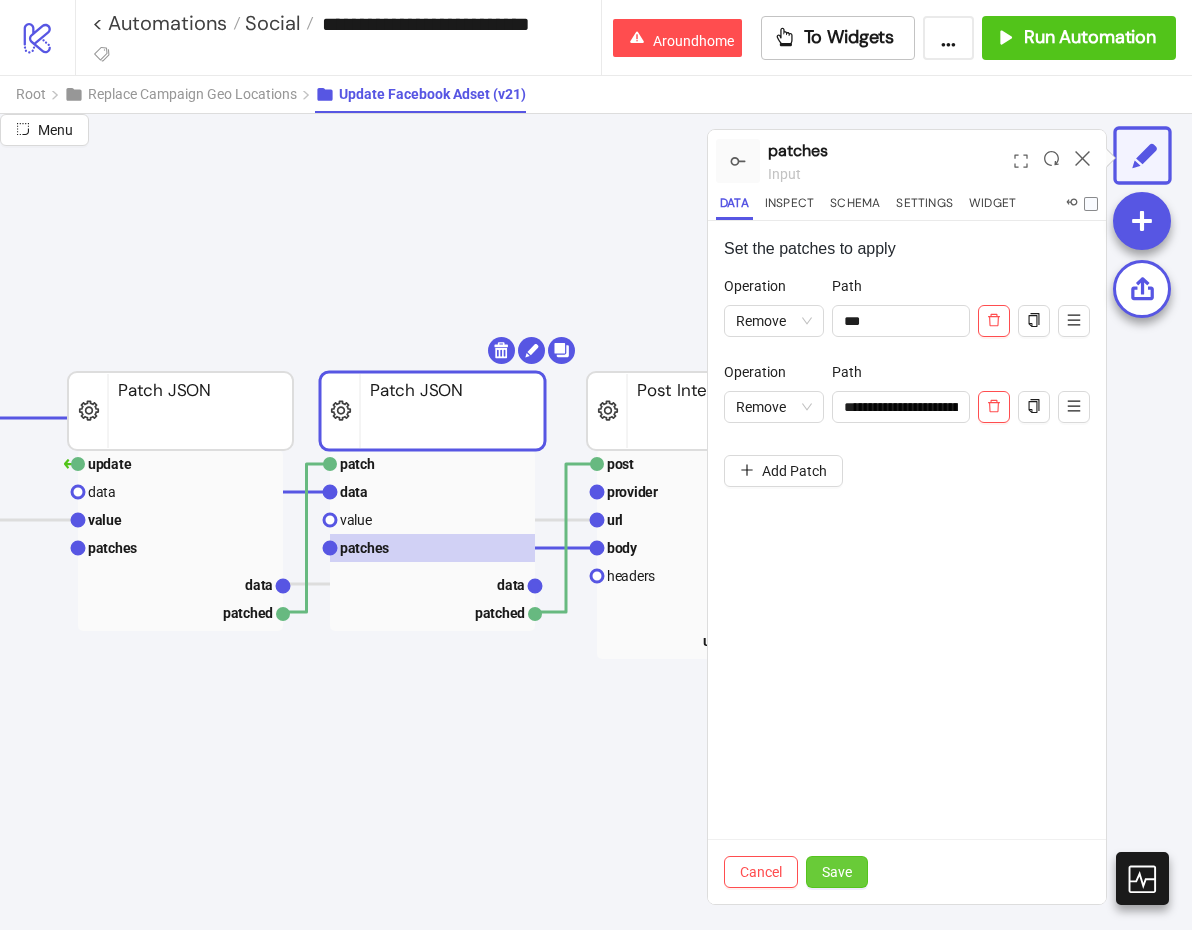 click on "Save" at bounding box center [837, 872] 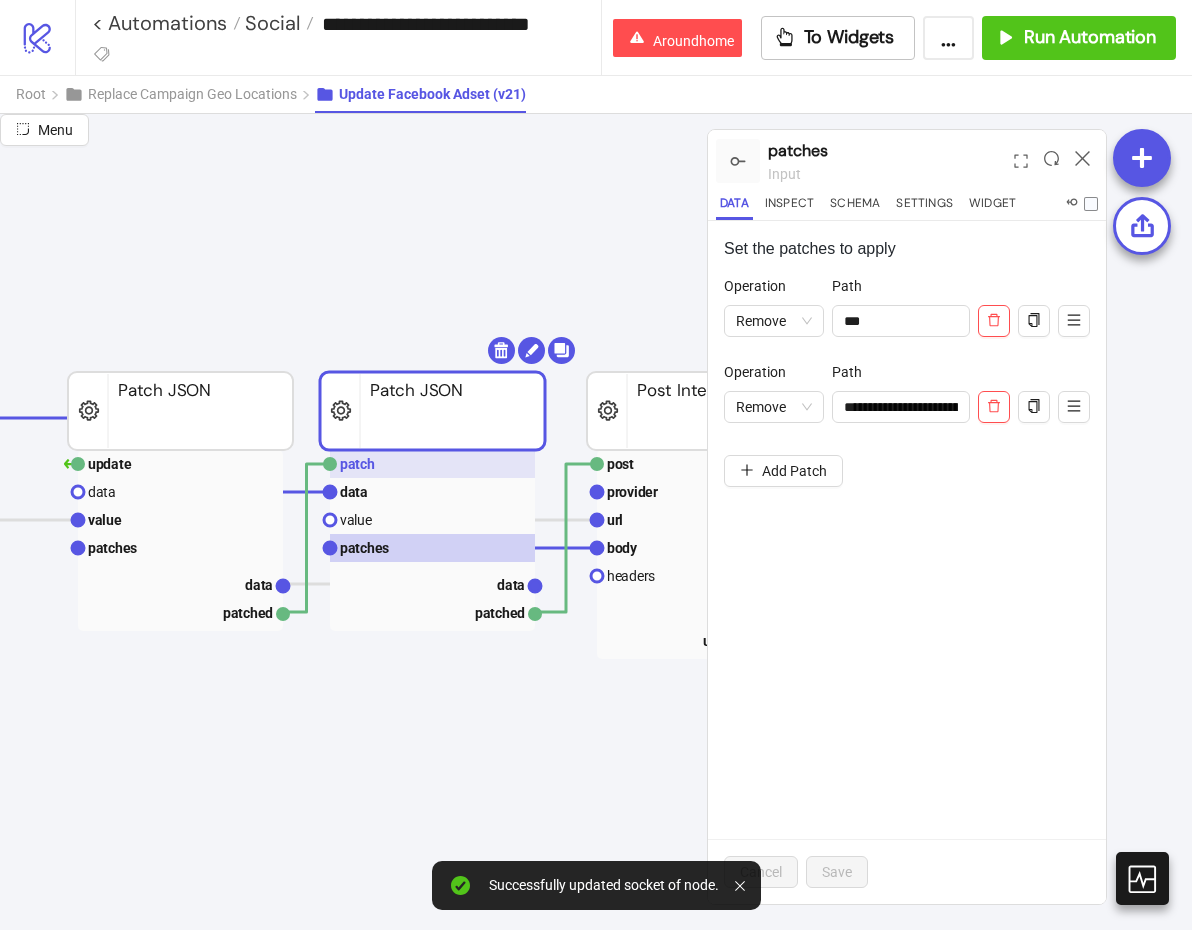 click 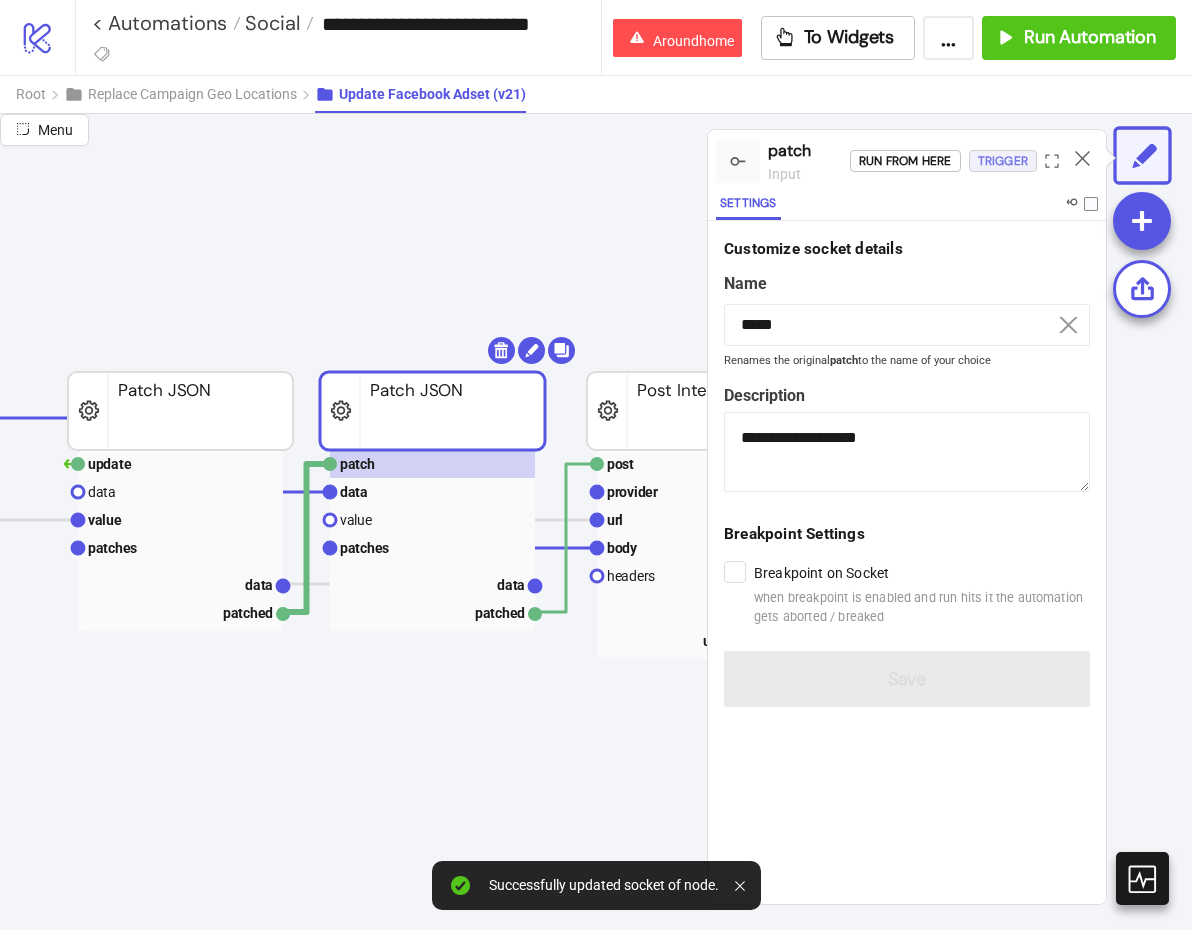 click on "Trigger" at bounding box center [1003, 161] 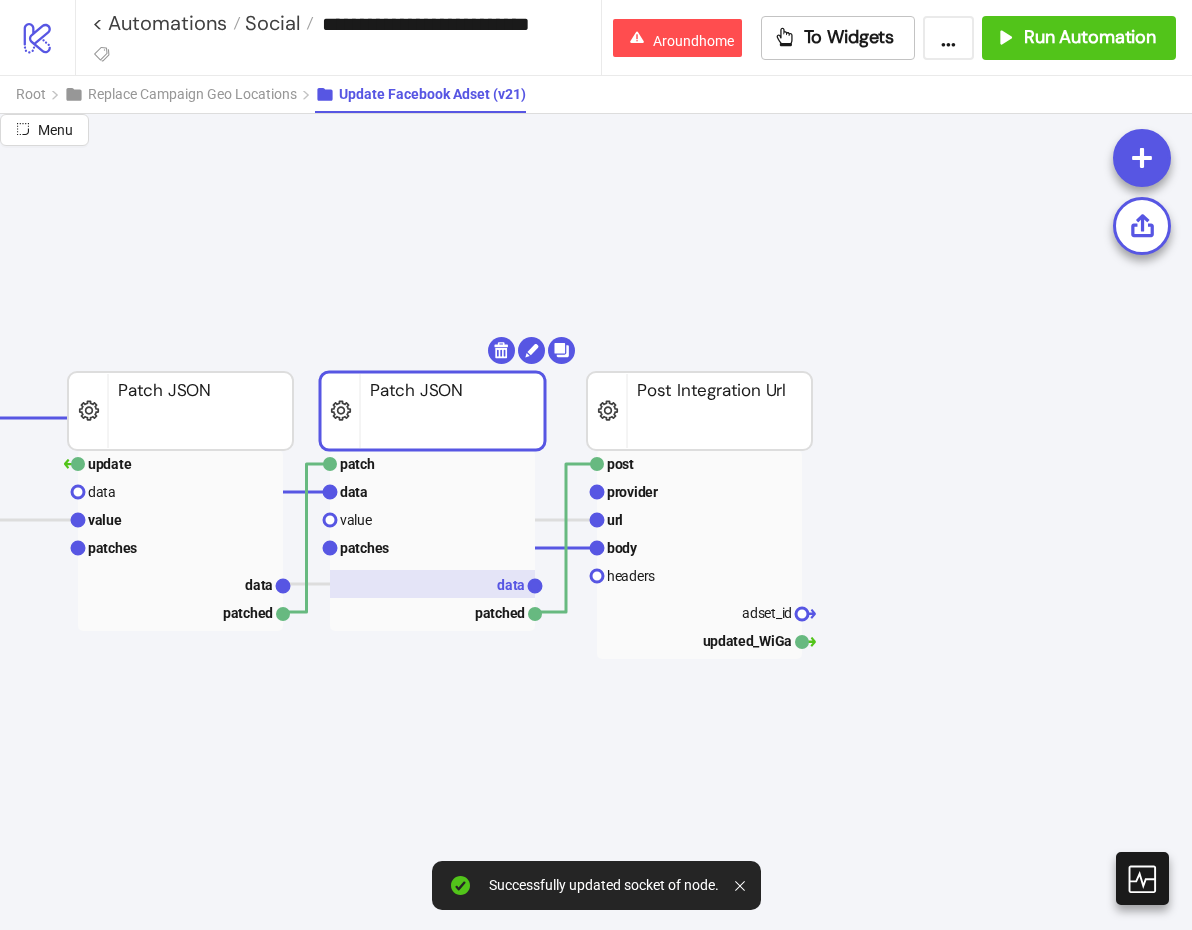 click 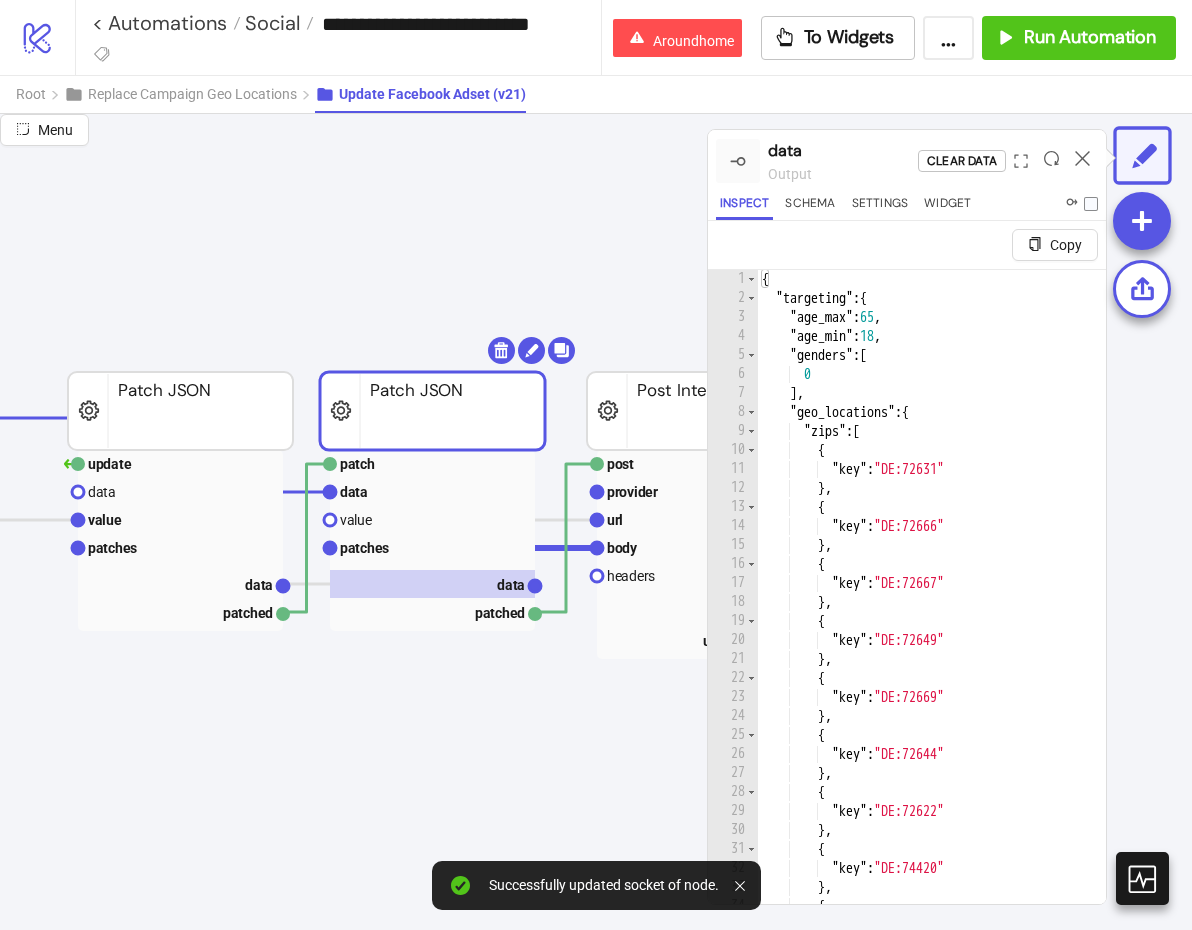 type on "**" 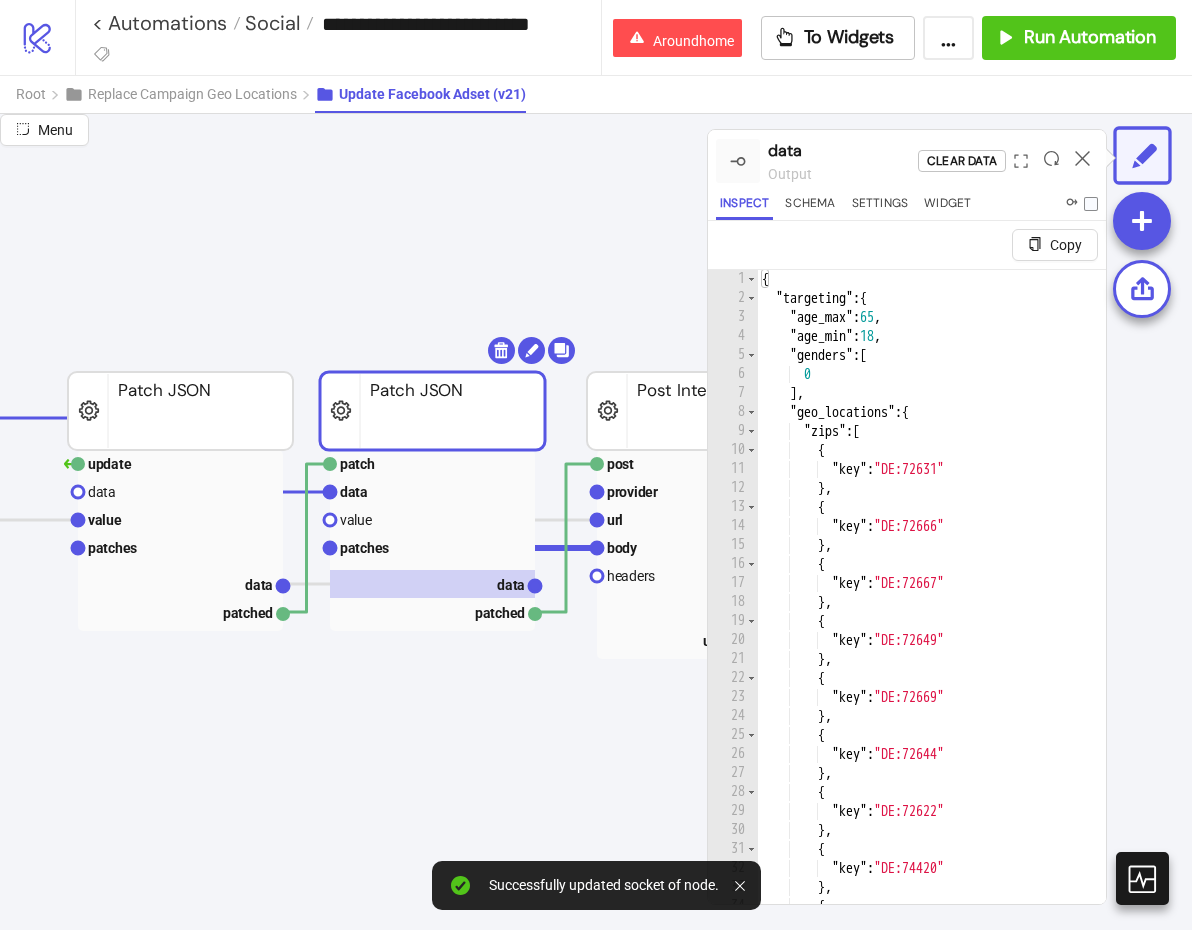 click on "{    "targeting" :  {      "age_max" :  65 ,      "age_min" :  18 ,      "genders" :  [         0      ] ,      "geo_locations" :  {         "zips" :  [           {              "key" :  "DE:72631"           } ,           {              "key" :  "DE:72666"           } ,           {              "key" :  "DE:72667"           } ,           {              "key" :  "DE:72649"           } ,           {              "key" :  "DE:72669"           } ,           {              "key" :  "DE:72644"           } ,           {              "key" :  "DE:72622"           } ,           {              "key" :  "DE:74420"           } ,           {              "key" :  "DE:74579"           } ,           {" at bounding box center (942, 630) 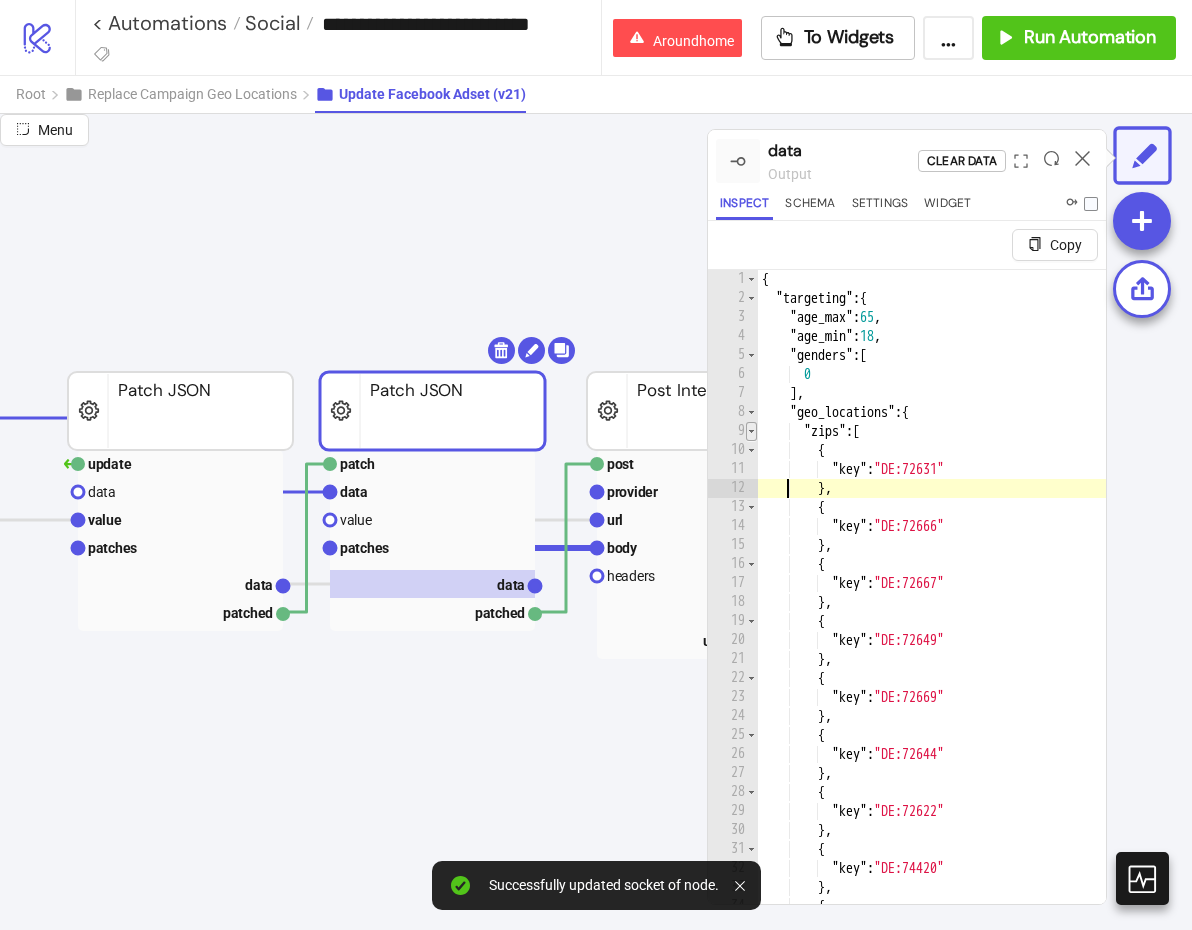 click at bounding box center (751, 431) 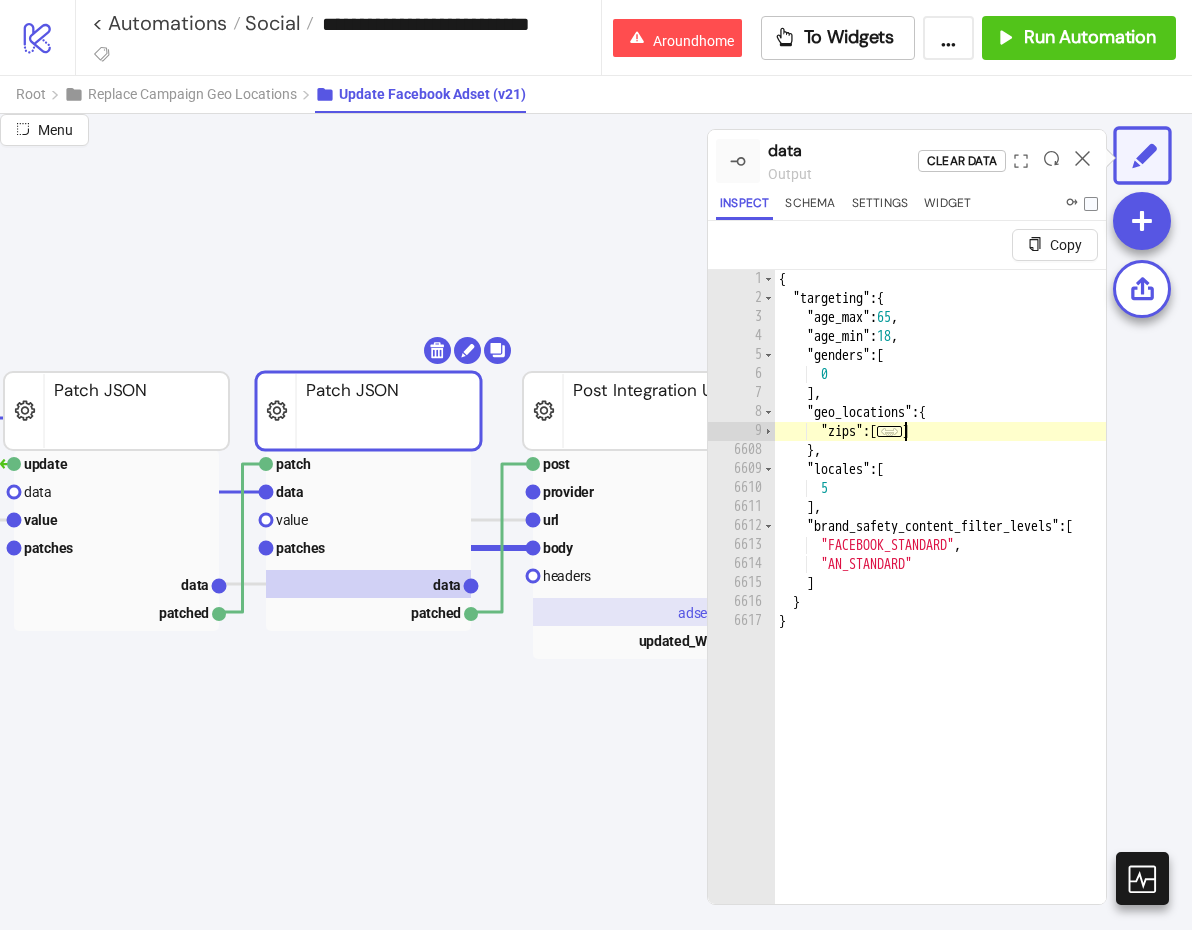 scroll, scrollTop: 244, scrollLeft: 1673, axis: both 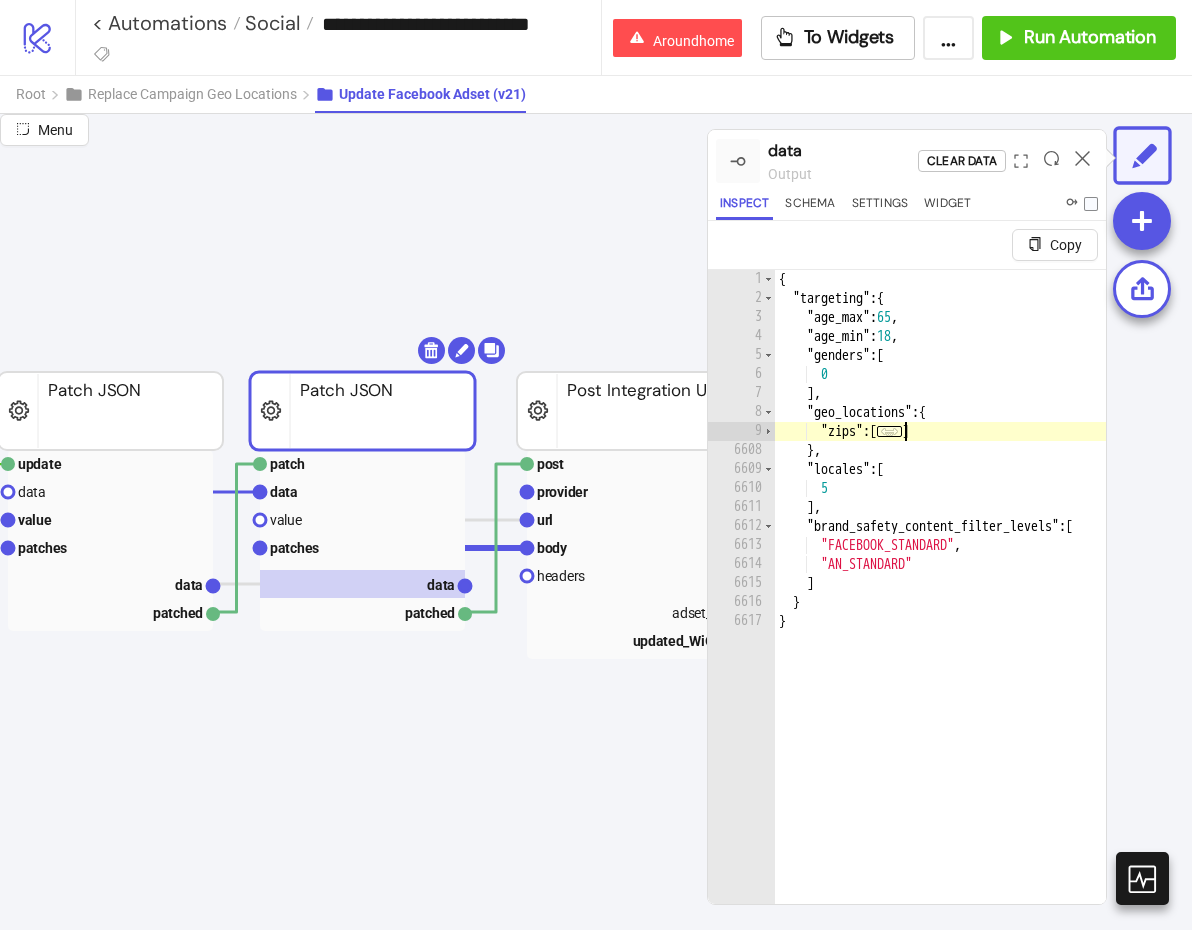 click on "adset any Input Any post provider url body headers adset_id updated_WiGa Post Integration Url patch data value patches data patched Patch JSON update data value patches data patched Patch JSON" 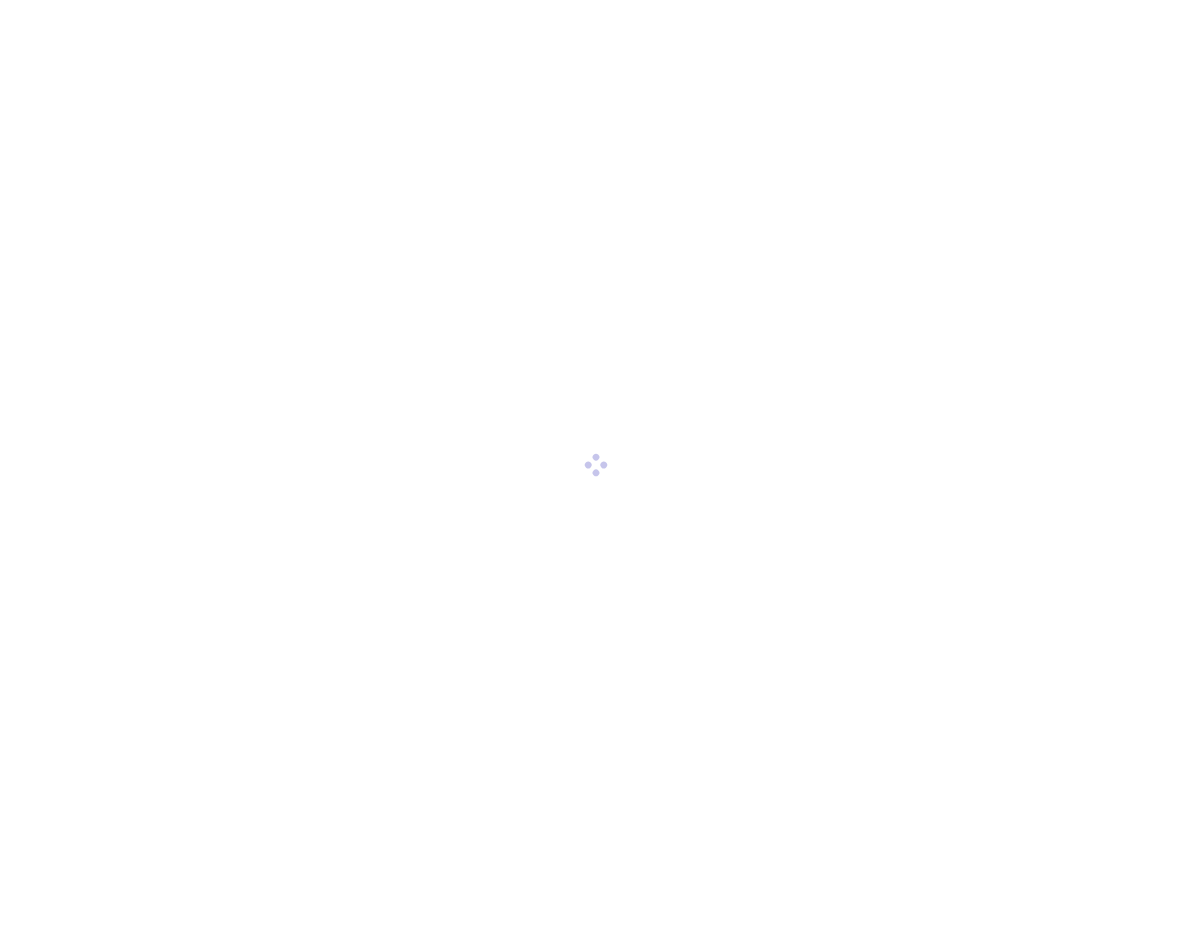 scroll, scrollTop: 0, scrollLeft: 0, axis: both 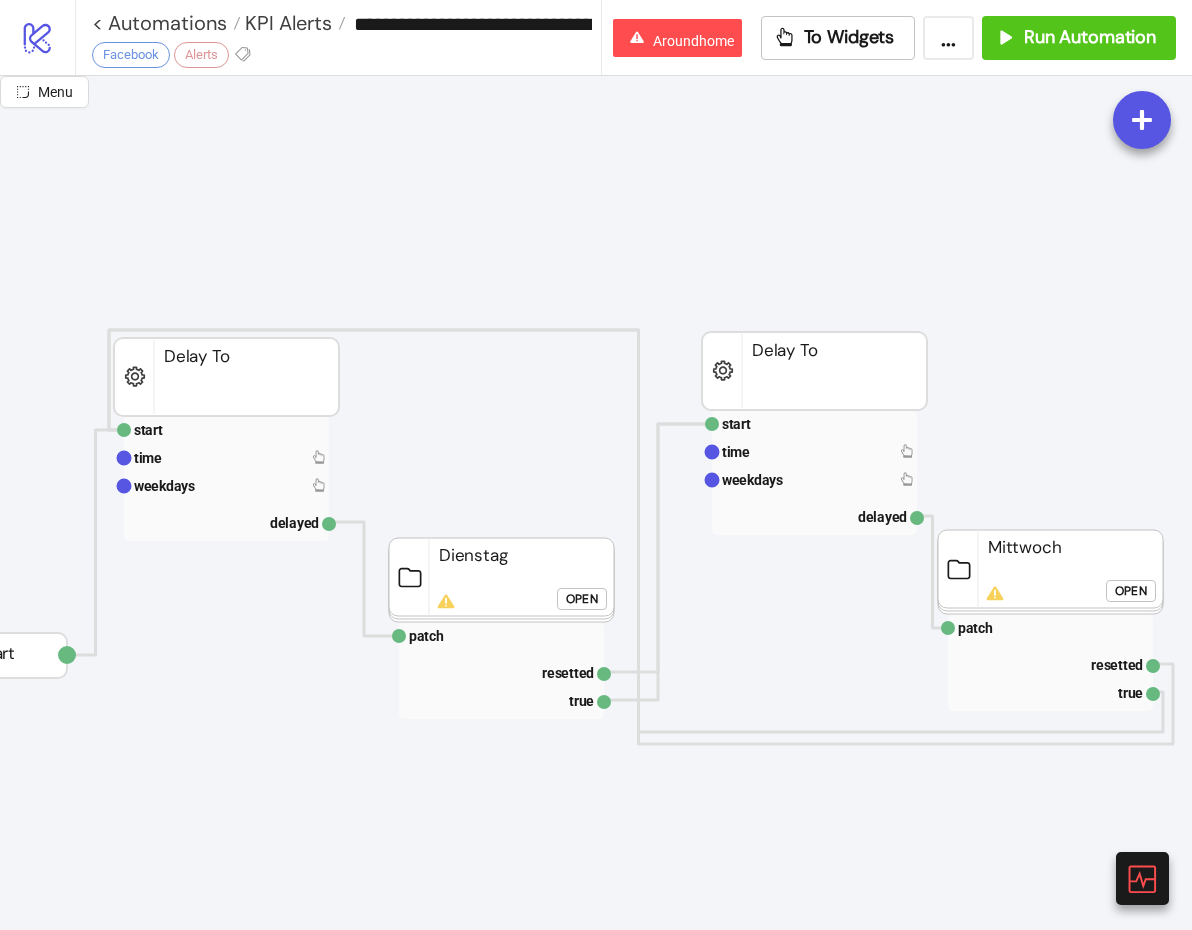 click on "Open" 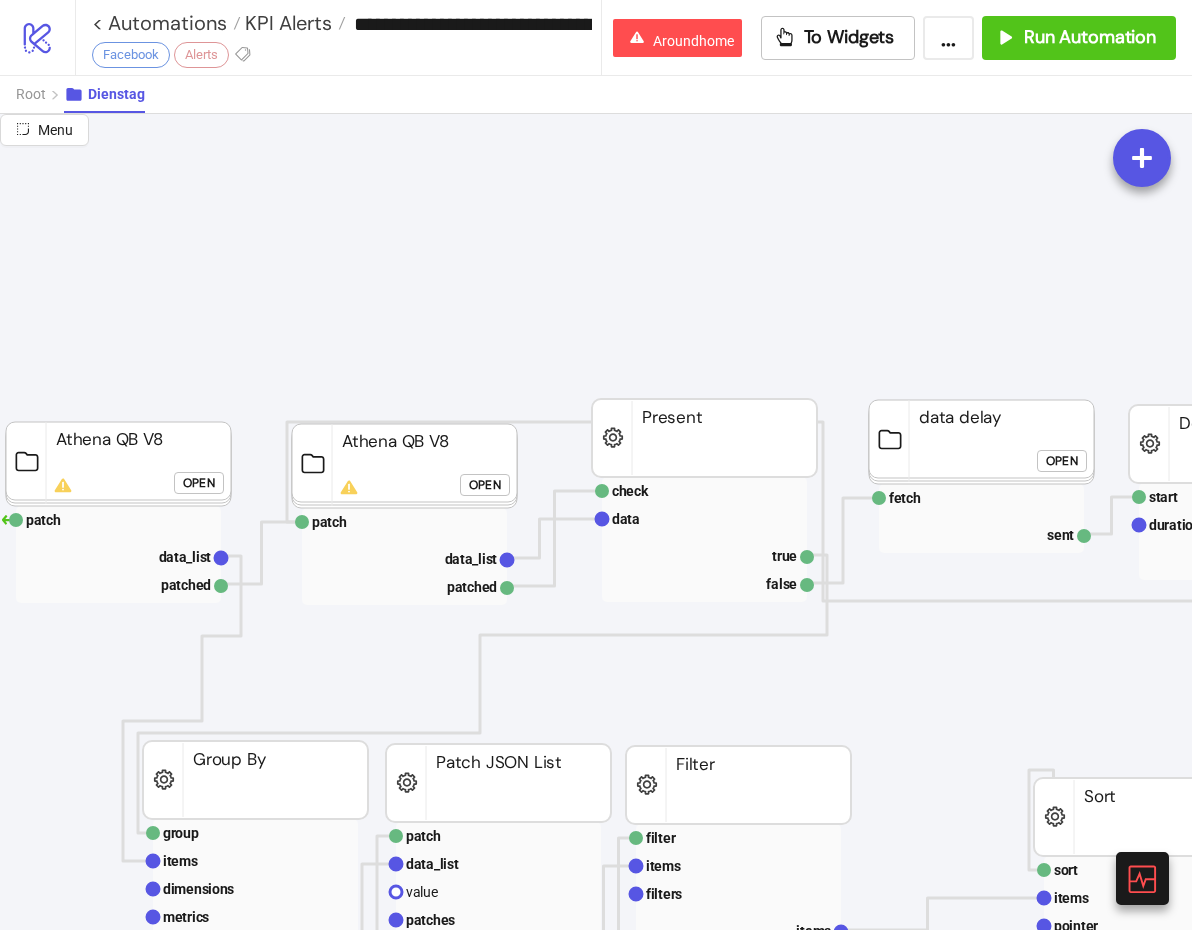scroll, scrollTop: 0, scrollLeft: 0, axis: both 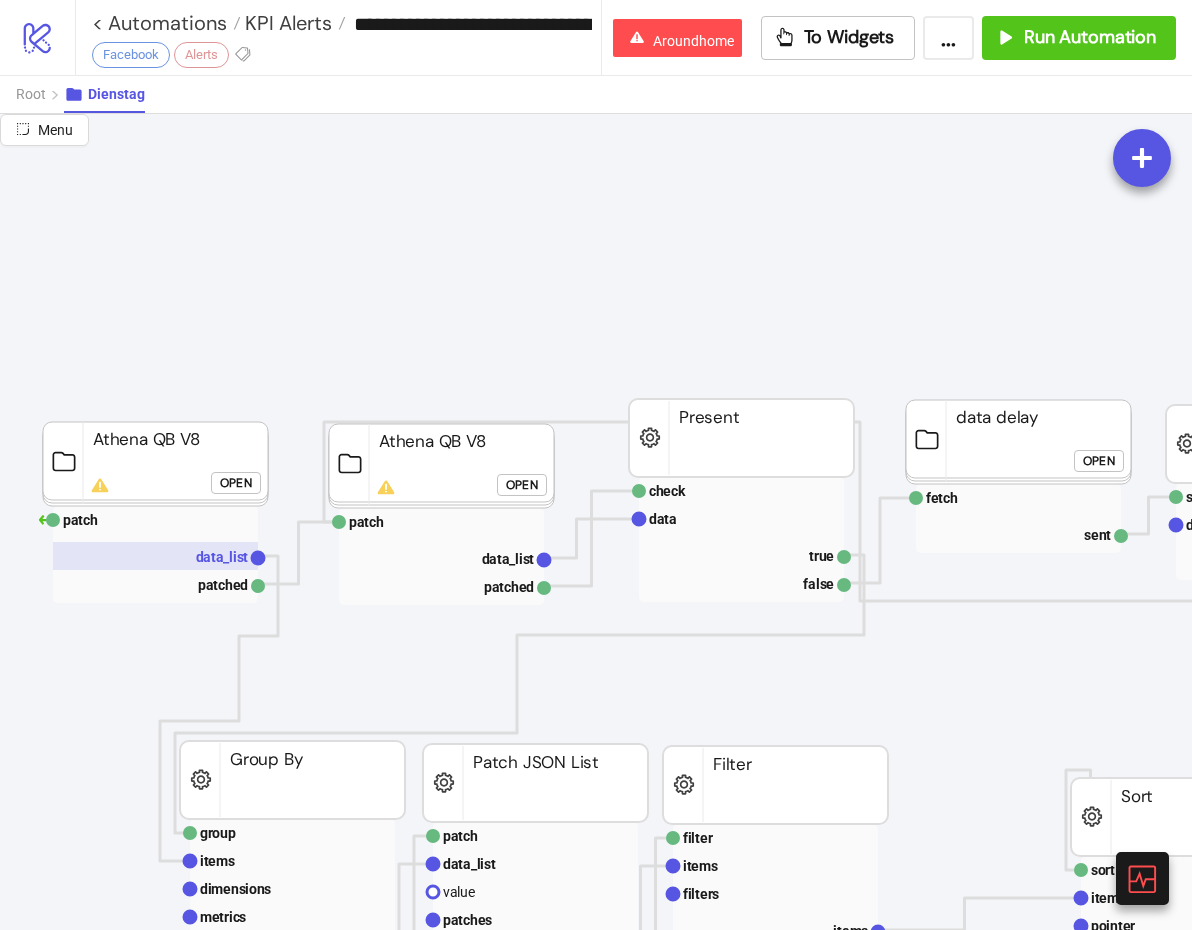 click 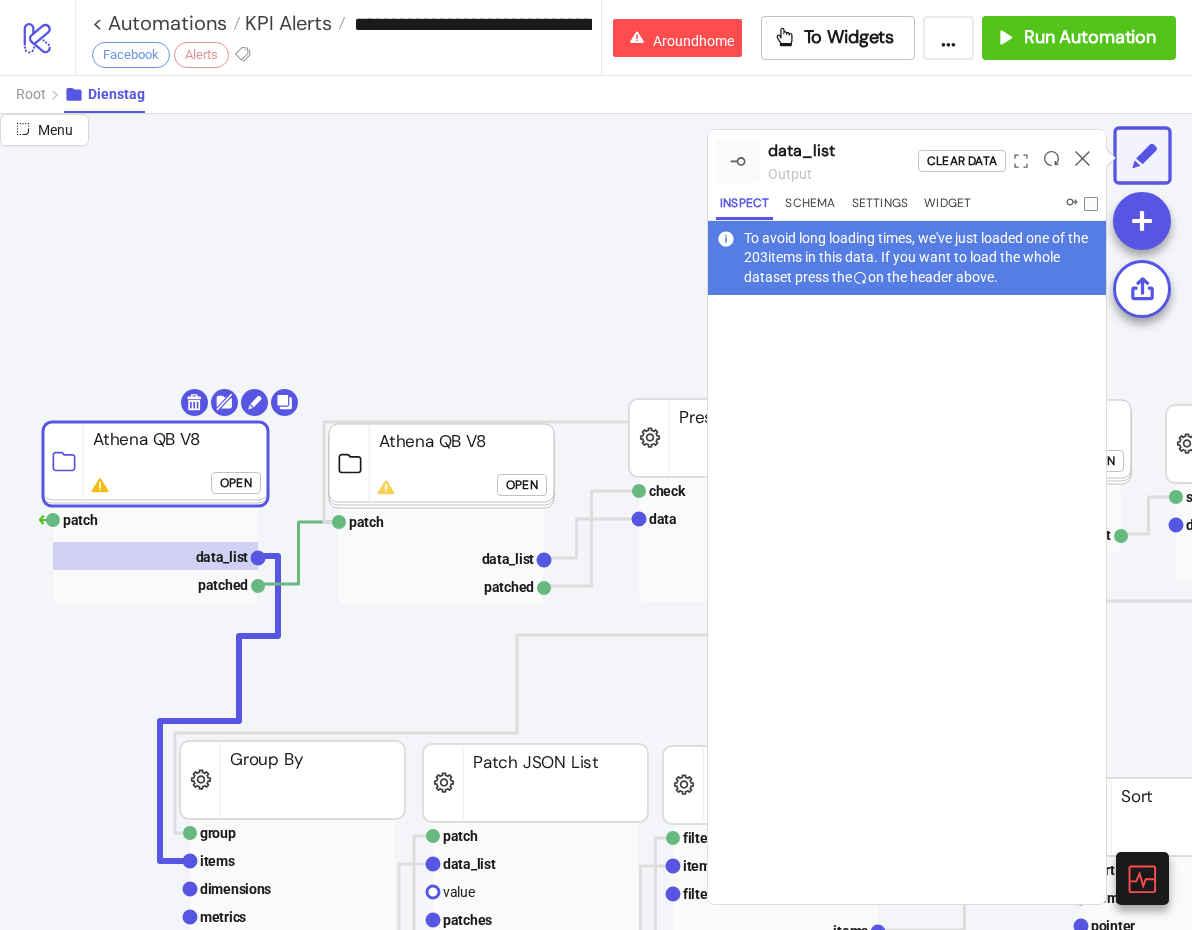 click on "Open" 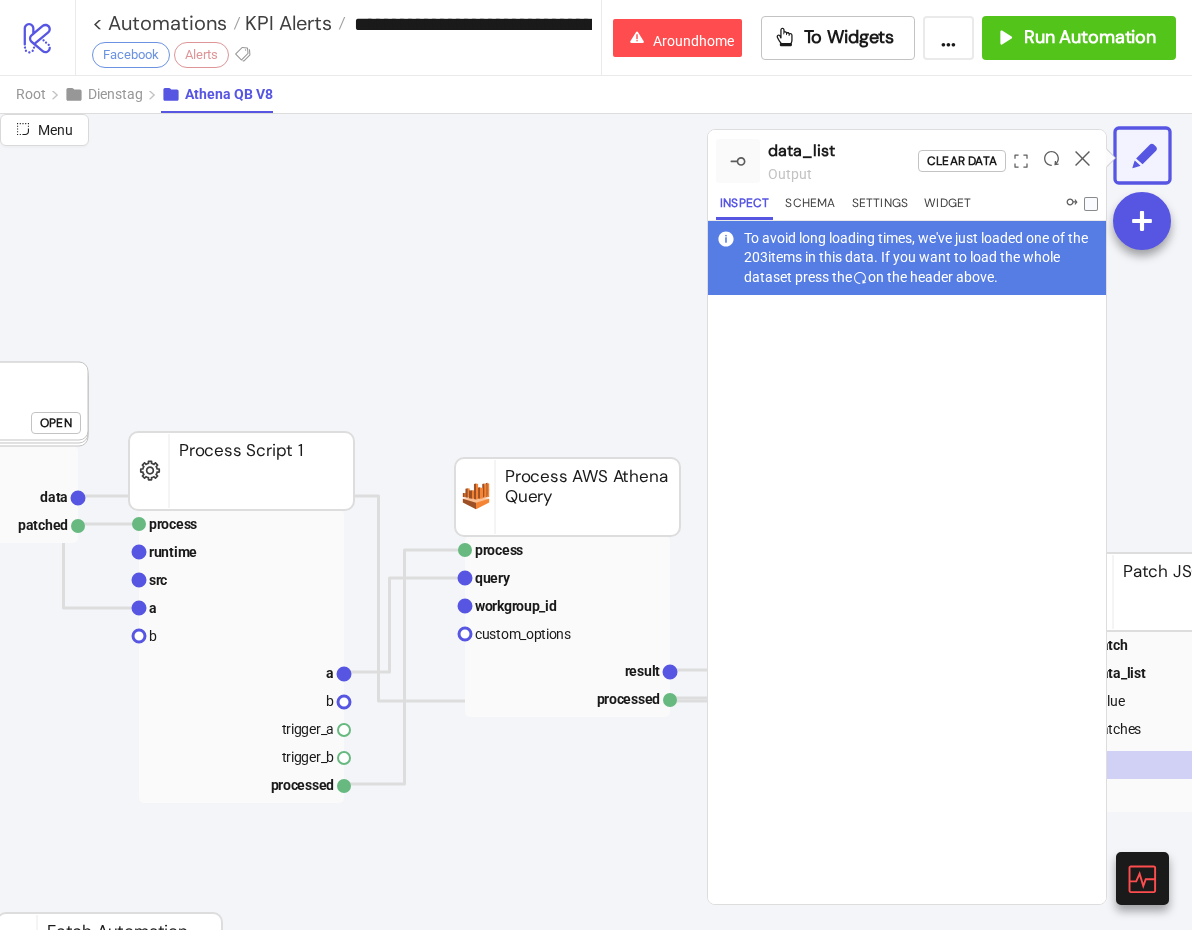 scroll, scrollTop: 0, scrollLeft: 0, axis: both 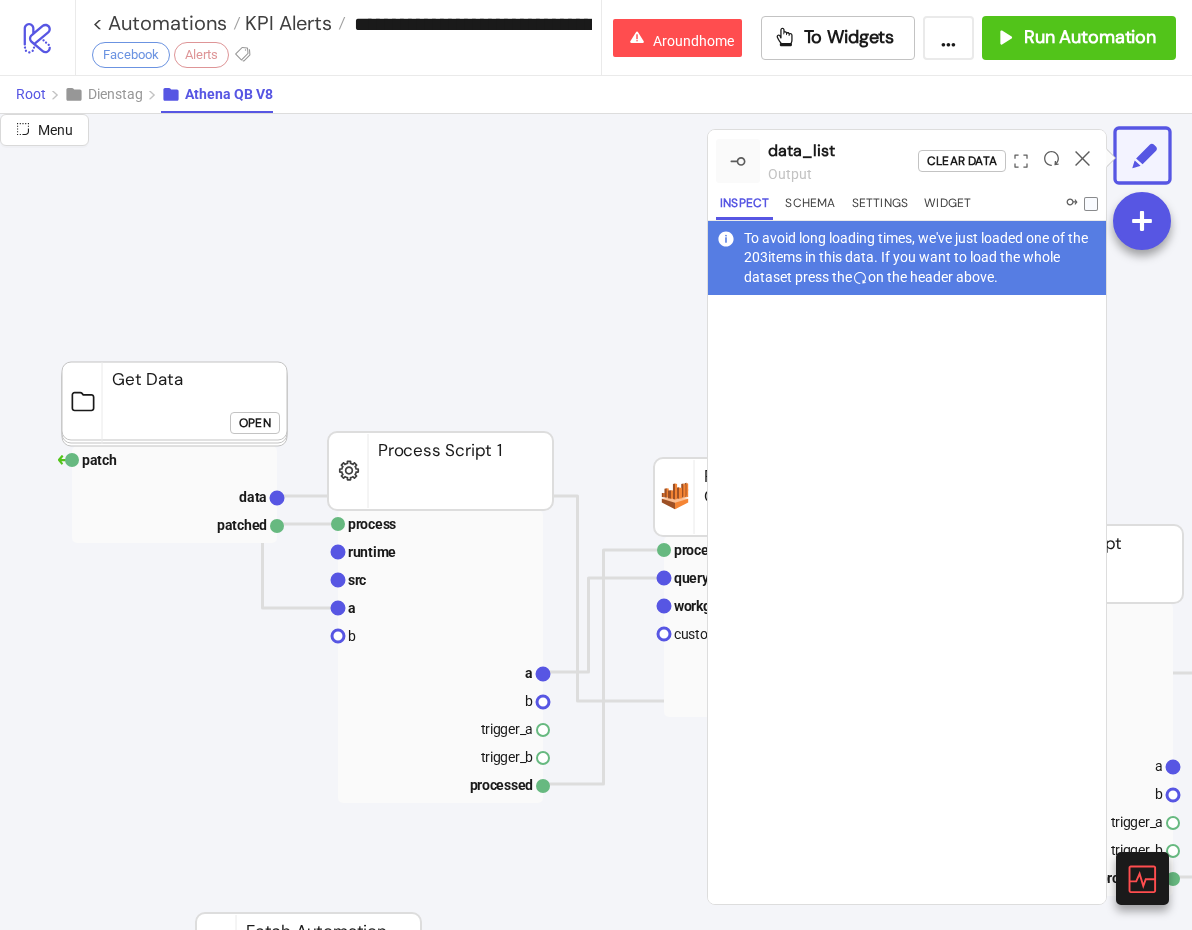 click on "Root" at bounding box center (40, 94) 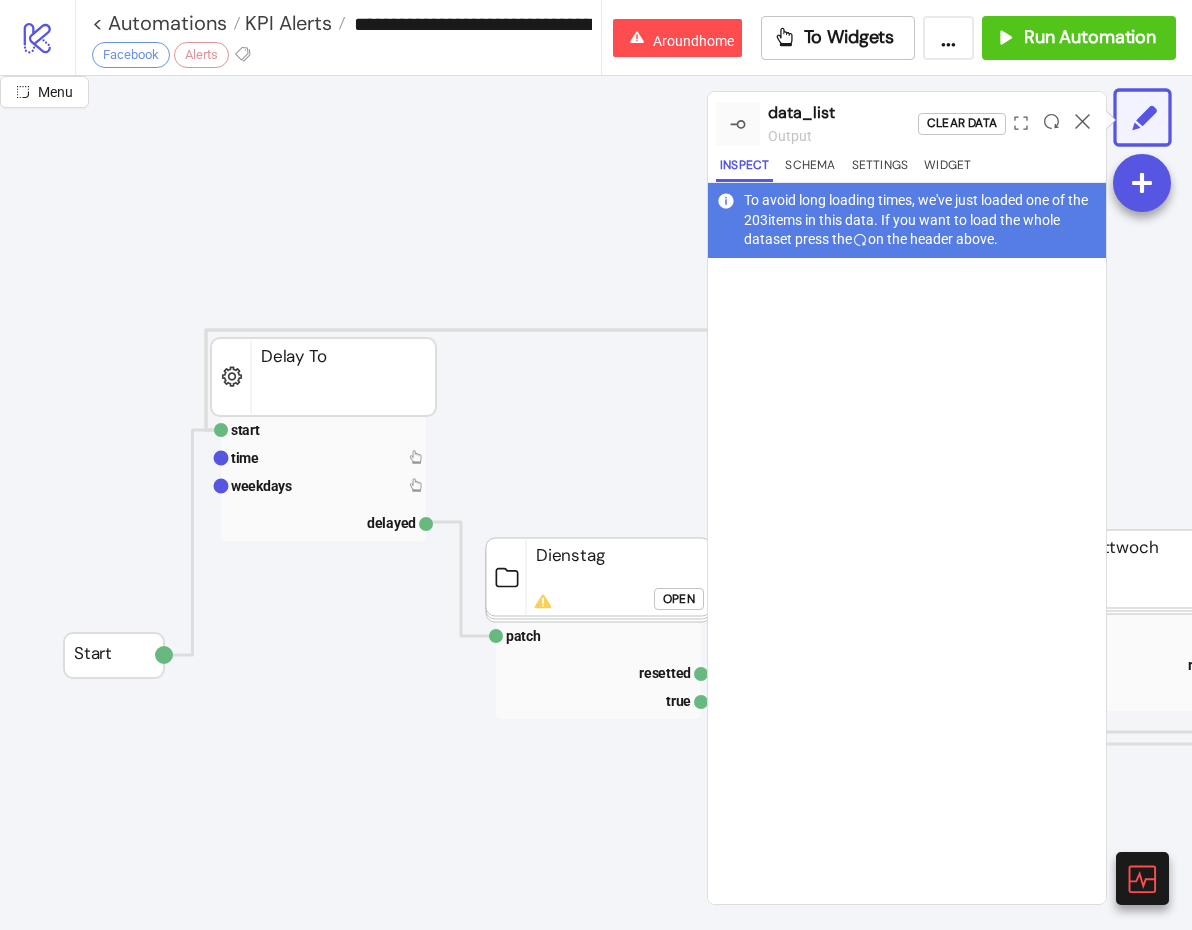 click on "Start Stop start time weekdays delayed Delay To start time weekdays delayed Delay To patch resetted true Mittwoch Open patch resetted true Dienstag Open" 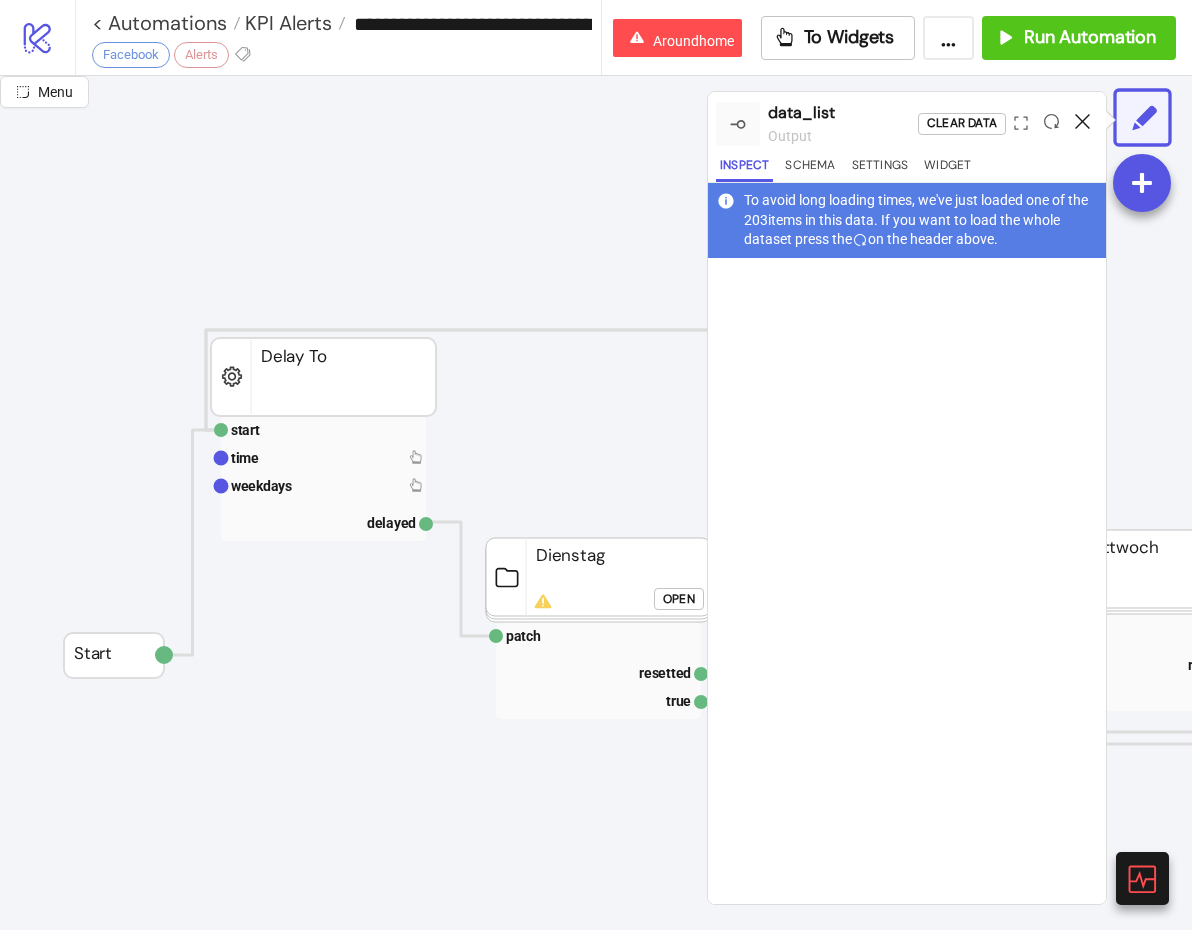 click 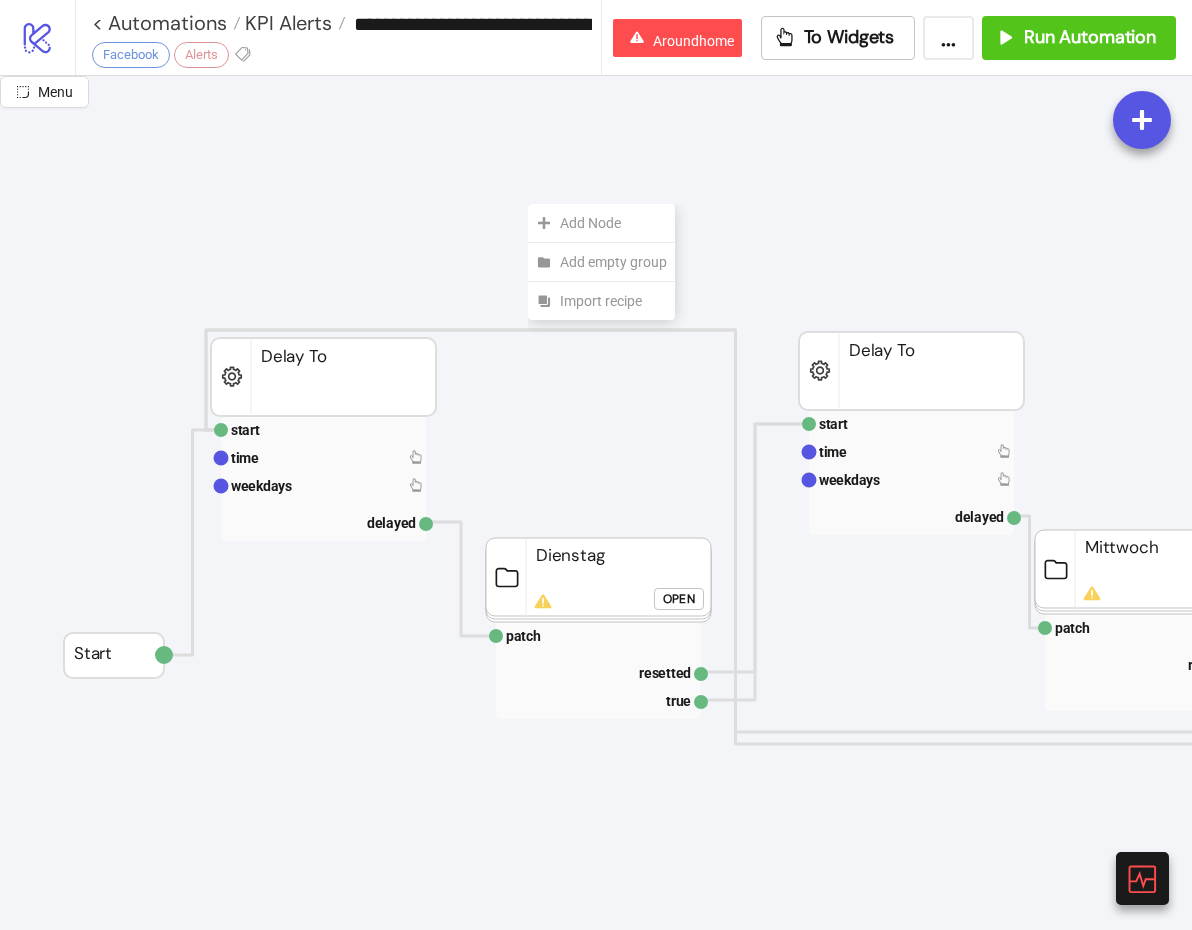 click on "Add Node" 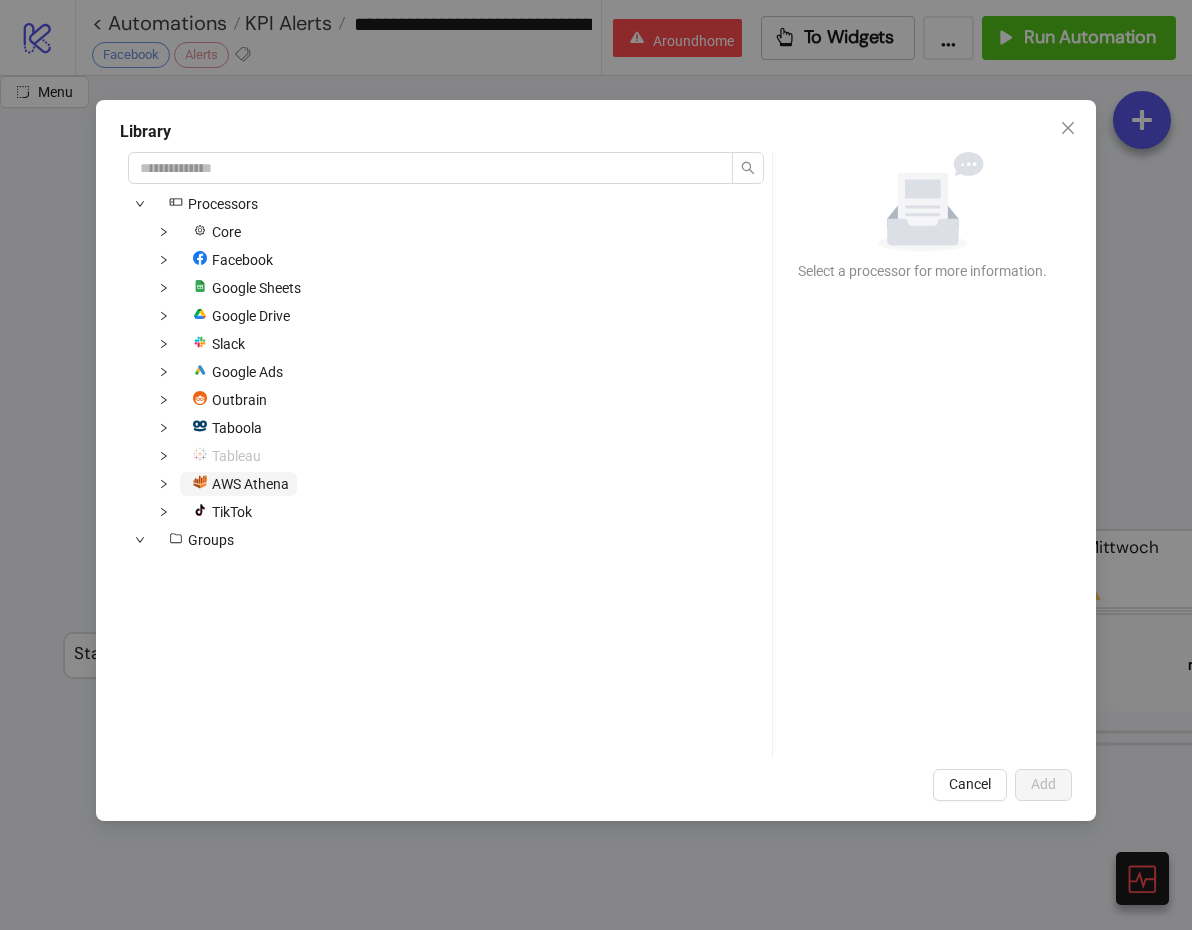 click on "AWS Athena" at bounding box center (250, 484) 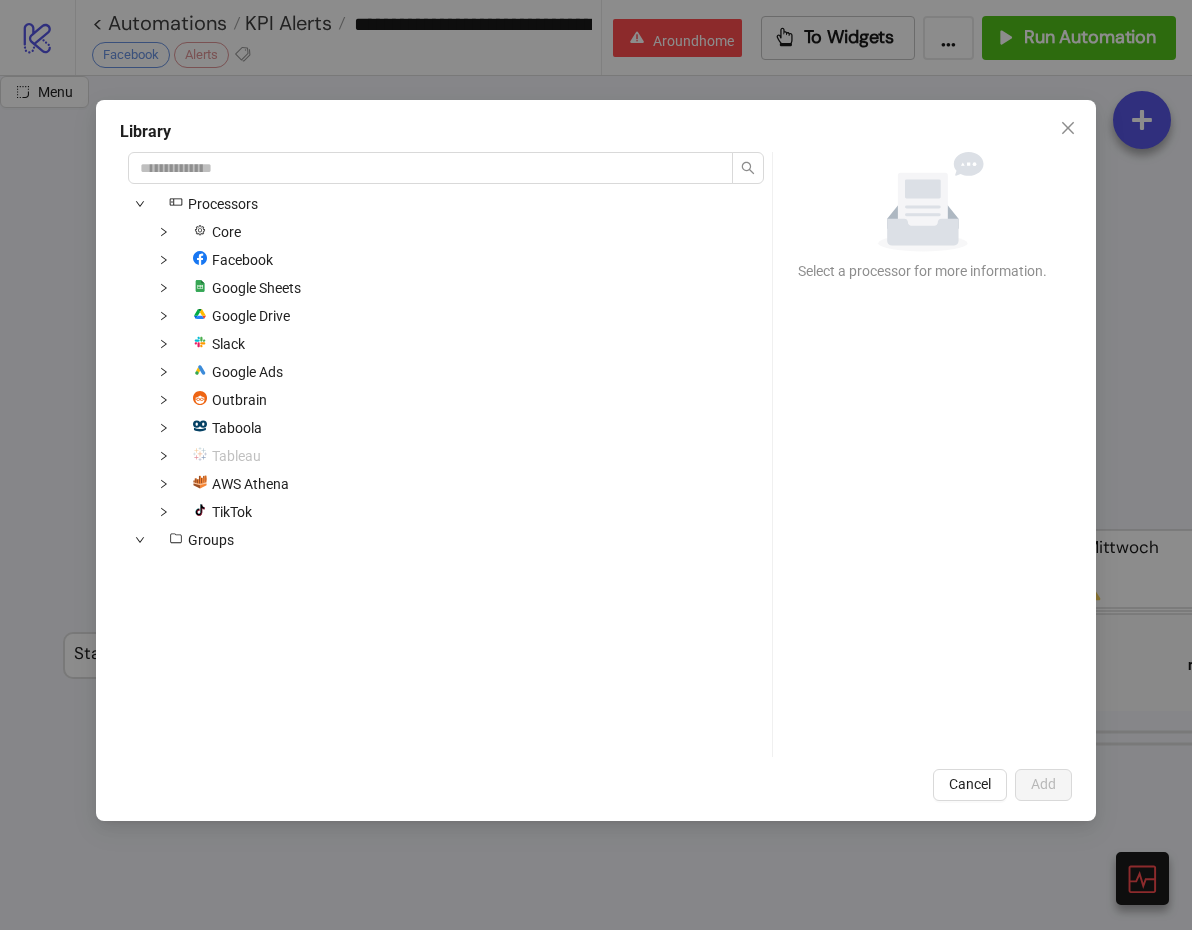 click on "Tableau" at bounding box center (198, 456) 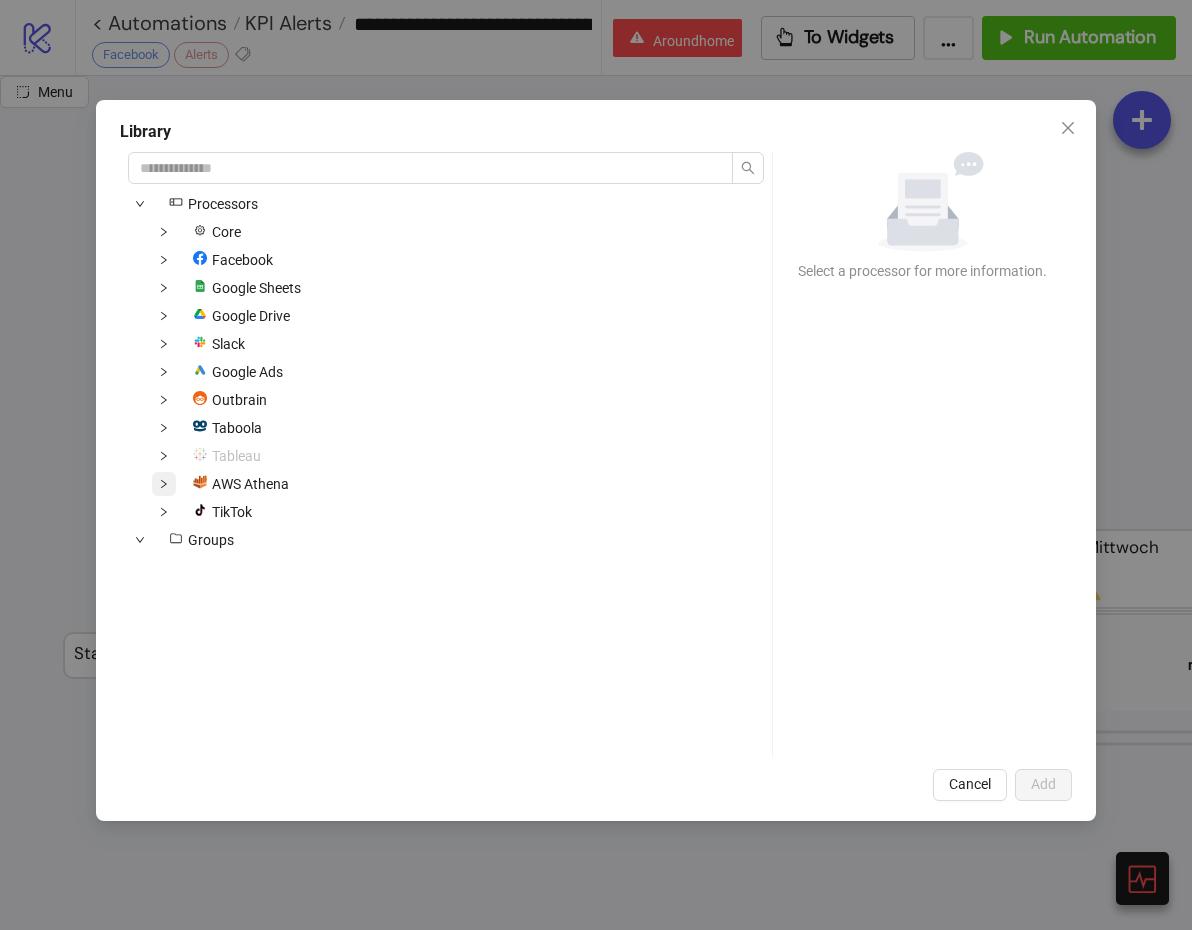 click 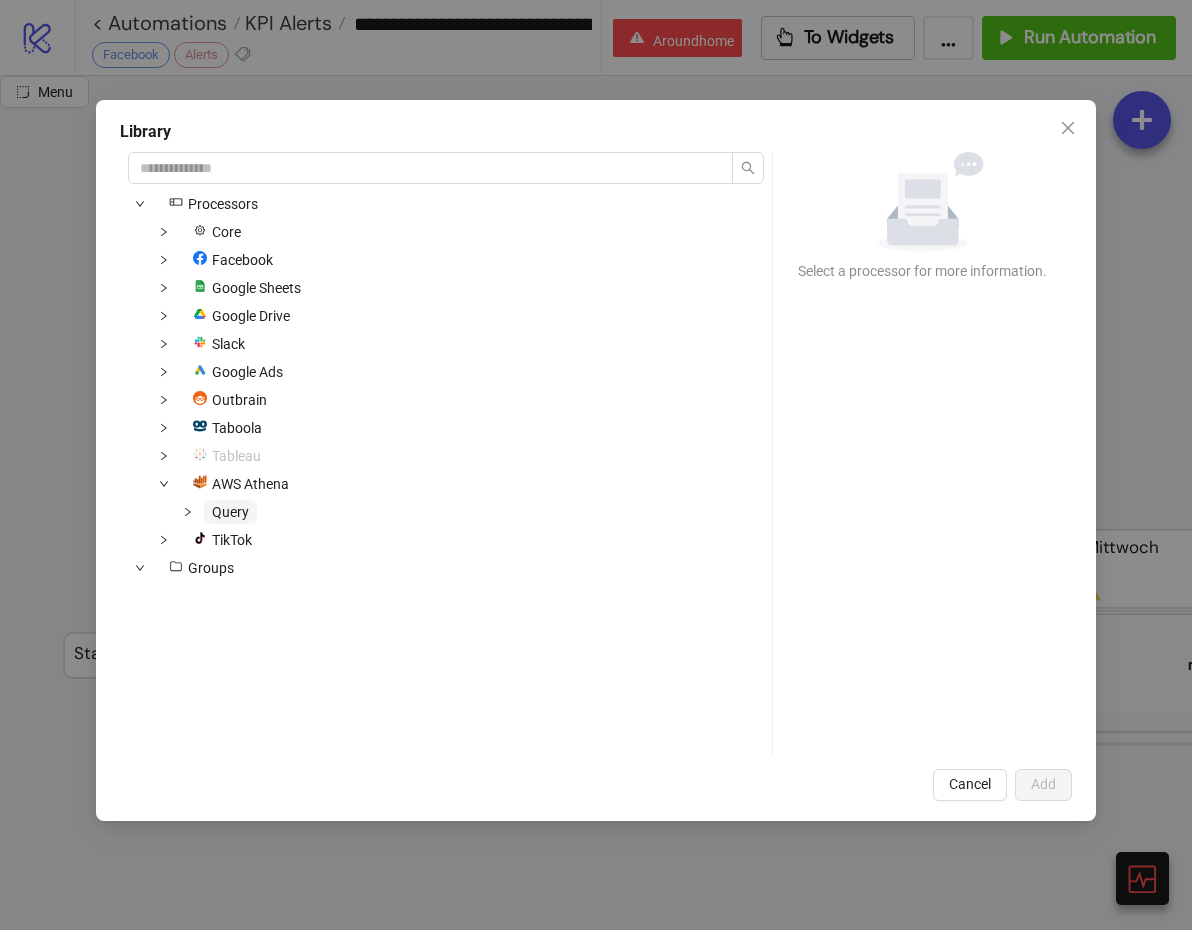 click on "Query" at bounding box center (230, 512) 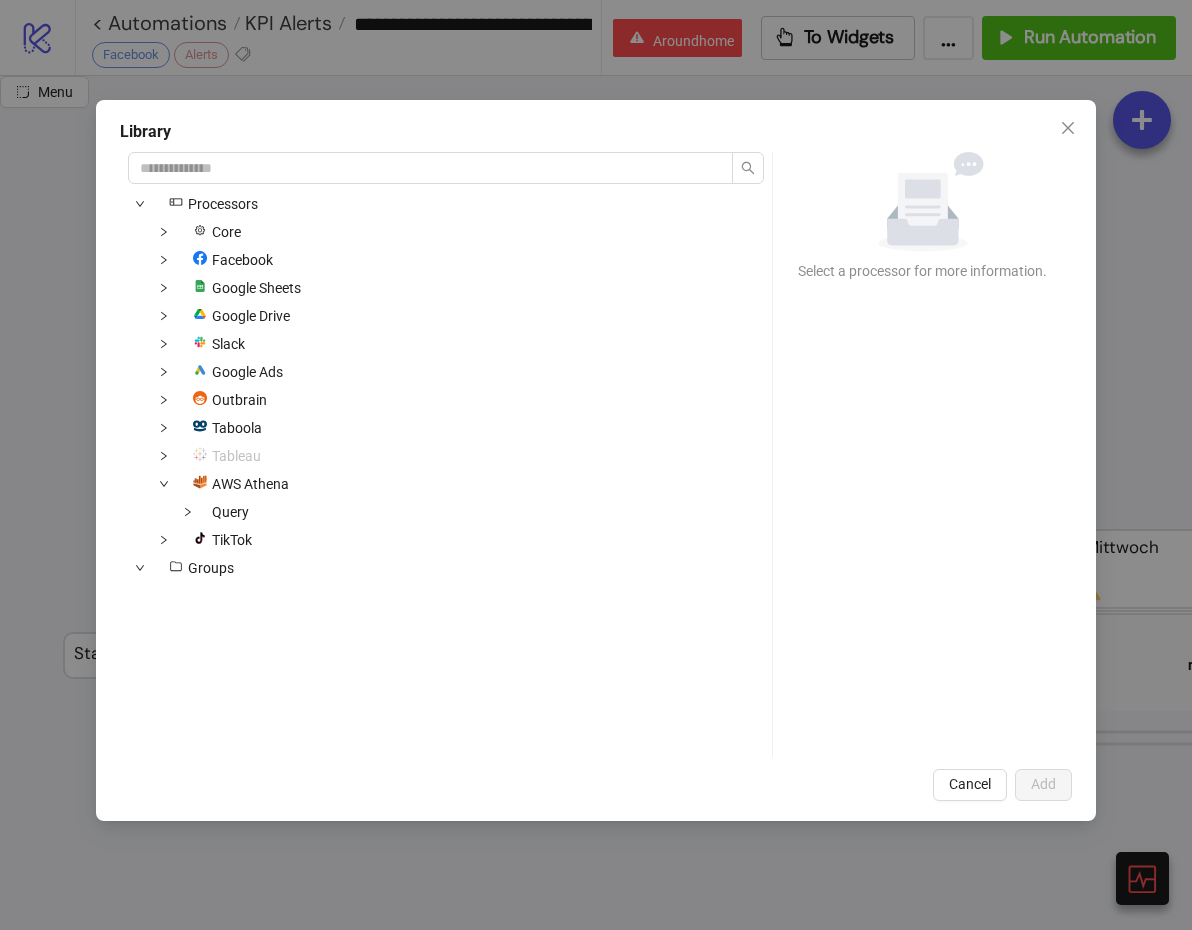 click on "Query" at bounding box center (192, 512) 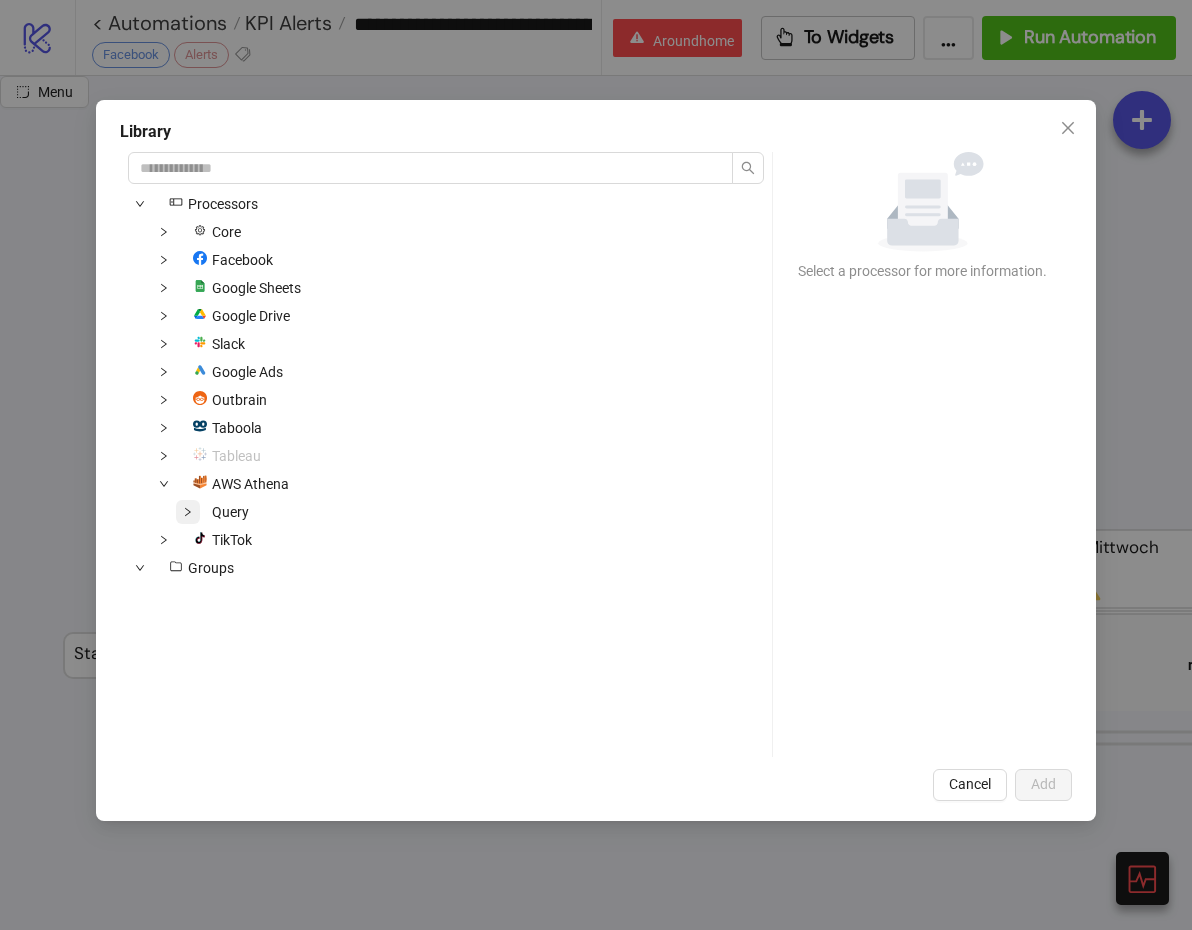 click 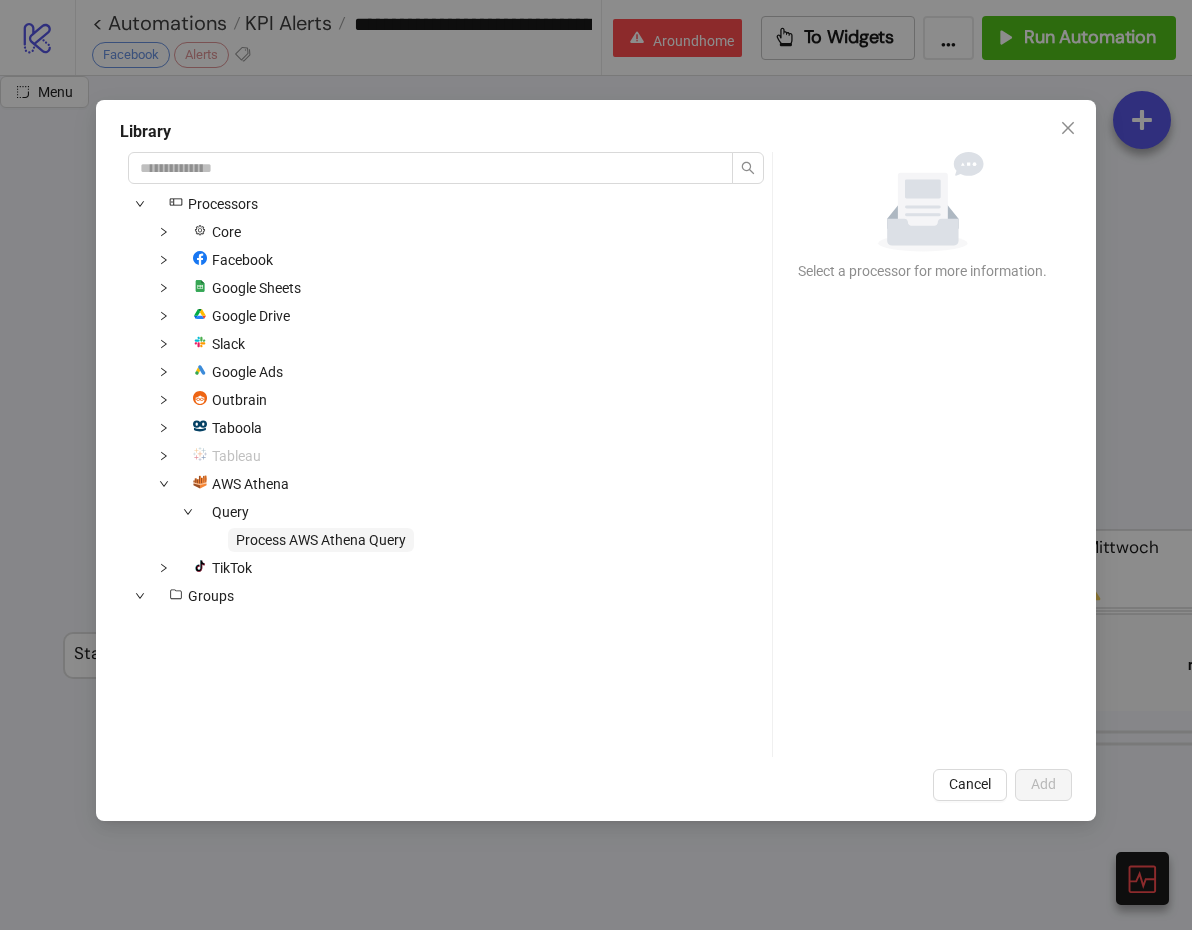 click on "Process AWS Athena Query" at bounding box center (321, 540) 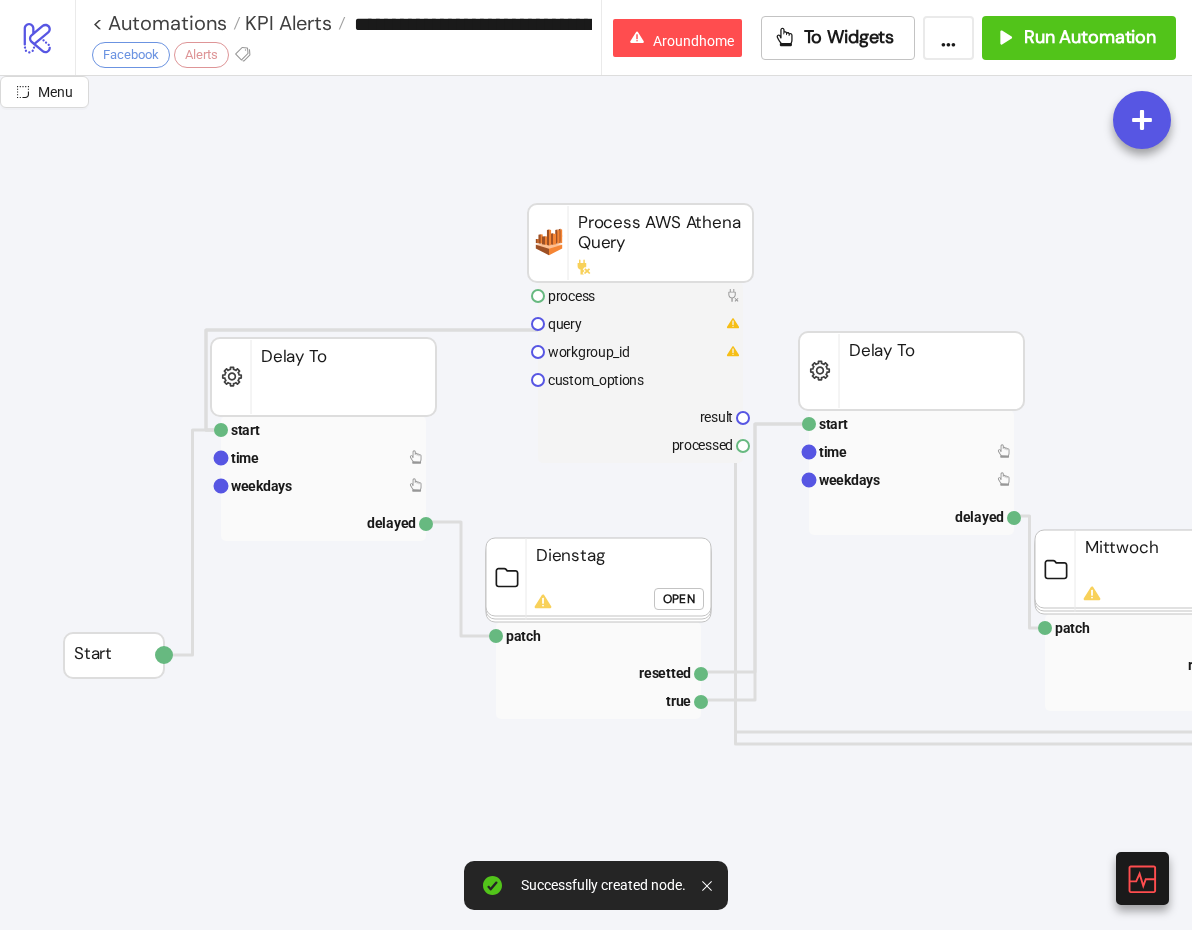 click on "Open" 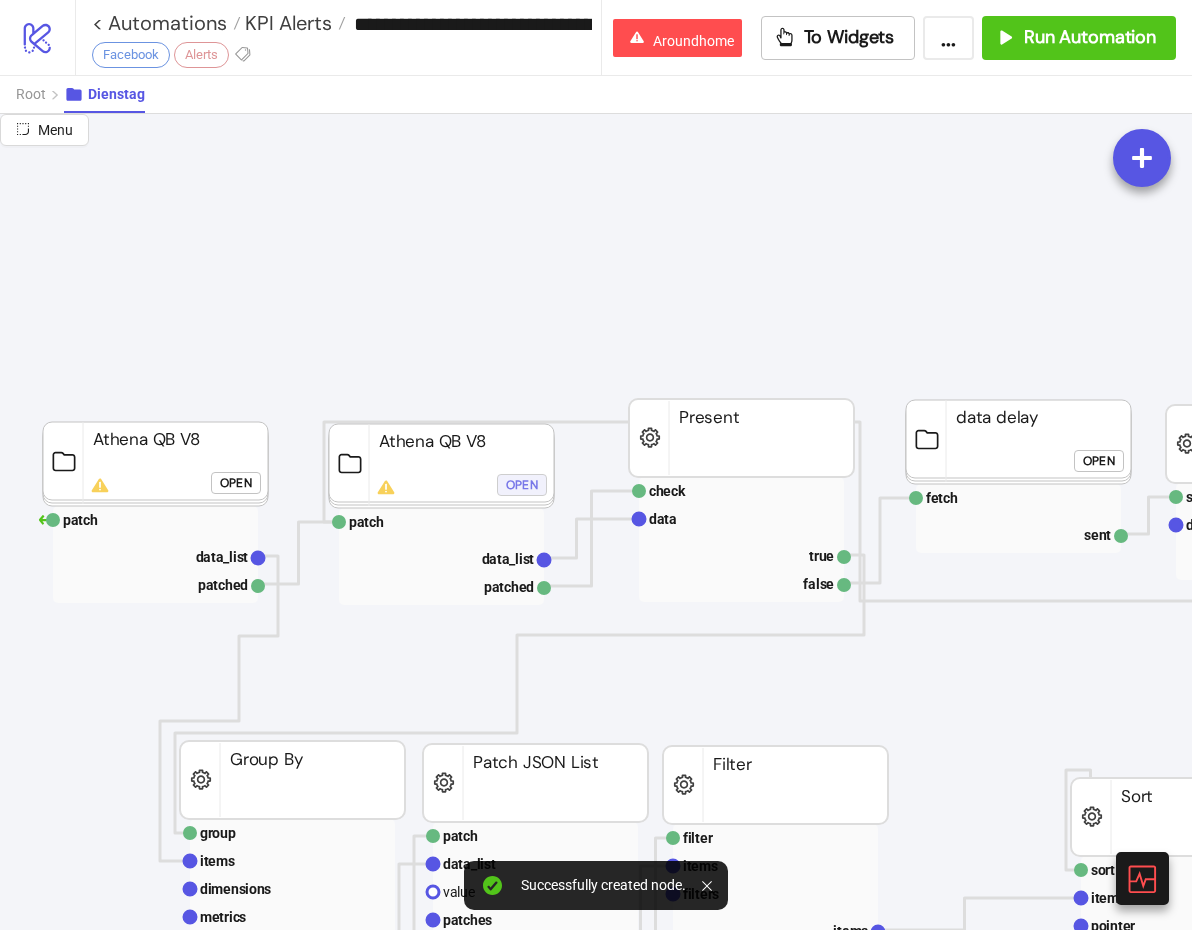click on "Open" 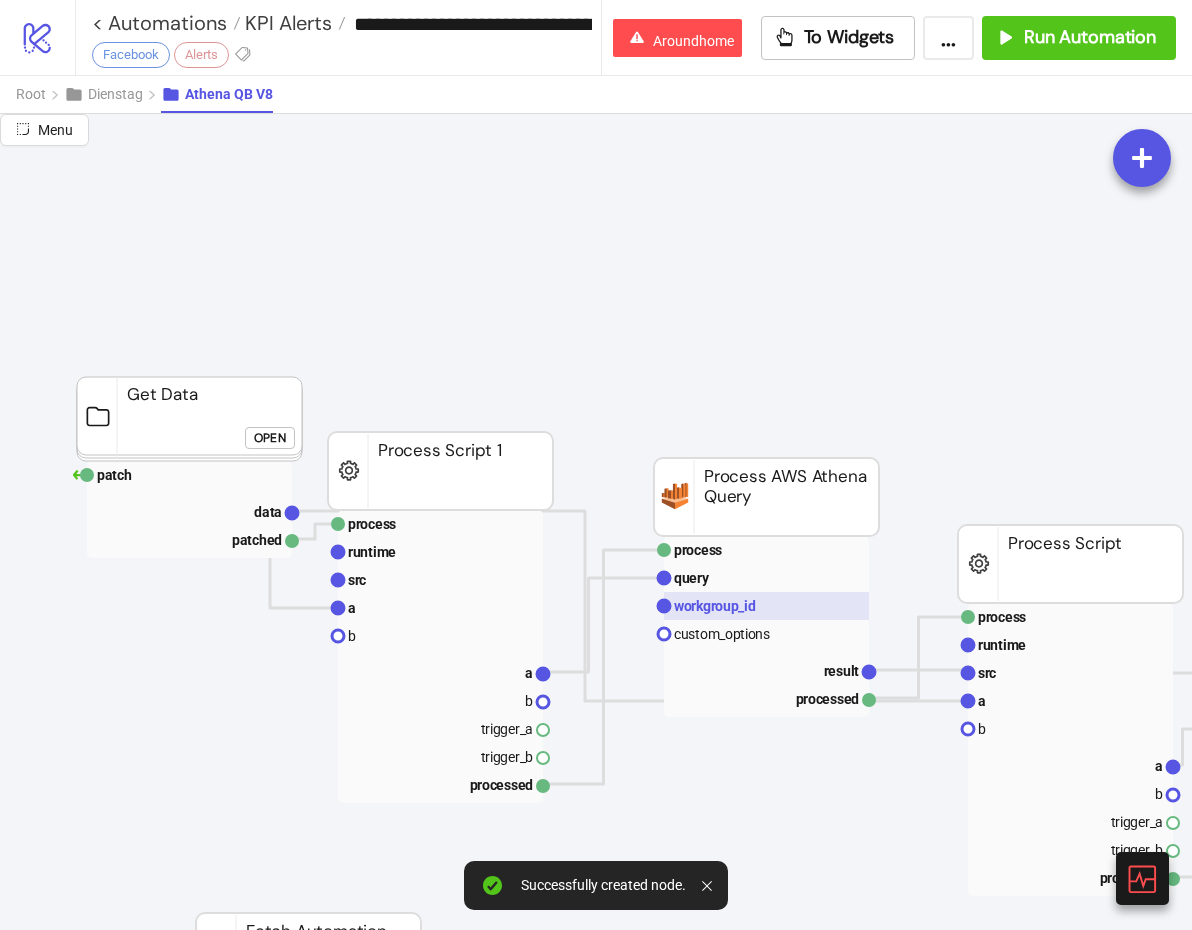 click on "workgroup_id" 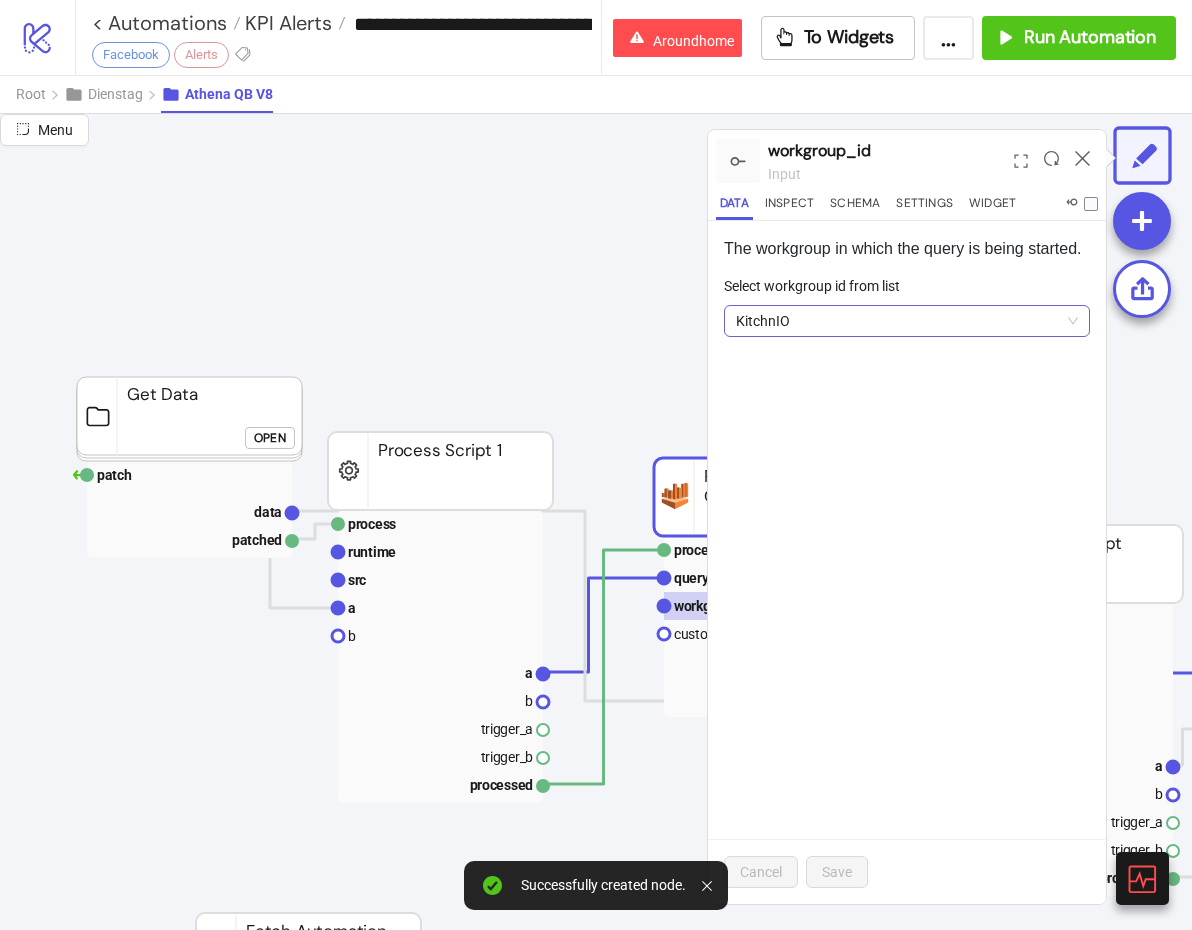 click on "KitchnIO" at bounding box center [907, 321] 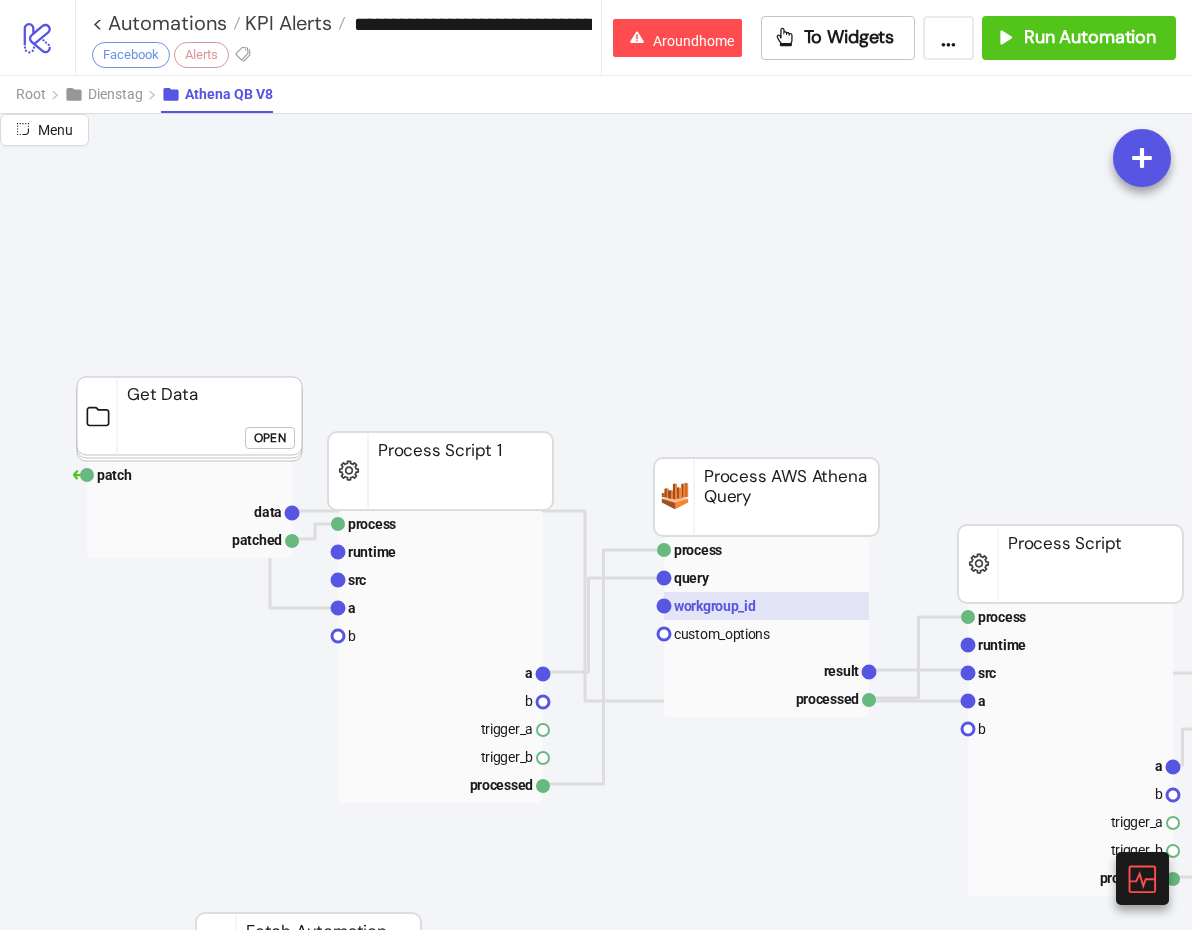 click on "workgroup_id" 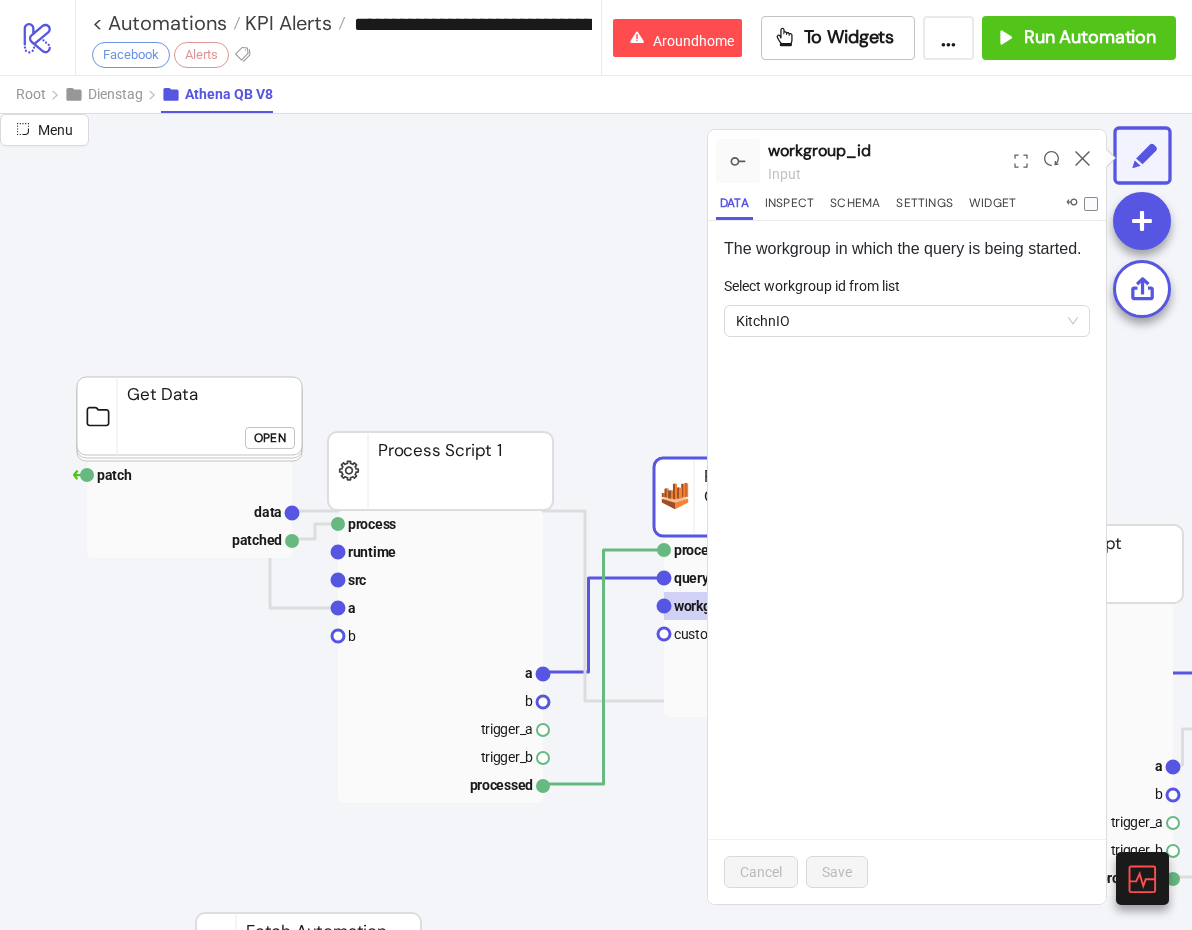 click on "Select workgroup id from list" at bounding box center [818, 286] 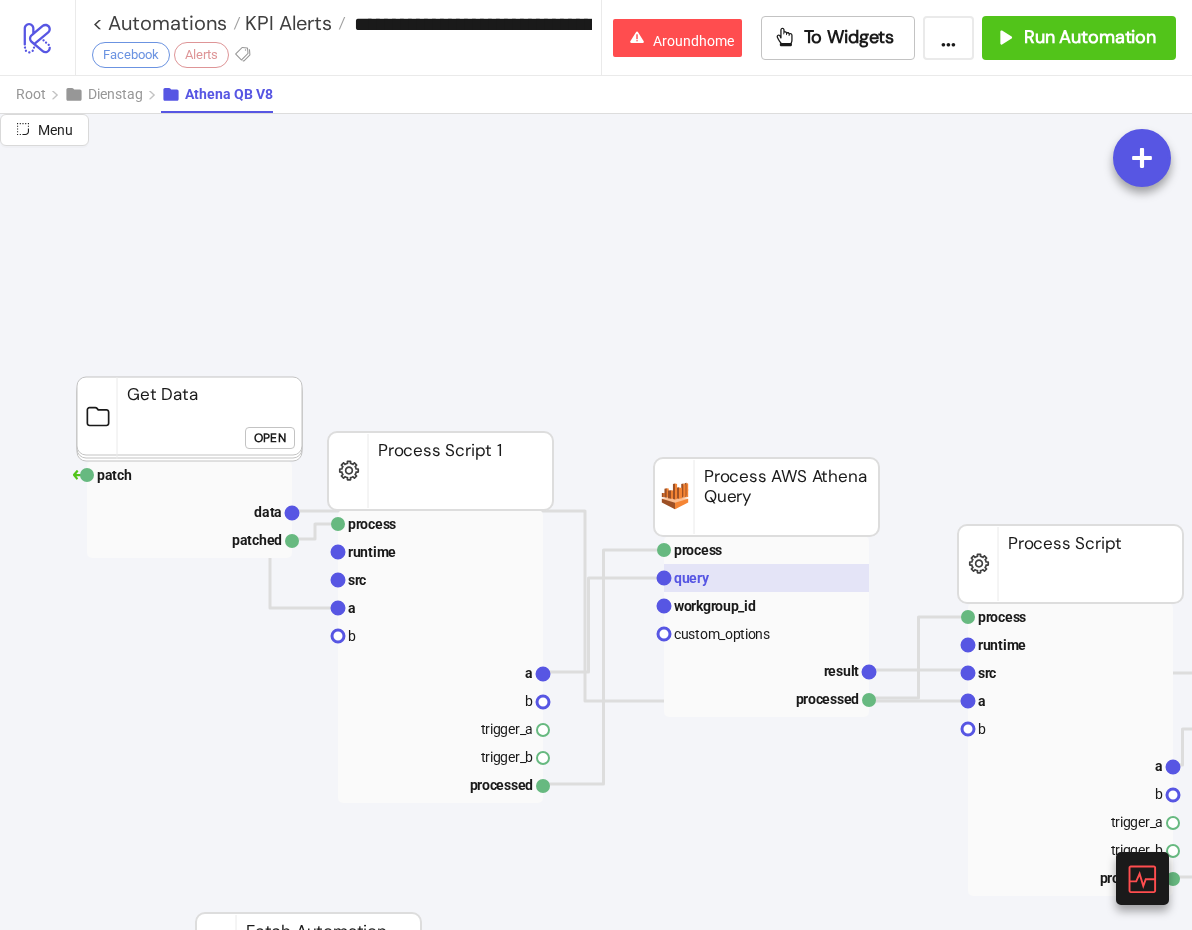 click 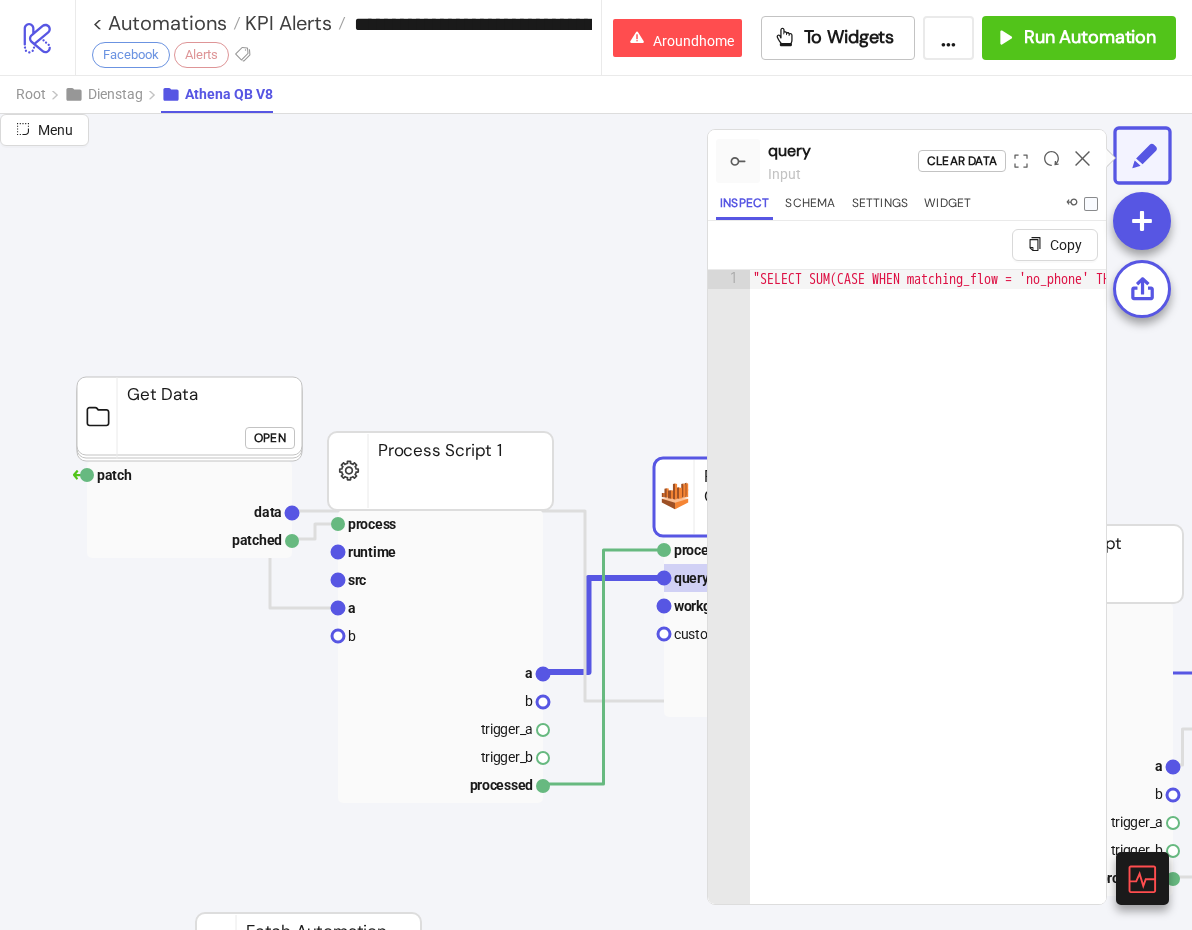 click on "Copy 1 "SELECT SUM(CASE WHEN matching_flow = 'no_phone' THEN 0 ELSE incoming_inquiries END) AS incoming_inquiries, product_name, SUM(CASE WHEN (date_diff('day', current_date, event_date) = -1) THEN open_inquiries - pa_store ELSE 0 END) AS inqQA, country_code, channel FROM kitchnio.kitchnio_marketing_ds WHERE CAST(posted_at_date AS DATE) BETWEEN date(current_date - interval '1' day) AND date(current_date - interval '1' day) AND channel in ('dis_social', 'dis_pn', 'dis_gdn', 'sea_non_brand', 'email_crm', 'email_extern', 'coop') GROUP BY product_name, country_code, channel"" at bounding box center [907, 562] 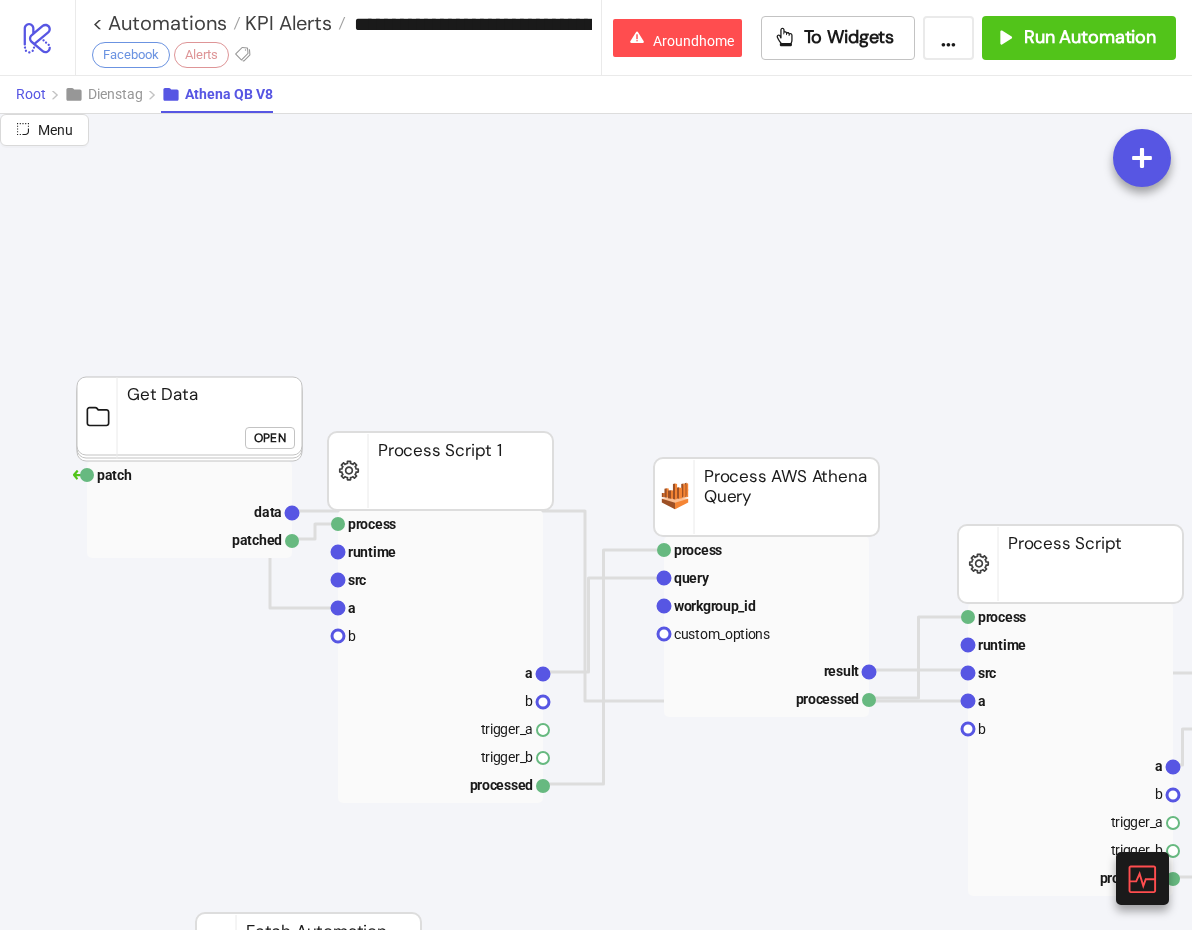 click on "Root" at bounding box center [31, 94] 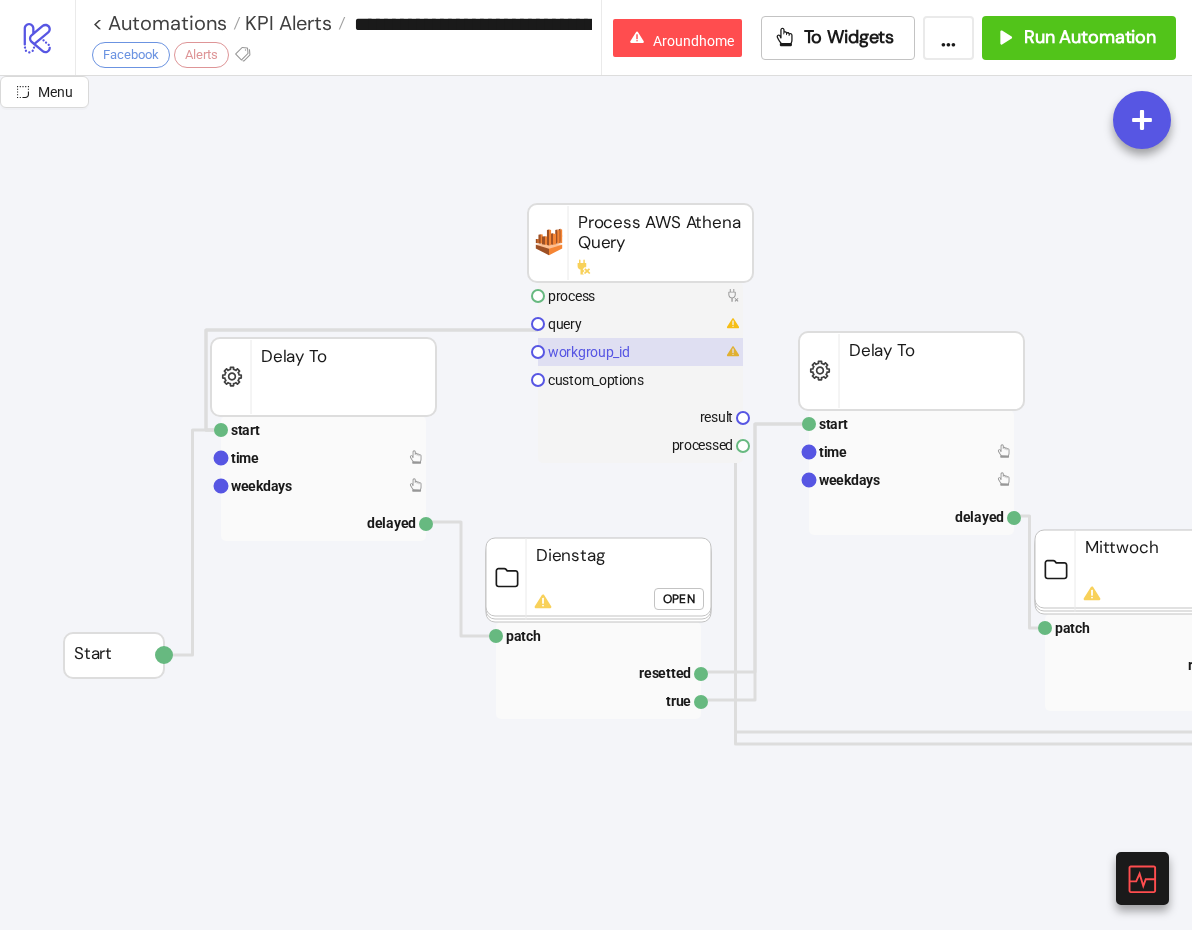 click 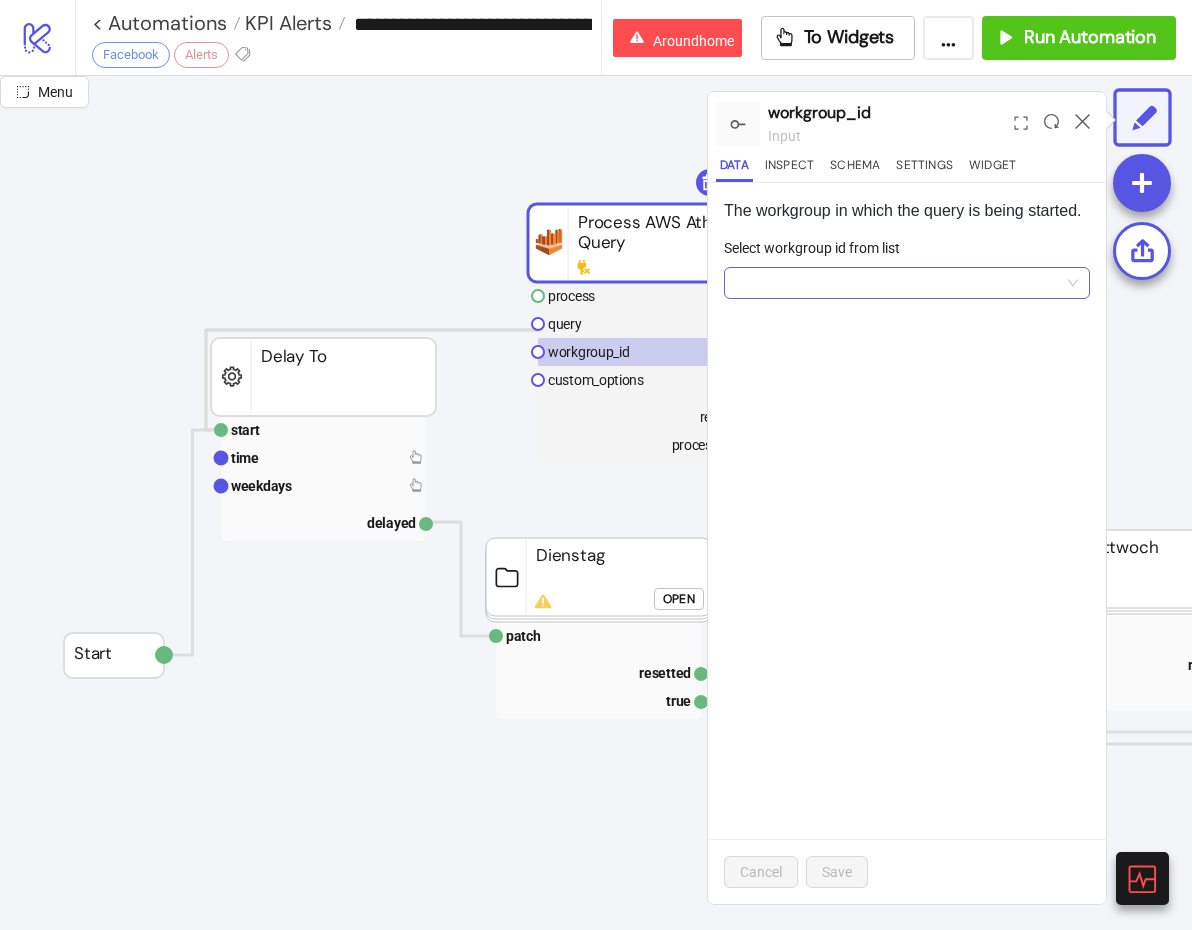 click on "Select workgroup id from list" at bounding box center [898, 283] 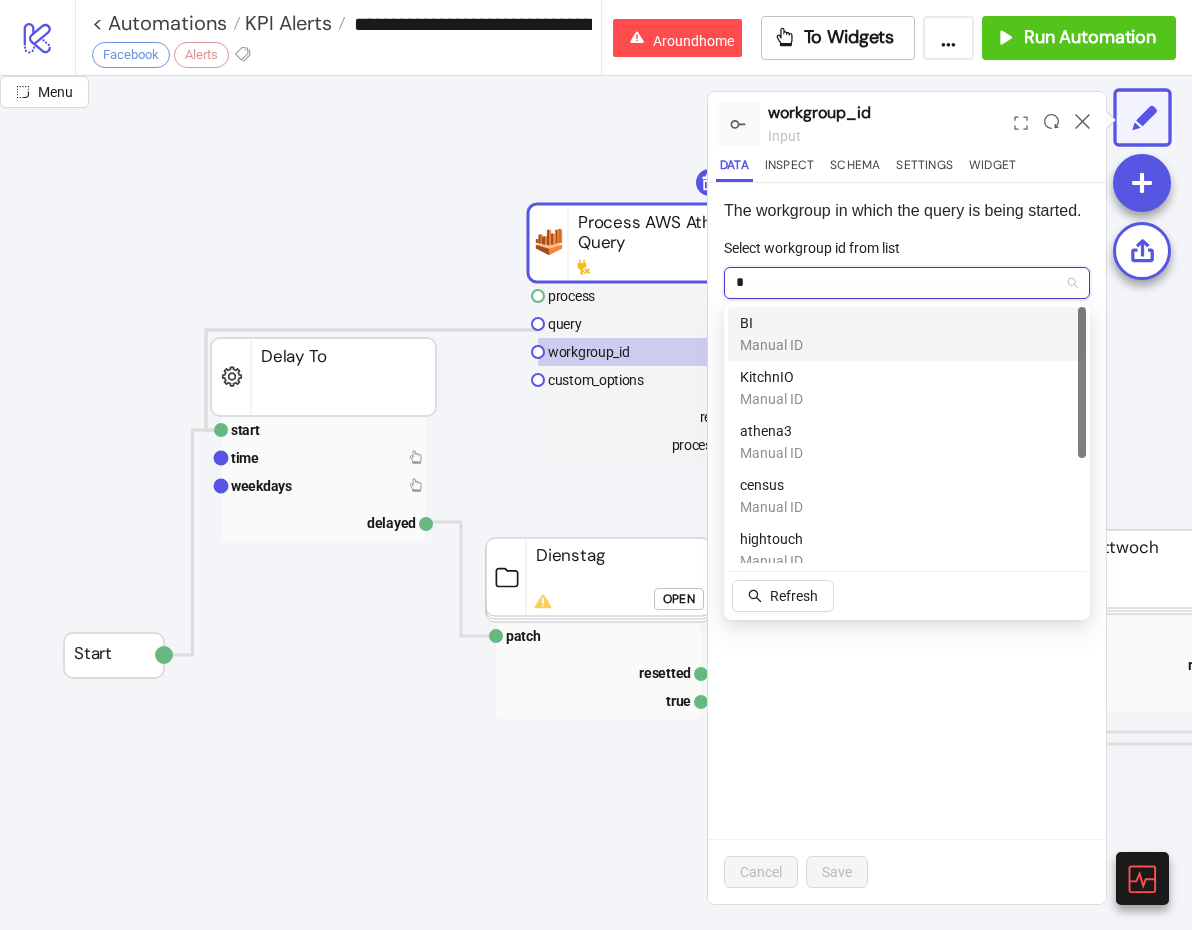 type on "**" 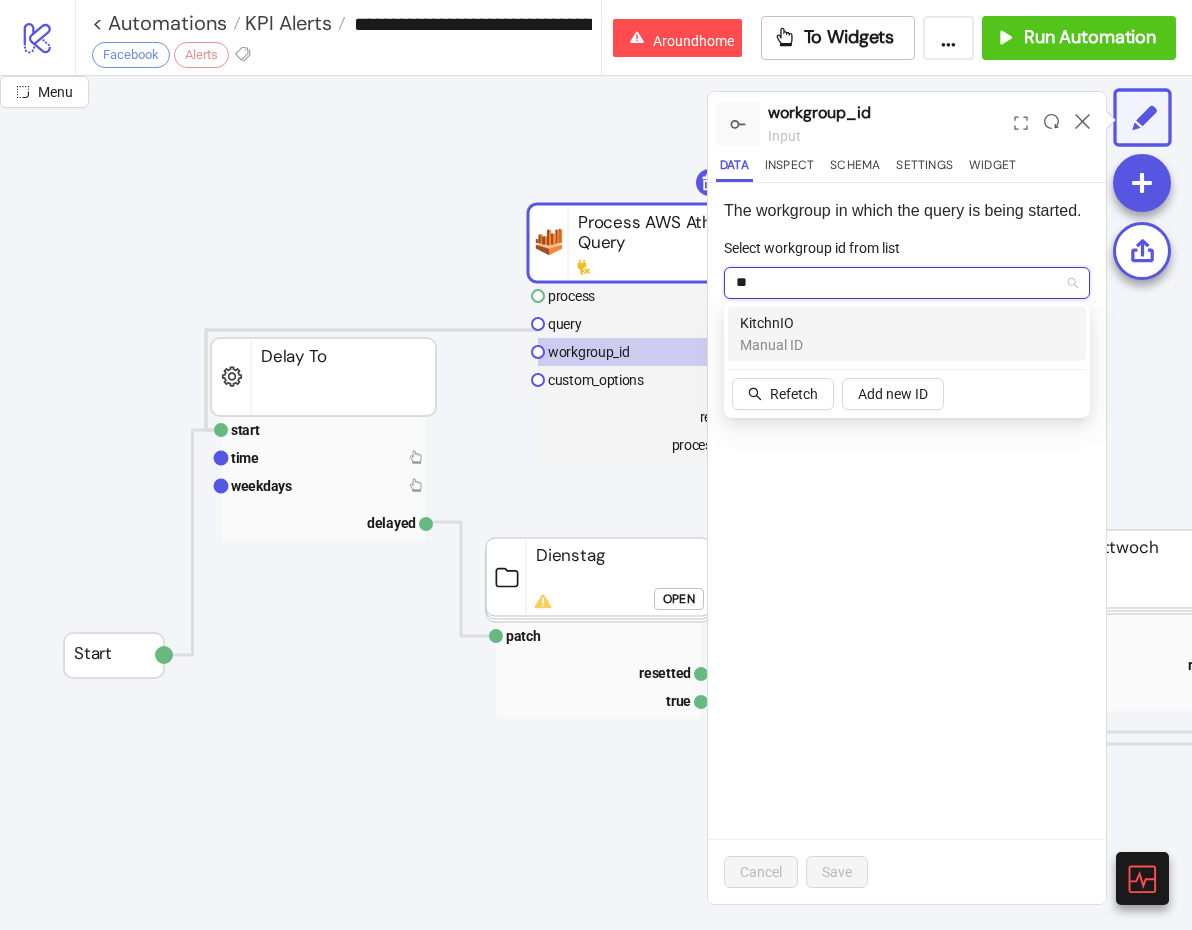 click on "KitchnIO" at bounding box center (771, 323) 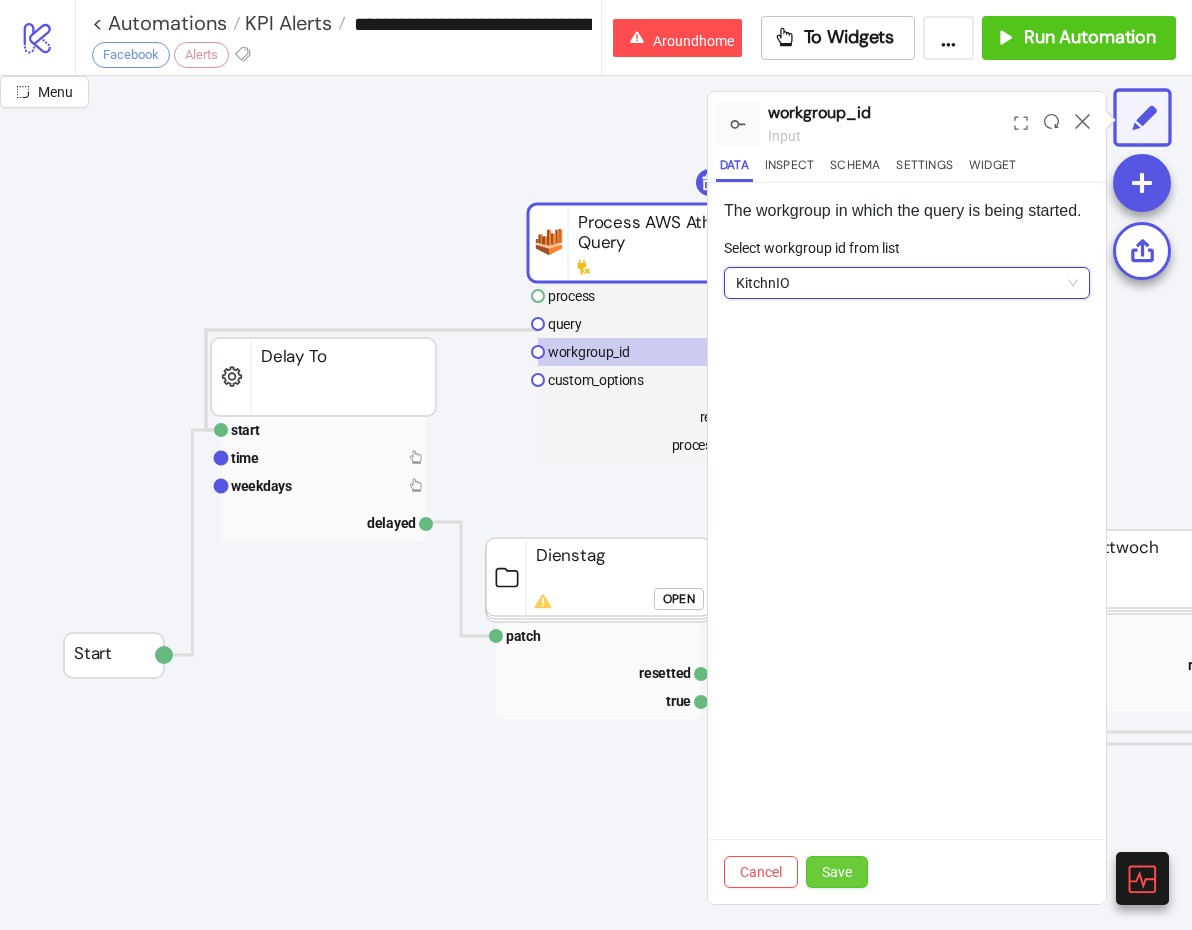 click on "Save" at bounding box center (837, 872) 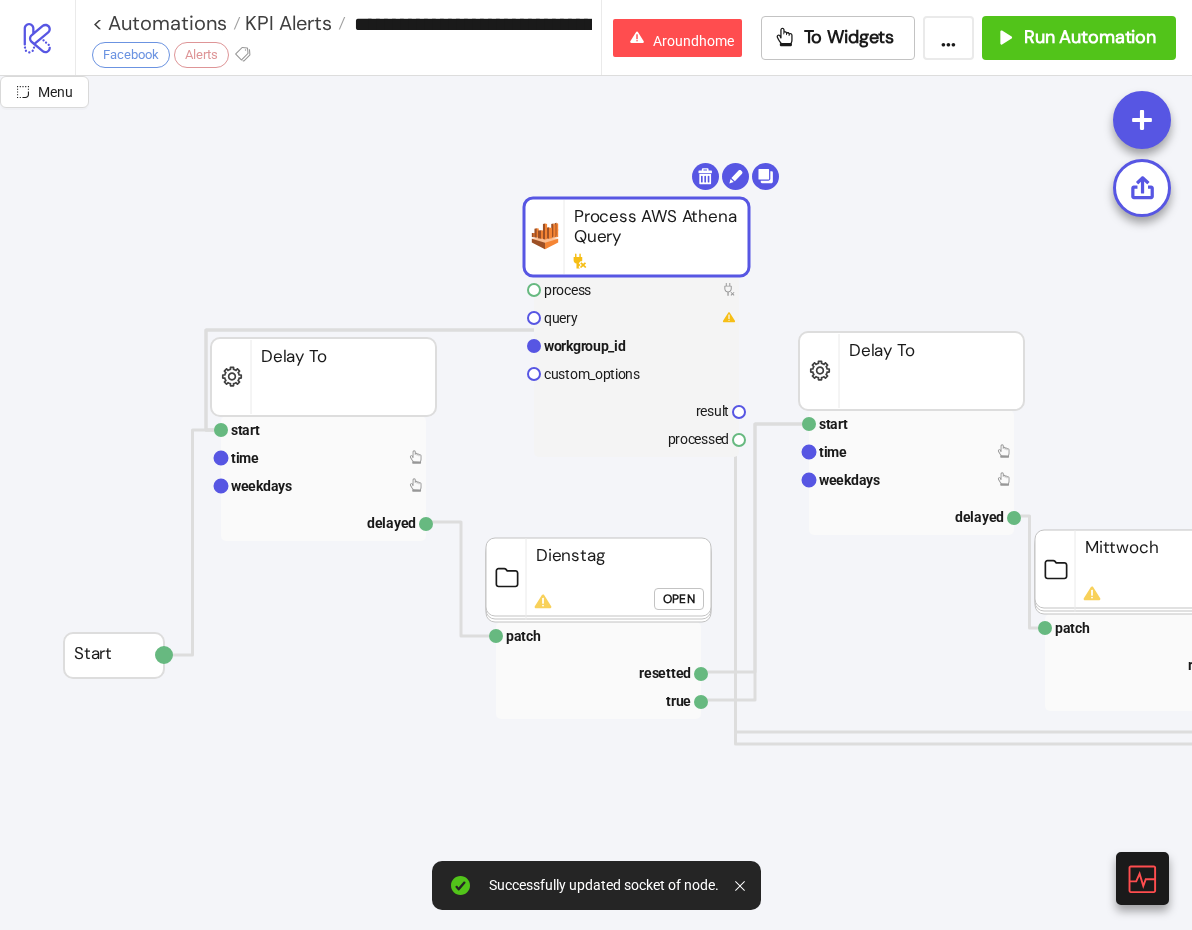 drag, startPoint x: 666, startPoint y: 253, endPoint x: 603, endPoint y: 182, distance: 94.92102 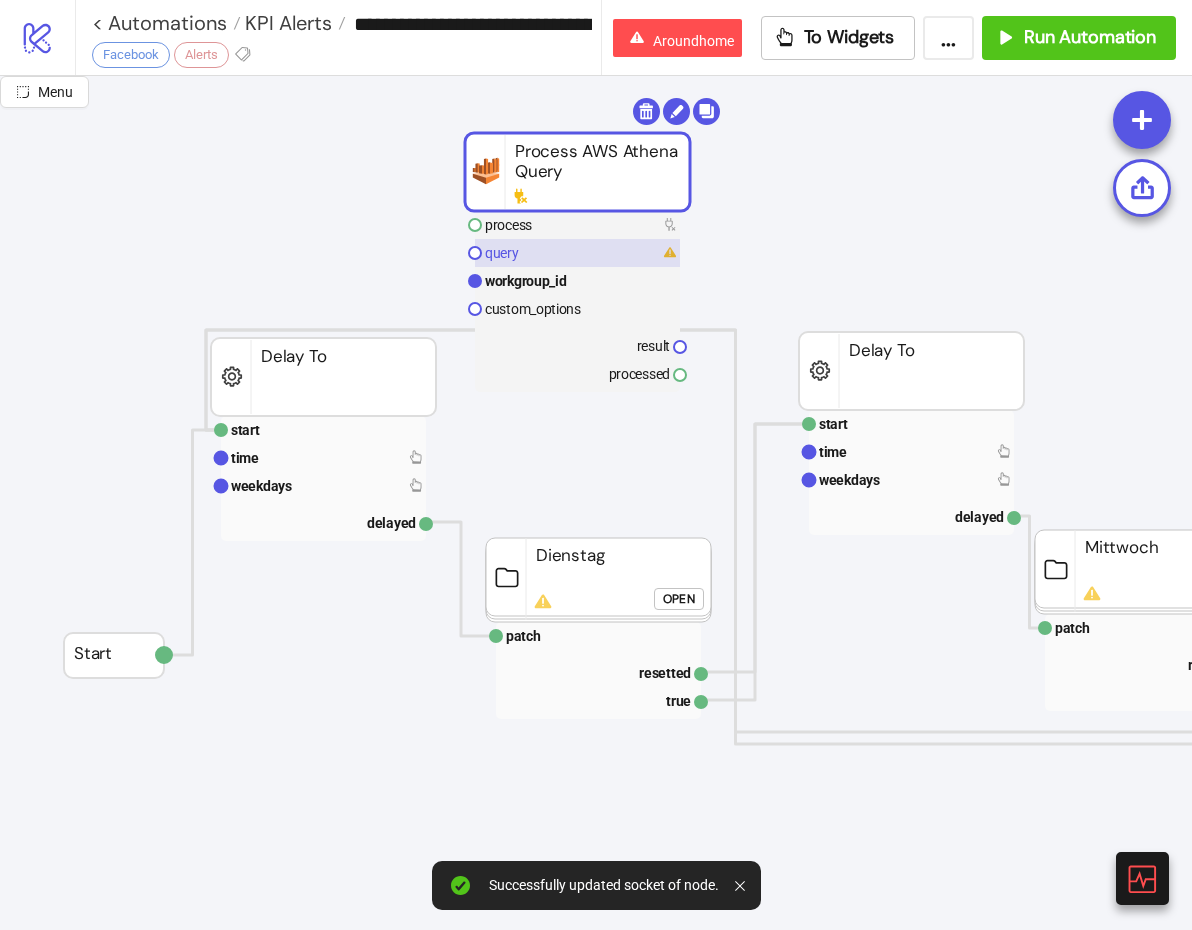 click 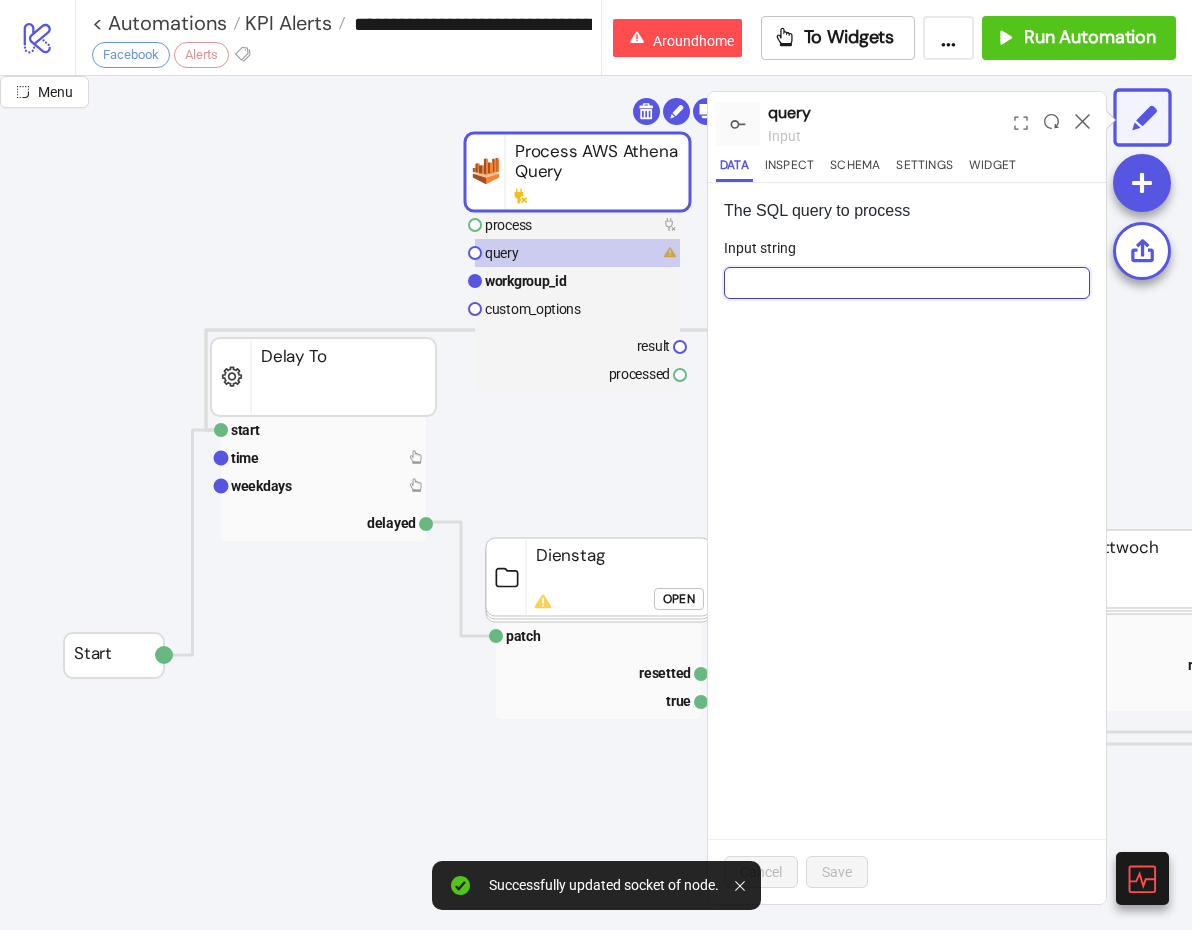 click on "Input string" at bounding box center (907, 283) 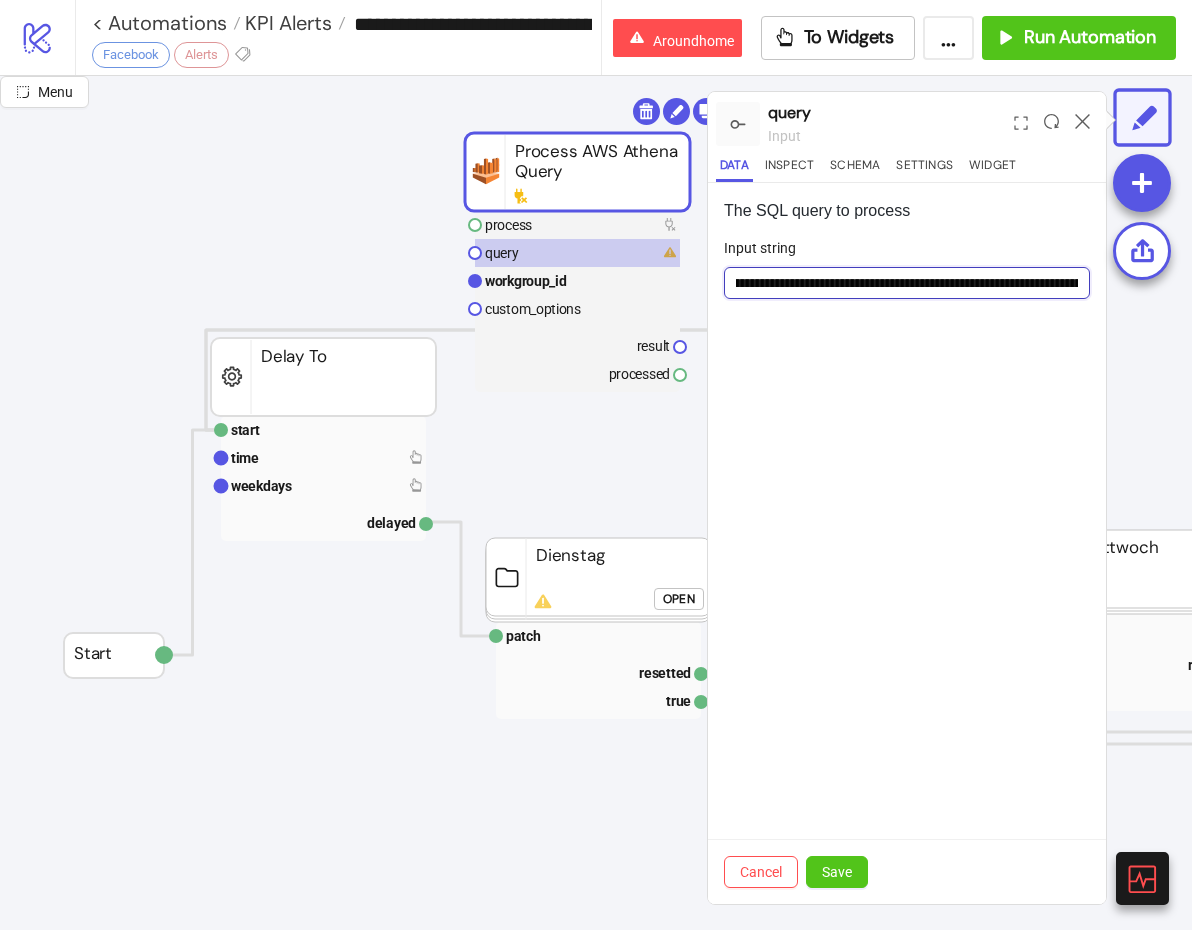 scroll, scrollTop: 0, scrollLeft: 1874, axis: horizontal 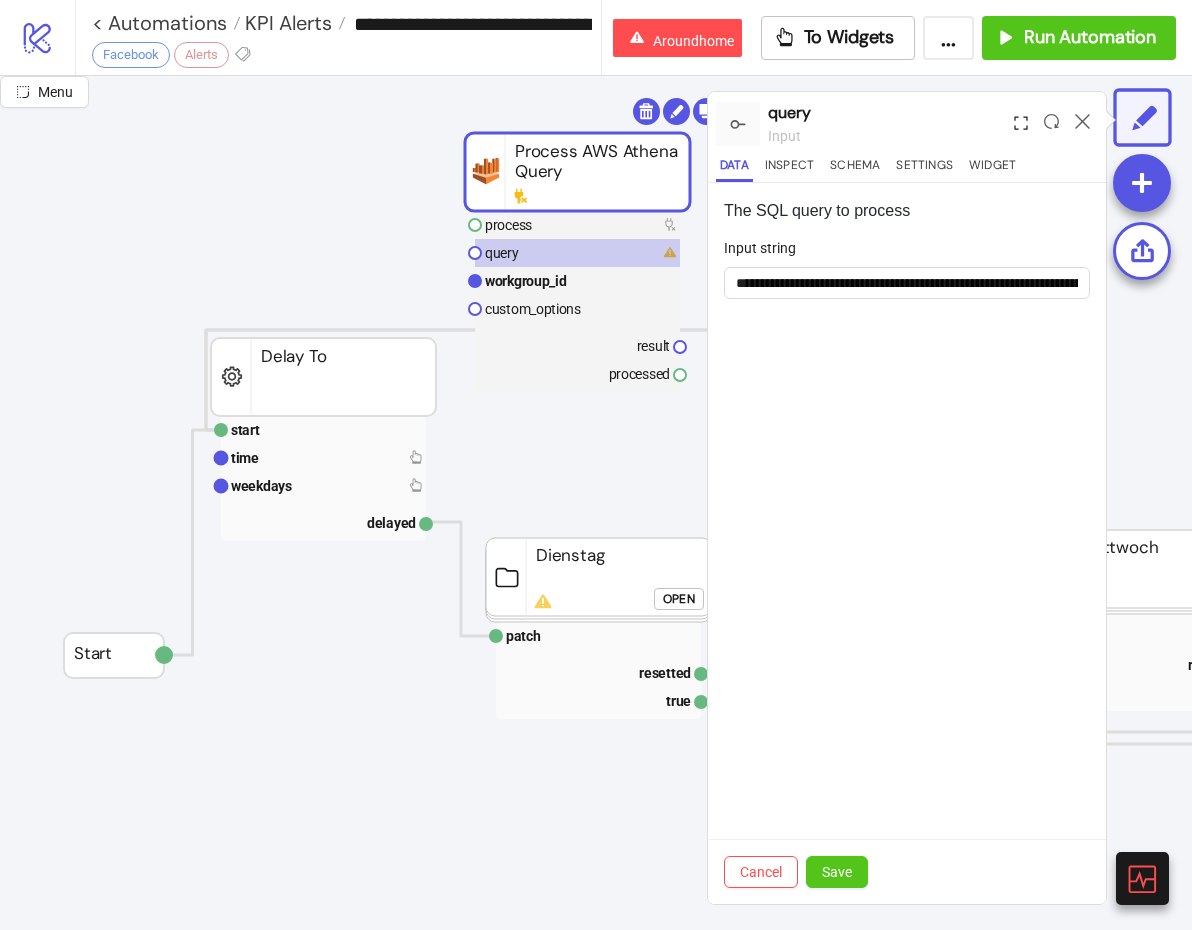 click 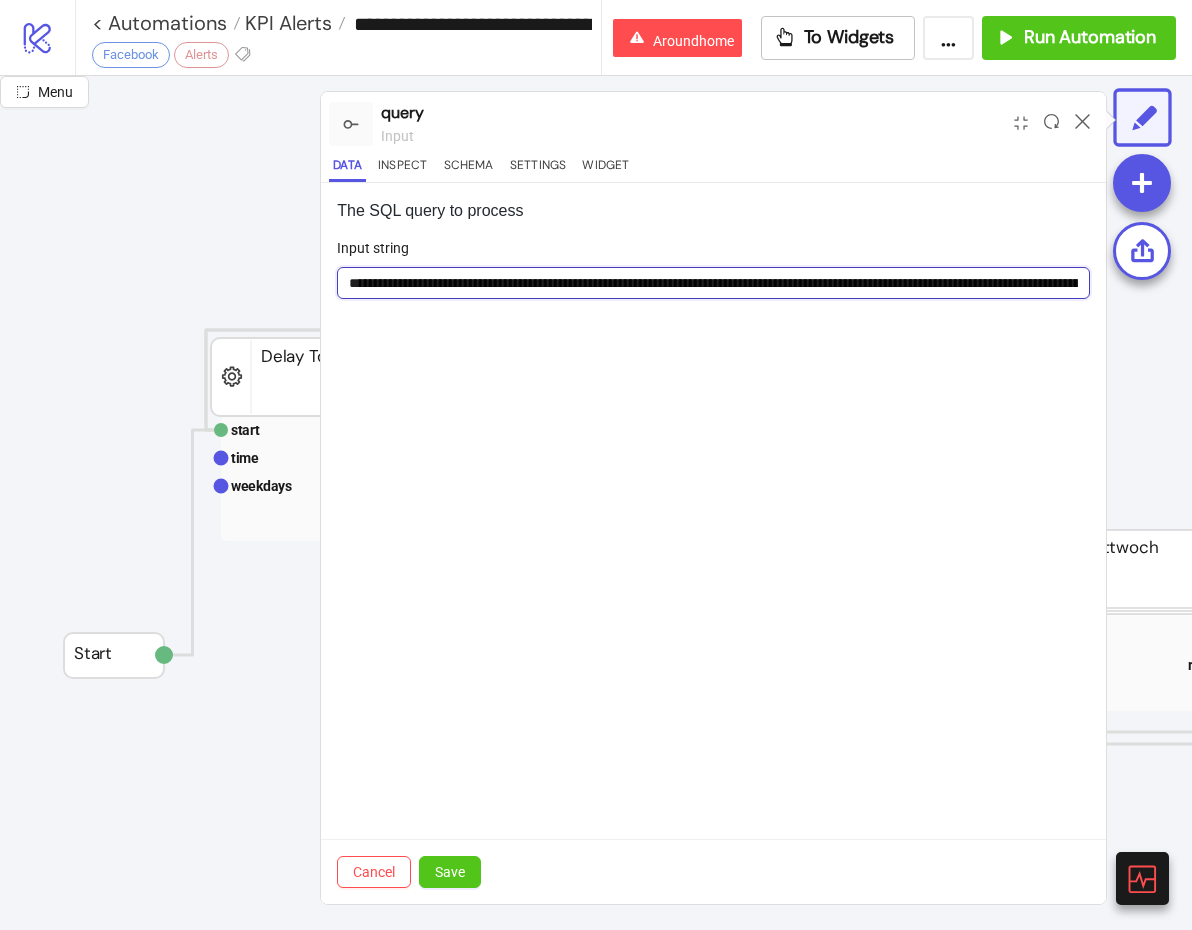 click on "**********" at bounding box center (713, 283) 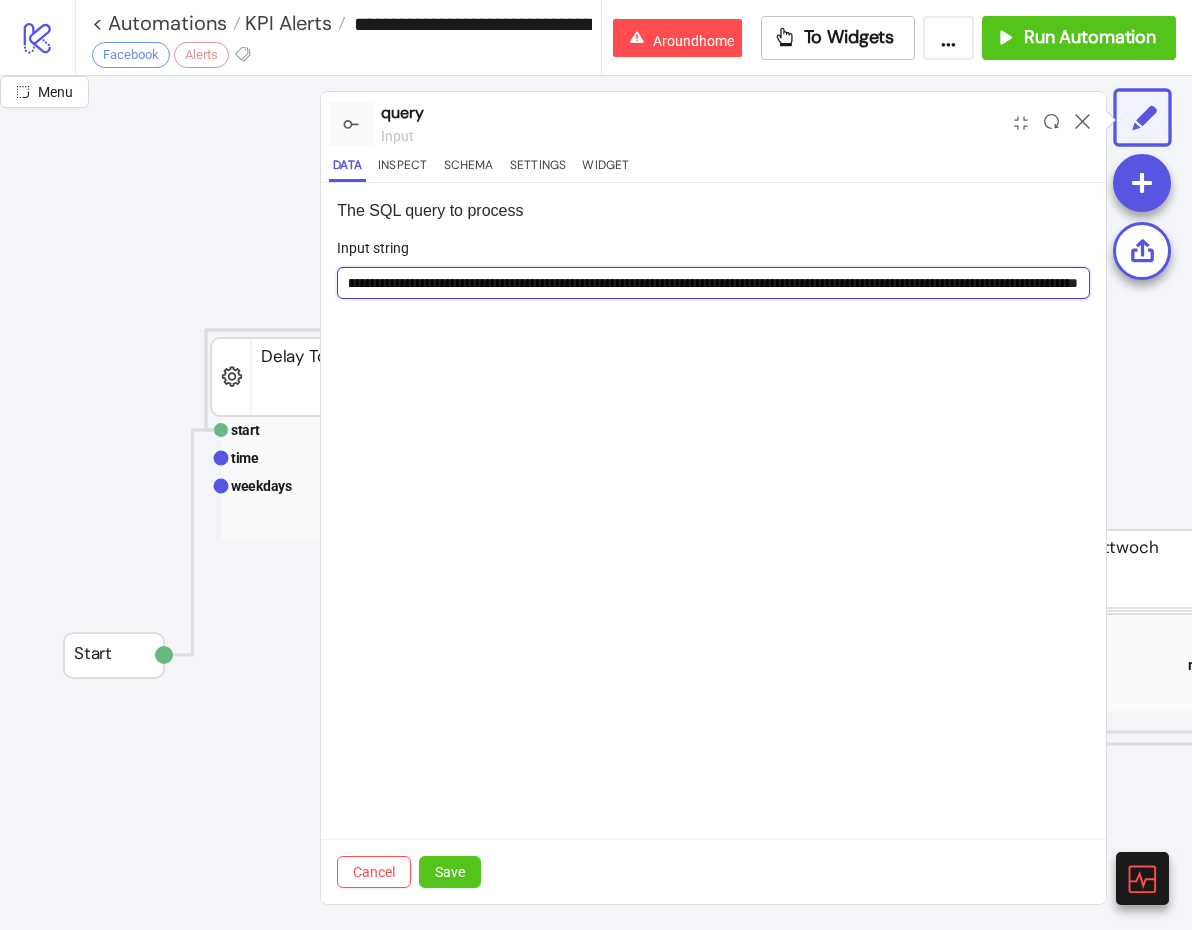 scroll, scrollTop: 0, scrollLeft: 1223, axis: horizontal 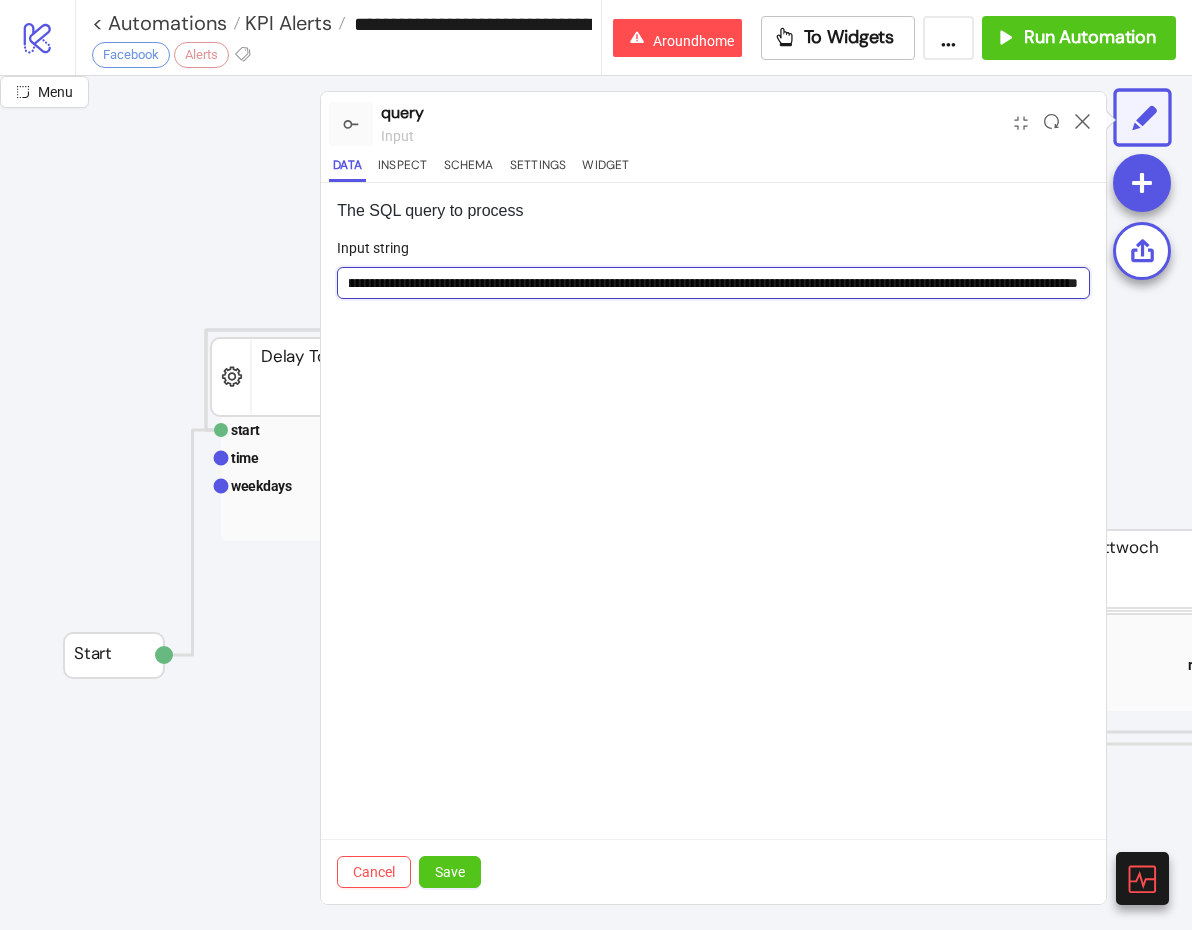click on "**********" at bounding box center [713, 283] 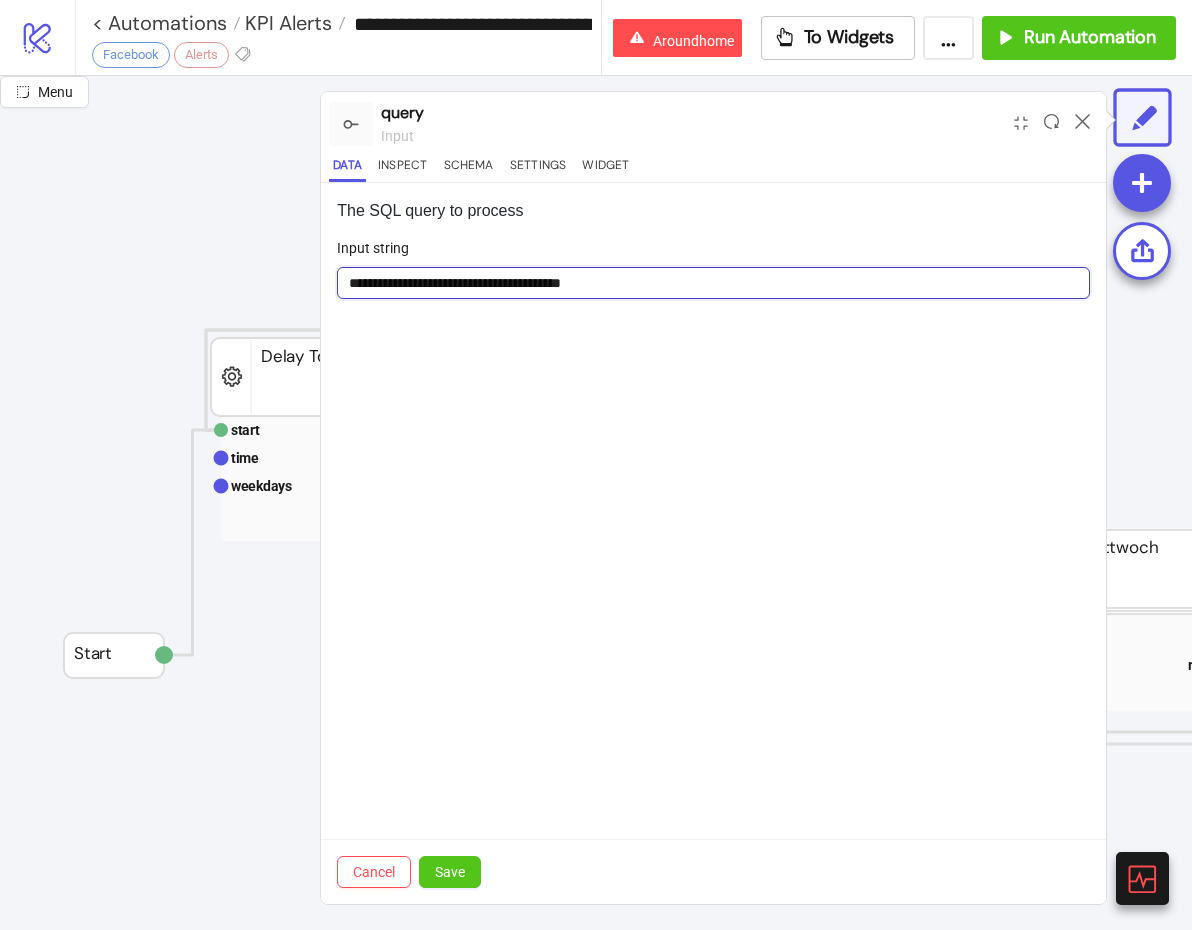 scroll, scrollTop: 0, scrollLeft: 0, axis: both 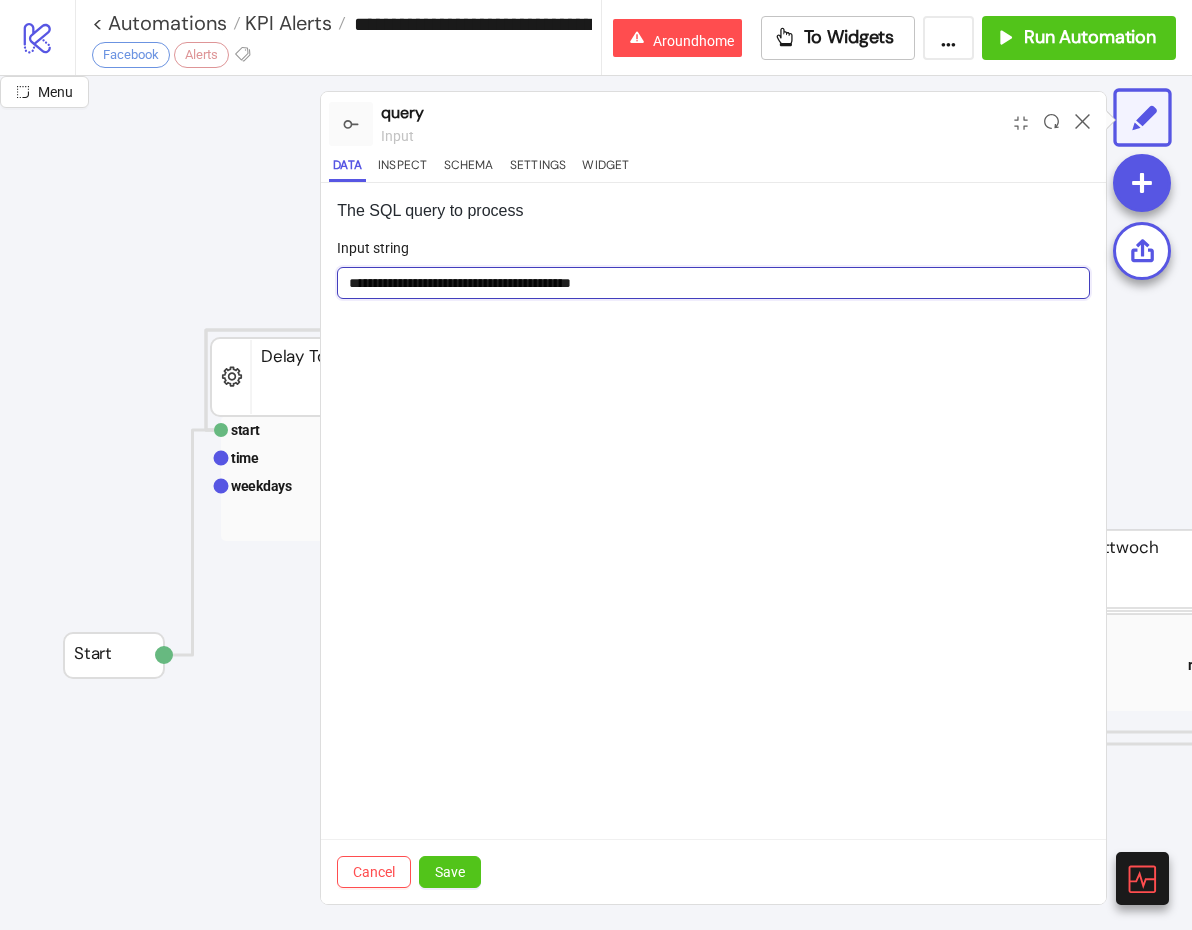 click on "**********" at bounding box center [713, 283] 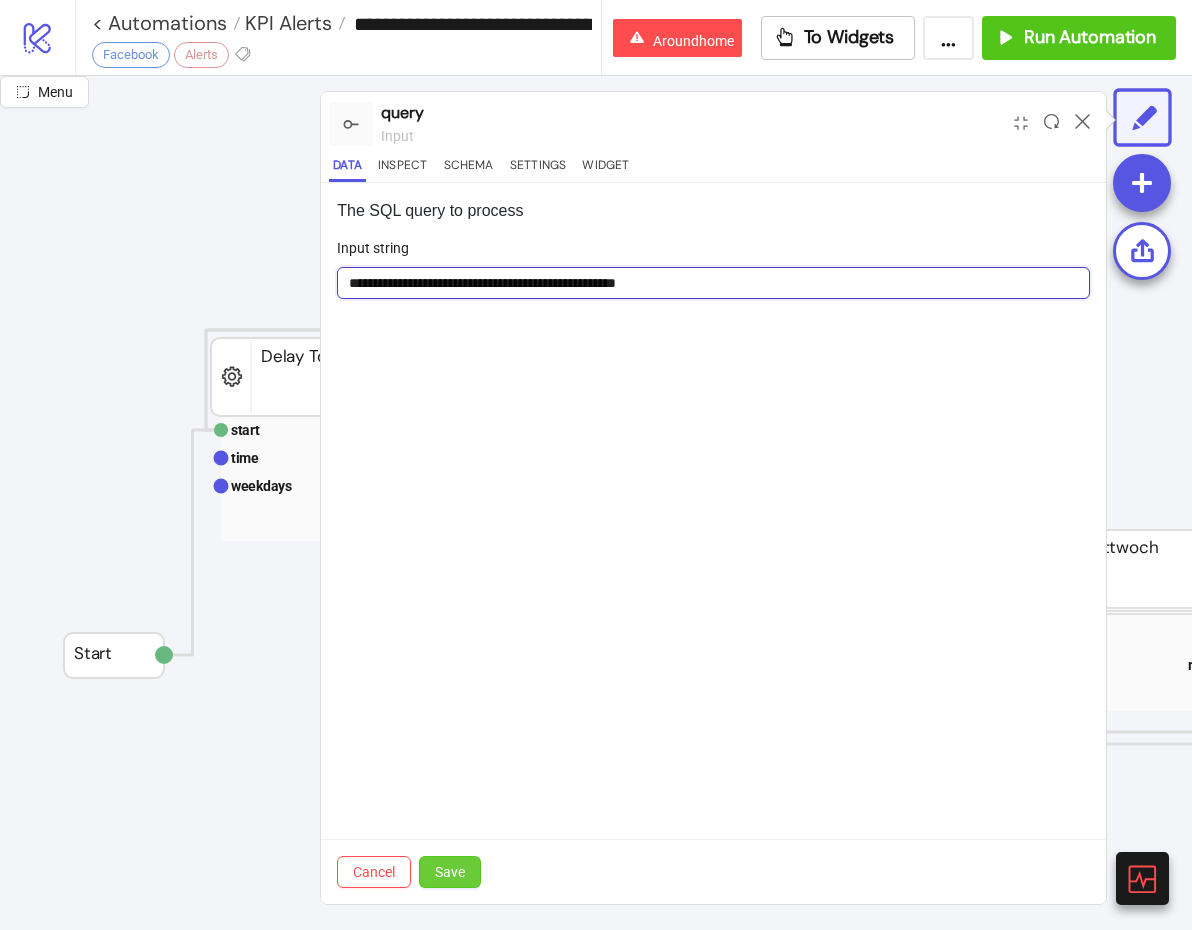 type on "**********" 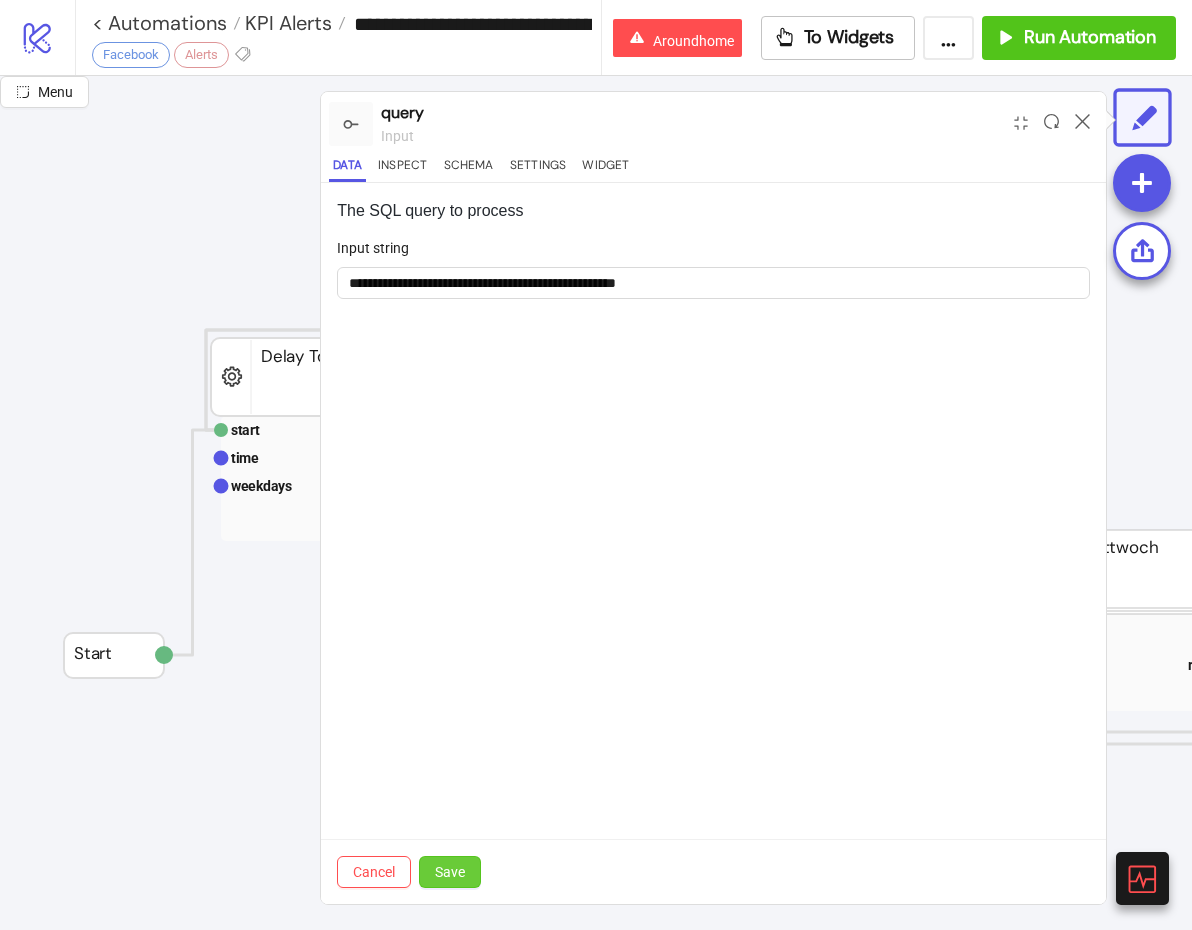 click on "Save" at bounding box center (450, 872) 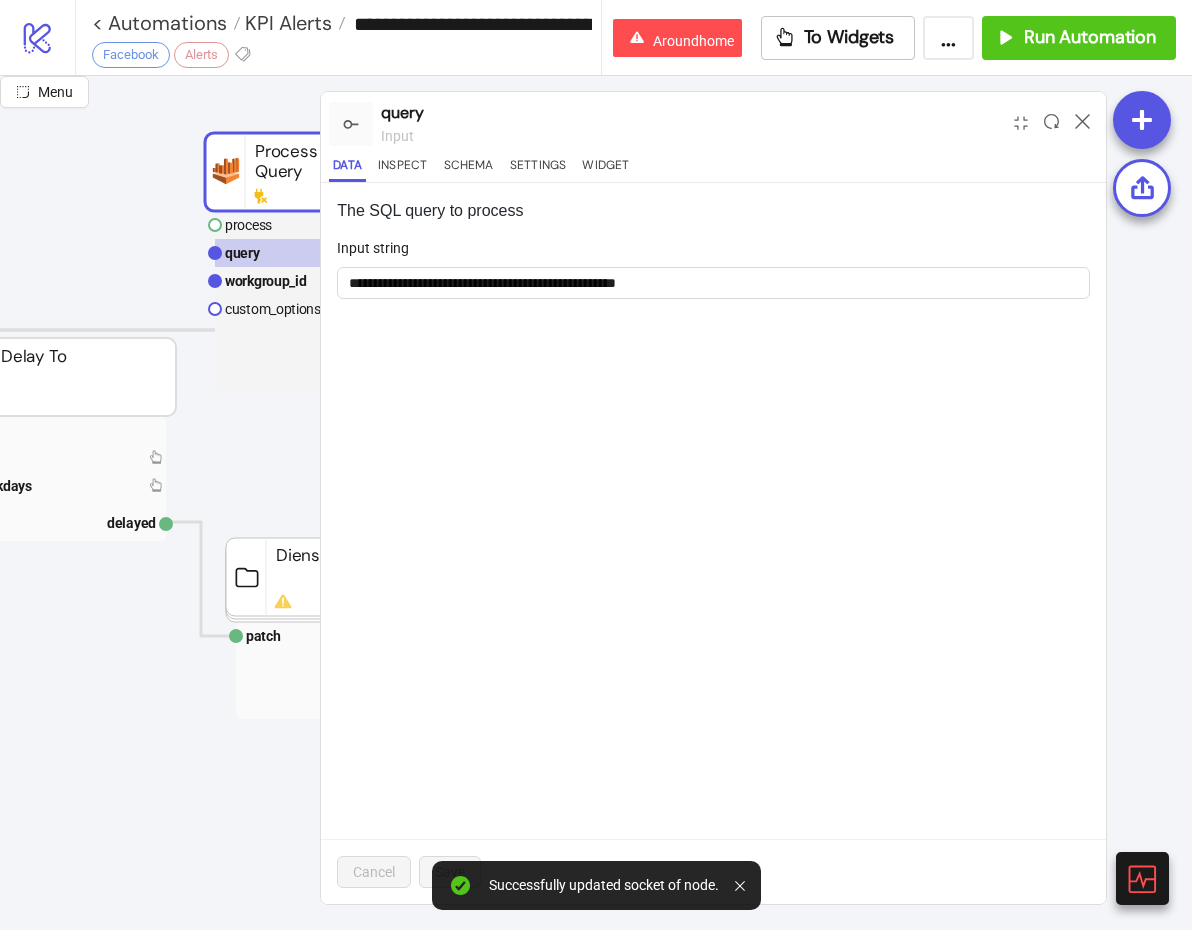 scroll, scrollTop: 0, scrollLeft: 303, axis: horizontal 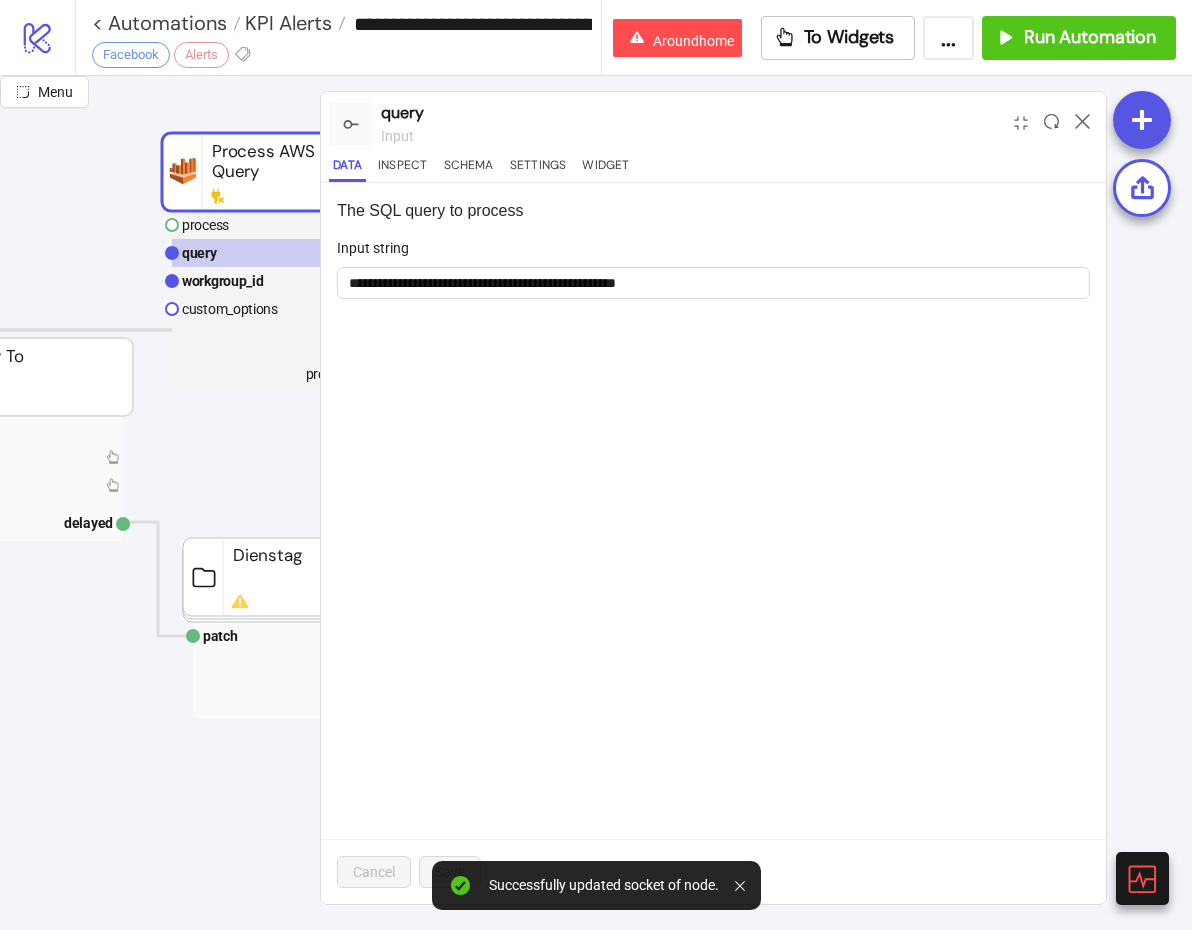 click 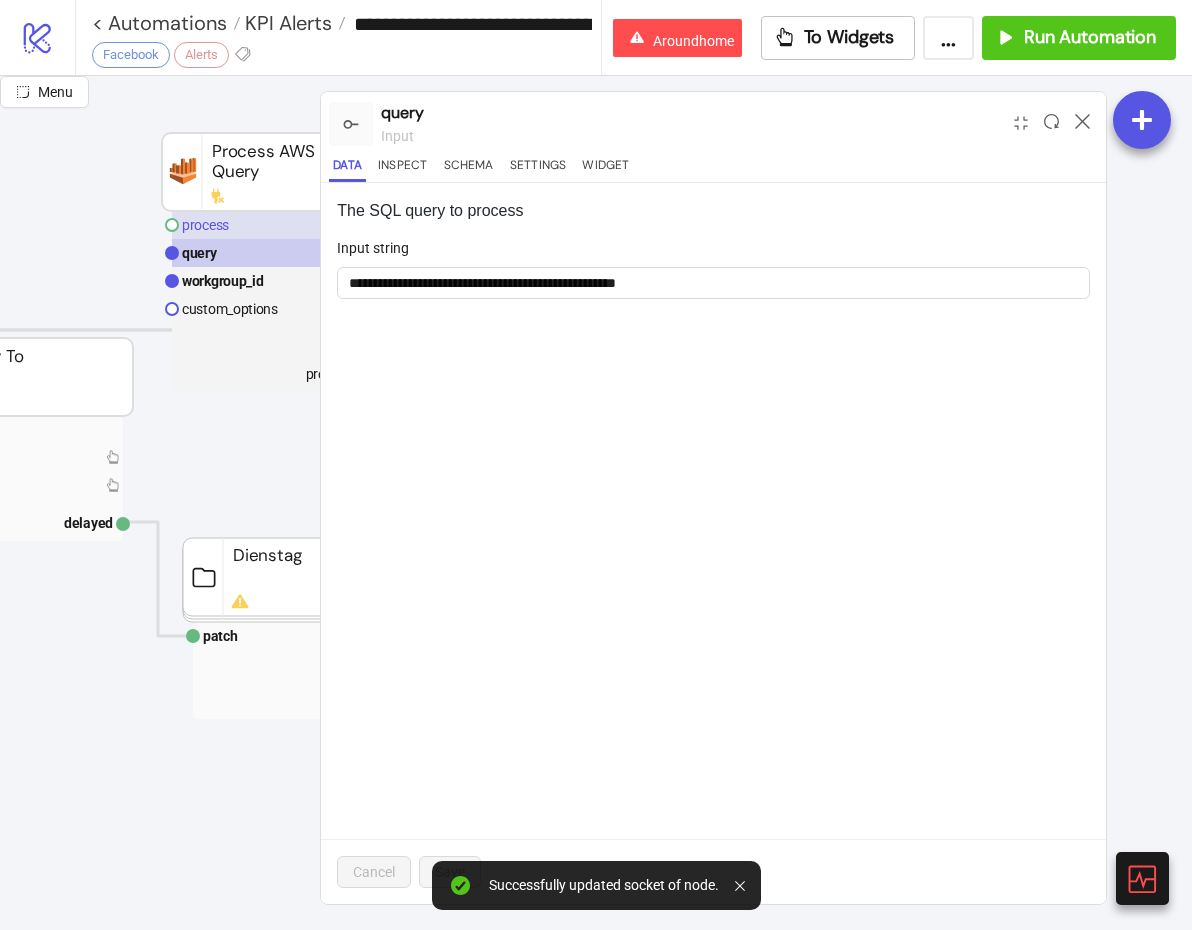 click 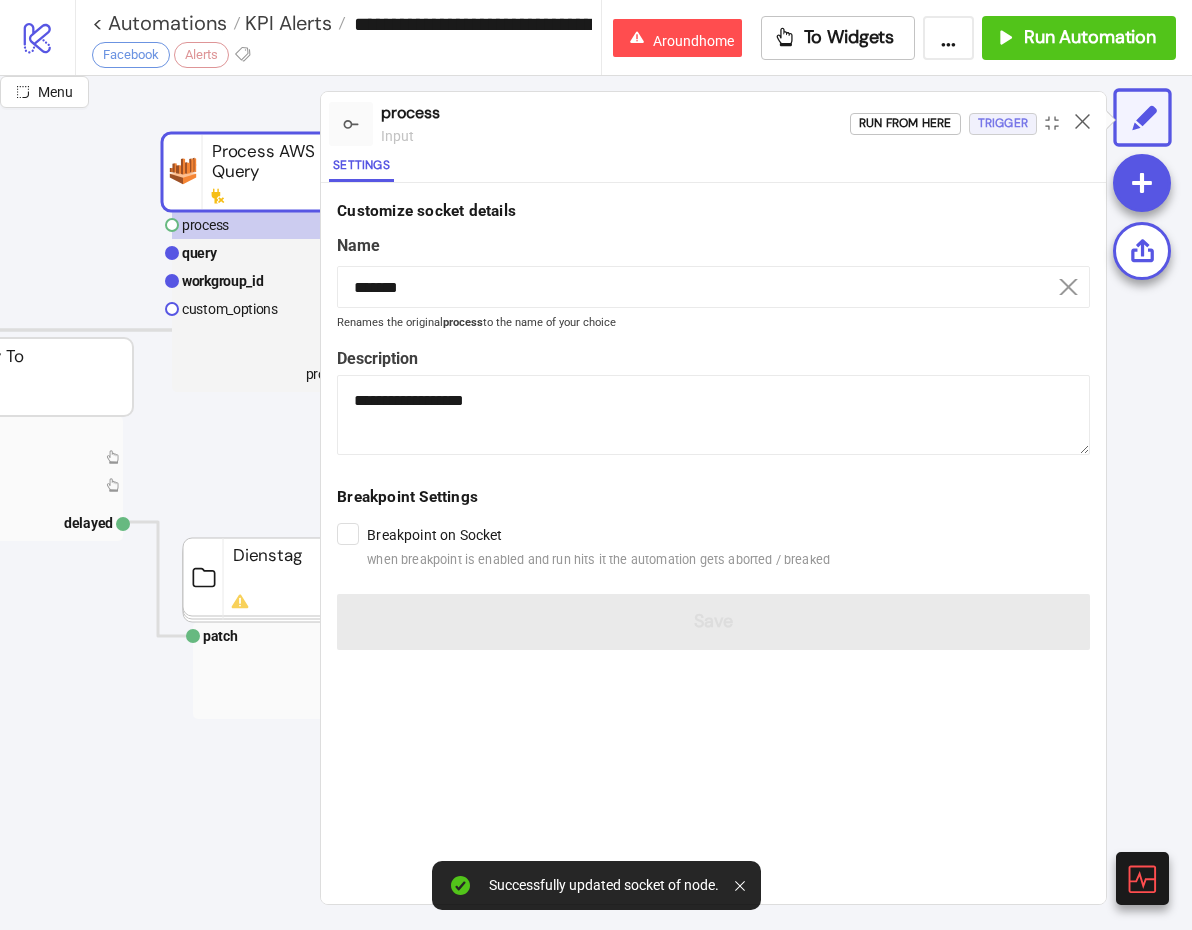 click on "Trigger" at bounding box center [1003, 123] 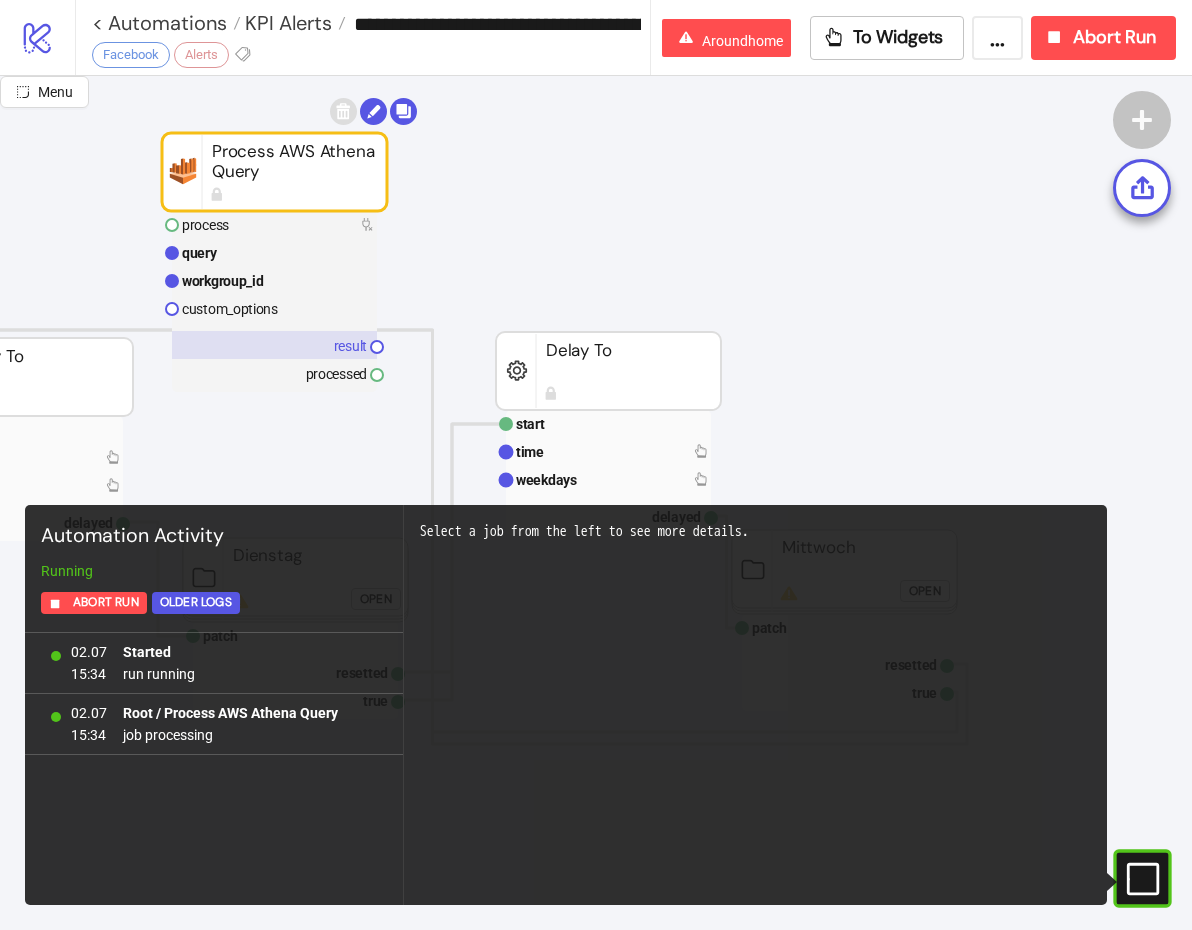 click 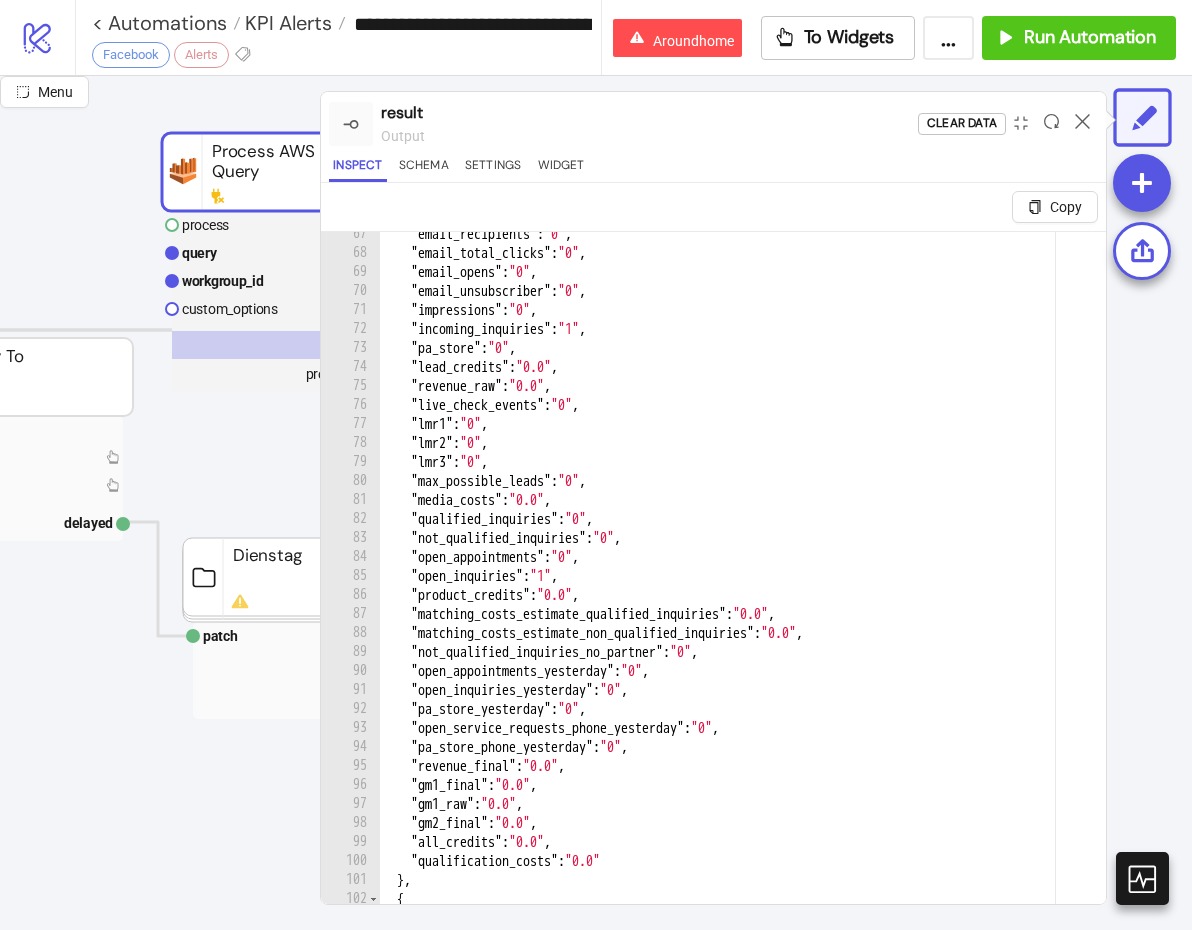scroll, scrollTop: 1263, scrollLeft: 0, axis: vertical 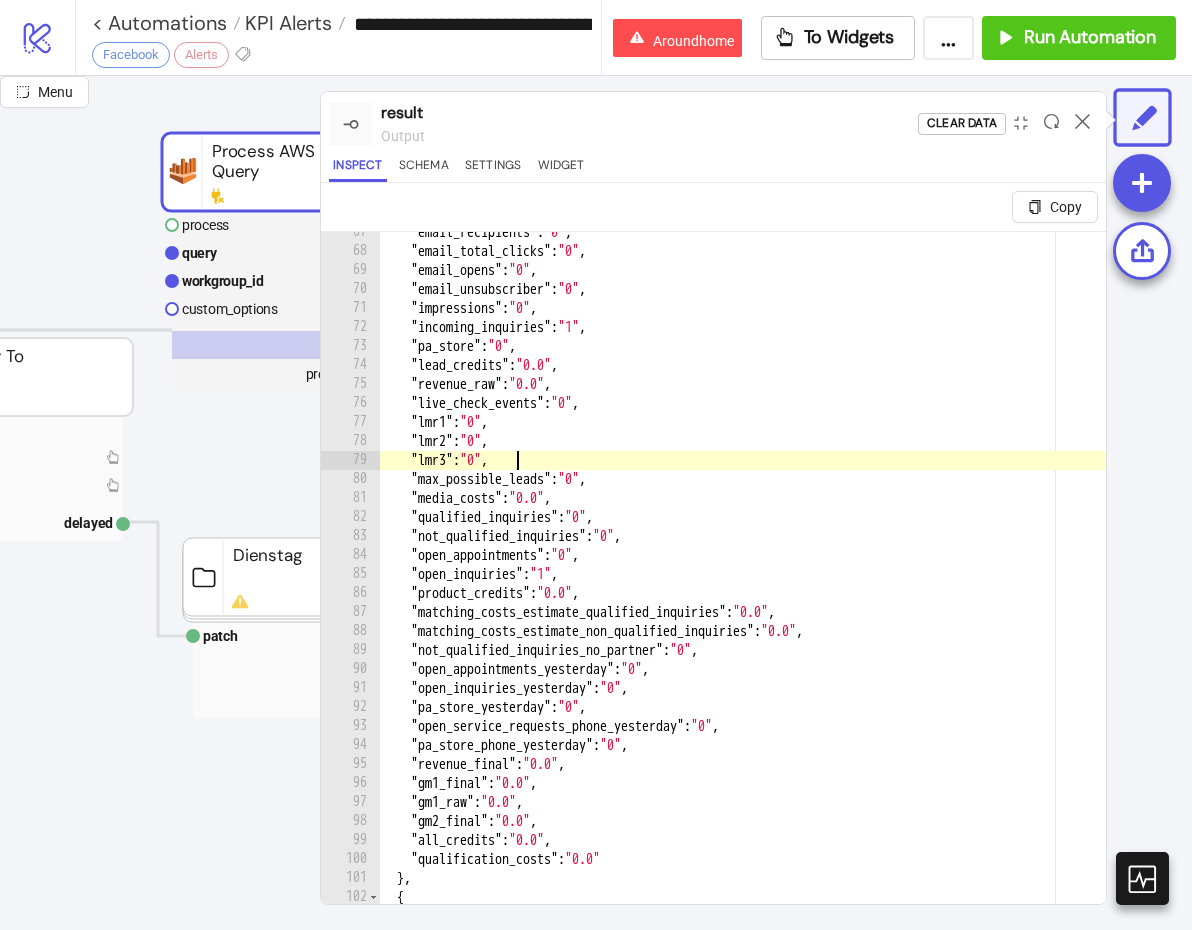 click on ""email_recipients" :  "0" ,      "email_total_clicks" :  "0" ,      "email_opens" :  "0" ,      "email_unsubscriber" :  "0" ,      "impressions" :  "0" ,      "incoming_inquiries" :  "1" ,      "pa_store" :  "0" ,      "lead_credits" :  "0.0" ,      "revenue_raw" :  "0.0" ,      "live_check_events" :  "0" ,      "lmr1" :  "0" ,      "lmr2" :  "0" ,      "lmr3" :  "0" ,      "max_possible_leads" :  "0" ,      "media_costs" :  "0.0" ,      "qualified_inquiries" :  "0" ,      "not_qualified_inquiries" :  "0" ,      "open_appointments" :  "0" ,      "open_inquiries" :  "1" ,      "product_credits" :  "0.0" ,      "matching_costs_estimate_qualified_inquiries" :  "0.0" ,      "matching_costs_estimate_non_qualified_inquiries" :  "0.0" ,      "not_qualified_inquiries_no_partner" :  "0" ,      "open_appointments_yesterday" :  "0" ,      "open_inquiries_yesterday" :  "0" ,      "pa_store_yesterday" :  "0" ,      "open_service_requests_phone_yesterday" :  "0" ,      "pa_store_phone_yesterday" :  "0" ,      :  "0.0"" at bounding box center [742, 602] 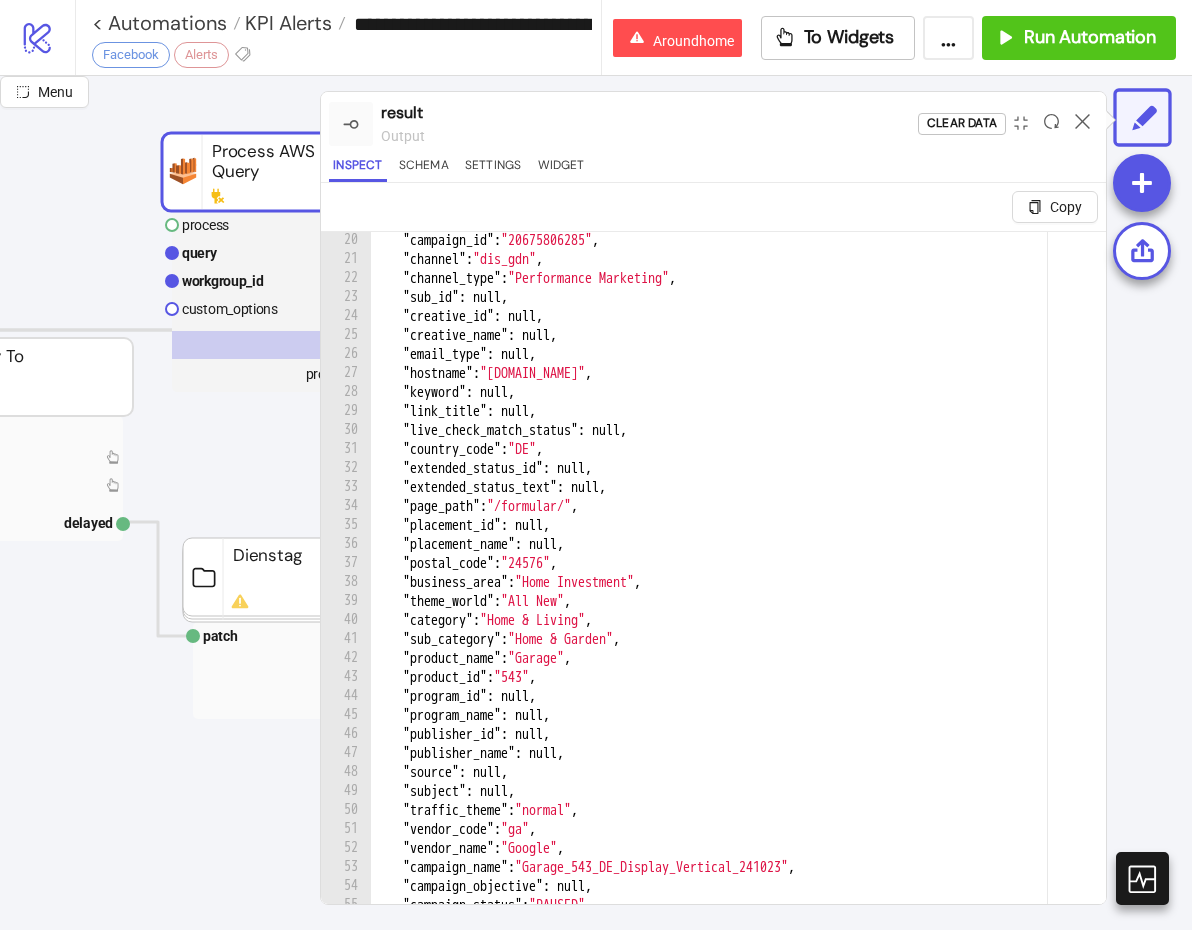 scroll, scrollTop: 362, scrollLeft: 0, axis: vertical 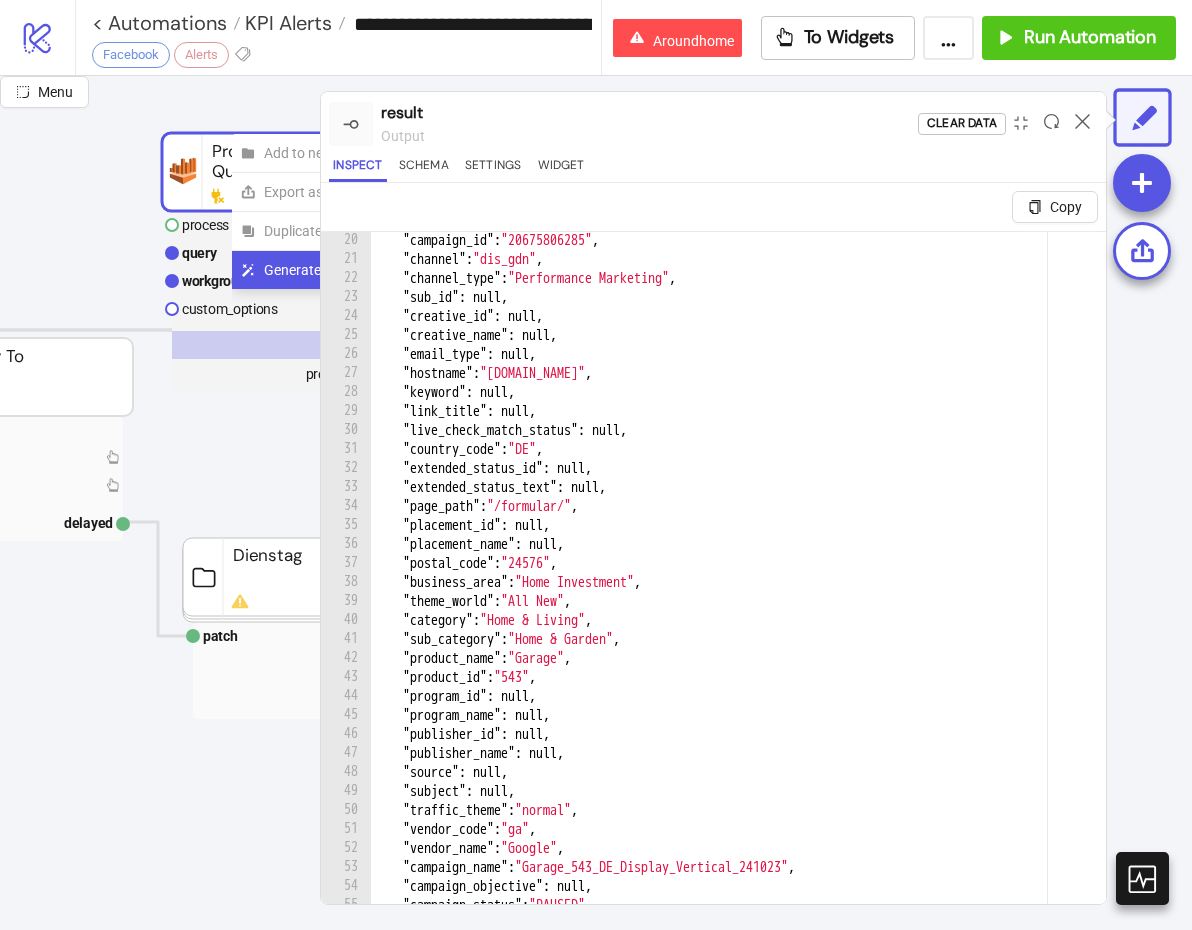 click on "Generate link" 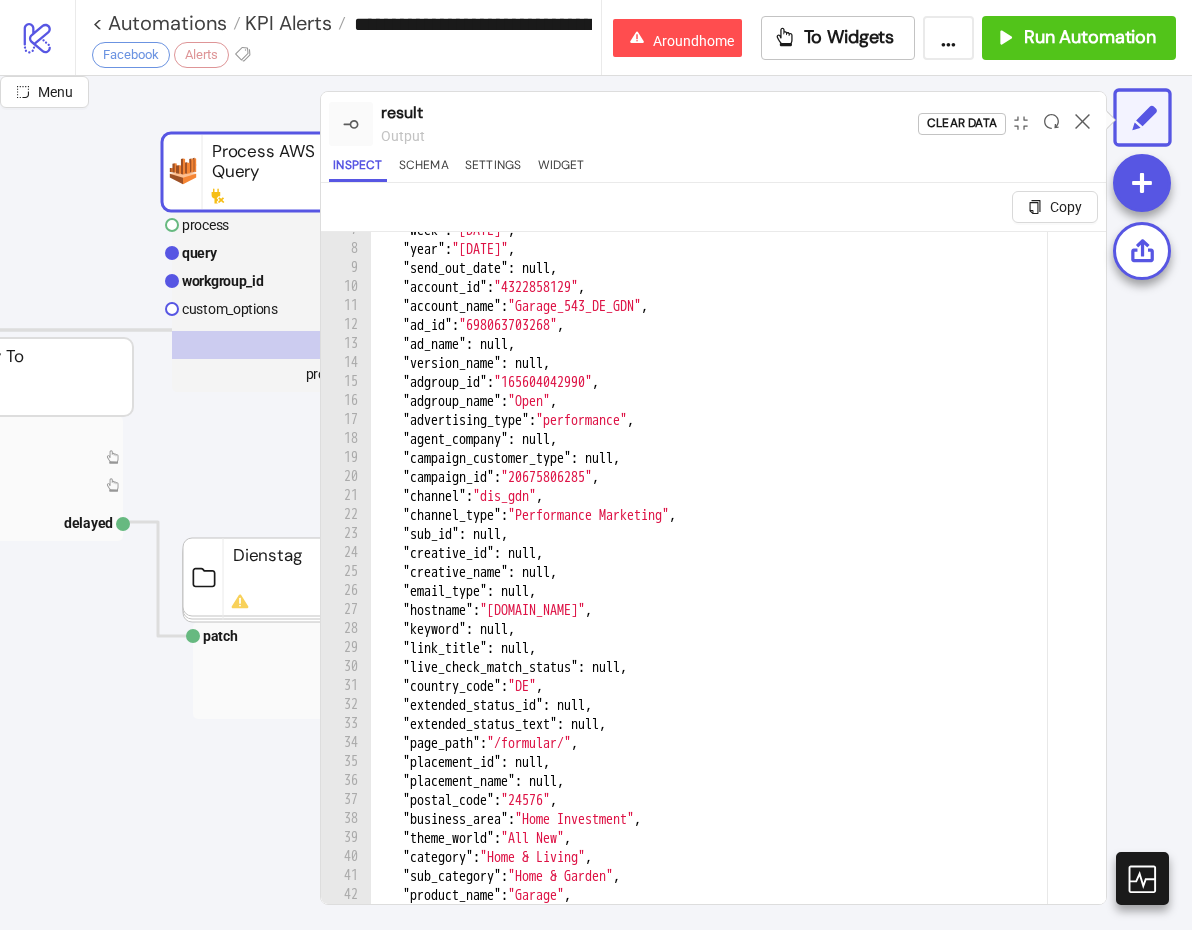 scroll, scrollTop: 227, scrollLeft: 0, axis: vertical 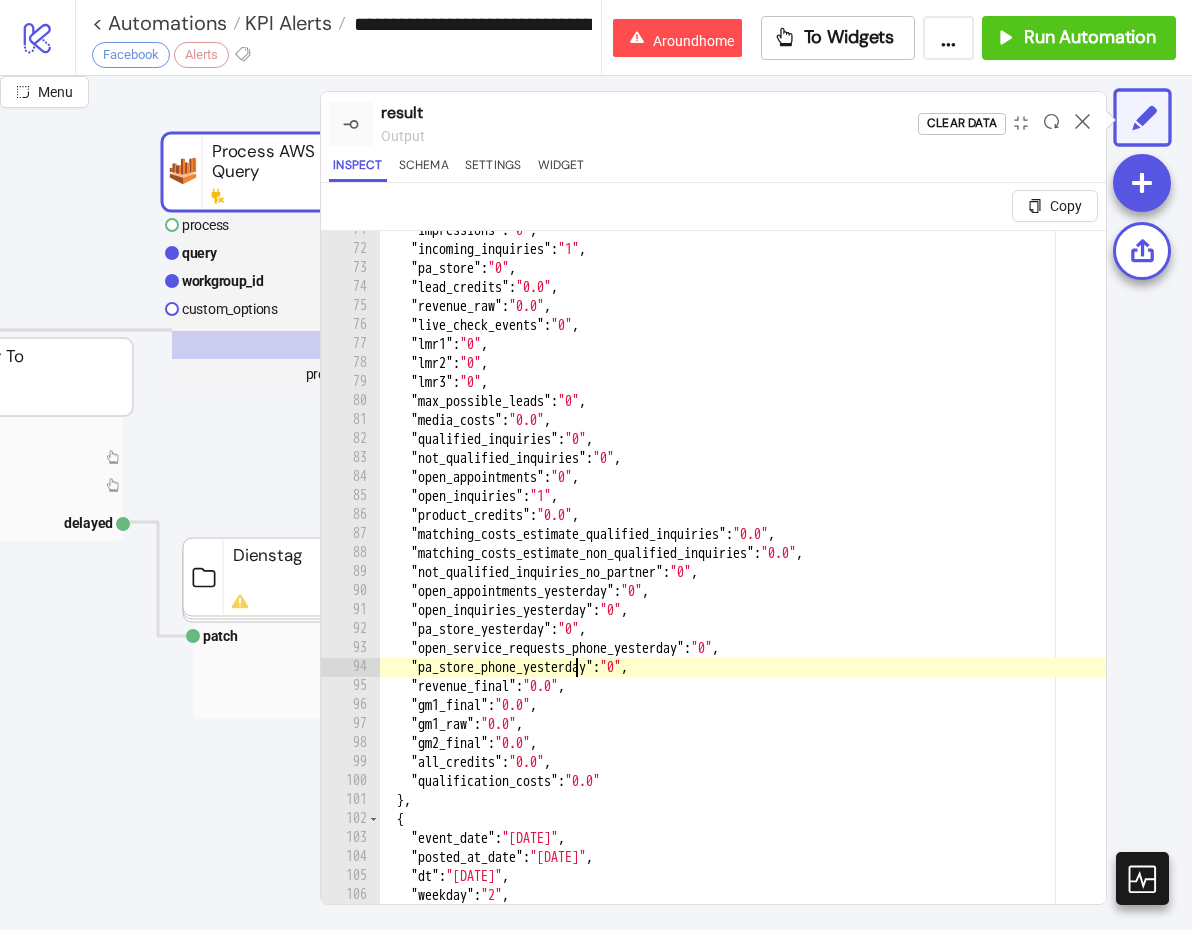 click on ""impressions" :  "0" ,      "incoming_inquiries" :  "1" ,      "pa_store" :  "0" ,      "lead_credits" :  "0.0" ,      "revenue_raw" :  "0.0" ,      "live_check_events" :  "0" ,      "lmr1" :  "0" ,      "lmr2" :  "0" ,      "lmr3" :  "0" ,      "max_possible_leads" :  "0" ,      "media_costs" :  "0.0" ,      "qualified_inquiries" :  "0" ,      "not_qualified_inquiries" :  "0" ,      "open_appointments" :  "0" ,      "open_inquiries" :  "1" ,      "product_credits" :  "0.0" ,      "matching_costs_estimate_qualified_inquiries" :  "0.0" ,      "matching_costs_estimate_non_qualified_inquiries" :  "0.0" ,      "not_qualified_inquiries_no_partner" :  "0" ,      "open_appointments_yesterday" :  "0" ,      "open_inquiries_yesterday" :  "0" ,      "pa_store_yesterday" :  "0" ,      "open_service_requests_phone_yesterday" :  "0" ,      "pa_store_phone_yesterday" :  "0" ,      "revenue_final" :  "0.0" ,      "gm1_final" :  "0.0" ,      "gm1_raw" :  "0.0" ,      "gm2_final" :  "0.0" ,      "all_credits" :  "0.0" ," at bounding box center [742, 600] 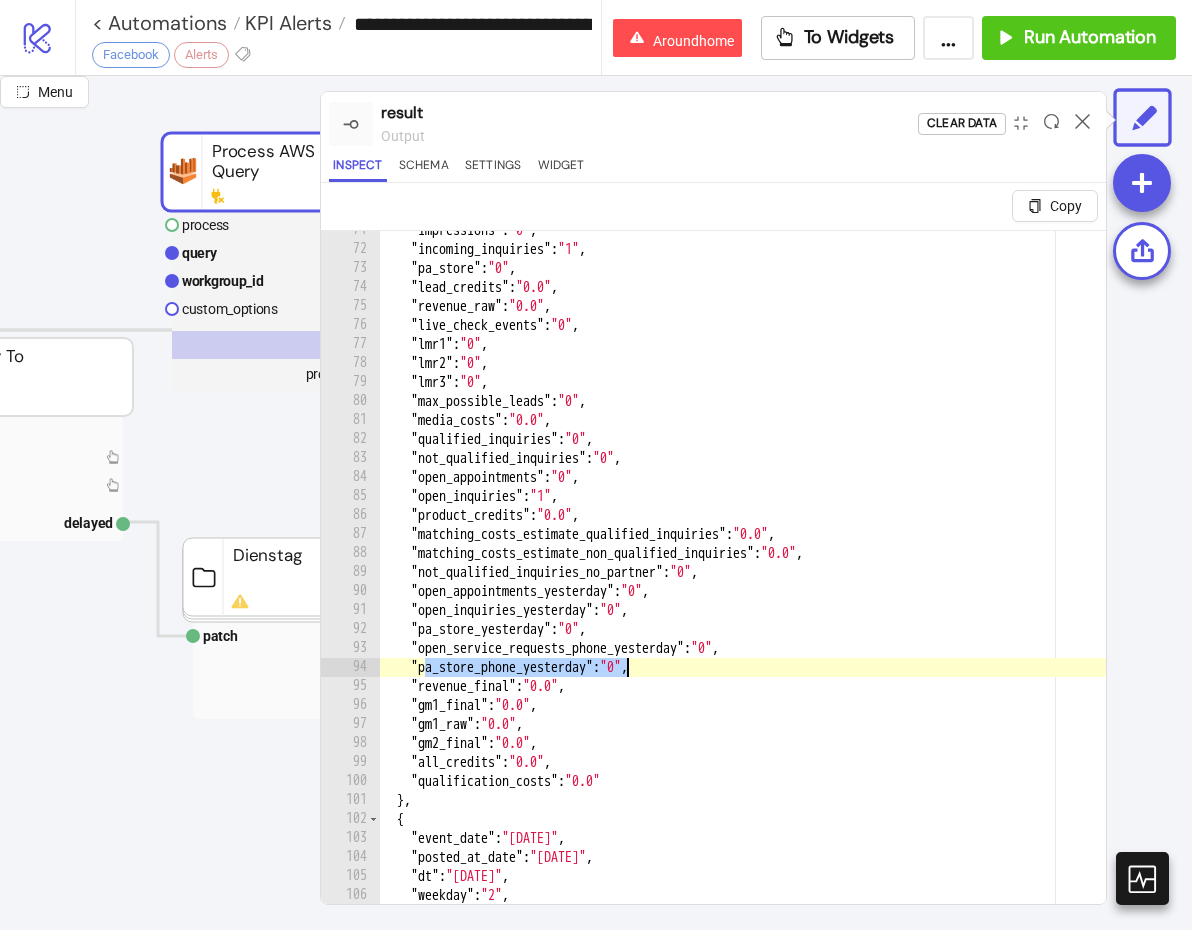 click on ""impressions" :  "0" ,      "incoming_inquiries" :  "1" ,      "pa_store" :  "0" ,      "lead_credits" :  "0.0" ,      "revenue_raw" :  "0.0" ,      "live_check_events" :  "0" ,      "lmr1" :  "0" ,      "lmr2" :  "0" ,      "lmr3" :  "0" ,      "max_possible_leads" :  "0" ,      "media_costs" :  "0.0" ,      "qualified_inquiries" :  "0" ,      "not_qualified_inquiries" :  "0" ,      "open_appointments" :  "0" ,      "open_inquiries" :  "1" ,      "product_credits" :  "0.0" ,      "matching_costs_estimate_qualified_inquiries" :  "0.0" ,      "matching_costs_estimate_non_qualified_inquiries" :  "0.0" ,      "not_qualified_inquiries_no_partner" :  "0" ,      "open_appointments_yesterday" :  "0" ,      "open_inquiries_yesterday" :  "0" ,      "pa_store_yesterday" :  "0" ,      "open_service_requests_phone_yesterday" :  "0" ,      "pa_store_phone_yesterday" :  "0" ,      "revenue_final" :  "0.0" ,      "gm1_final" :  "0.0" ,      "gm1_raw" :  "0.0" ,      "gm2_final" :  "0.0" ,      "all_credits" :  "0.0" ," at bounding box center [742, 600] 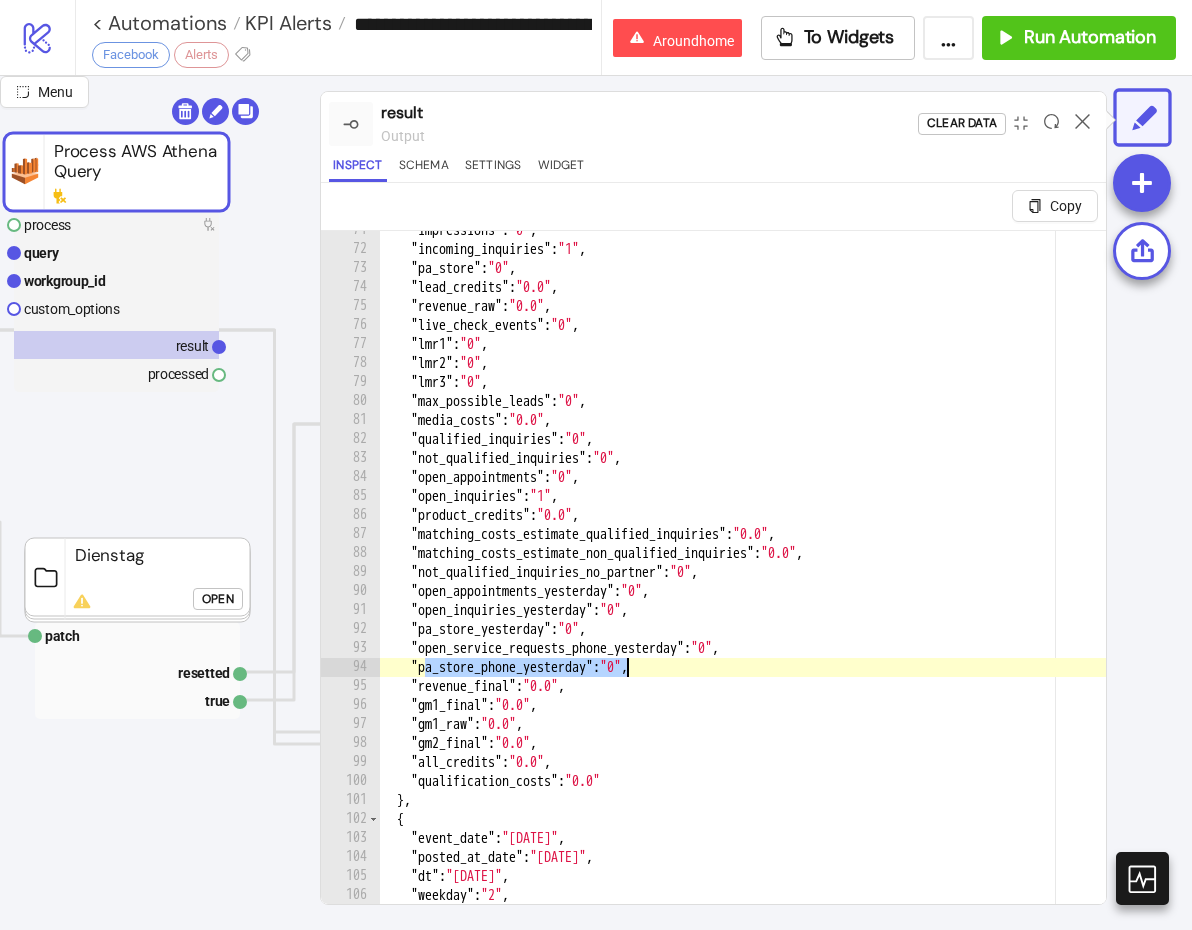 scroll, scrollTop: 0, scrollLeft: 463, axis: horizontal 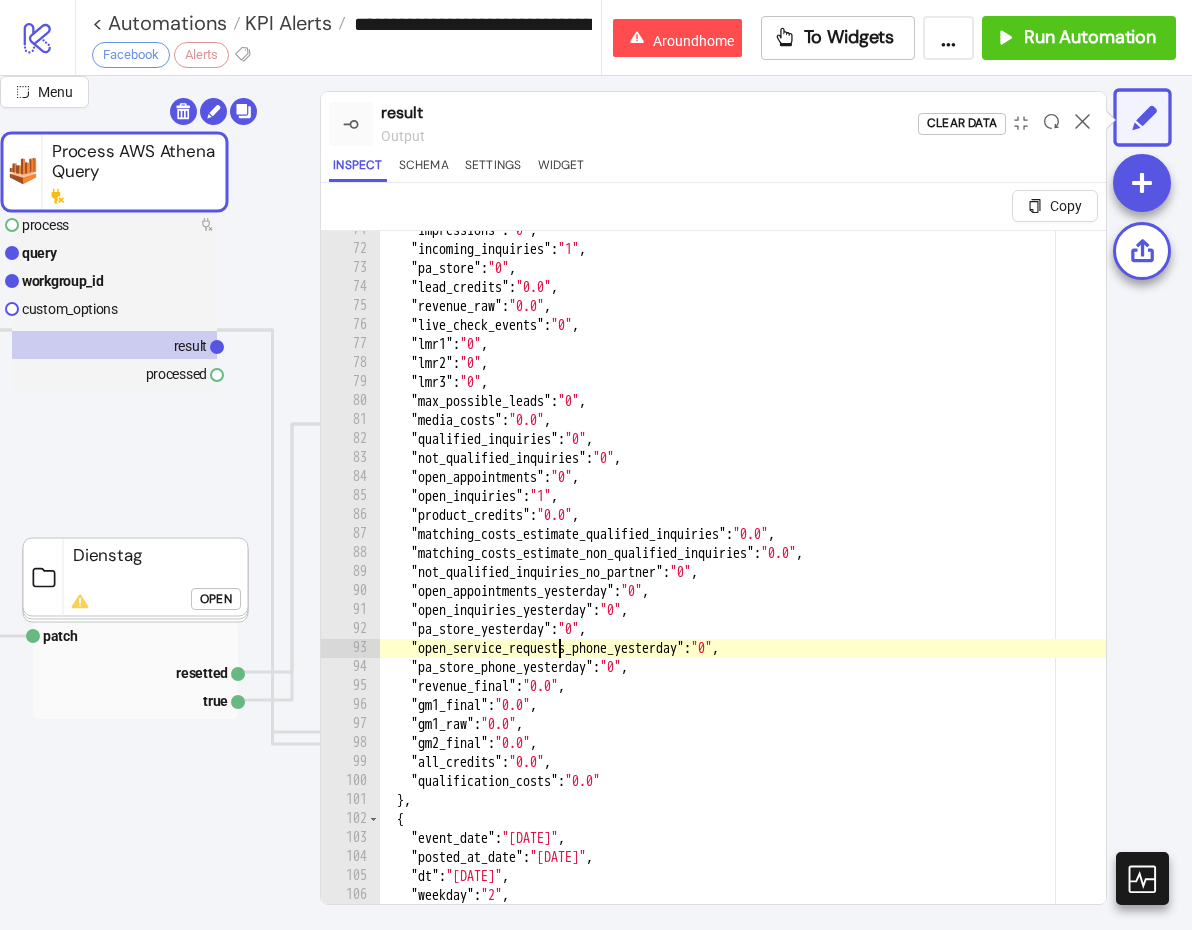 click on ""impressions" :  "0" ,      "incoming_inquiries" :  "1" ,      "pa_store" :  "0" ,      "lead_credits" :  "0.0" ,      "revenue_raw" :  "0.0" ,      "live_check_events" :  "0" ,      "lmr1" :  "0" ,      "lmr2" :  "0" ,      "lmr3" :  "0" ,      "max_possible_leads" :  "0" ,      "media_costs" :  "0.0" ,      "qualified_inquiries" :  "0" ,      "not_qualified_inquiries" :  "0" ,      "open_appointments" :  "0" ,      "open_inquiries" :  "1" ,      "product_credits" :  "0.0" ,      "matching_costs_estimate_qualified_inquiries" :  "0.0" ,      "matching_costs_estimate_non_qualified_inquiries" :  "0.0" ,      "not_qualified_inquiries_no_partner" :  "0" ,      "open_appointments_yesterday" :  "0" ,      "open_inquiries_yesterday" :  "0" ,      "pa_store_yesterday" :  "0" ,      "open_service_requests_phone_yesterday" :  "0" ,      "pa_store_phone_yesterday" :  "0" ,      "revenue_final" :  "0.0" ,      "gm1_final" :  "0.0" ,      "gm1_raw" :  "0.0" ,      "gm2_final" :  "0.0" ,      "all_credits" :  "0.0" ," at bounding box center (742, 600) 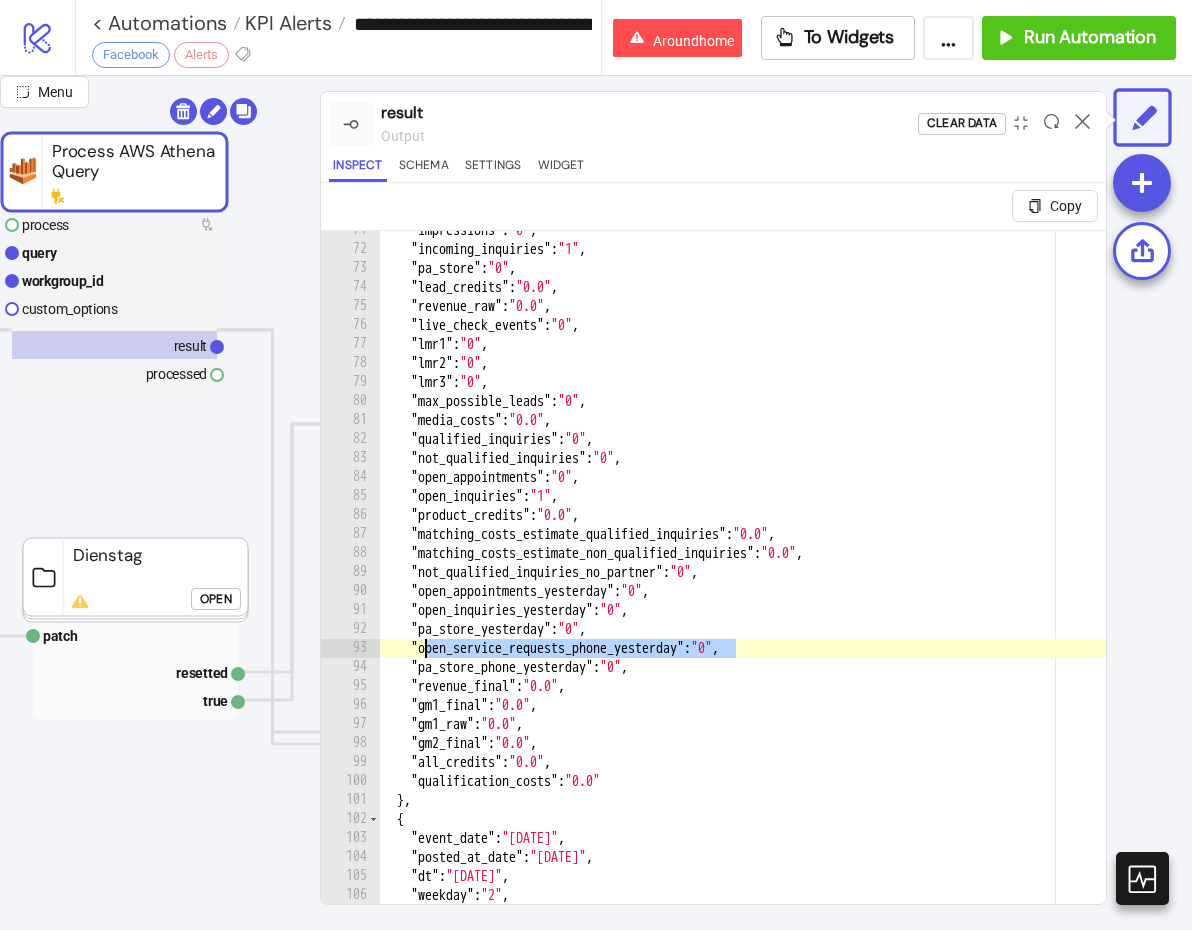 click on ""impressions" :  "0" ,      "incoming_inquiries" :  "1" ,      "pa_store" :  "0" ,      "lead_credits" :  "0.0" ,      "revenue_raw" :  "0.0" ,      "live_check_events" :  "0" ,      "lmr1" :  "0" ,      "lmr2" :  "0" ,      "lmr3" :  "0" ,      "max_possible_leads" :  "0" ,      "media_costs" :  "0.0" ,      "qualified_inquiries" :  "0" ,      "not_qualified_inquiries" :  "0" ,      "open_appointments" :  "0" ,      "open_inquiries" :  "1" ,      "product_credits" :  "0.0" ,      "matching_costs_estimate_qualified_inquiries" :  "0.0" ,      "matching_costs_estimate_non_qualified_inquiries" :  "0.0" ,      "not_qualified_inquiries_no_partner" :  "0" ,      "open_appointments_yesterday" :  "0" ,      "open_inquiries_yesterday" :  "0" ,      "pa_store_yesterday" :  "0" ,      "open_service_requests_phone_yesterday" :  "0" ,      "pa_store_phone_yesterday" :  "0" ,      "revenue_final" :  "0.0" ,      "gm1_final" :  "0.0" ,      "gm1_raw" :  "0.0" ,      "gm2_final" :  "0.0" ,      "all_credits" :  "0.0" ," at bounding box center [742, 600] 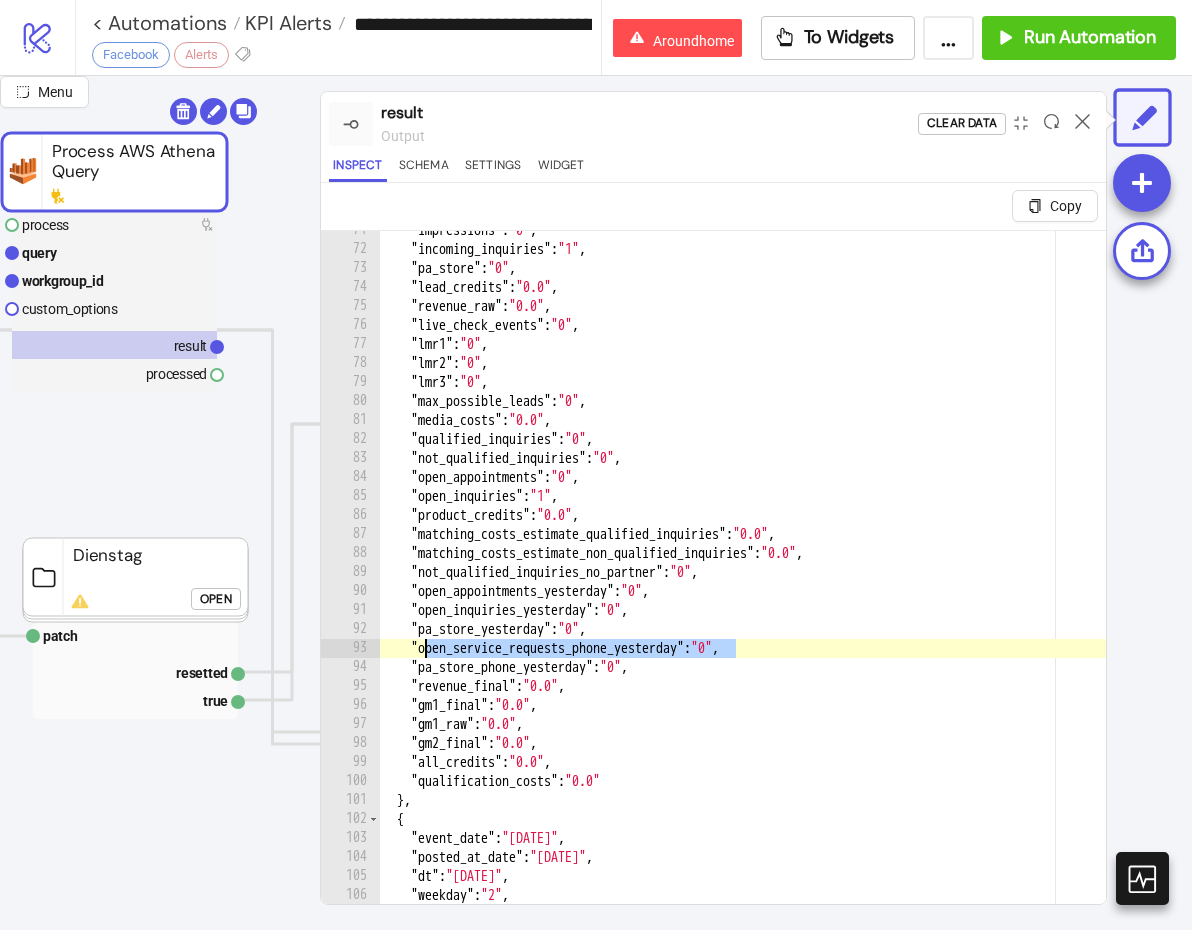 click on ""impressions" :  "0" ,      "incoming_inquiries" :  "1" ,      "pa_store" :  "0" ,      "lead_credits" :  "0.0" ,      "revenue_raw" :  "0.0" ,      "live_check_events" :  "0" ,      "lmr1" :  "0" ,      "lmr2" :  "0" ,      "lmr3" :  "0" ,      "max_possible_leads" :  "0" ,      "media_costs" :  "0.0" ,      "qualified_inquiries" :  "0" ,      "not_qualified_inquiries" :  "0" ,      "open_appointments" :  "0" ,      "open_inquiries" :  "1" ,      "product_credits" :  "0.0" ,      "matching_costs_estimate_qualified_inquiries" :  "0.0" ,      "matching_costs_estimate_non_qualified_inquiries" :  "0.0" ,      "not_qualified_inquiries_no_partner" :  "0" ,      "open_appointments_yesterday" :  "0" ,      "open_inquiries_yesterday" :  "0" ,      "pa_store_yesterday" :  "0" ,      "open_service_requests_phone_yesterday" :  "0" ,      "pa_store_phone_yesterday" :  "0" ,      "revenue_final" :  "0.0" ,      "gm1_final" :  "0.0" ,      "gm1_raw" :  "0.0" ,      "gm2_final" :  "0.0" ,      "all_credits" :  "0.0" ," at bounding box center (742, 600) 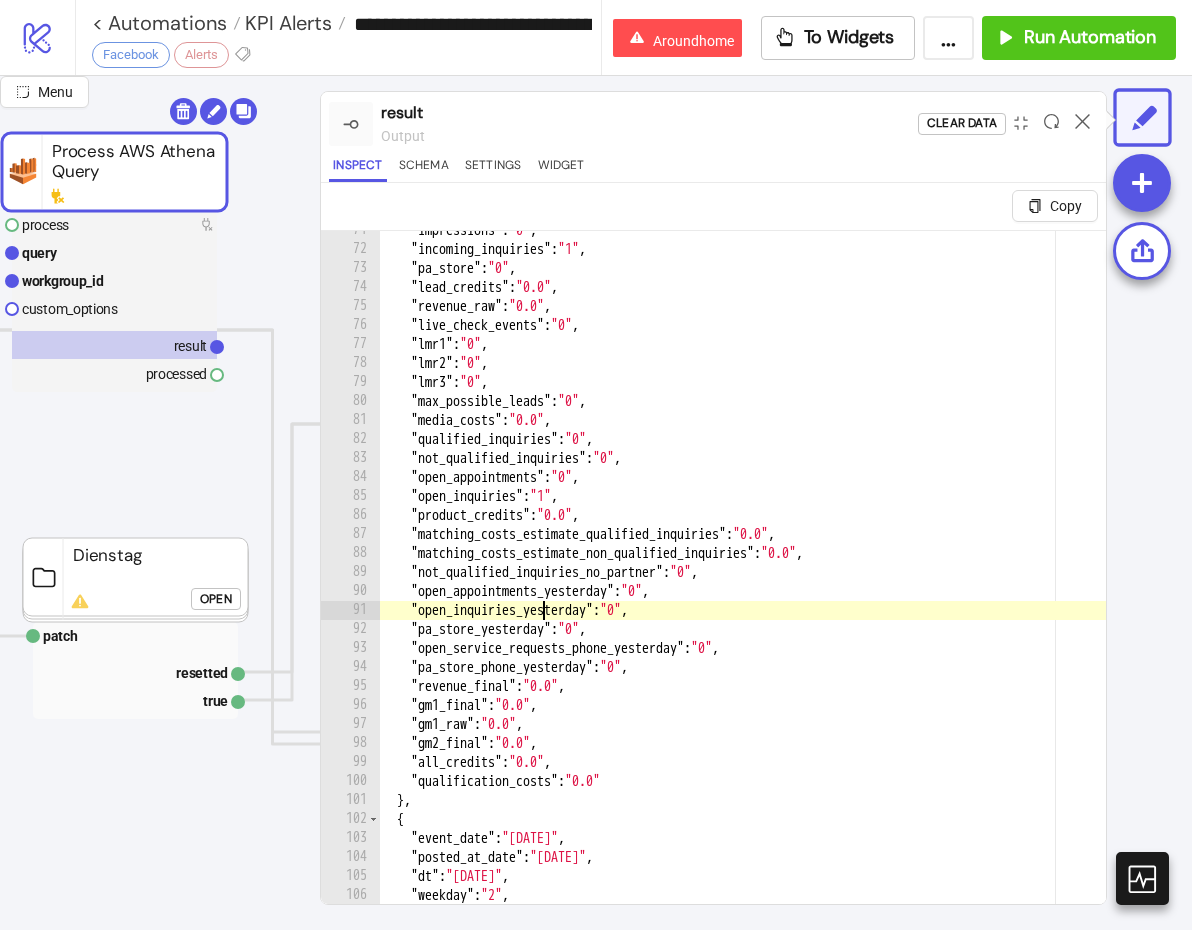 click on ""impressions" :  "0" ,      "incoming_inquiries" :  "1" ,      "pa_store" :  "0" ,      "lead_credits" :  "0.0" ,      "revenue_raw" :  "0.0" ,      "live_check_events" :  "0" ,      "lmr1" :  "0" ,      "lmr2" :  "0" ,      "lmr3" :  "0" ,      "max_possible_leads" :  "0" ,      "media_costs" :  "0.0" ,      "qualified_inquiries" :  "0" ,      "not_qualified_inquiries" :  "0" ,      "open_appointments" :  "0" ,      "open_inquiries" :  "1" ,      "product_credits" :  "0.0" ,      "matching_costs_estimate_qualified_inquiries" :  "0.0" ,      "matching_costs_estimate_non_qualified_inquiries" :  "0.0" ,      "not_qualified_inquiries_no_partner" :  "0" ,      "open_appointments_yesterday" :  "0" ,      "open_inquiries_yesterday" :  "0" ,      "pa_store_yesterday" :  "0" ,      "open_service_requests_phone_yesterday" :  "0" ,      "pa_store_phone_yesterday" :  "0" ,      "revenue_final" :  "0.0" ,      "gm1_final" :  "0.0" ,      "gm1_raw" :  "0.0" ,      "gm2_final" :  "0.0" ,      "all_credits" :  "0.0" ," at bounding box center (742, 600) 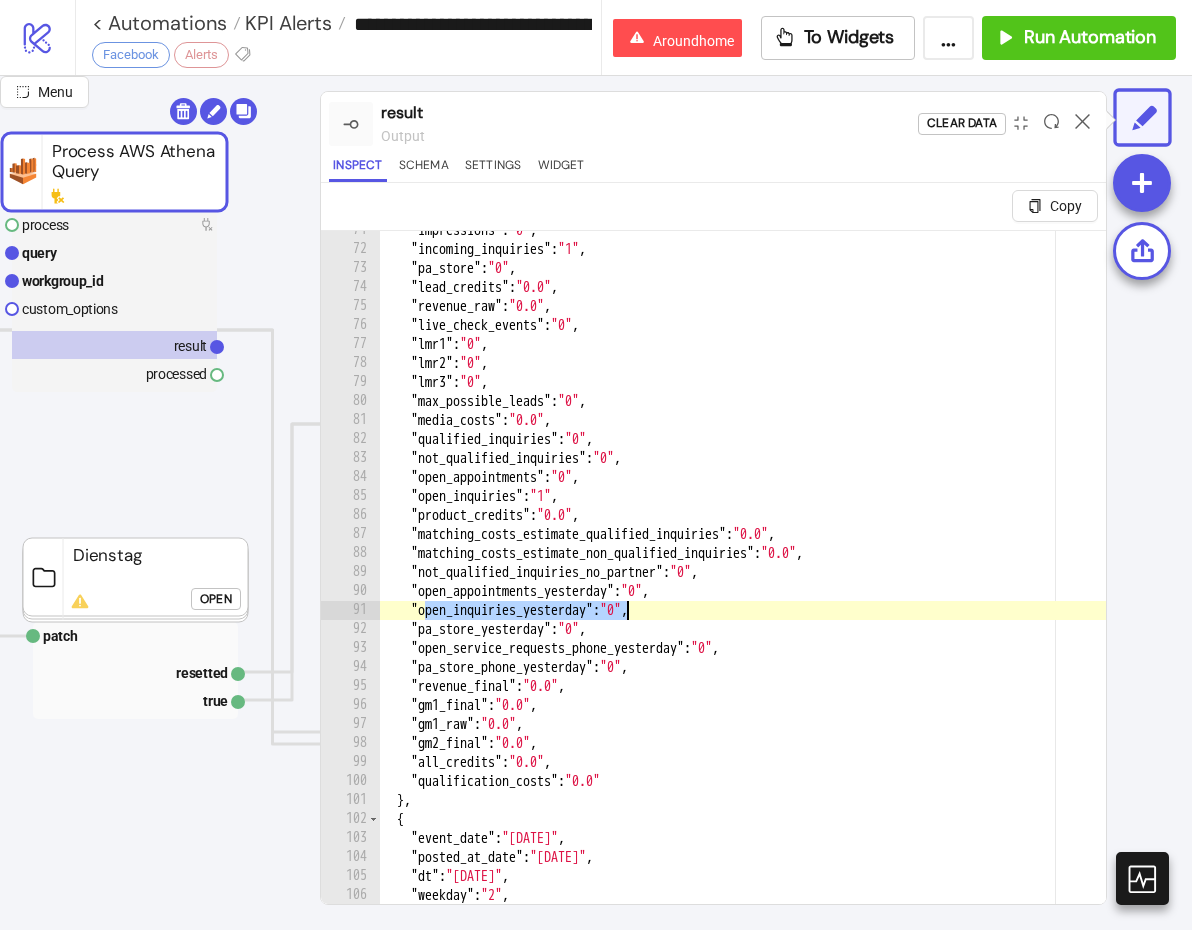click on ""impressions" :  "0" ,      "incoming_inquiries" :  "1" ,      "pa_store" :  "0" ,      "lead_credits" :  "0.0" ,      "revenue_raw" :  "0.0" ,      "live_check_events" :  "0" ,      "lmr1" :  "0" ,      "lmr2" :  "0" ,      "lmr3" :  "0" ,      "max_possible_leads" :  "0" ,      "media_costs" :  "0.0" ,      "qualified_inquiries" :  "0" ,      "not_qualified_inquiries" :  "0" ,      "open_appointments" :  "0" ,      "open_inquiries" :  "1" ,      "product_credits" :  "0.0" ,      "matching_costs_estimate_qualified_inquiries" :  "0.0" ,      "matching_costs_estimate_non_qualified_inquiries" :  "0.0" ,      "not_qualified_inquiries_no_partner" :  "0" ,      "open_appointments_yesterday" :  "0" ,      "open_inquiries_yesterday" :  "0" ,      "pa_store_yesterday" :  "0" ,      "open_service_requests_phone_yesterday" :  "0" ,      "pa_store_phone_yesterday" :  "0" ,      "revenue_final" :  "0.0" ,      "gm1_final" :  "0.0" ,      "gm1_raw" :  "0.0" ,      "gm2_final" :  "0.0" ,      "all_credits" :  "0.0" ," at bounding box center (742, 600) 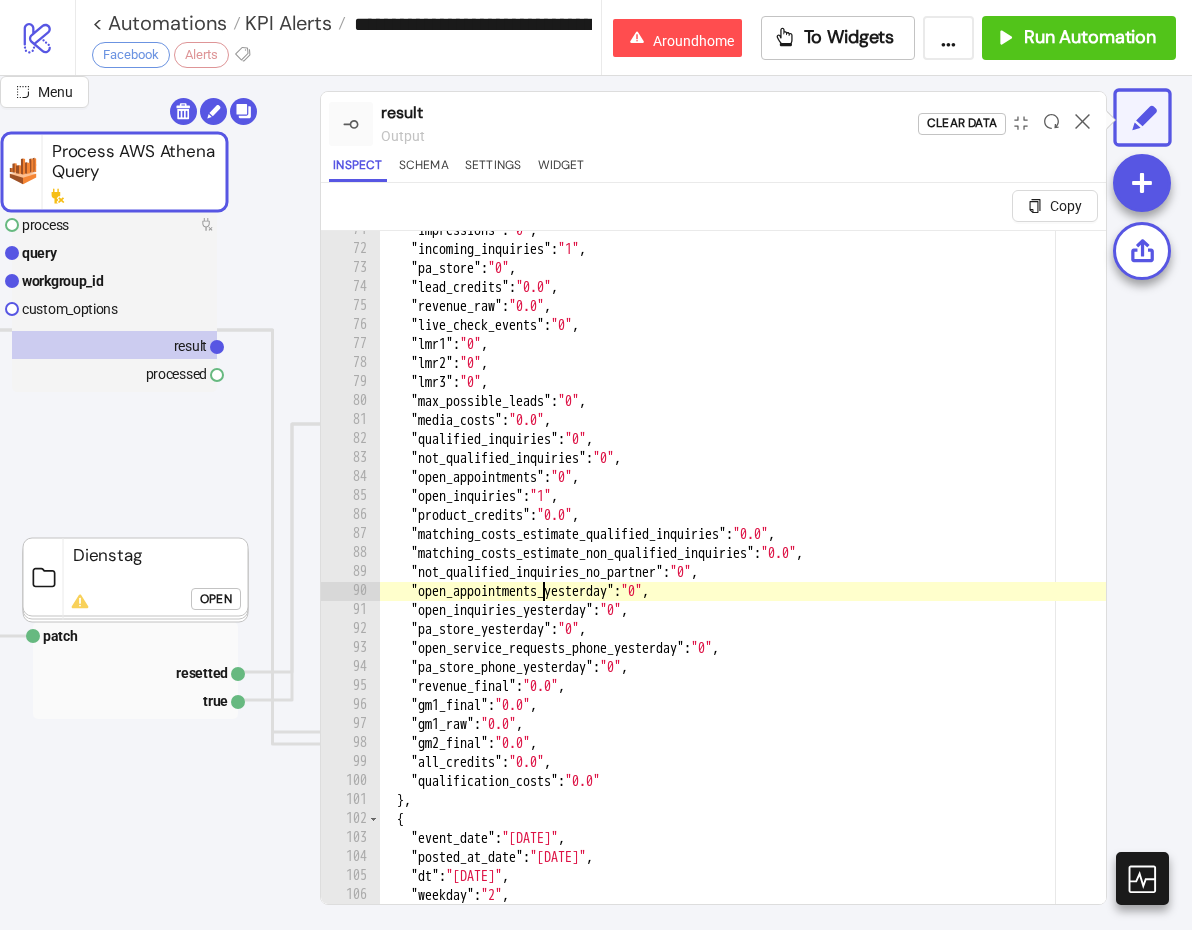click on ""impressions" :  "0" ,      "incoming_inquiries" :  "1" ,      "pa_store" :  "0" ,      "lead_credits" :  "0.0" ,      "revenue_raw" :  "0.0" ,      "live_check_events" :  "0" ,      "lmr1" :  "0" ,      "lmr2" :  "0" ,      "lmr3" :  "0" ,      "max_possible_leads" :  "0" ,      "media_costs" :  "0.0" ,      "qualified_inquiries" :  "0" ,      "not_qualified_inquiries" :  "0" ,      "open_appointments" :  "0" ,      "open_inquiries" :  "1" ,      "product_credits" :  "0.0" ,      "matching_costs_estimate_qualified_inquiries" :  "0.0" ,      "matching_costs_estimate_non_qualified_inquiries" :  "0.0" ,      "not_qualified_inquiries_no_partner" :  "0" ,      "open_appointments_yesterday" :  "0" ,      "open_inquiries_yesterday" :  "0" ,      "pa_store_yesterday" :  "0" ,      "open_service_requests_phone_yesterday" :  "0" ,      "pa_store_phone_yesterday" :  "0" ,      "revenue_final" :  "0.0" ,      "gm1_final" :  "0.0" ,      "gm1_raw" :  "0.0" ,      "gm2_final" :  "0.0" ,      "all_credits" :  "0.0" ," at bounding box center [742, 600] 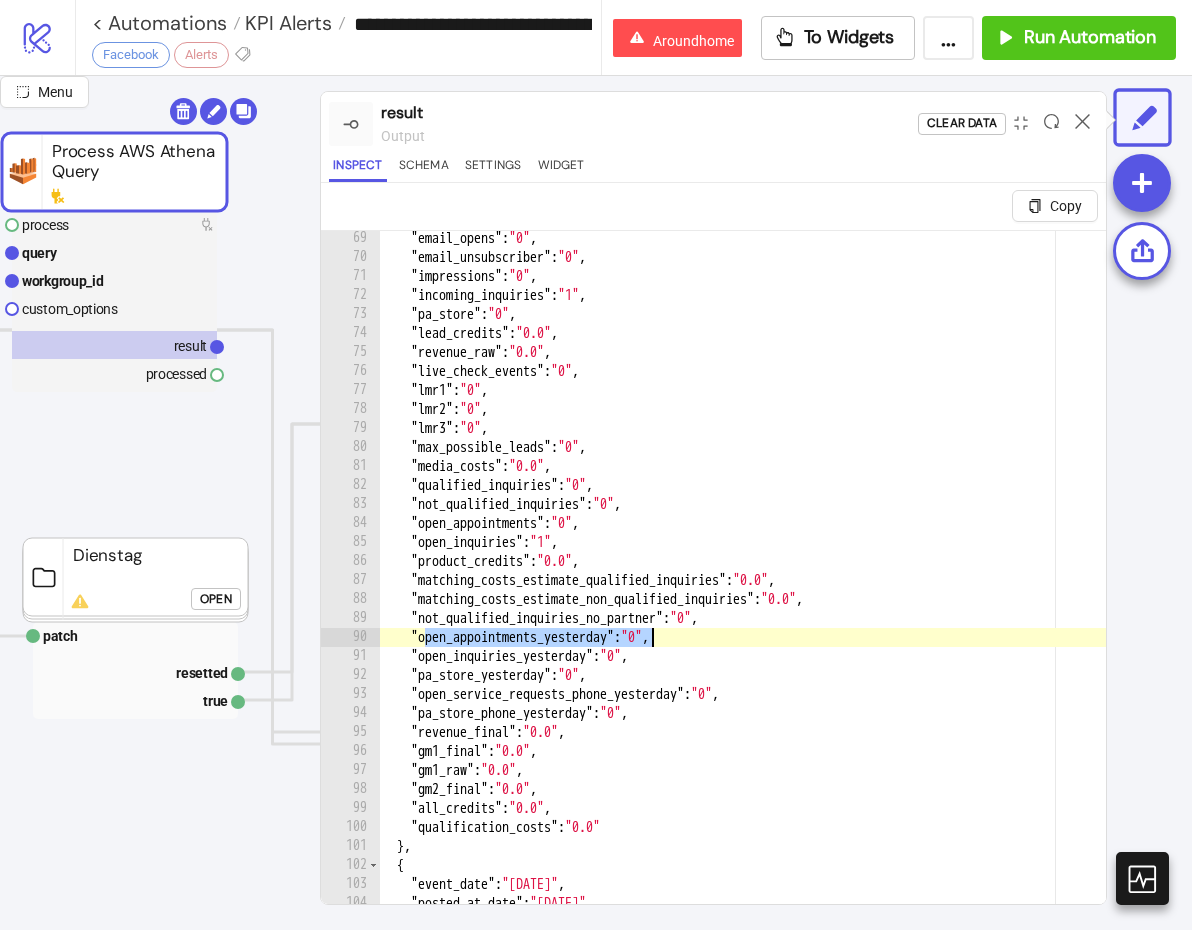 scroll, scrollTop: 1294, scrollLeft: 0, axis: vertical 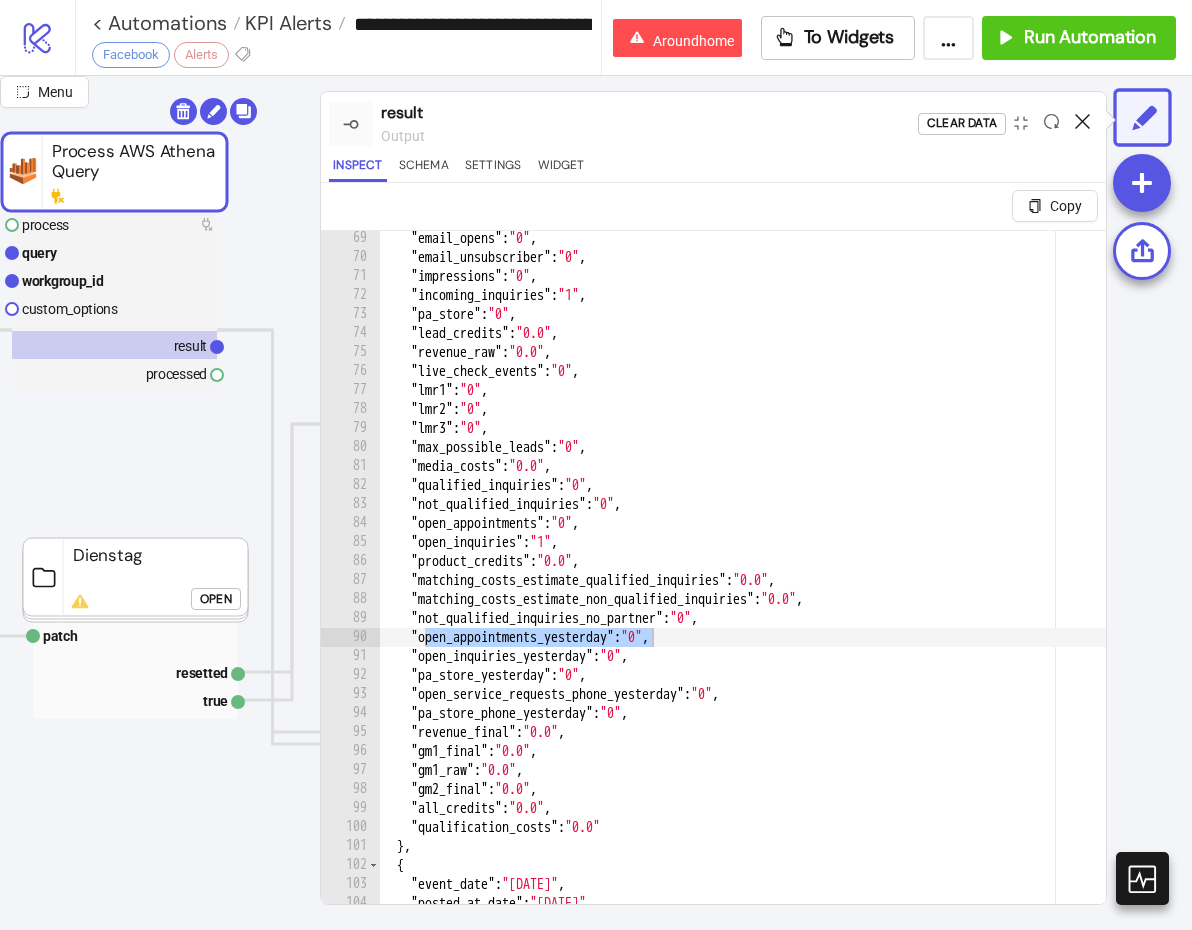 click 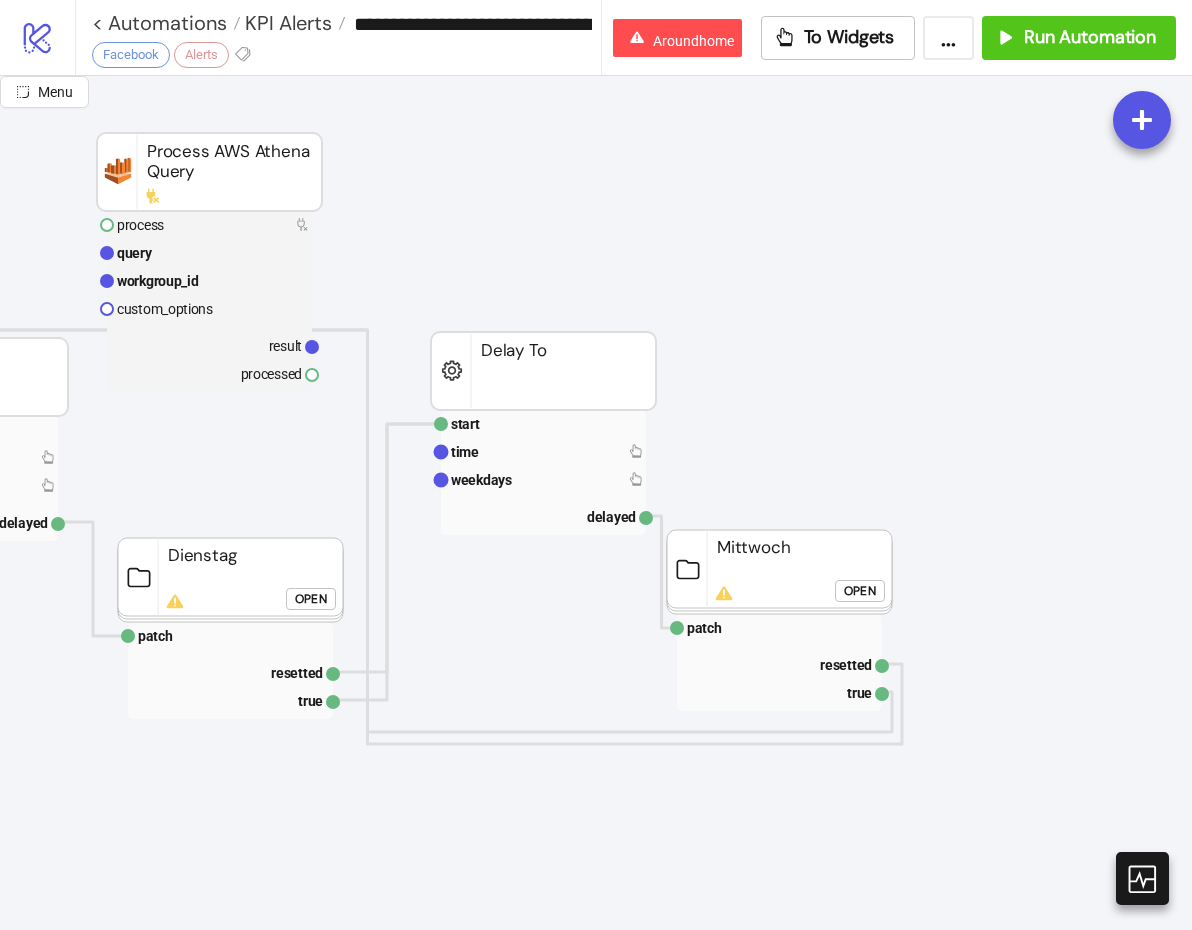 scroll, scrollTop: 0, scrollLeft: 366, axis: horizontal 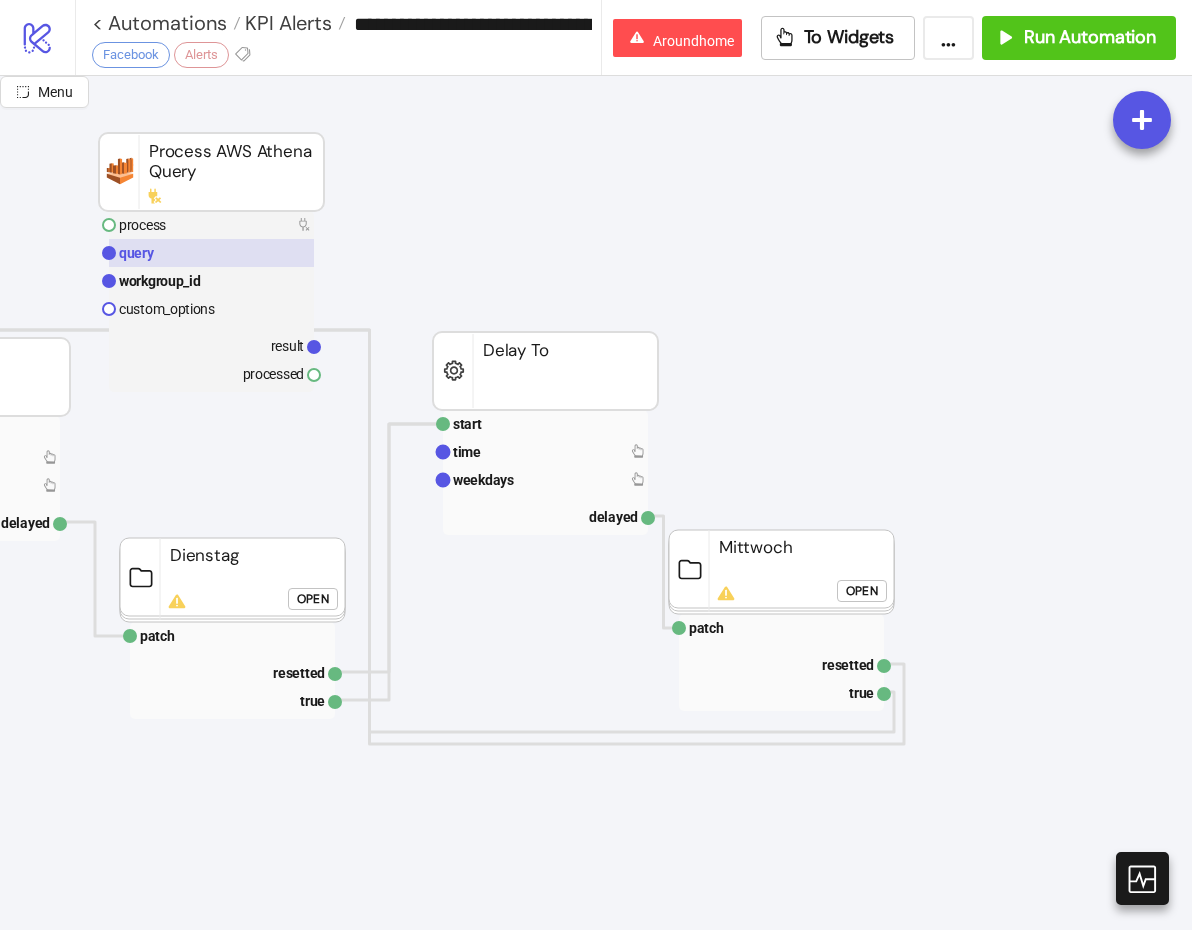 click 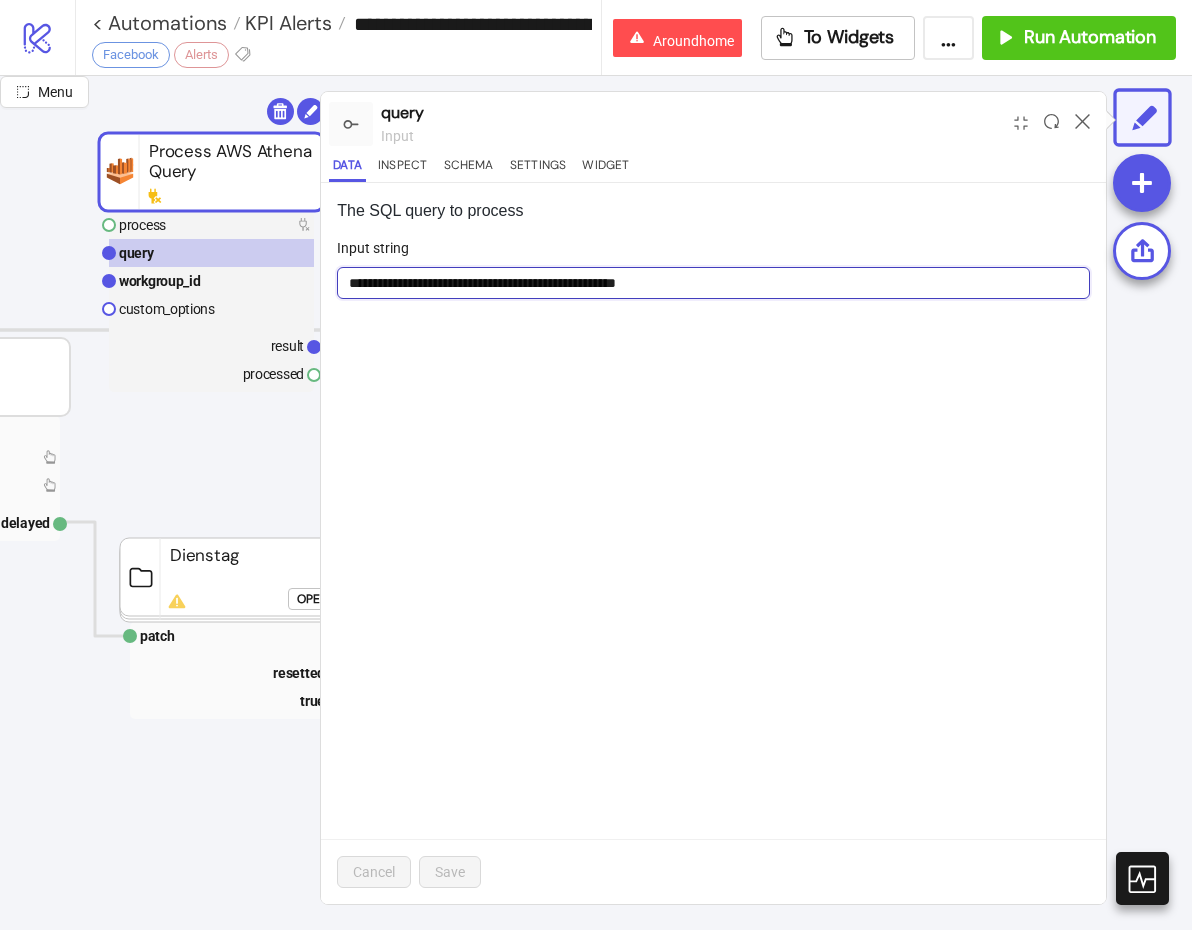 click on "**********" at bounding box center [713, 283] 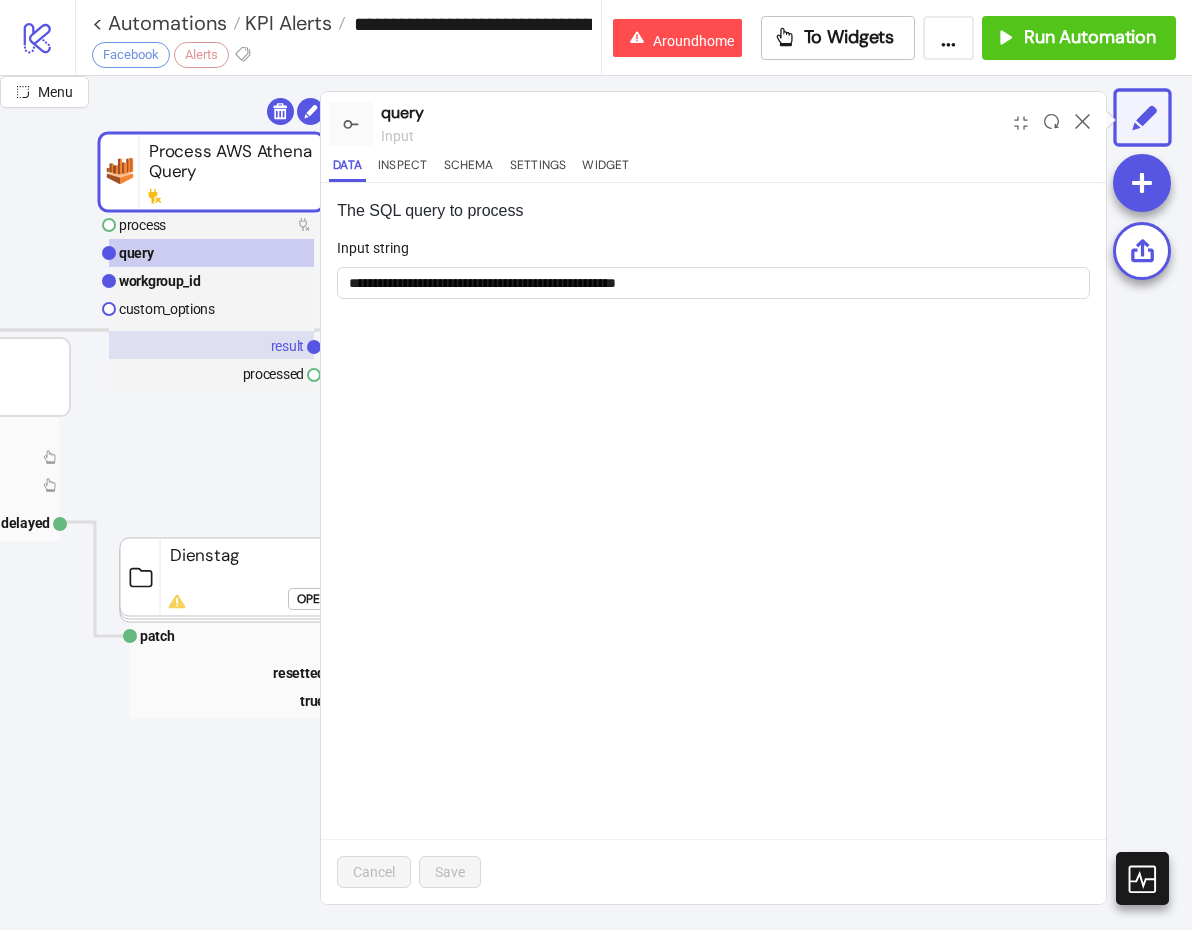 click 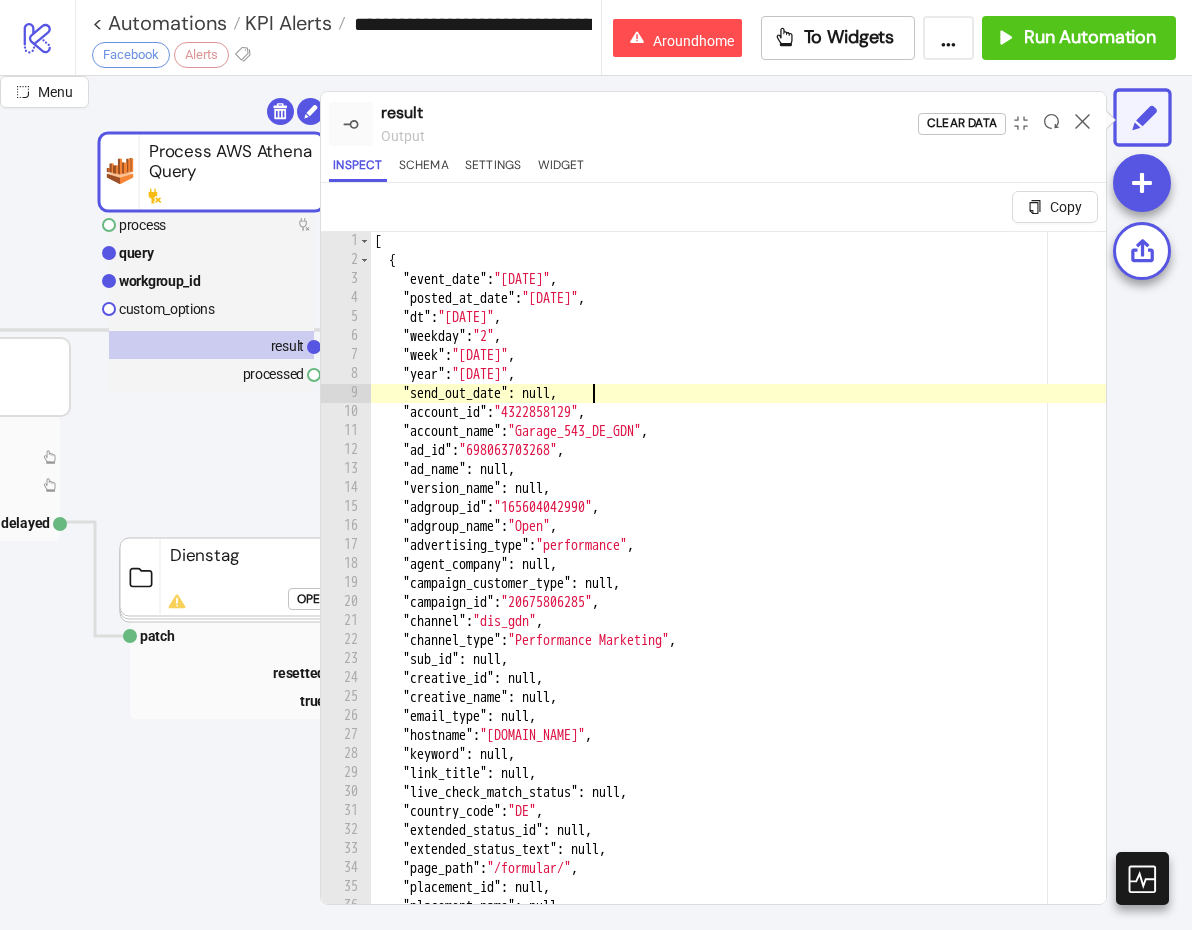 click on "[    {      "event_date" :  "[DATE]" ,      "posted_at_date" :  "[DATE]" ,      "dt" :  "[DATE]" ,      "weekday" :  "2" ,      "week" :  "[DATE]" ,      "year" :  "[DATE]" ,      "send_out_date" : null ,      "account_id" :  "4322858129" ,      "account_name" :  "Garage_543_DE_GDN" ,      "ad_id" :  "698063703268" ,      "ad_name" : null ,      "version_name" : null ,      "adgroup_id" :  "165604042990" ,      "adgroup_name" :  "Open" ,      "advertising_type" :  "performance" ,      "agent_company" : null ,      "campaign_customer_type" : null ,      "campaign_id" :  "20675806285" ,      "channel" :  "dis_gdn" ,      "channel_type" :  "Performance Marketing" ,      "sub_id" : null ,      "creative_id" : null ,      "creative_name" : null ,      "email_type" : null ,      "hostname" :  "[DOMAIN_NAME]" ,      "keyword" : null ,      "link_title" : null ,      "live_check_match_status" : null ,      "country_code" :  "DE" ,      "extended_status_id" : null ,      : null ,      :  ," at bounding box center [738, 611] 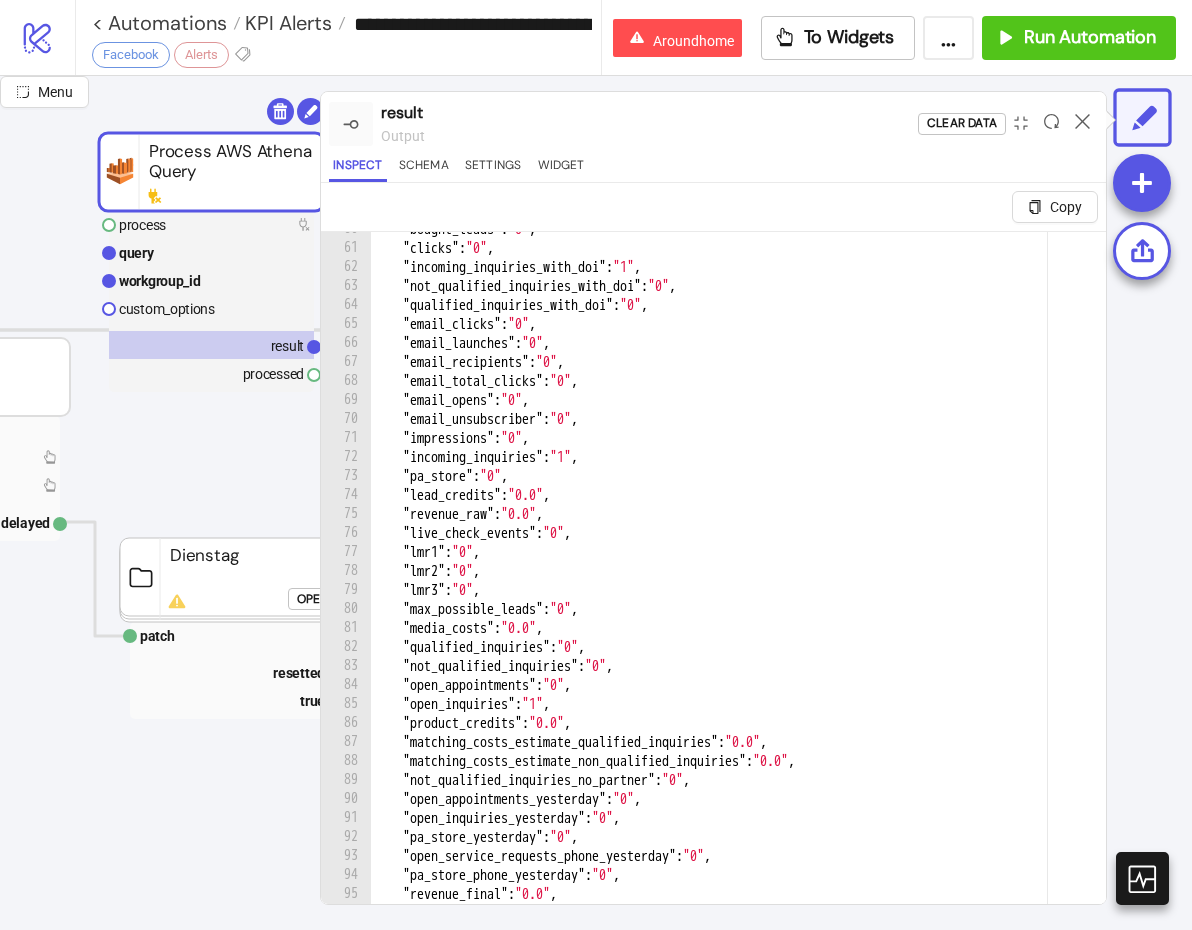 scroll, scrollTop: 1253, scrollLeft: 0, axis: vertical 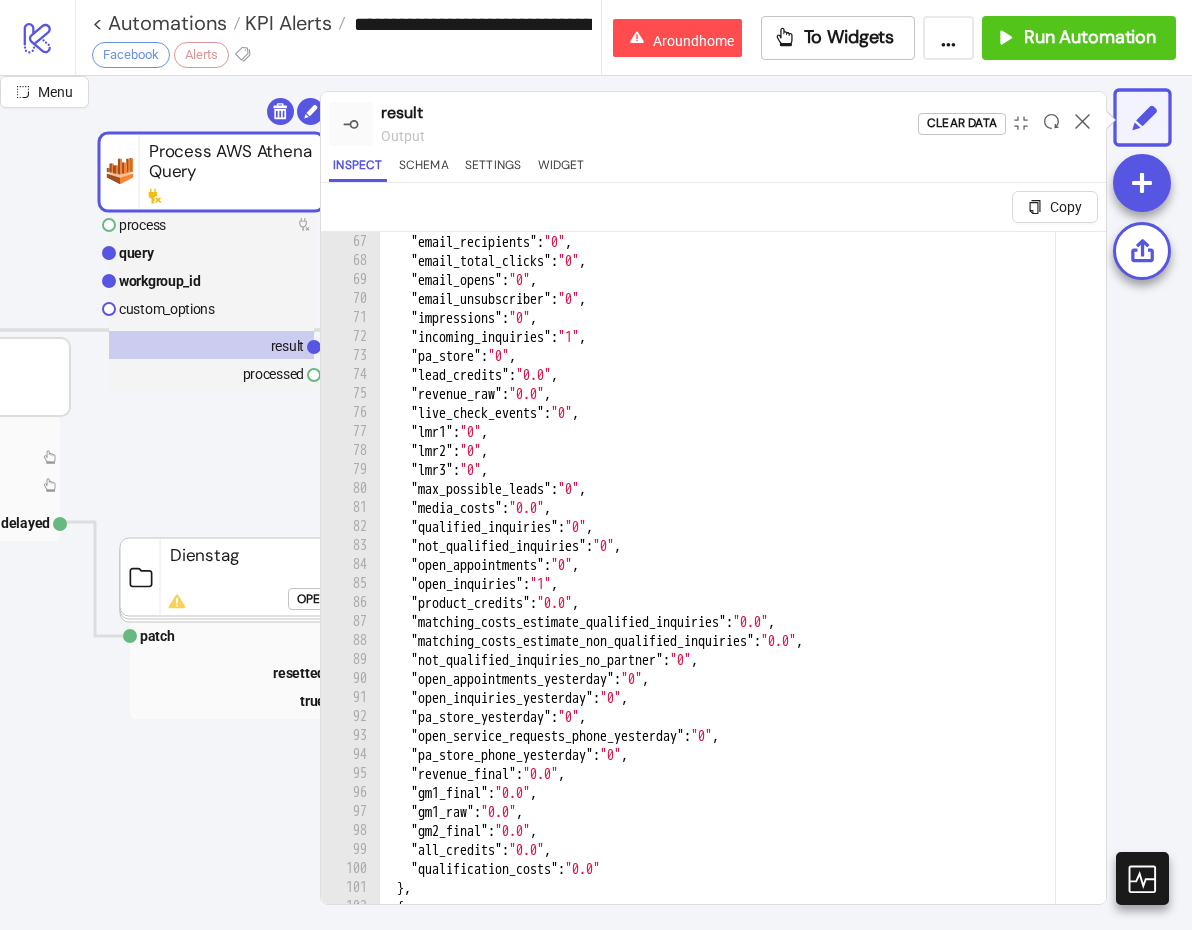 click on ""email_launches" :  "0" ,      "email_recipients" :  "0" ,      "email_total_clicks" :  "0" ,      "email_opens" :  "0" ,      "email_unsubscriber" :  "0" ,      "impressions" :  "0" ,      "incoming_inquiries" :  "1" ,      "pa_store" :  "0" ,      "lead_credits" :  "0.0" ,      "revenue_raw" :  "0.0" ,      "live_check_events" :  "0" ,      "lmr1" :  "0" ,      "lmr2" :  "0" ,      "lmr3" :  "0" ,      "max_possible_leads" :  "0" ,      "media_costs" :  "0.0" ,      "qualified_inquiries" :  "0" ,      "not_qualified_inquiries" :  "0" ,      "open_appointments" :  "0" ,      "open_inquiries" :  "1" ,      "product_credits" :  "0.0" ,      "matching_costs_estimate_qualified_inquiries" :  "0.0" ,      "matching_costs_estimate_non_qualified_inquiries" :  "0.0" ,      "not_qualified_inquiries_no_partner" :  "0" ,      "open_appointments_yesterday" :  "0" ,      "open_inquiries_yesterday" :  "0" ,      "pa_store_yesterday" :  "0" ,      "open_service_requests_phone_yesterday" :  "0" ,      :  "0" ,      :  ," at bounding box center (742, 593) 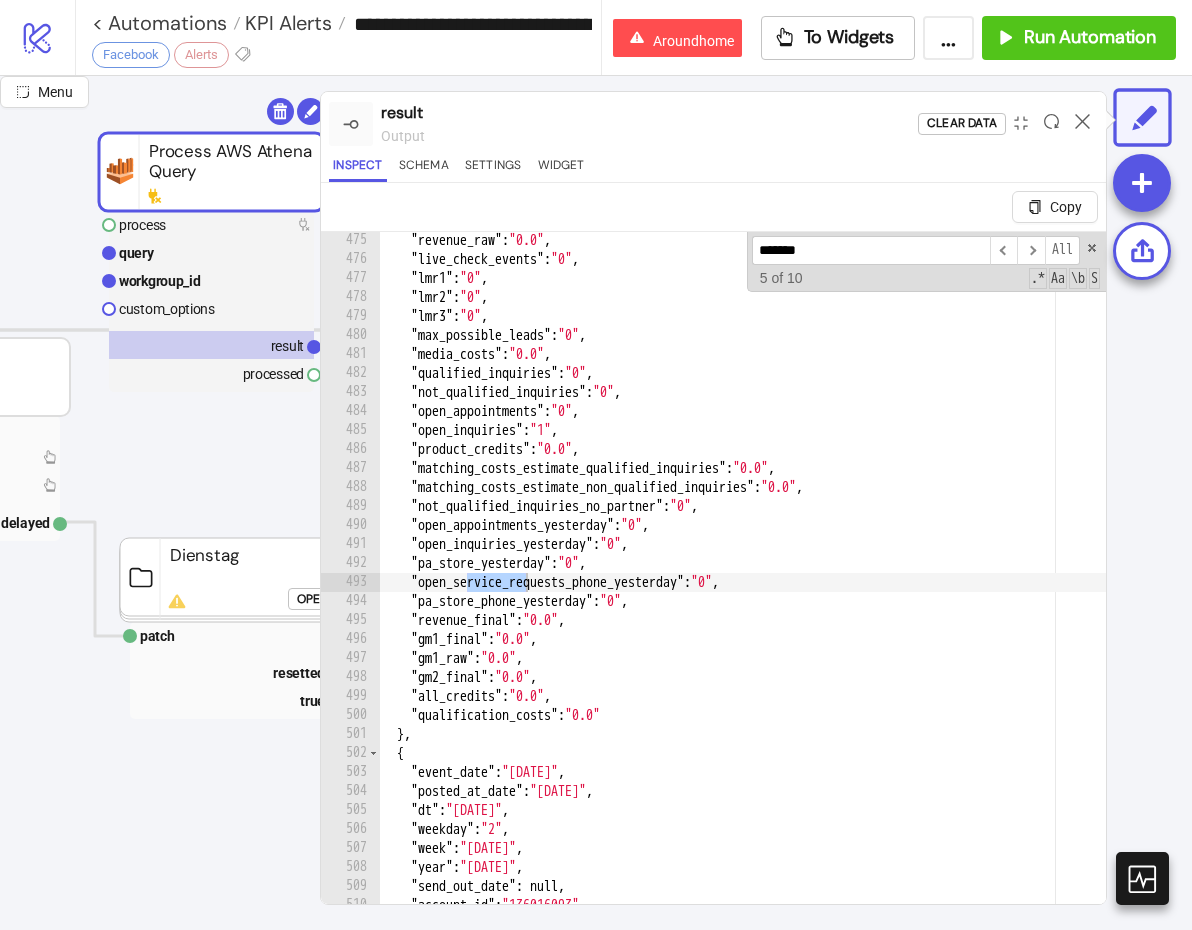 scroll, scrollTop: 9007, scrollLeft: 0, axis: vertical 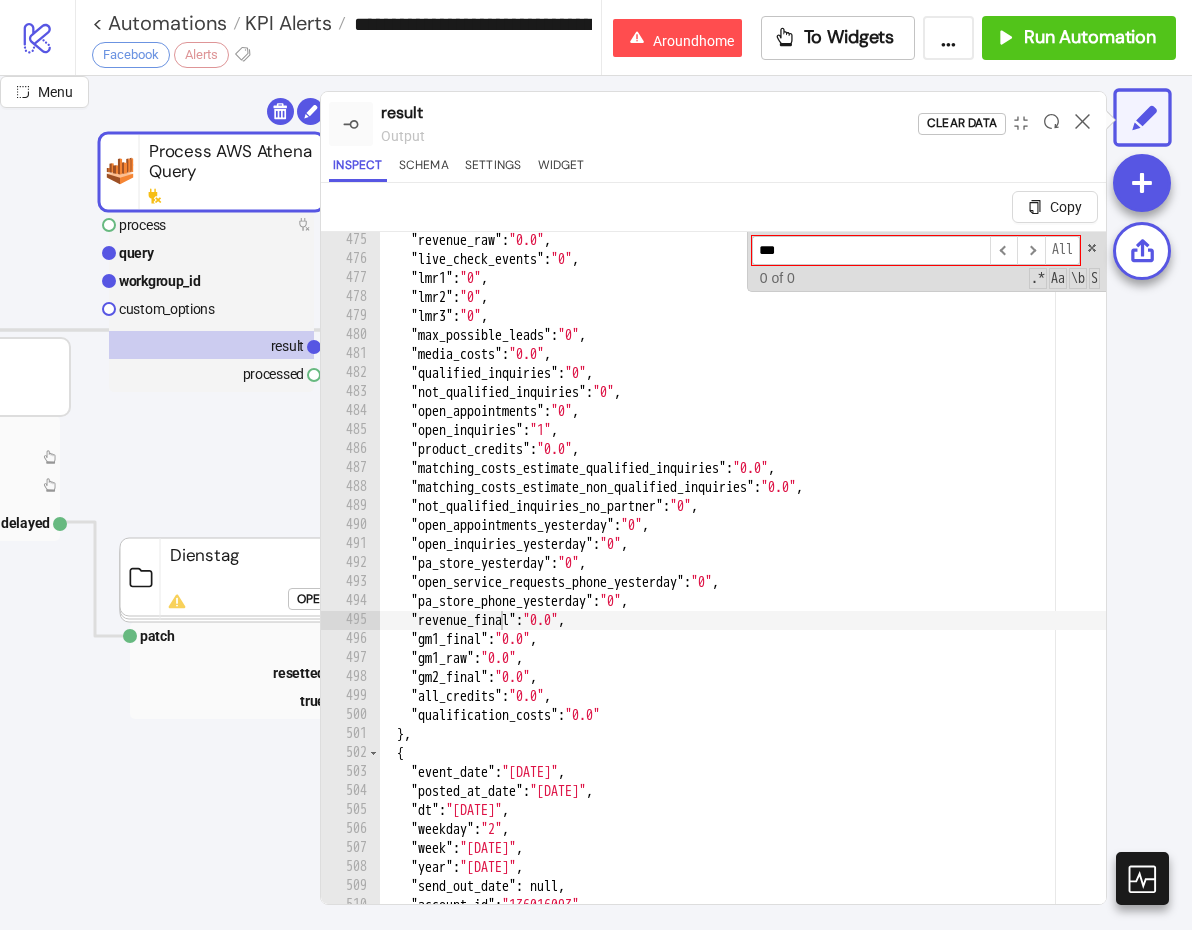 type on "****" 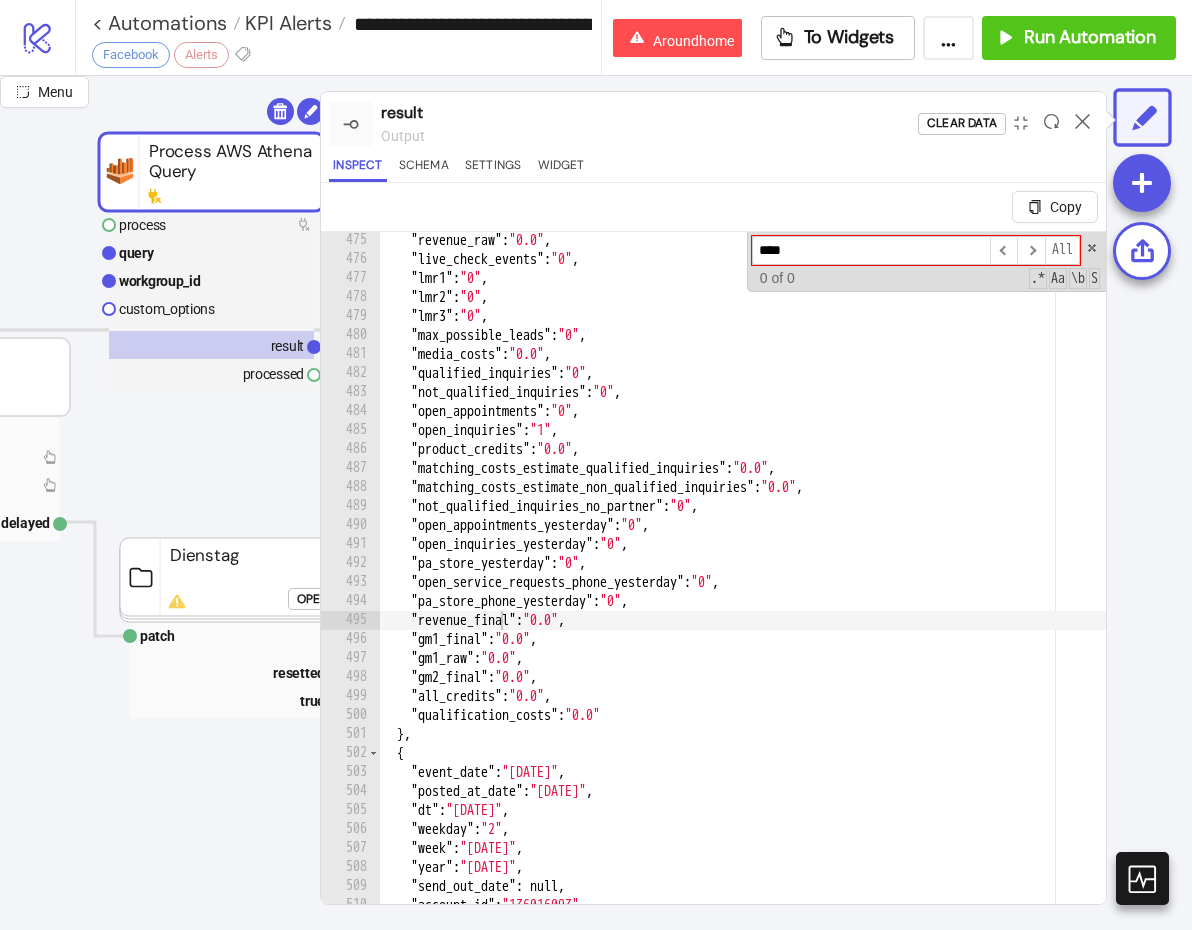 type 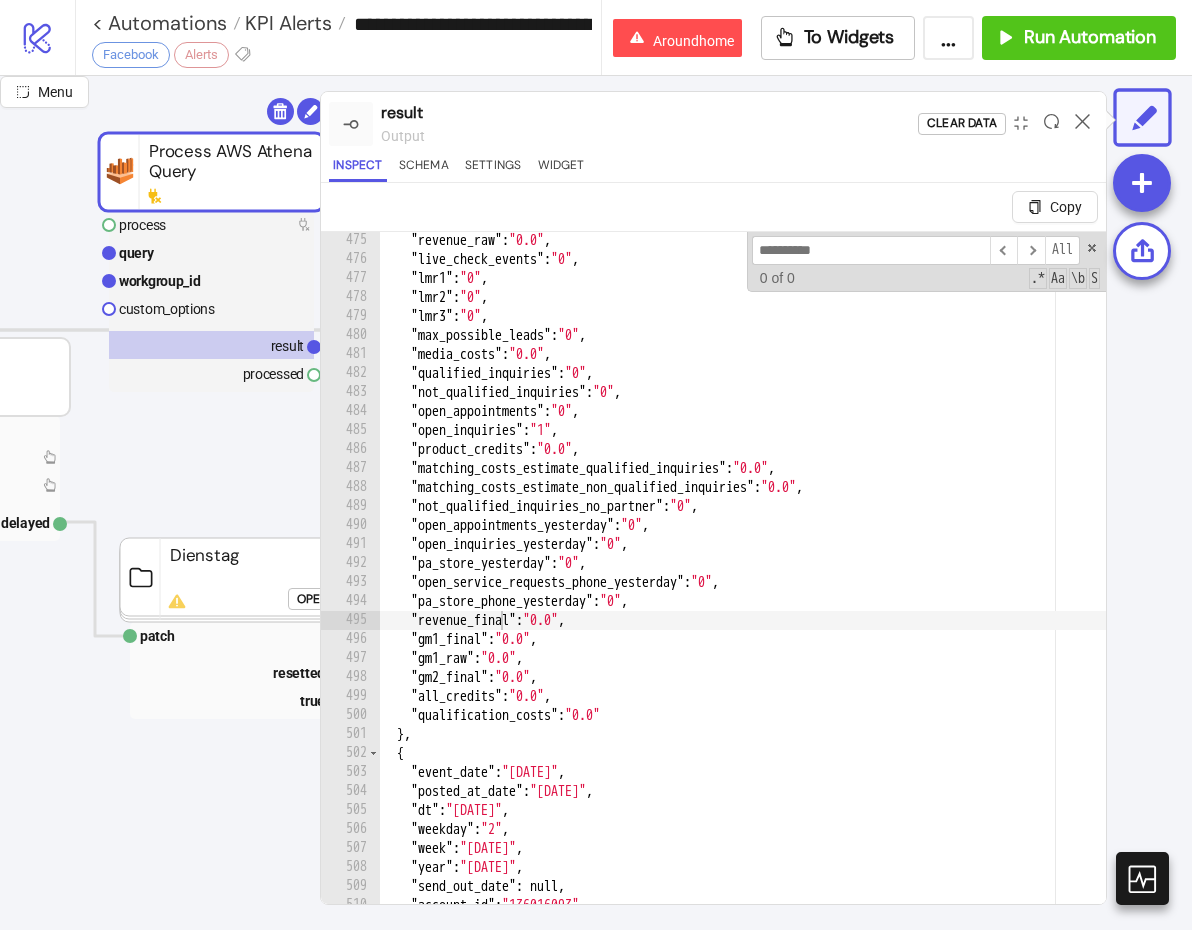 type on "**********" 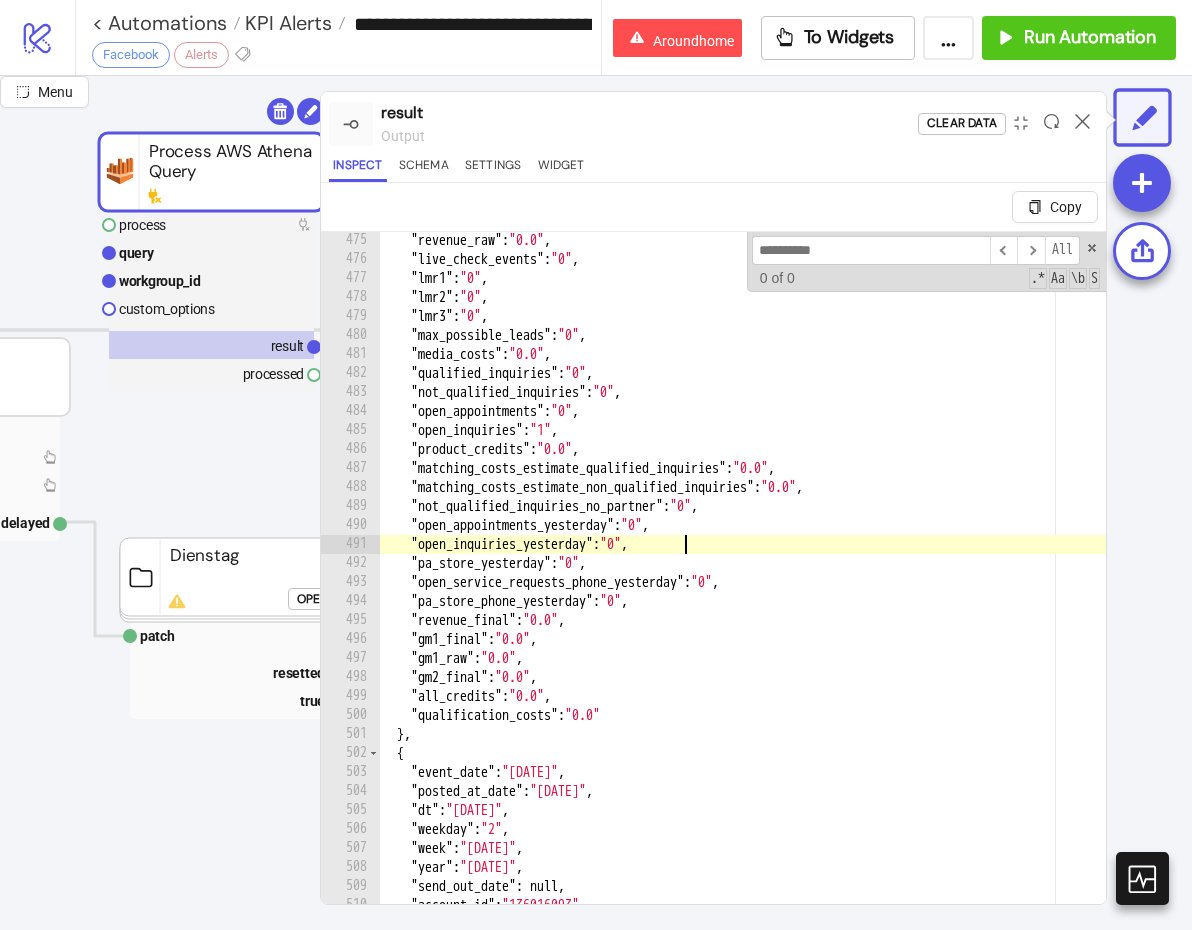click on ""revenue_raw" :  "0.0" ,      "live_check_events" :  "0" ,      "lmr1" :  "0" ,      "lmr2" :  "0" ,      "lmr3" :  "0" ,      "max_possible_leads" :  "0" ,      "media_costs" :  "0.0" ,      "qualified_inquiries" :  "0" ,      "not_qualified_inquiries" :  "0" ,      "open_appointments" :  "0" ,      "open_inquiries" :  "1" ,      "product_credits" :  "0.0" ,      "matching_costs_estimate_qualified_inquiries" :  "0.0" ,      "matching_costs_estimate_non_qualified_inquiries" :  "0.0" ,      "not_qualified_inquiries_no_partner" :  "0" ,      "open_appointments_yesterday" :  "0" ,      "open_inquiries_yesterday" :  "0" ,      "pa_store_yesterday" :  "0" ,      "open_service_requests_phone_yesterday" :  "0" ,      "pa_store_phone_yesterday" :  "0" ,      "revenue_final" :  "0.0" ,      "gm1_final" :  "0.0" ,      "gm1_raw" :  "0.0" ,      "gm2_final" :  "0.0" ,      "all_credits" :  "0.0" ,      "qualification_costs" :  "0.0"    } ,    {      "event_date" :  "[DATE]" ,      "posted_at_date" :  ,      :" at bounding box center [742, 610] 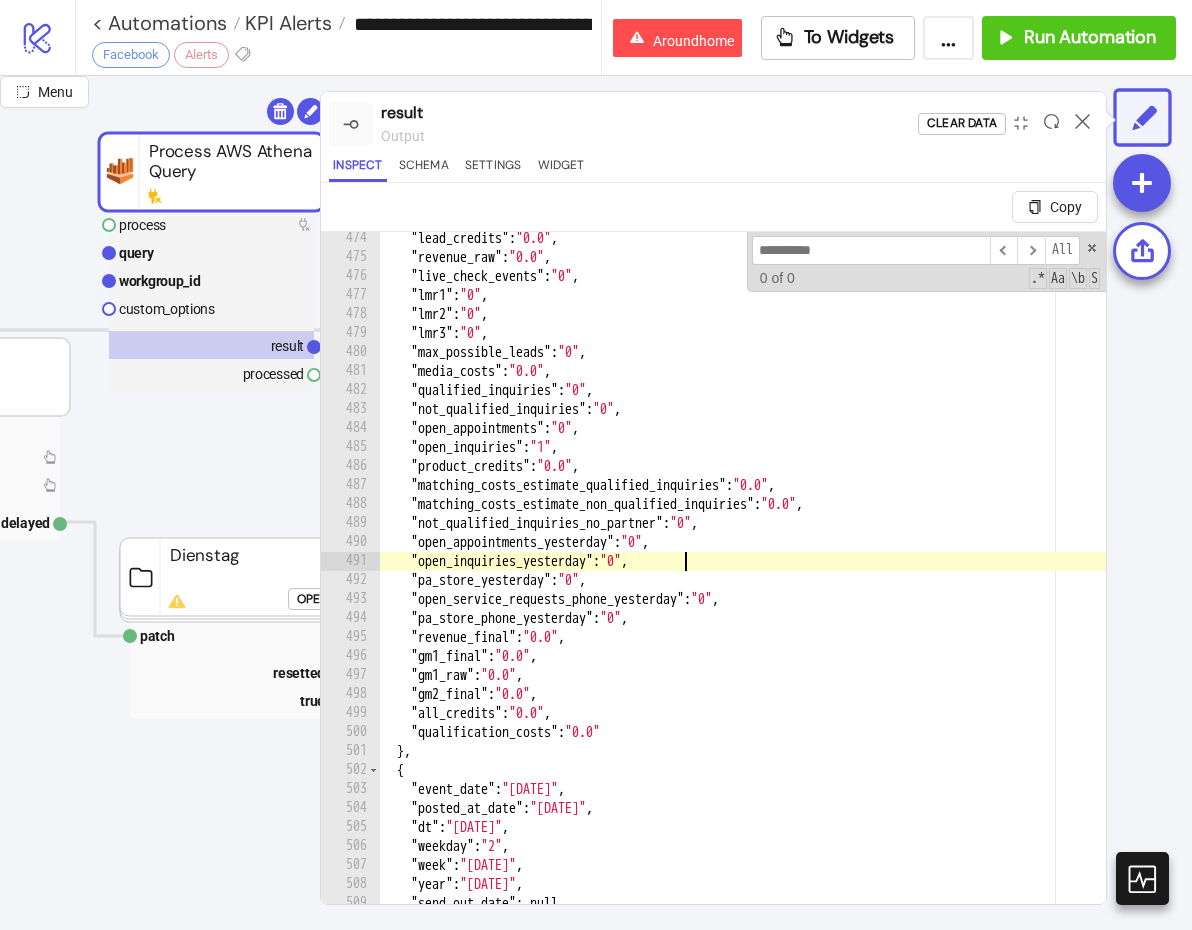 scroll, scrollTop: 8991, scrollLeft: 0, axis: vertical 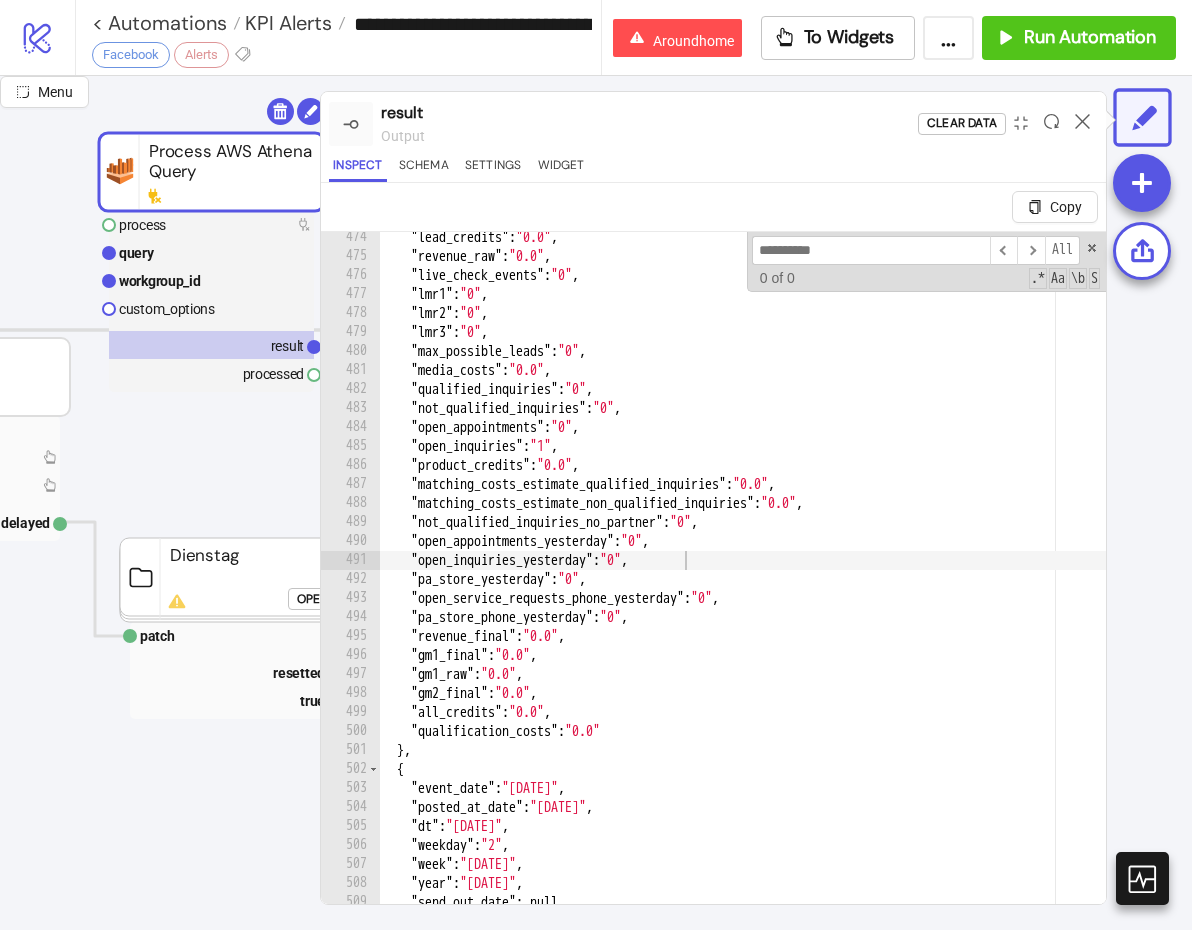 click at bounding box center [871, 250] 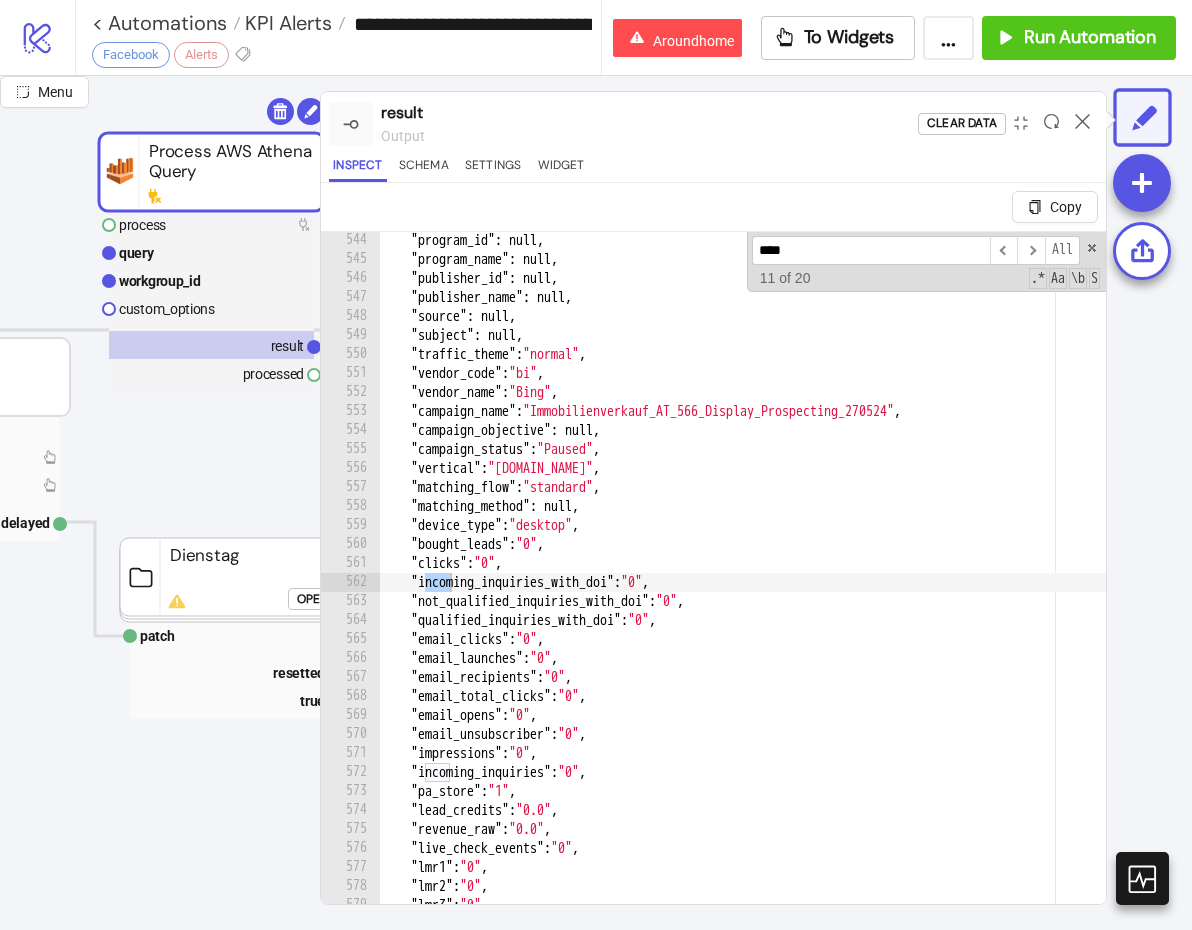 scroll, scrollTop: 10318, scrollLeft: 0, axis: vertical 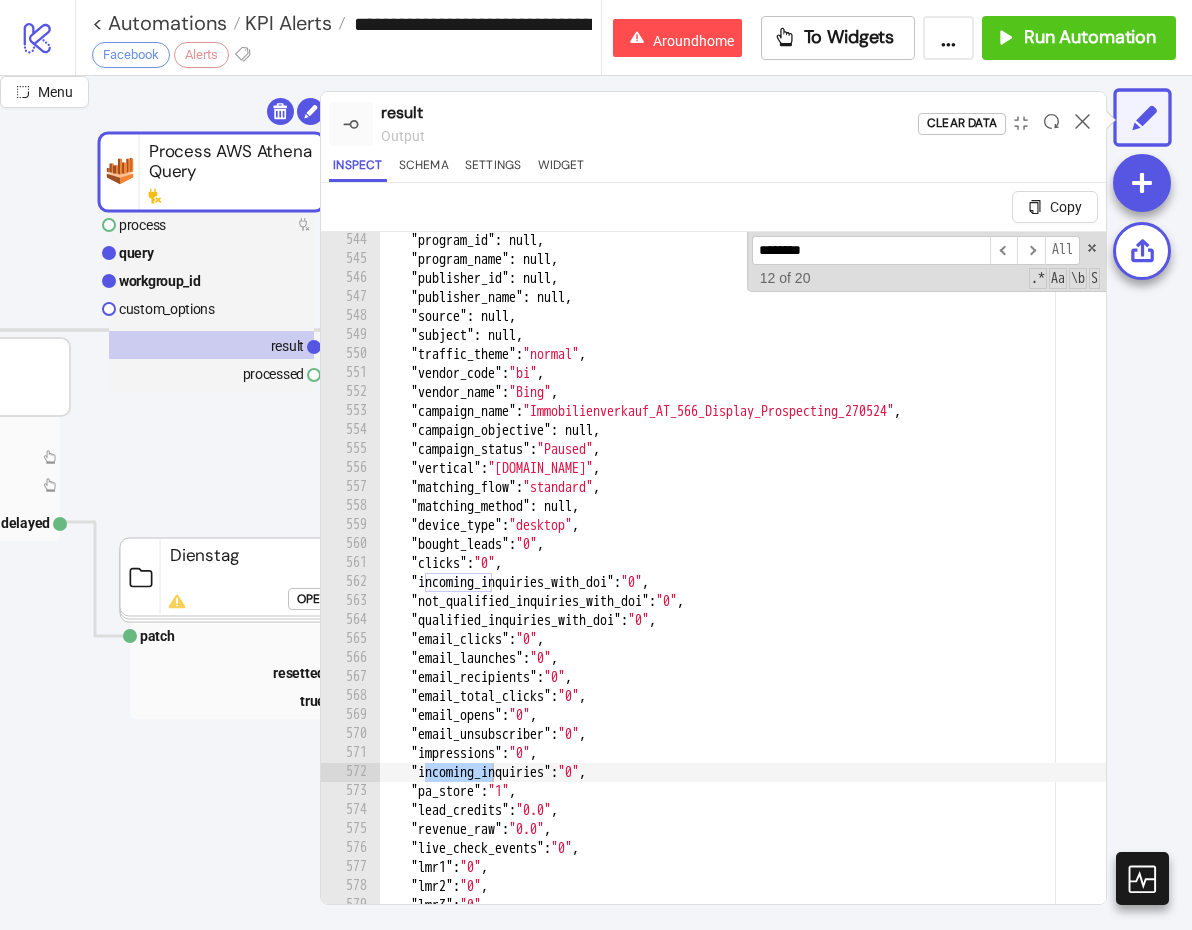 type on "********" 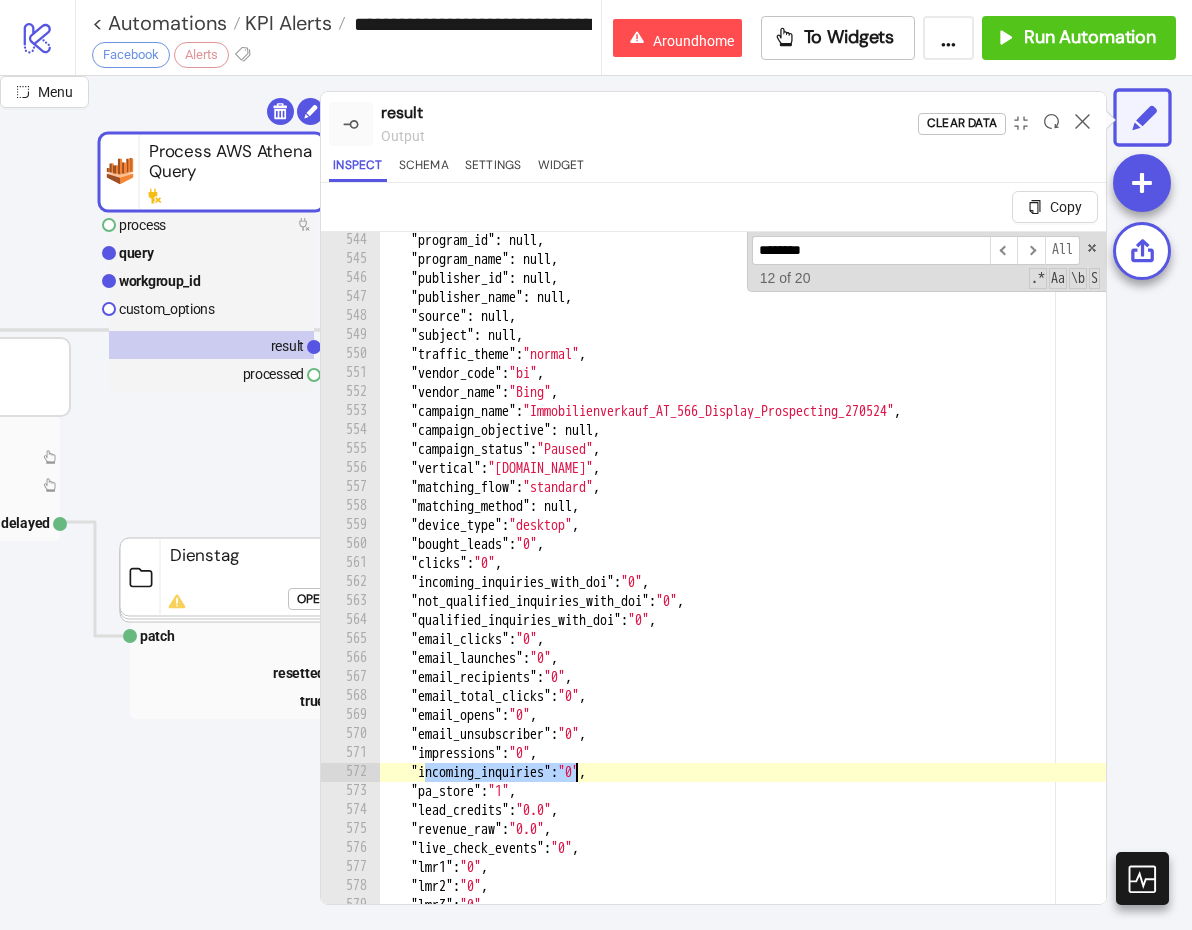 click on ""program_id" : null ,      "program_name" : null ,      "publisher_id" : null ,      "publisher_name" : null ,      "source" : null ,      "subject" : null ,      "traffic_theme" :  "normal" ,      "vendor_code" :  "bi" ,      "vendor_name" :  "Bing" ,      "campaign_name" :  "Immobilienverkauf_AT_566_Display_Prospecting_270524" ,      "campaign_objective" : null ,      "campaign_status" :  "Paused" ,      "vertical" :  "[DOMAIN_NAME]" ,      "matching_flow" :  "standard" ,      "matching_method" : null ,      "device_type" :  "desktop" ,      "bought_leads" :  "0" ,      "clicks" :  "0" ,      "incoming_inquiries_with_doi" :  "0" ,      "not_qualified_inquiries_with_doi" :  "0" ,      "qualified_inquiries_with_doi" :  "0" ,      "email_clicks" :  "0" ,      "email_launches" :  "0" ,      "email_recipients" :  "0" ,      "email_total_clicks" :  "0" ,      "email_opens" :  "0" ,      "email_unsubscriber" :  "0" ,      "impressions" :  "0" ,      "incoming_inquiries" :  "0" ,      :  "1" ," at bounding box center (742, 610) 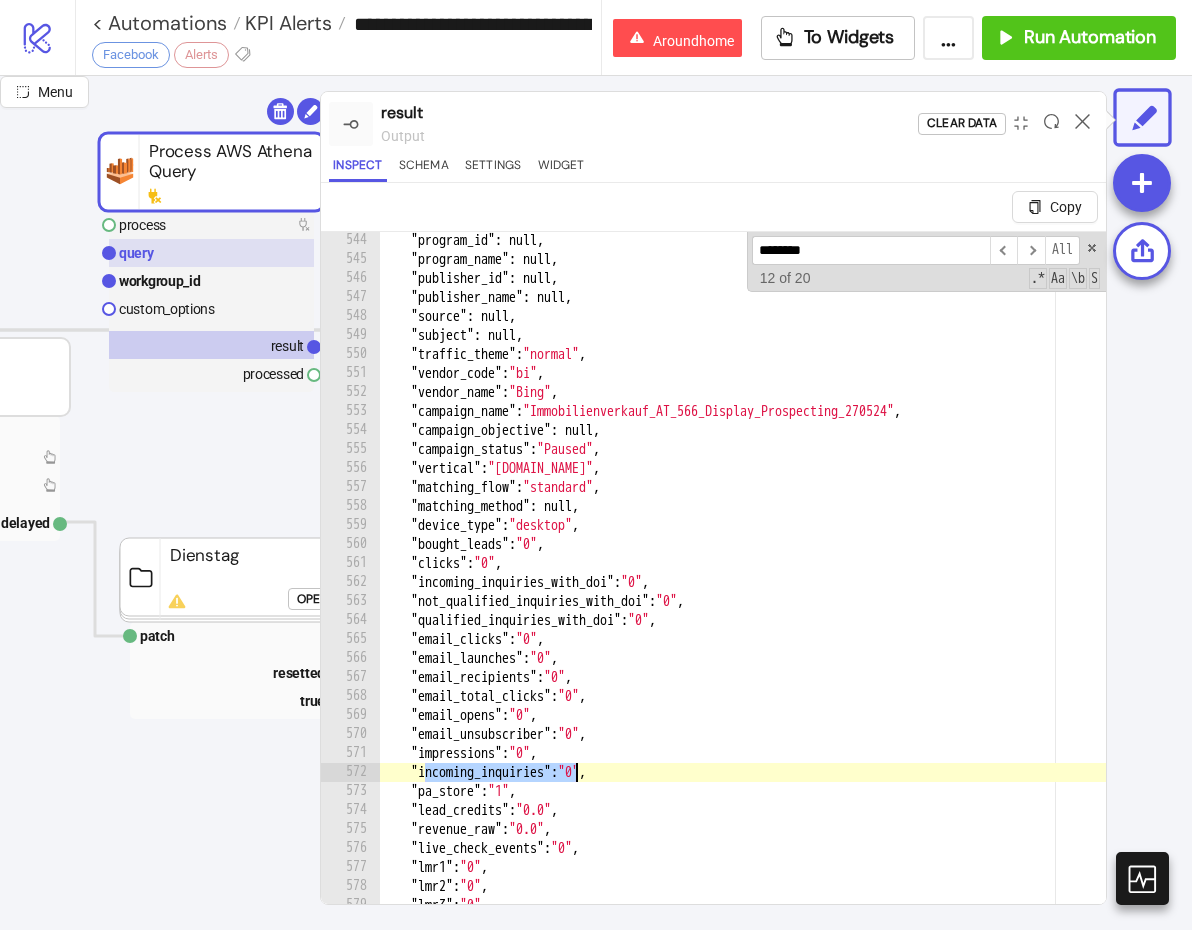click 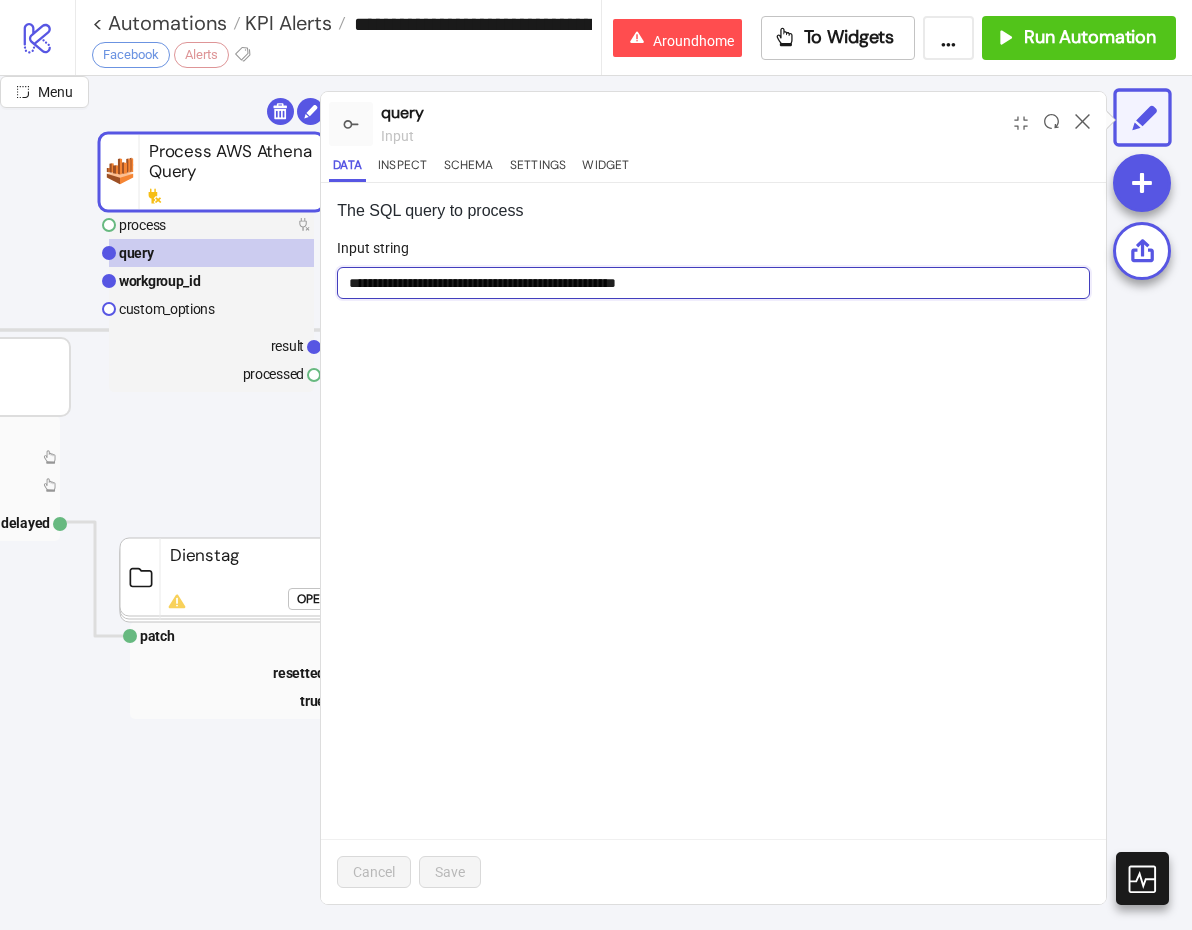 click on "**********" at bounding box center (713, 283) 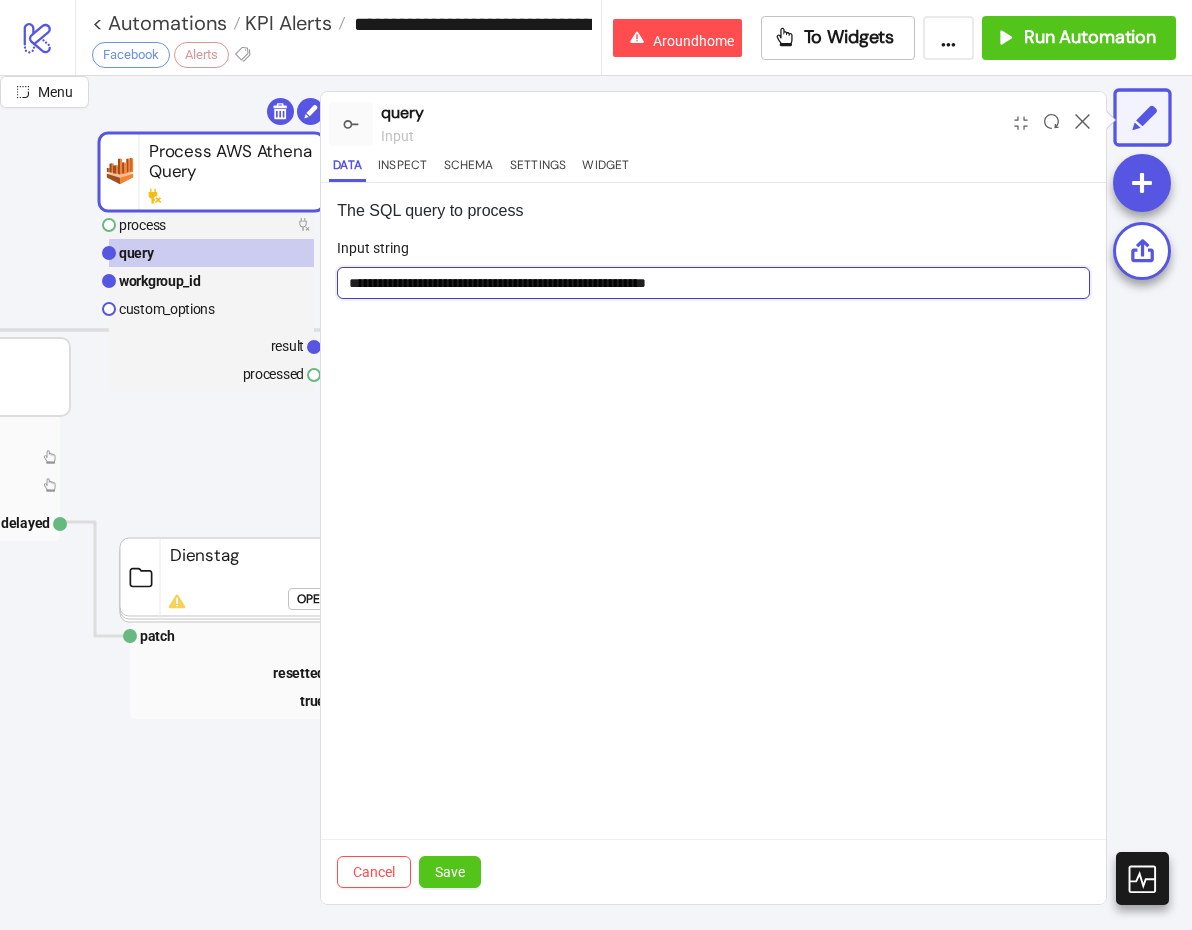 paste on "**********" 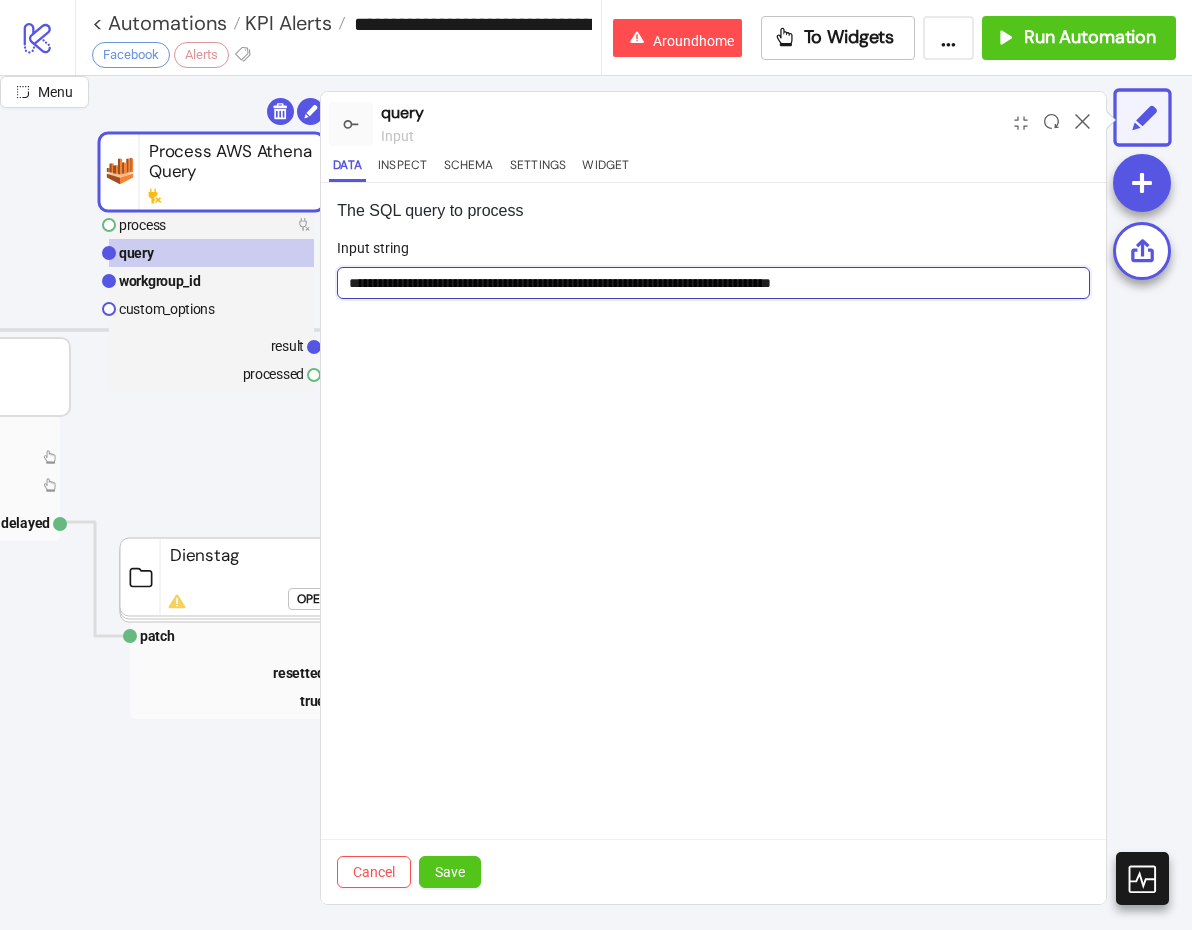 type on "**********" 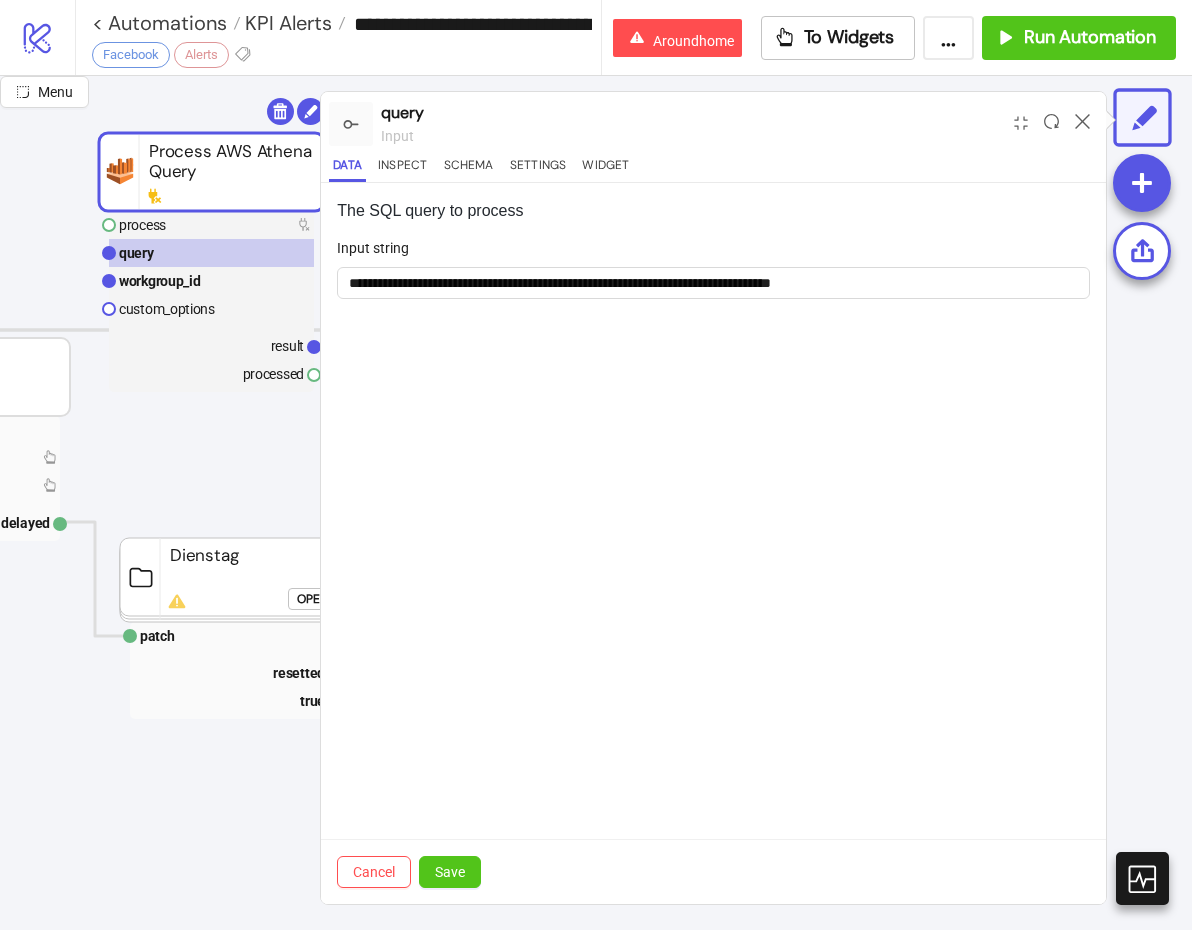 click on "Cancel Save" at bounding box center (713, 871) 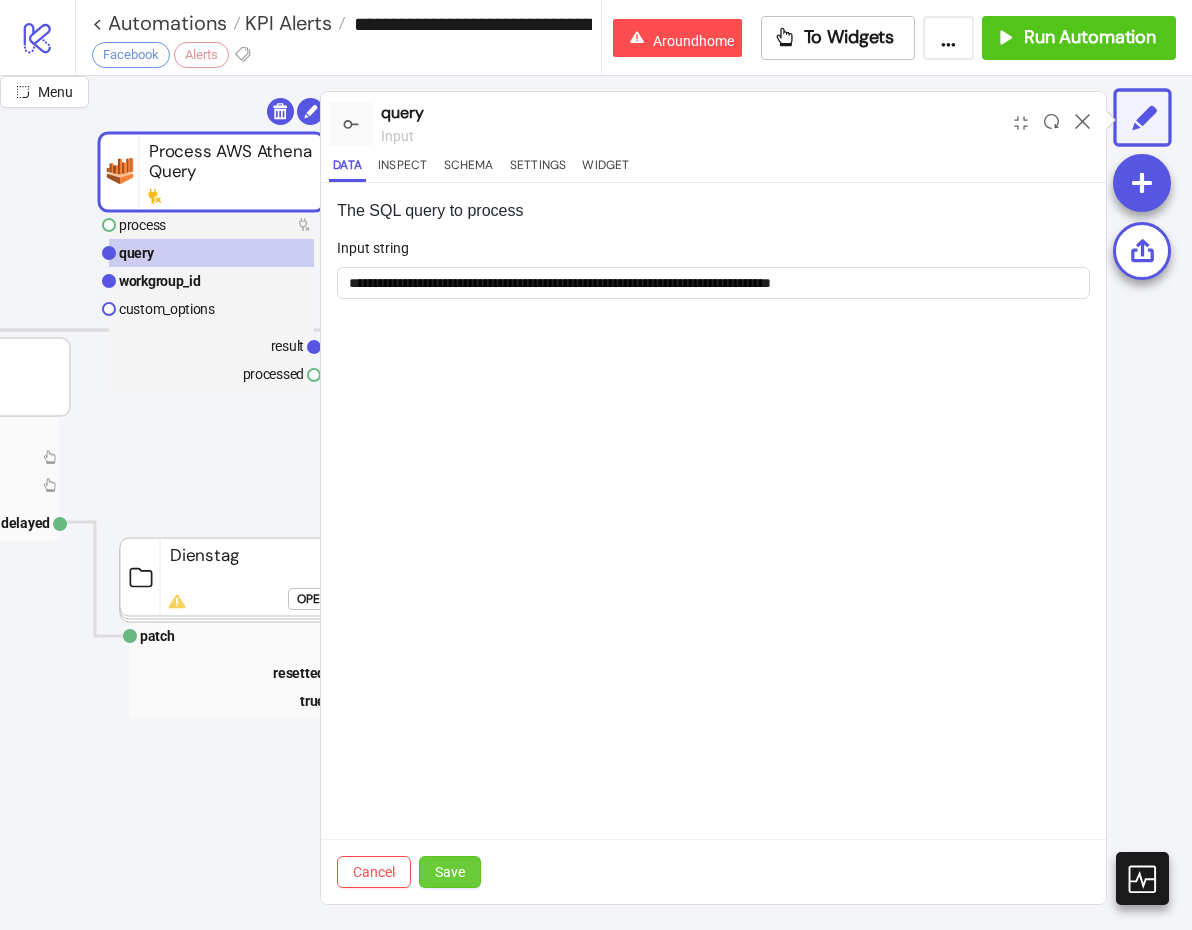 click on "Save" at bounding box center [450, 872] 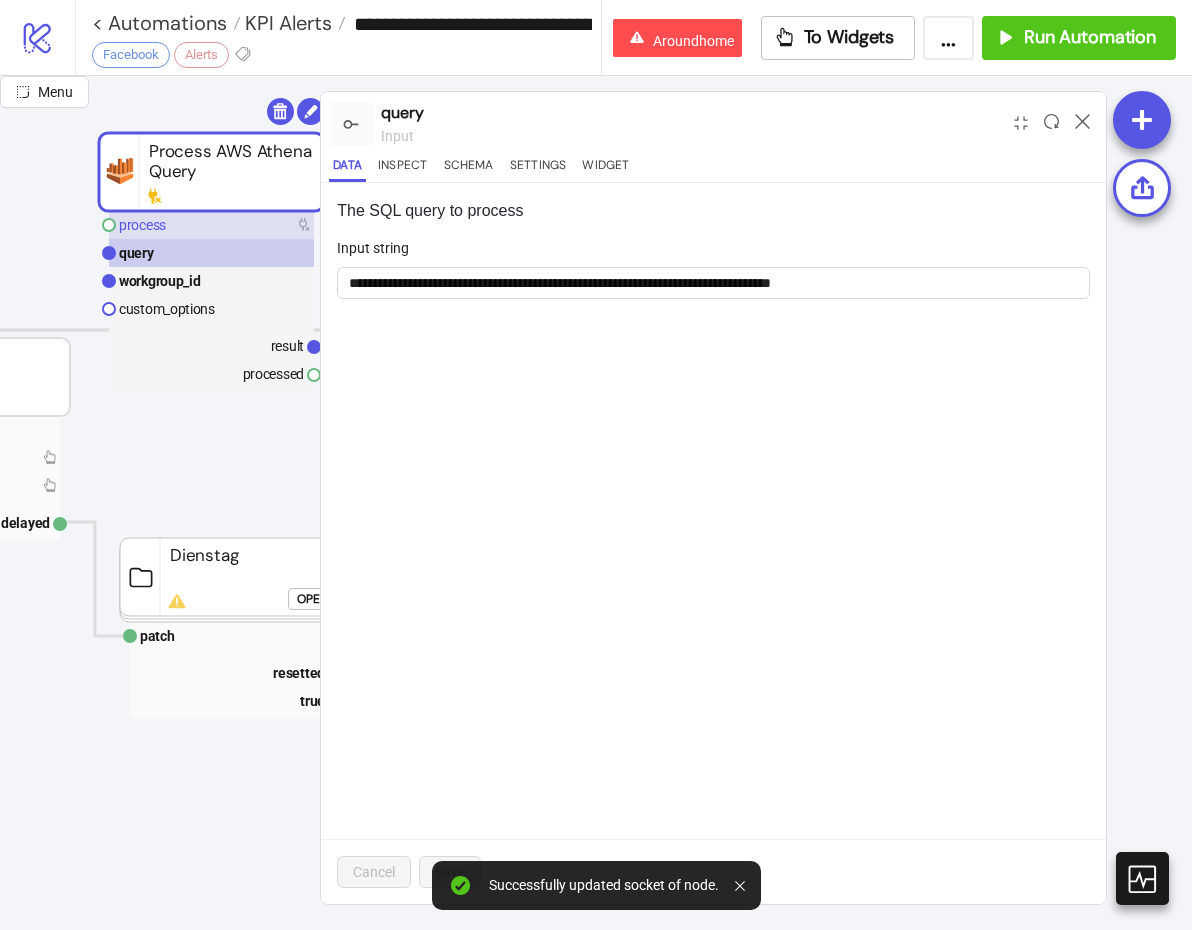 click 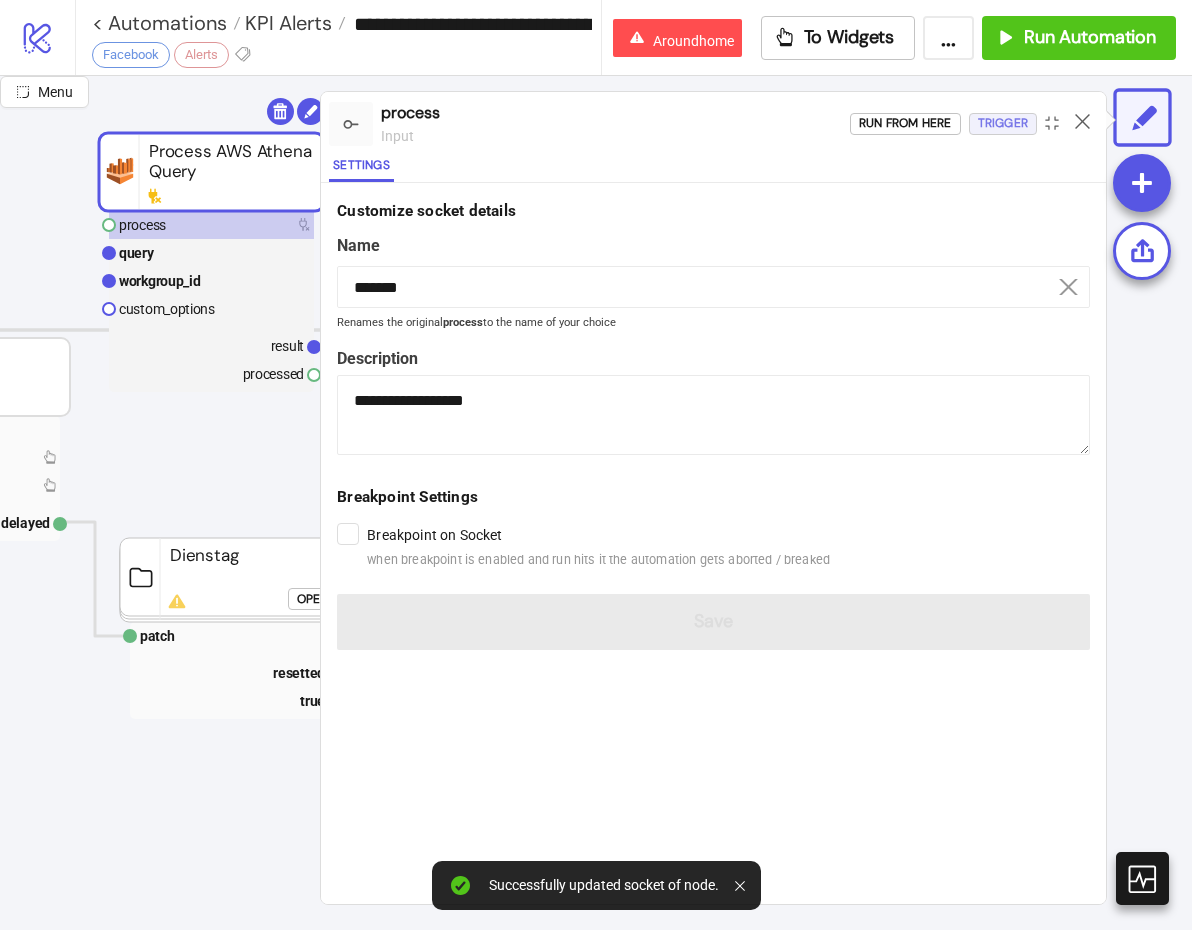 click on "Trigger" at bounding box center (1003, 123) 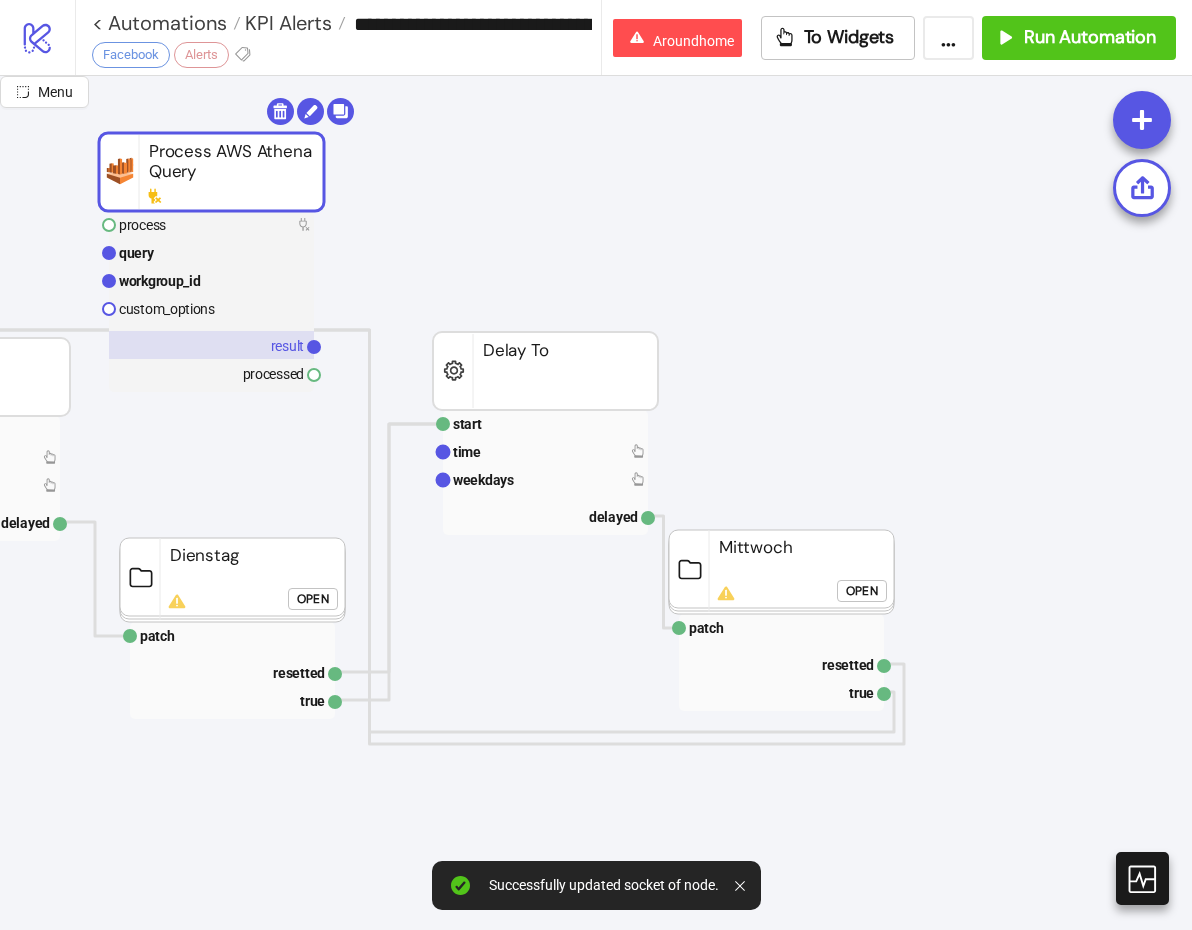 click 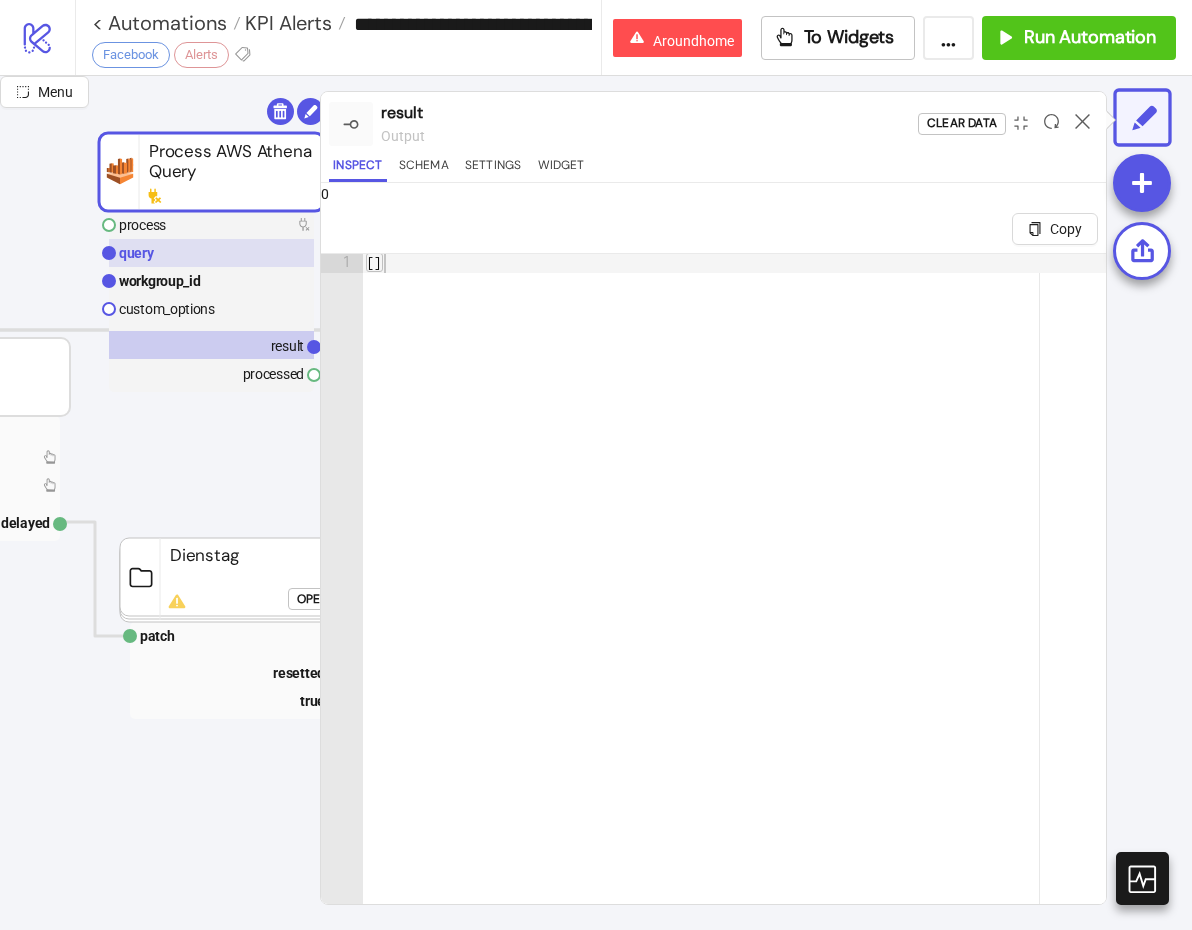 click 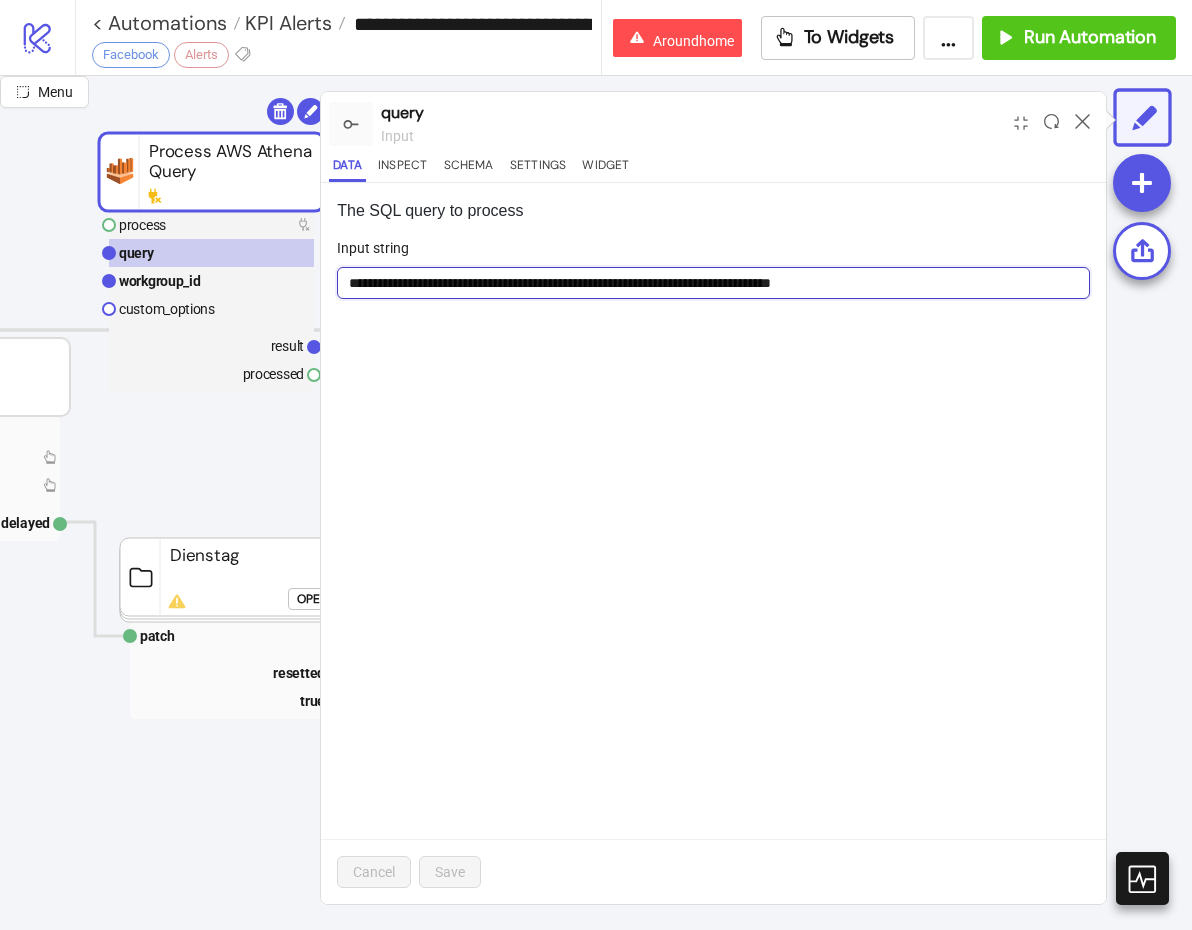 click on "**********" at bounding box center (713, 283) 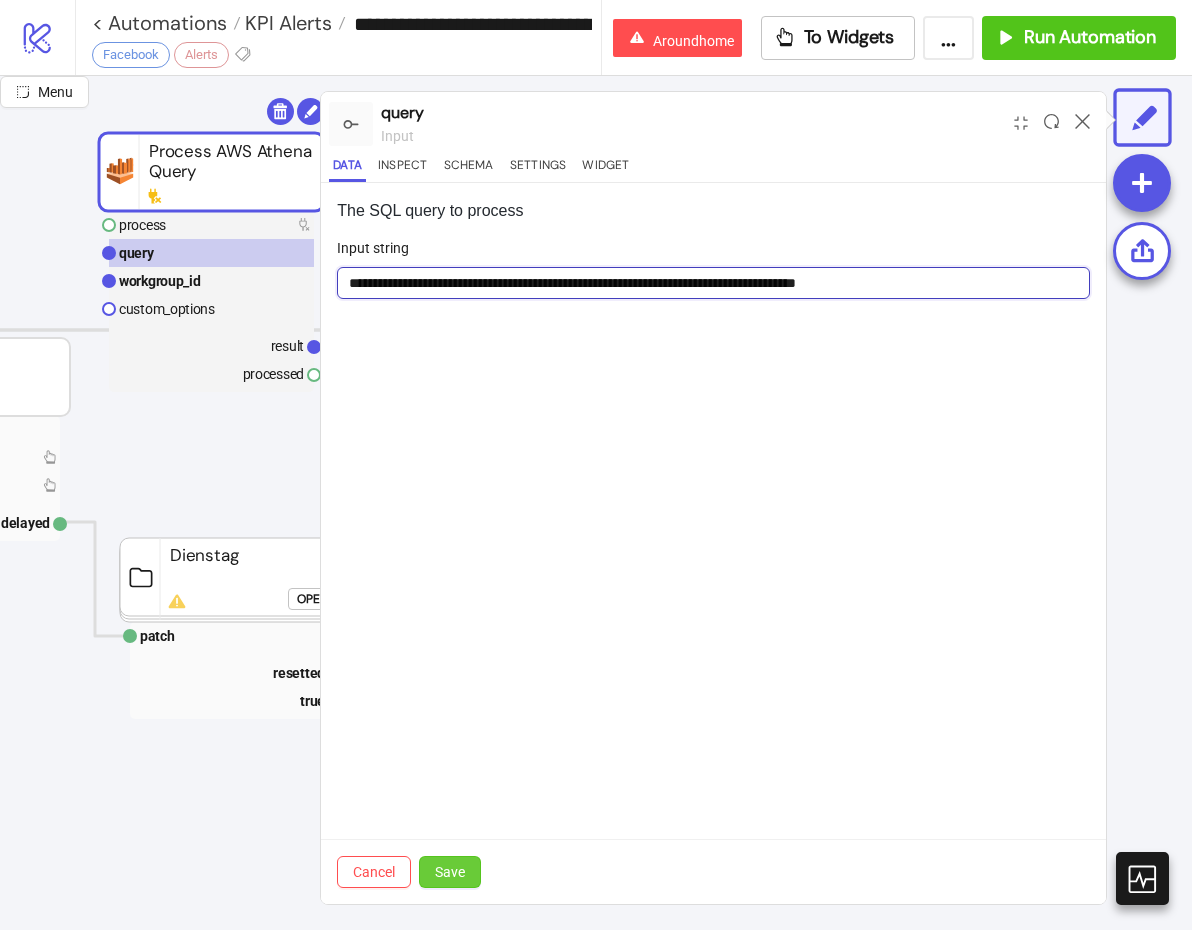 type on "**********" 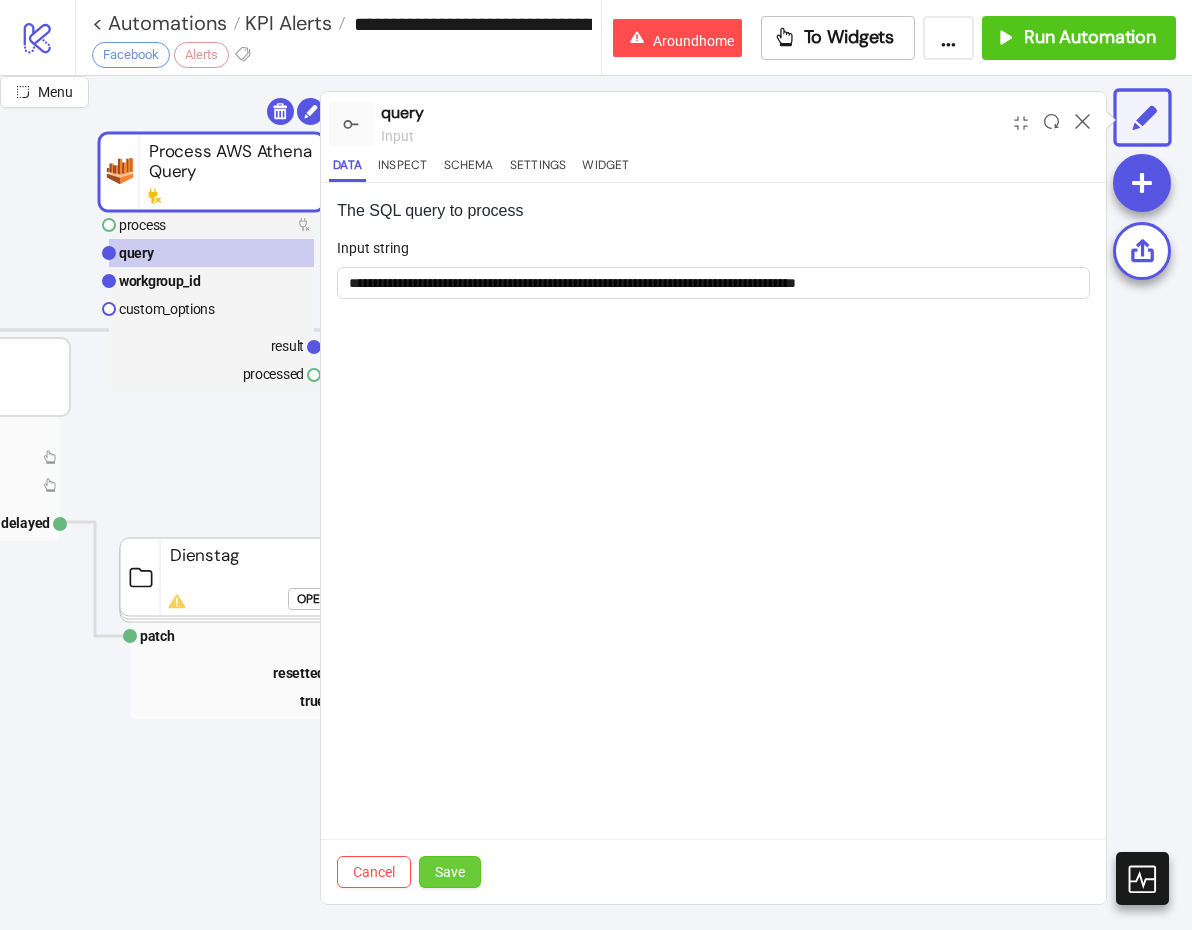 click on "Save" at bounding box center (450, 872) 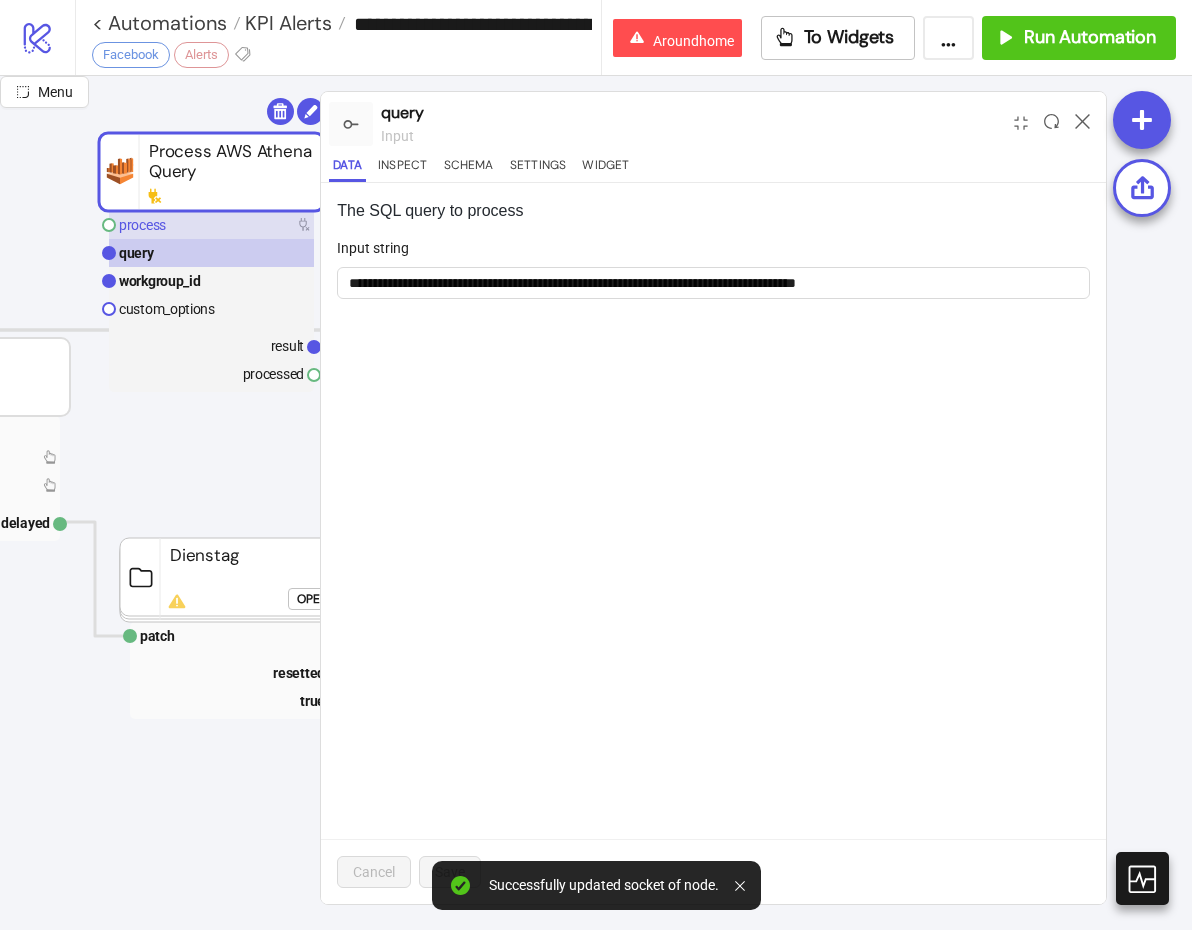 click 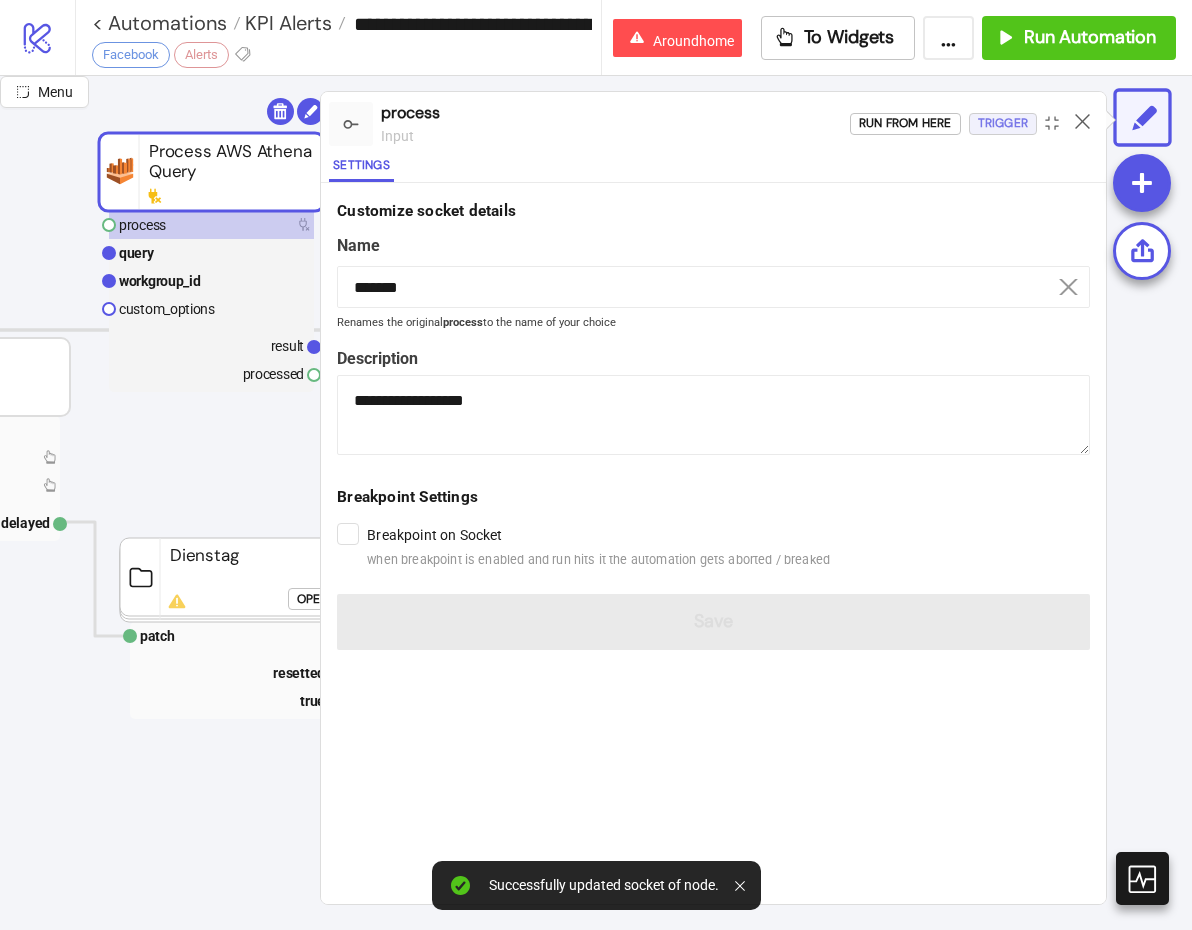 click on "Trigger" at bounding box center (1003, 123) 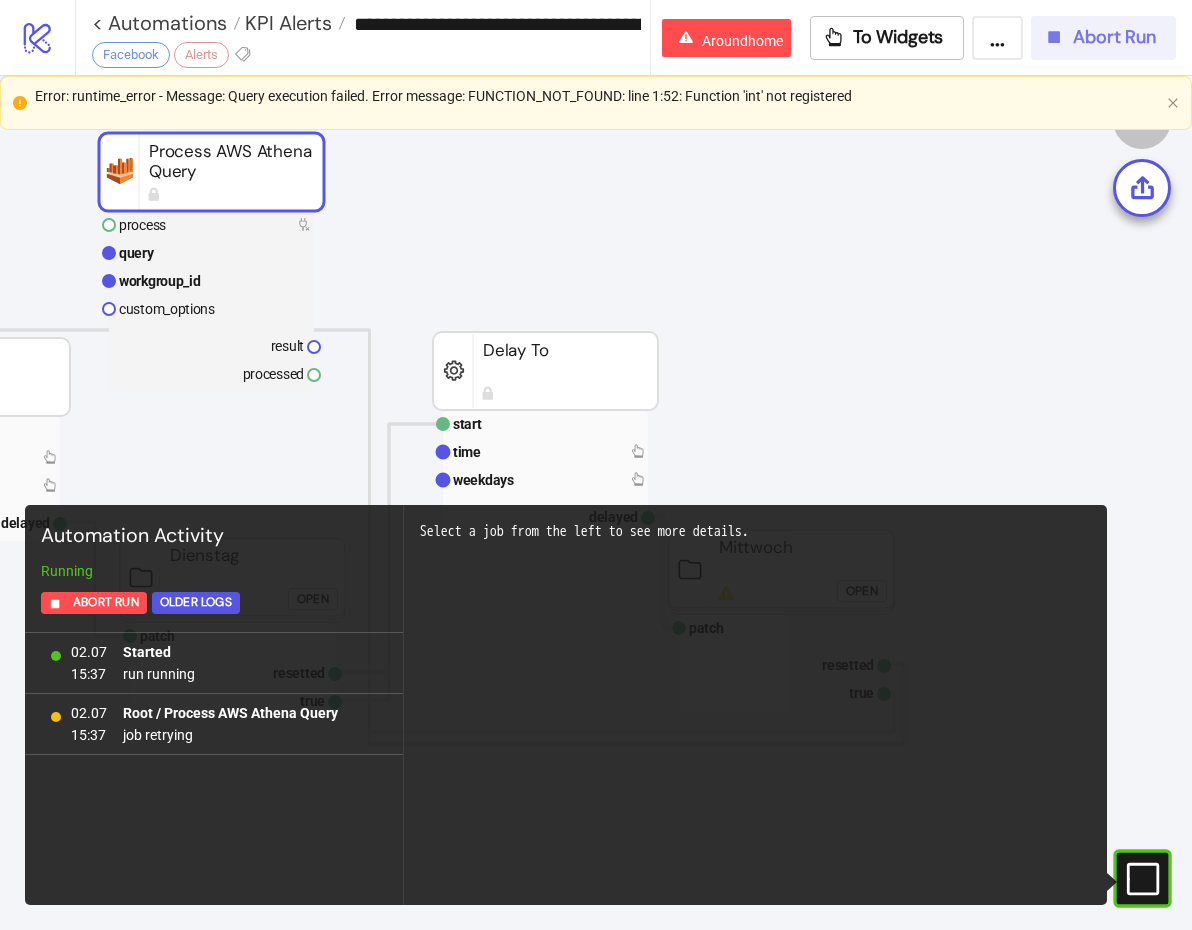 click on "Abort Run" at bounding box center [1103, 38] 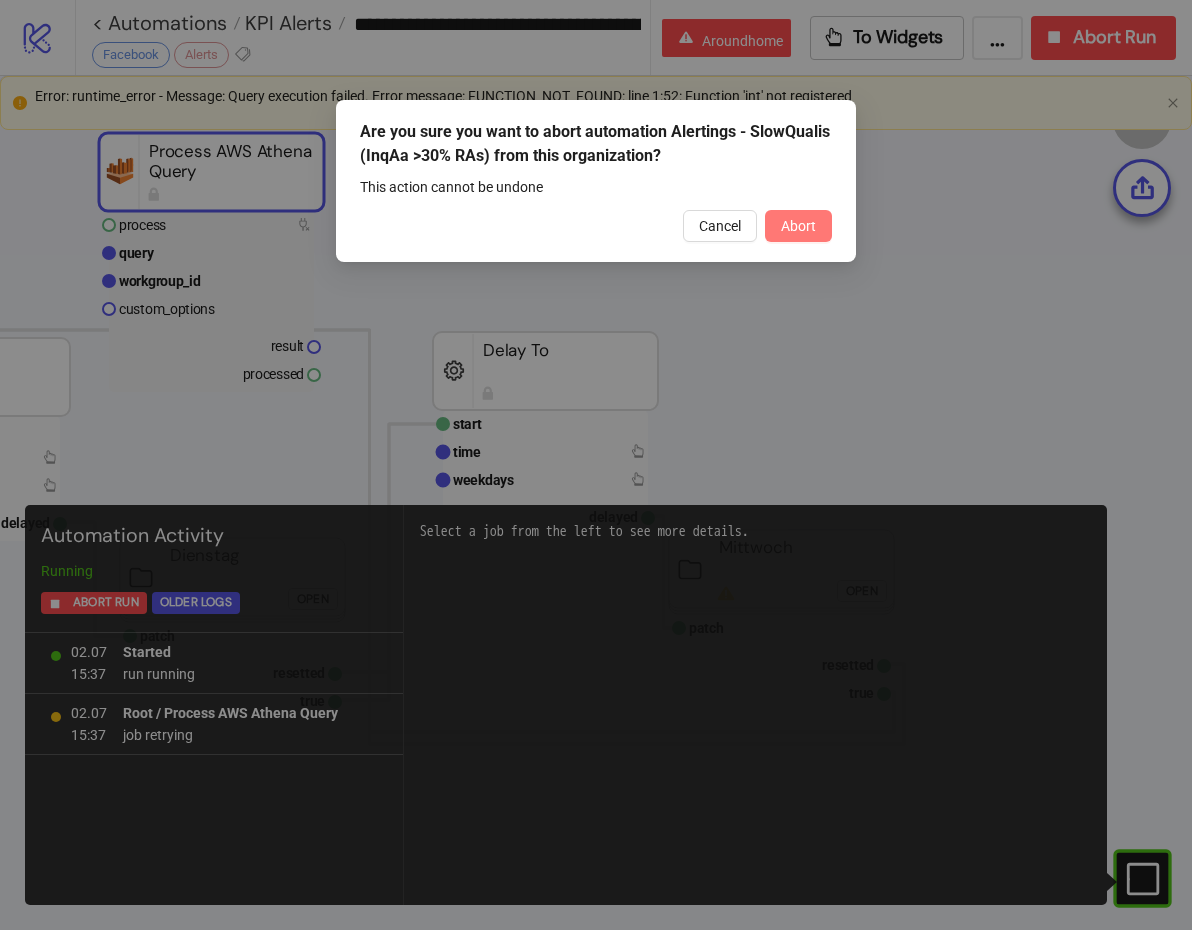 click on "Abort" at bounding box center [798, 226] 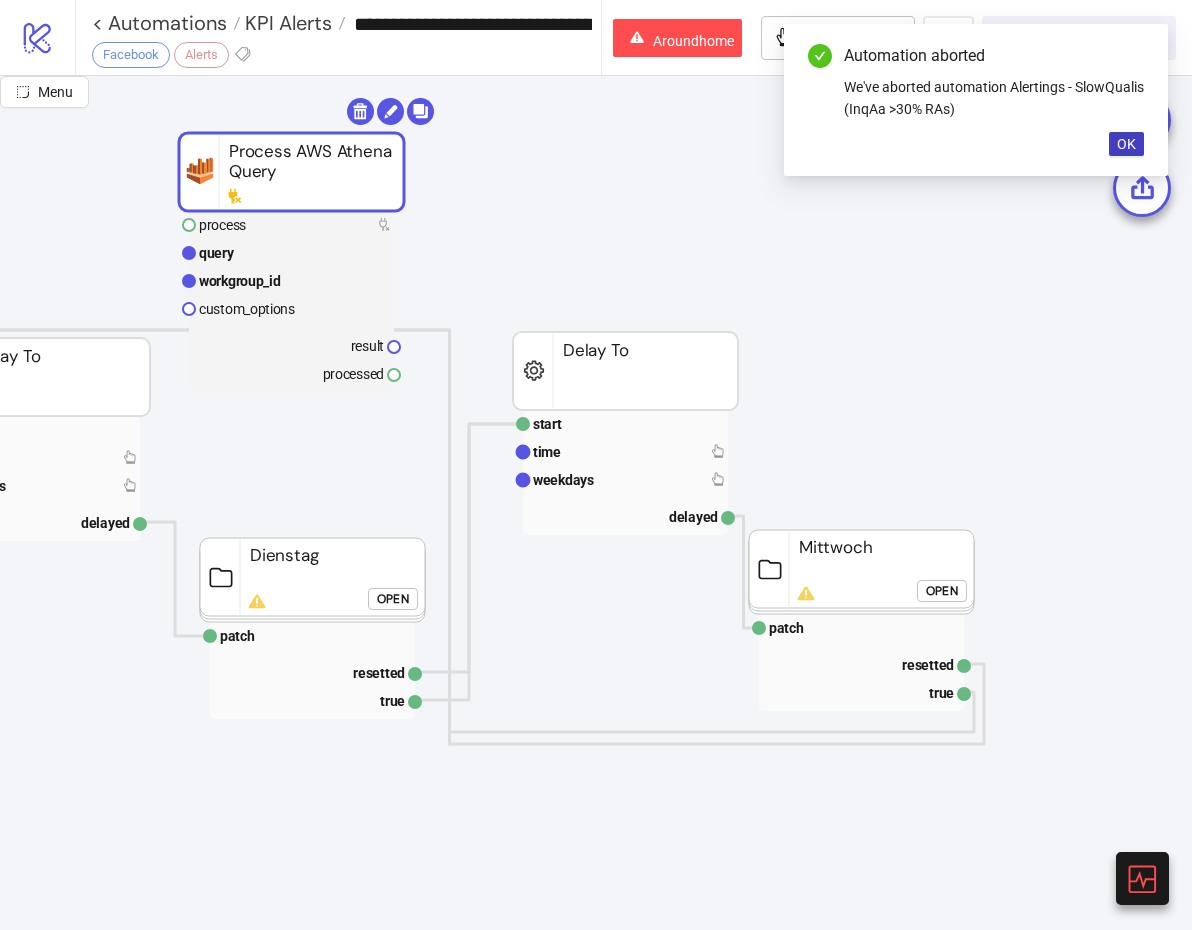 scroll, scrollTop: 0, scrollLeft: 202, axis: horizontal 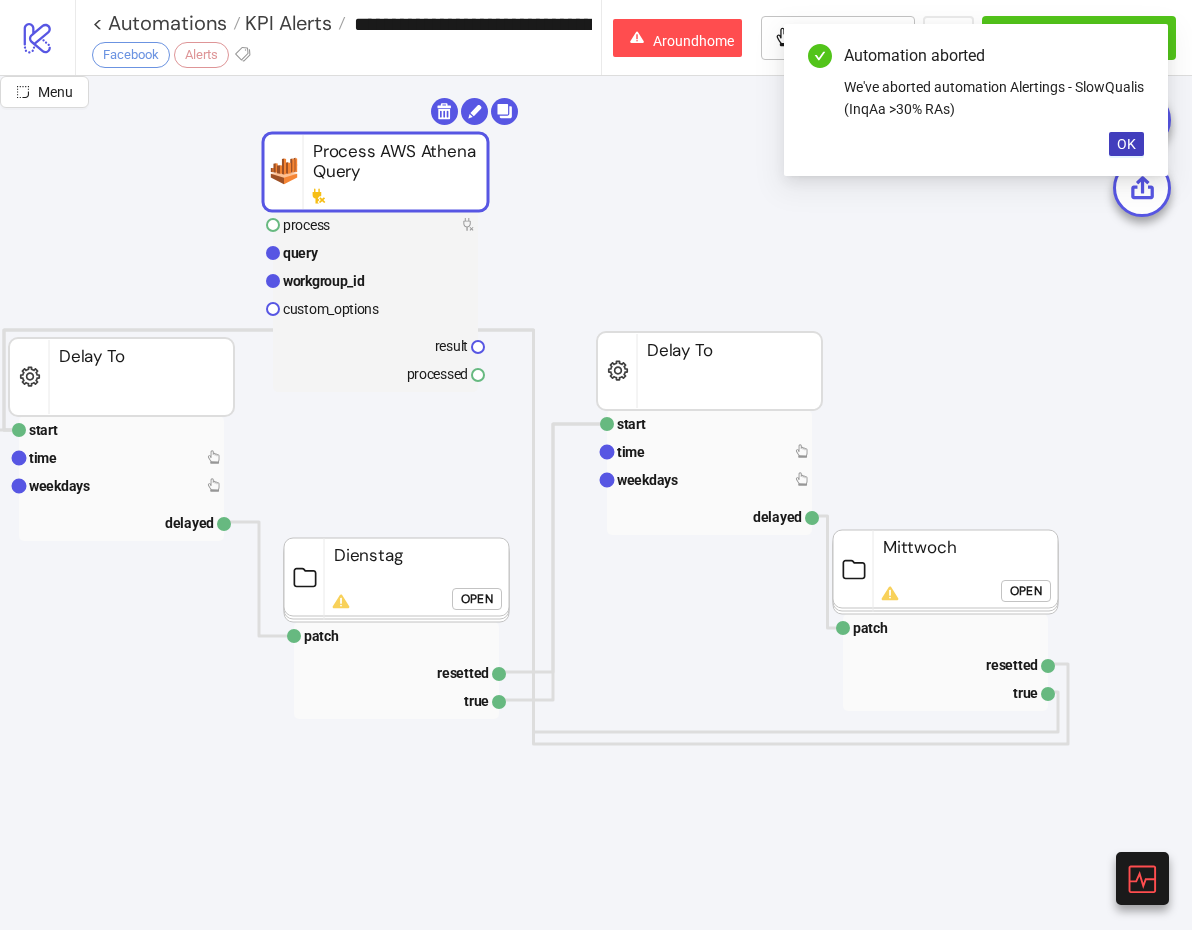 click on "Open" 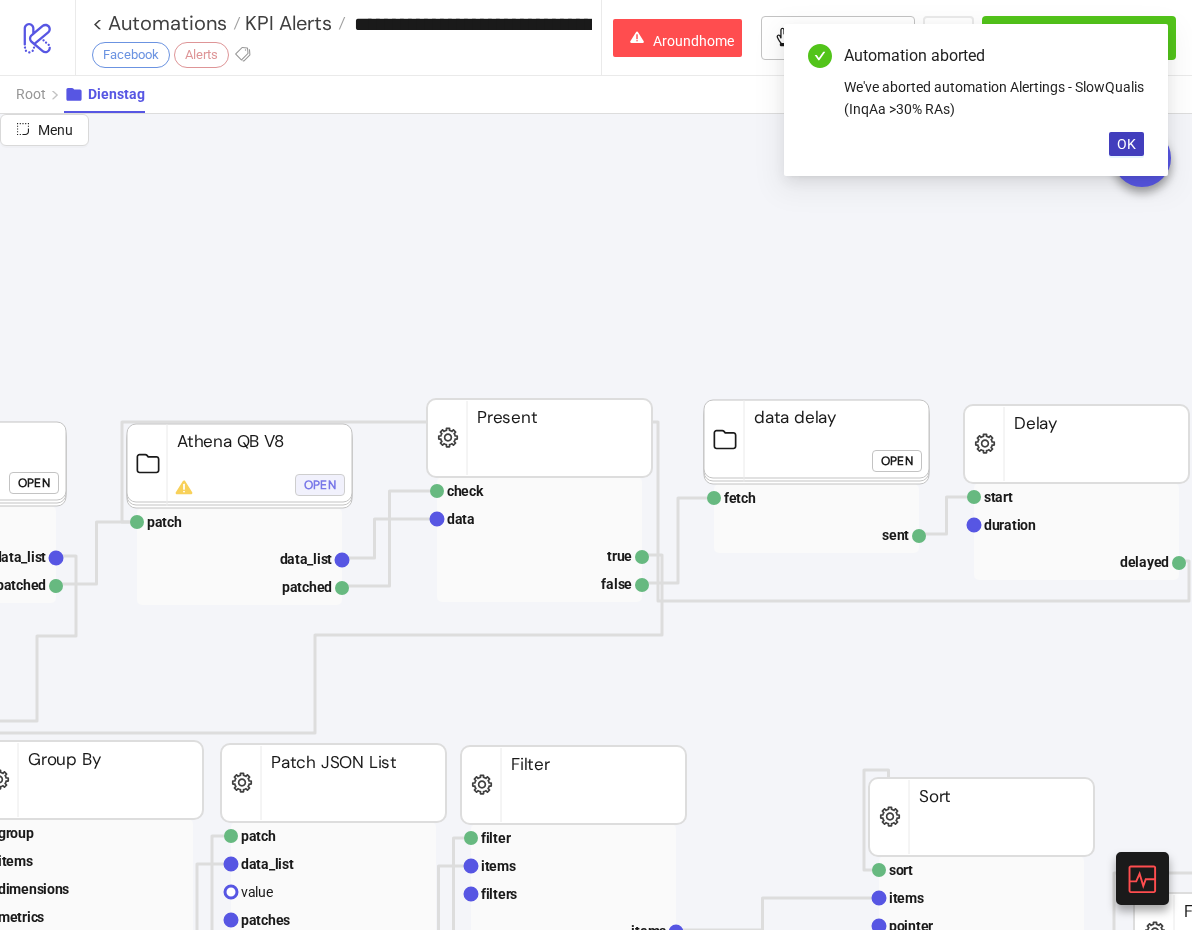click on "Open" 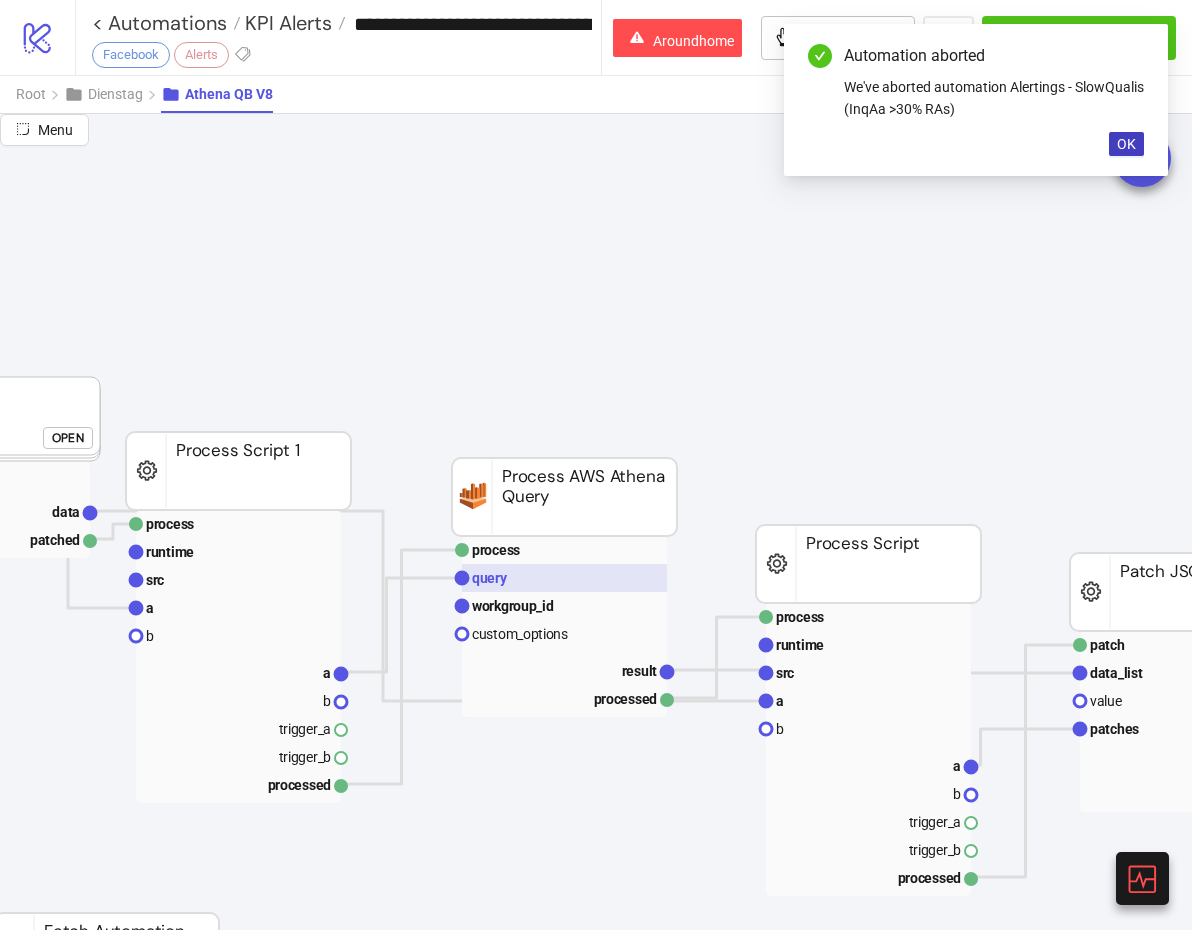 click 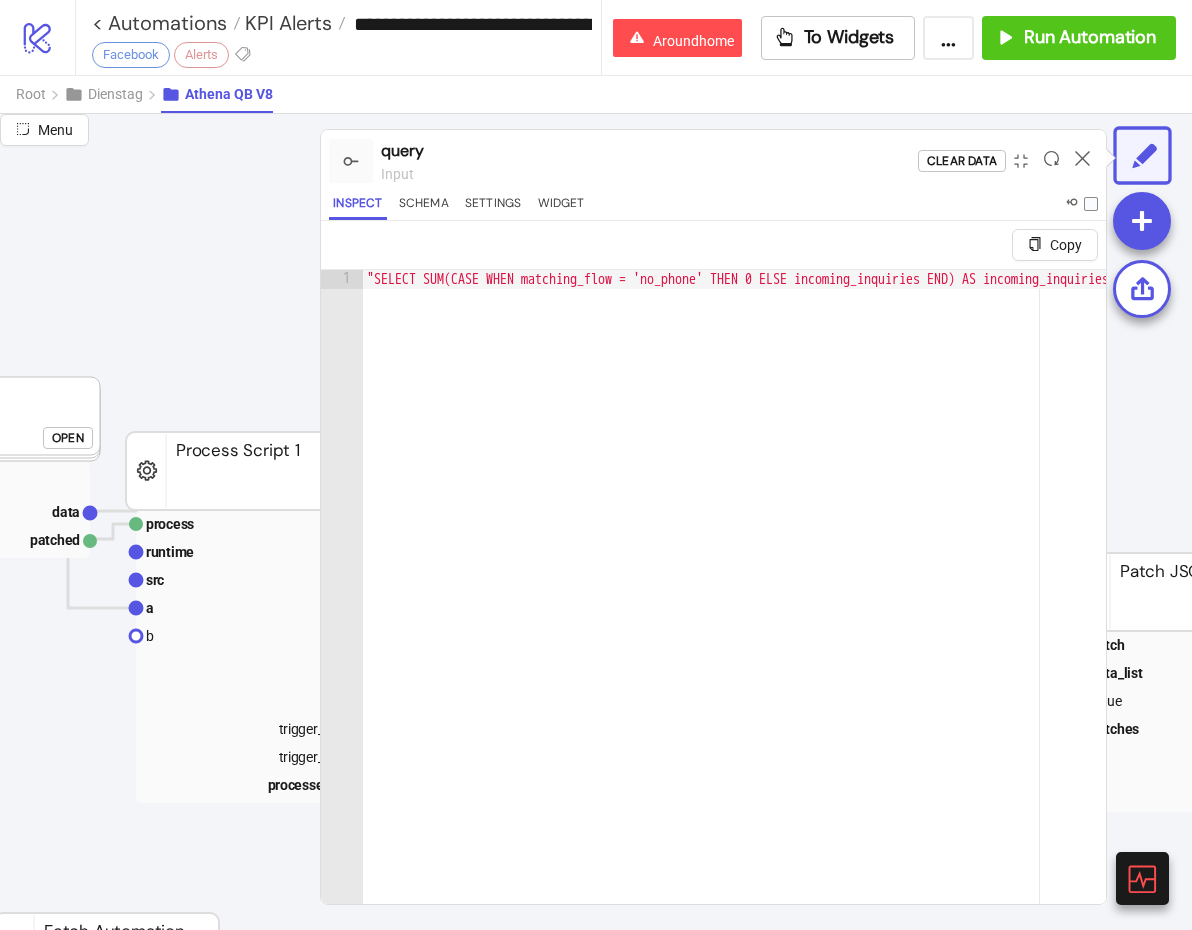 click on ""SELECT SUM(CASE WHEN matching_flow = 'no_phone' THEN 0 ELSE incoming_inquiries END) AS incoming_inquiries, product_name, SUM(CASE WHEN (date_diff('day', current_date, event_date) = -1) THEN open_inquiries - pa_store ELSE 0 END) AS inqQA, country_code, channel FROM kitchnio.kitchnio_marketing_ds WHERE CAST(posted_at_date AS DATE) BETWEEN date(current_date - interval '1' day) AND date(current_date - interval '1' day) AND channel in ('dis_social', 'dis_pn', 'dis_gdn', 'sea_non_brand', 'email_crm', 'email_extern', 'coop') GROUP BY product_name, country_code, channel"" at bounding box center (2761, 630) 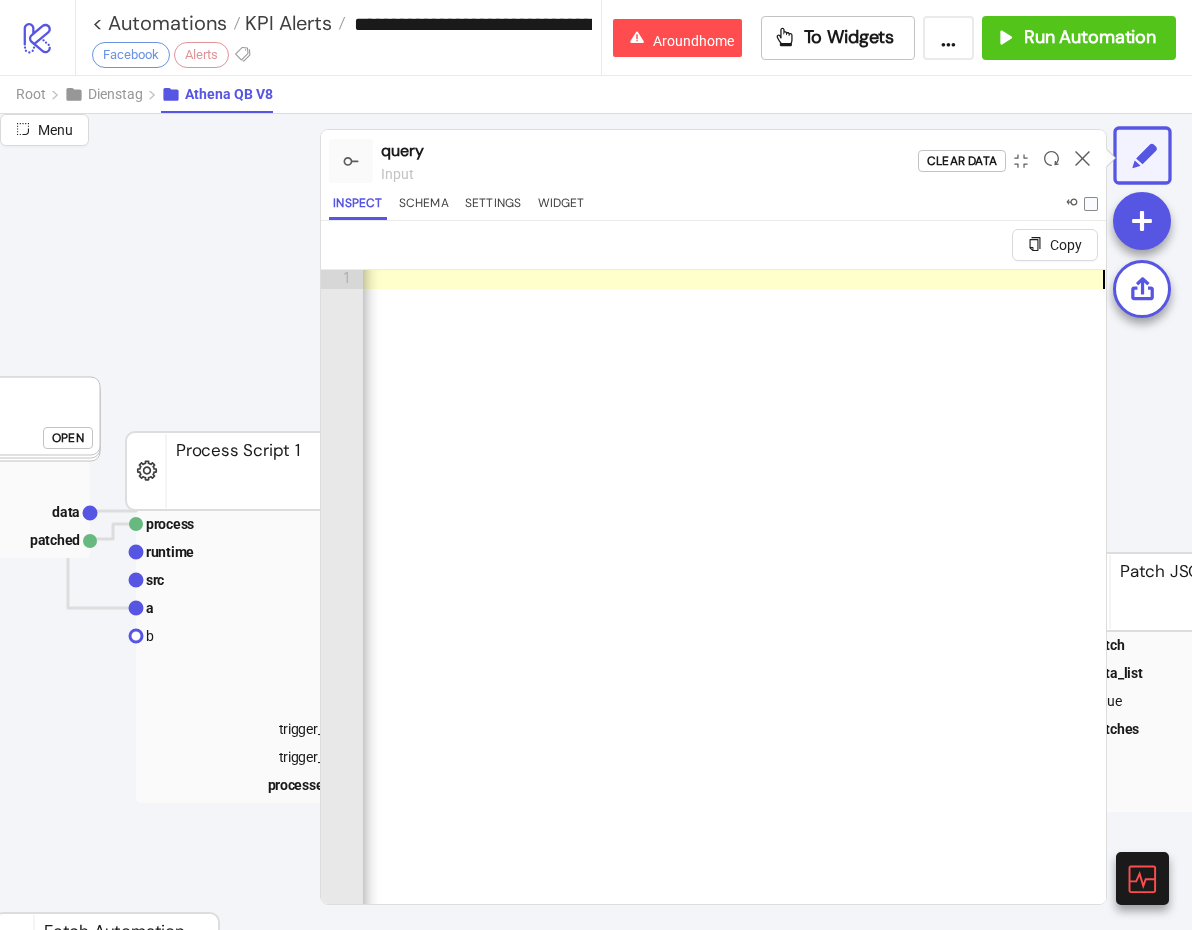 type on "**********" 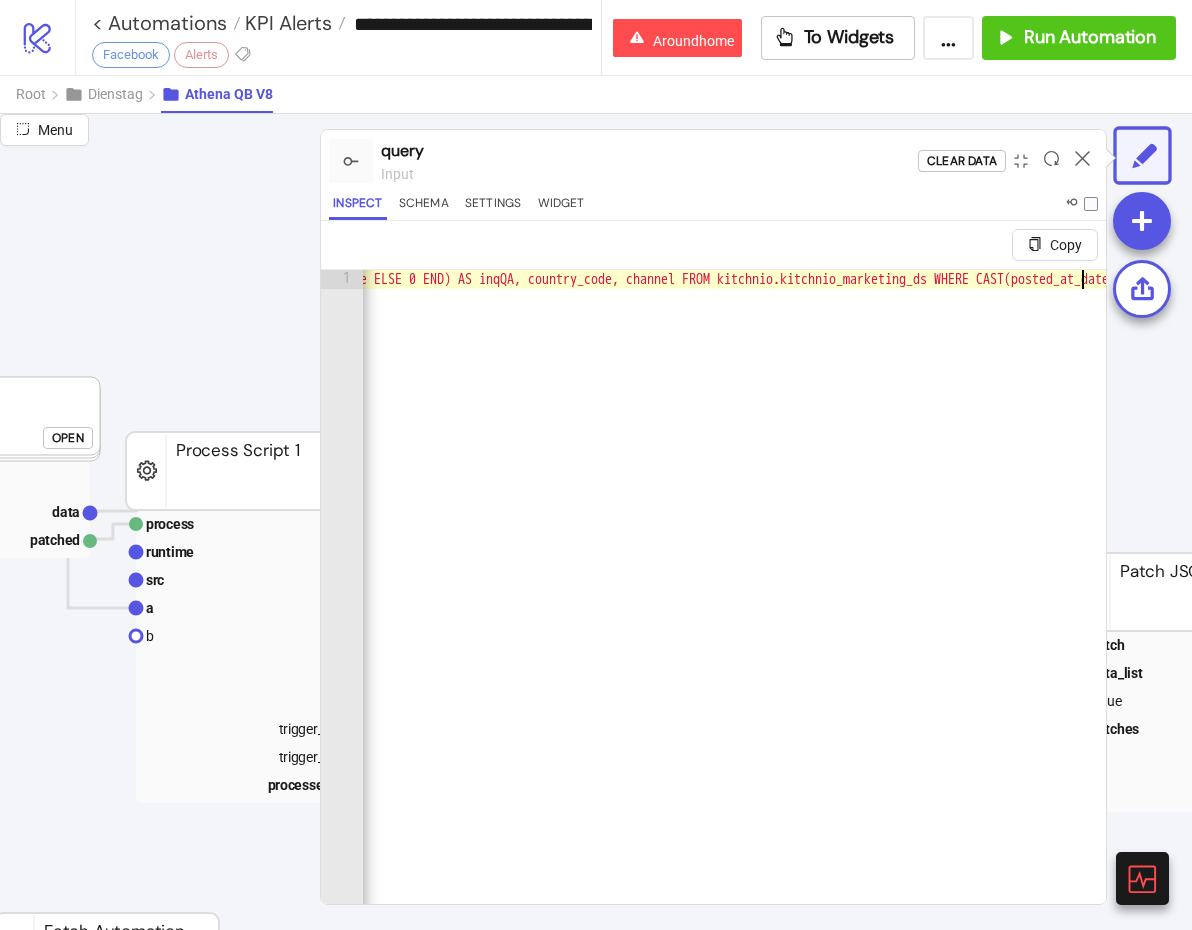 scroll, scrollTop: 0, scrollLeft: 1521, axis: horizontal 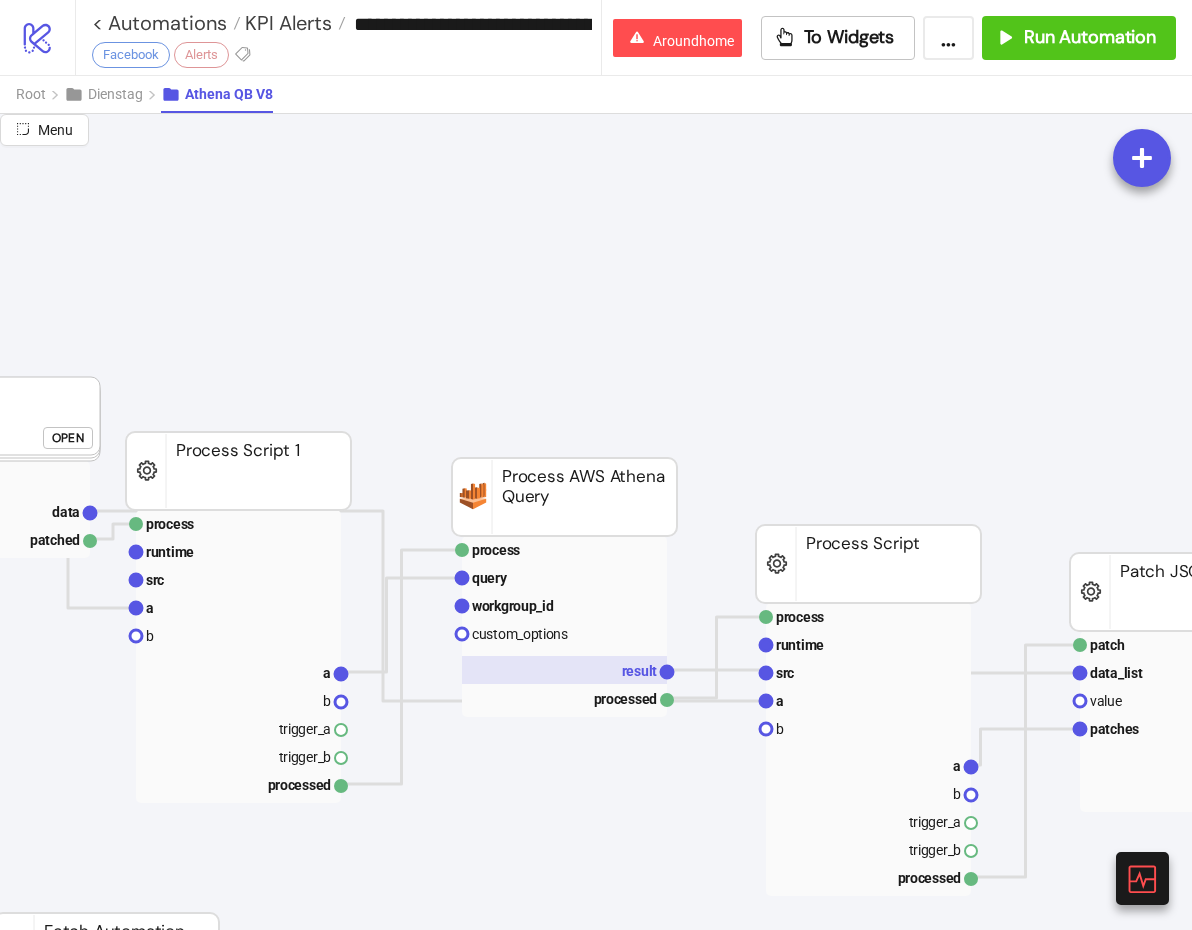 click 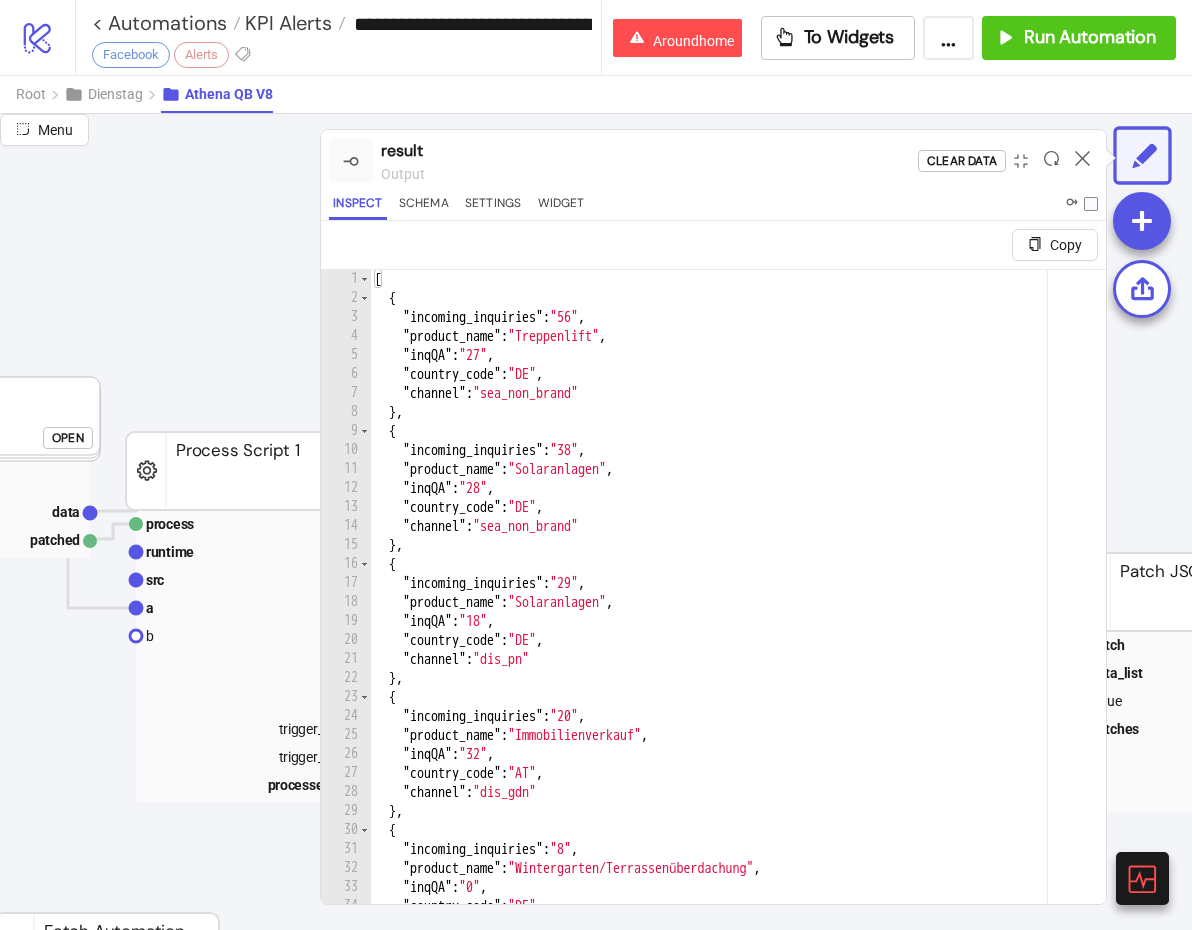 type on "**********" 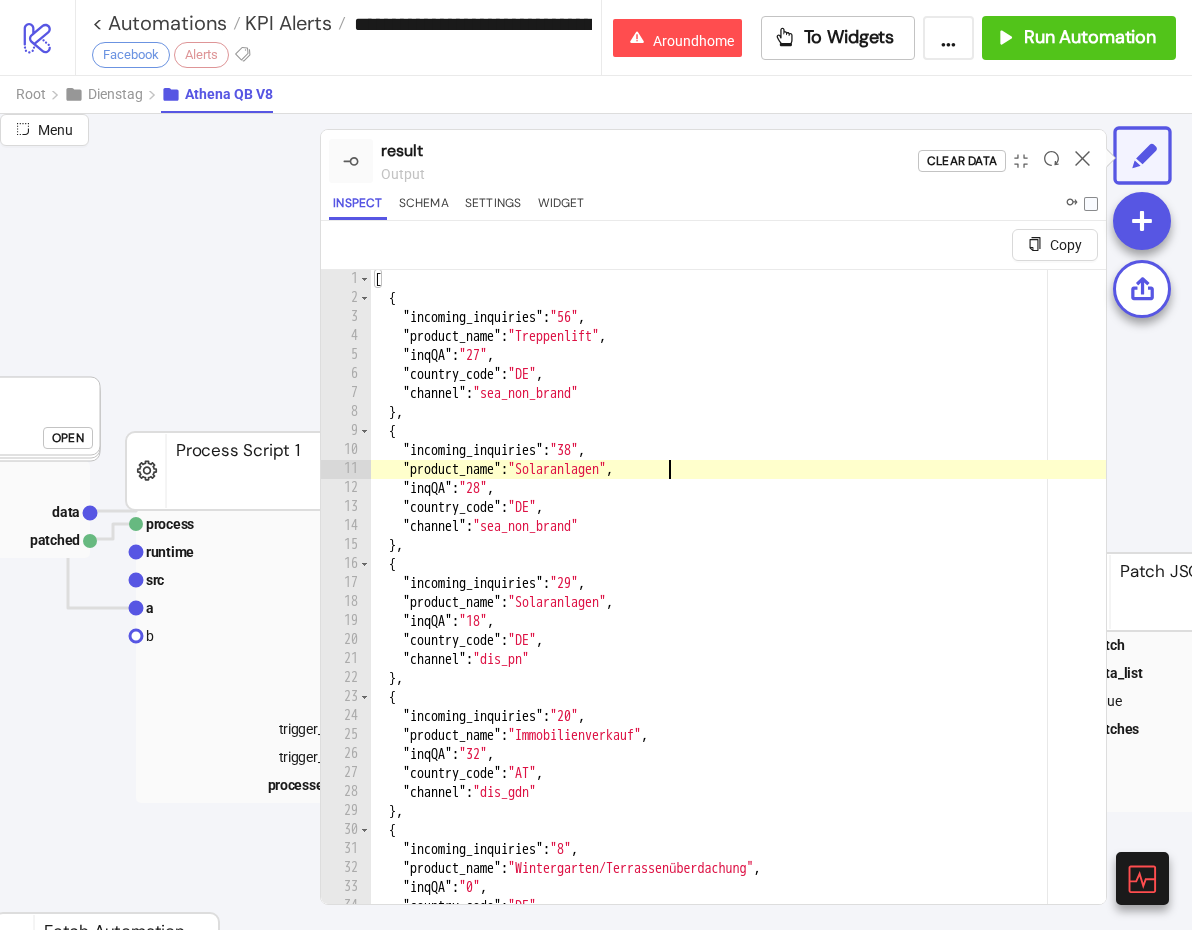 click on "[    {      "incoming_inquiries" :  "56" ,      "product_name" :  "Treppenlift" ,      "inqQA" :  "27" ,      "country_code" :  "DE" ,      "channel" :  "sea_non_brand"    } ,    {      "incoming_inquiries" :  "38" ,      "product_name" :  "Solaranlagen" ,      "inqQA" :  "28" ,      "country_code" :  "DE" ,      "channel" :  "sea_non_brand"    } ,    {      "incoming_inquiries" :  "29" ,      "product_name" :  "Solaranlagen" ,      "inqQA" :  "18" ,      "country_code" :  "DE" ,      "channel" :  "dis_pn"    } ,    {      "incoming_inquiries" :  "20" ,      "product_name" :  "Immobilienverkauf" ,      "inqQA" :  "32" ,      "country_code" :  "AT" ,      "channel" :  "dis_gdn"    } ,    {      "incoming_inquiries" :  "8" ,      "product_name" :  "Wintergarten/Terrassenüberdachung" ,      "inqQA" :  "0" ,      "country_code" :  "DE" ,      "channel" :  "dis_gdn"    } ,    {" at bounding box center [738, 630] 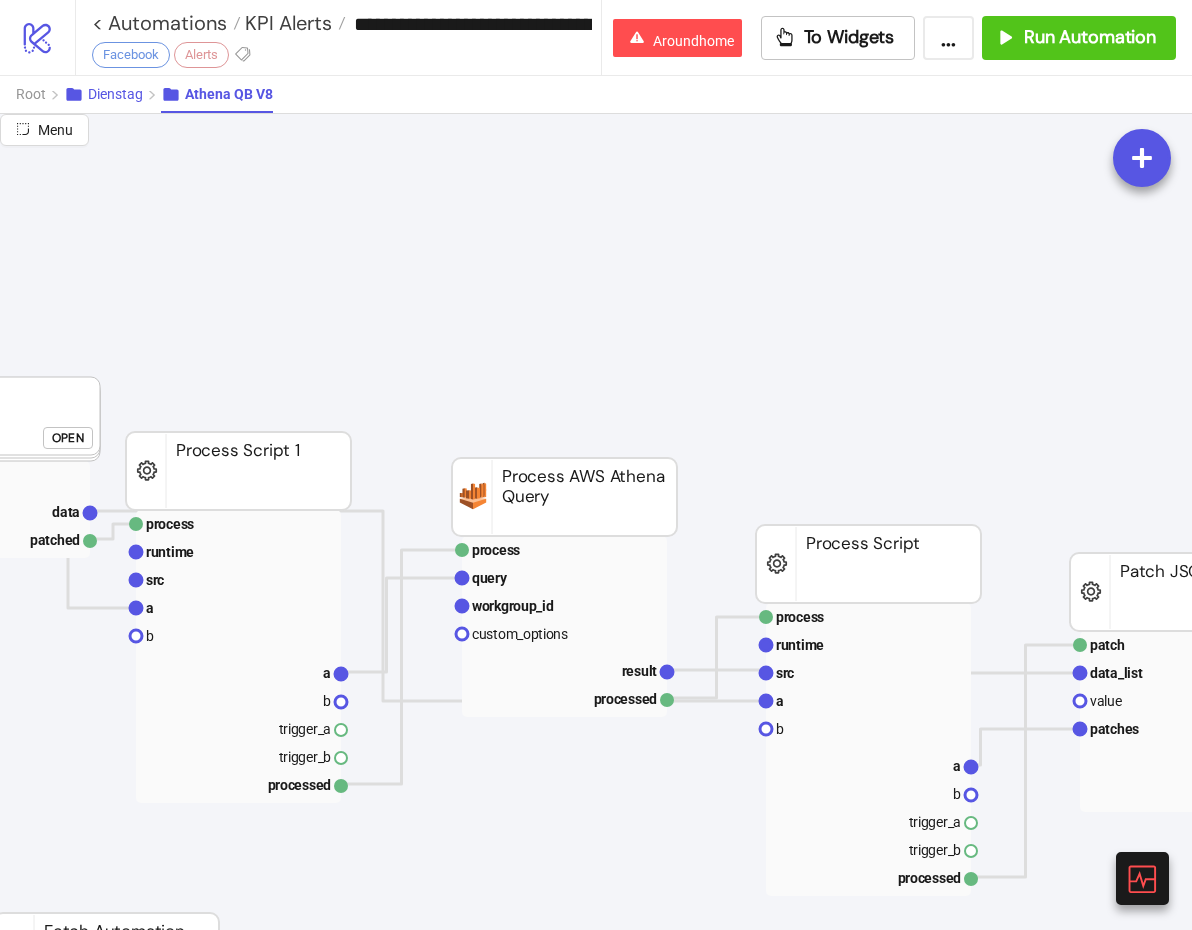 click on "Dienstag" at bounding box center [115, 94] 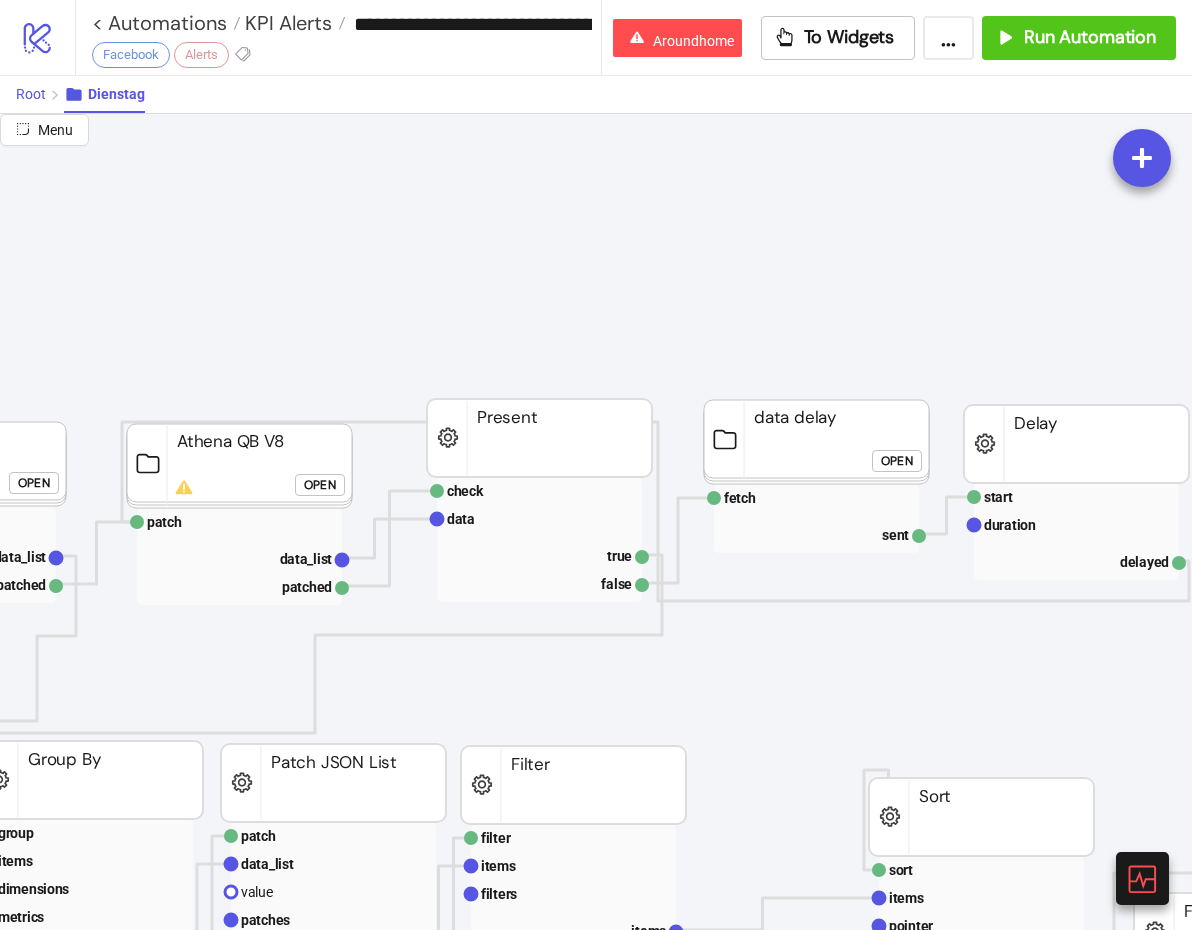 click on "Root" at bounding box center [40, 94] 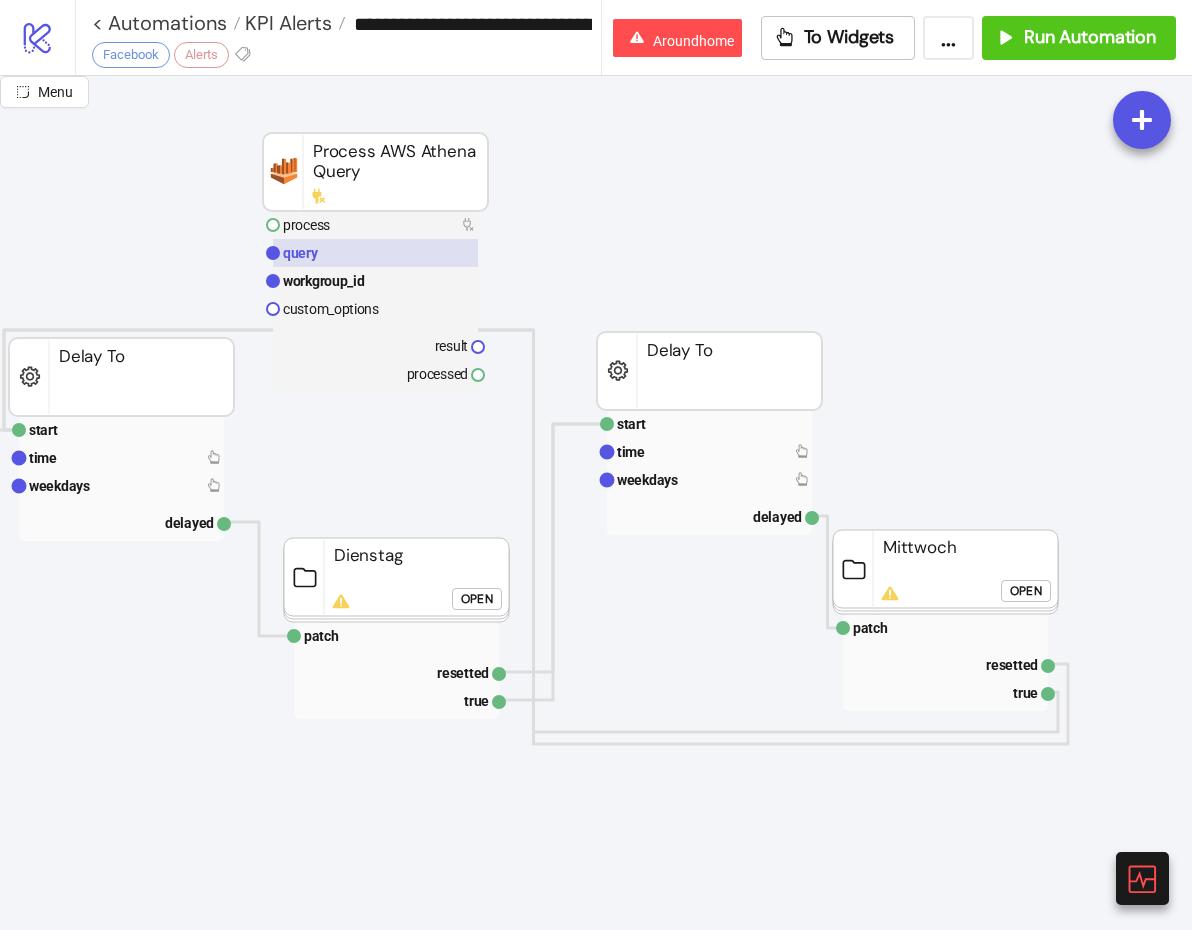 click 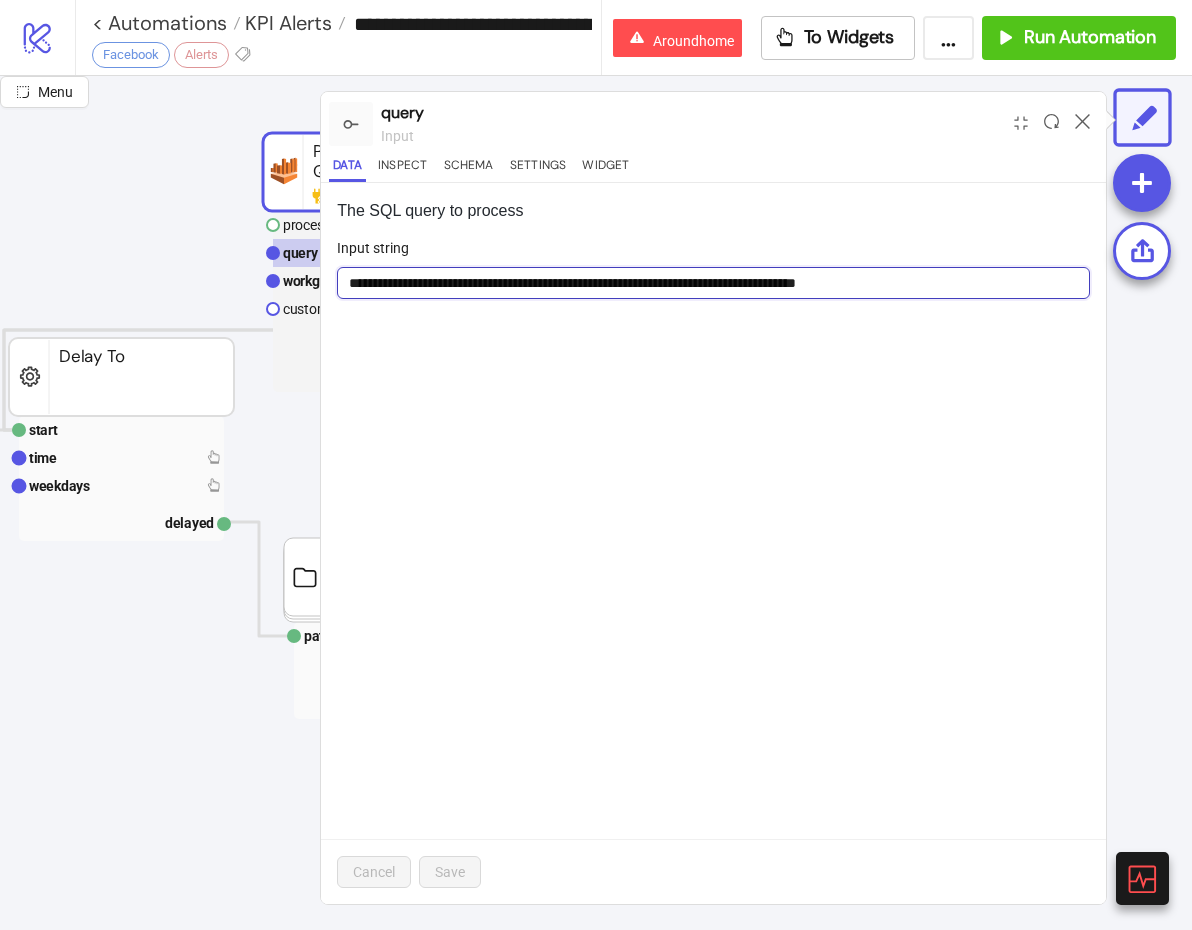 click on "**********" at bounding box center [713, 283] 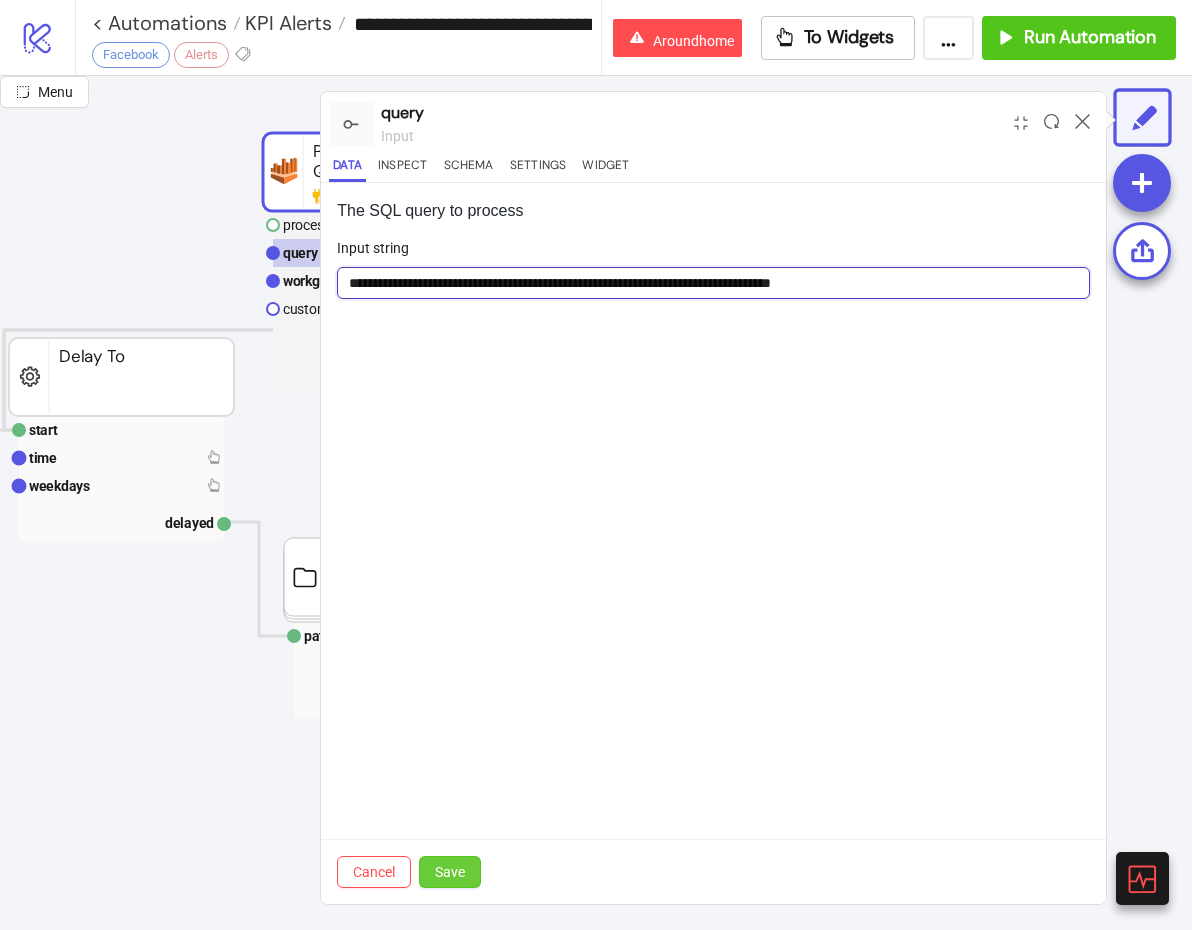 type on "**********" 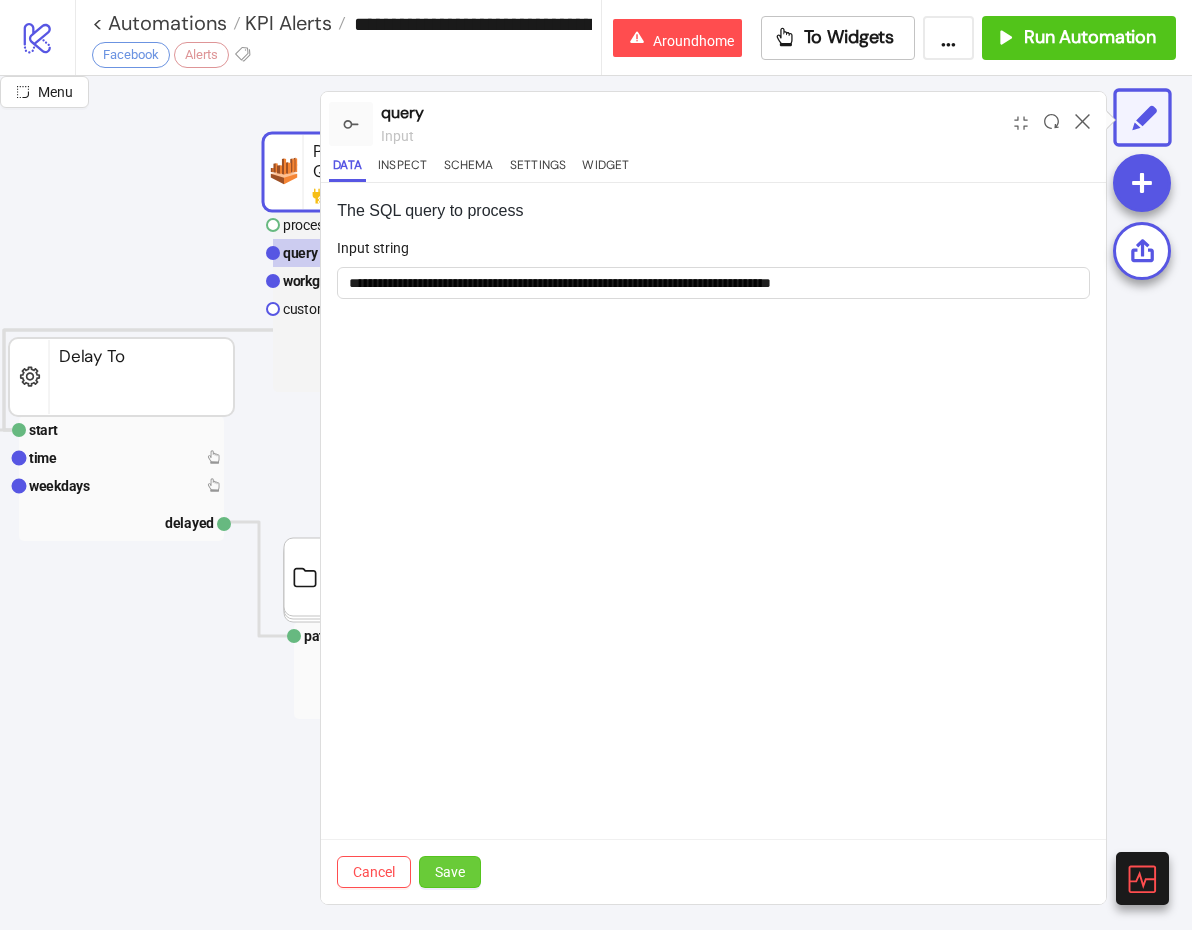 click on "Save" at bounding box center [450, 872] 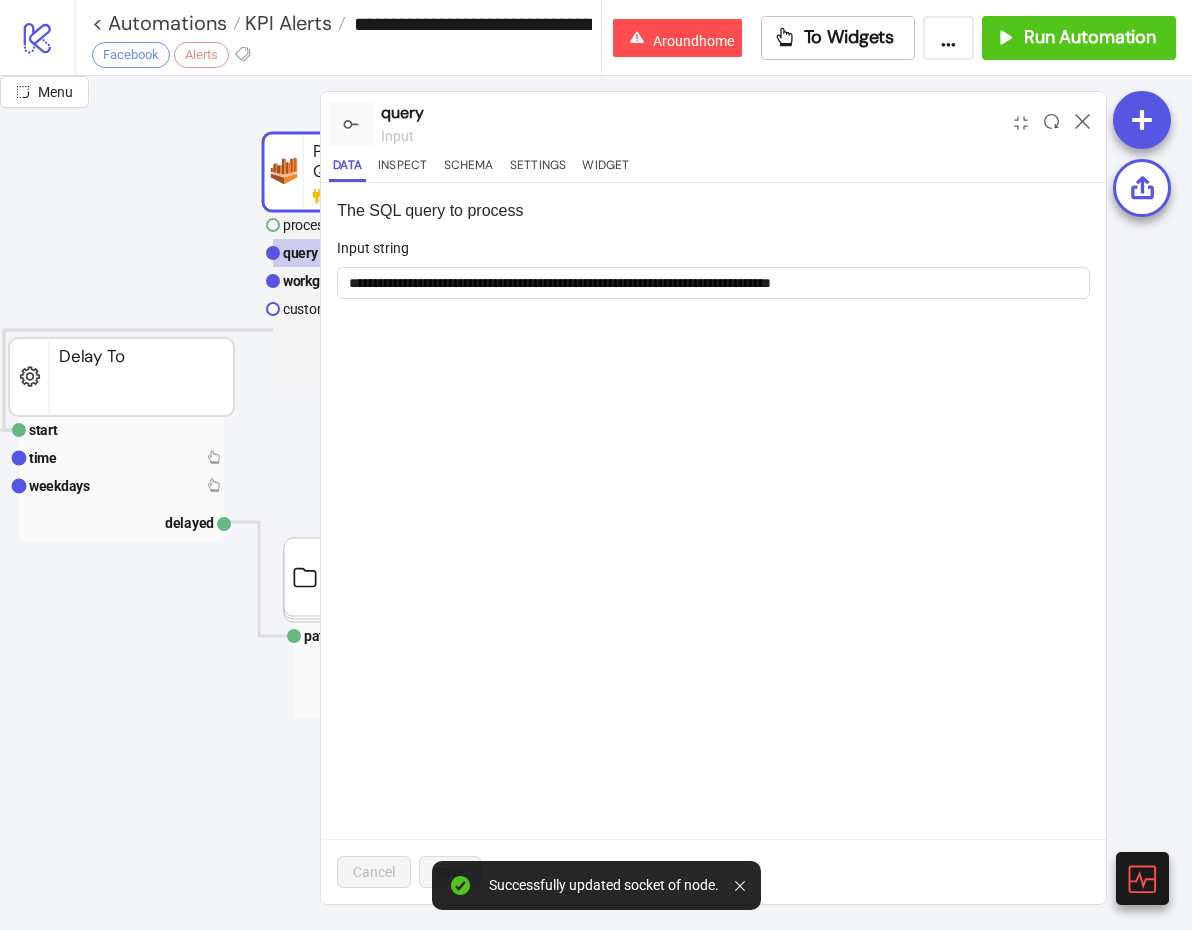 click on "**********" at bounding box center [713, 543] 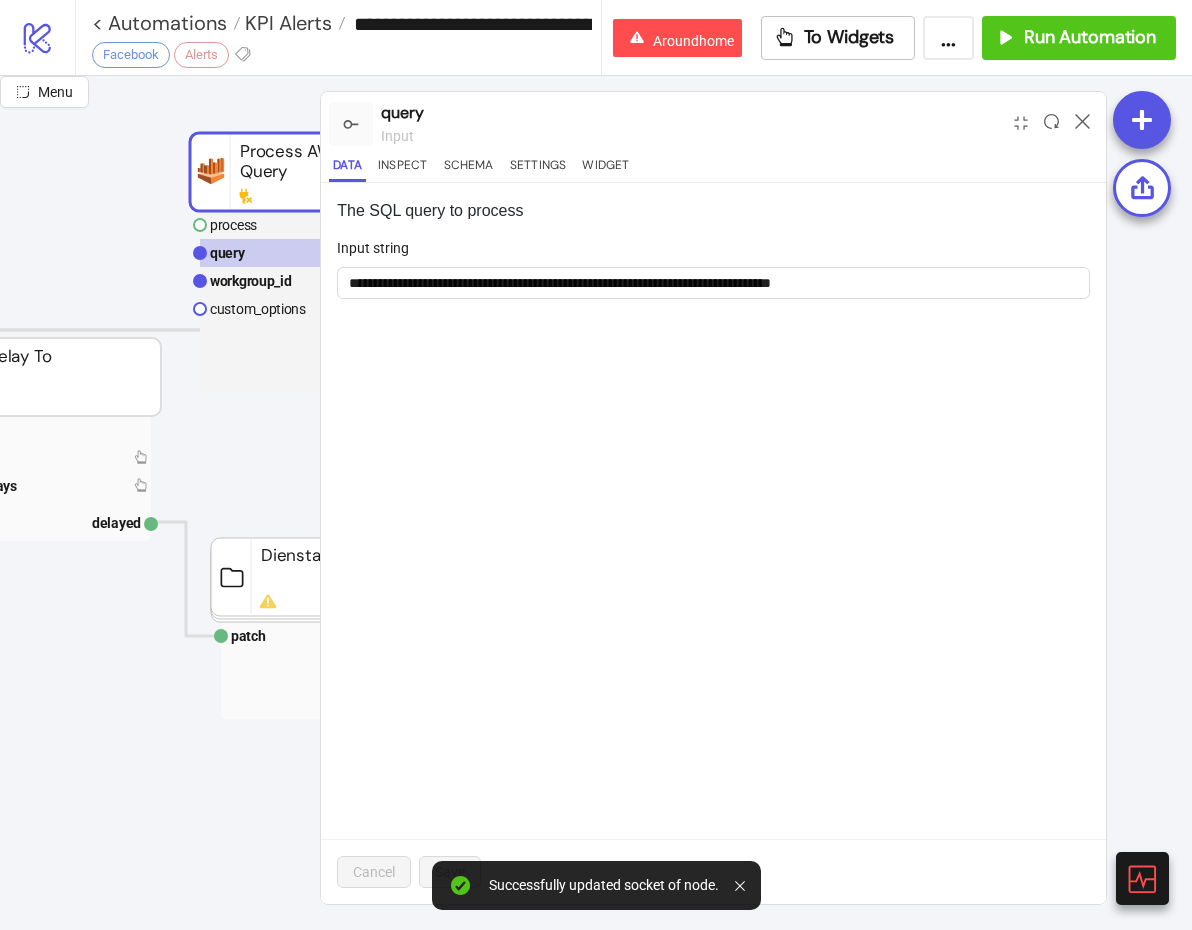 scroll, scrollTop: 0, scrollLeft: 283, axis: horizontal 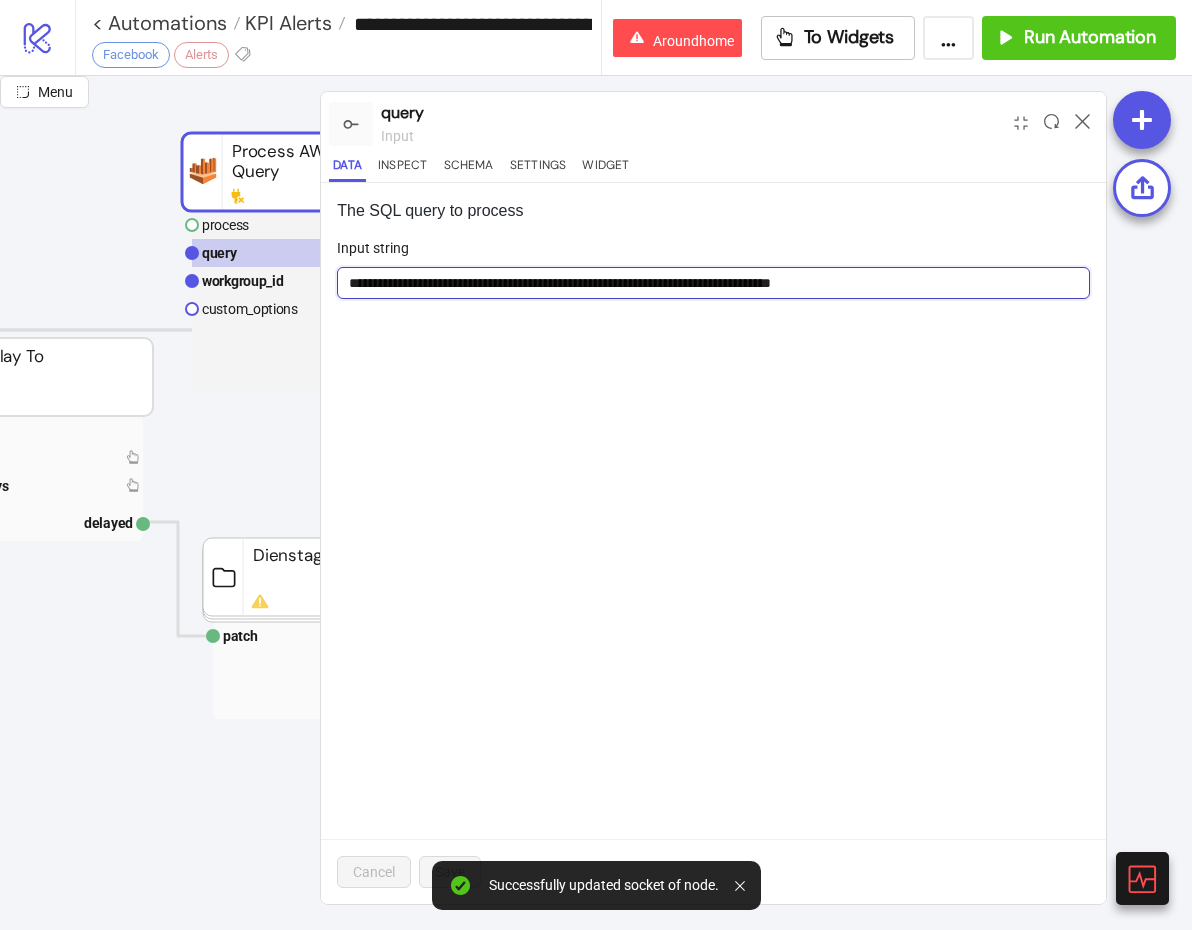 click on "**********" at bounding box center [713, 283] 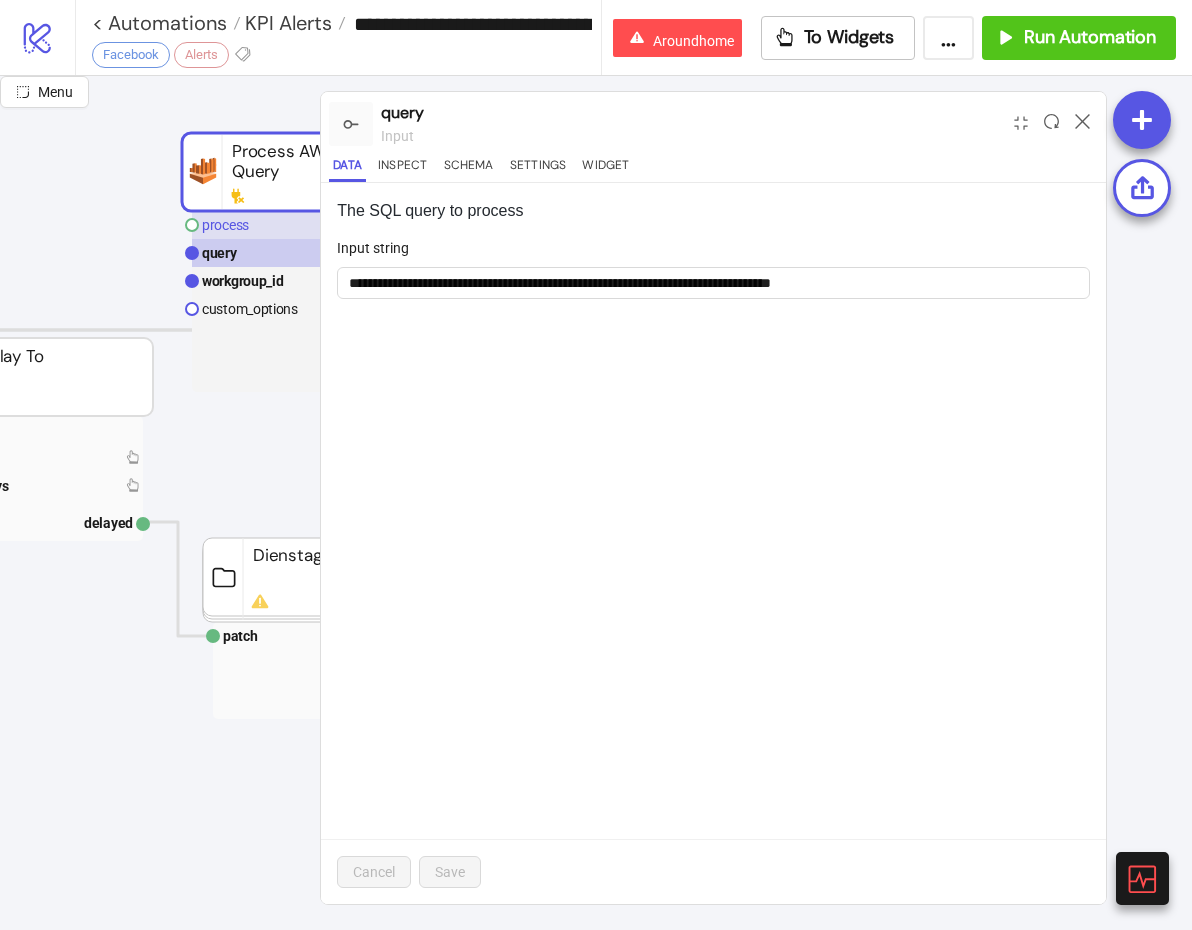 click 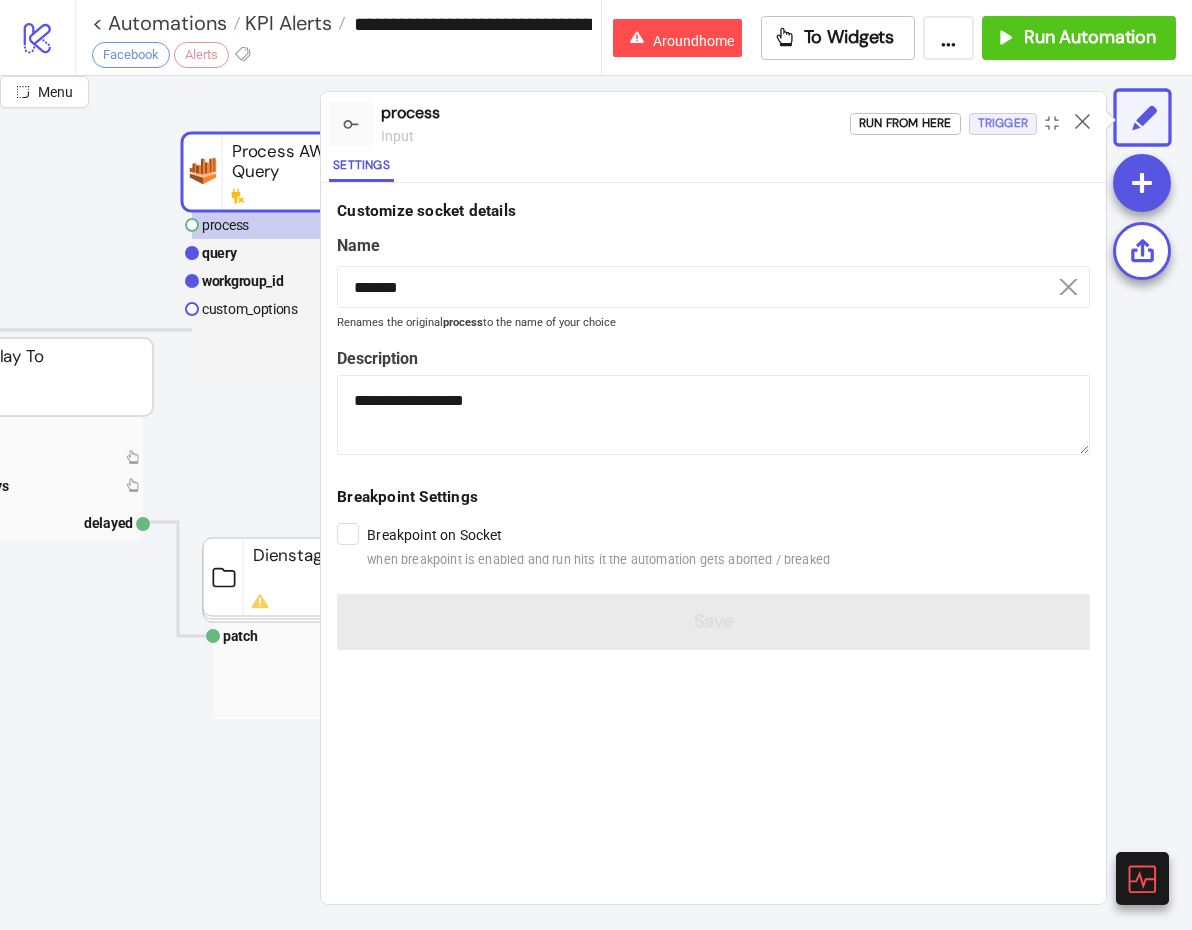 click on "Trigger" at bounding box center [1003, 123] 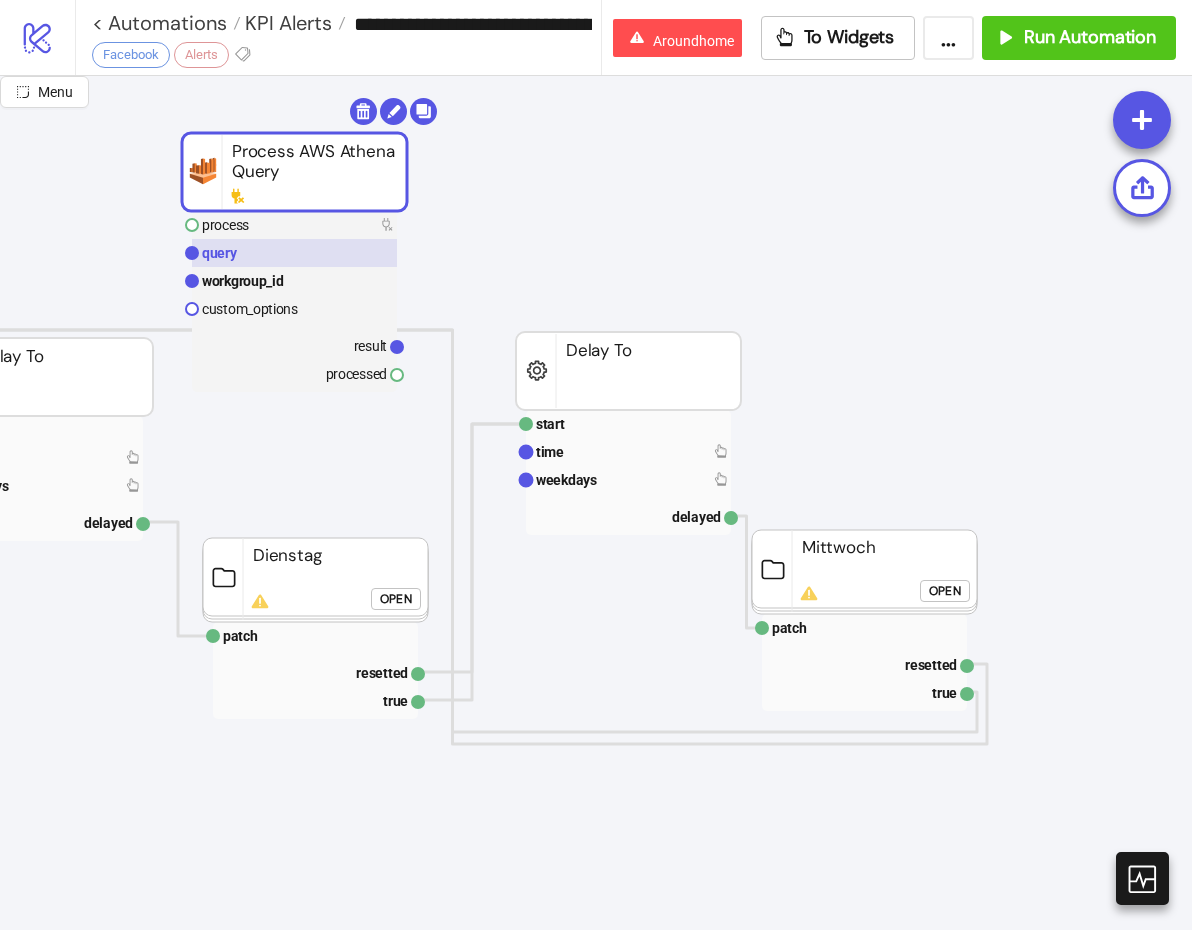 click 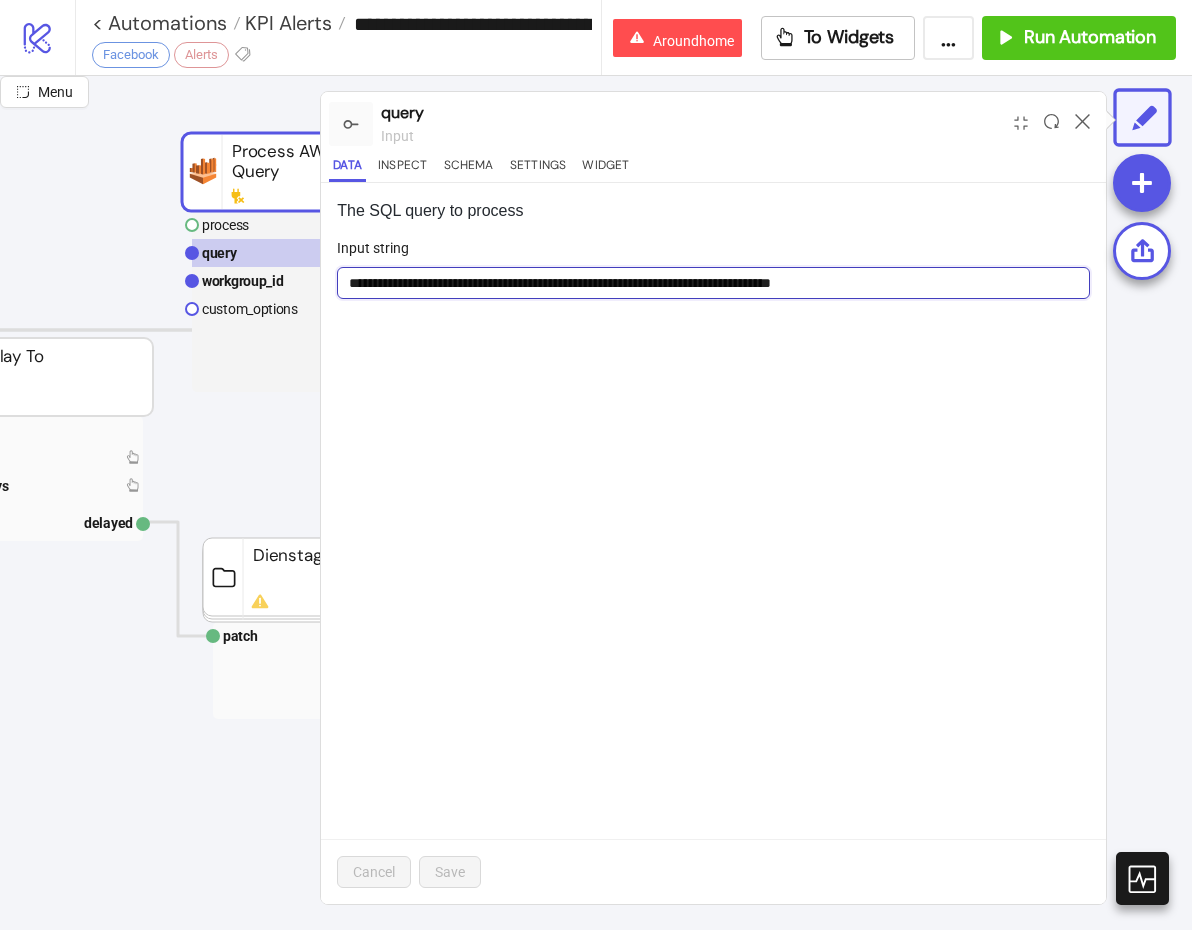 click on "**********" at bounding box center (713, 283) 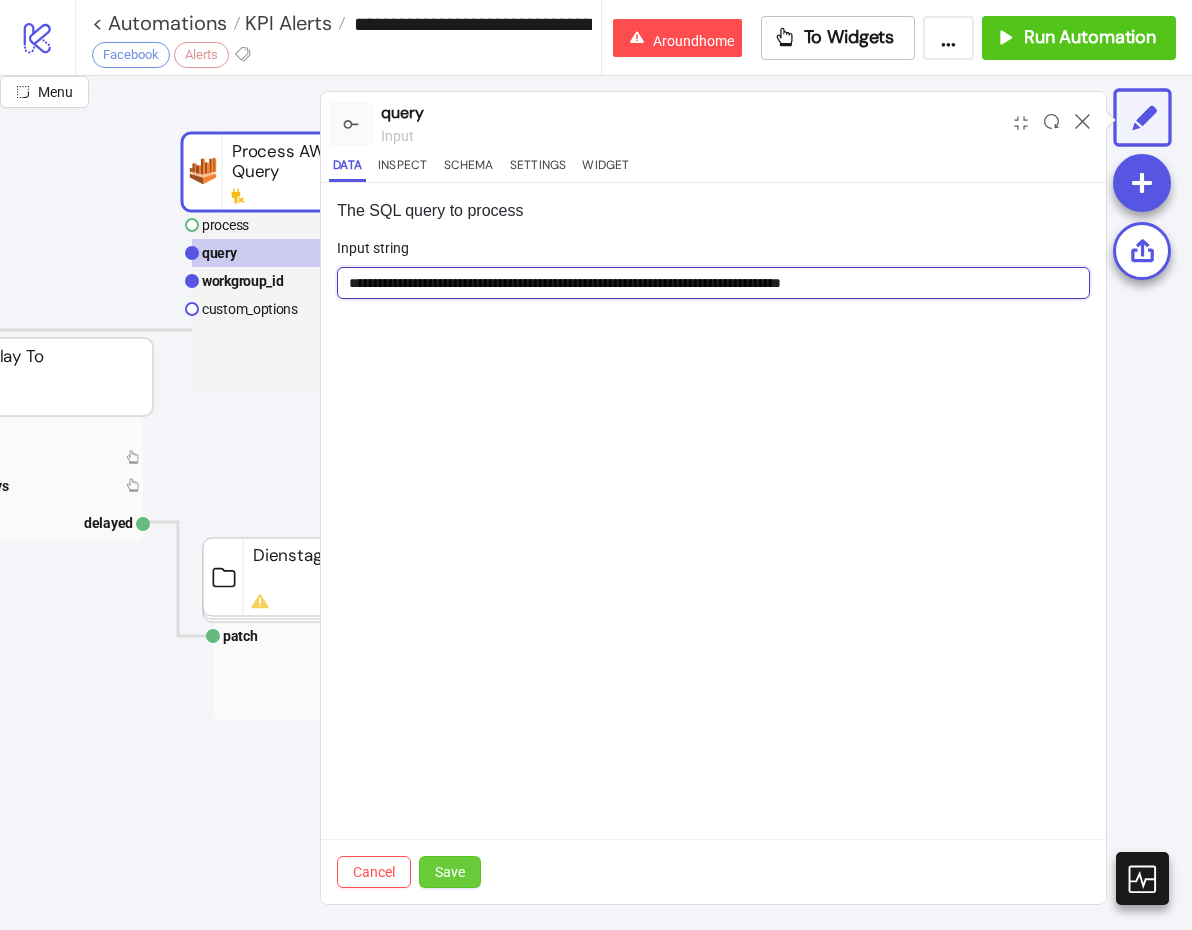 type on "**********" 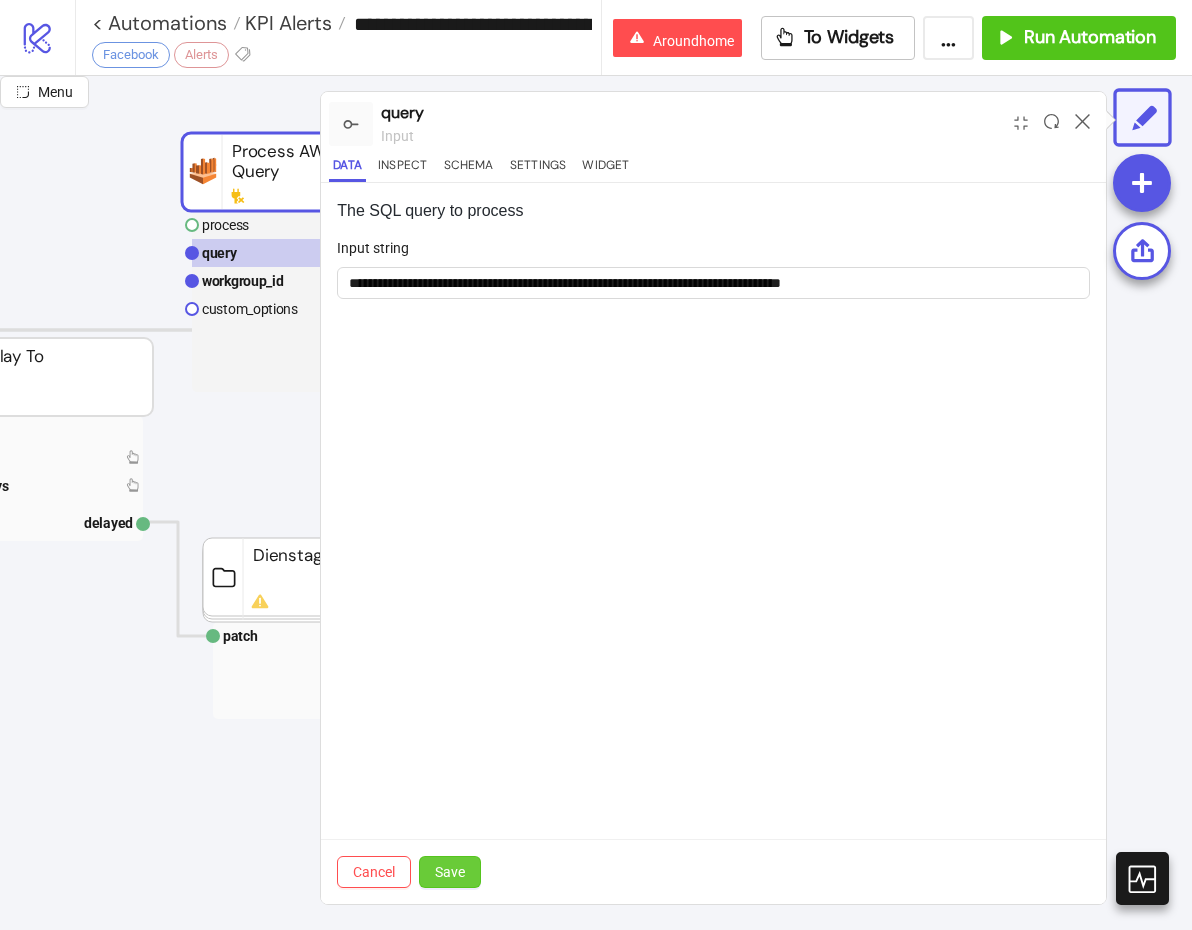 click on "Save" at bounding box center [450, 872] 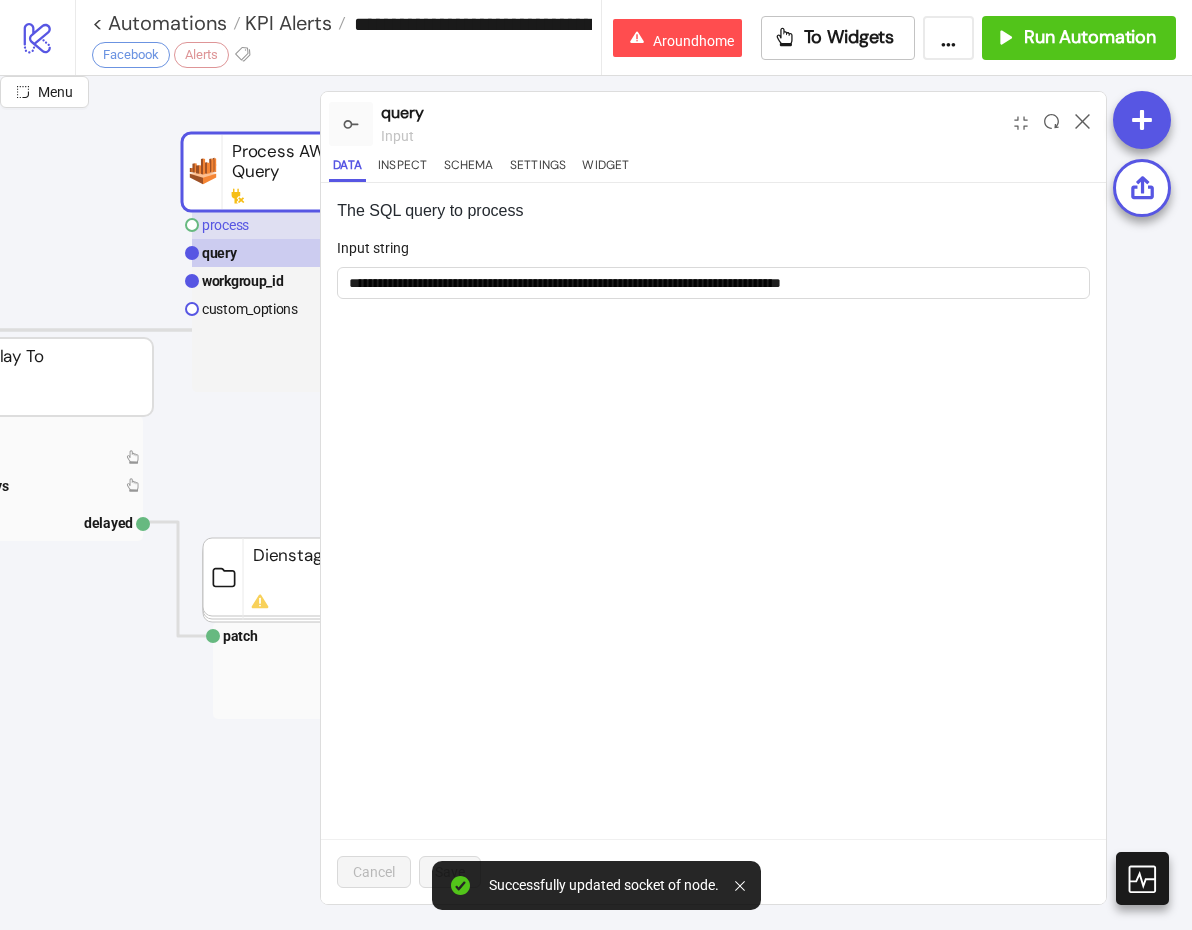 click 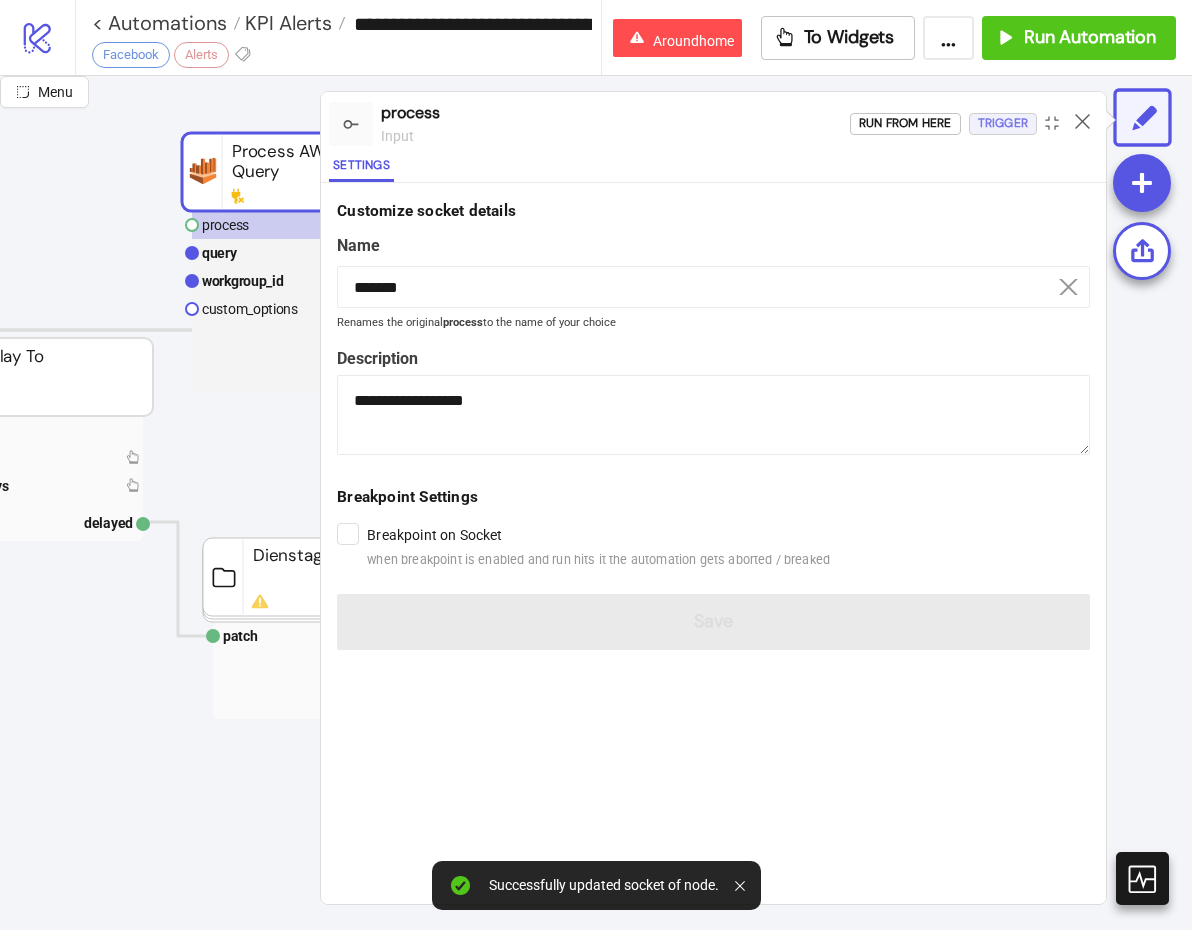 click on "Trigger" at bounding box center [1003, 123] 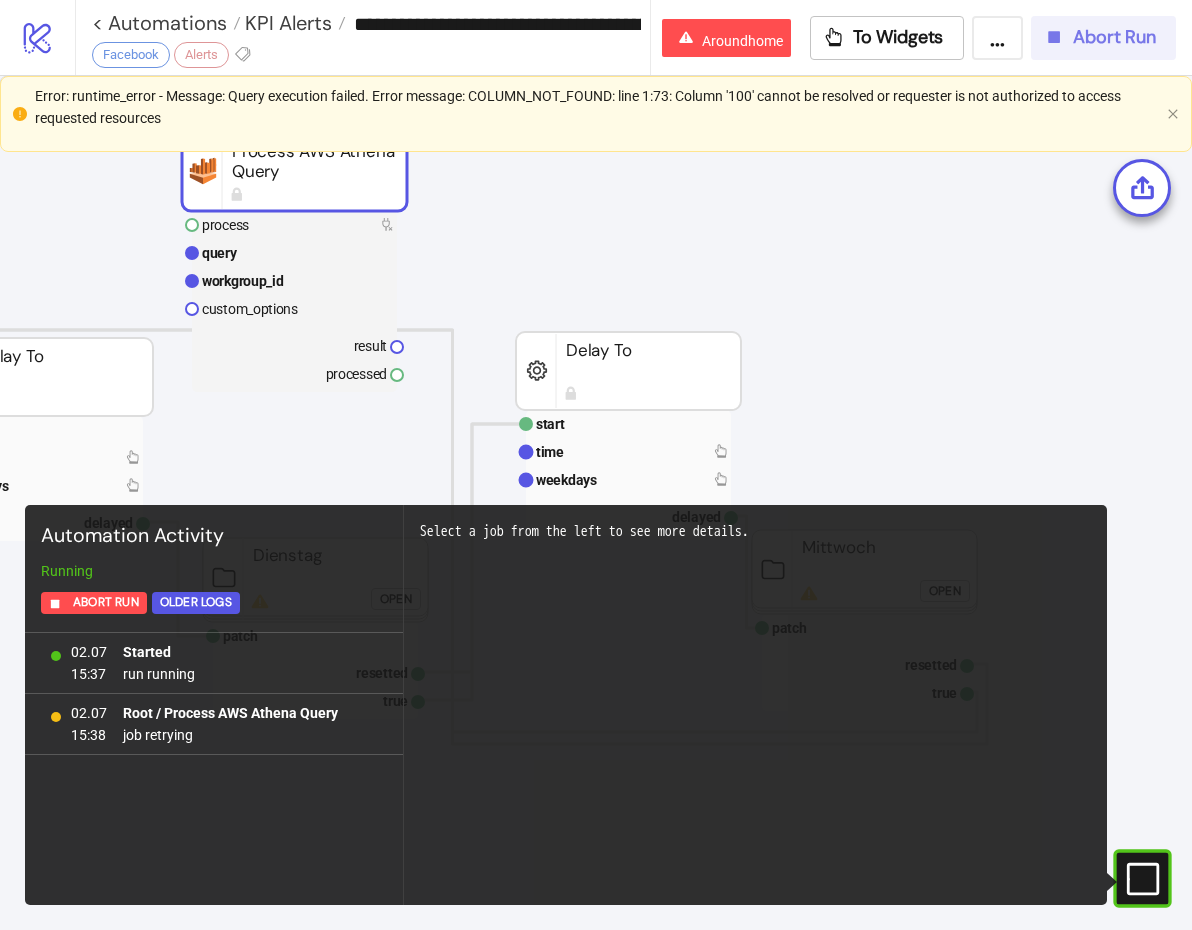 click on "Abort Run" at bounding box center (1114, 37) 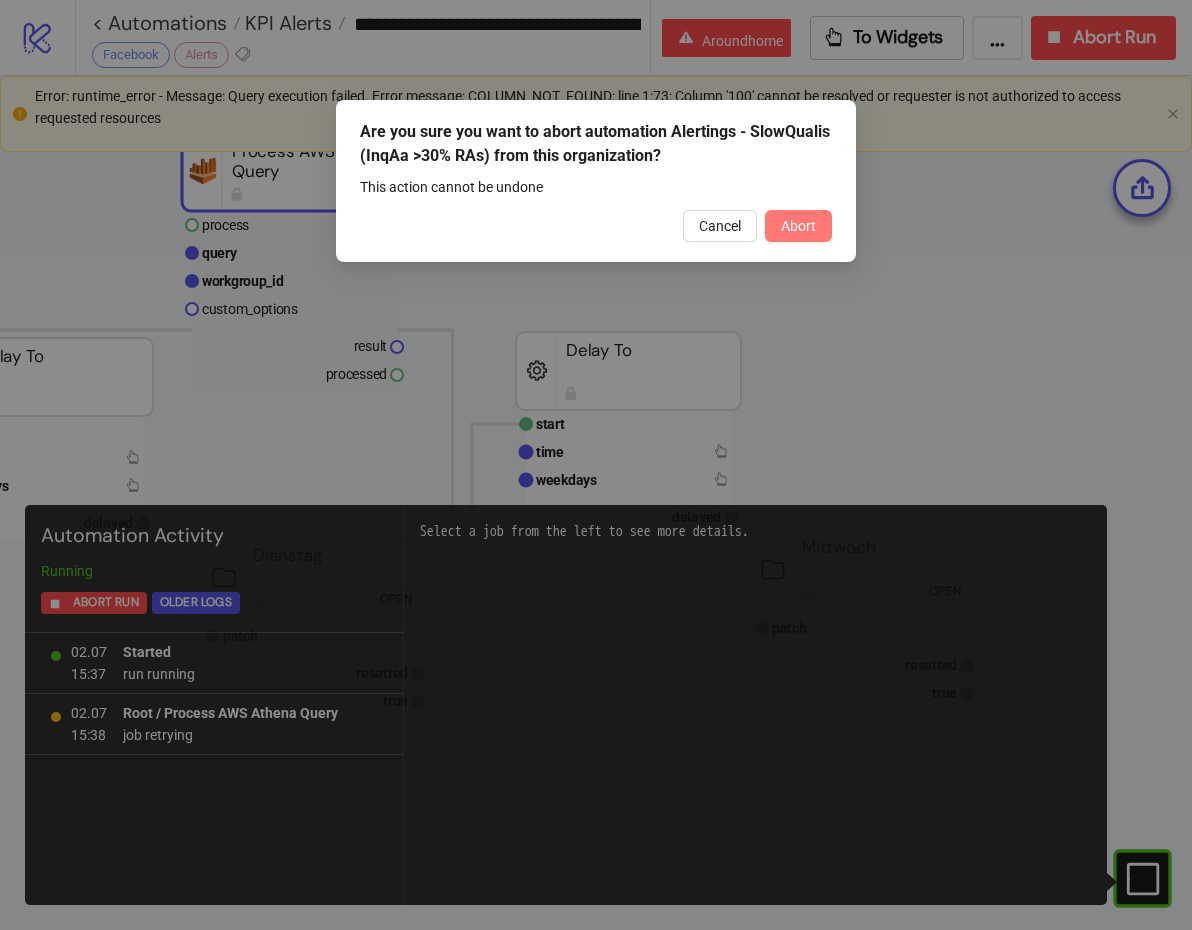 click on "Abort" at bounding box center (798, 226) 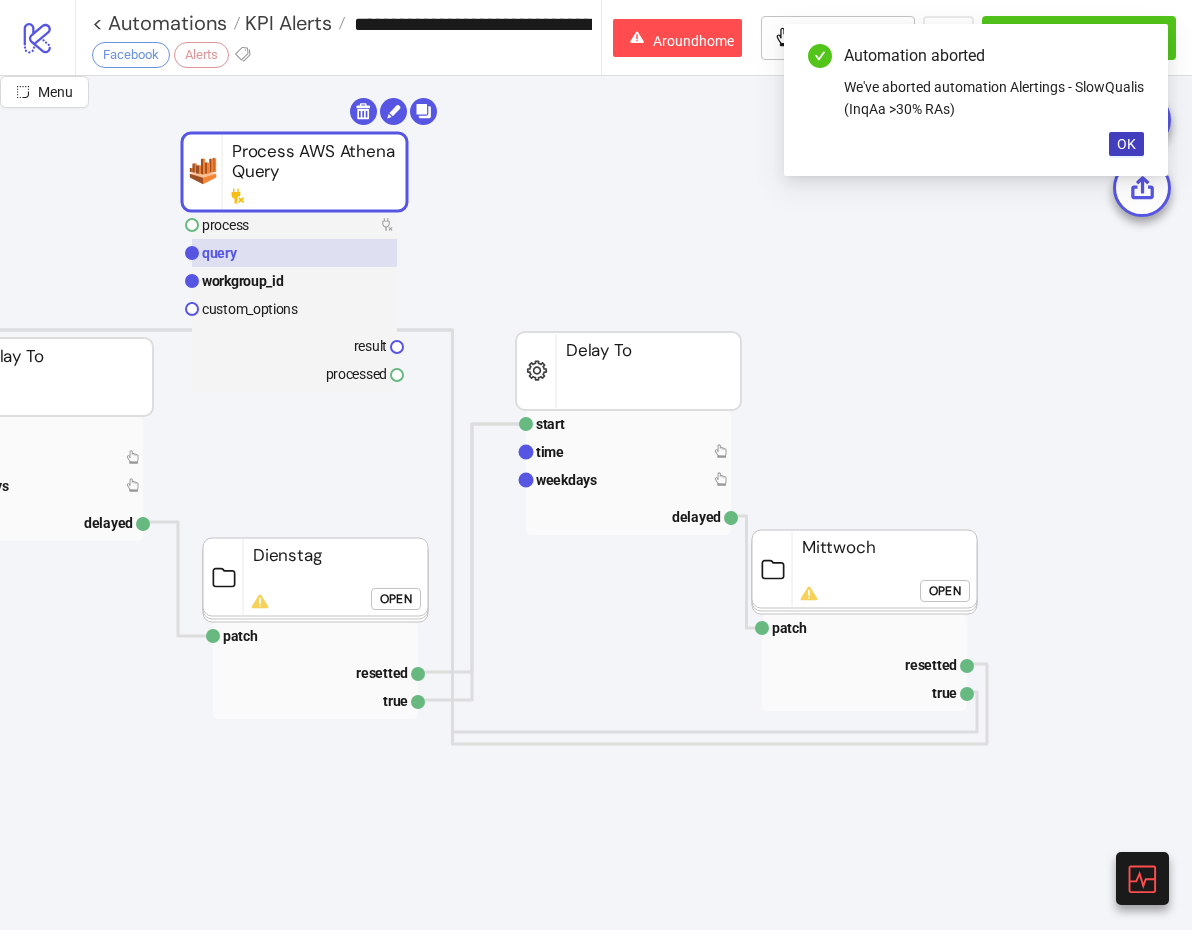 click 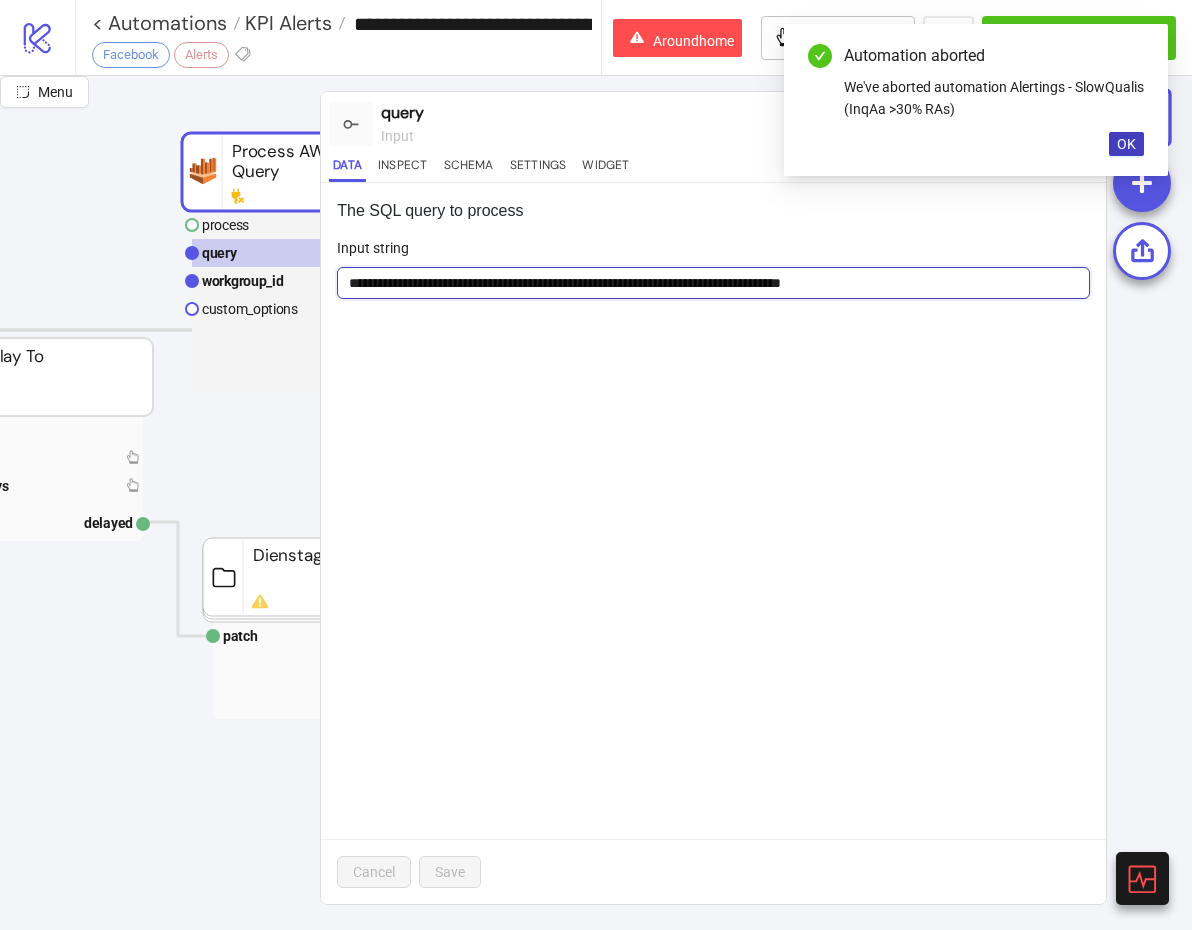 drag, startPoint x: 828, startPoint y: 279, endPoint x: 893, endPoint y: 251, distance: 70.77429 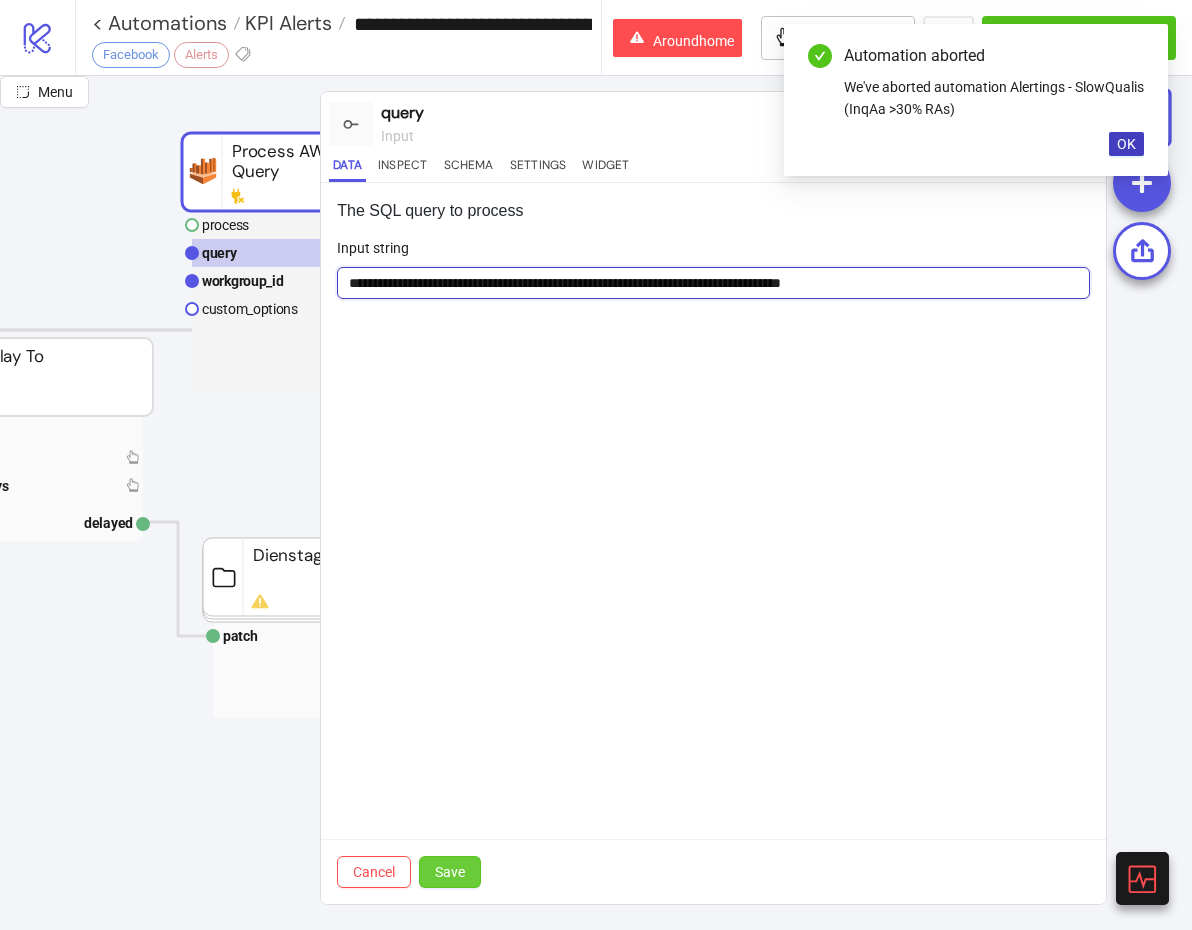type on "**********" 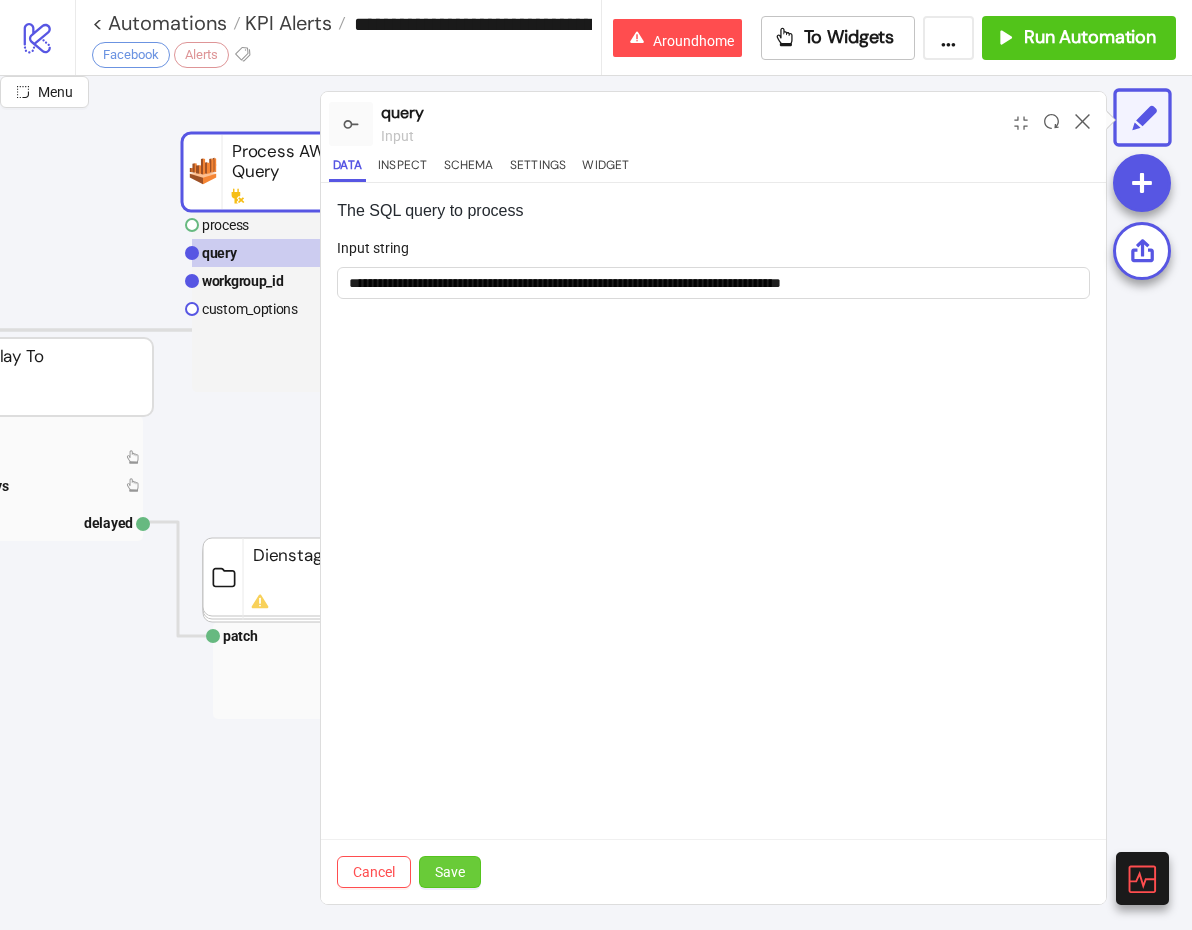 click on "Save" at bounding box center [450, 872] 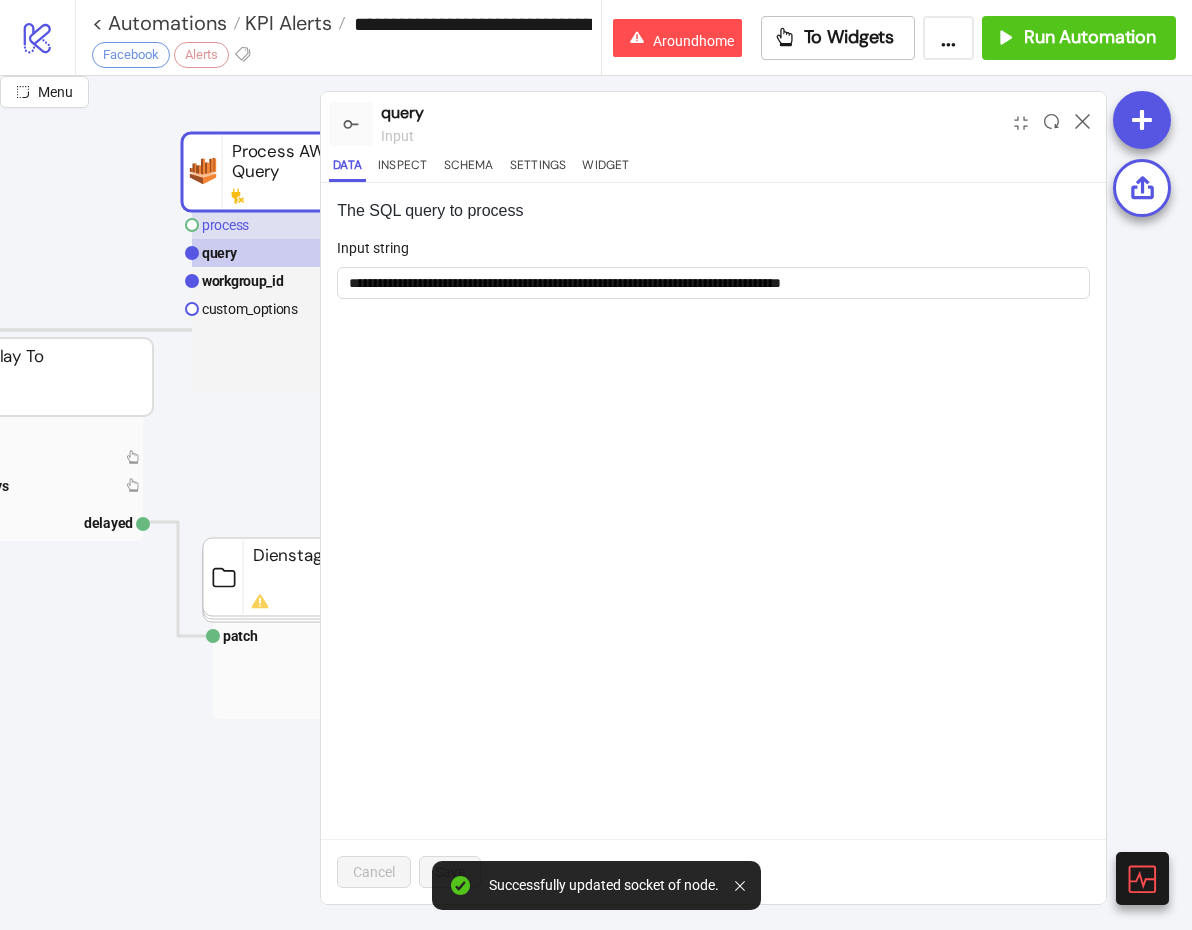click 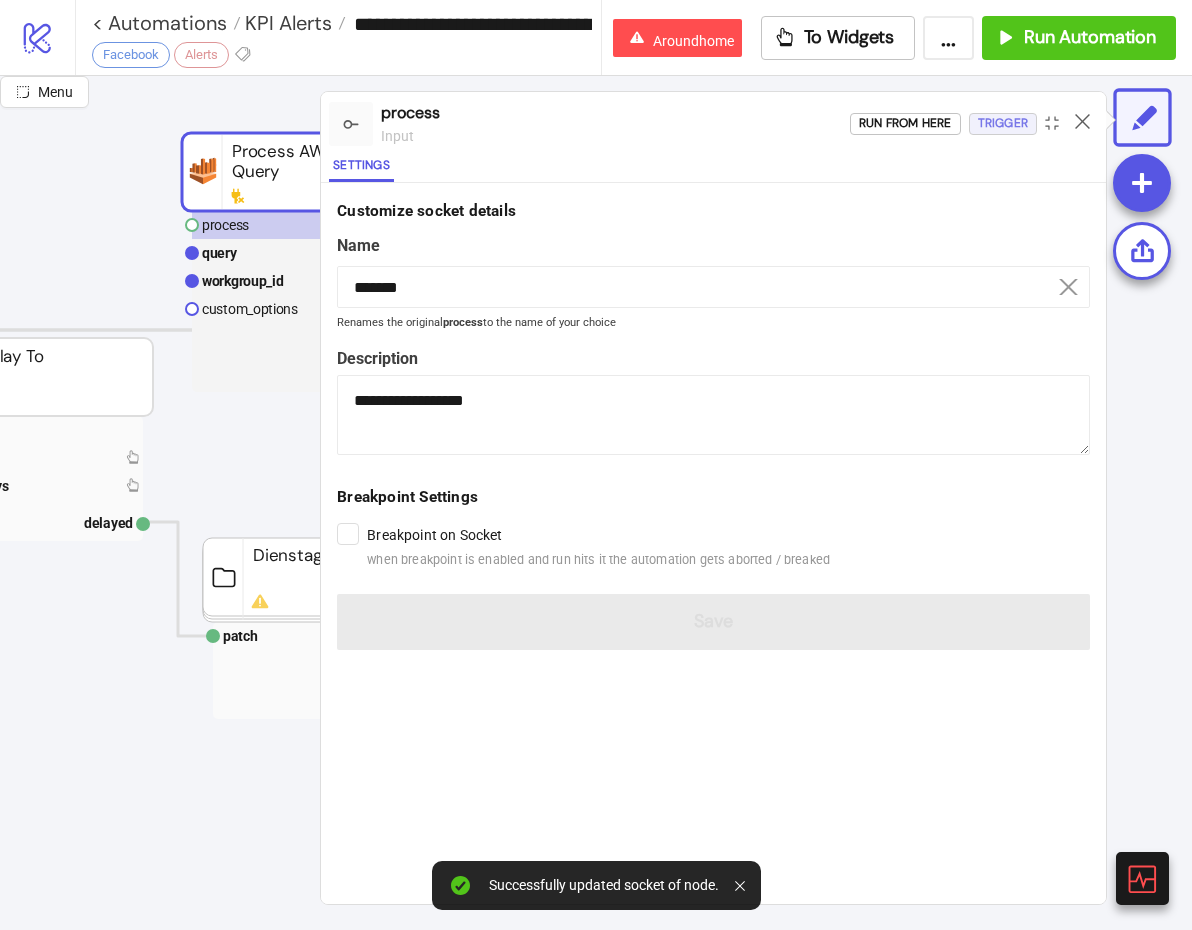 click on "Trigger" at bounding box center [1003, 123] 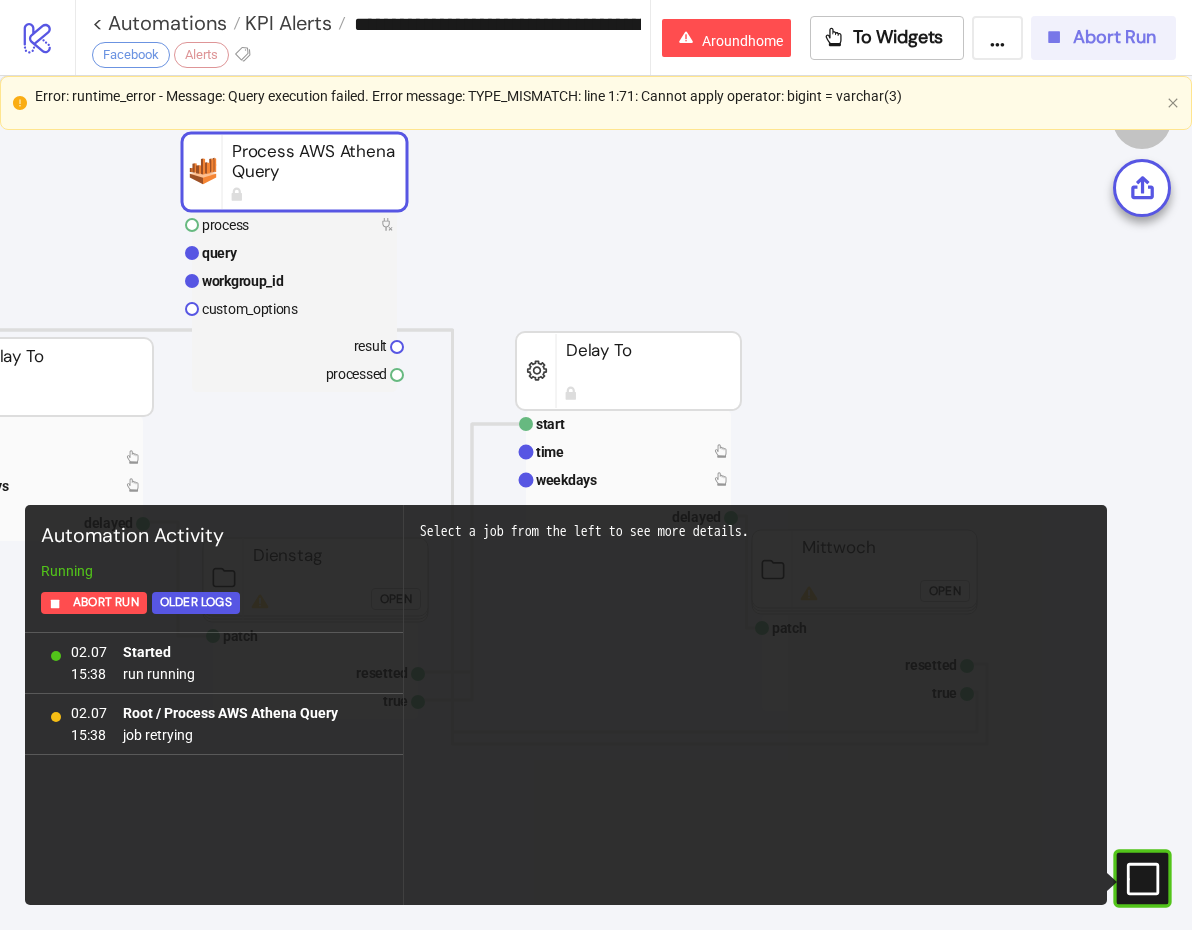 click on "Abort Run" at bounding box center (1114, 37) 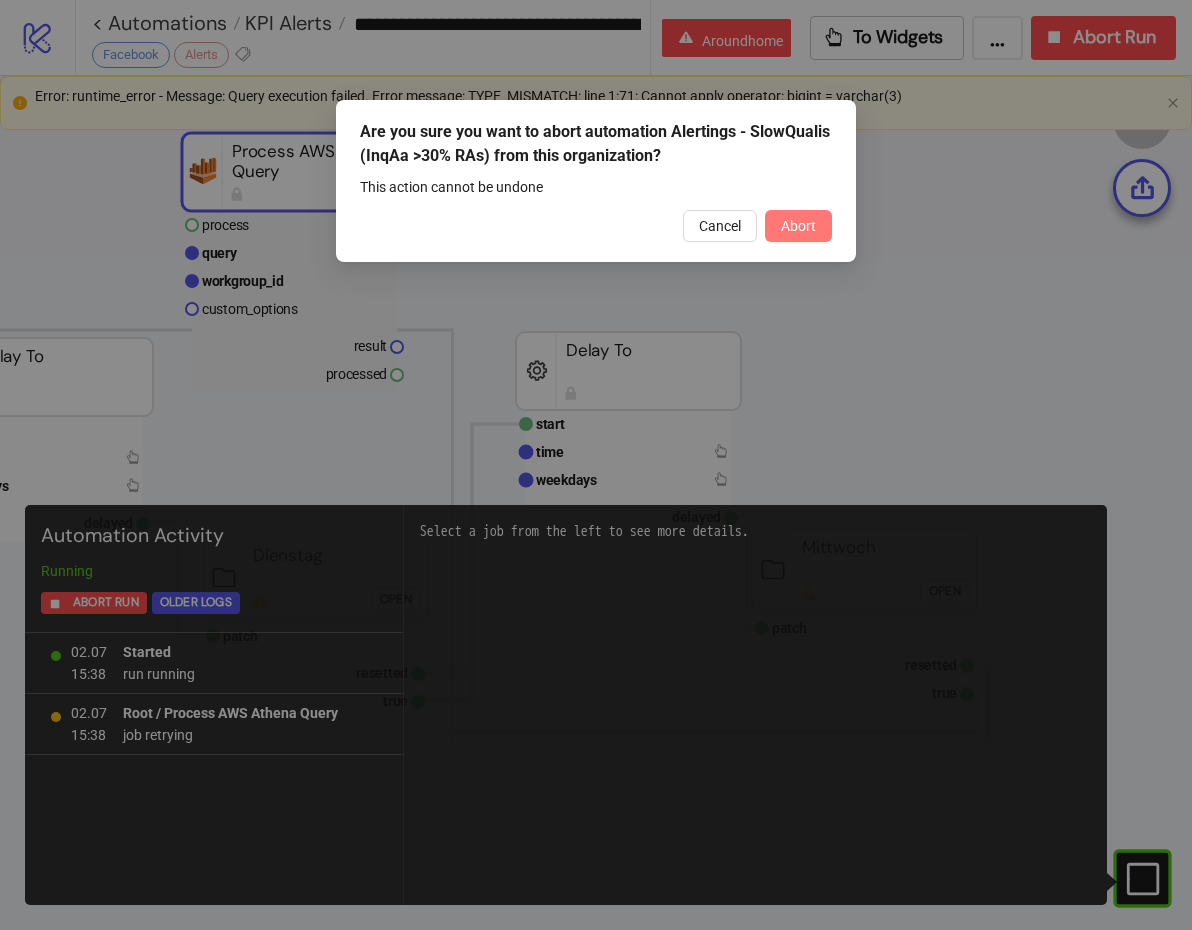 click on "Abort" at bounding box center (798, 226) 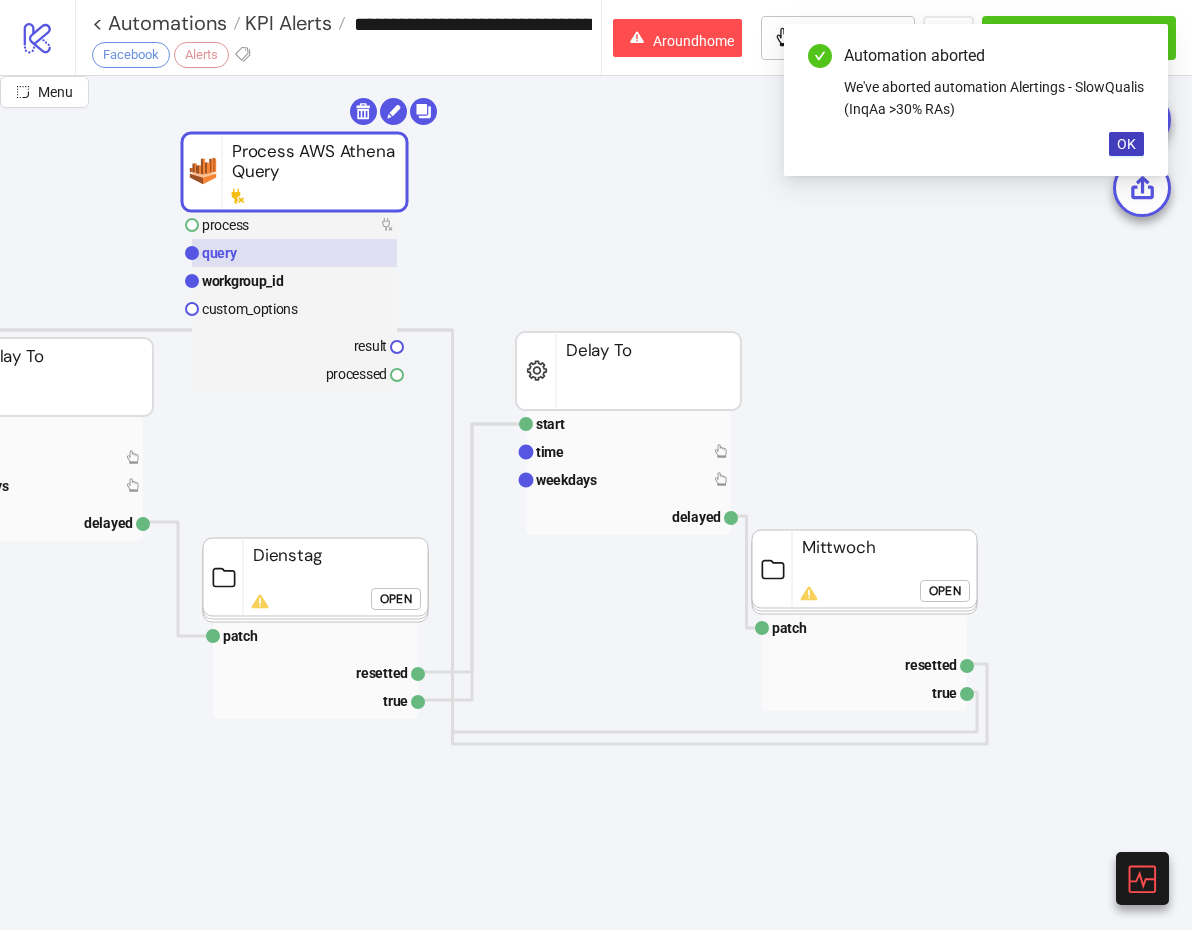 click 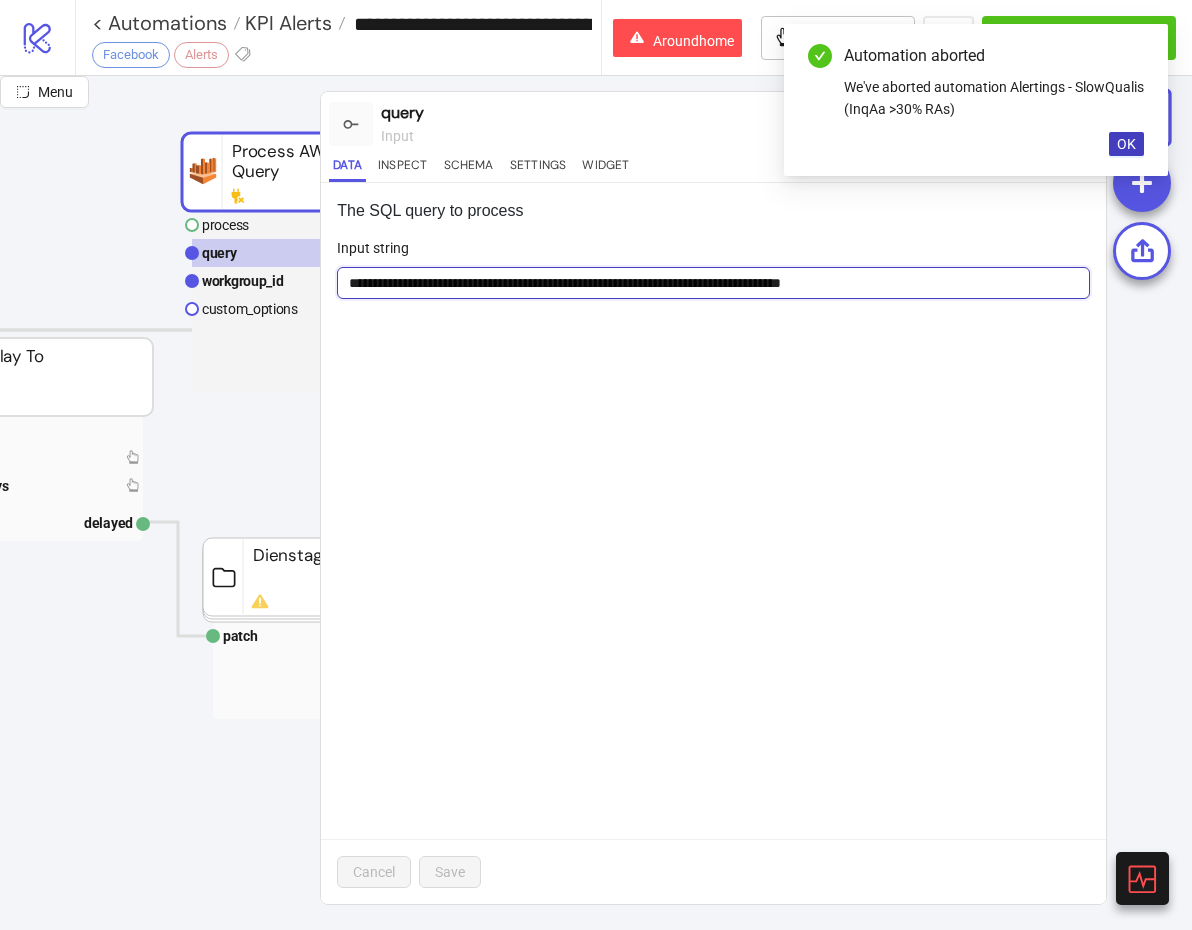 click on "**********" at bounding box center [713, 283] 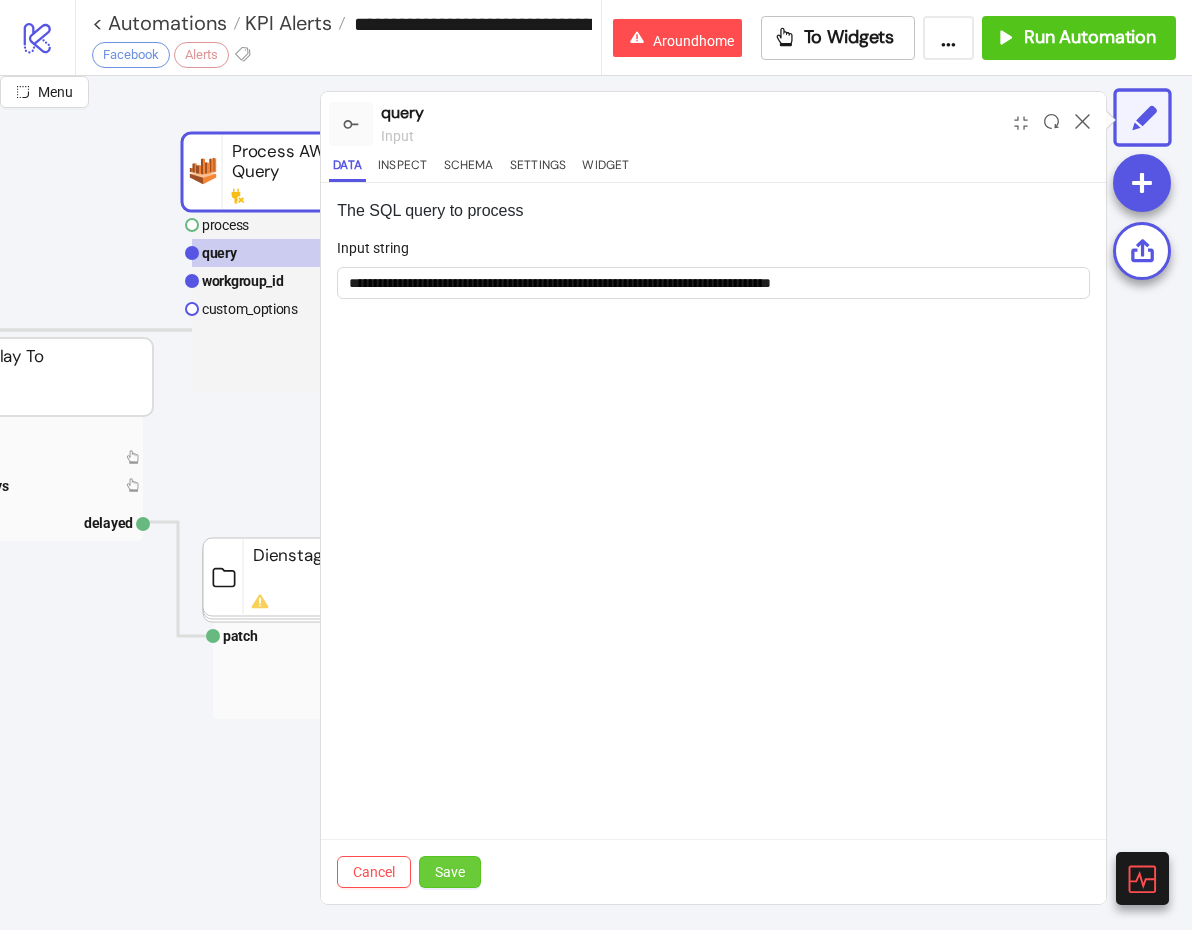 click on "Save" at bounding box center [450, 872] 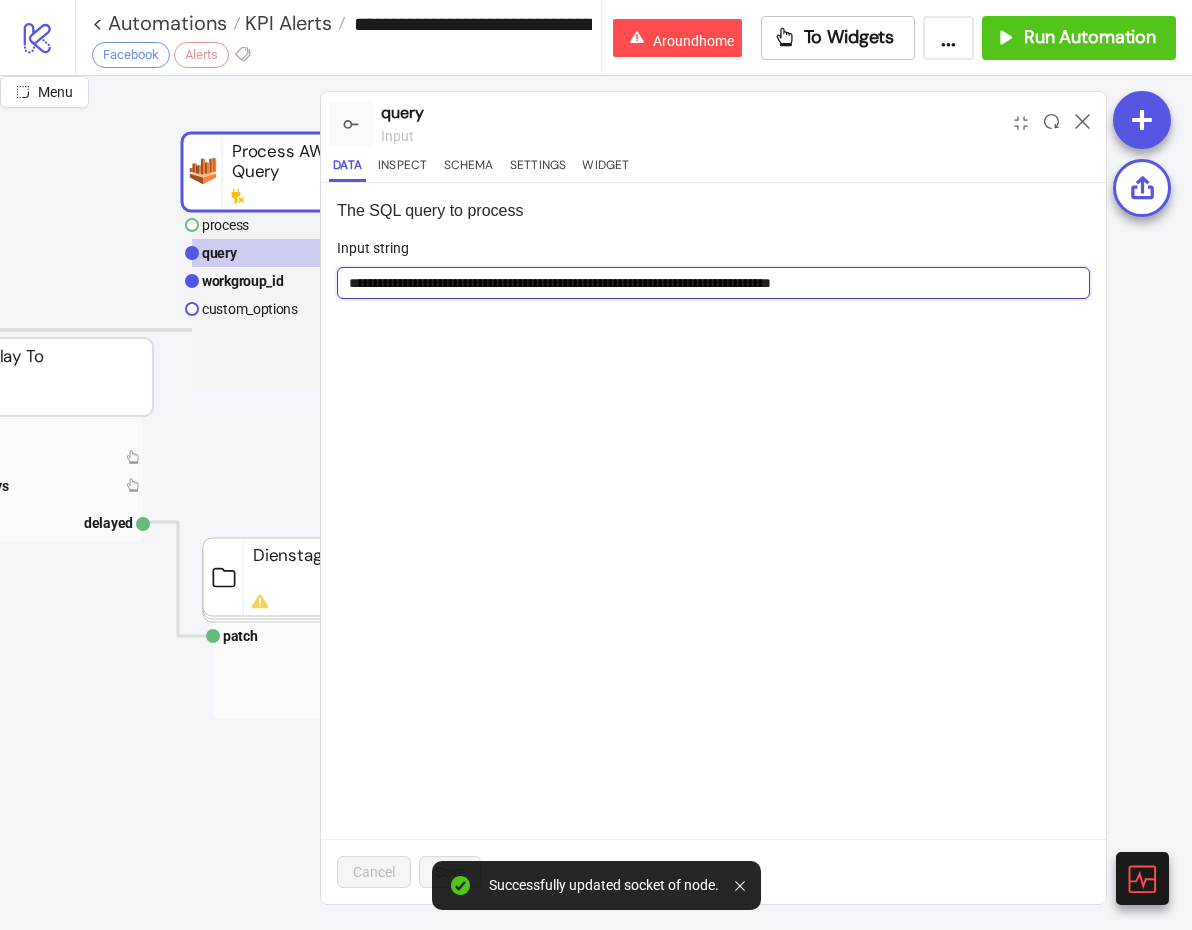 click on "**********" at bounding box center (713, 283) 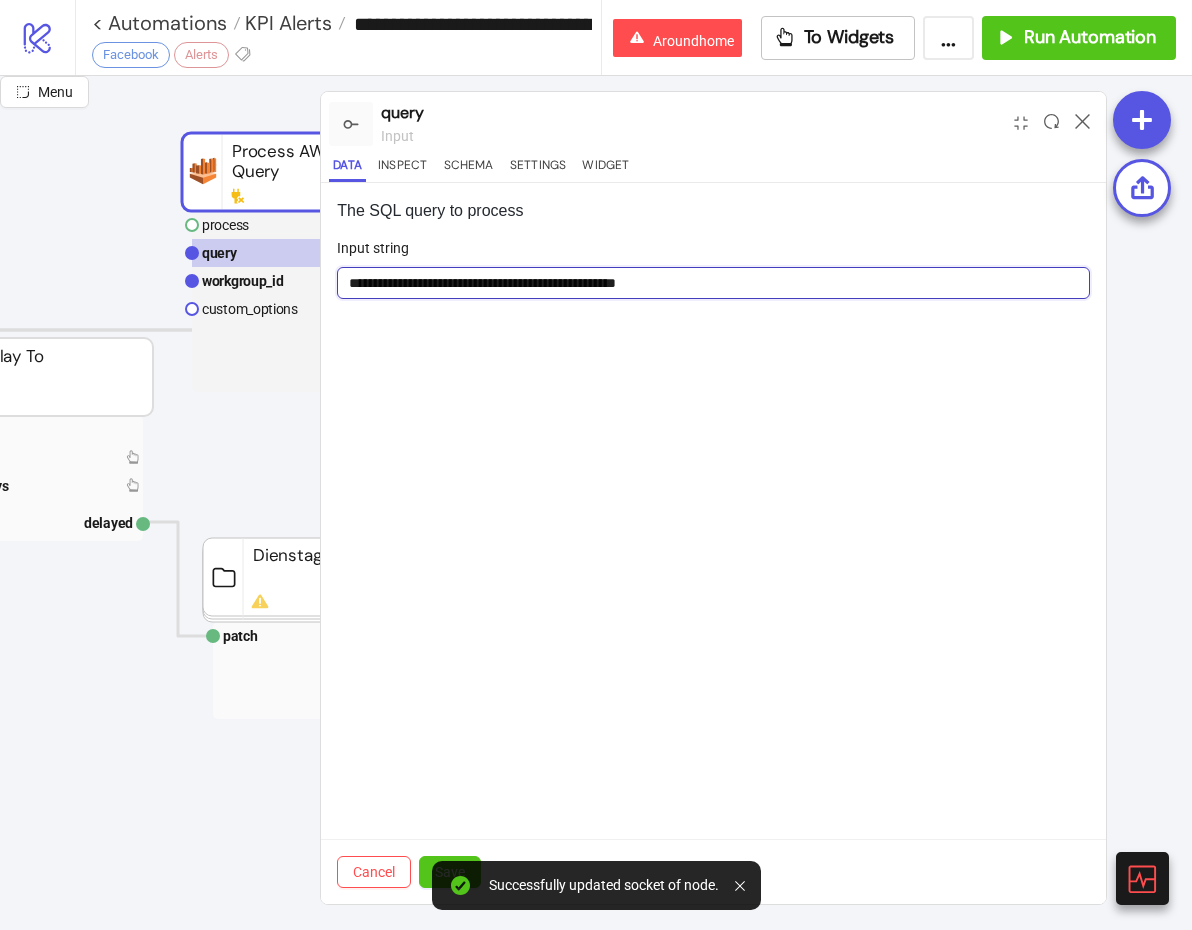 type on "**********" 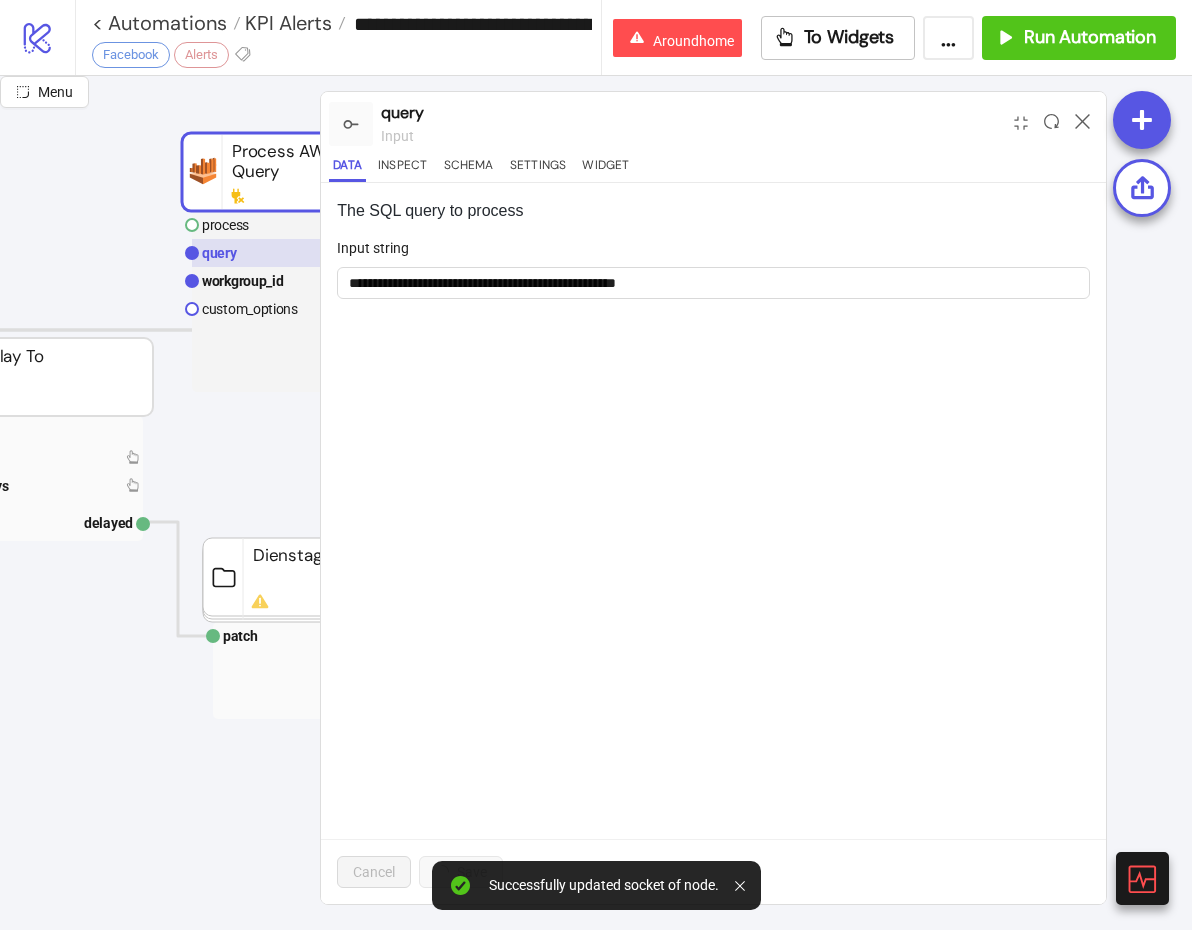 drag, startPoint x: 408, startPoint y: 774, endPoint x: 308, endPoint y: 244, distance: 539.35144 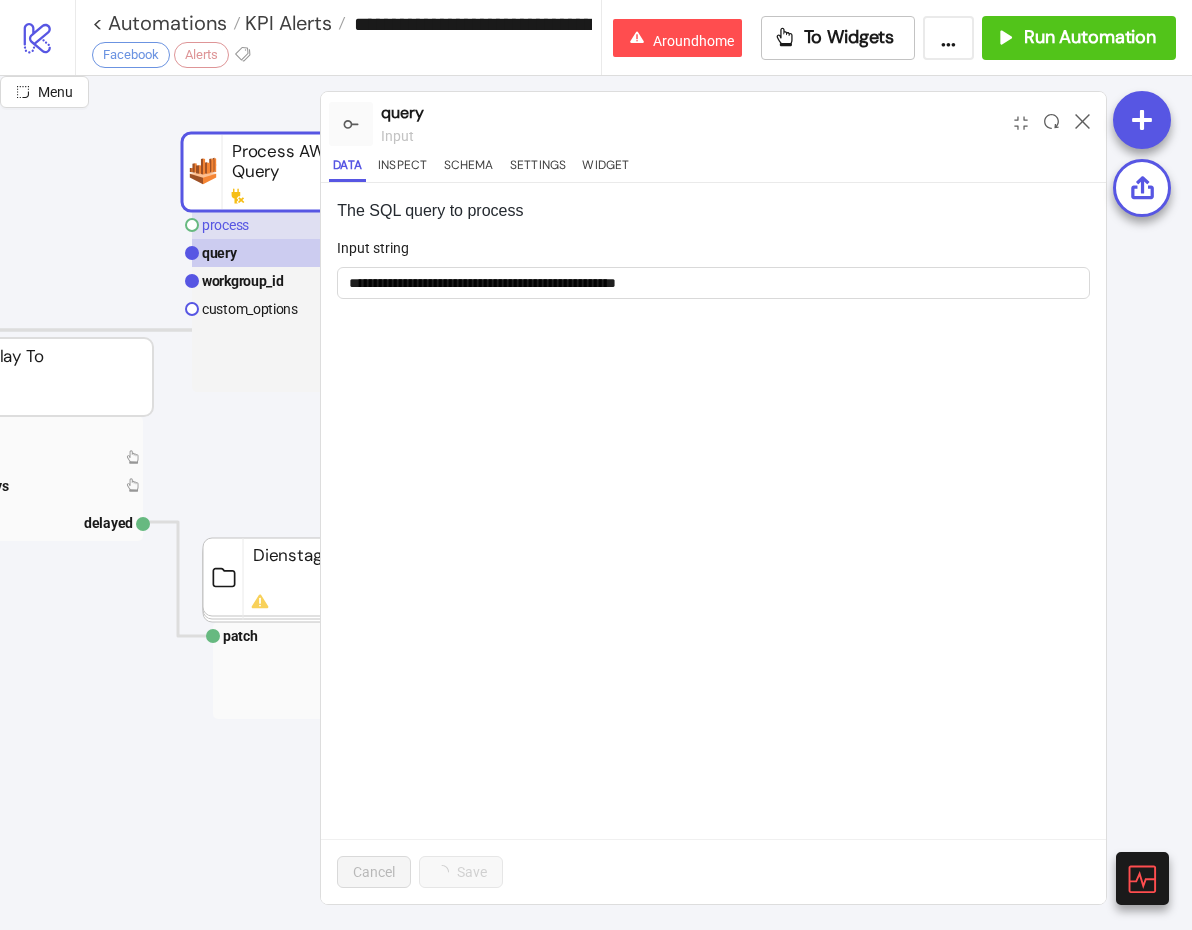 click 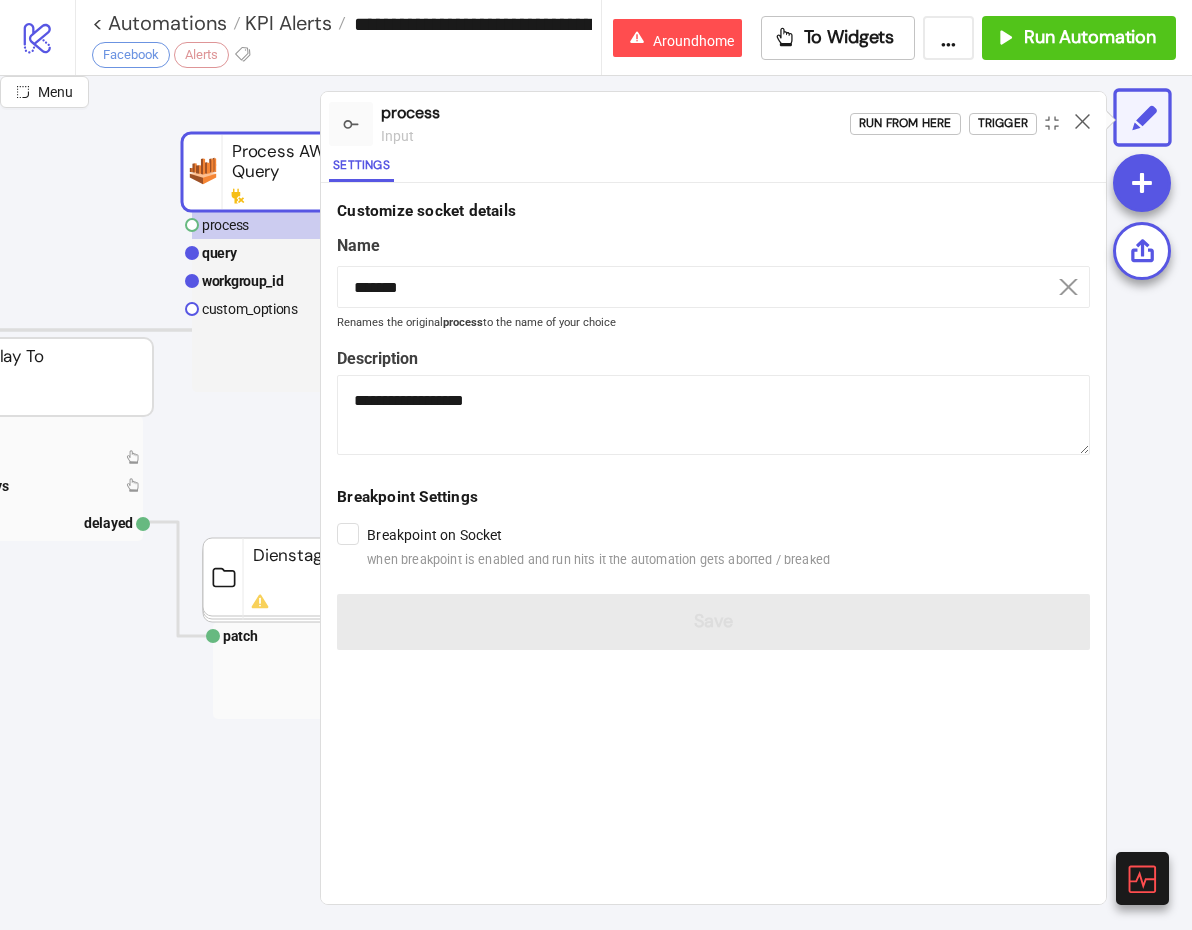 click on "Run from here Trigger" at bounding box center (978, 124) 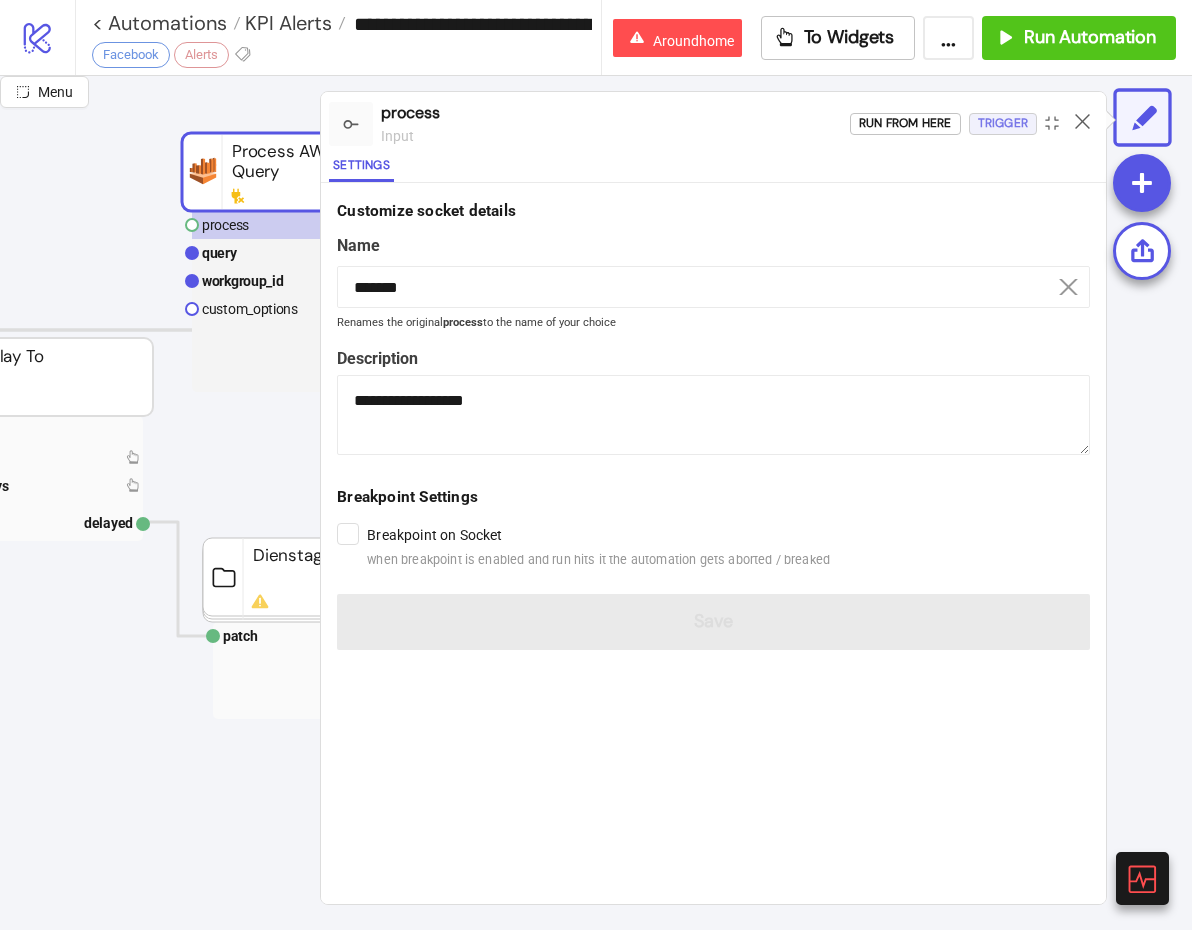 click on "Trigger" at bounding box center [1003, 123] 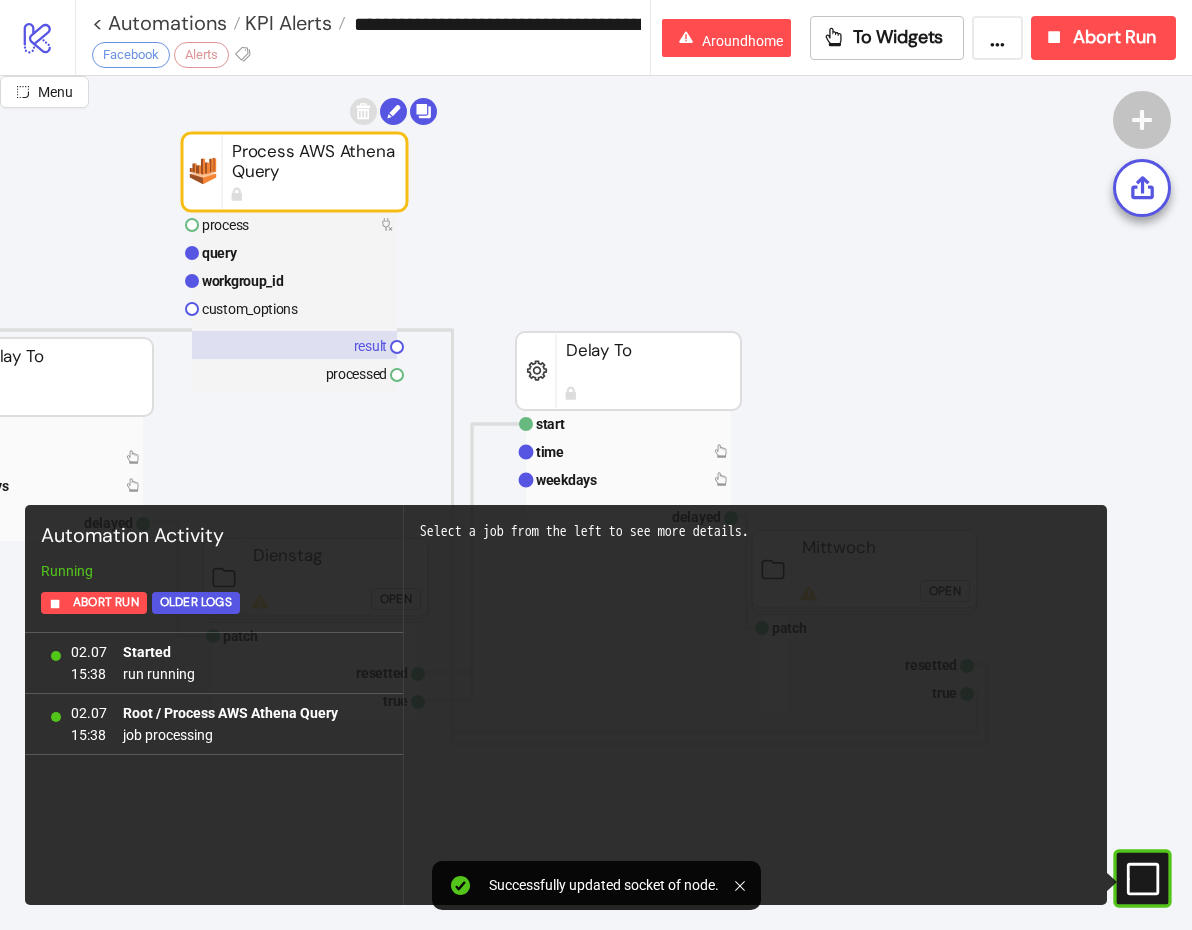 click 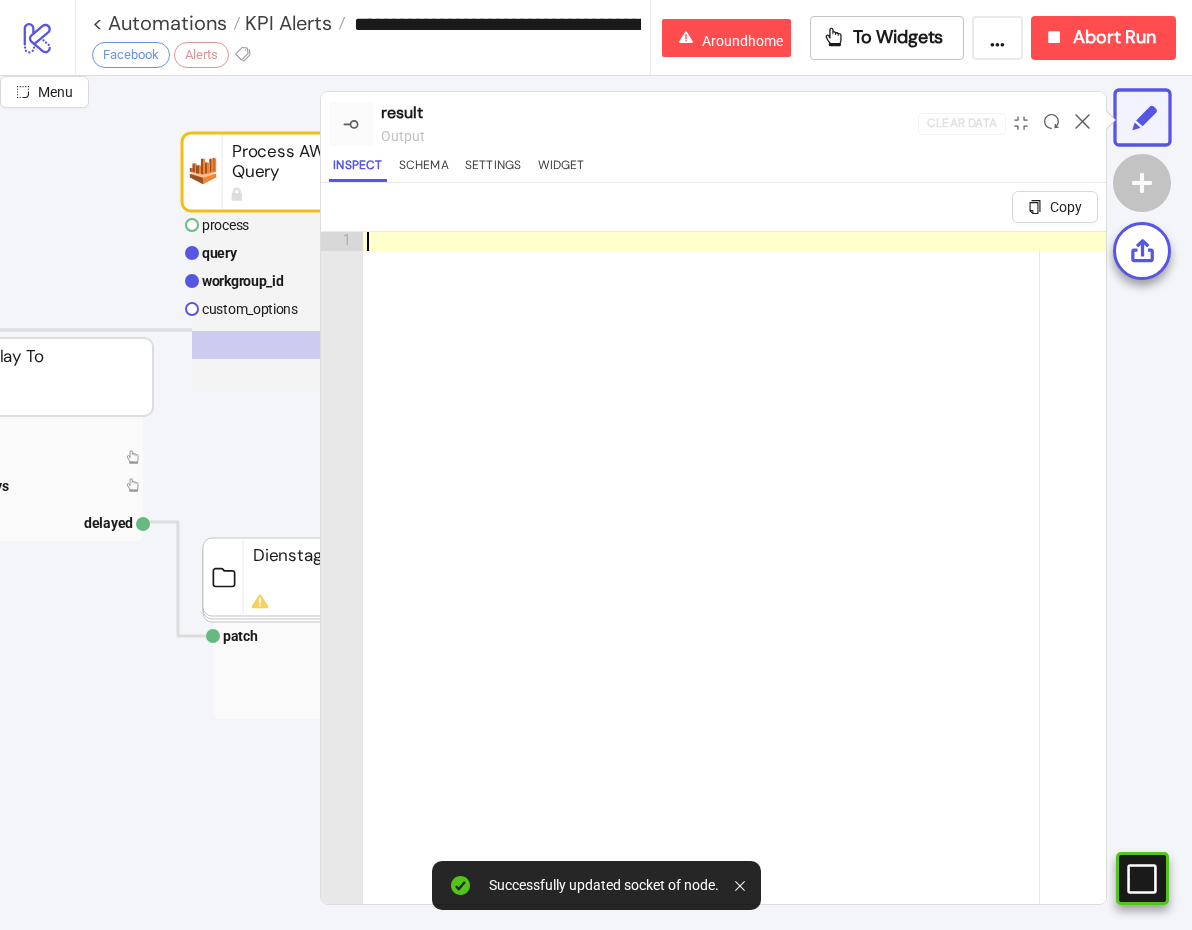 click at bounding box center [735, 611] 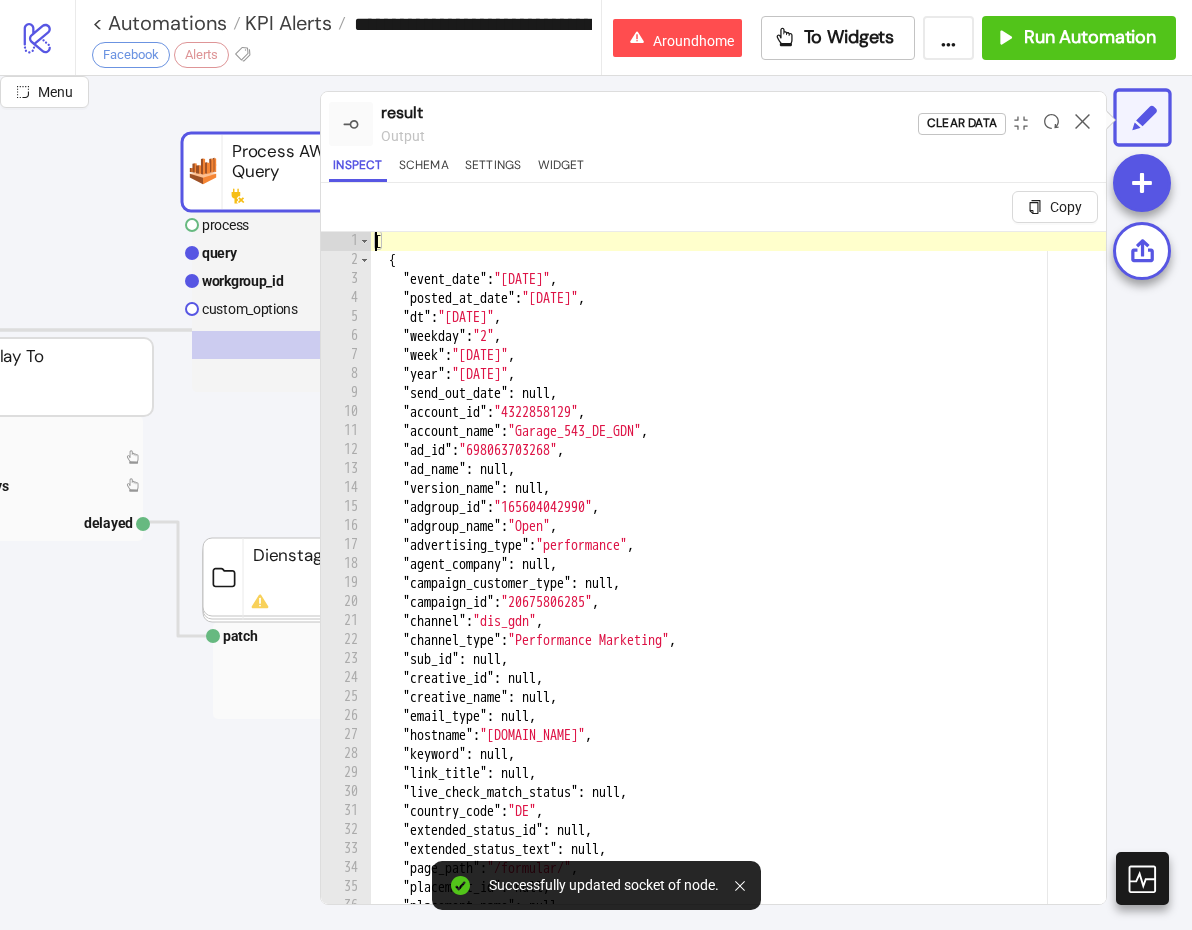 click on "[    {      "event_date" :  "[DATE]" ,      "posted_at_date" :  "[DATE]" ,      "dt" :  "[DATE]" ,      "weekday" :  "2" ,      "week" :  "[DATE]" ,      "year" :  "[DATE]" ,      "send_out_date" : null ,      "account_id" :  "4322858129" ,      "account_name" :  "Garage_543_DE_GDN" ,      "ad_id" :  "698063703268" ,      "ad_name" : null ,      "version_name" : null ,      "adgroup_id" :  "165604042990" ,      "adgroup_name" :  "Open" ,      "advertising_type" :  "performance" ,      "agent_company" : null ,      "campaign_customer_type" : null ,      "campaign_id" :  "20675806285" ,      "channel" :  "dis_gdn" ,      "channel_type" :  "Performance Marketing" ,      "sub_id" : null ,      "creative_id" : null ,      "creative_name" : null ,      "email_type" : null ,      "hostname" :  "[DOMAIN_NAME]" ,      "keyword" : null ,      "link_title" : null ,      "live_check_match_status" : null ,      "country_code" :  "DE" ,      "extended_status_id" : null ,      : null ,      :  ," at bounding box center [738, 611] 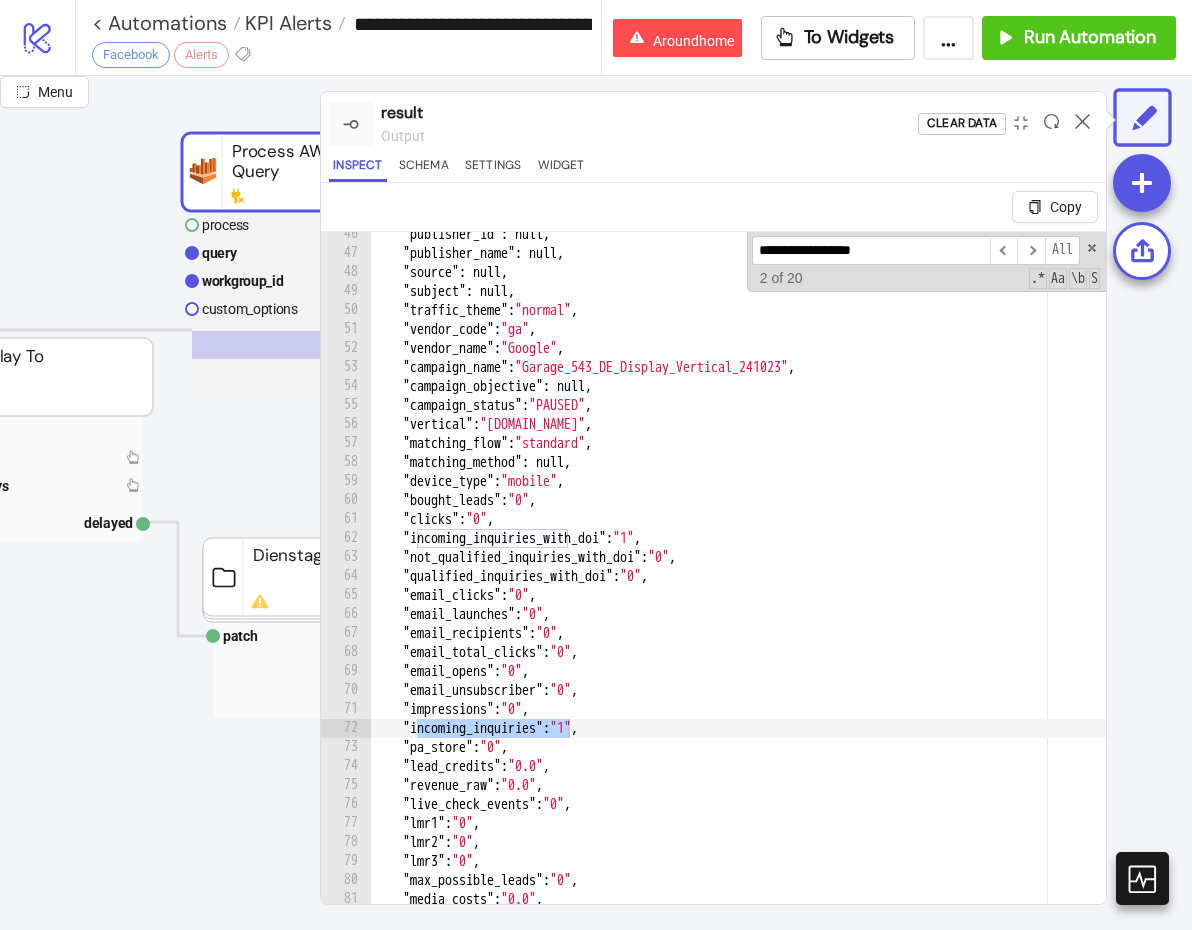 scroll, scrollTop: 862, scrollLeft: 0, axis: vertical 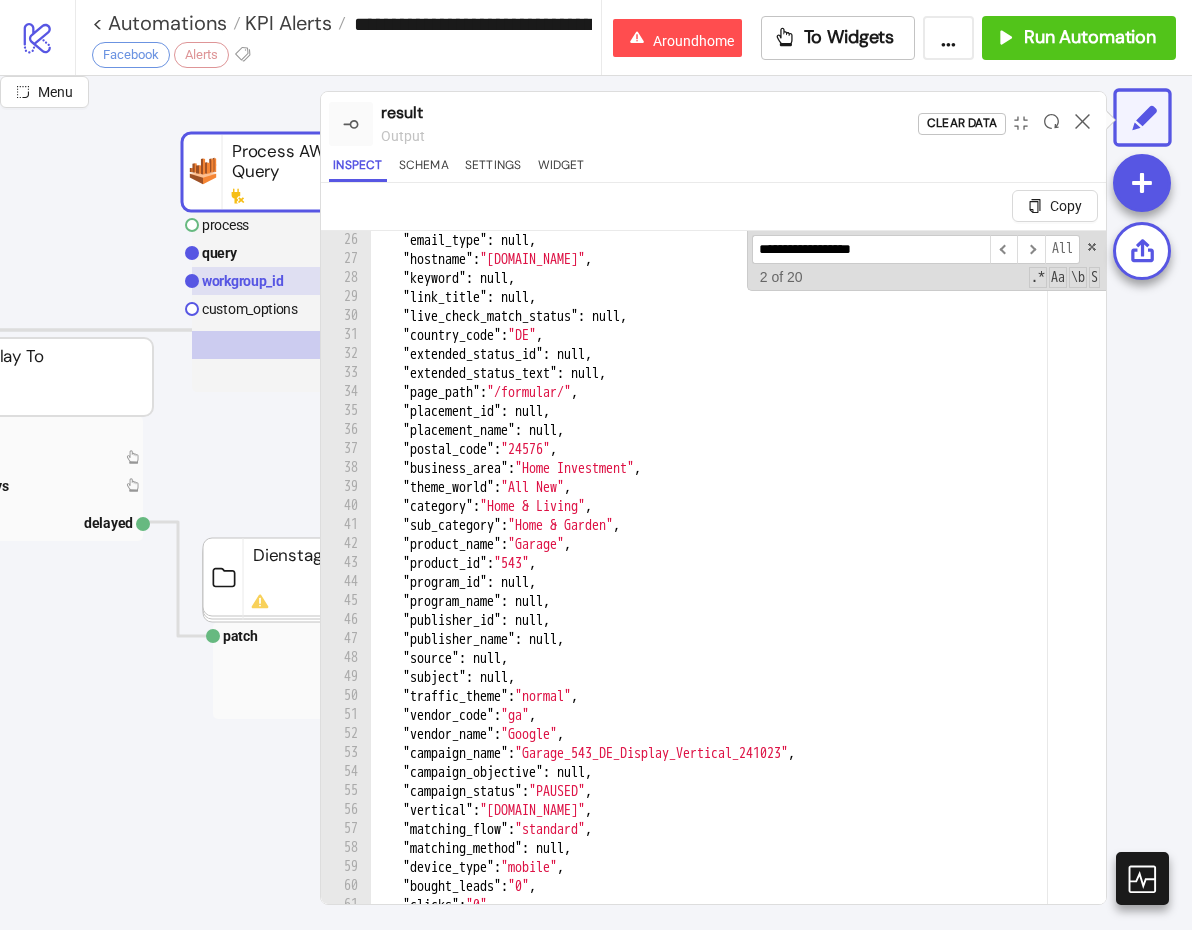 type on "**********" 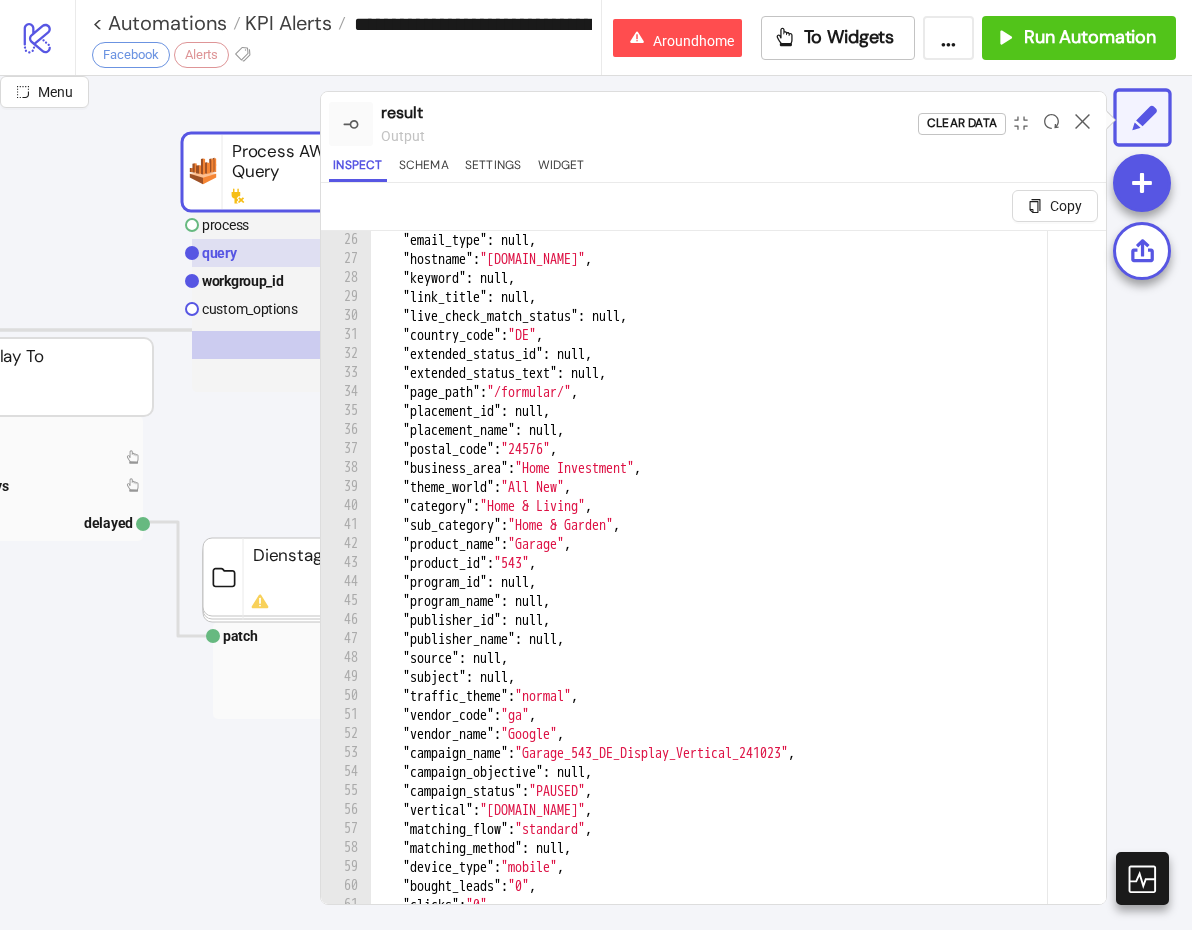 click 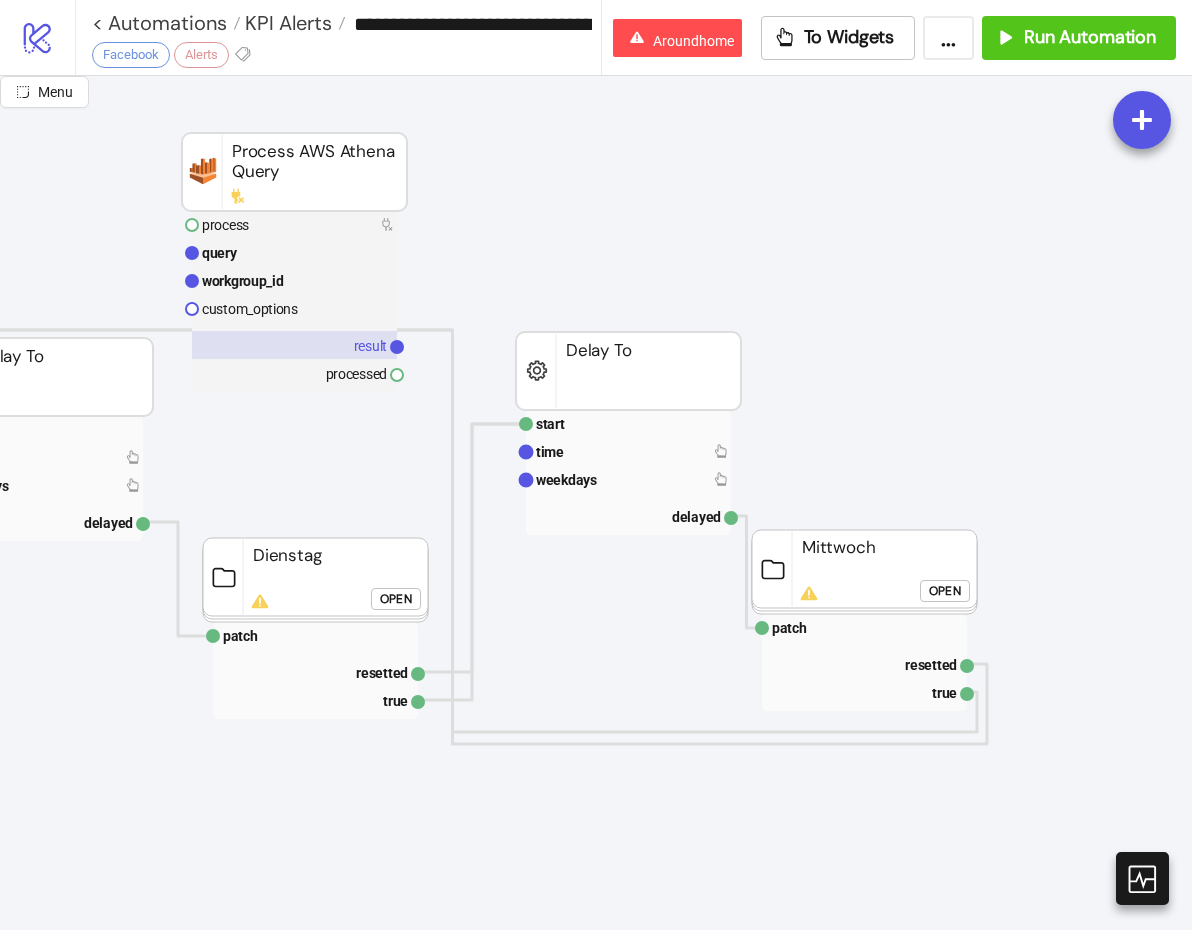 click 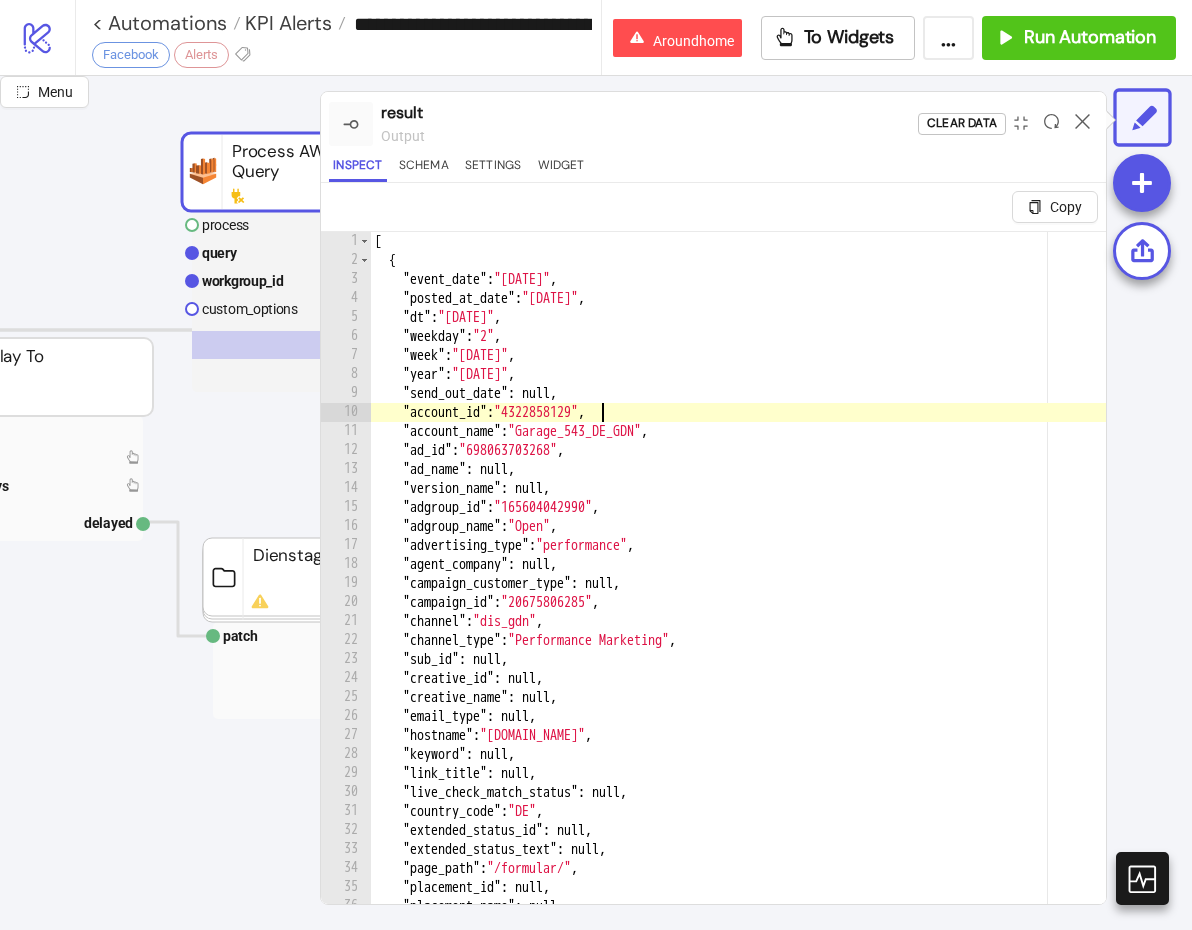 click on "[    {      "event_date" :  "[DATE]" ,      "posted_at_date" :  "[DATE]" ,      "dt" :  "[DATE]" ,      "weekday" :  "2" ,      "week" :  "[DATE]" ,      "year" :  "[DATE]" ,      "send_out_date" : null ,      "account_id" :  "4322858129" ,      "account_name" :  "Garage_543_DE_GDN" ,      "ad_id" :  "698063703268" ,      "ad_name" : null ,      "version_name" : null ,      "adgroup_id" :  "165604042990" ,      "adgroup_name" :  "Open" ,      "advertising_type" :  "performance" ,      "agent_company" : null ,      "campaign_customer_type" : null ,      "campaign_id" :  "20675806285" ,      "channel" :  "dis_gdn" ,      "channel_type" :  "Performance Marketing" ,      "sub_id" : null ,      "creative_id" : null ,      "creative_name" : null ,      "email_type" : null ,      "hostname" :  "[DOMAIN_NAME]" ,      "keyword" : null ,      "link_title" : null ,      "live_check_match_status" : null ,      "country_code" :  "DE" ,      "extended_status_id" : null ,      : null ,      :  ," at bounding box center [738, 611] 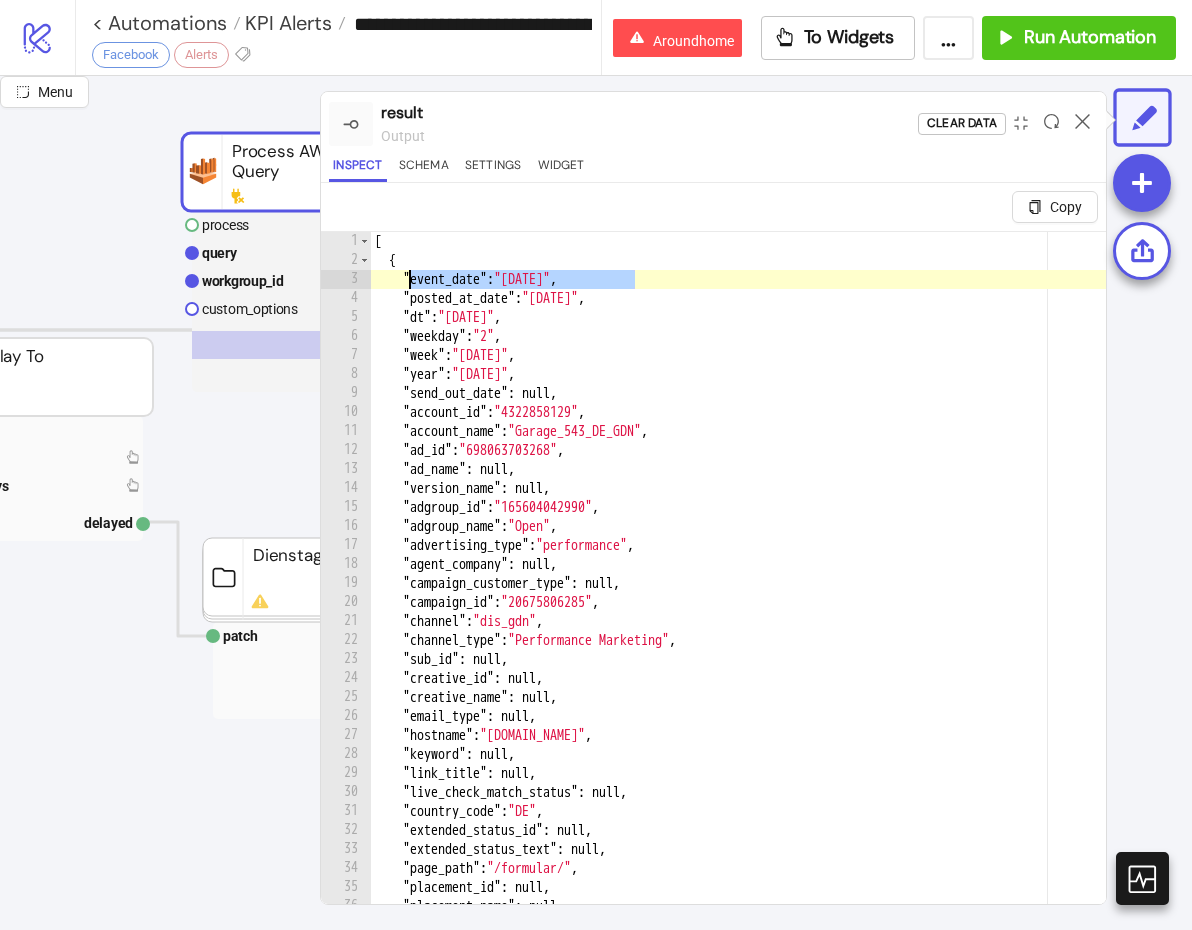 drag, startPoint x: 667, startPoint y: 279, endPoint x: 407, endPoint y: 278, distance: 260.00192 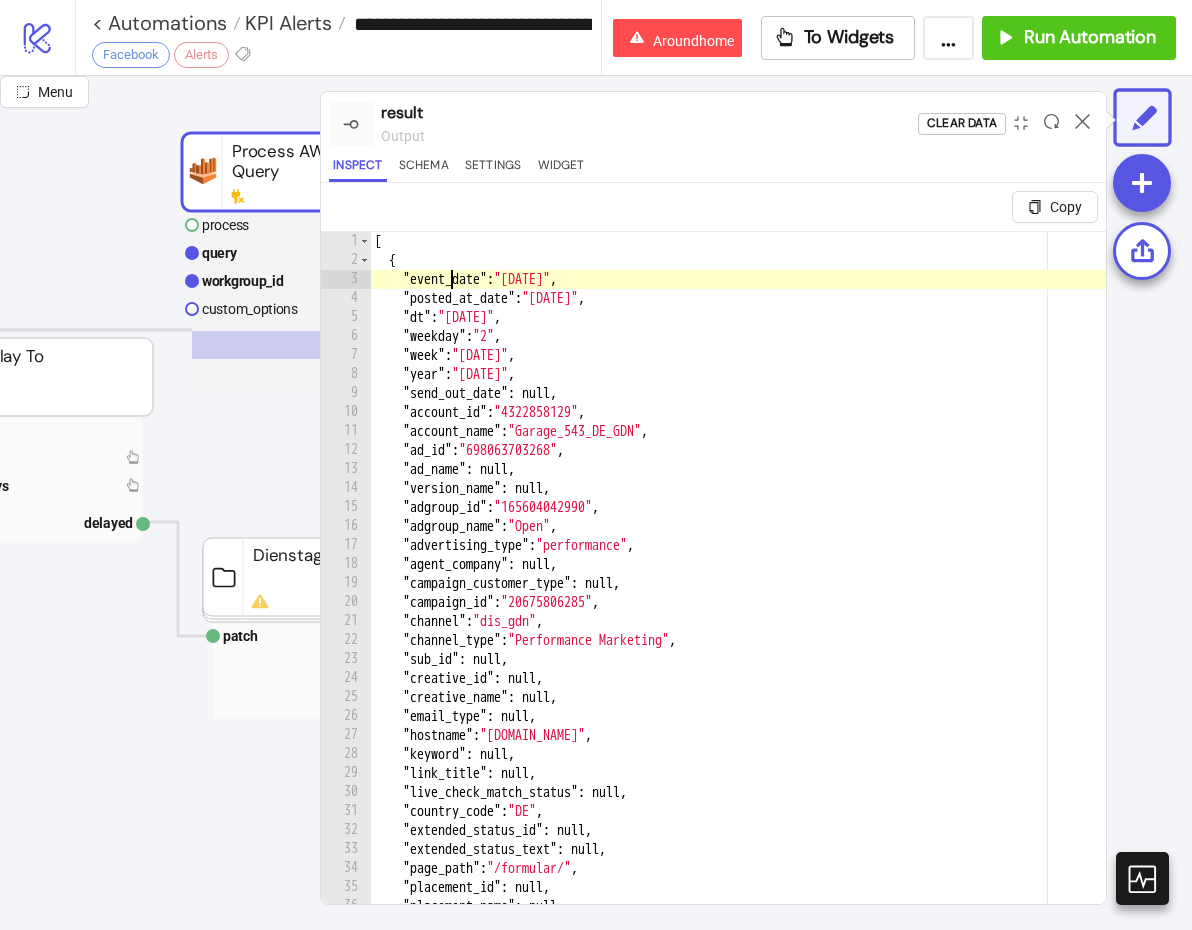 click on "[    {      "event_date" :  "[DATE]" ,      "posted_at_date" :  "[DATE]" ,      "dt" :  "[DATE]" ,      "weekday" :  "2" ,      "week" :  "[DATE]" ,      "year" :  "[DATE]" ,      "send_out_date" : null ,      "account_id" :  "4322858129" ,      "account_name" :  "Garage_543_DE_GDN" ,      "ad_id" :  "698063703268" ,      "ad_name" : null ,      "version_name" : null ,      "adgroup_id" :  "165604042990" ,      "adgroup_name" :  "Open" ,      "advertising_type" :  "performance" ,      "agent_company" : null ,      "campaign_customer_type" : null ,      "campaign_id" :  "20675806285" ,      "channel" :  "dis_gdn" ,      "channel_type" :  "Performance Marketing" ,      "sub_id" : null ,      "creative_id" : null ,      "creative_name" : null ,      "email_type" : null ,      "hostname" :  "[DOMAIN_NAME]" ,      "keyword" : null ,      "link_title" : null ,      "live_check_match_status" : null ,      "country_code" :  "DE" ,      "extended_status_id" : null ,      : null ,      :  ," at bounding box center [738, 611] 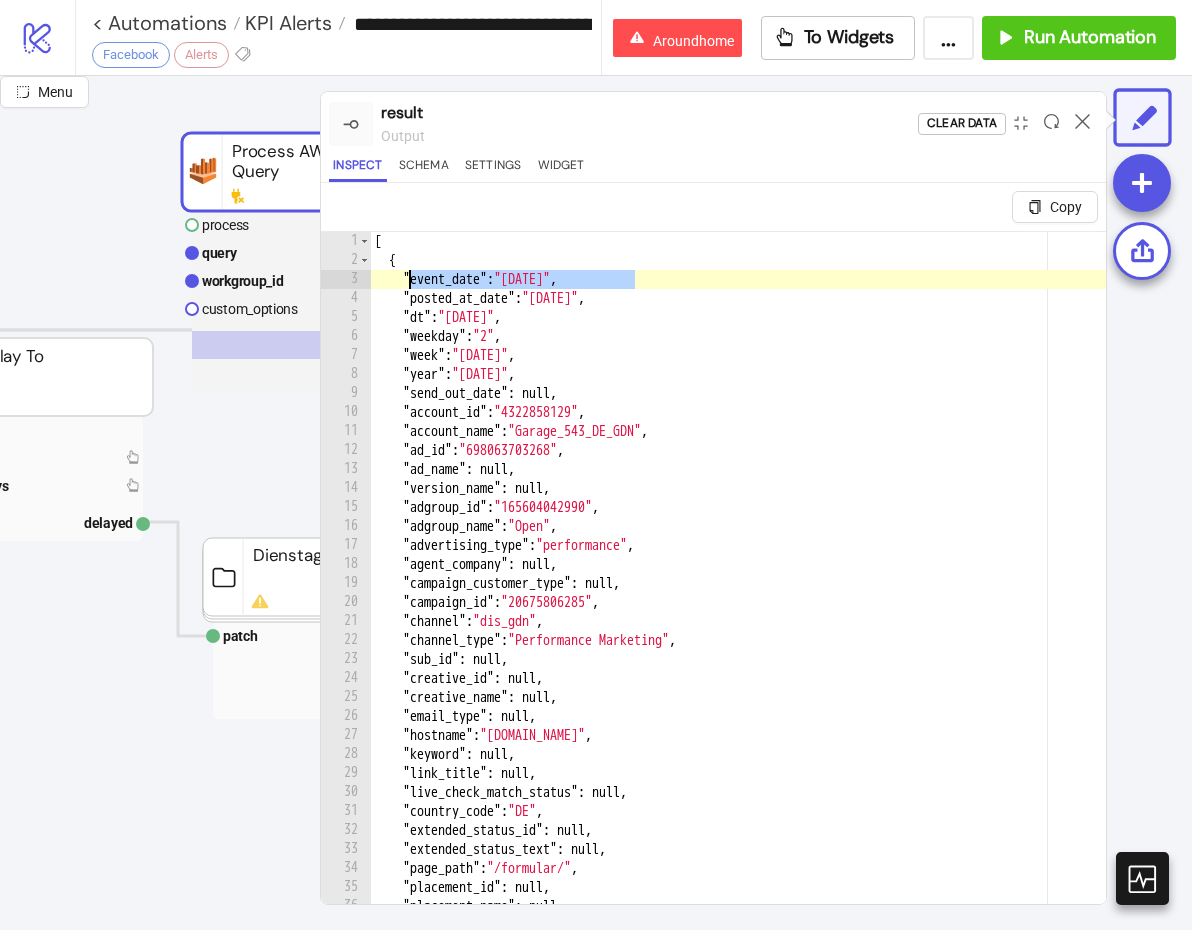 drag, startPoint x: 708, startPoint y: 271, endPoint x: 409, endPoint y: 276, distance: 299.0418 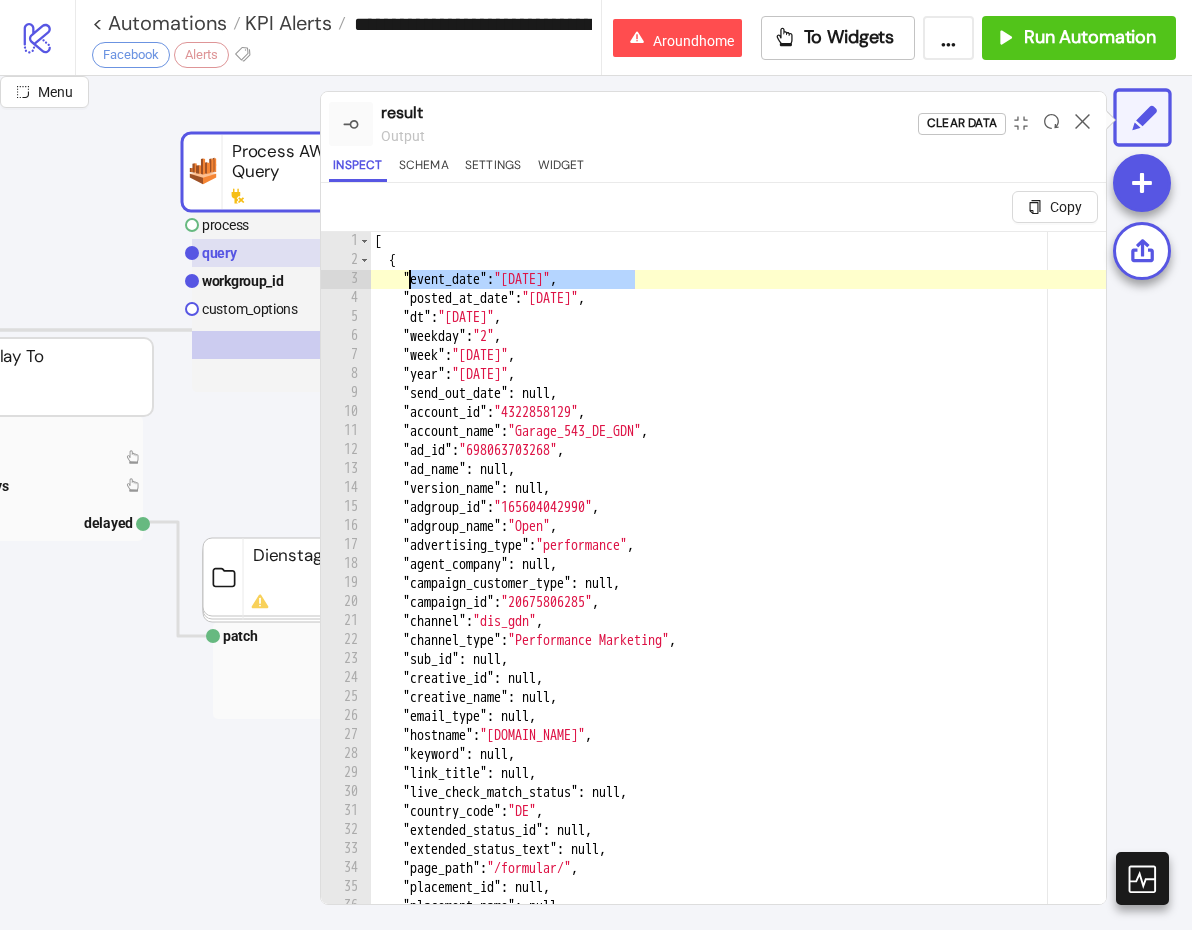 click 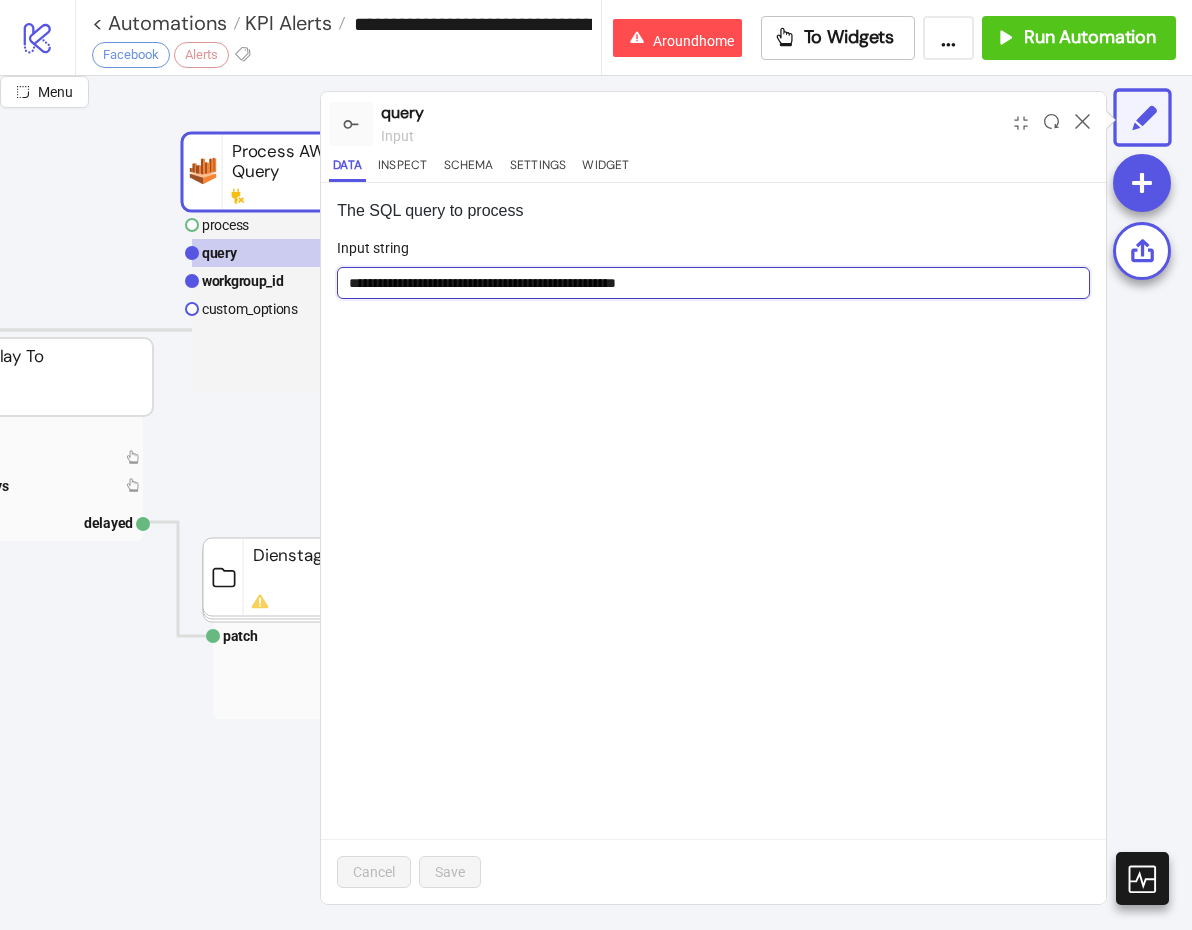 click on "**********" at bounding box center (713, 283) 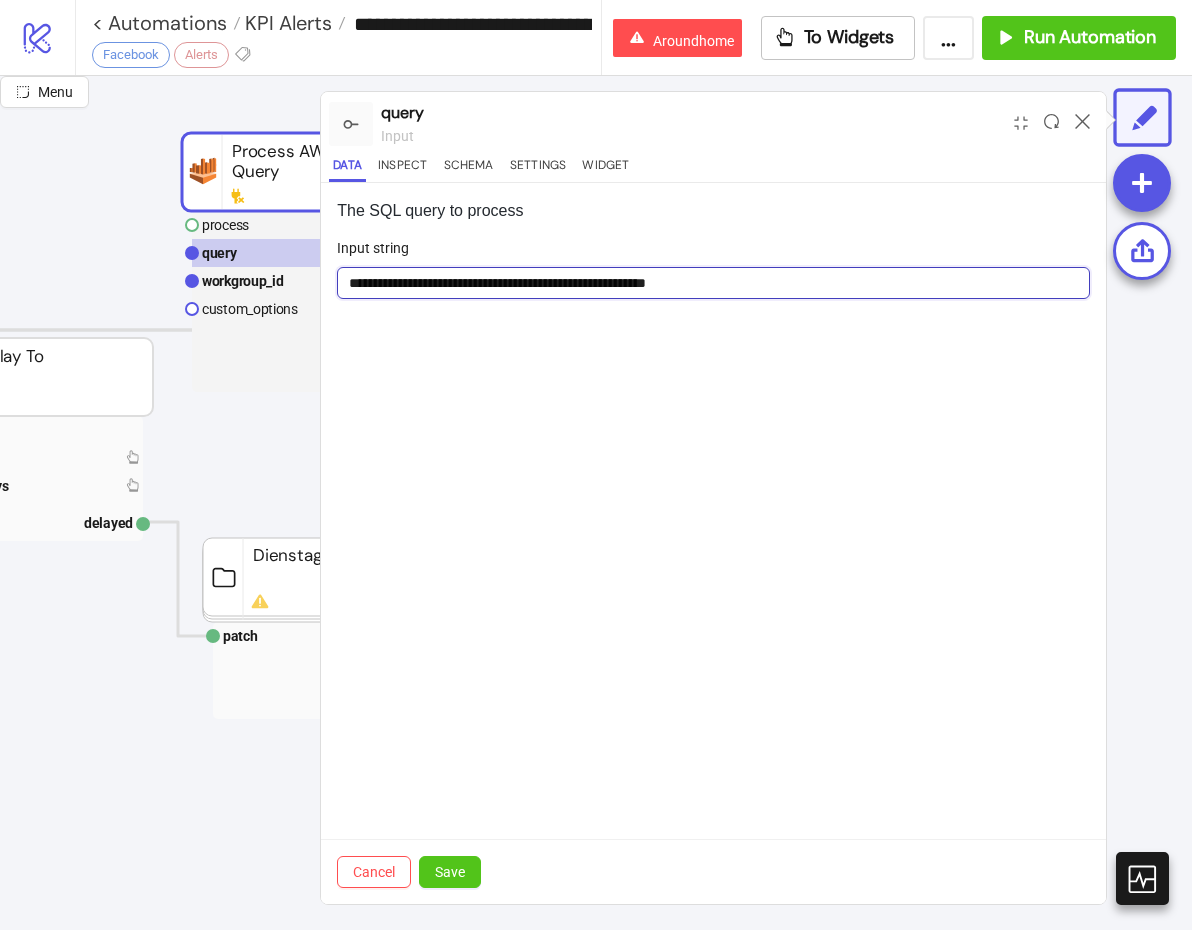 paste on "**********" 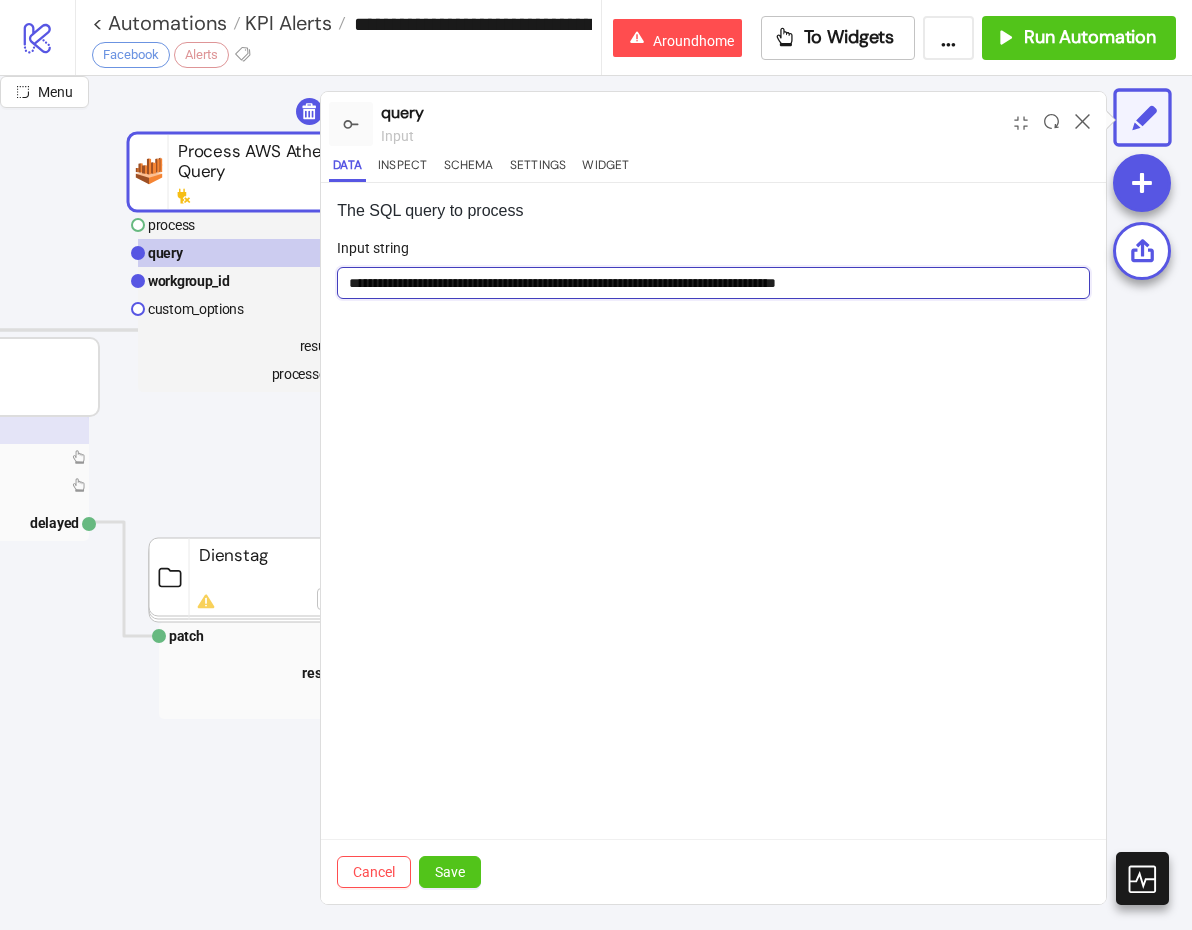 scroll, scrollTop: 0, scrollLeft: 338, axis: horizontal 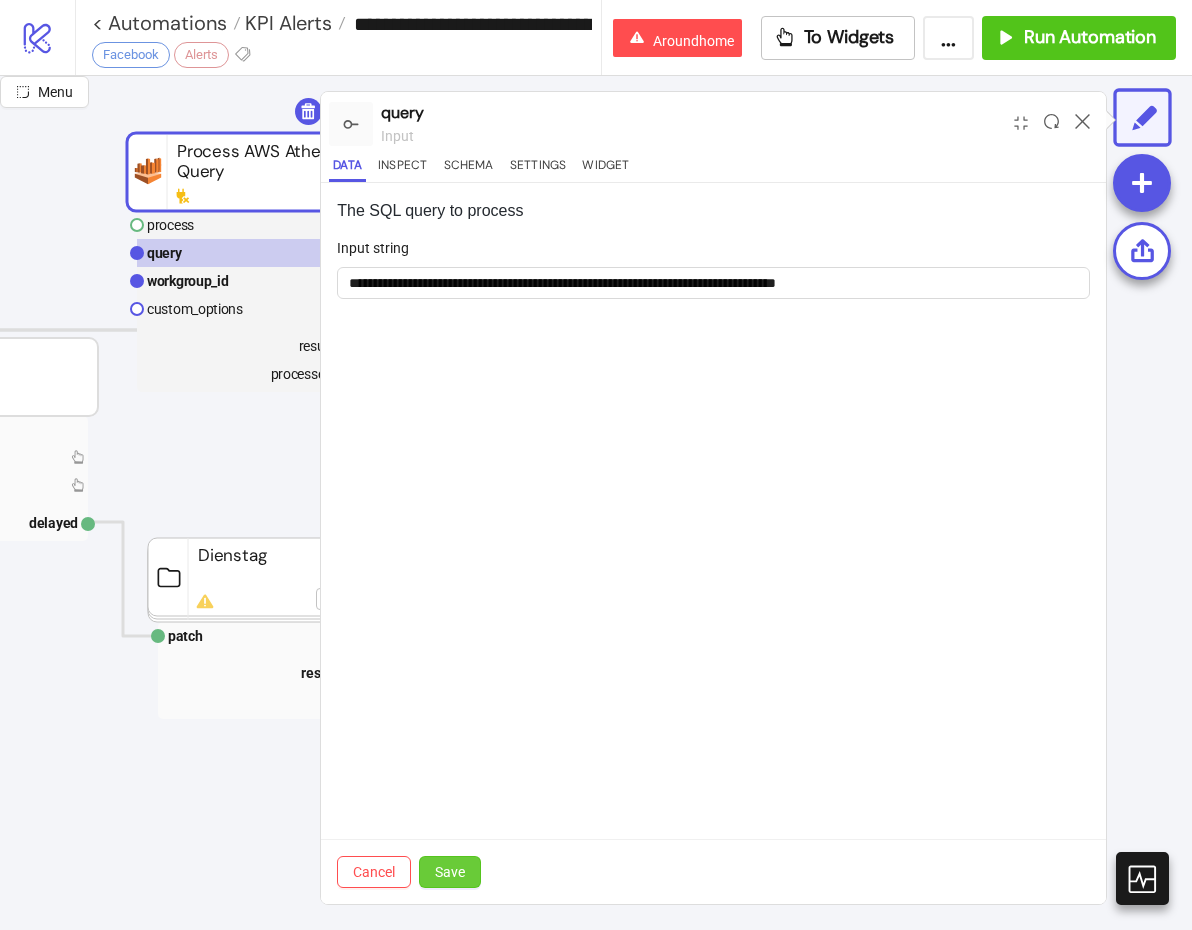 click on "Save" at bounding box center [450, 872] 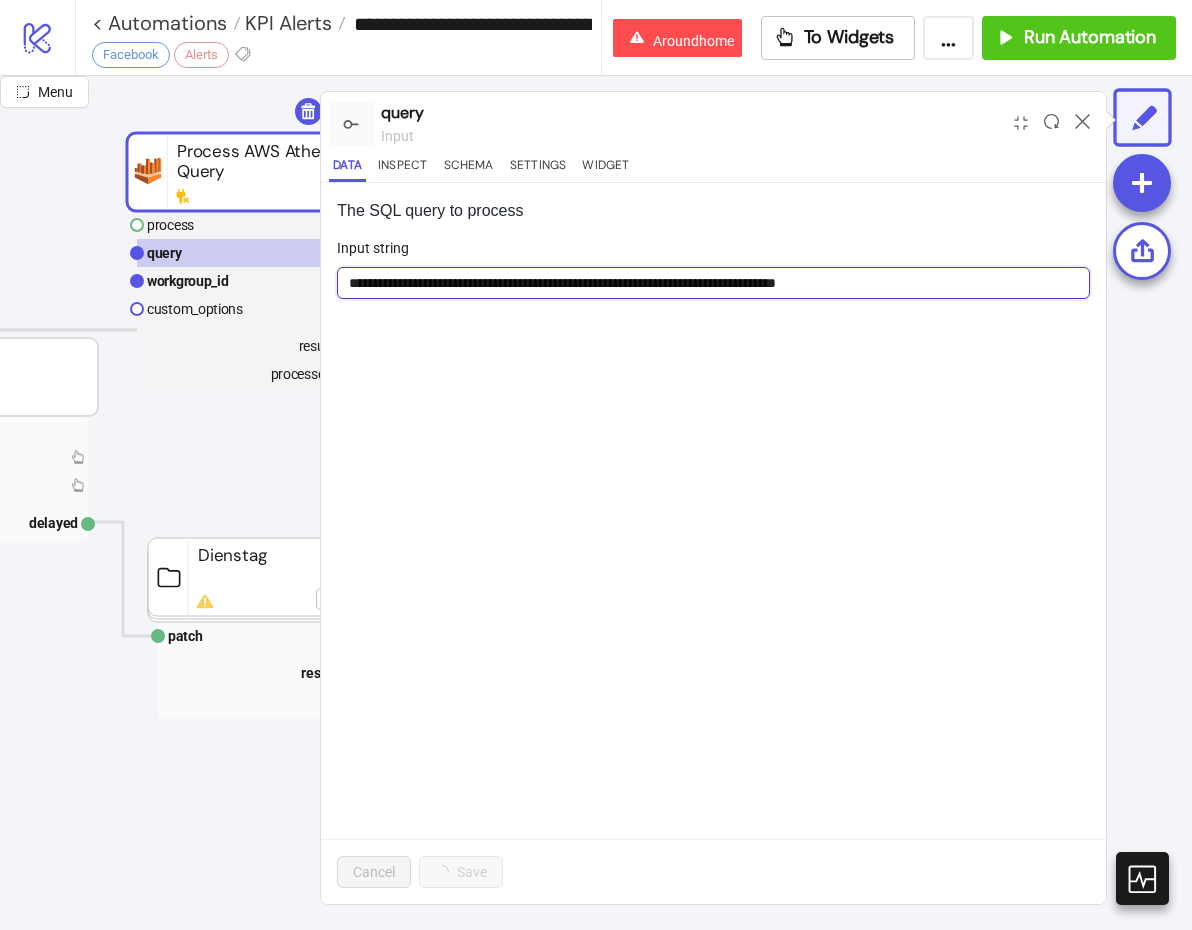 click on "**********" at bounding box center [713, 283] 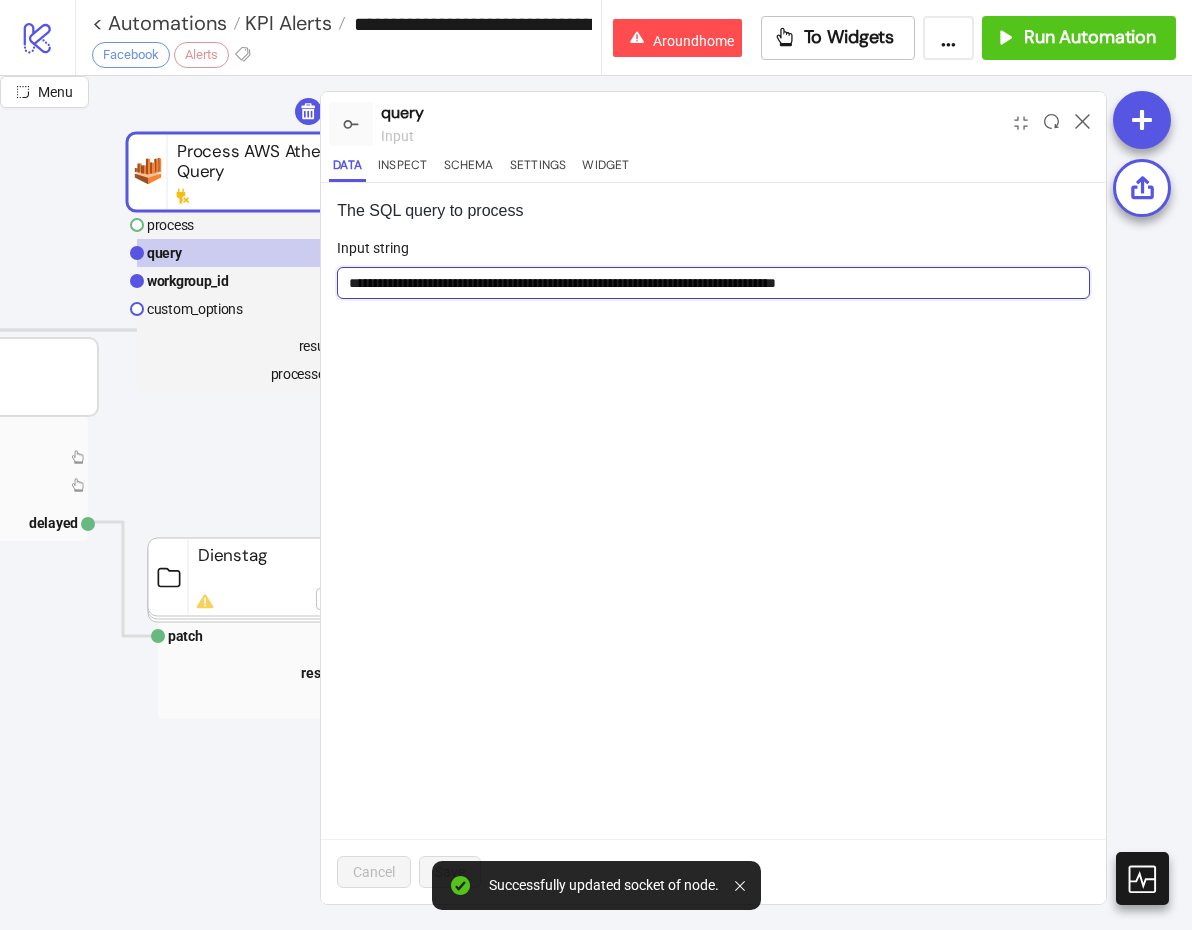 click on "**********" at bounding box center (713, 283) 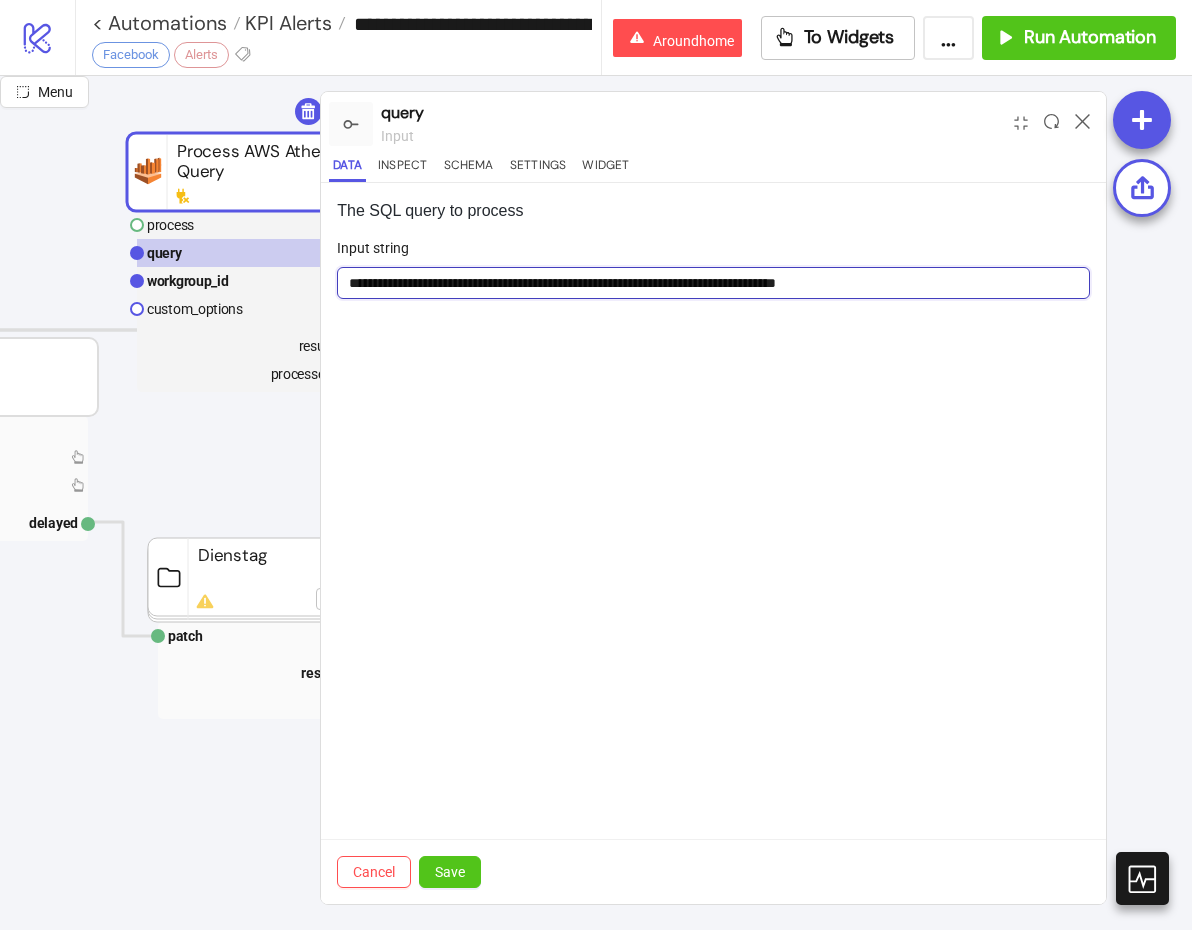 click on "**********" at bounding box center [713, 283] 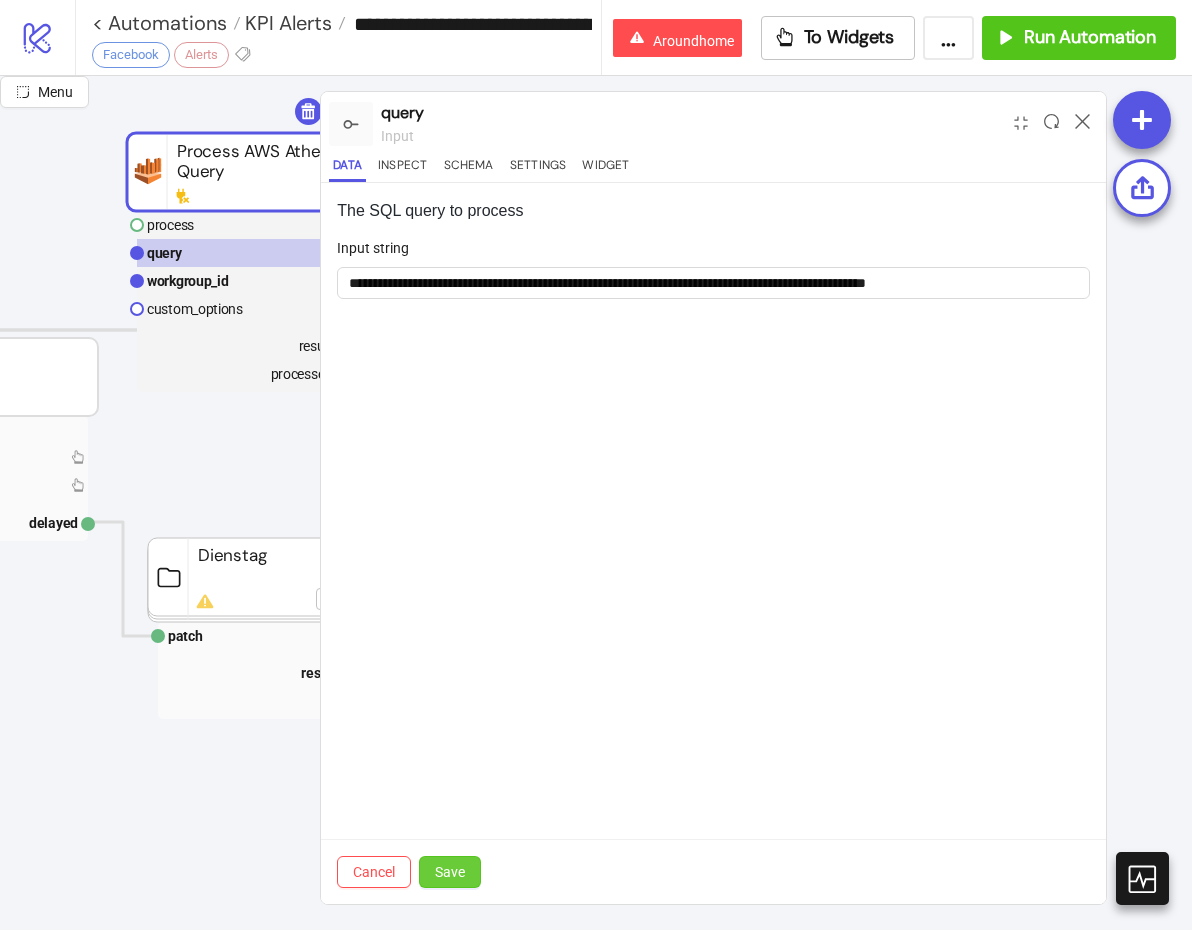 click on "Save" at bounding box center (450, 872) 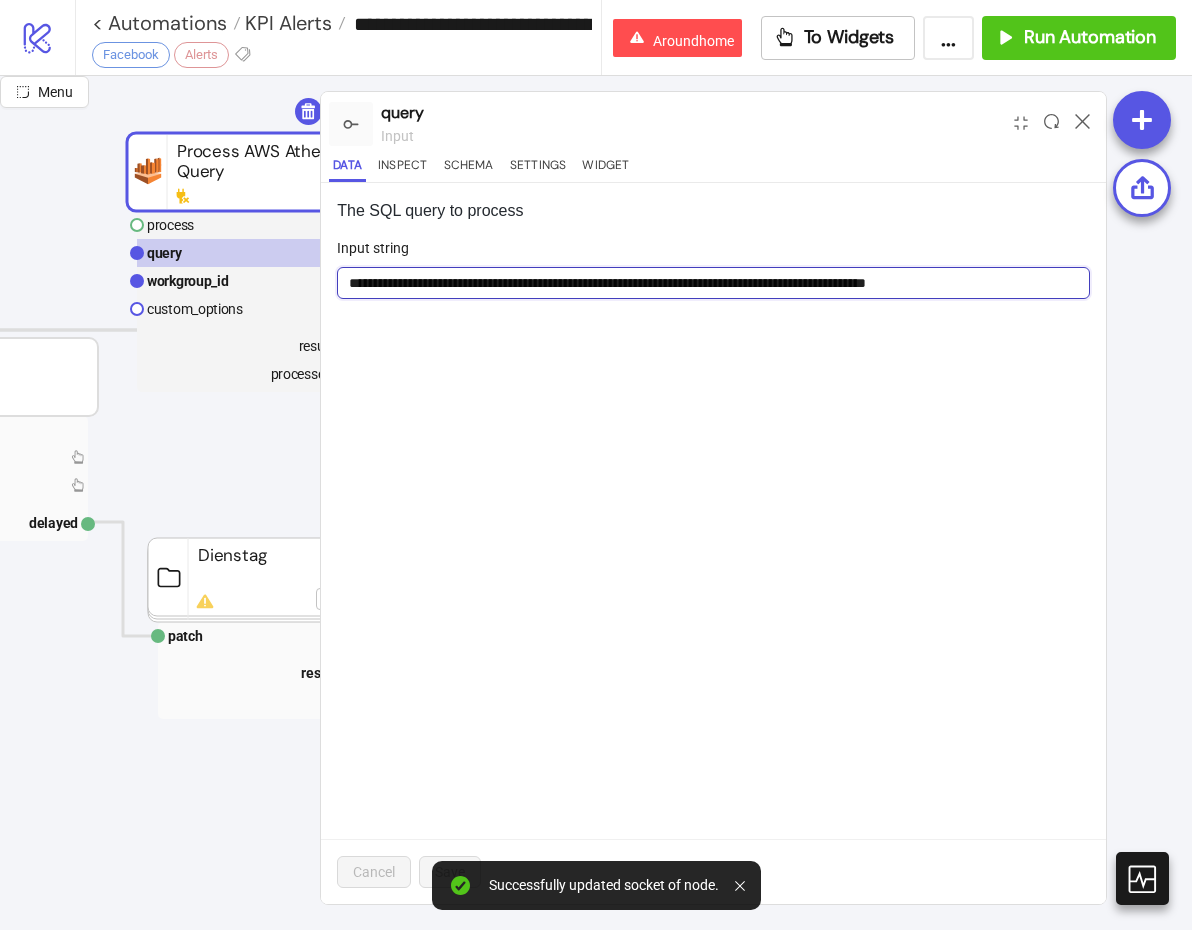 click on "**********" at bounding box center (713, 283) 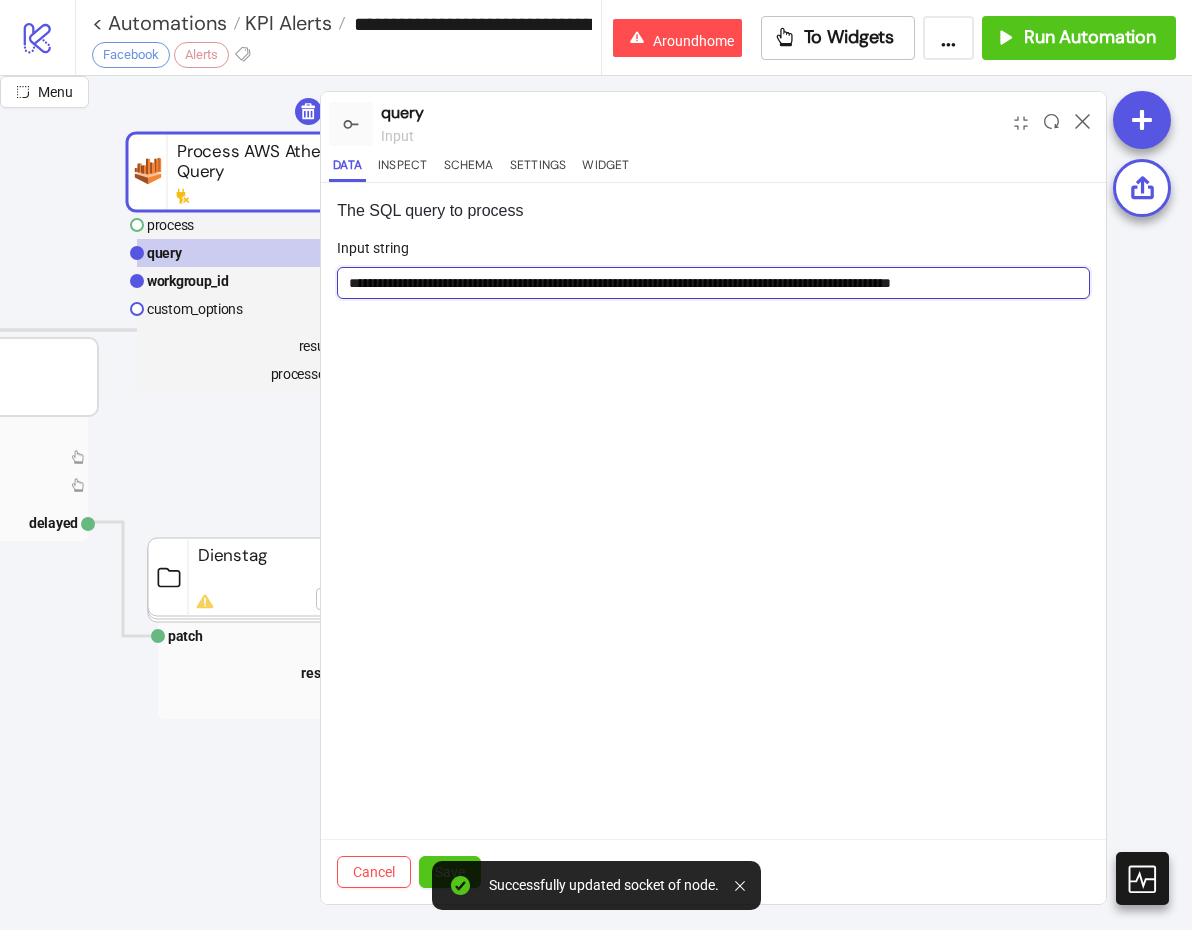 type on "**********" 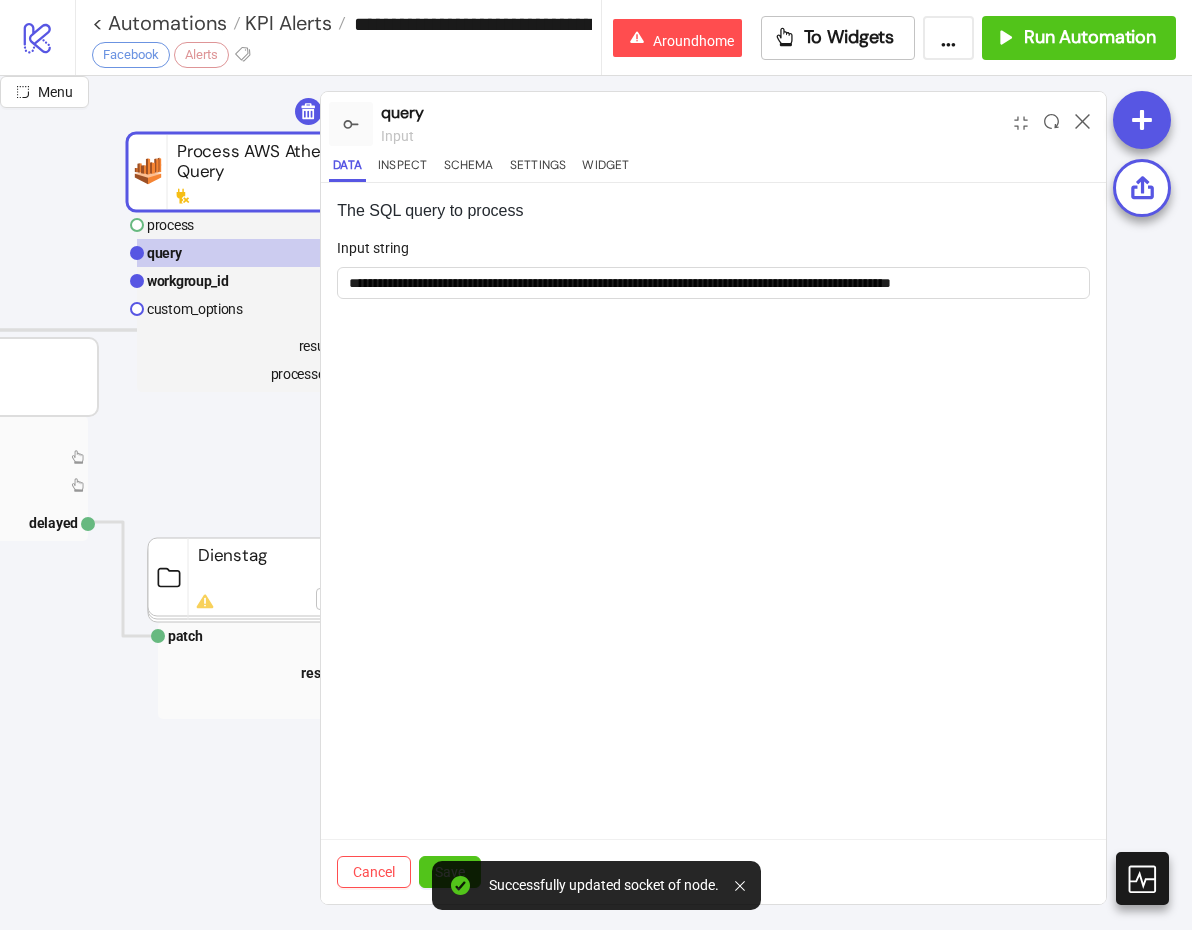 click on "Cancel Save" at bounding box center [713, 871] 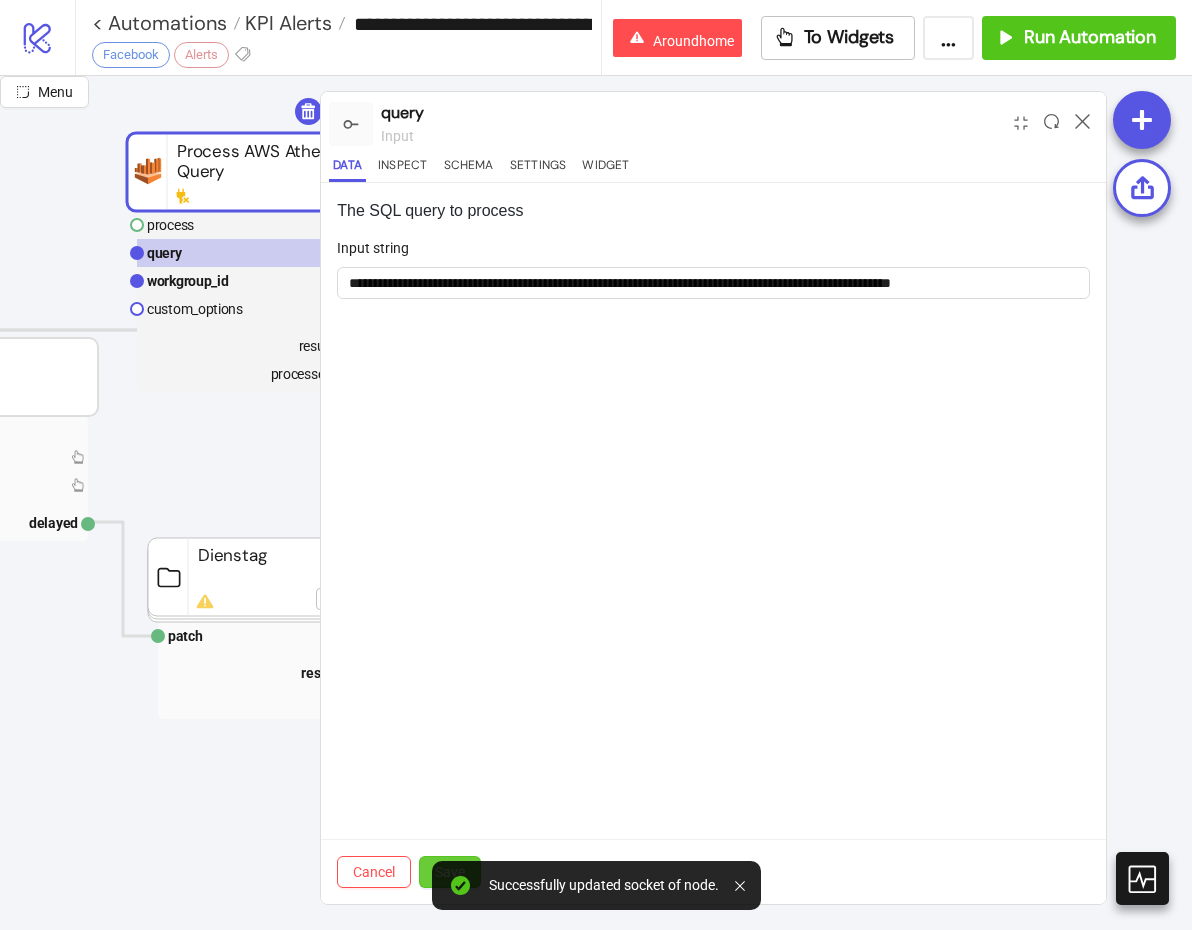 click on "Save" at bounding box center (450, 872) 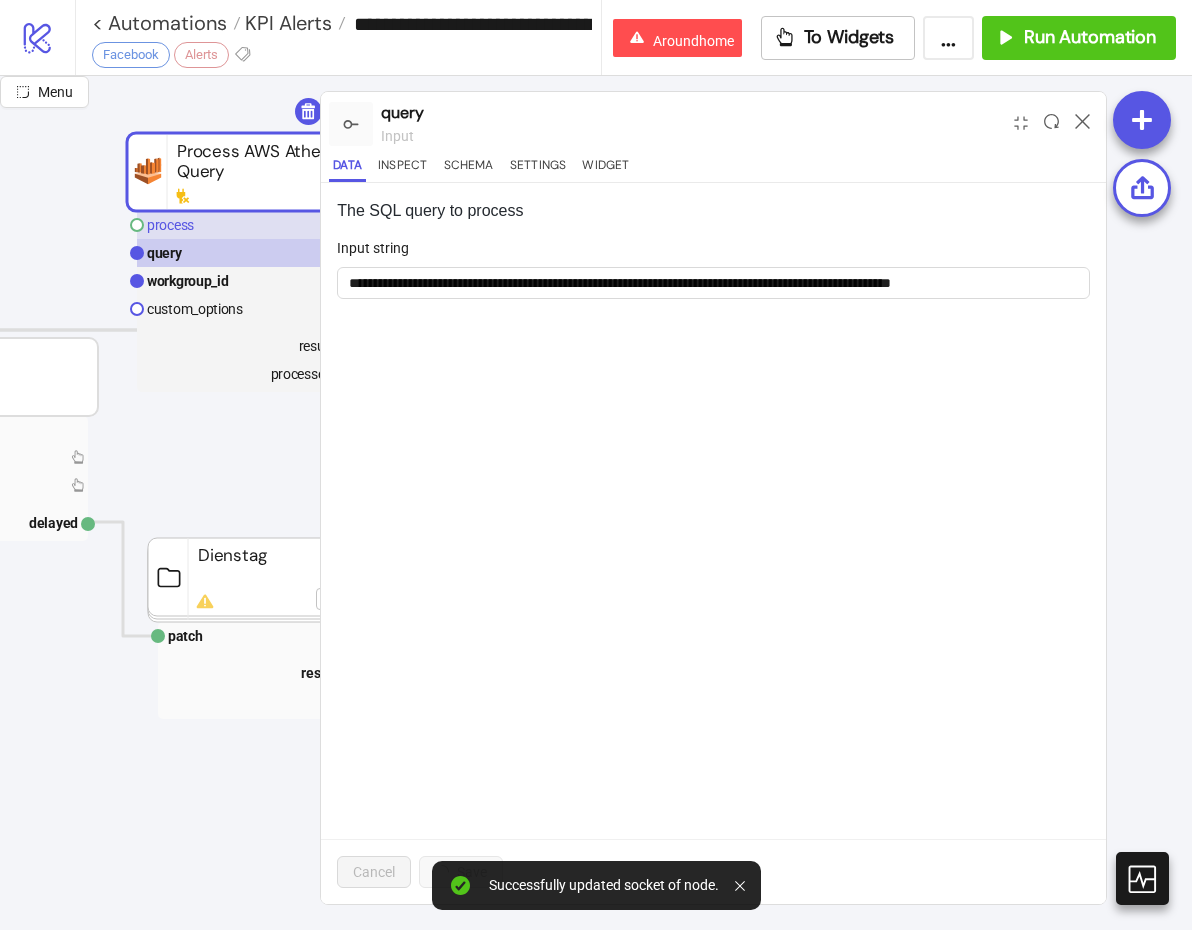 click 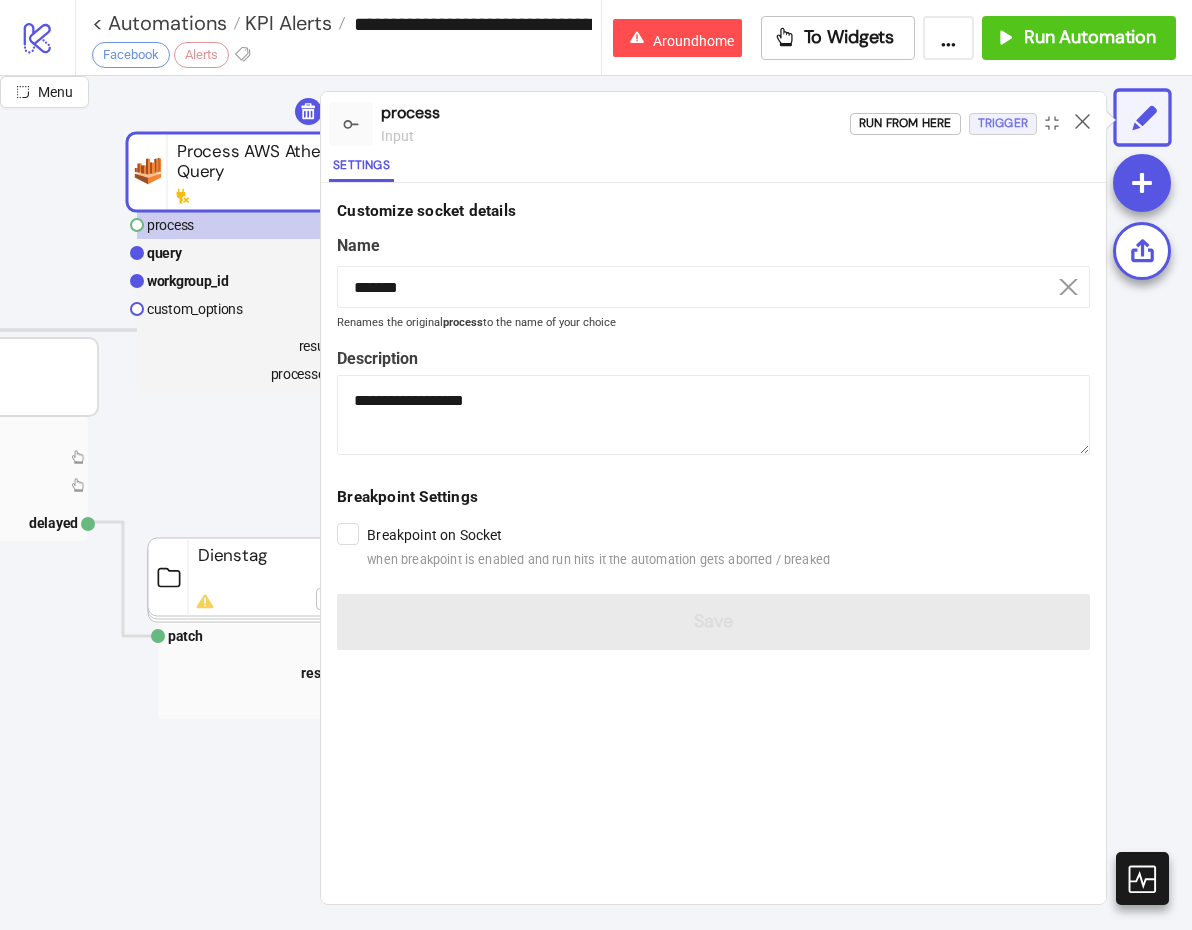click on "Trigger" at bounding box center (1003, 123) 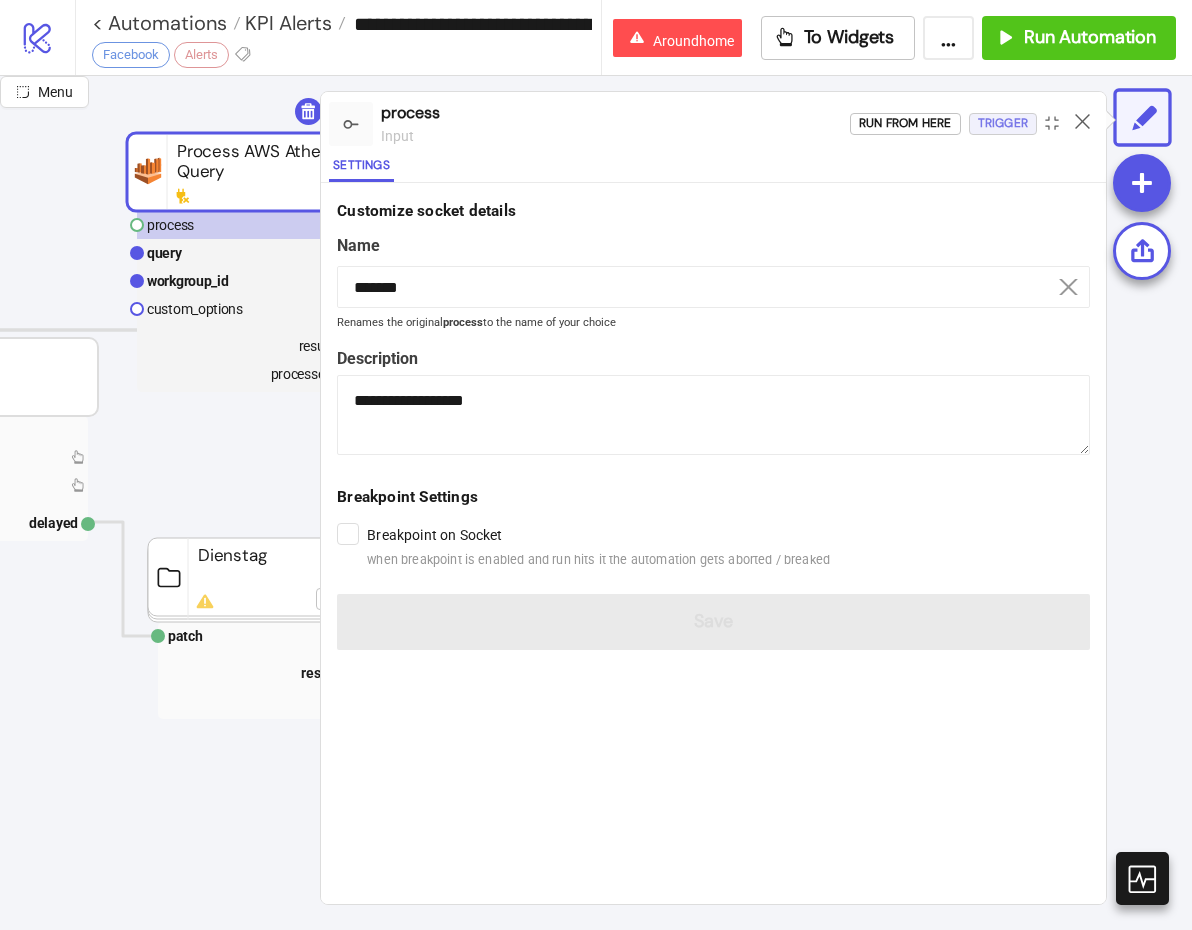 click on "Trigger" at bounding box center (1003, 123) 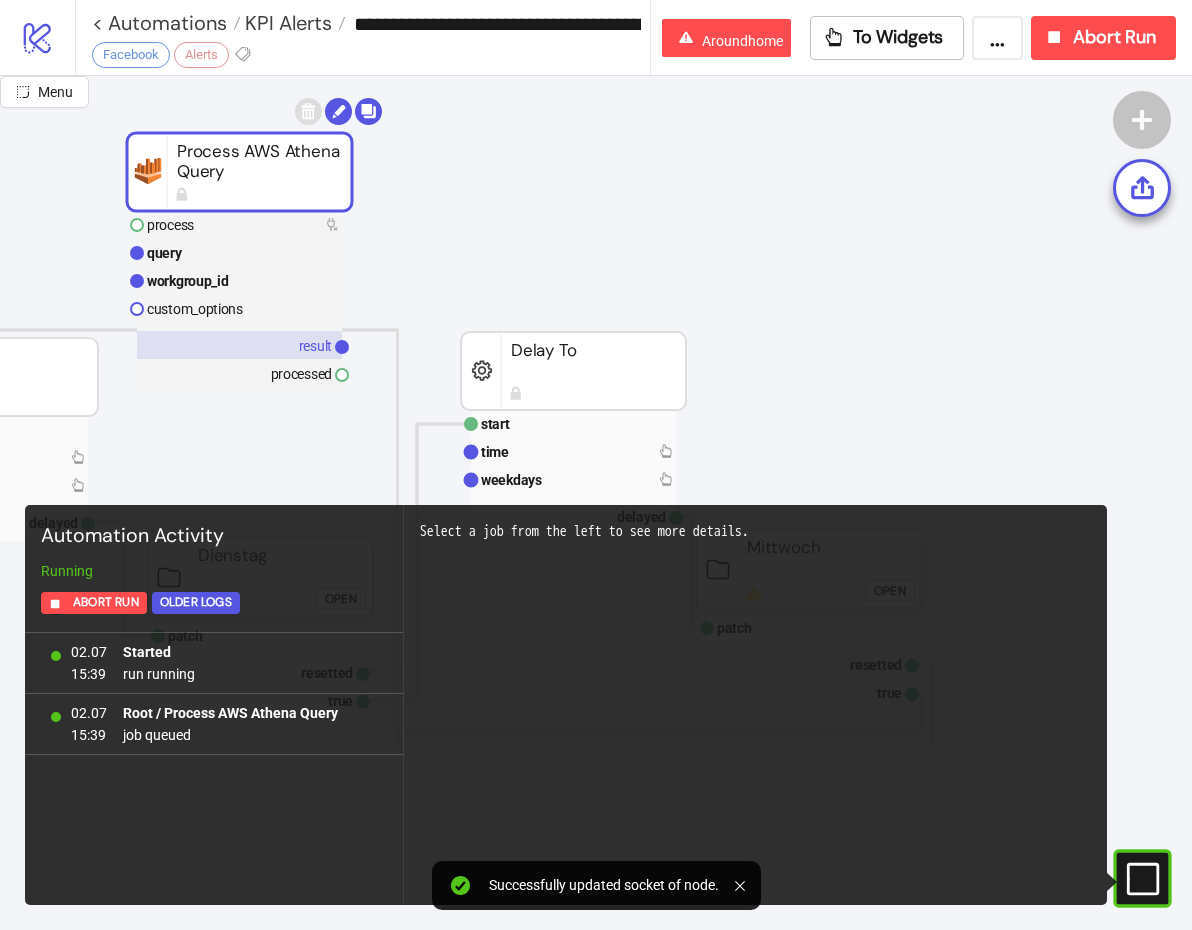 click 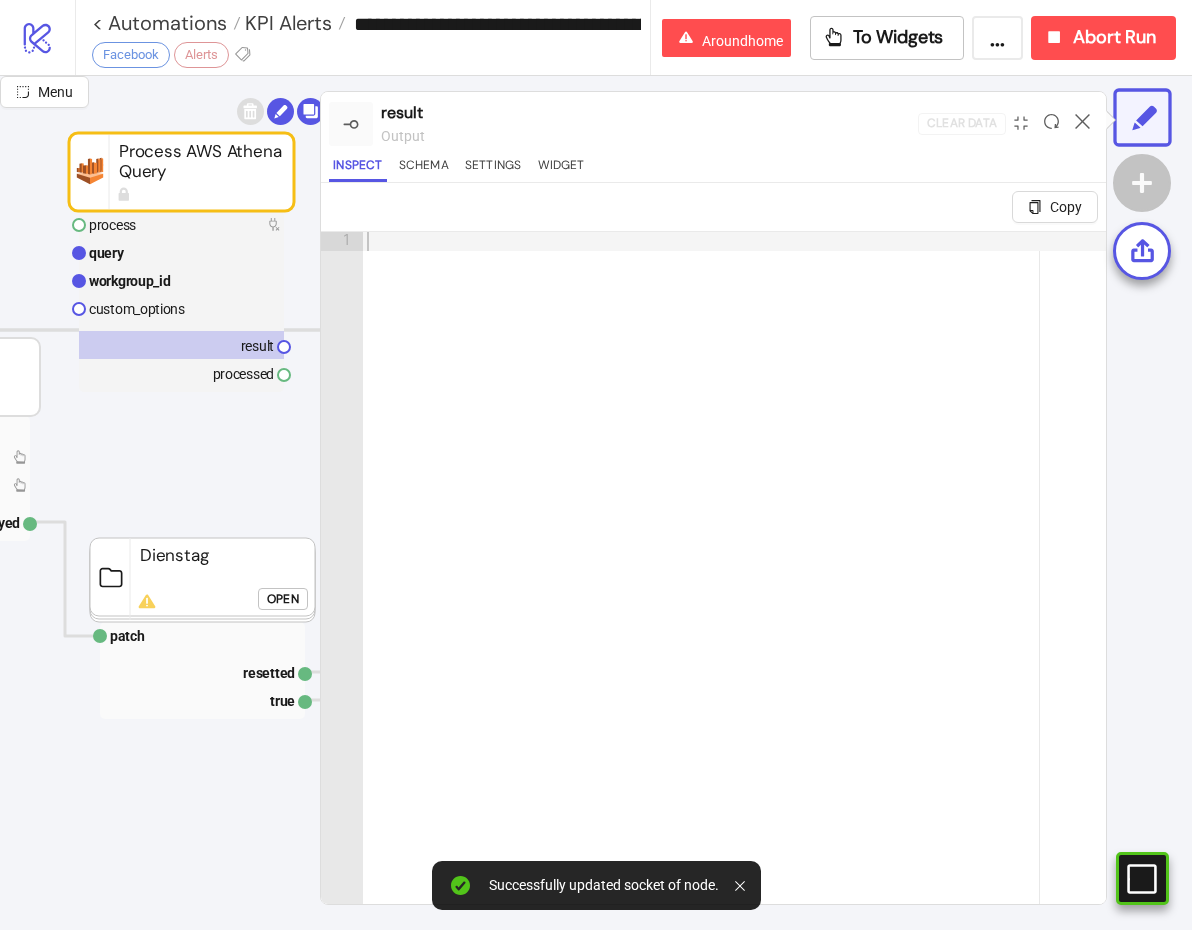 scroll, scrollTop: 0, scrollLeft: 407, axis: horizontal 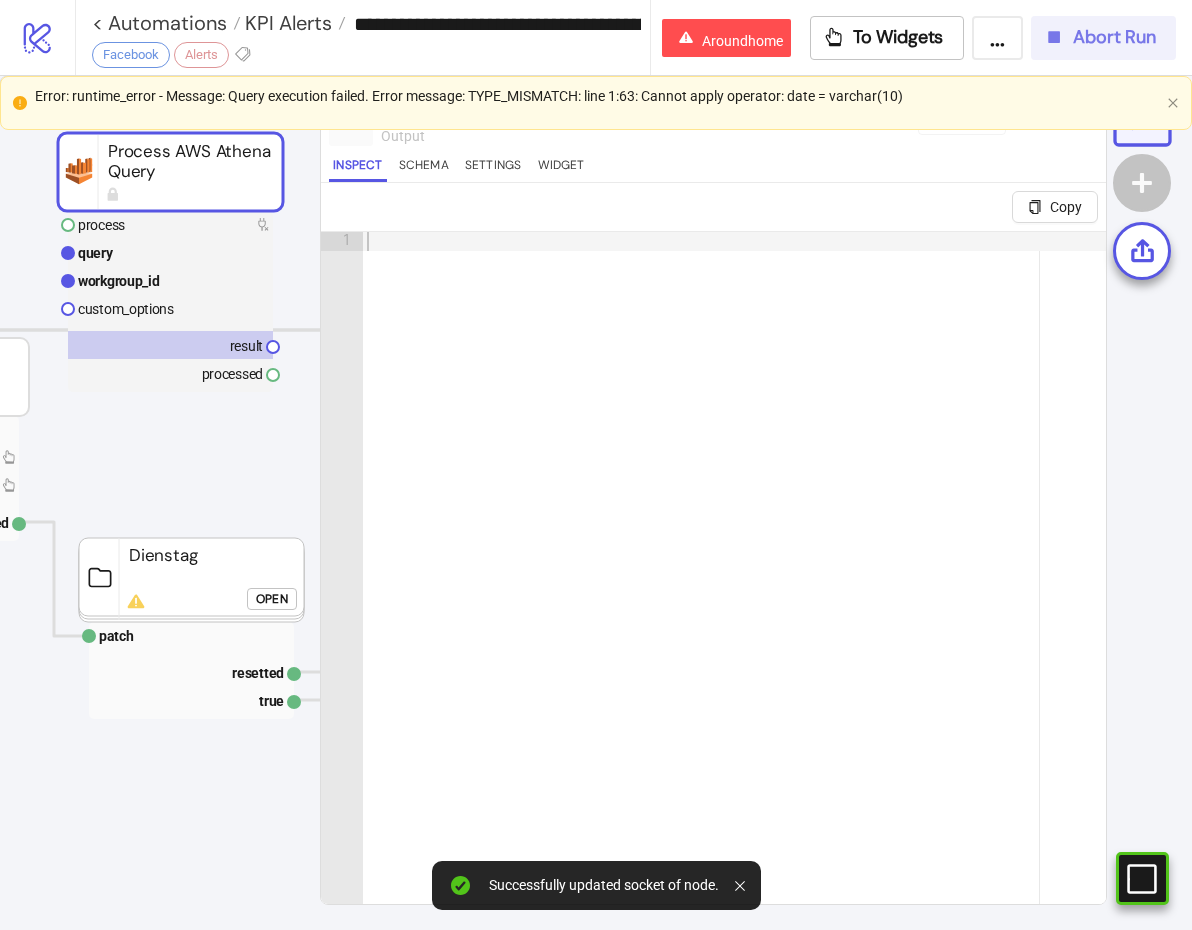click on "Abort Run" at bounding box center [1114, 37] 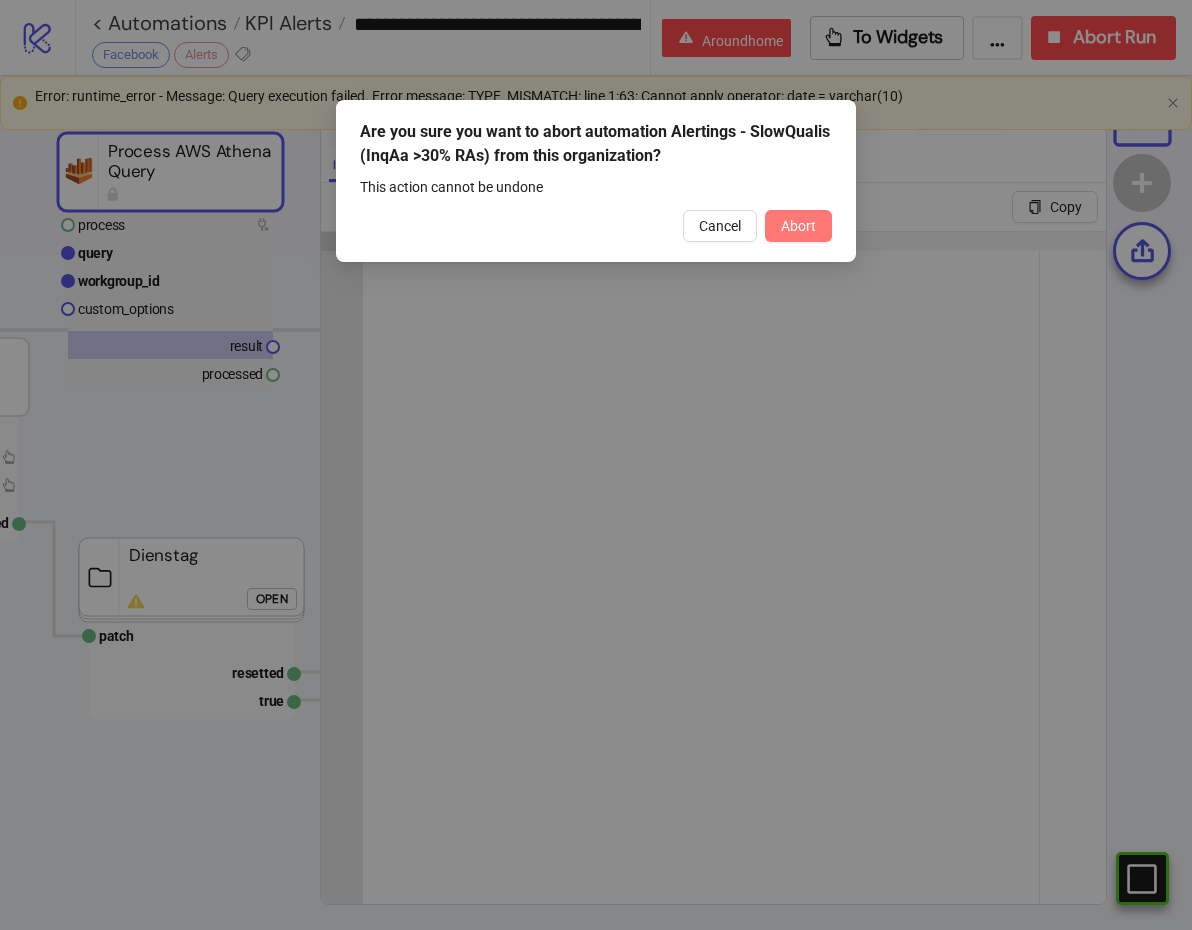 click on "Abort" at bounding box center (798, 226) 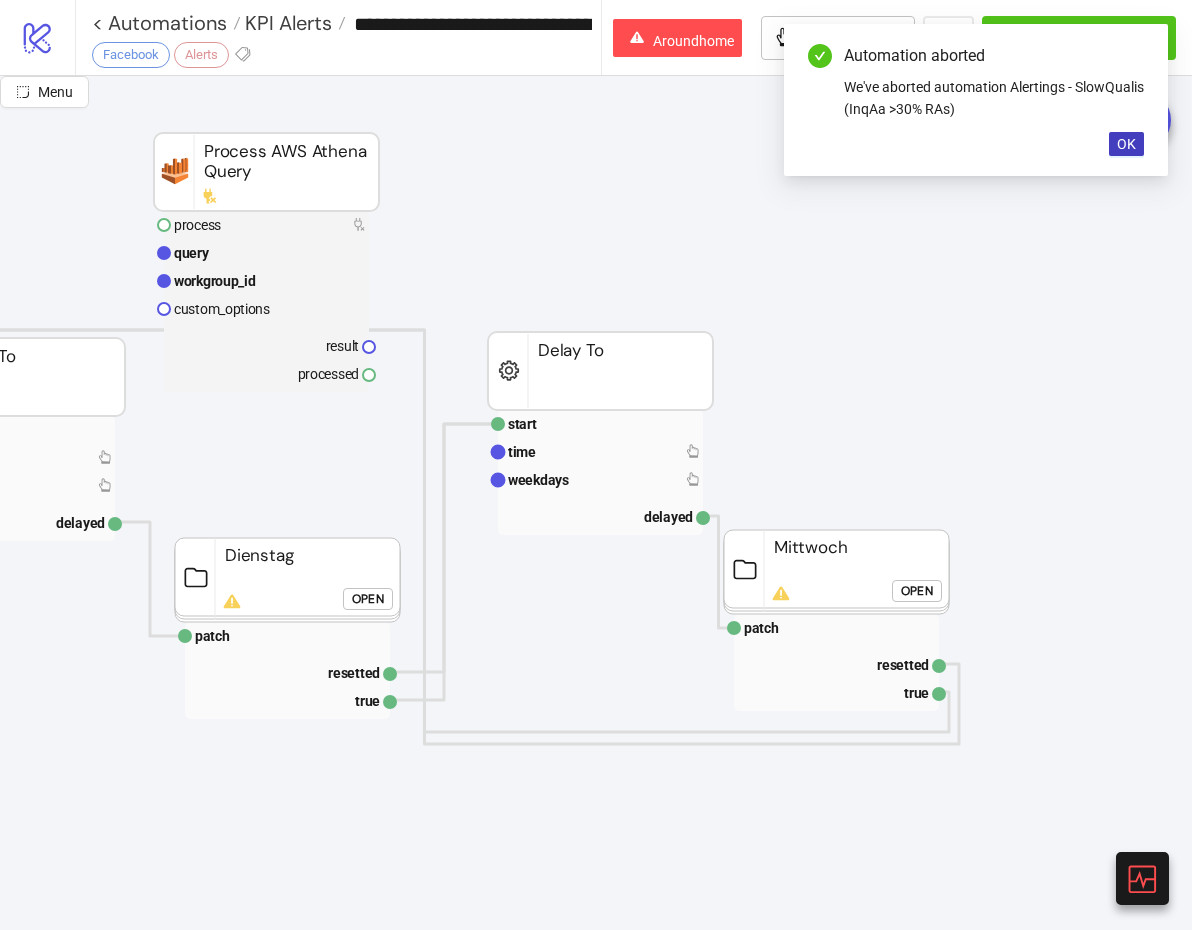 scroll, scrollTop: 0, scrollLeft: 310, axis: horizontal 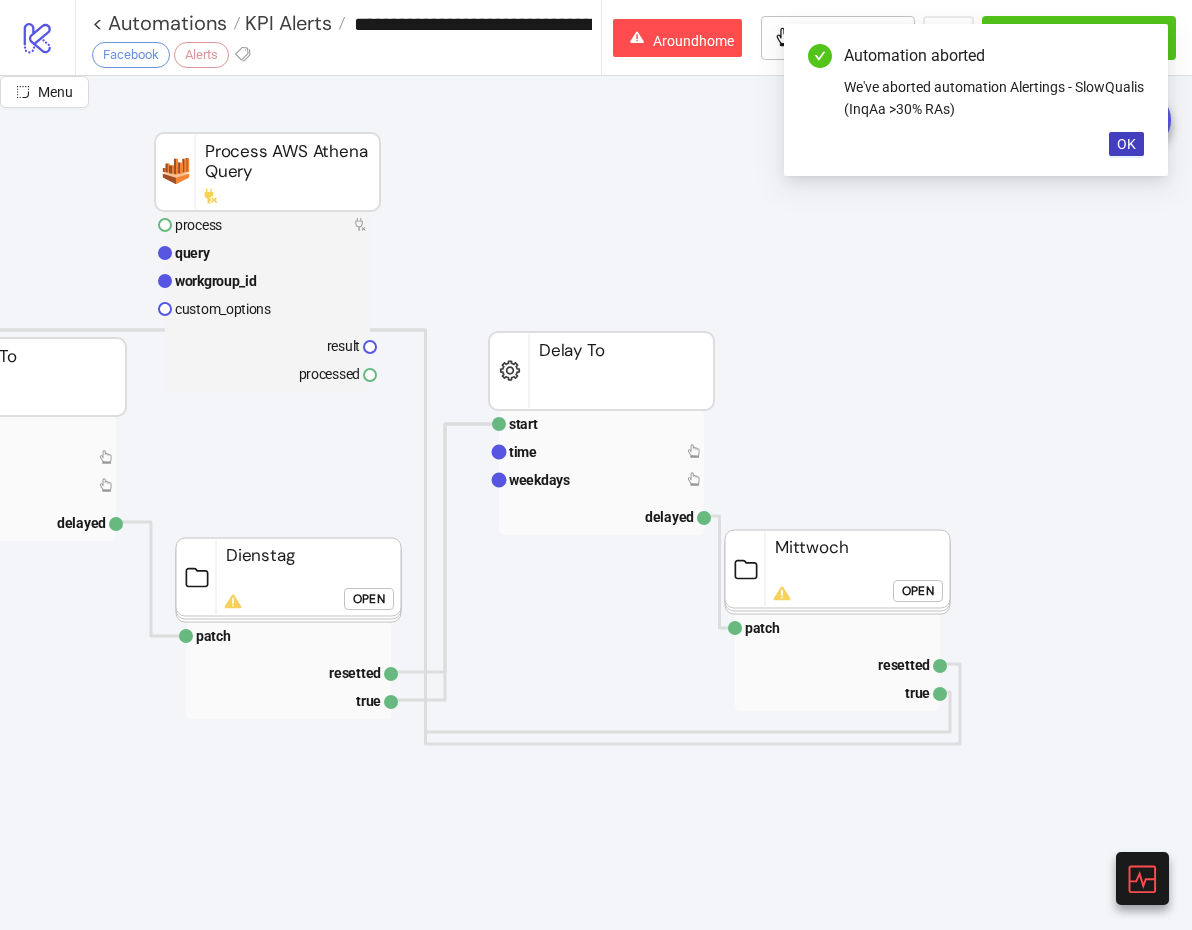 click on "Open" 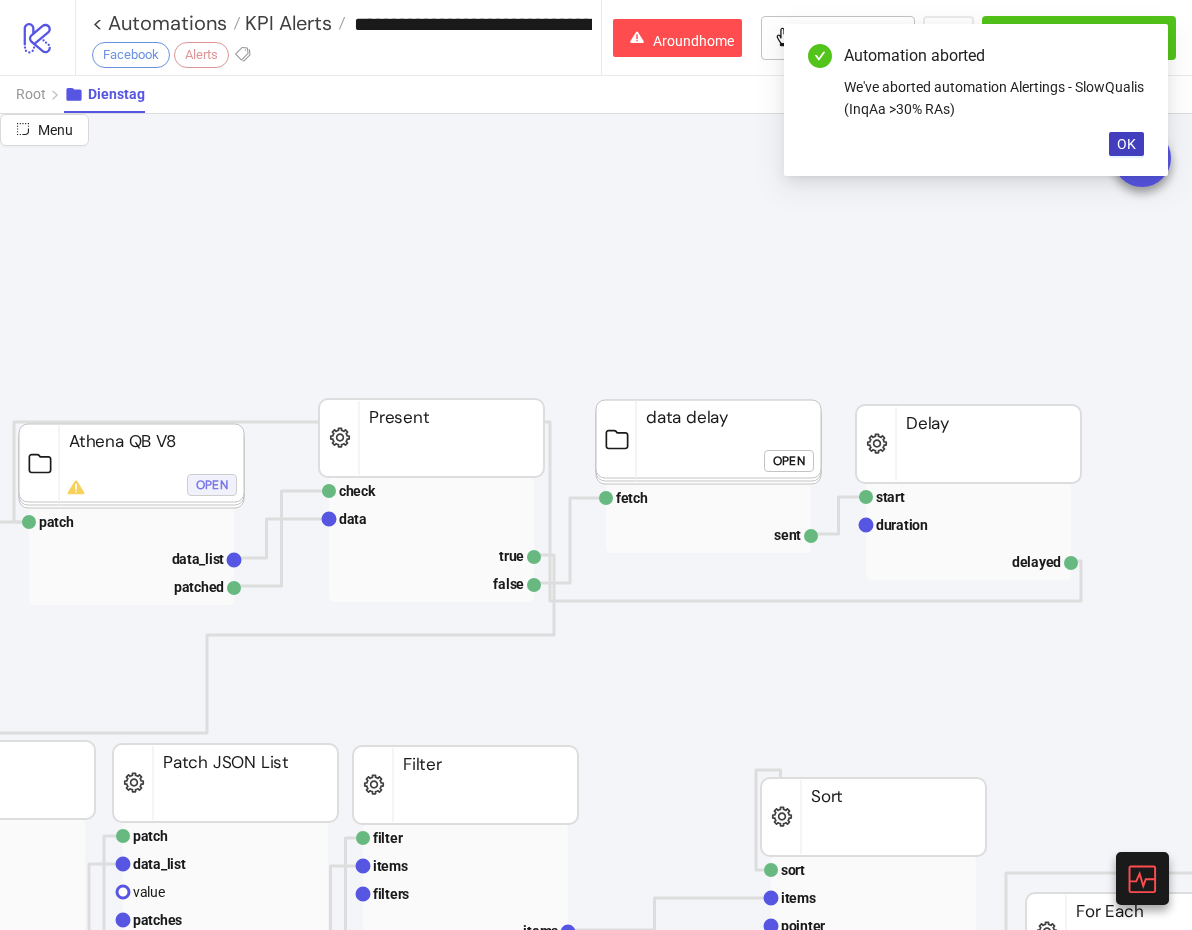 click on "Open" 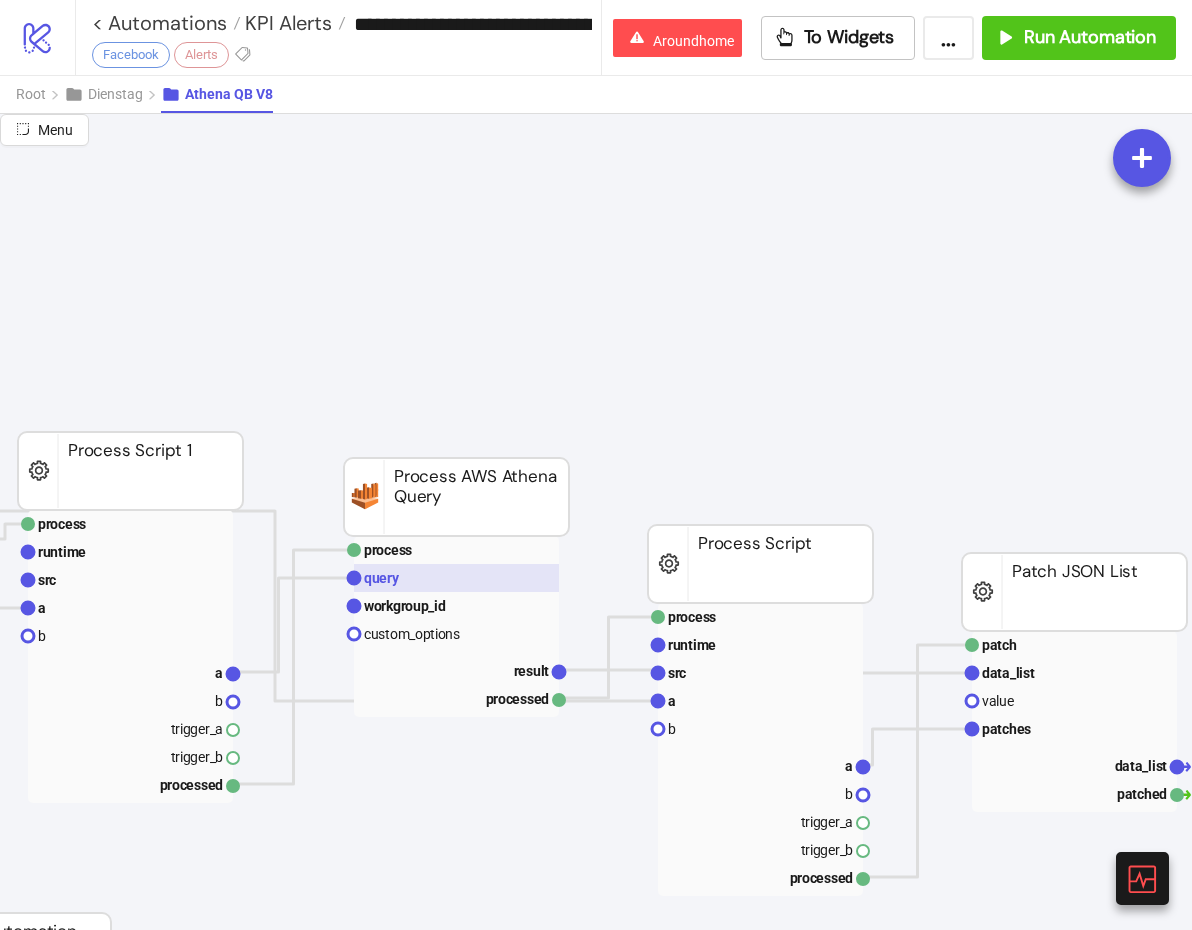 click 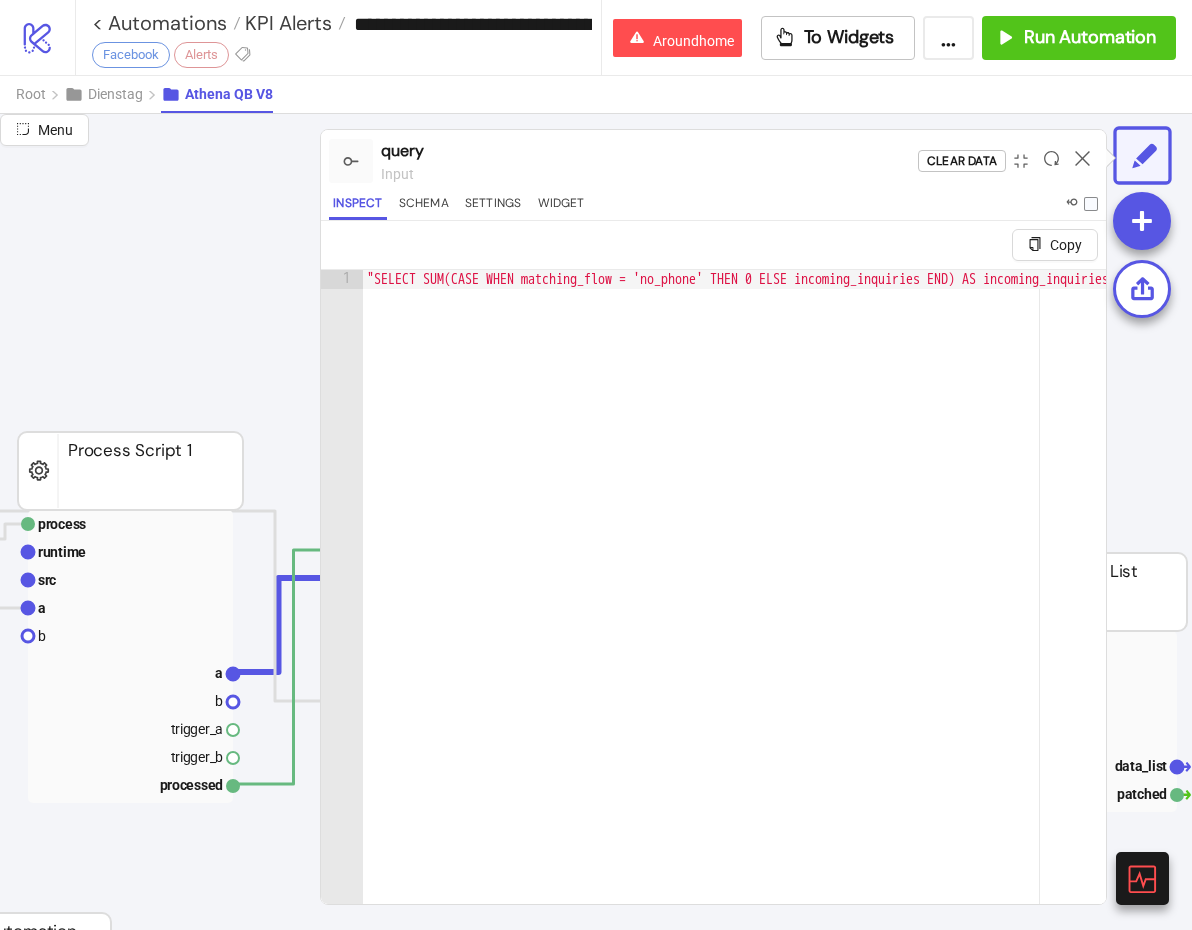 type 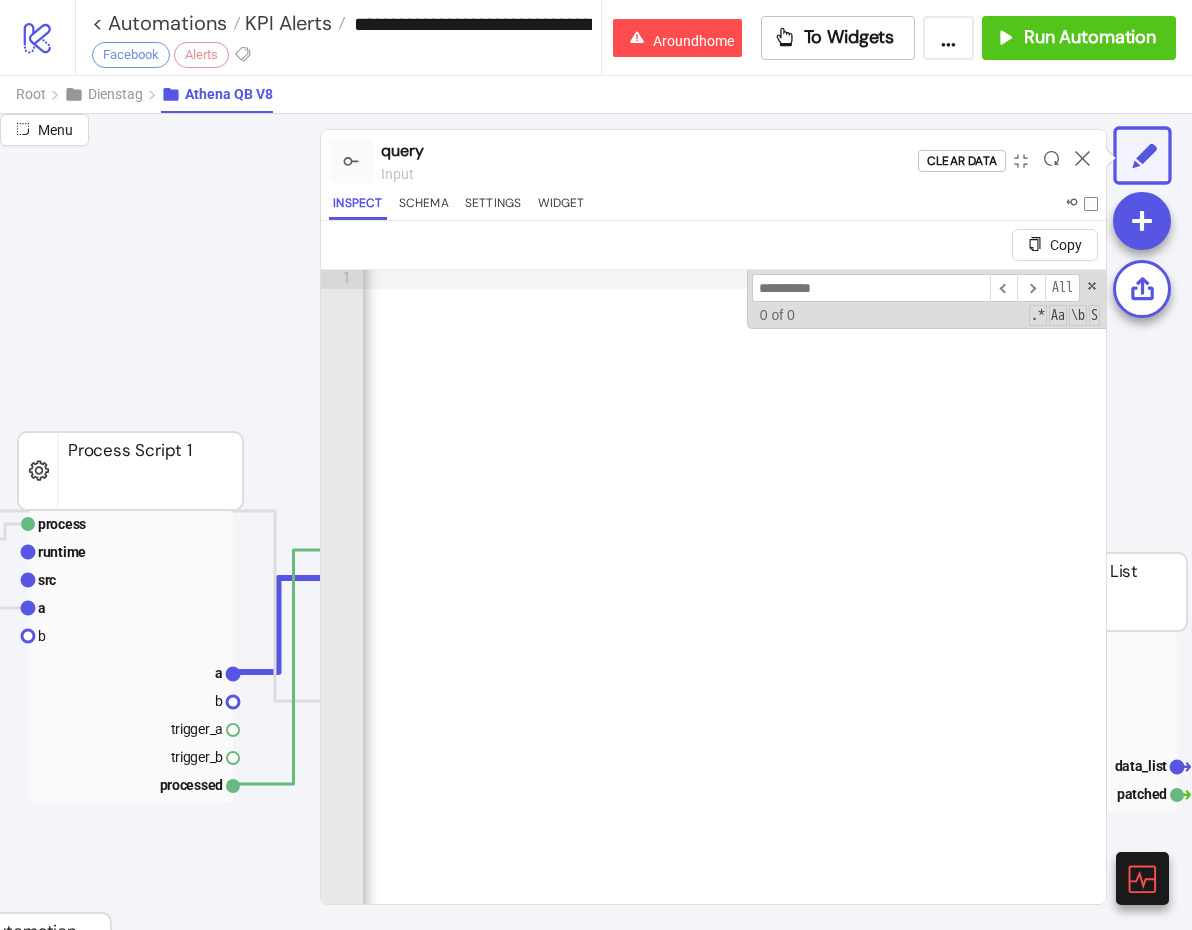 type on "*" 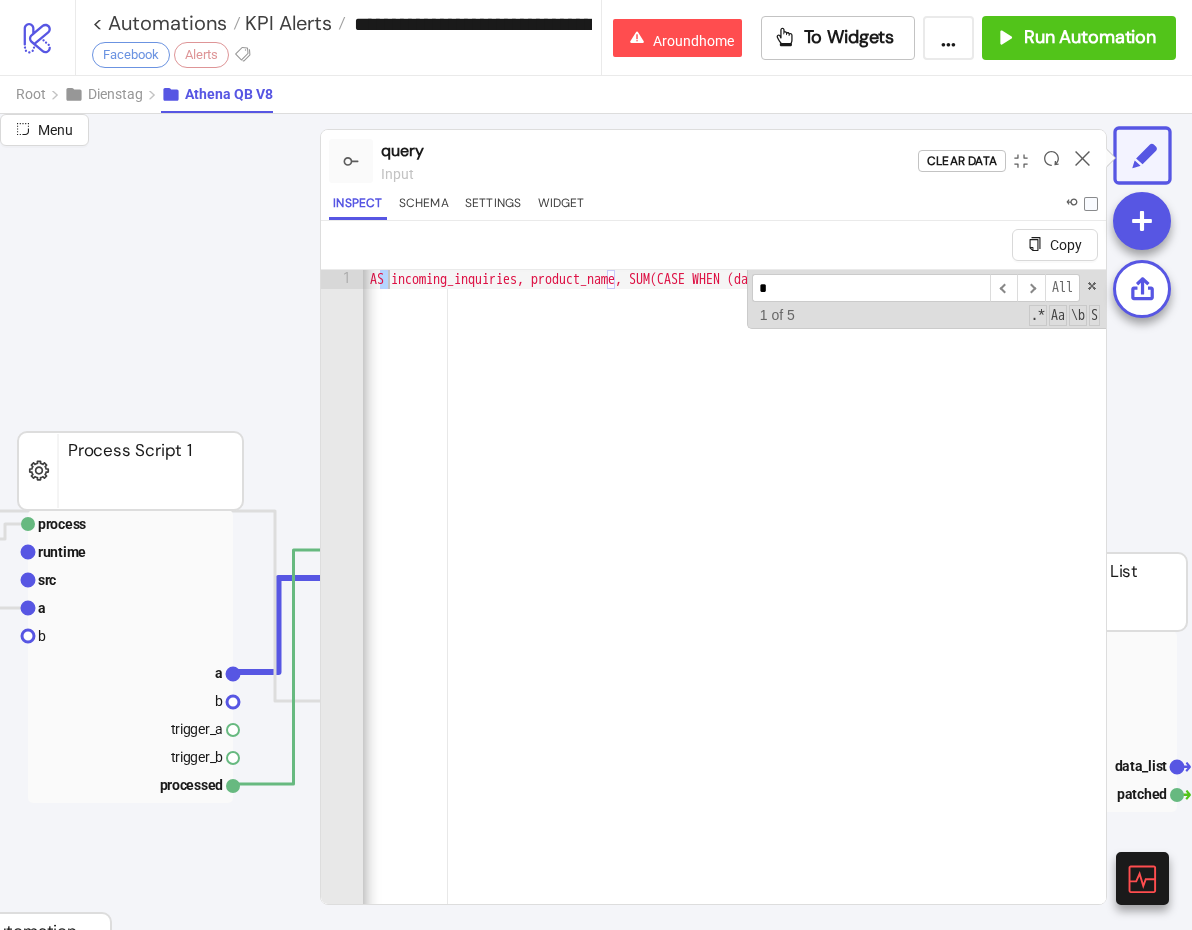 scroll, scrollTop: 0, scrollLeft: 592, axis: horizontal 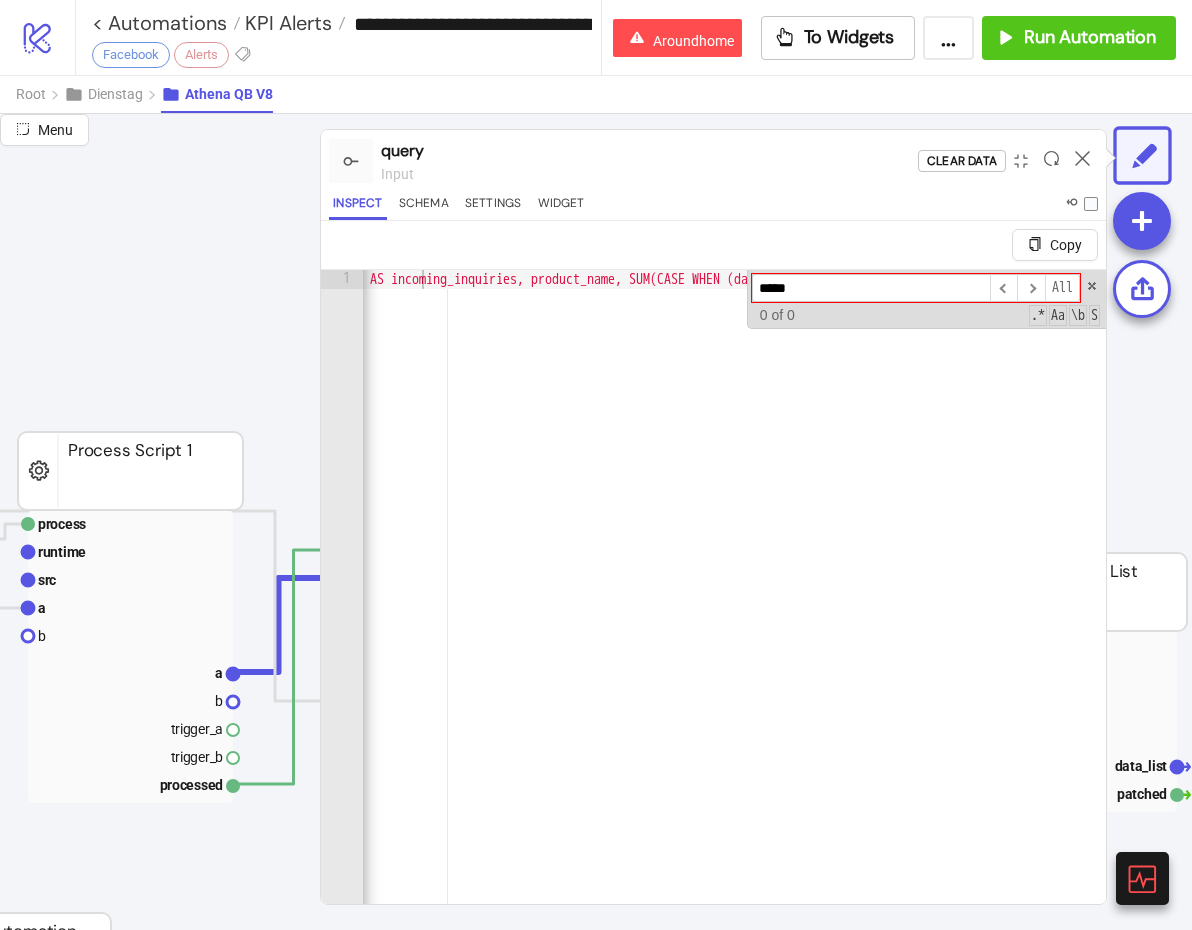 type on "****" 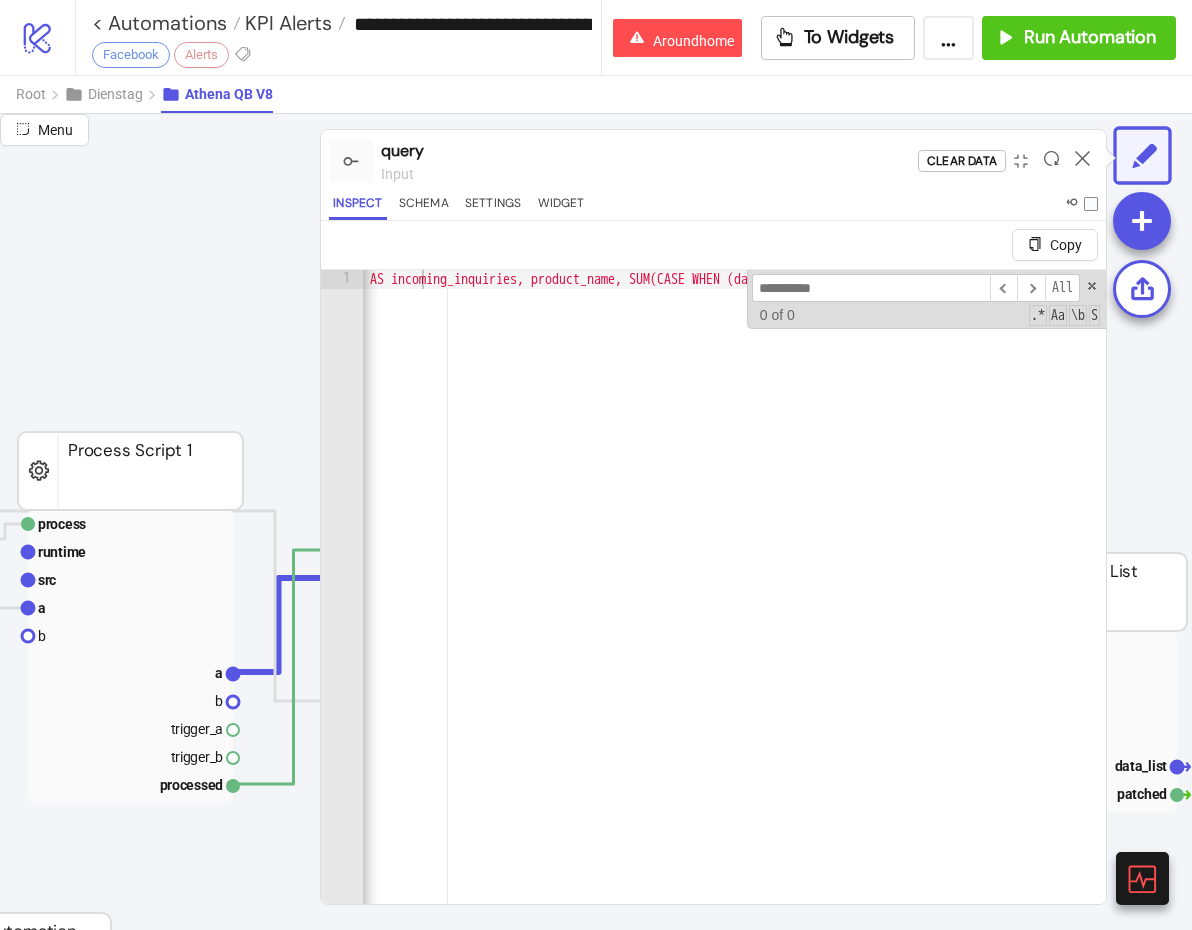 type on "*" 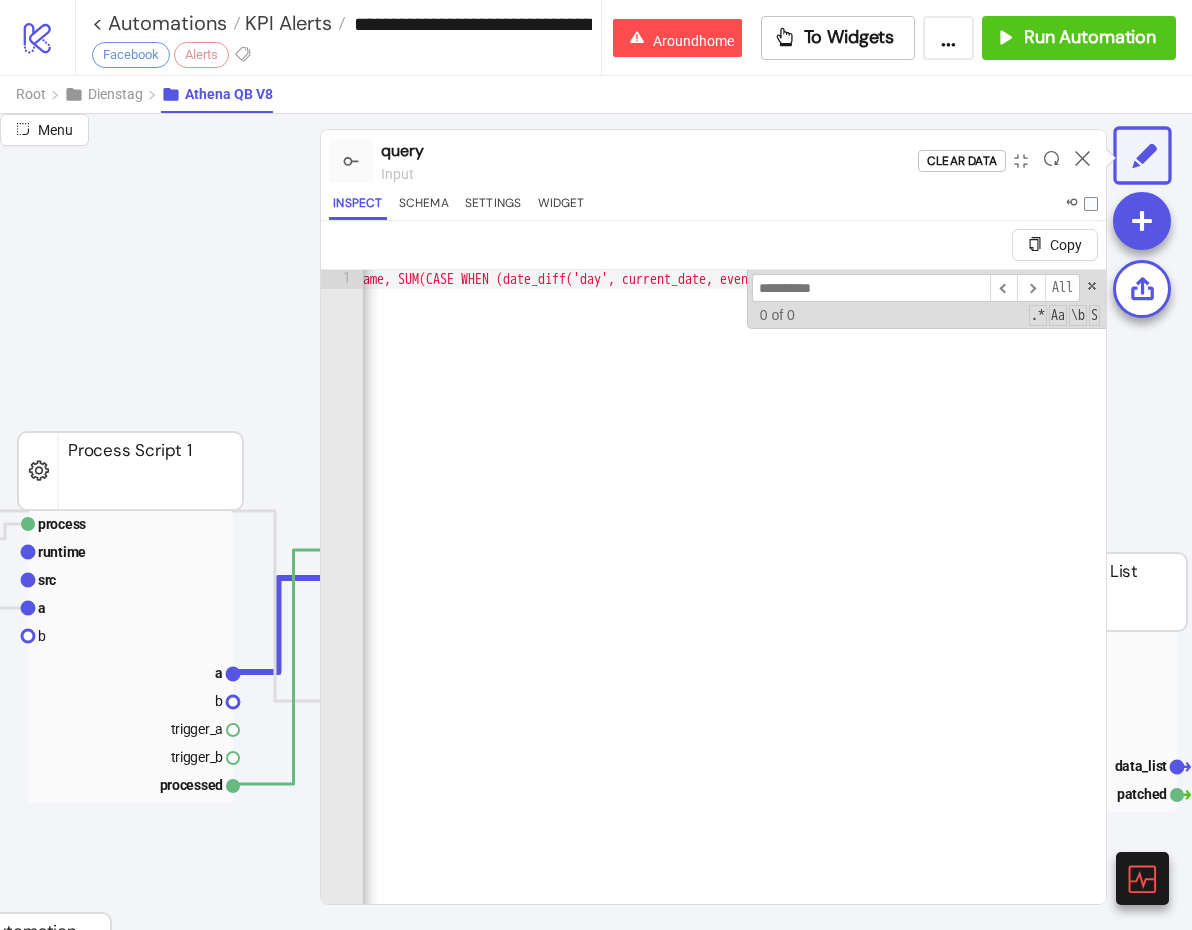 type on "*" 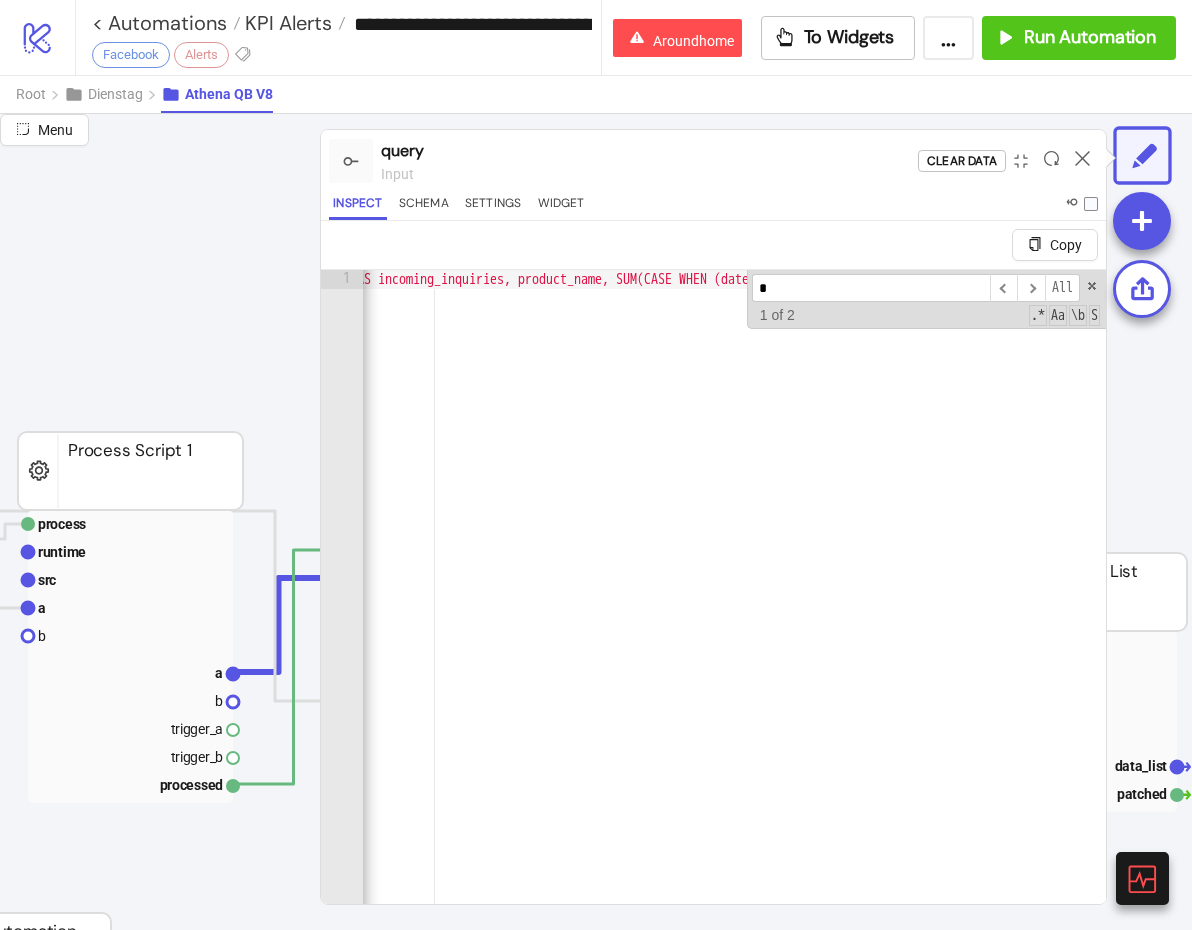 type on "**********" 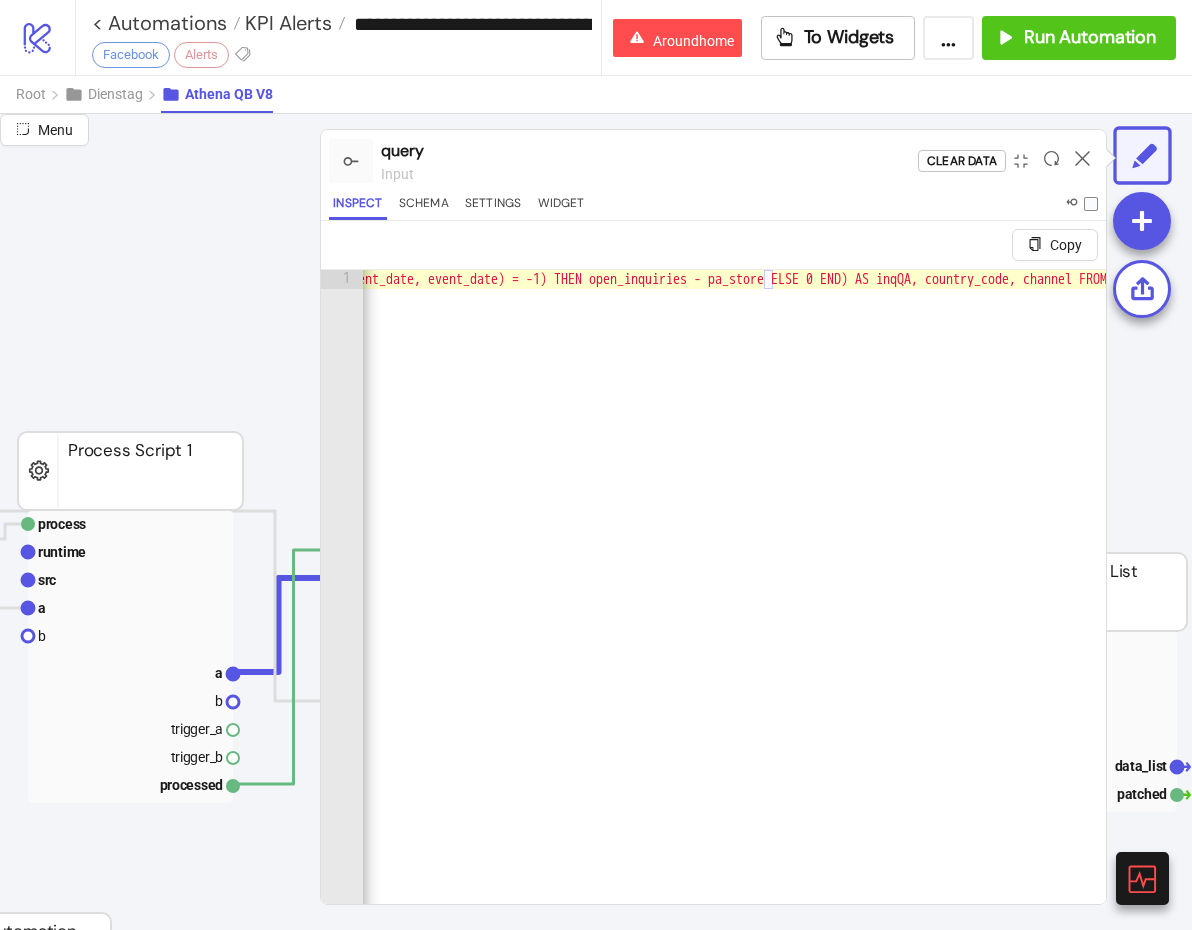scroll, scrollTop: 0, scrollLeft: 1107, axis: horizontal 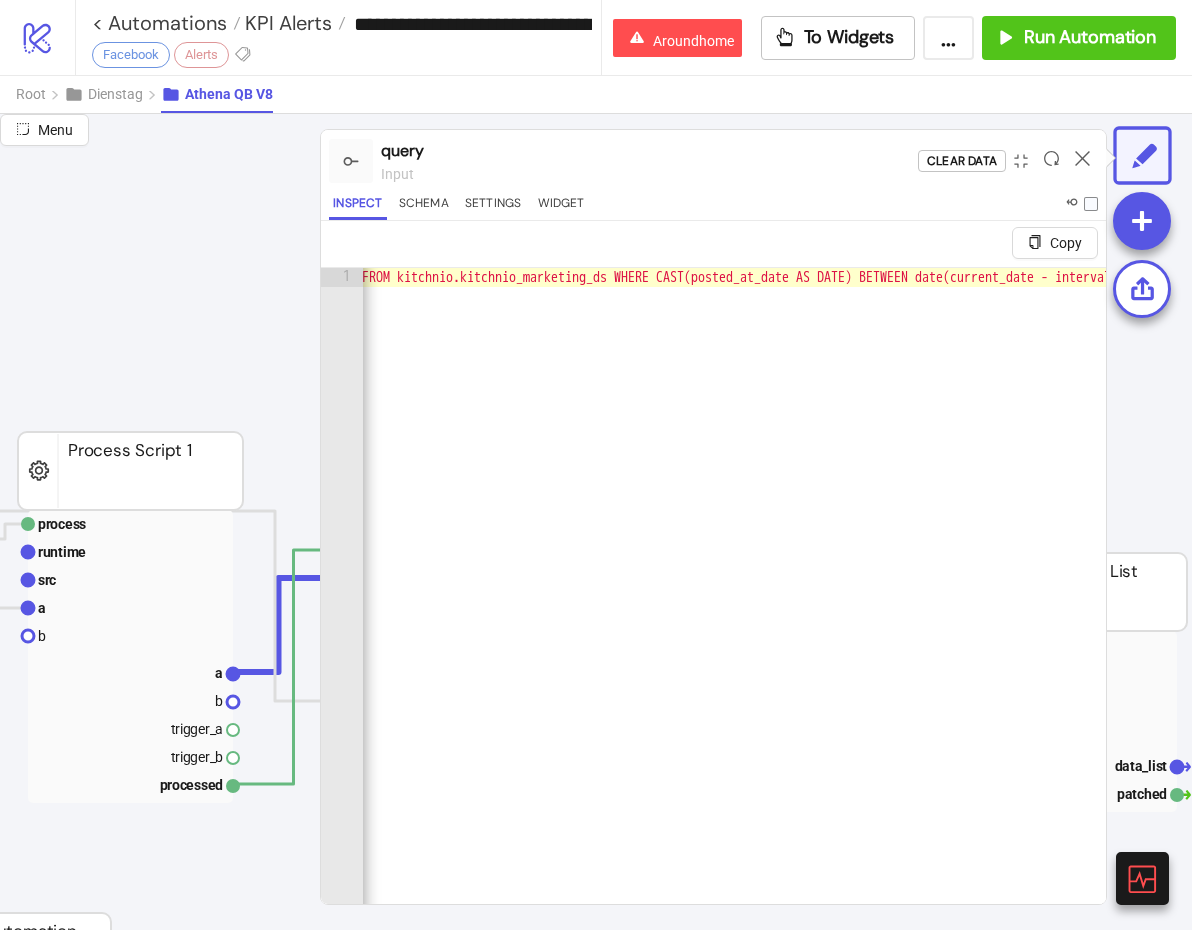 click on "Root Dienstag Athena QB V8" at bounding box center (596, 94) 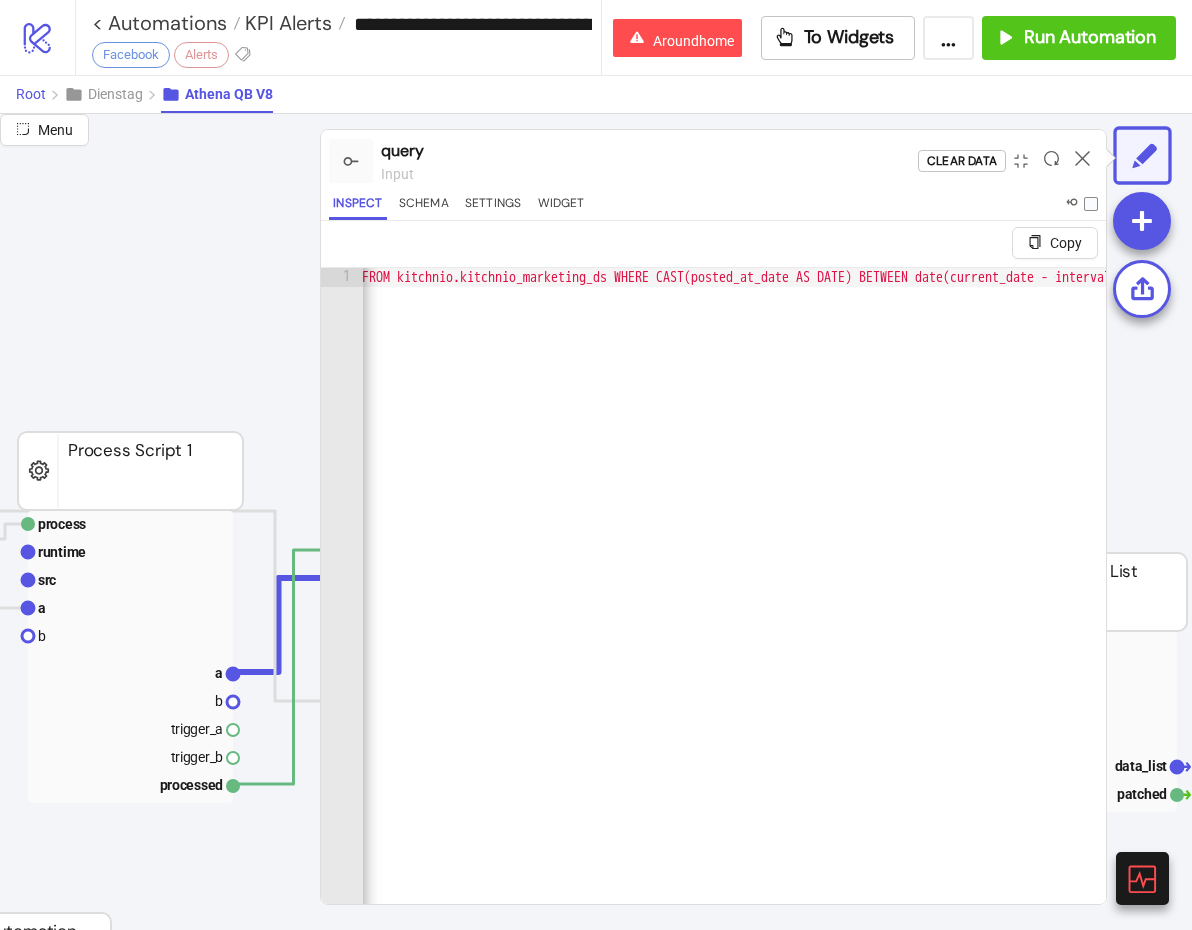 click on "Root" at bounding box center [31, 94] 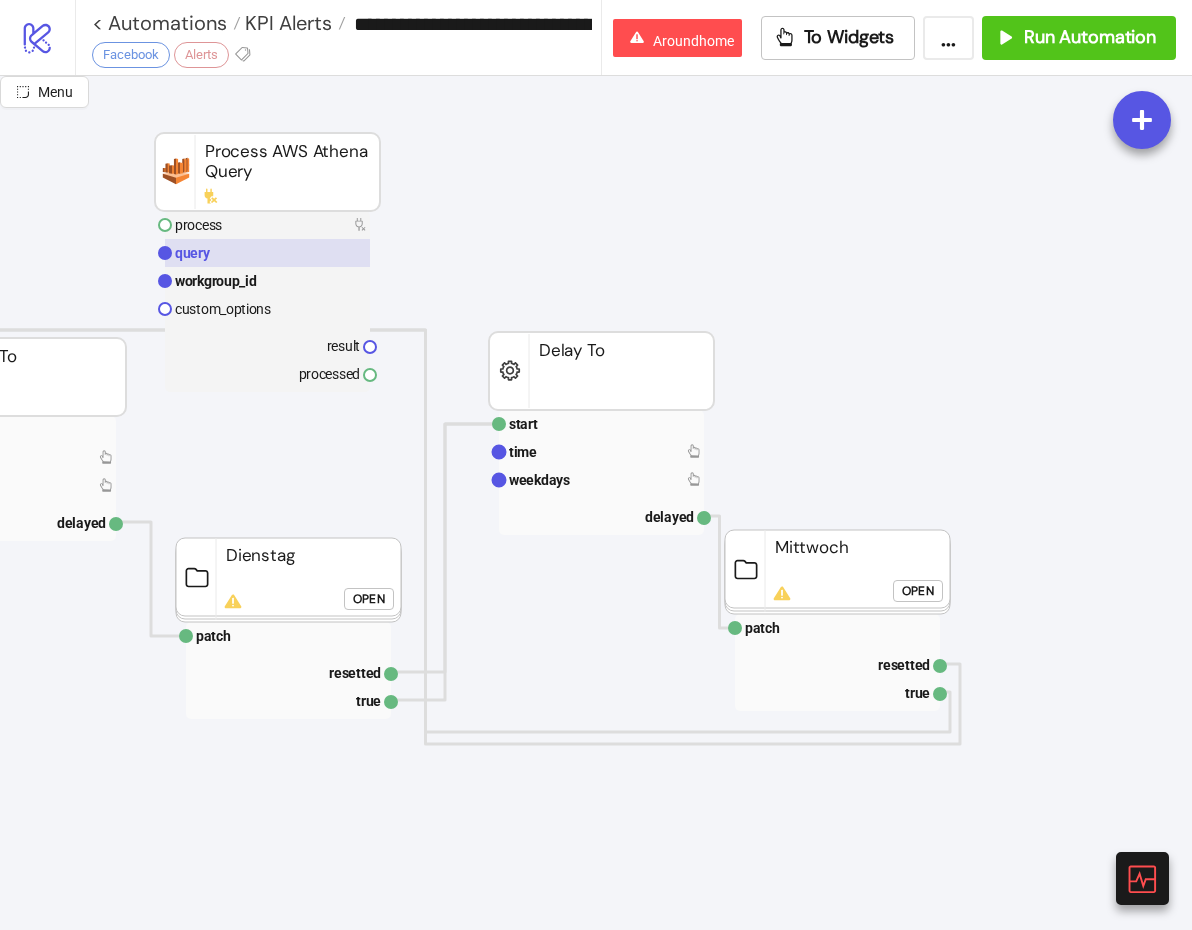 click 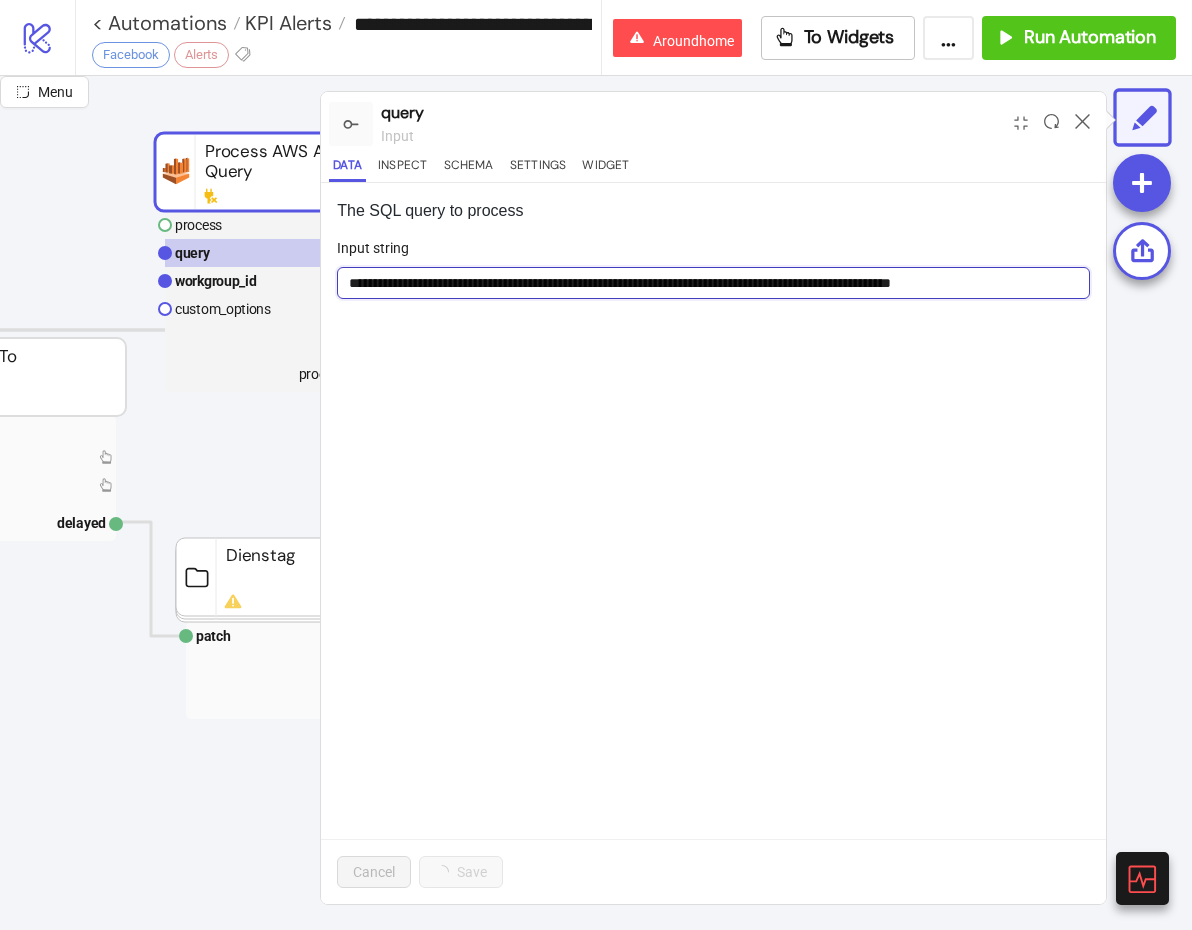 click on "**********" at bounding box center [713, 283] 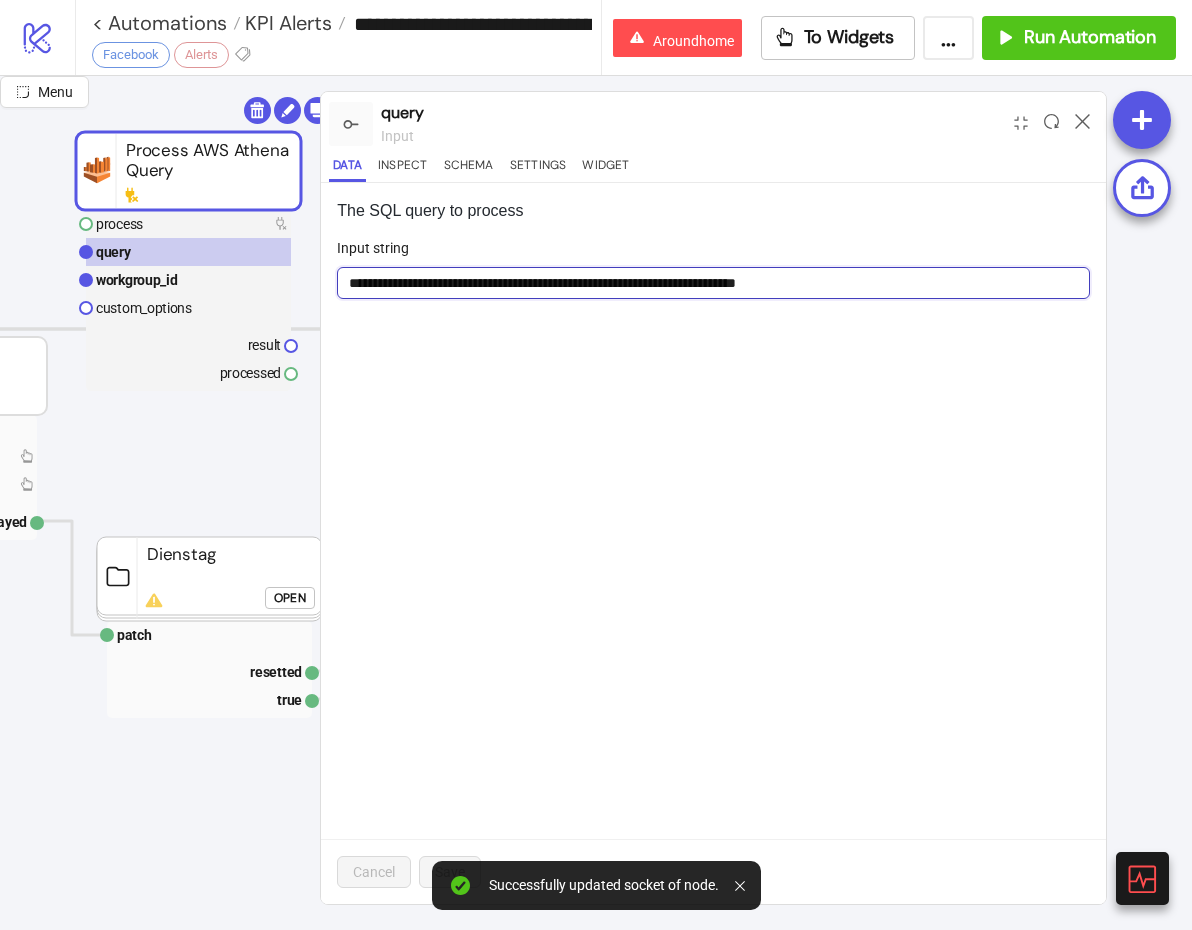 scroll, scrollTop: 1, scrollLeft: 396, axis: both 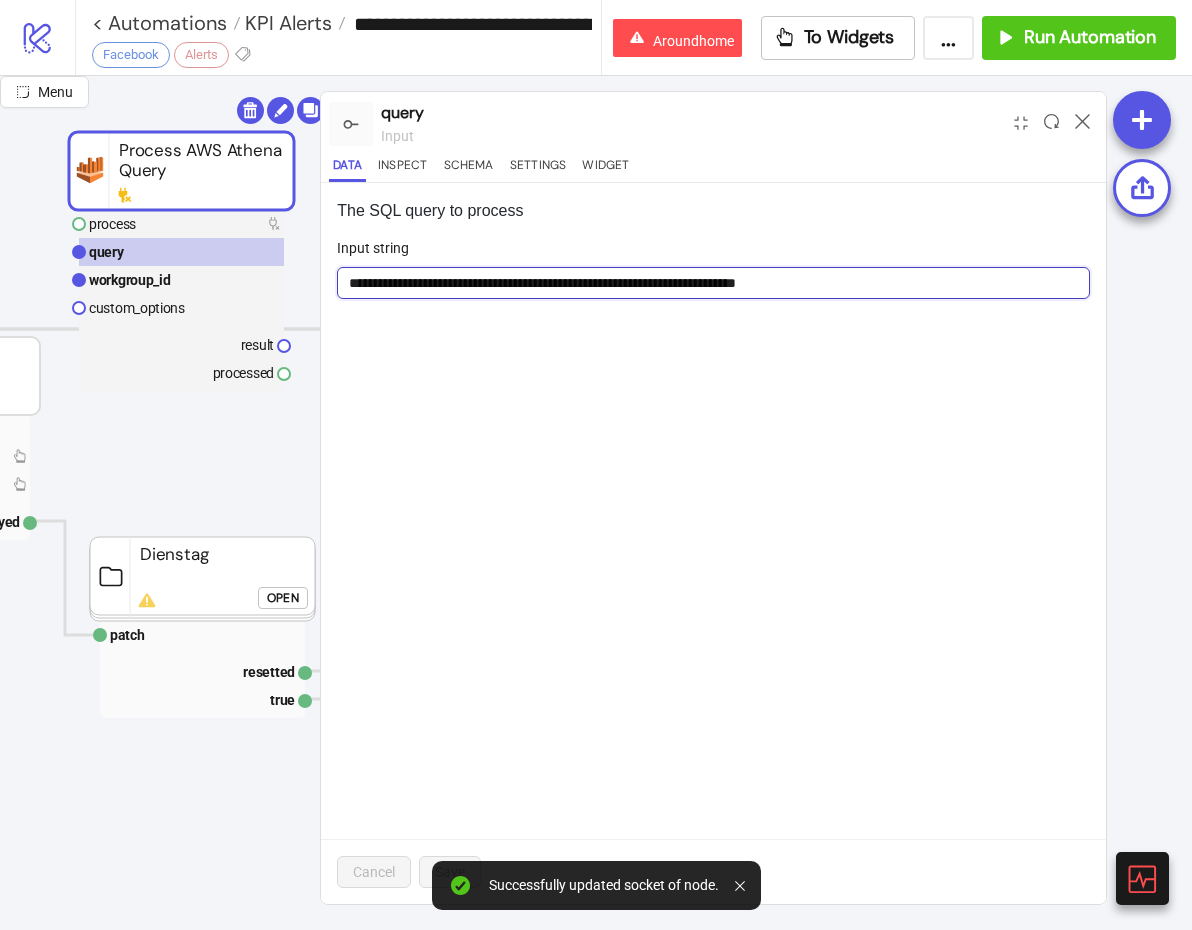 click on "**********" at bounding box center [713, 283] 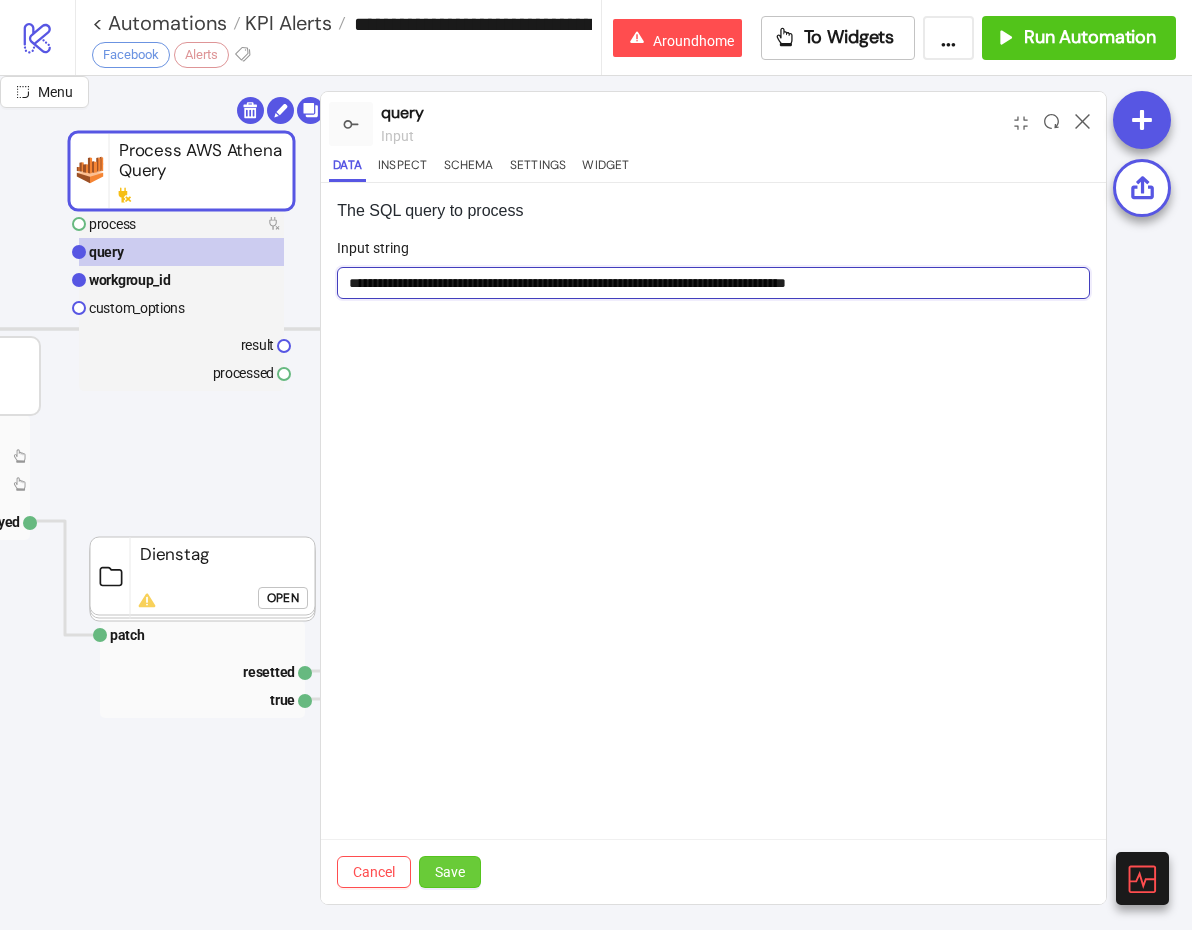 type on "**********" 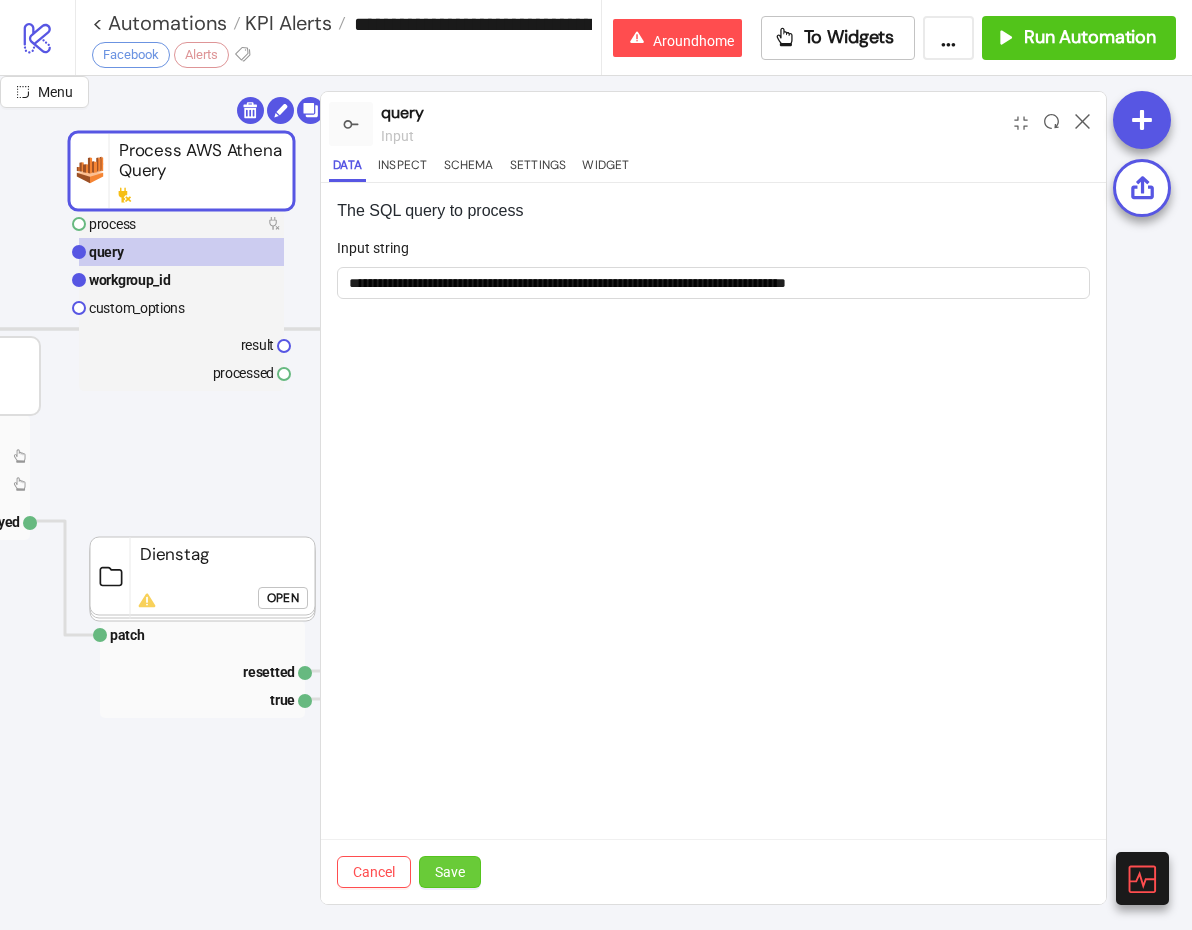 click on "Save" at bounding box center (450, 872) 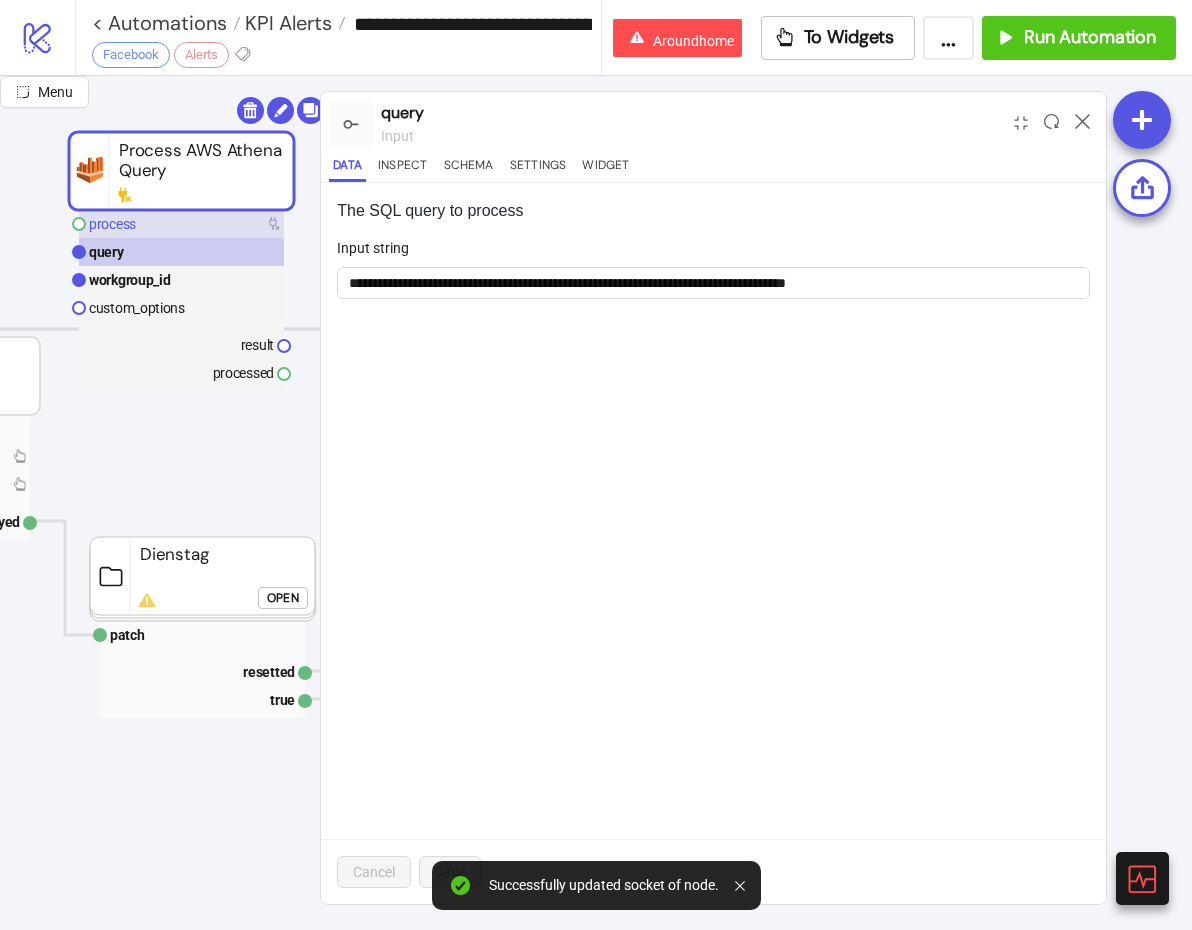 click 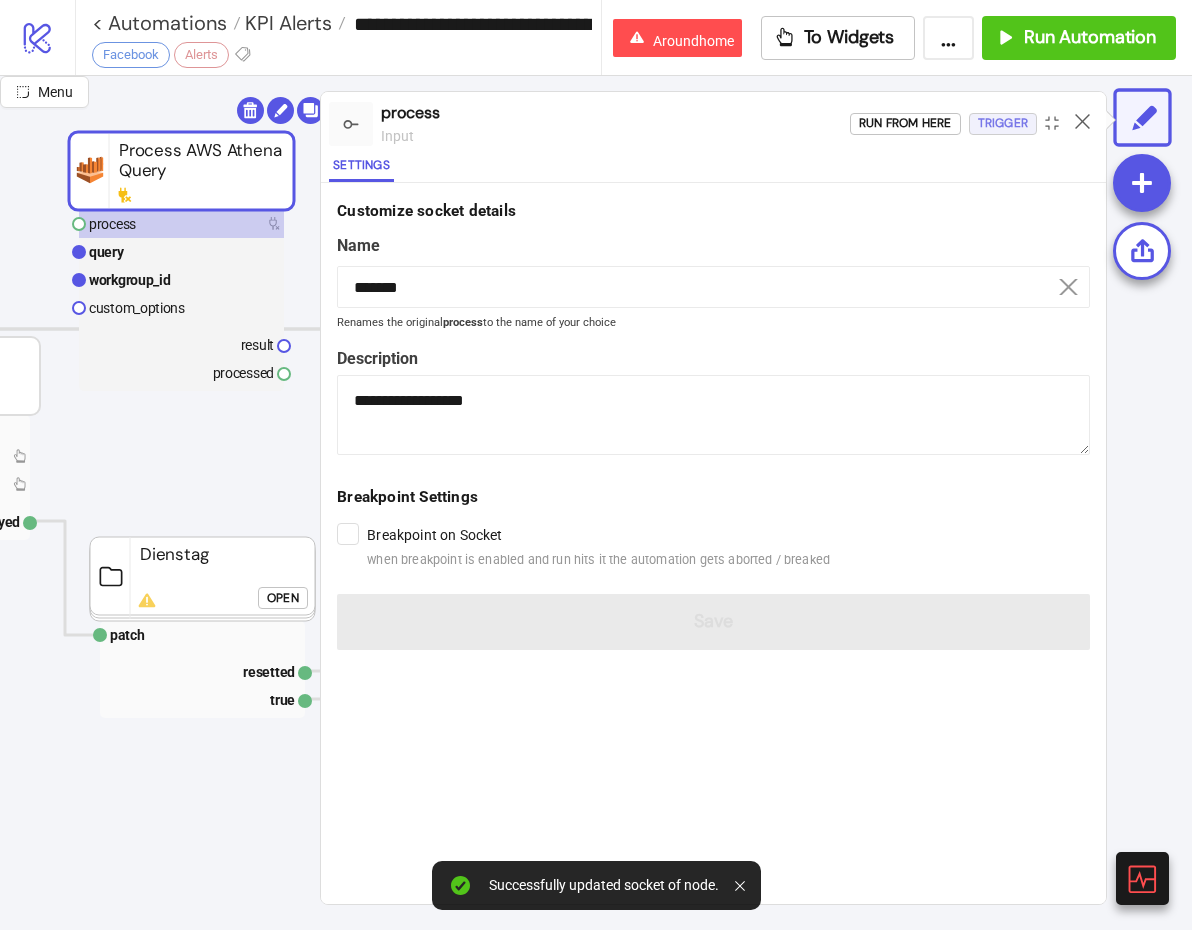 click on "Trigger" at bounding box center [1003, 123] 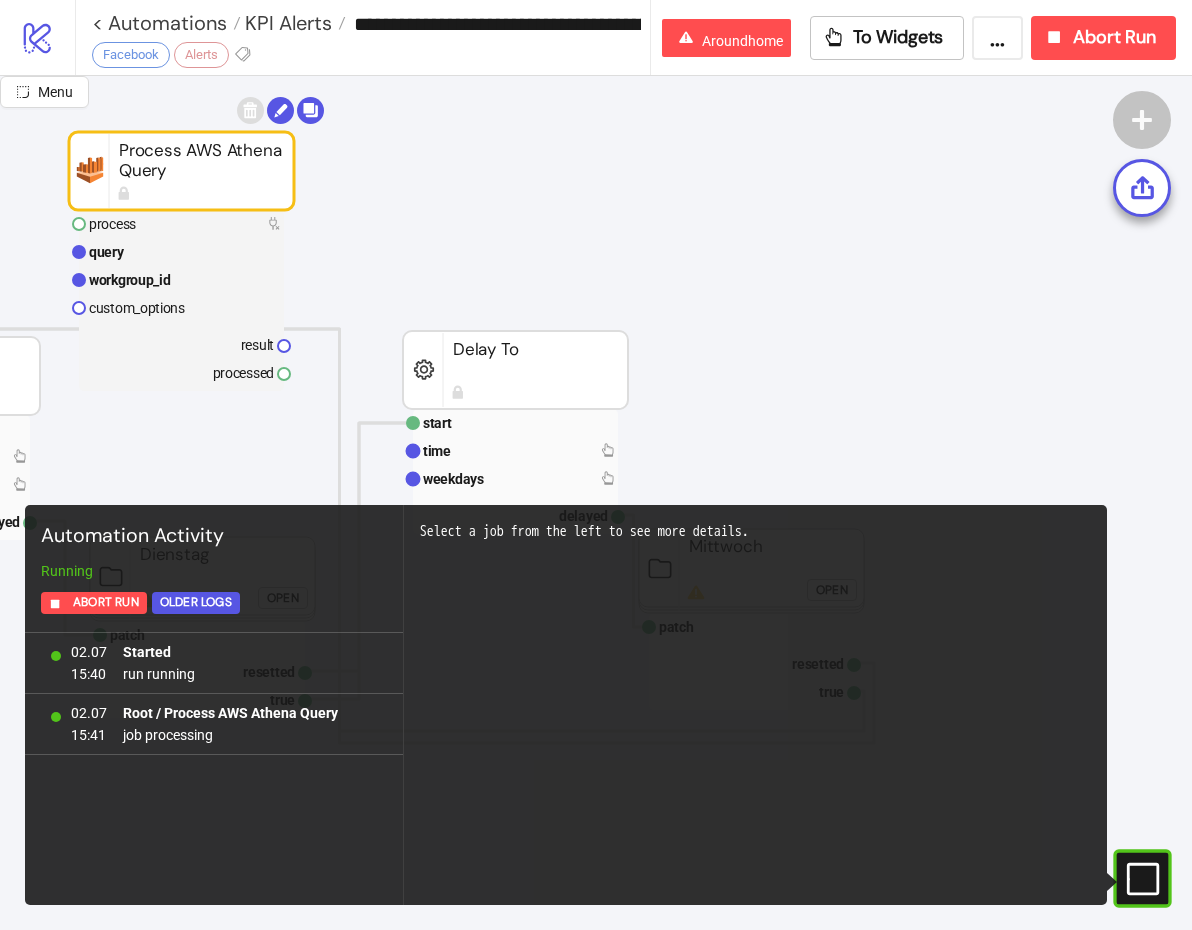 scroll, scrollTop: 47, scrollLeft: 396, axis: both 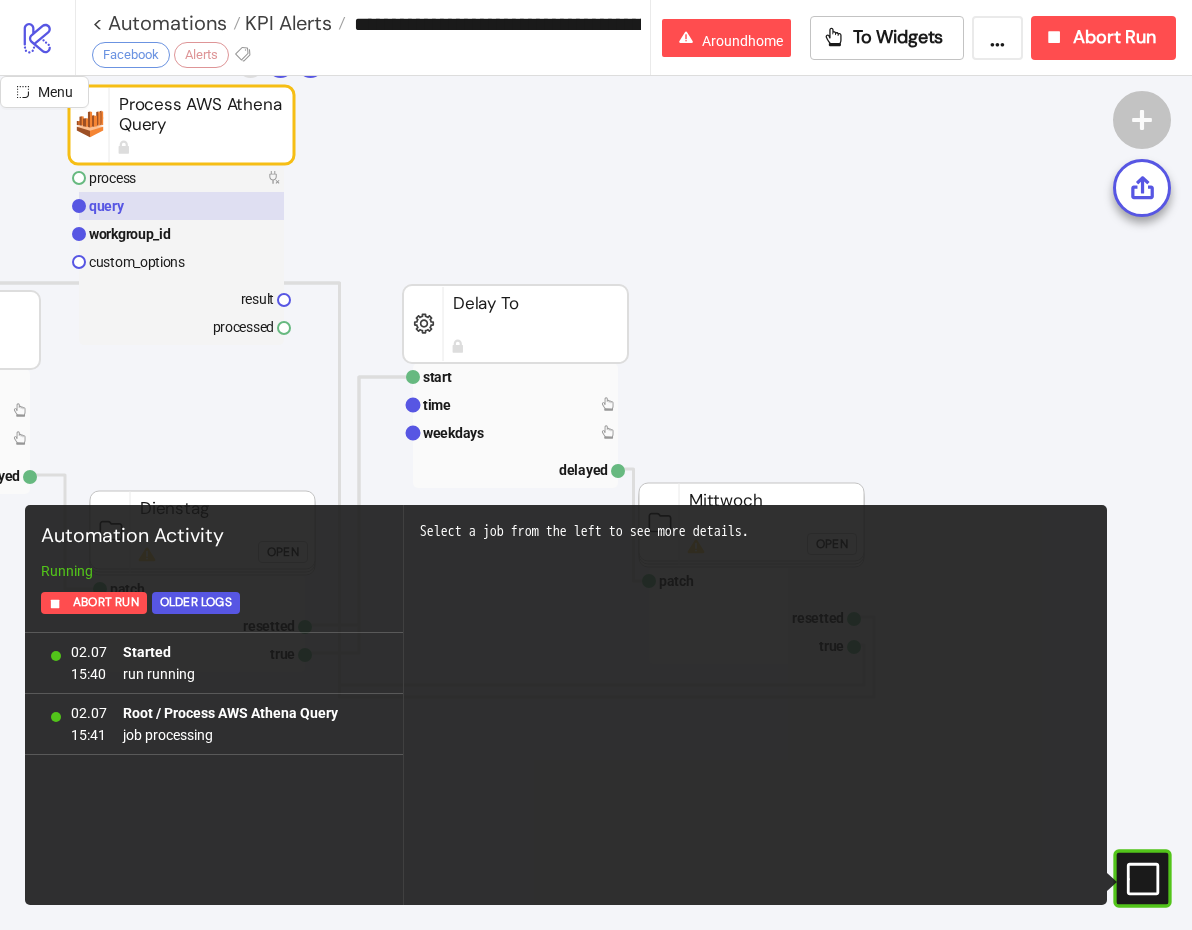 click 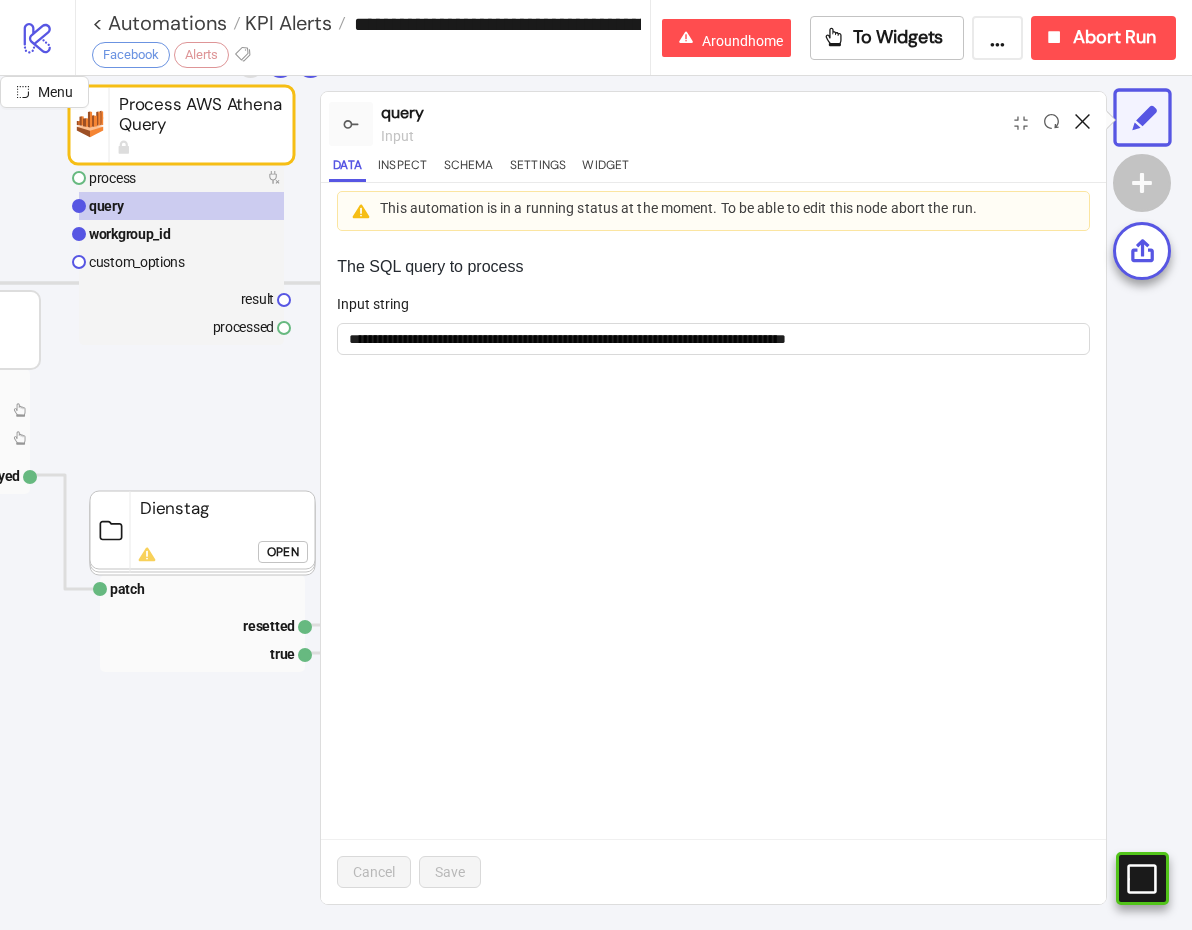 click 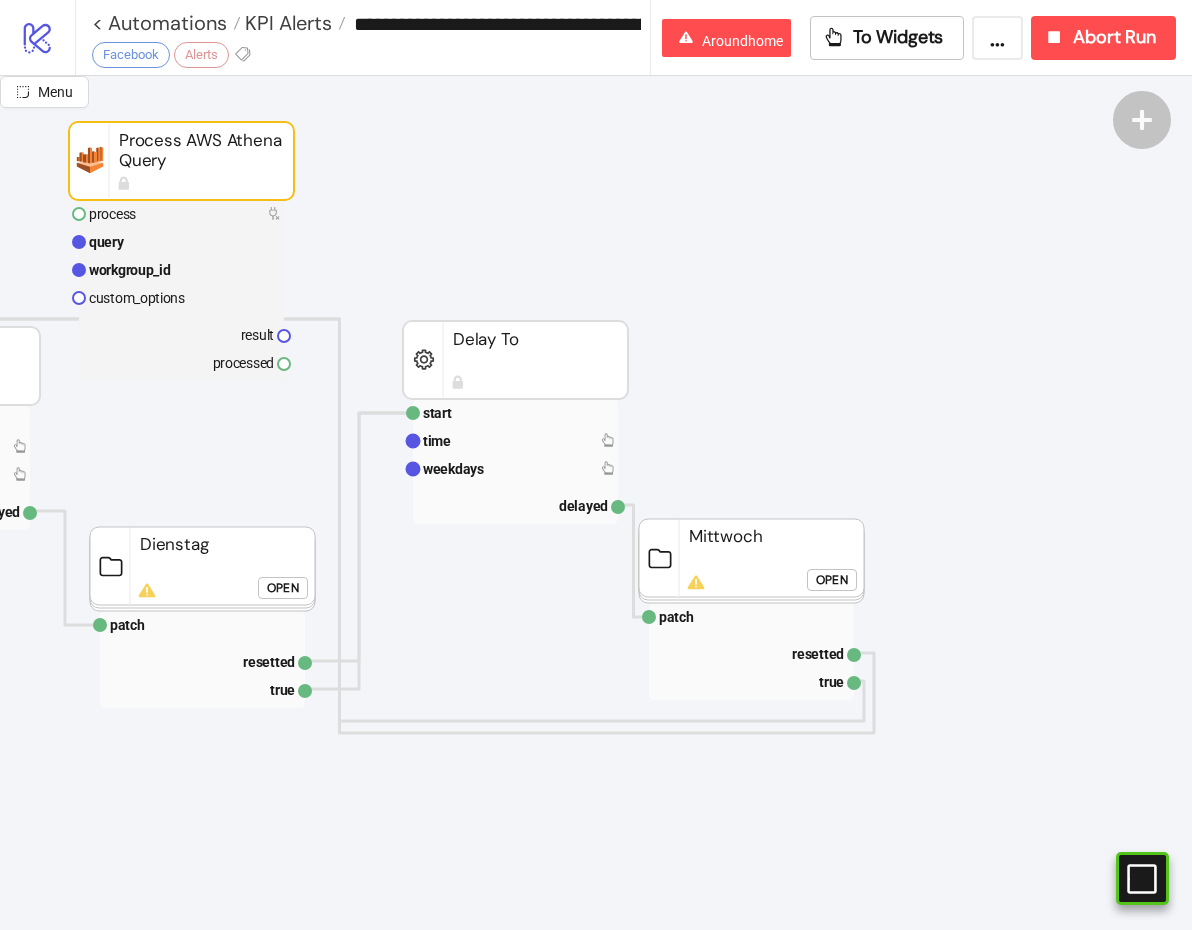 scroll, scrollTop: 0, scrollLeft: 396, axis: horizontal 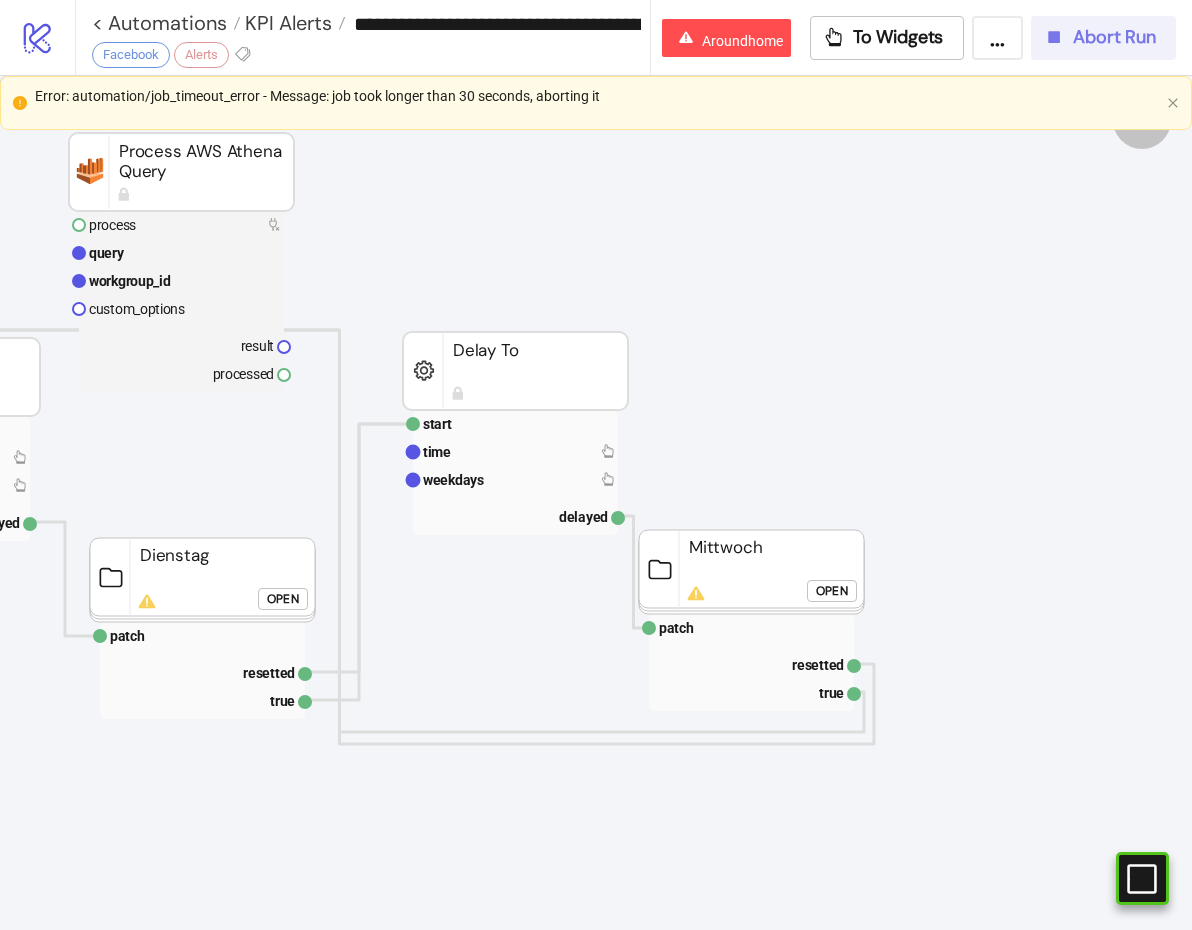 click on "Abort Run" at bounding box center [1103, 38] 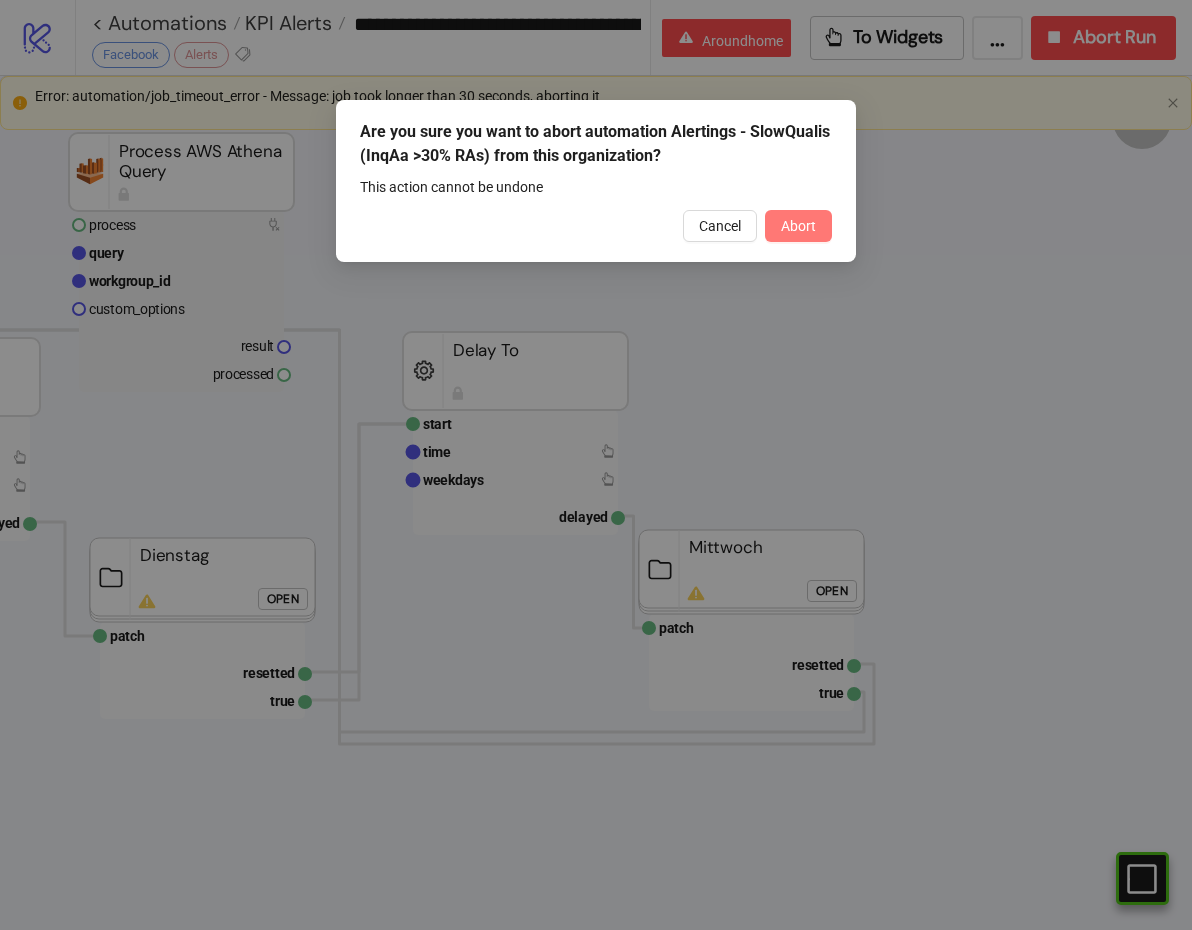 click on "Abort" at bounding box center (798, 226) 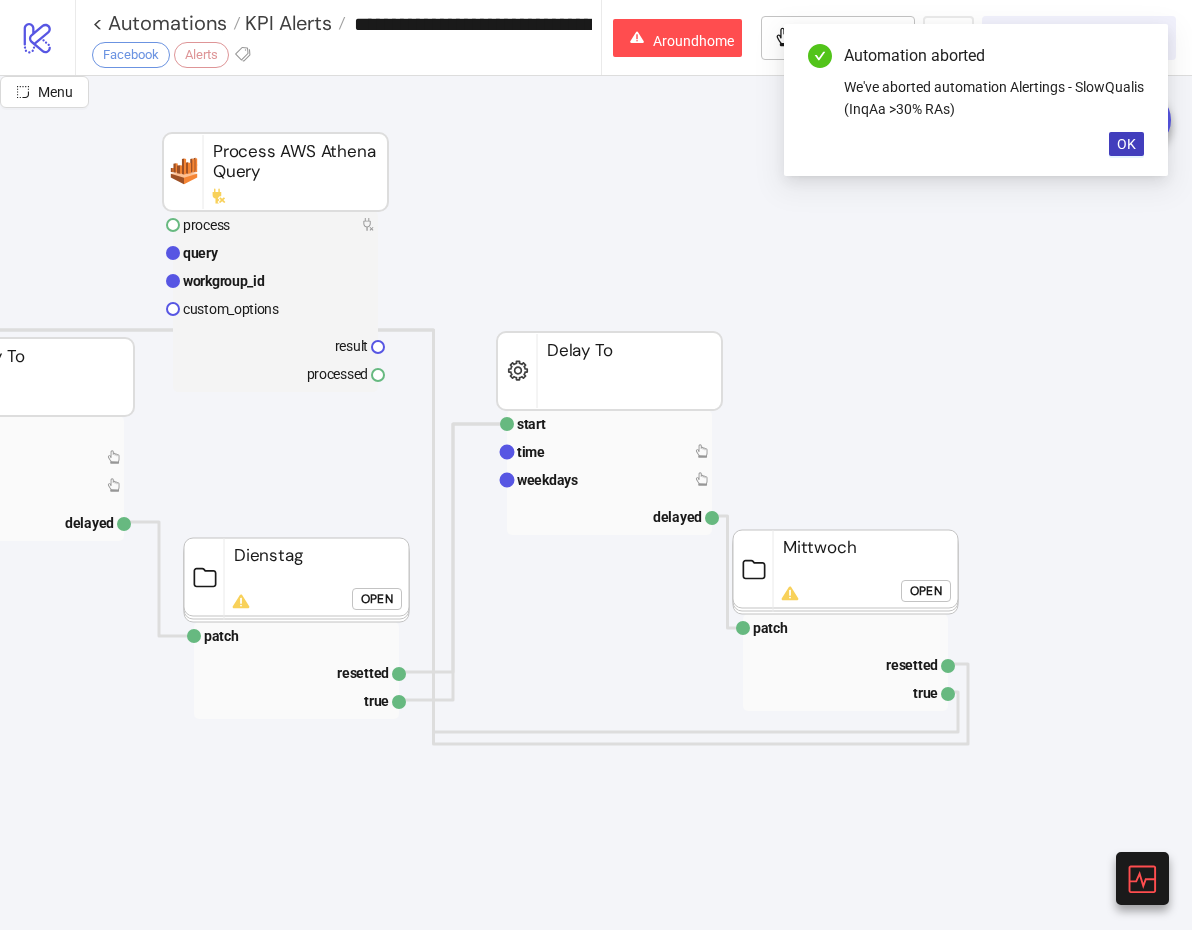 scroll, scrollTop: 0, scrollLeft: 299, axis: horizontal 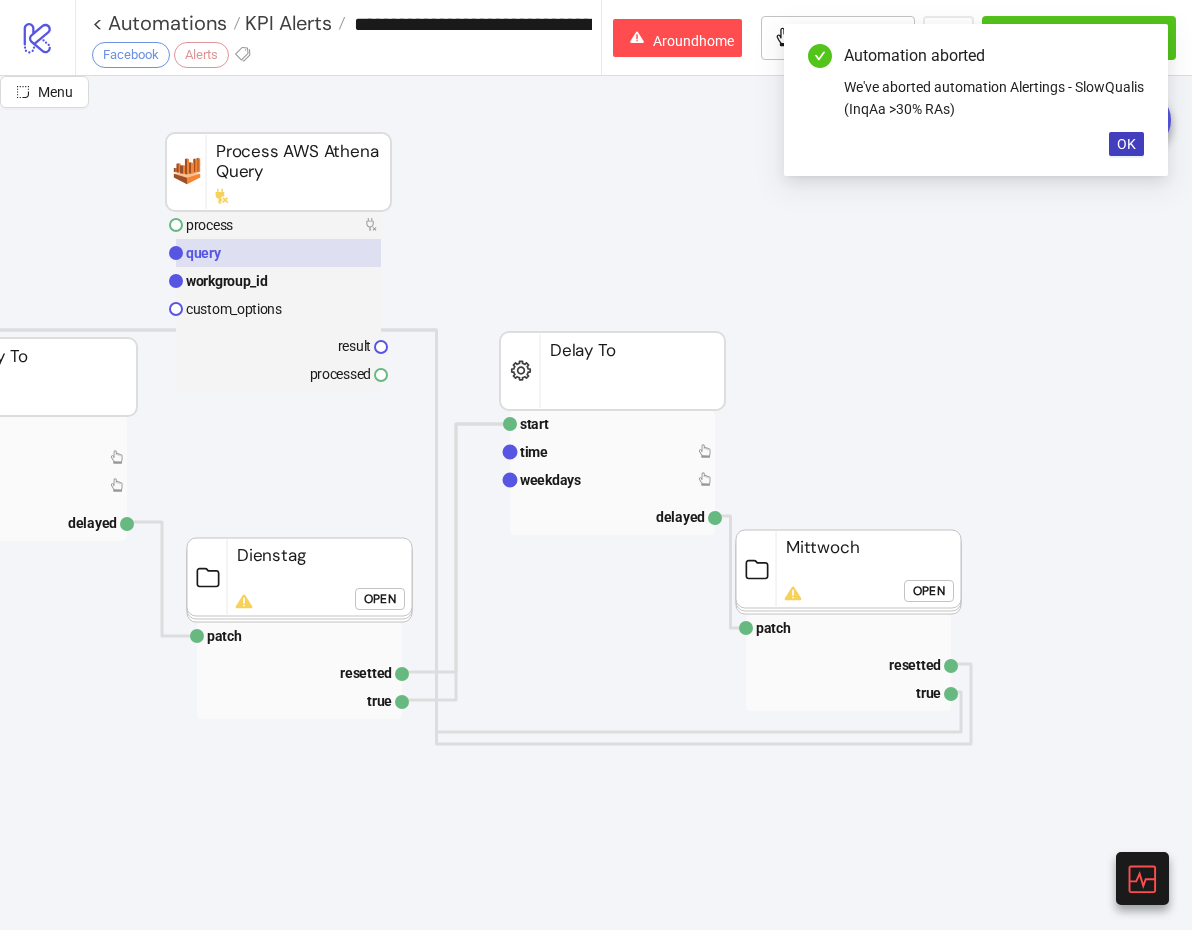 click 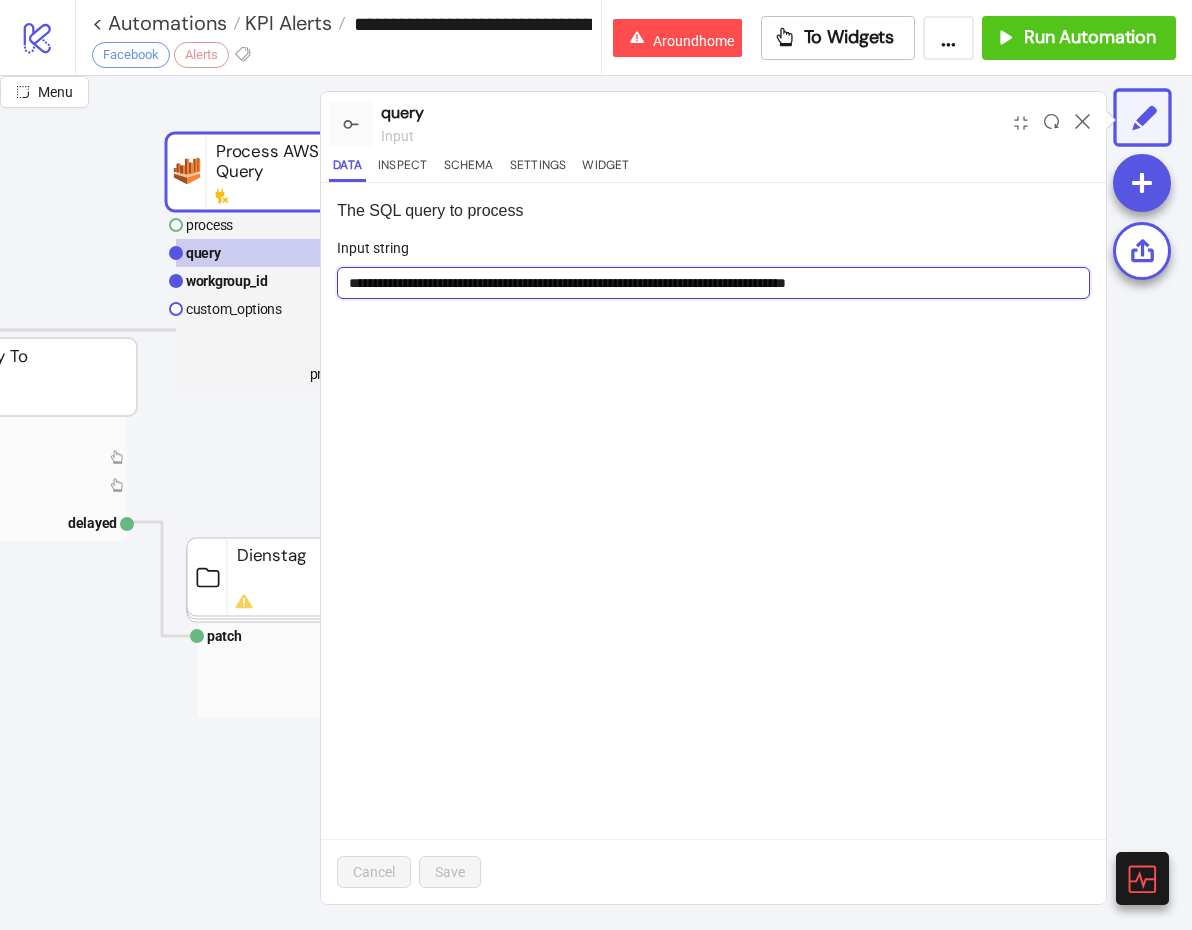 drag, startPoint x: 653, startPoint y: 287, endPoint x: 856, endPoint y: 277, distance: 203.24615 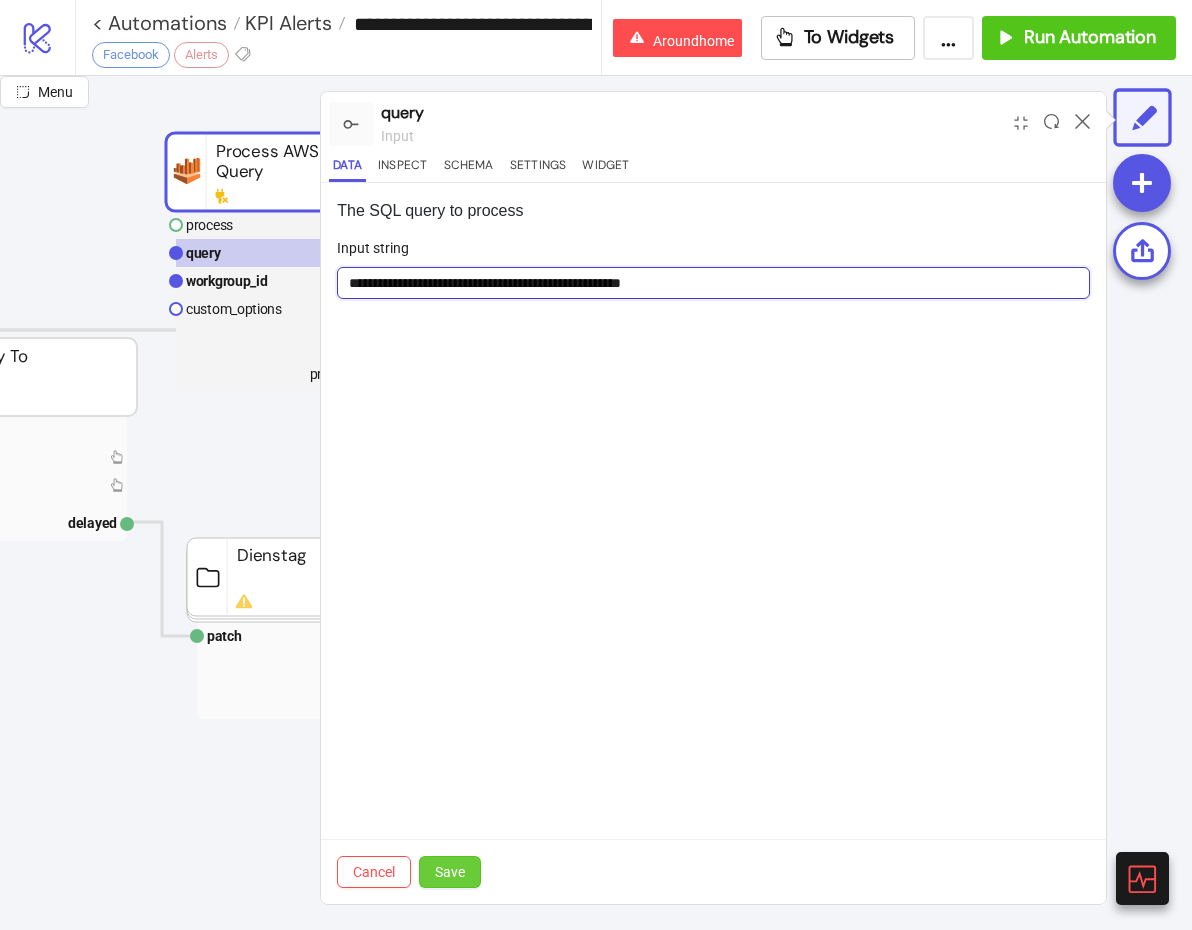type on "**********" 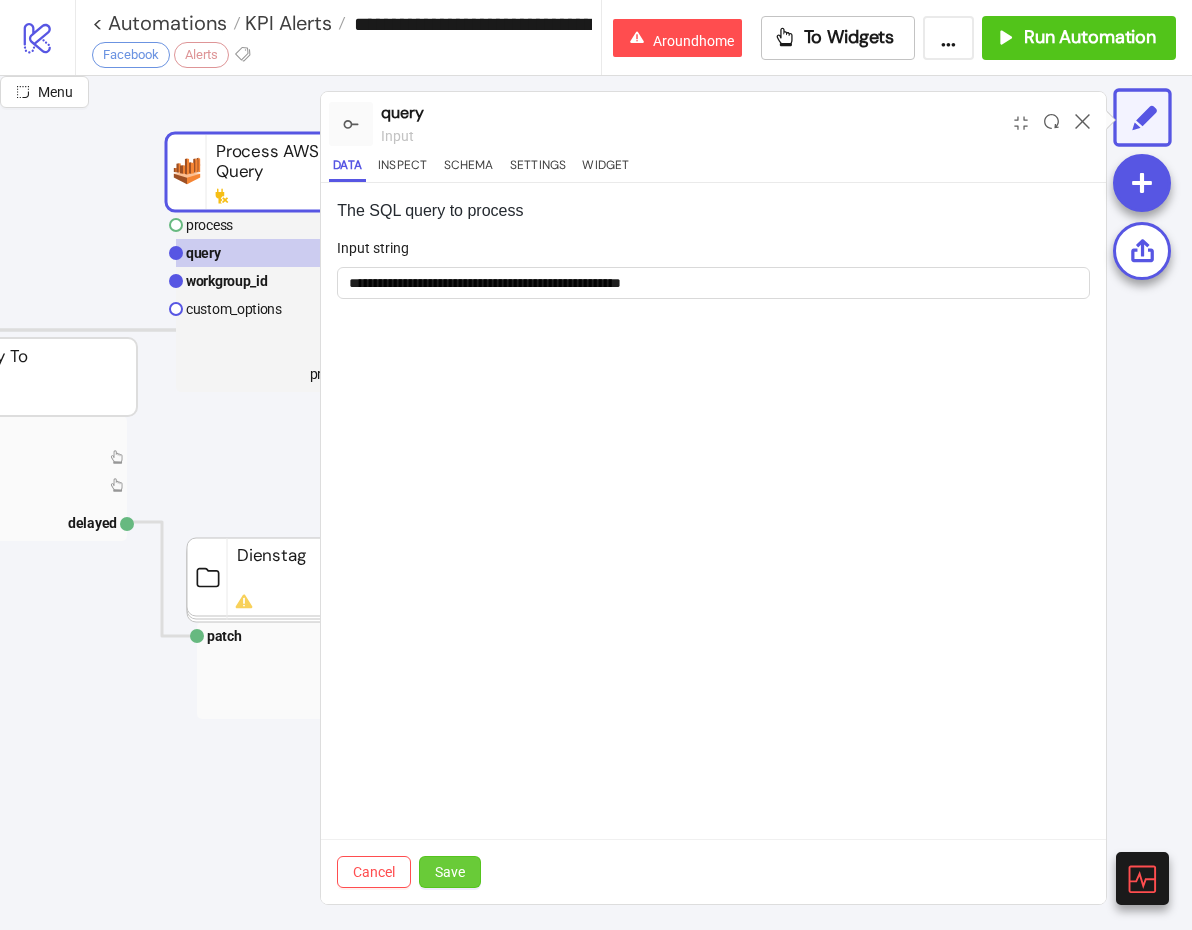 click on "Save" at bounding box center (450, 872) 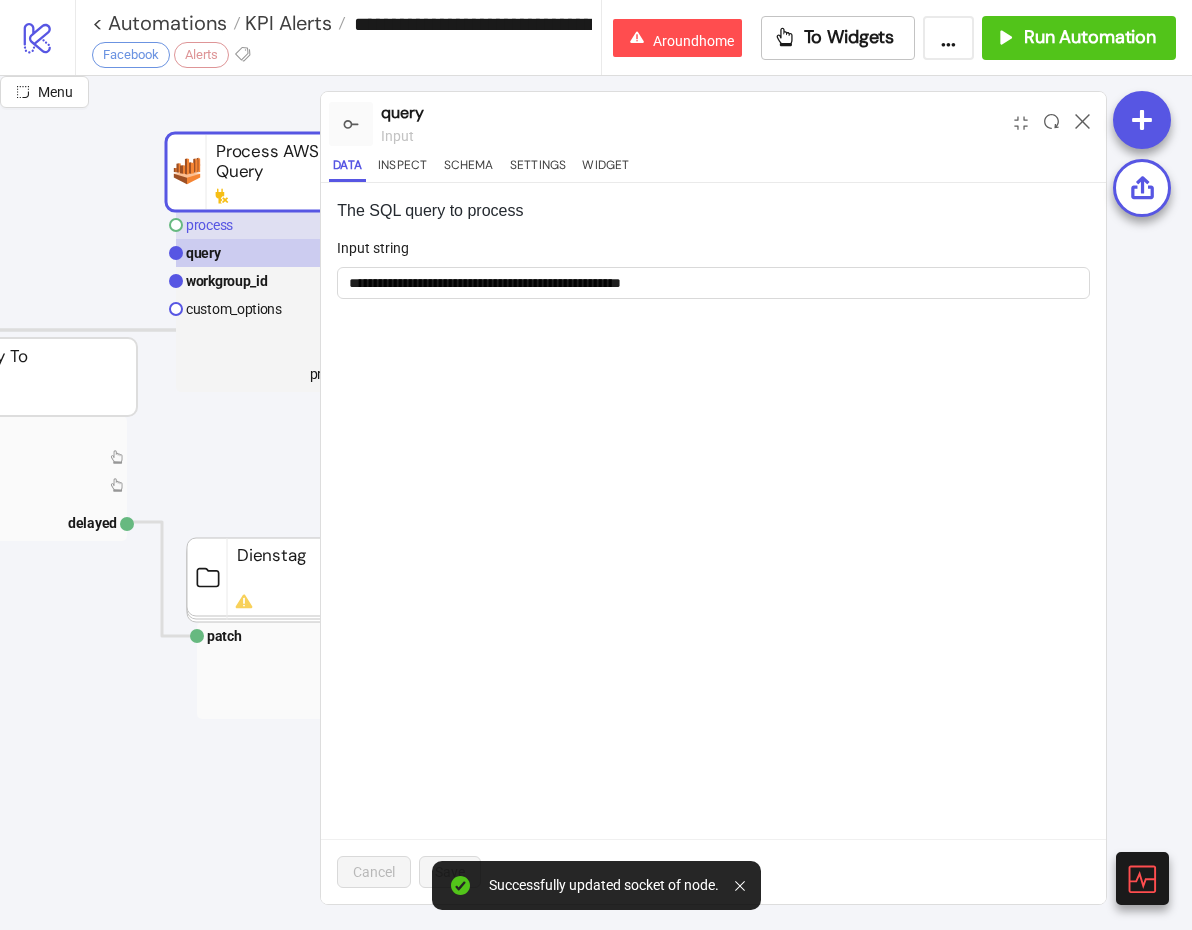 click 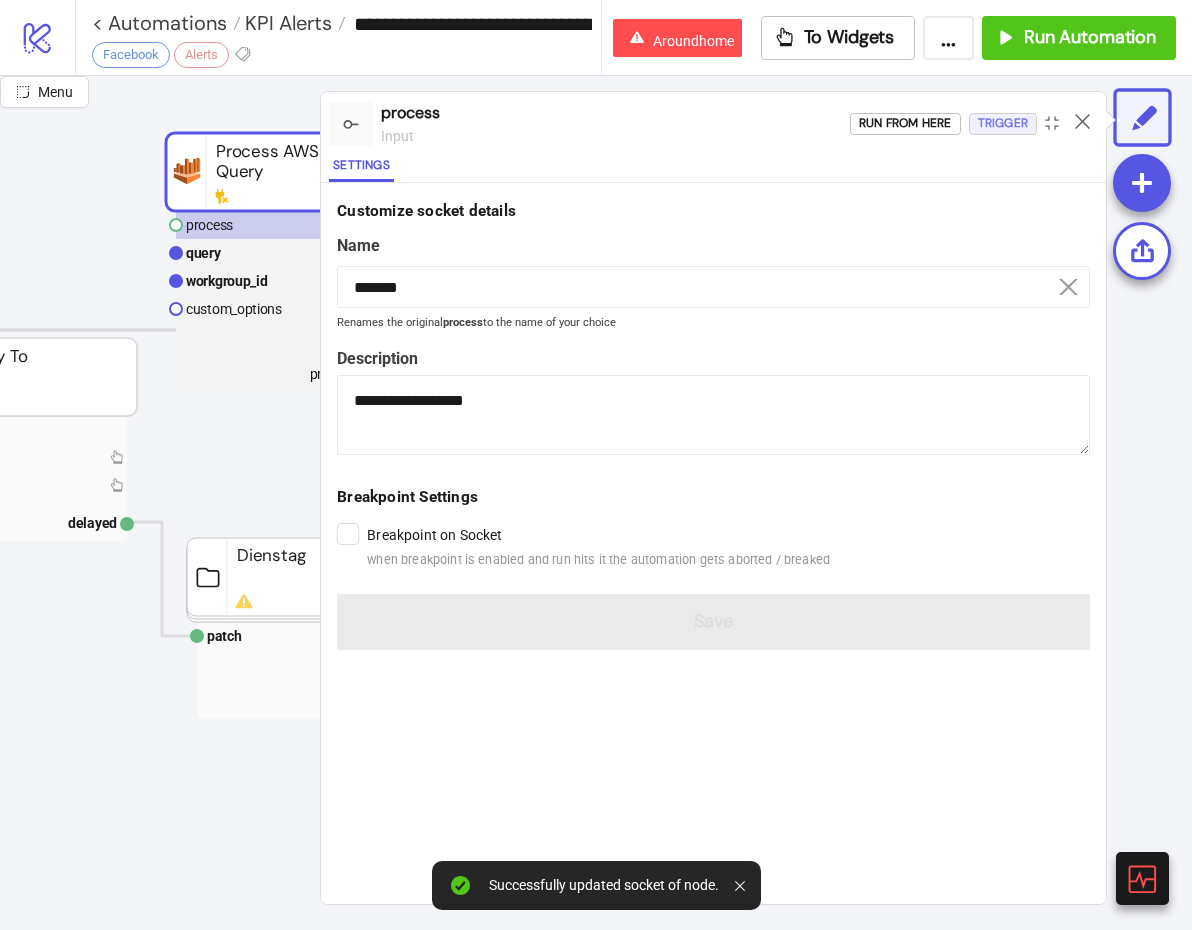click on "Trigger" at bounding box center (1003, 123) 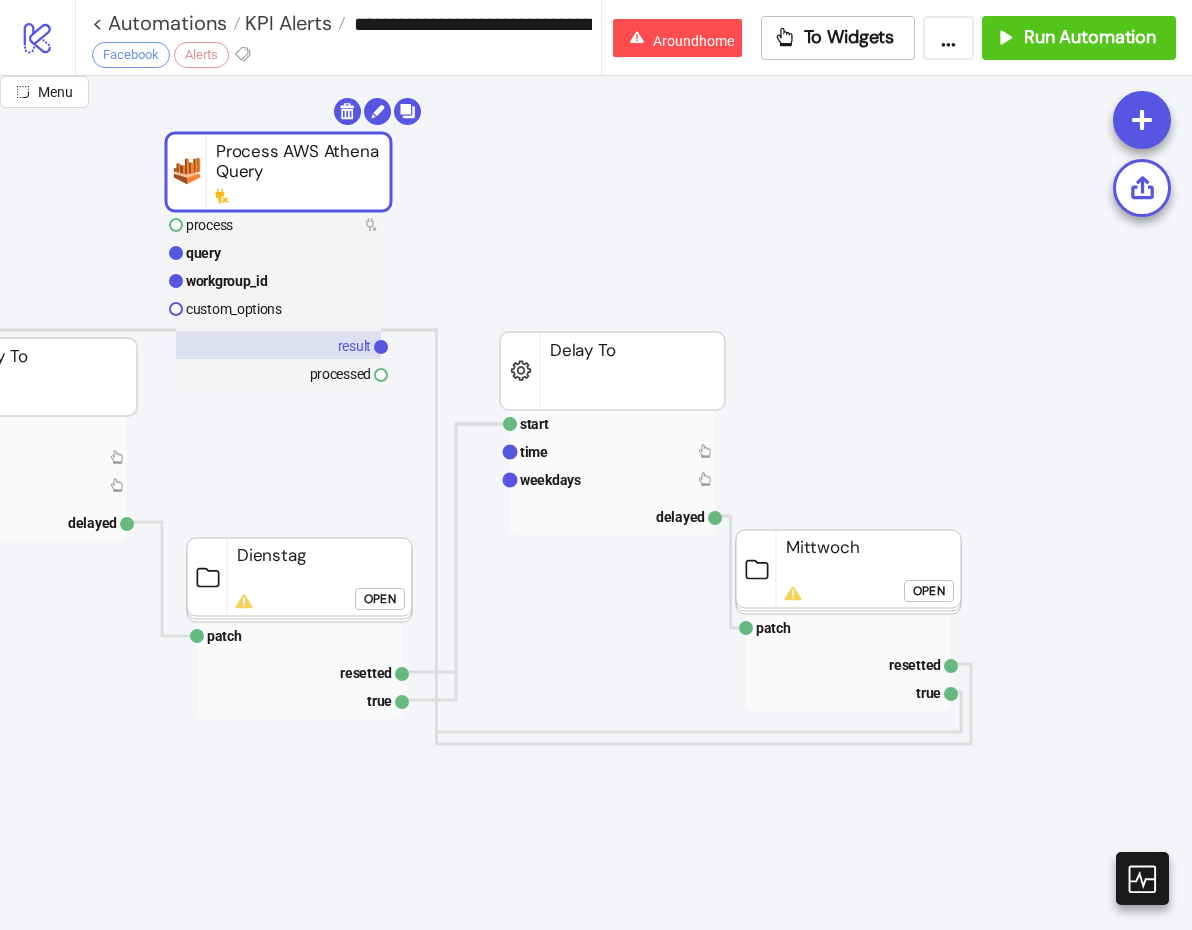 click 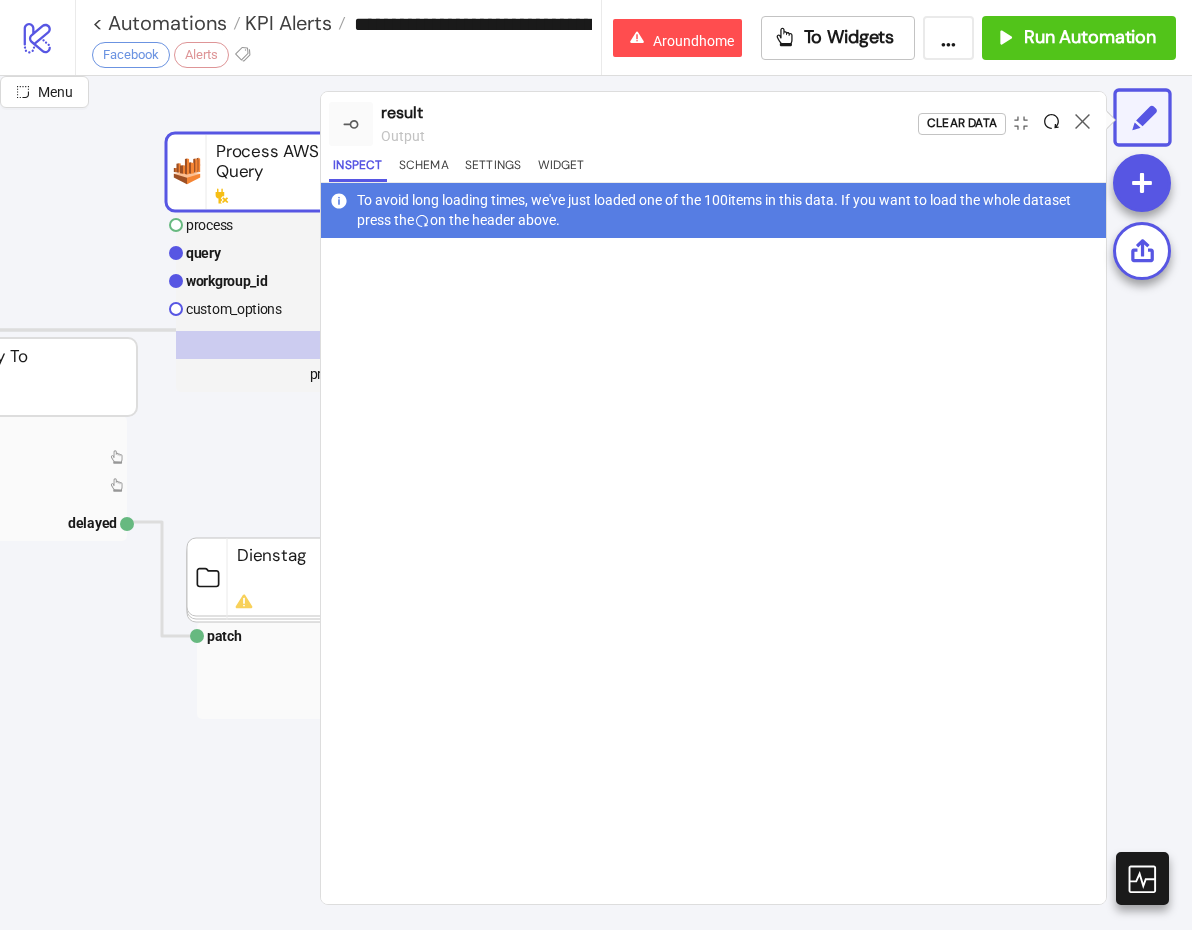 click 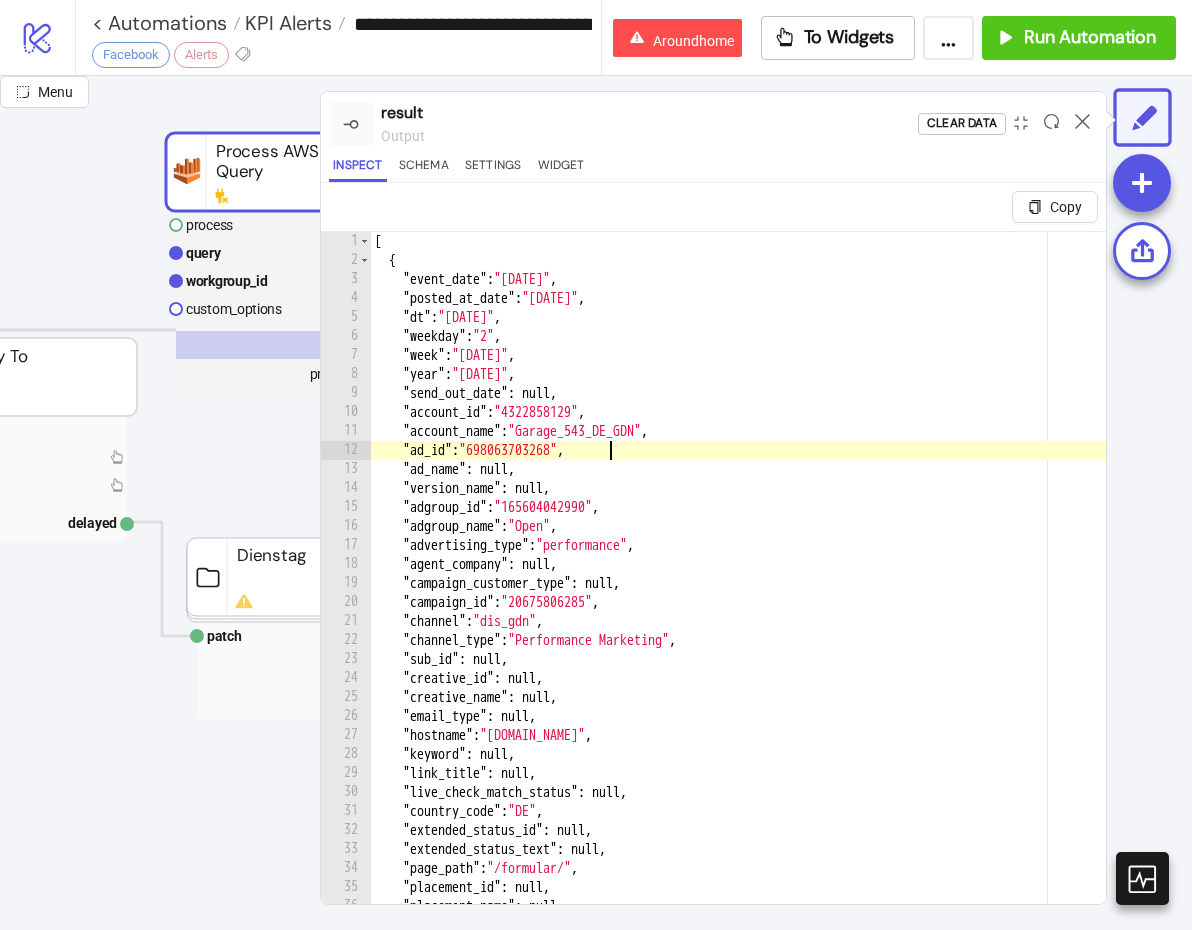 click on "[    {      "event_date" :  "[DATE]" ,      "posted_at_date" :  "[DATE]" ,      "dt" :  "[DATE]" ,      "weekday" :  "2" ,      "week" :  "[DATE]" ,      "year" :  "[DATE]" ,      "send_out_date" : null ,      "account_id" :  "4322858129" ,      "account_name" :  "Garage_543_DE_GDN" ,      "ad_id" :  "698063703268" ,      "ad_name" : null ,      "version_name" : null ,      "adgroup_id" :  "165604042990" ,      "adgroup_name" :  "Open" ,      "advertising_type" :  "performance" ,      "agent_company" : null ,      "campaign_customer_type" : null ,      "campaign_id" :  "20675806285" ,      "channel" :  "dis_gdn" ,      "channel_type" :  "Performance Marketing" ,      "sub_id" : null ,      "creative_id" : null ,      "creative_name" : null ,      "email_type" : null ,      "hostname" :  "[DOMAIN_NAME]" ,      "keyword" : null ,      "link_title" : null ,      "live_check_match_status" : null ,      "country_code" :  "DE" ,      "extended_status_id" : null ,      : null ,      :  ," at bounding box center (1215, 611) 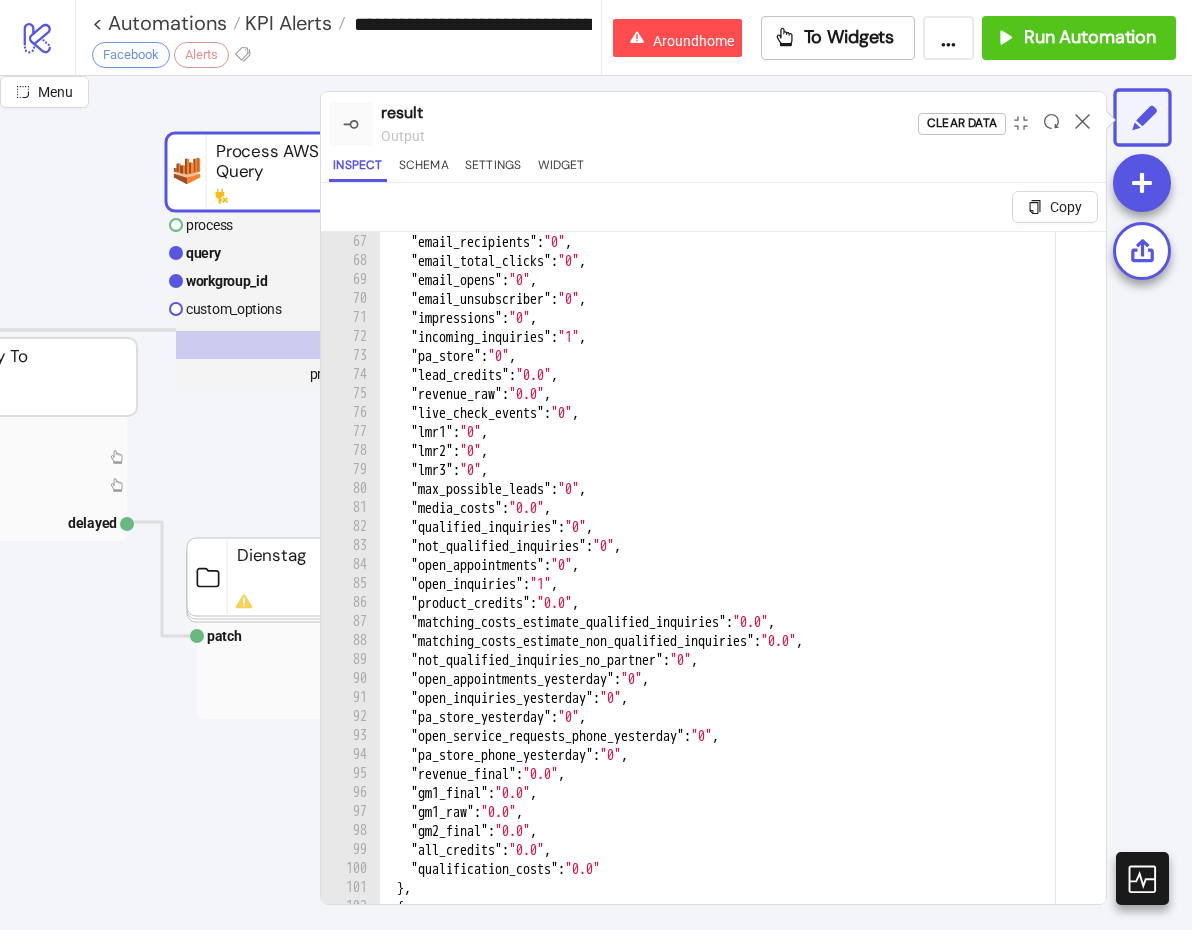 scroll, scrollTop: 267, scrollLeft: 0, axis: vertical 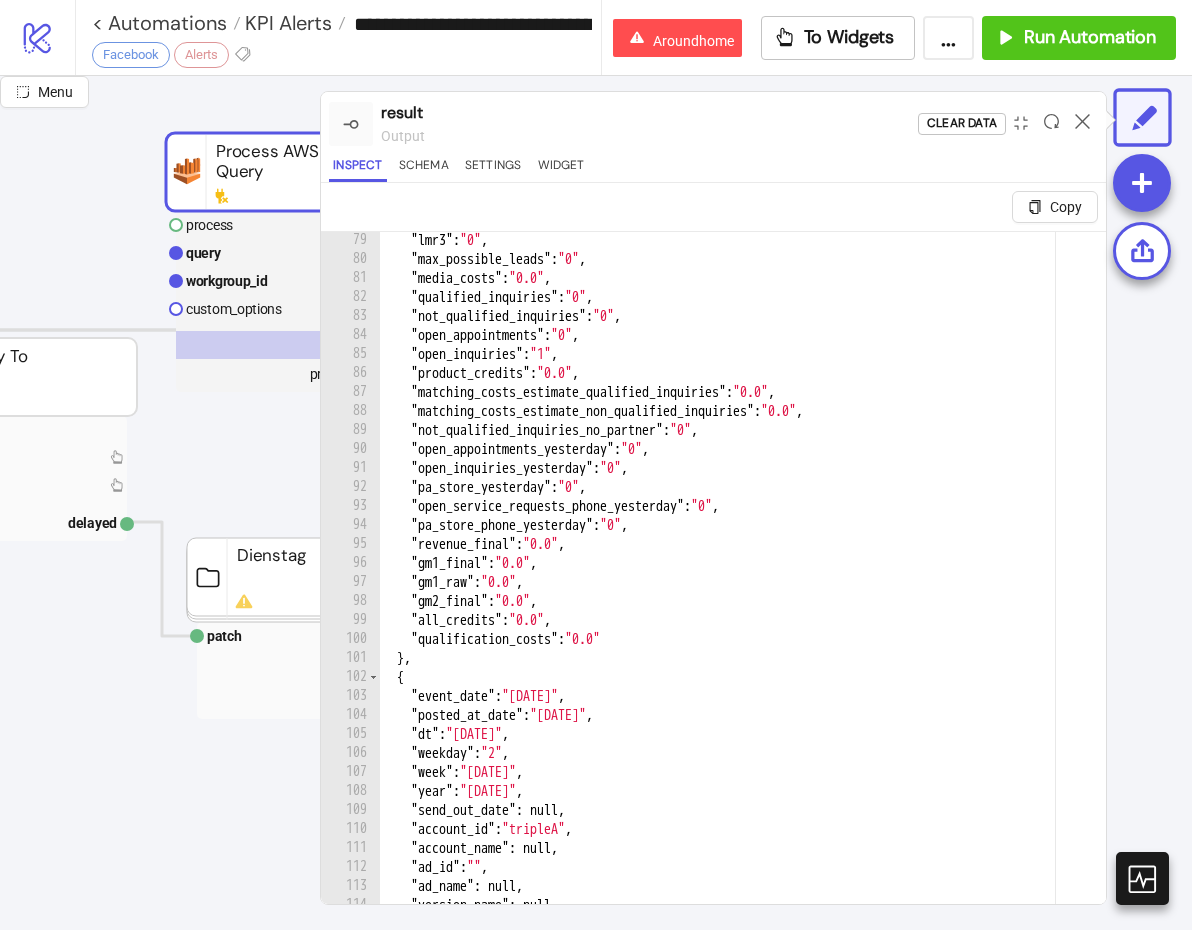 click on ""lmr3" :  "0" ,      "max_possible_leads" :  "0" ,      "media_costs" :  "0.0" ,      "qualified_inquiries" :  "0" ,      "not_qualified_inquiries" :  "0" ,      "open_appointments" :  "0" ,      "open_inquiries" :  "1" ,      "product_credits" :  "0.0" ,      "matching_costs_estimate_qualified_inquiries" :  "0.0" ,      "matching_costs_estimate_non_qualified_inquiries" :  "0.0" ,      "not_qualified_inquiries_no_partner" :  "0" ,      "open_appointments_yesterday" :  "0" ,      "open_inquiries_yesterday" :  "0" ,      "pa_store_yesterday" :  "0" ,      "open_service_requests_phone_yesterday" :  "0" ,      "pa_store_phone_yesterday" :  "0" ,      "revenue_final" :  "0.0" ,      "gm1_final" :  "0.0" ,      "gm1_raw" :  "0.0" ,      "gm2_final" :  "0.0" ,      "all_credits" :  "0.0" ,      "qualification_costs" :  "0.0"    } ,    {      "event_date" :  "[DATE]" ,      "posted_at_date" :  "[DATE]" ,      "dt" :  "[DATE]" ,      "weekday" :  "2" ,      "week" :  "[DATE]" ,      "year" :  , ," at bounding box center (1223, 610) 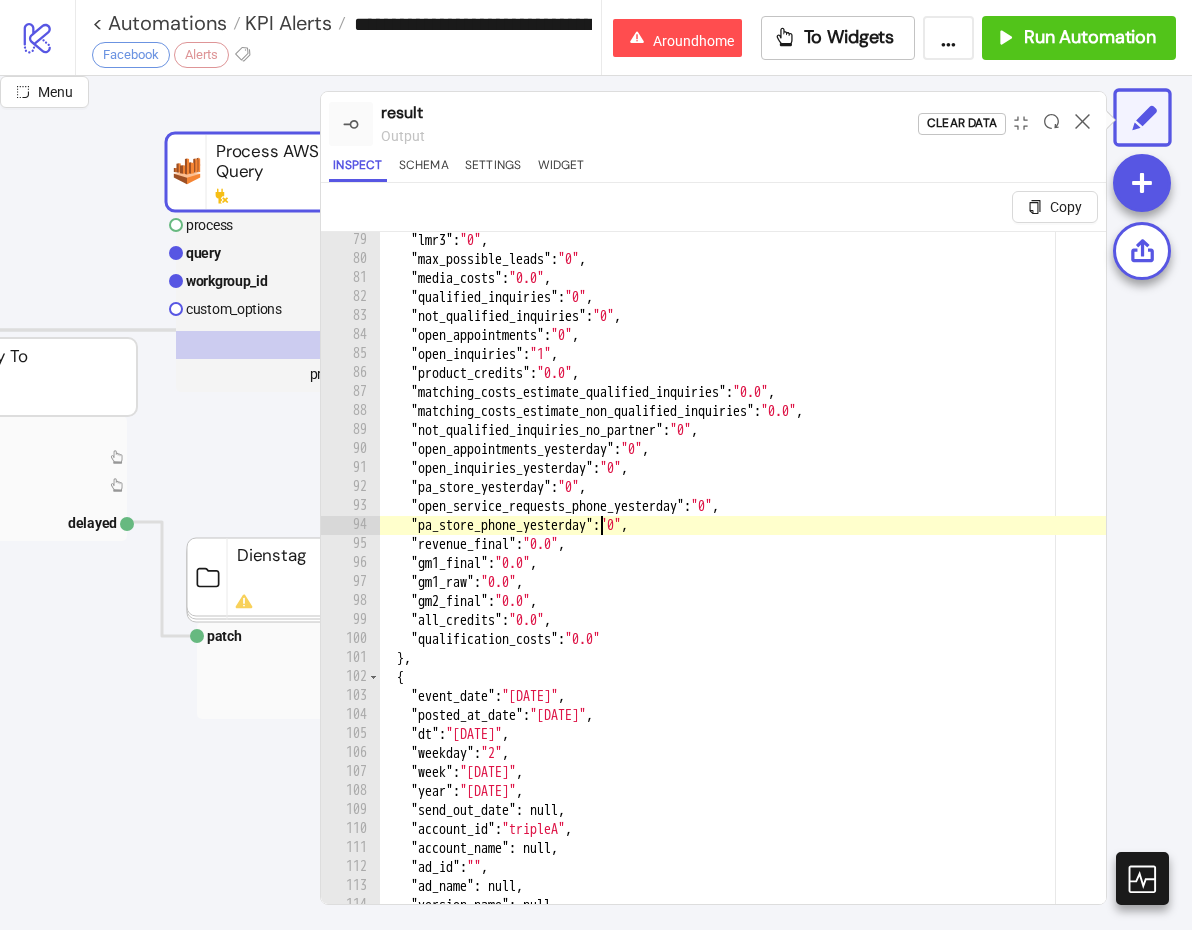 click on ""lmr3" :  "0" ,      "max_possible_leads" :  "0" ,      "media_costs" :  "0.0" ,      "qualified_inquiries" :  "0" ,      "not_qualified_inquiries" :  "0" ,      "open_appointments" :  "0" ,      "open_inquiries" :  "1" ,      "product_credits" :  "0.0" ,      "matching_costs_estimate_qualified_inquiries" :  "0.0" ,      "matching_costs_estimate_non_qualified_inquiries" :  "0.0" ,      "not_qualified_inquiries_no_partner" :  "0" ,      "open_appointments_yesterday" :  "0" ,      "open_inquiries_yesterday" :  "0" ,      "pa_store_yesterday" :  "0" ,      "open_service_requests_phone_yesterday" :  "0" ,      "pa_store_phone_yesterday" :  "0" ,      "revenue_final" :  "0.0" ,      "gm1_final" :  "0.0" ,      "gm1_raw" :  "0.0" ,      "gm2_final" :  "0.0" ,      "all_credits" :  "0.0" ,      "qualification_costs" :  "0.0"    } ,    {      "event_date" :  "[DATE]" ,      "posted_at_date" :  "[DATE]" ,      "dt" :  "[DATE]" ,      "weekday" :  "2" ,      "week" :  "[DATE]" ,      "year" :  , ," at bounding box center [1223, 610] 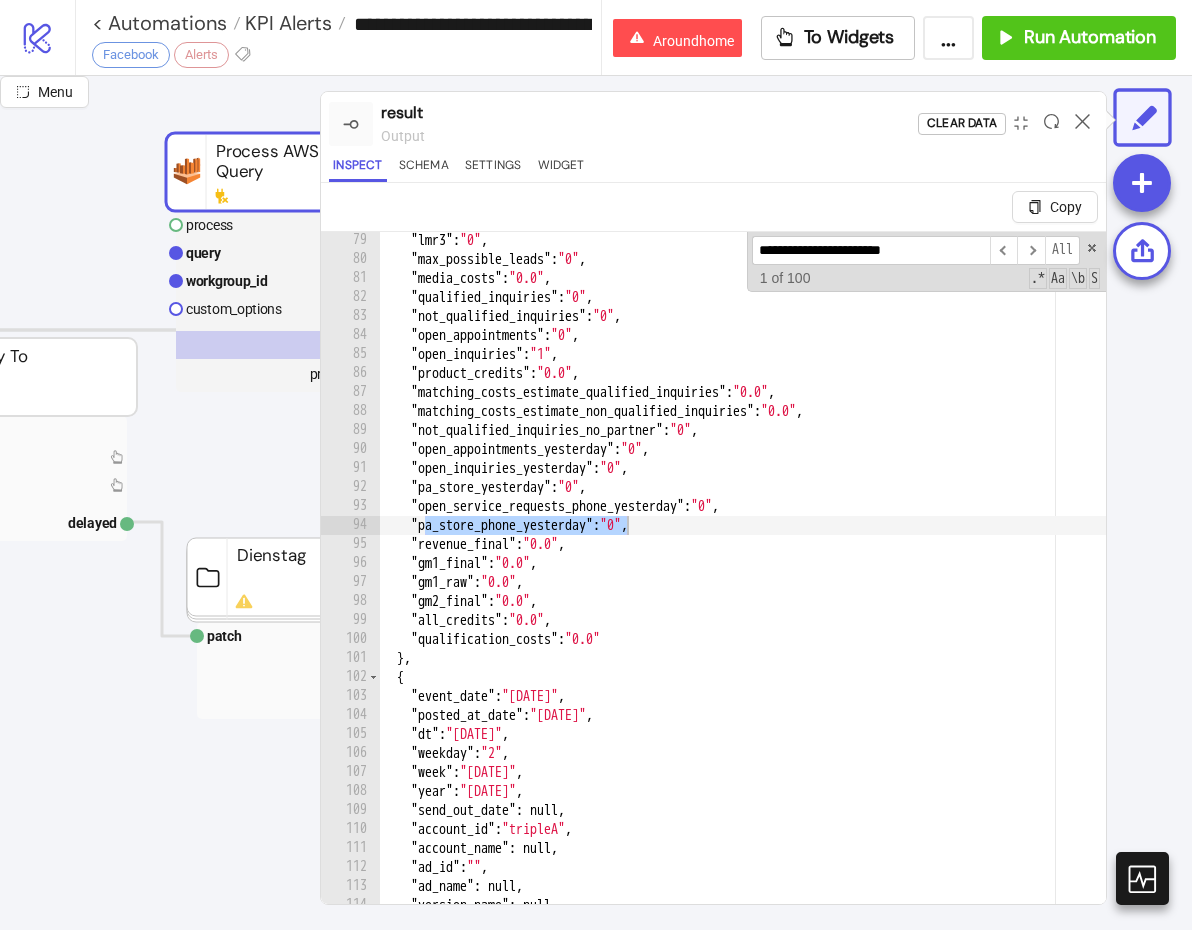 type on "**********" 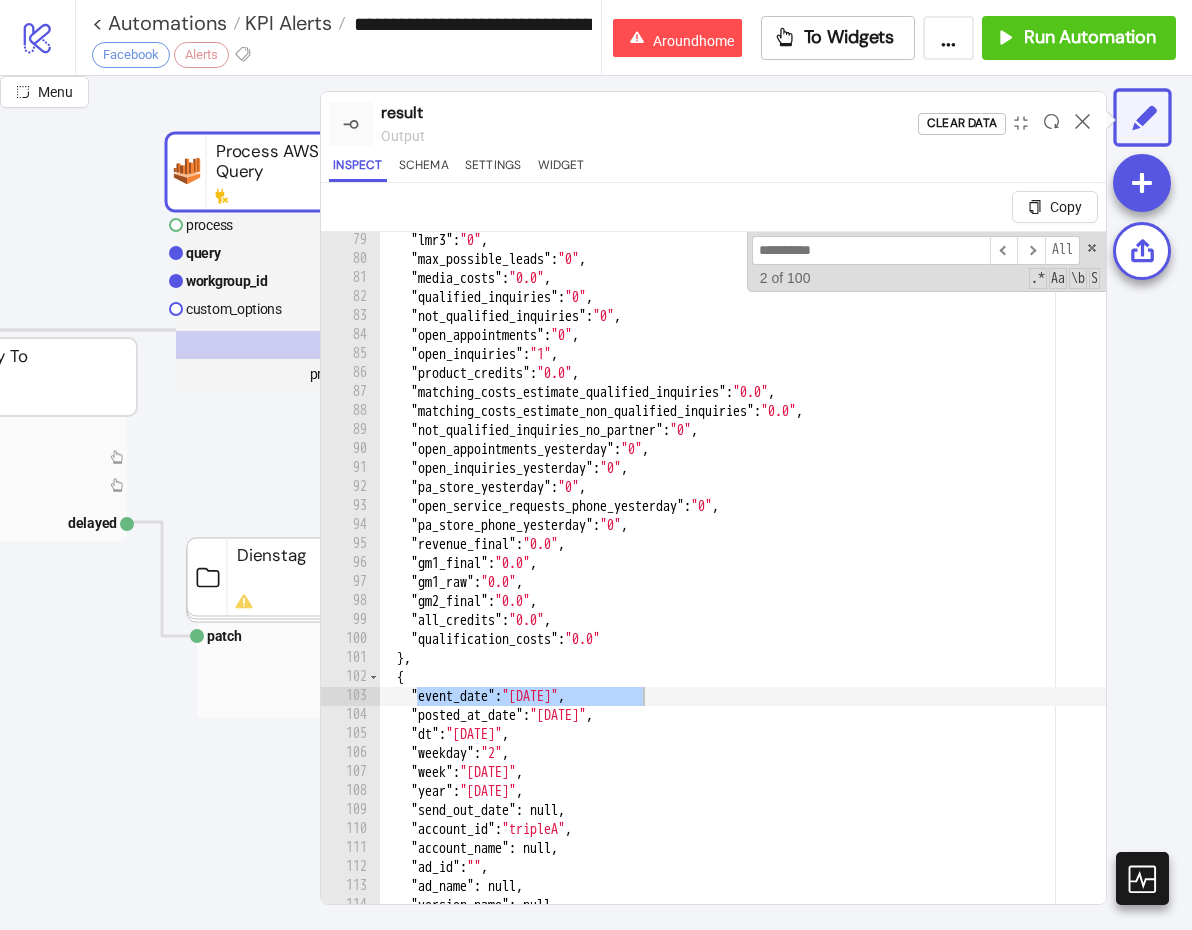 scroll, scrollTop: 0, scrollLeft: 0, axis: both 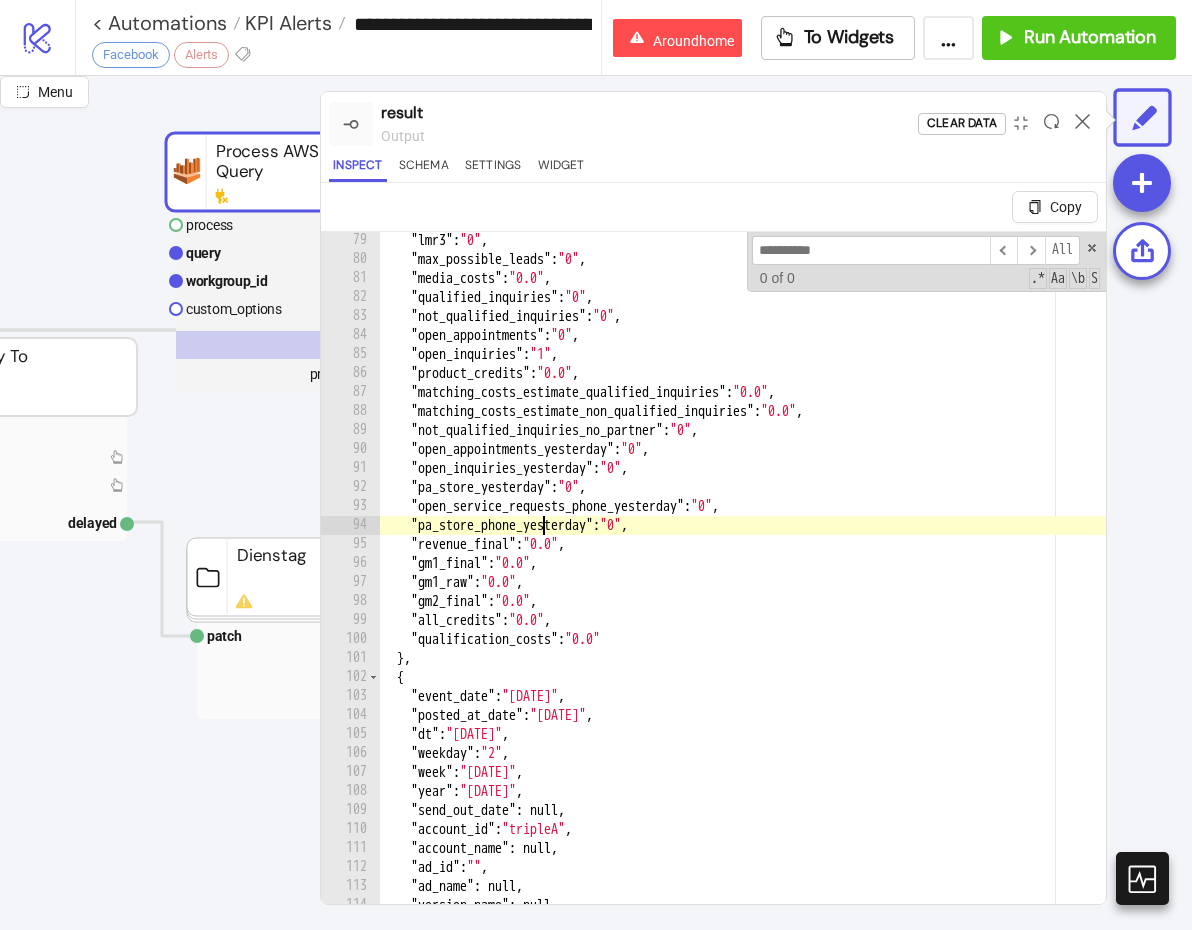 click on ""lmr3" :  "0" ,      "max_possible_leads" :  "0" ,      "media_costs" :  "0.0" ,      "qualified_inquiries" :  "0" ,      "not_qualified_inquiries" :  "0" ,      "open_appointments" :  "0" ,      "open_inquiries" :  "1" ,      "product_credits" :  "0.0" ,      "matching_costs_estimate_qualified_inquiries" :  "0.0" ,      "matching_costs_estimate_non_qualified_inquiries" :  "0.0" ,      "not_qualified_inquiries_no_partner" :  "0" ,      "open_appointments_yesterday" :  "0" ,      "open_inquiries_yesterday" :  "0" ,      "pa_store_yesterday" :  "0" ,      "open_service_requests_phone_yesterday" :  "0" ,      "pa_store_phone_yesterday" :  "0" ,      "revenue_final" :  "0.0" ,      "gm1_final" :  "0.0" ,      "gm1_raw" :  "0.0" ,      "gm2_final" :  "0.0" ,      "all_credits" :  "0.0" ,      "qualification_costs" :  "0.0"    } ,    {      "event_date" :  "[DATE]" ,      "posted_at_date" :  "[DATE]" ,      "dt" :  "[DATE]" ,      "weekday" :  "2" ,      "week" :  "[DATE]" ,      "year" :  , ," at bounding box center (1223, 610) 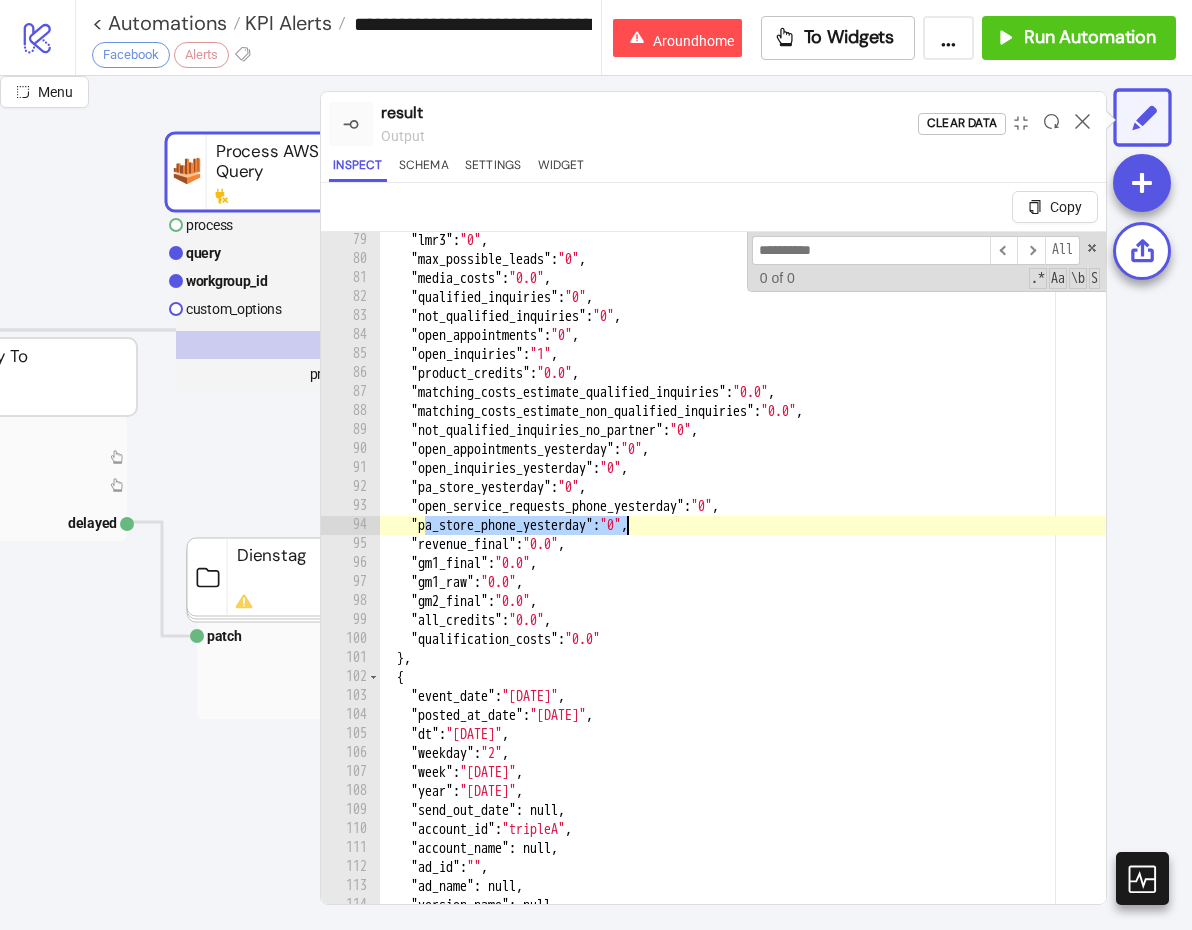 type on "**********" 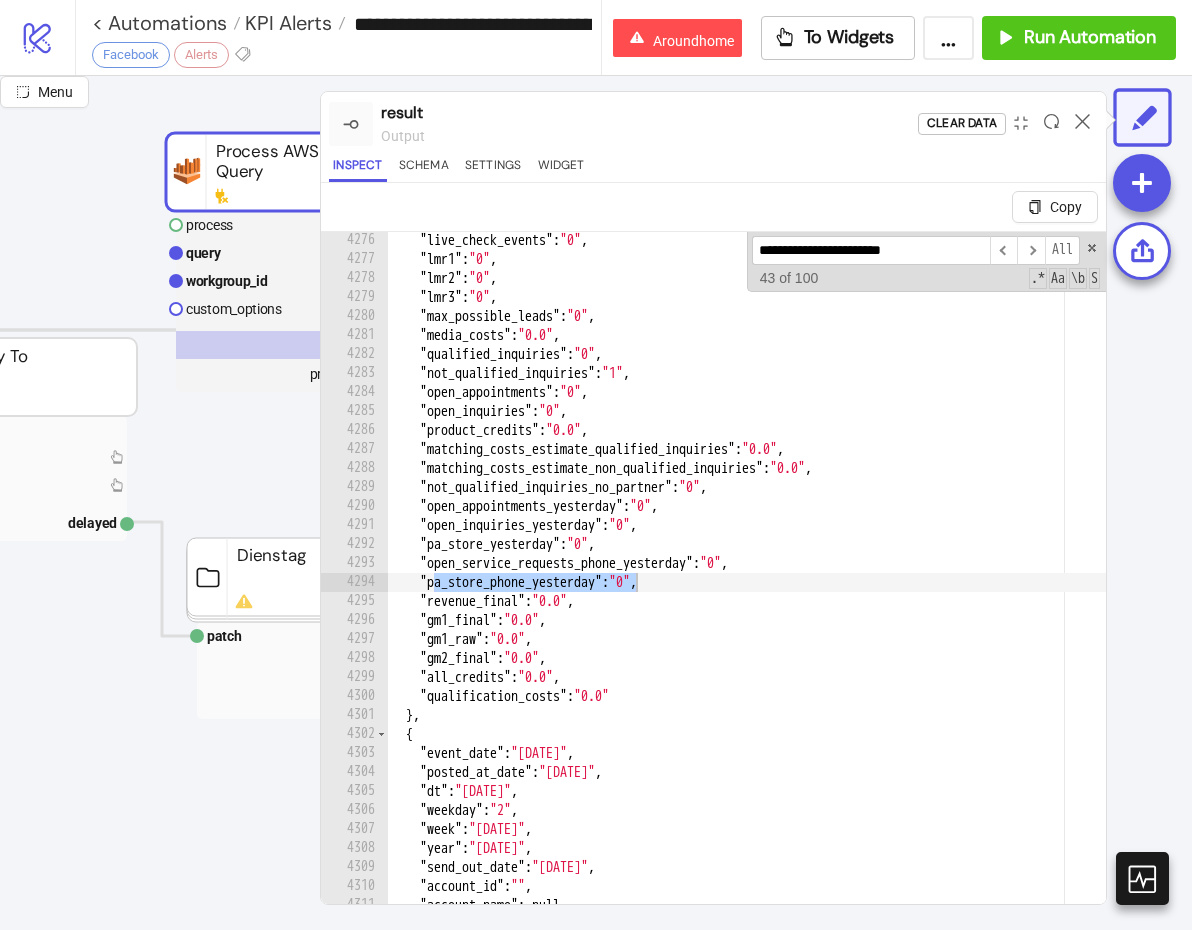 scroll, scrollTop: 13675, scrollLeft: 0, axis: vertical 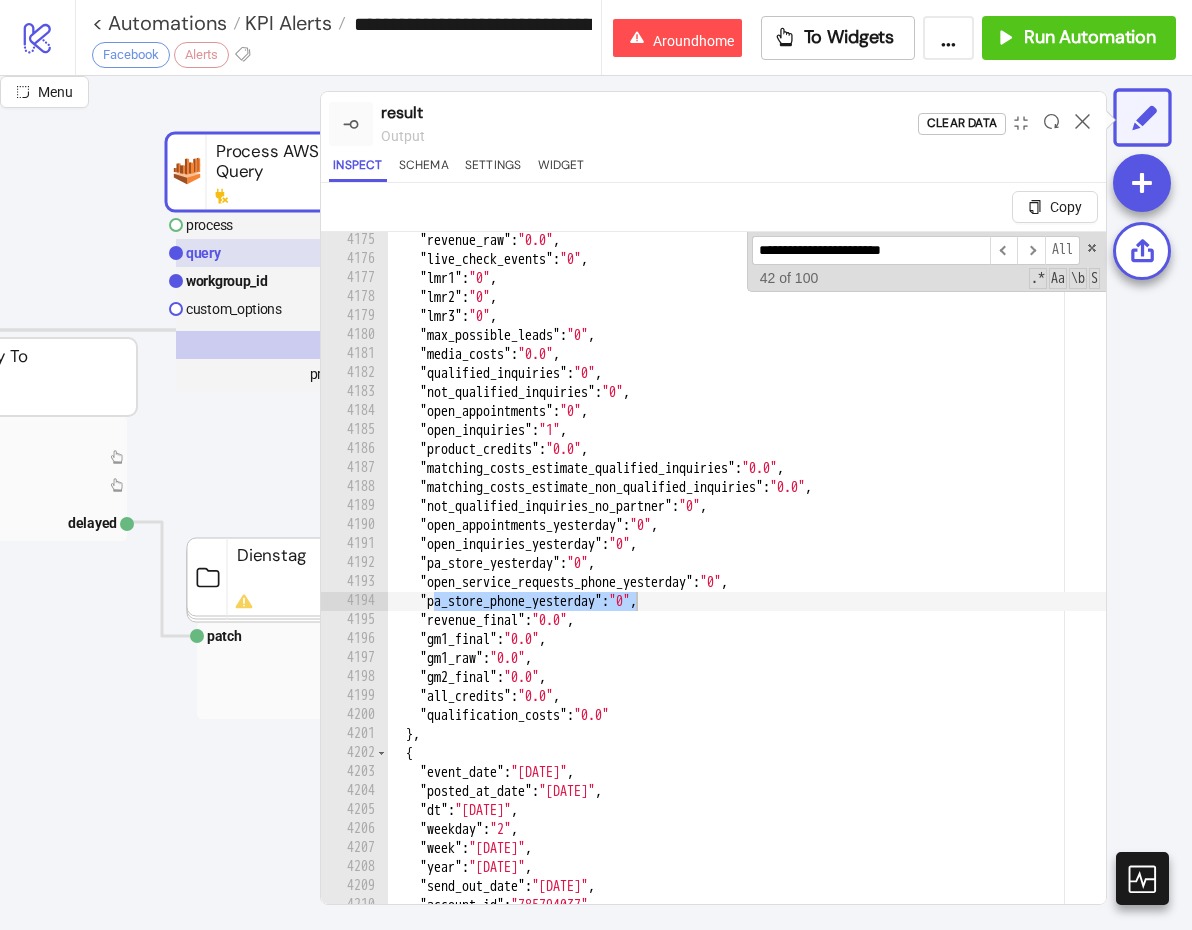 click 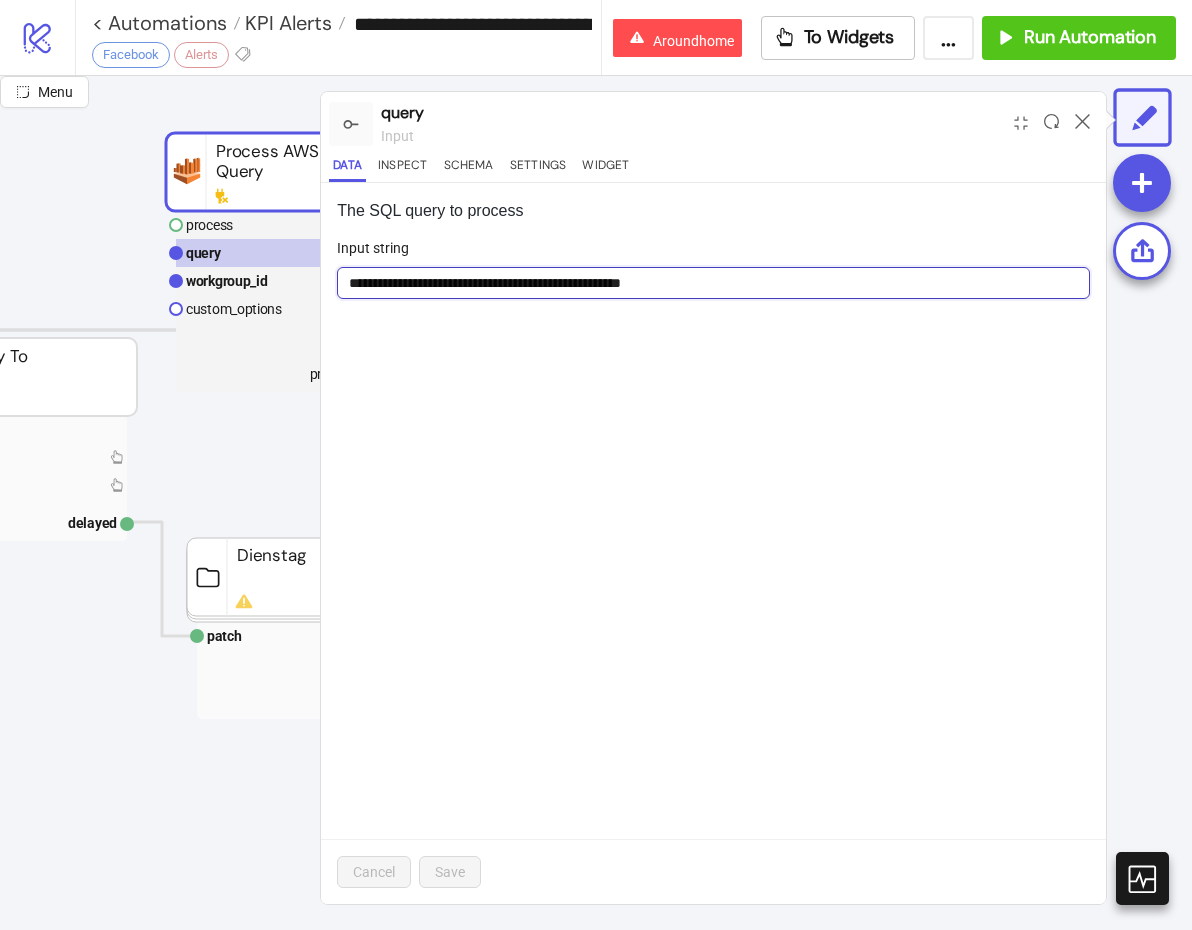 click on "**********" at bounding box center (713, 283) 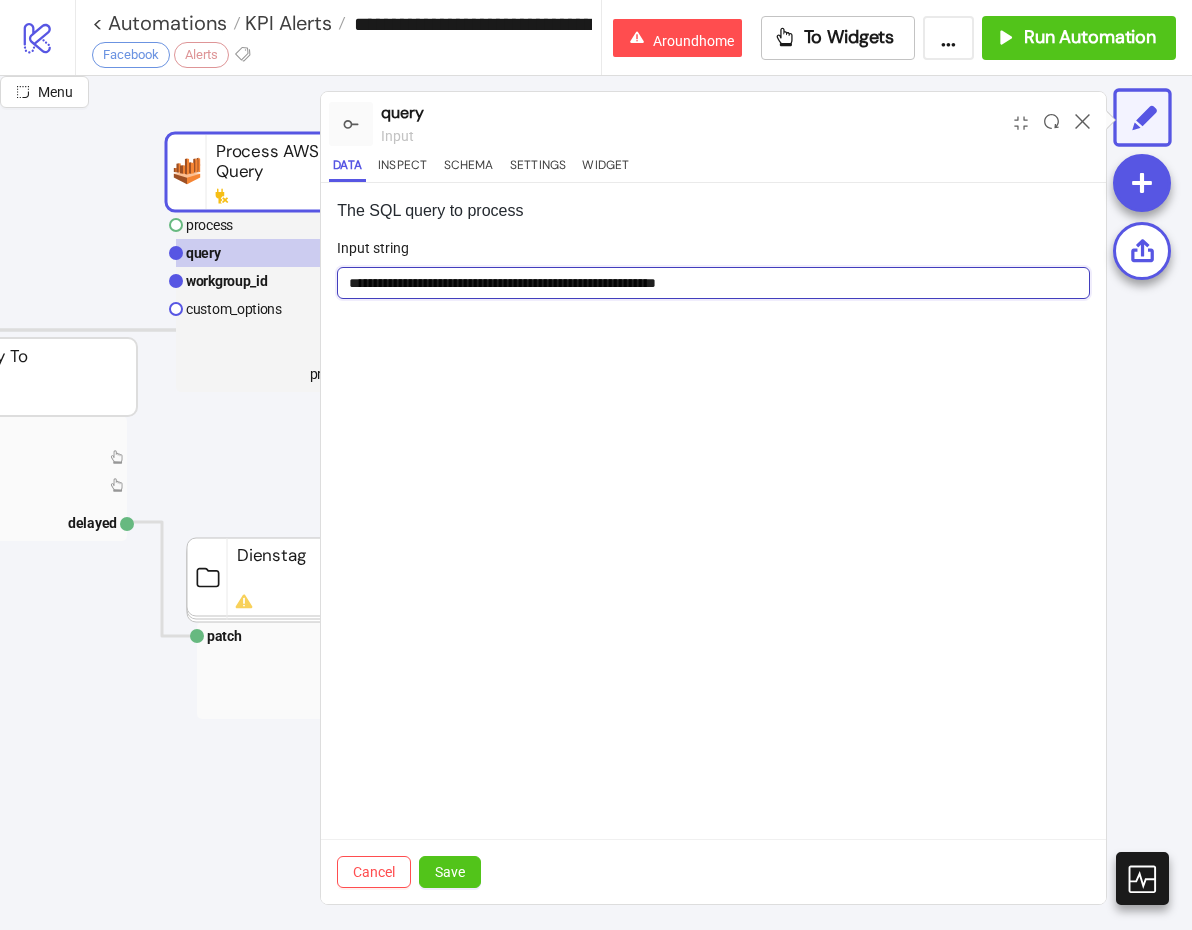 paste on "**********" 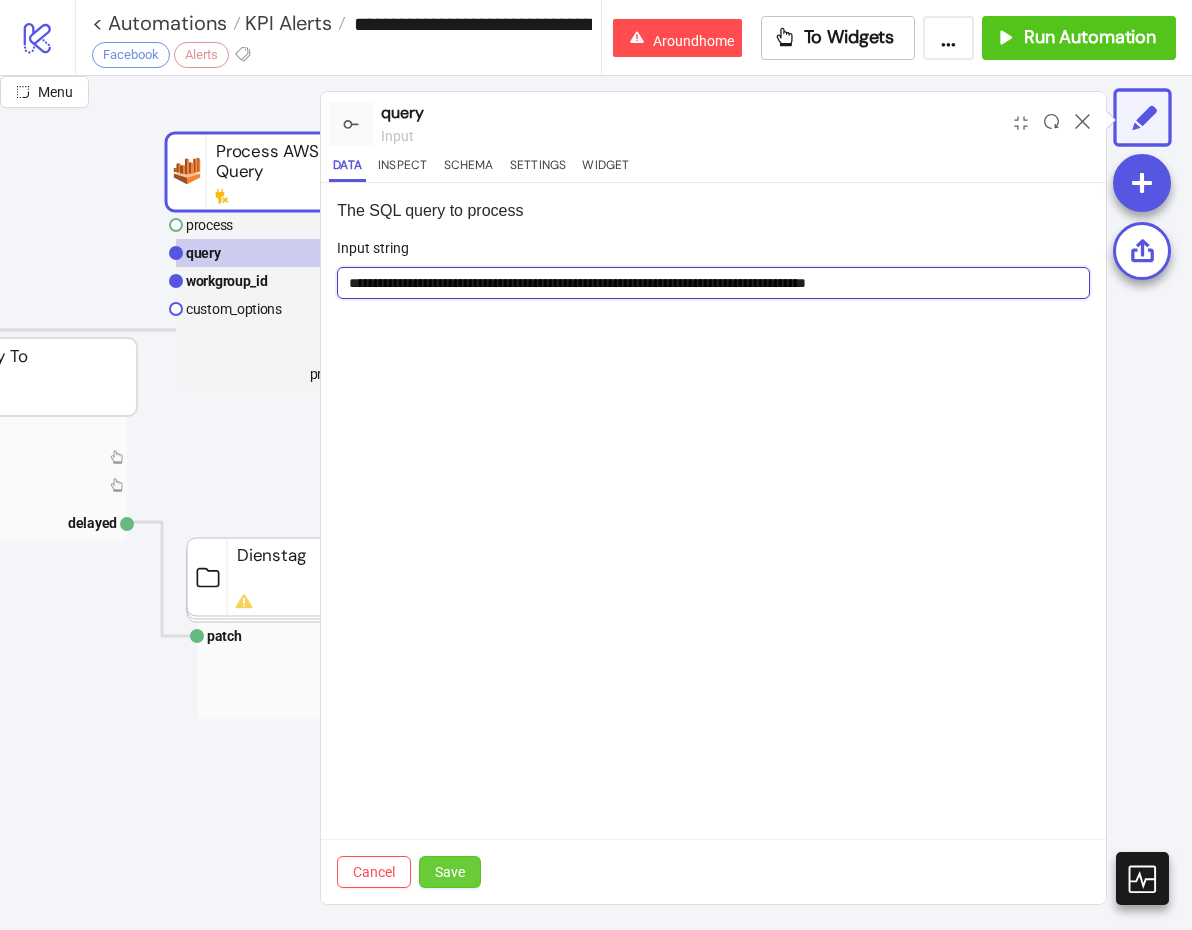 type on "**********" 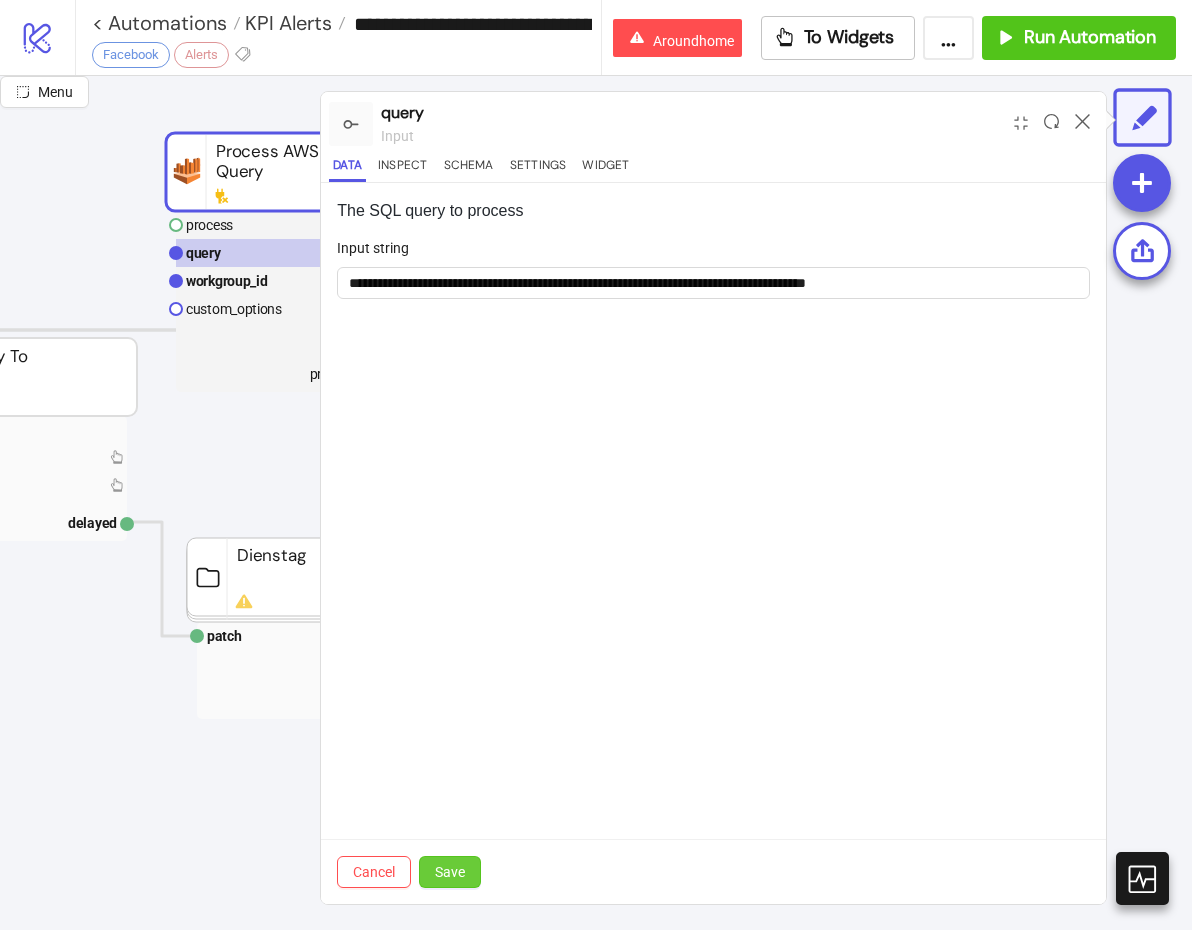 click on "Save" at bounding box center [450, 872] 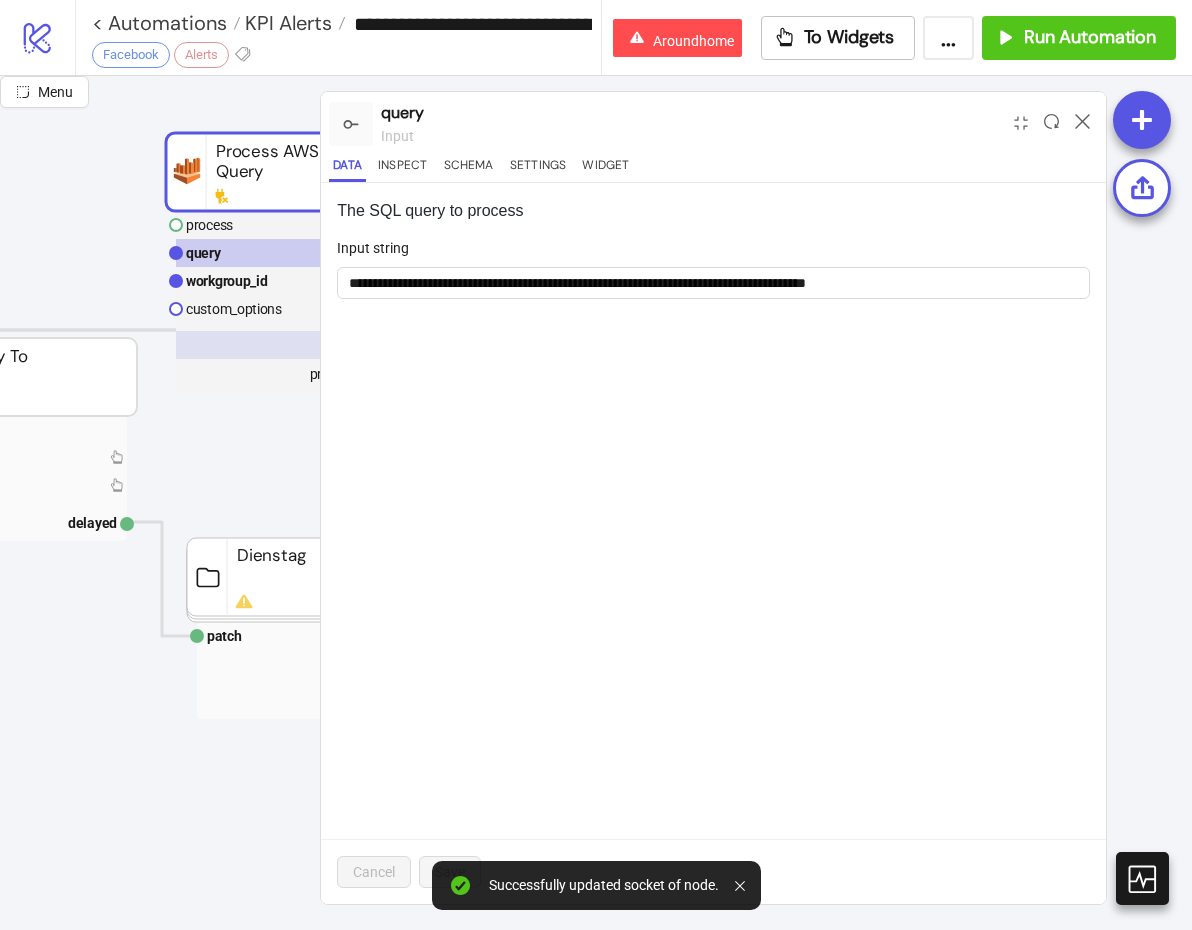 click 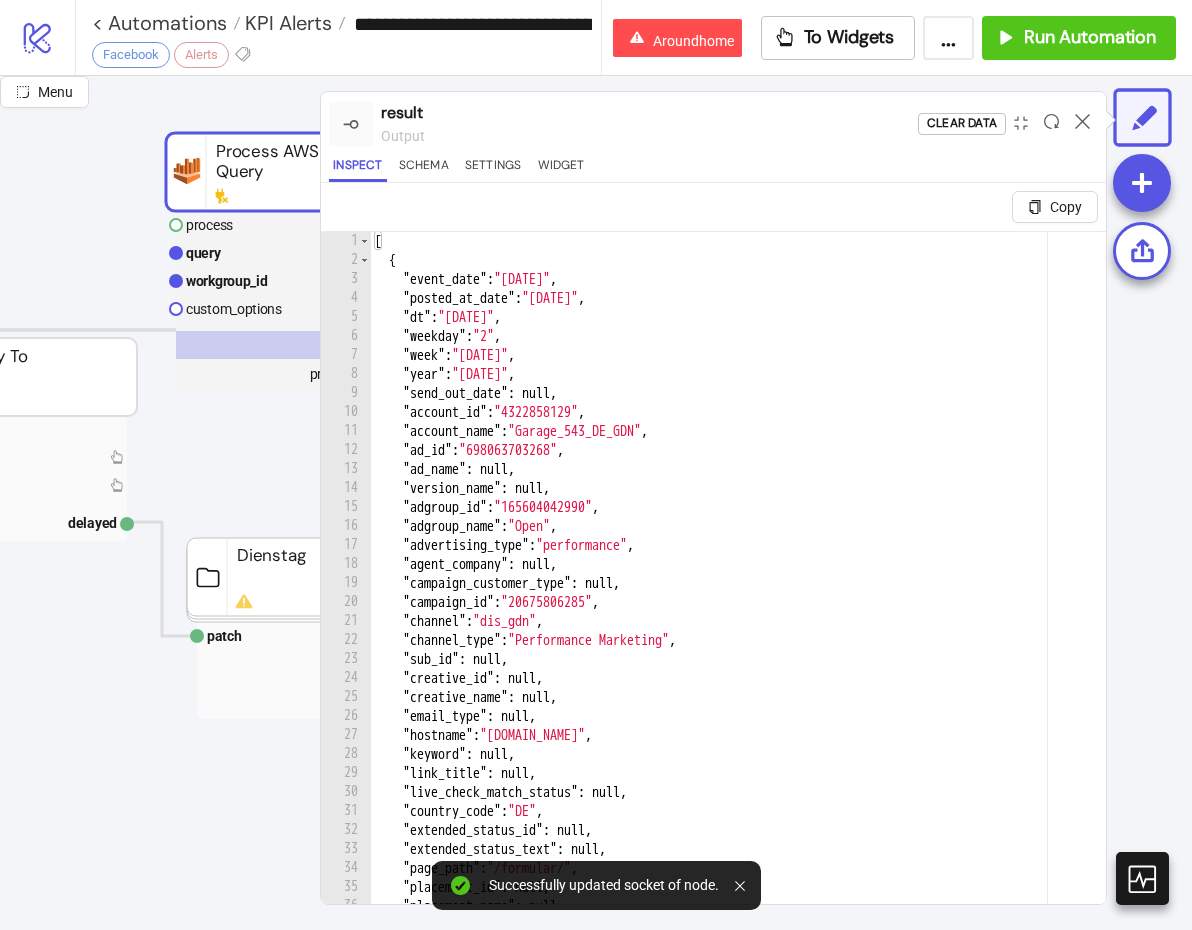 type on "**********" 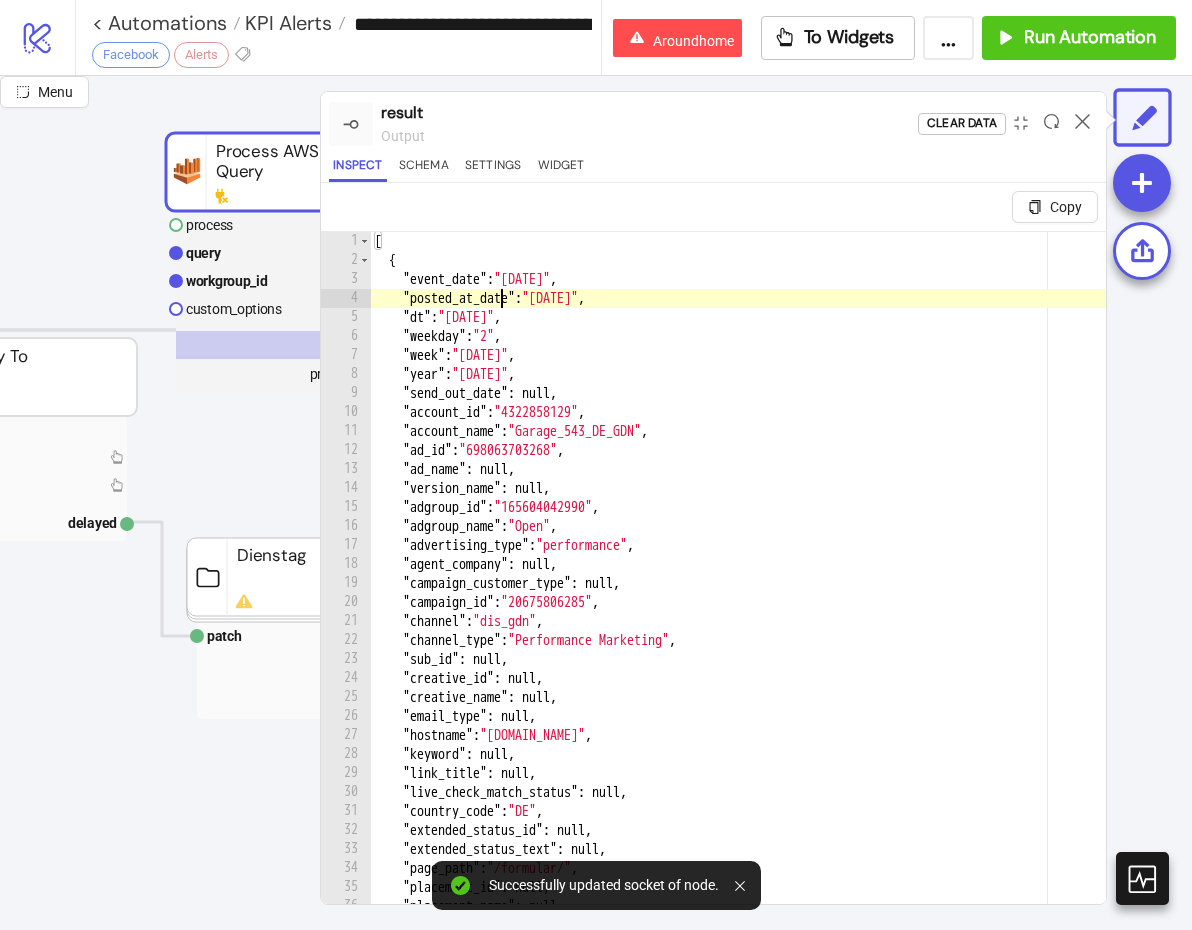 click on "[    {      "event_date" :  "[DATE]" ,      "posted_at_date" :  "[DATE]" ,      "dt" :  "[DATE]" ,      "weekday" :  "2" ,      "week" :  "[DATE]" ,      "year" :  "[DATE]" ,      "send_out_date" : null ,      "account_id" :  "4322858129" ,      "account_name" :  "Garage_543_DE_GDN" ,      "ad_id" :  "698063703268" ,      "ad_name" : null ,      "version_name" : null ,      "adgroup_id" :  "165604042990" ,      "adgroup_name" :  "Open" ,      "advertising_type" :  "performance" ,      "agent_company" : null ,      "campaign_customer_type" : null ,      "campaign_id" :  "20675806285" ,      "channel" :  "dis_gdn" ,      "channel_type" :  "Performance Marketing" ,      "sub_id" : null ,      "creative_id" : null ,      "creative_name" : null ,      "email_type" : null ,      "hostname" :  "[DOMAIN_NAME]" ,      "keyword" : null ,      "link_title" : null ,      "live_check_match_status" : null ,      "country_code" :  "DE" ,      "extended_status_id" : null ,      : null ,      :  ," at bounding box center (1215, 611) 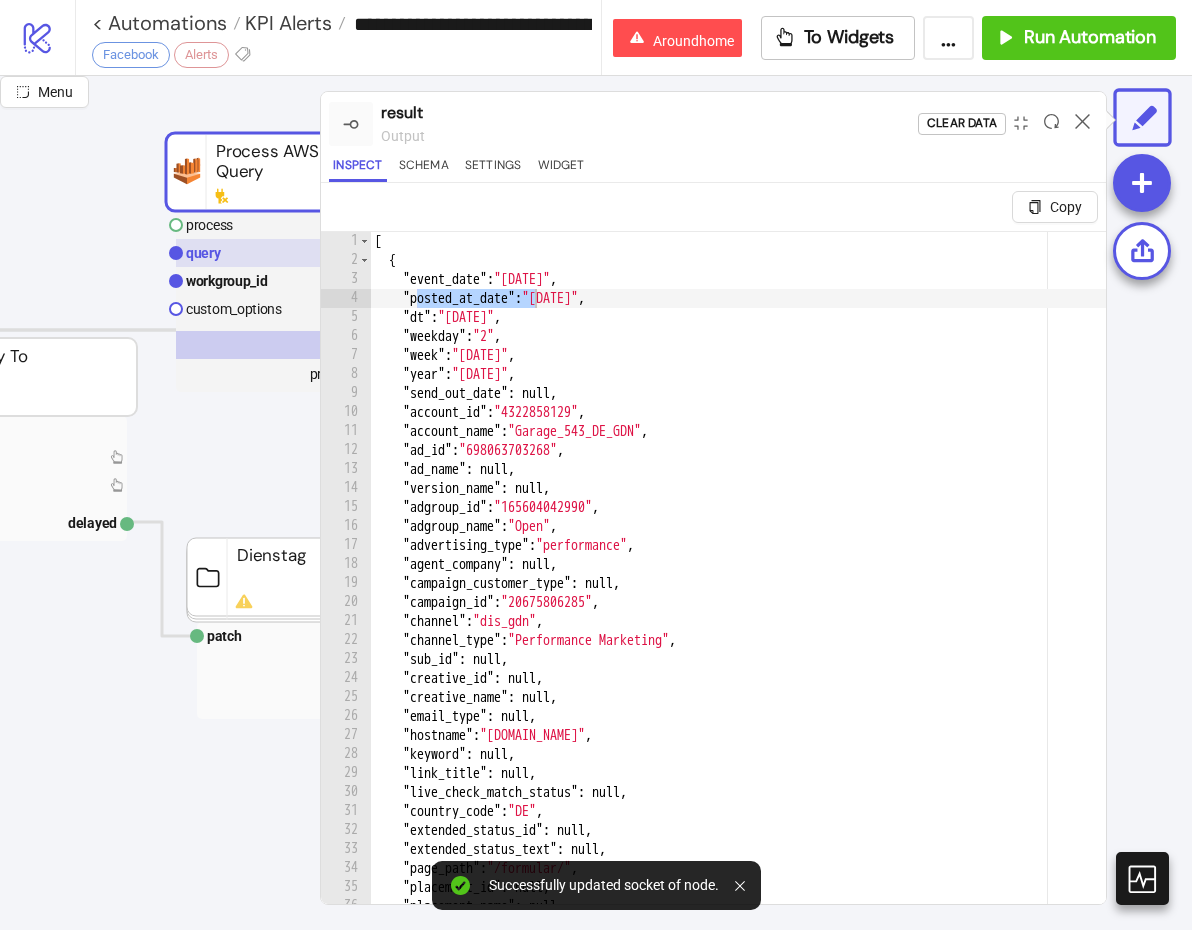 drag, startPoint x: 236, startPoint y: 259, endPoint x: 252, endPoint y: 258, distance: 16.03122 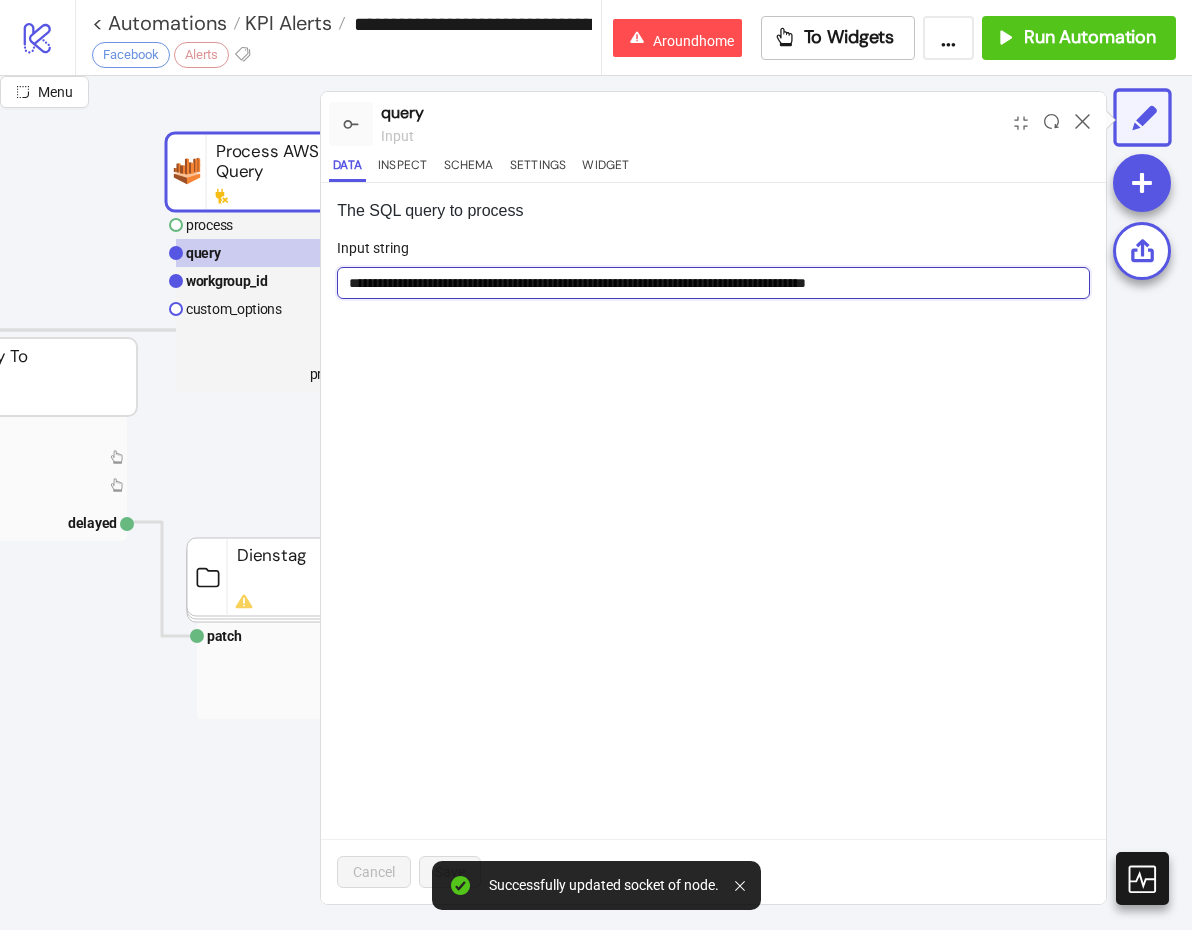 click on "**********" at bounding box center (713, 283) 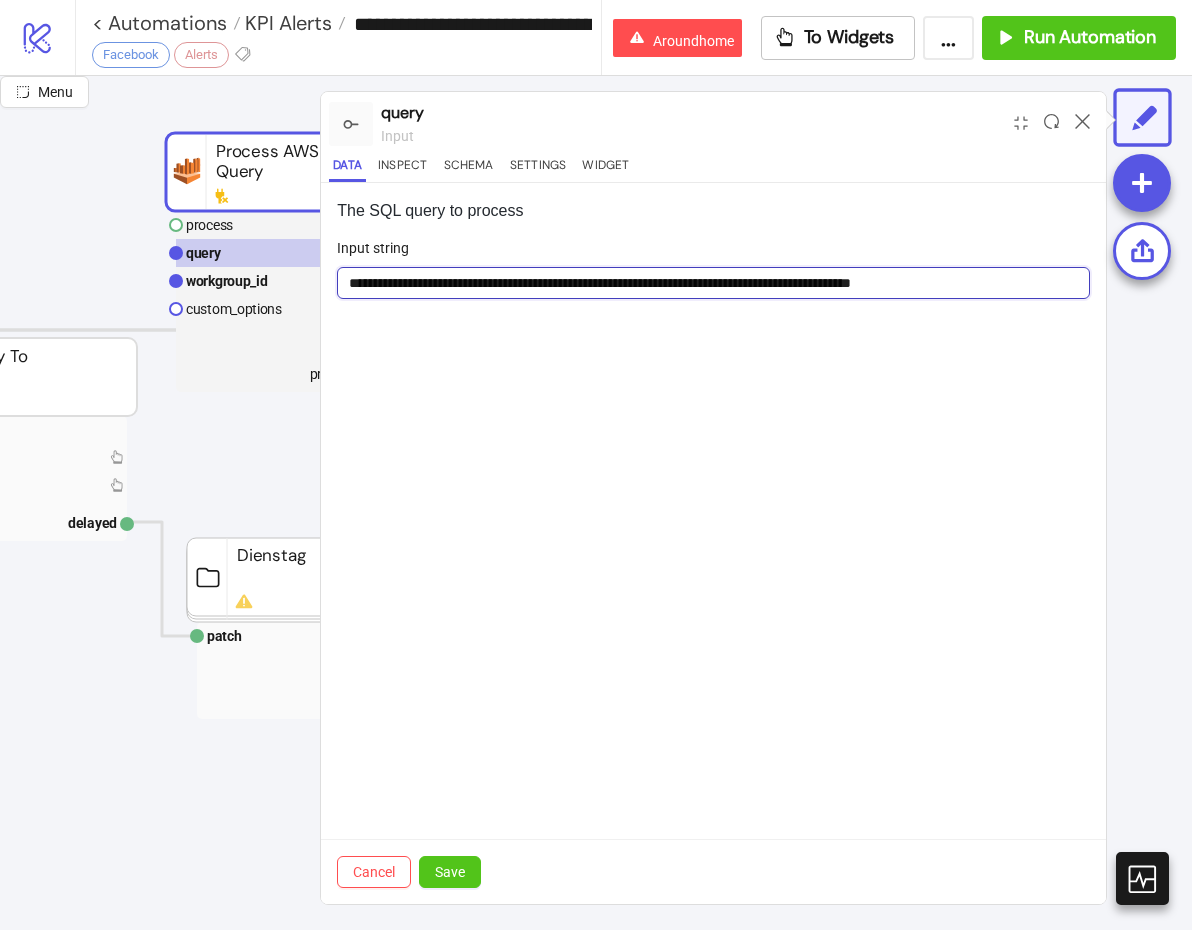 paste on "**********" 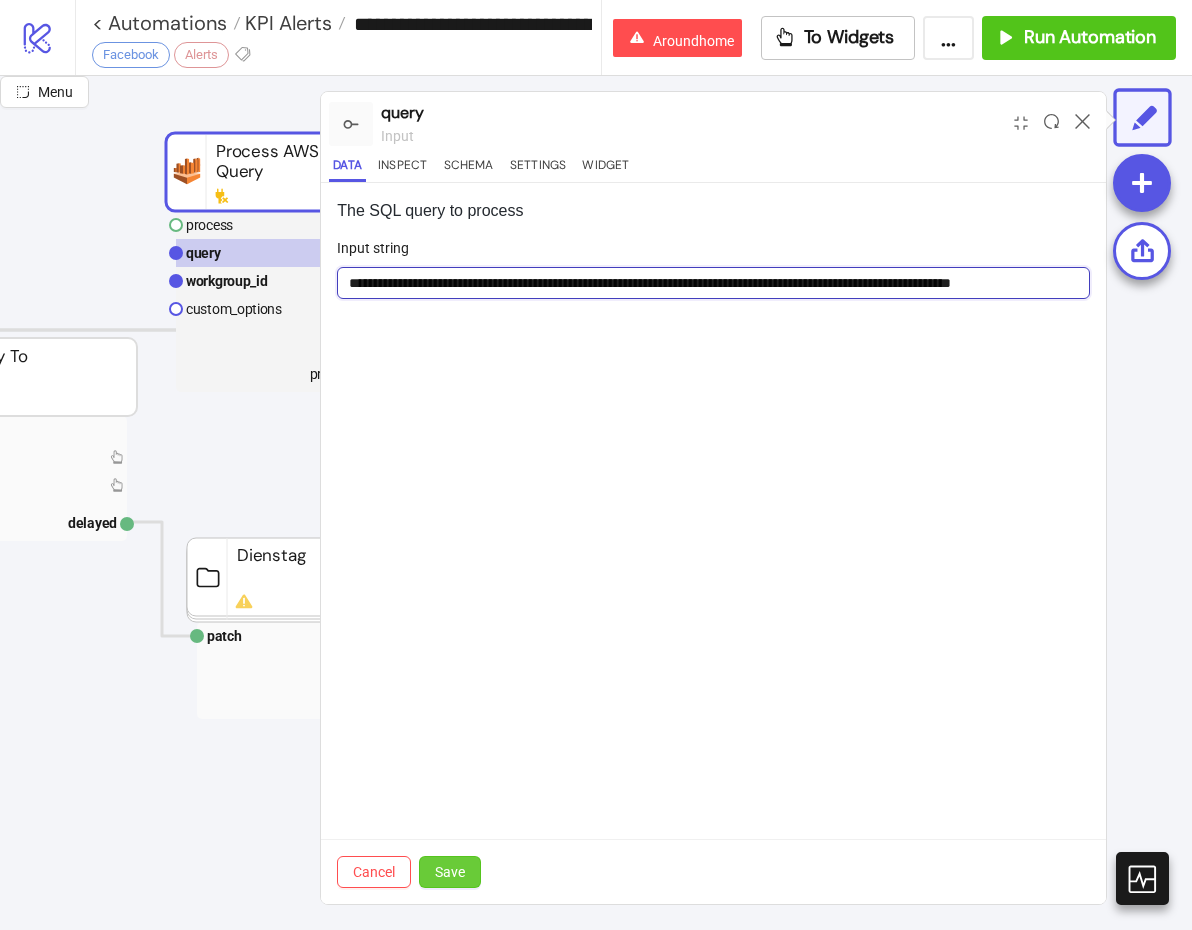 type on "**********" 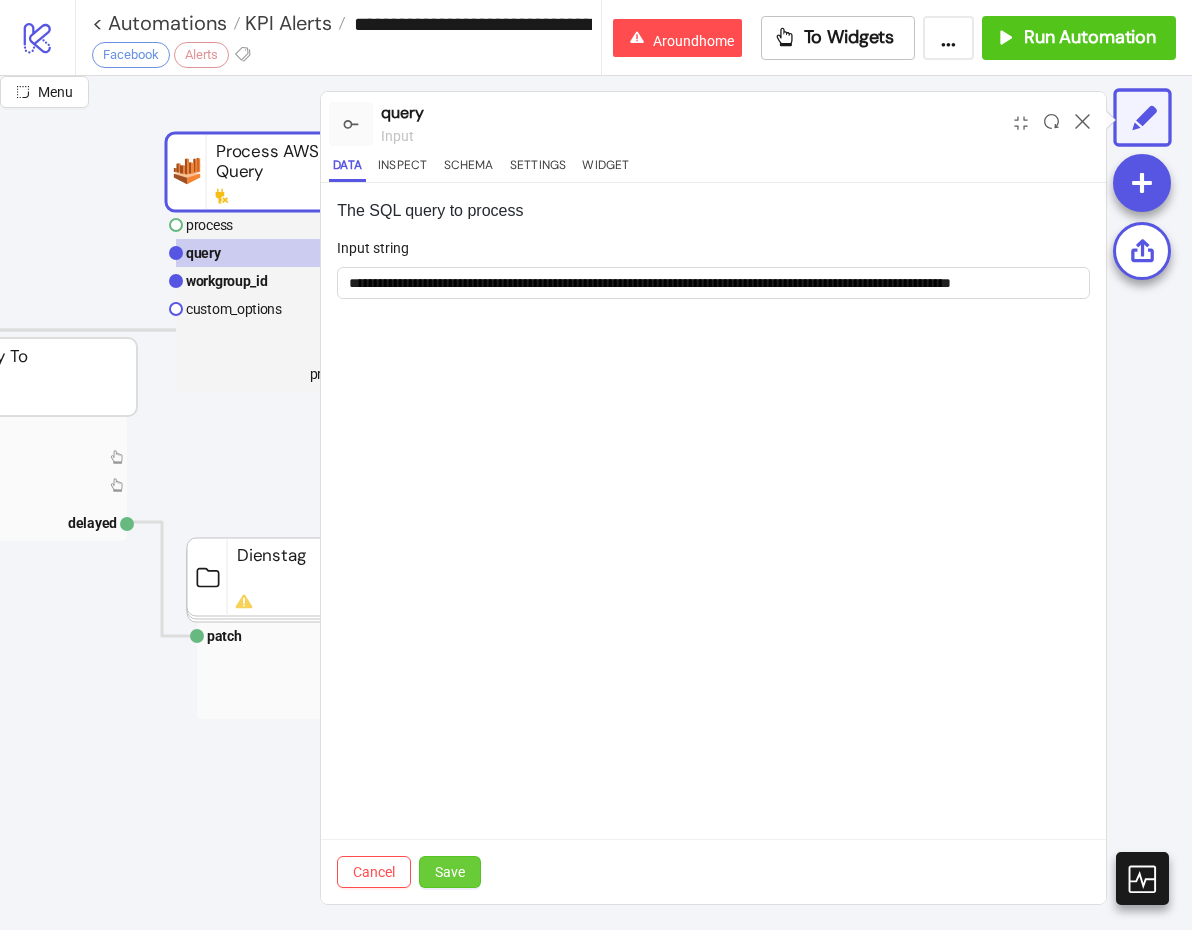 click on "Save" at bounding box center (450, 872) 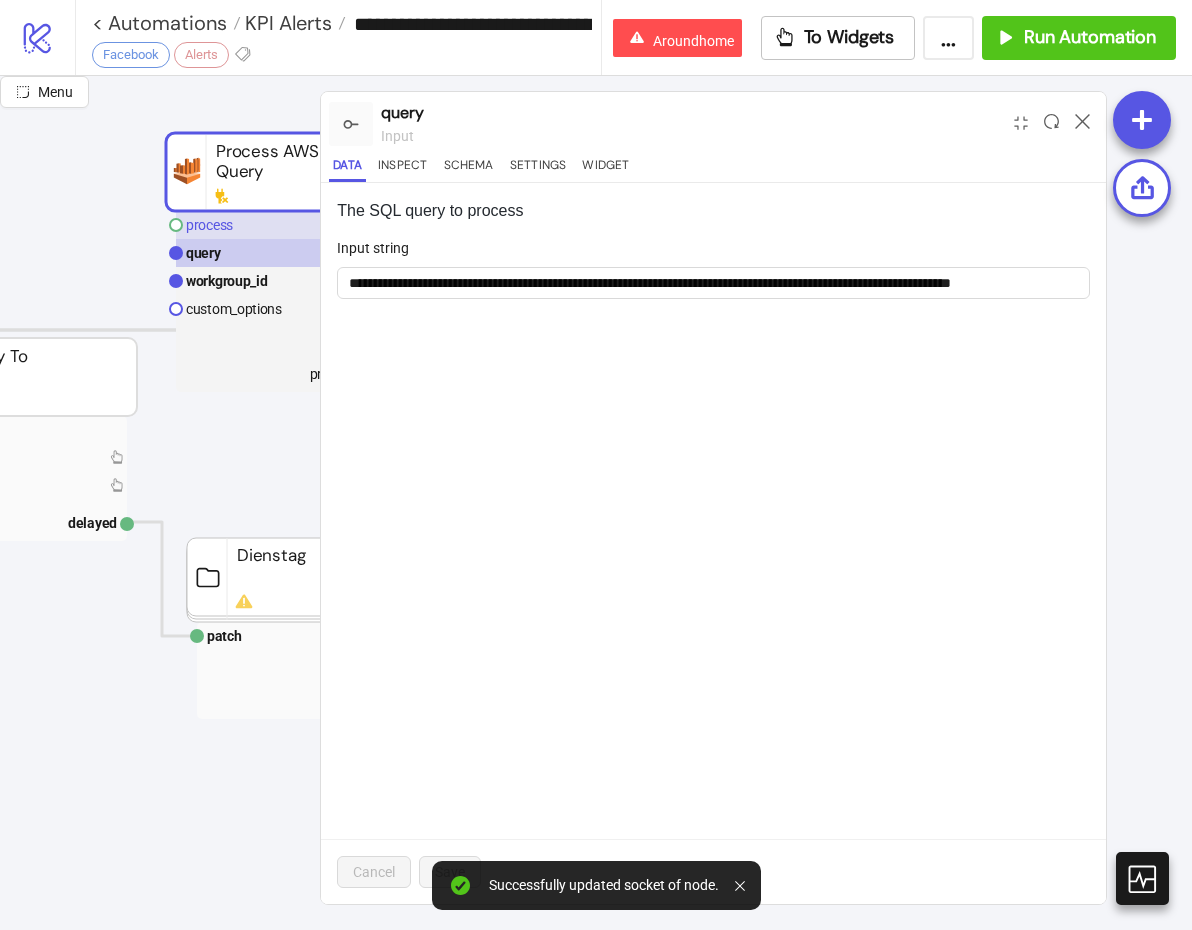 click 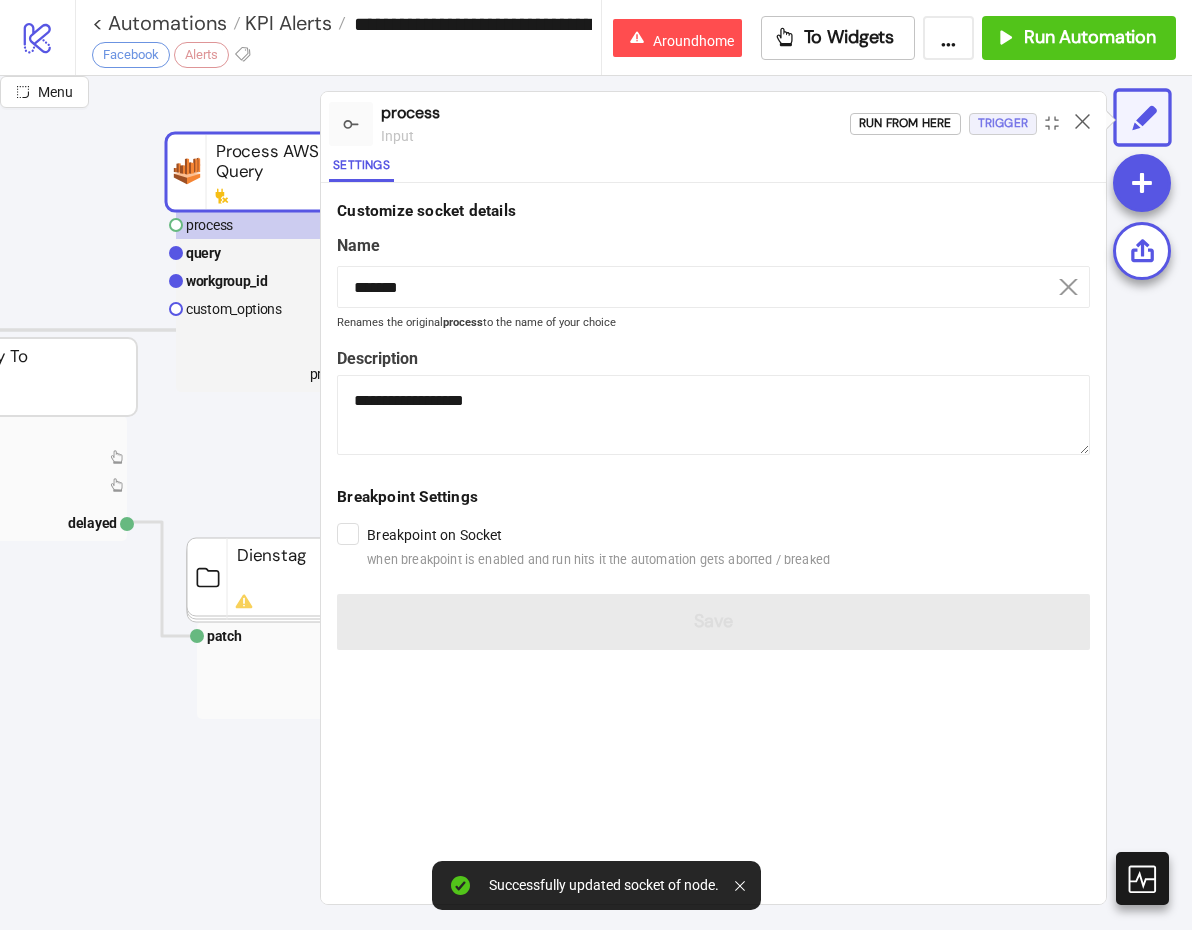 click on "Trigger" at bounding box center [1003, 123] 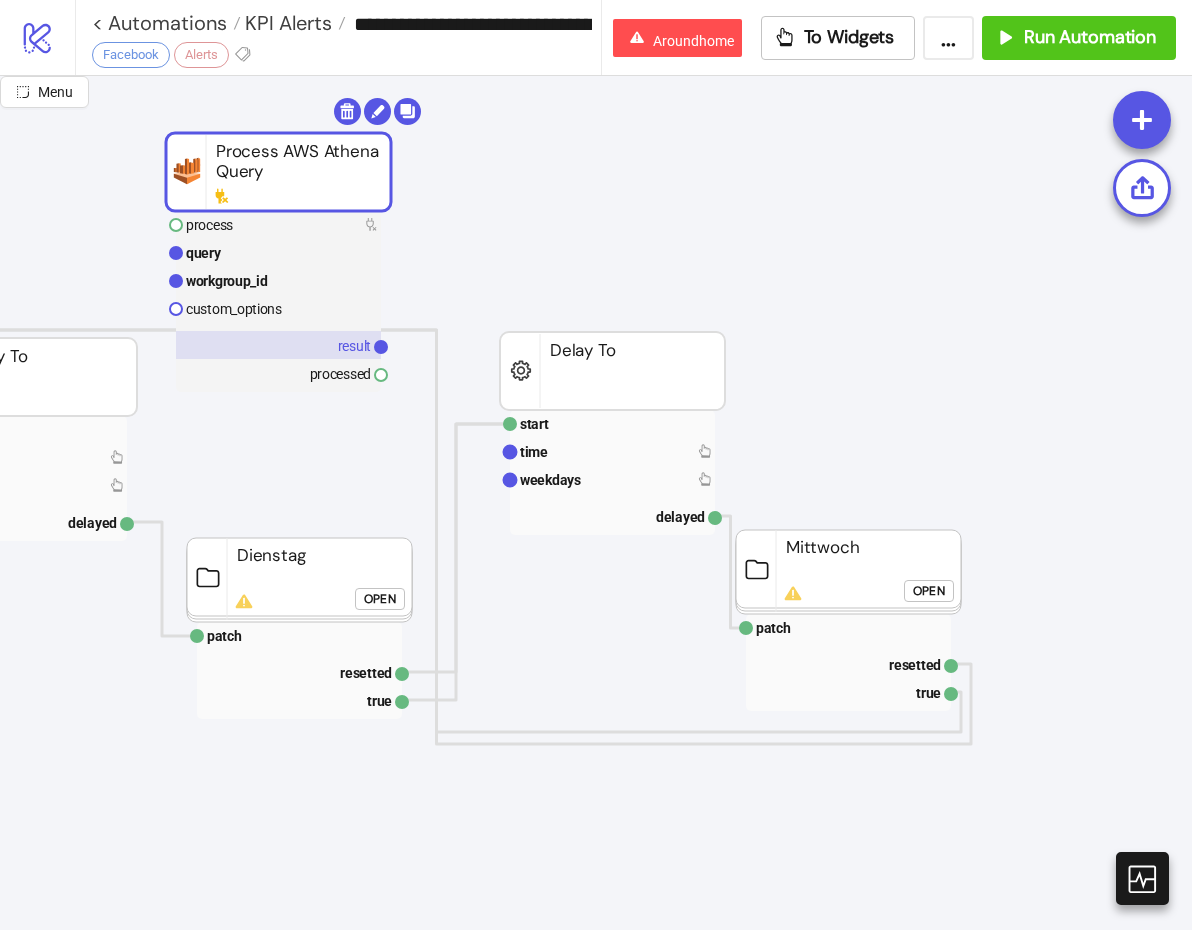click on "result" 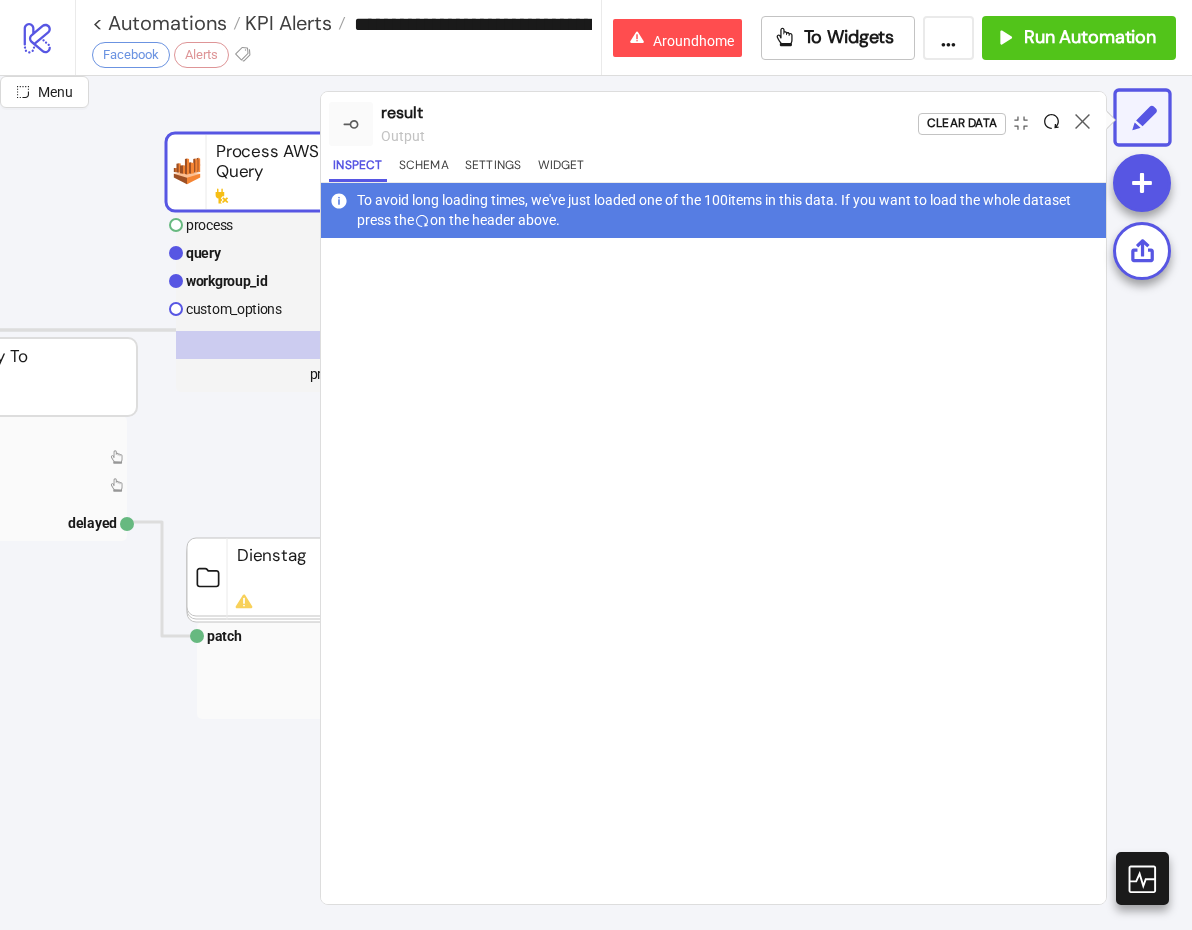 click 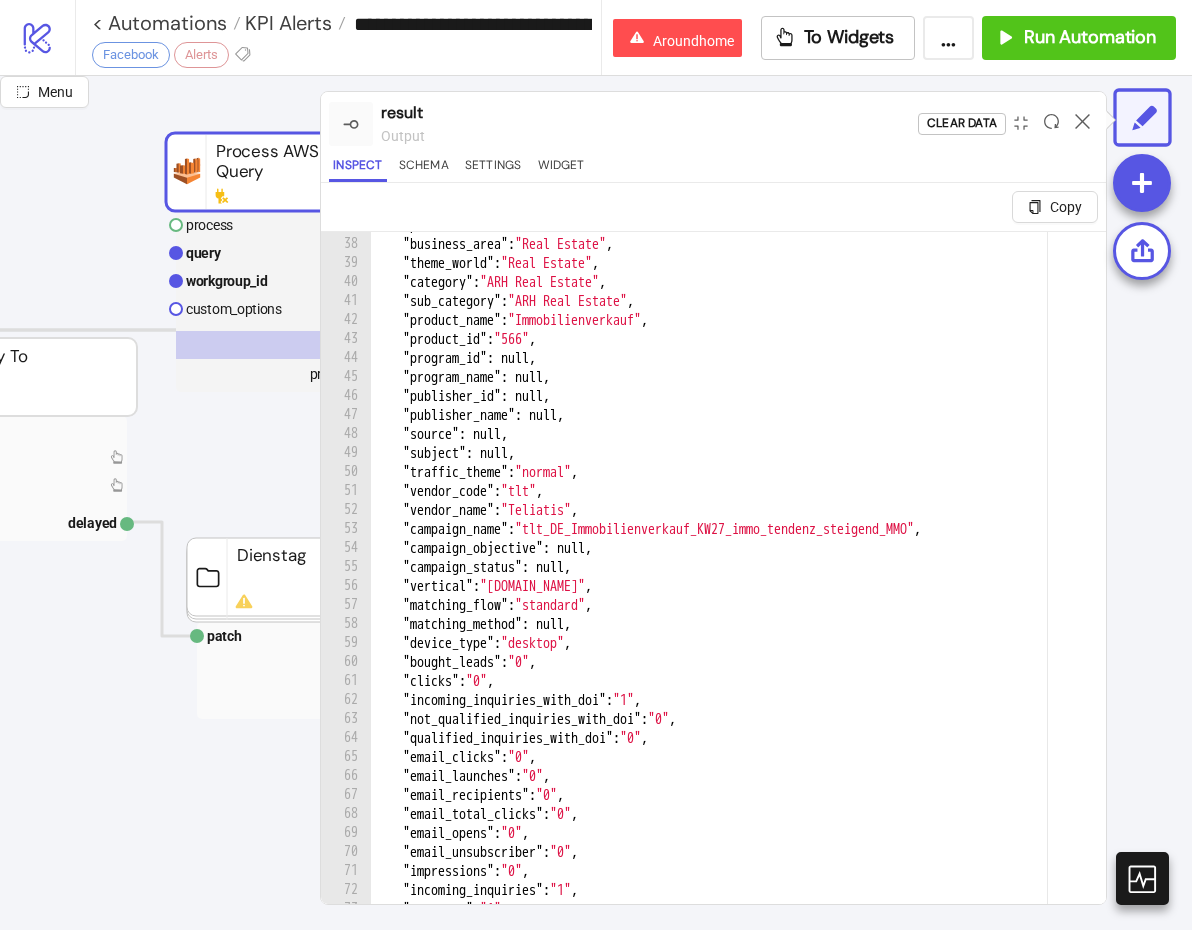 scroll, scrollTop: 89, scrollLeft: 0, axis: vertical 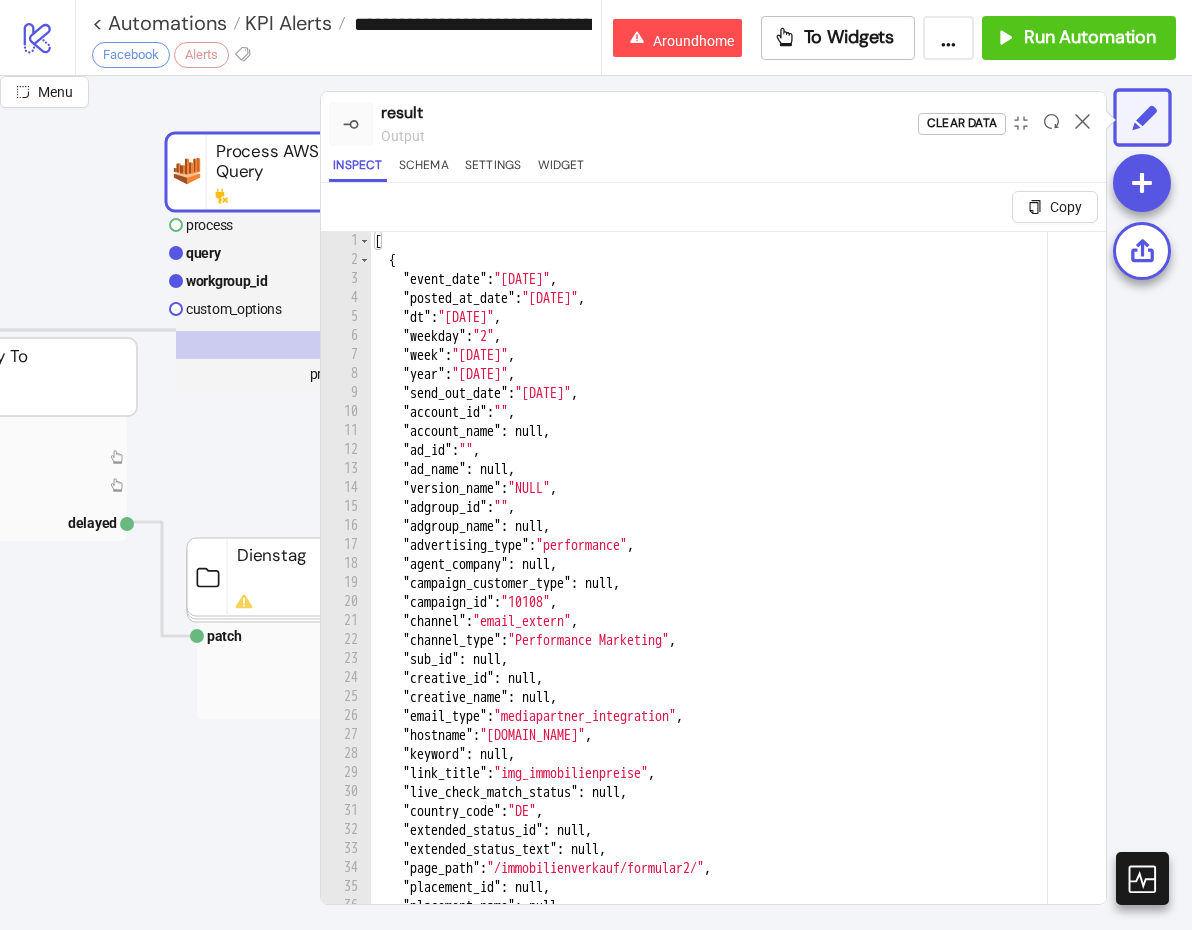 type on "**********" 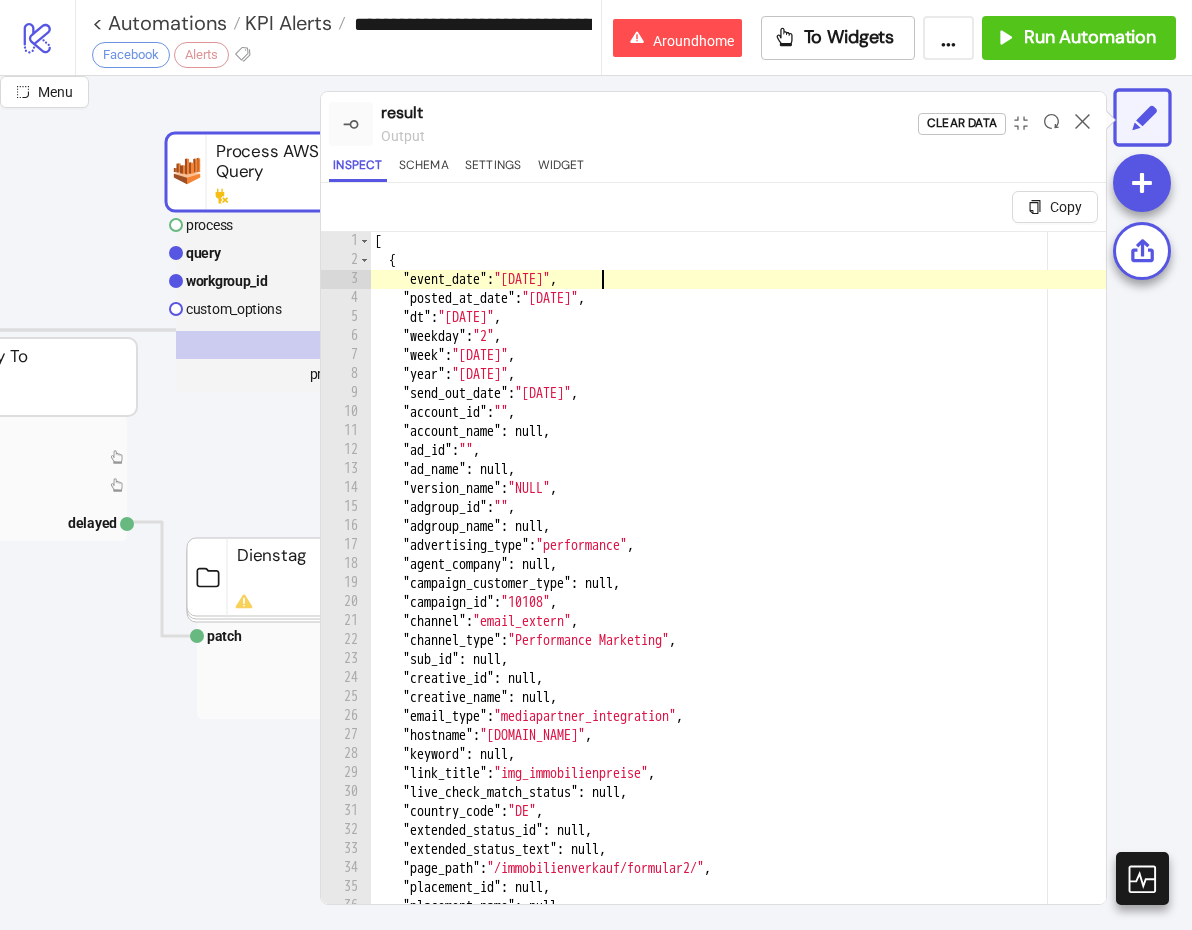 click on "[    {      "event_date" :  "[DATE]" ,      "posted_at_date" :  "[DATE]" ,      "dt" :  "[DATE]" ,      "weekday" :  "2" ,      "week" :  "[DATE]" ,      "year" :  "[DATE]" ,      "send_out_date" :  "[DATE]" ,      "account_id" :  "" ,      "account_name" : null ,      "ad_id" :  "" ,      "ad_name" : null ,      "version_name" :  "NULL" ,      "adgroup_id" :  "" ,      "adgroup_name" : null ,      "advertising_type" :  "performance" ,      "agent_company" : null ,      "campaign_customer_type" : null ,      "campaign_id" :  "10108" ,      "channel" :  "email_extern" ,      "channel_type" :  "Performance Marketing" ,      "sub_id" : null ,      "creative_id" : null ,      "creative_name" : null ,      "email_type" :  "mediapartner_integration" ,      "hostname" :  "[DOMAIN_NAME]" ,      "keyword" : null ,      "link_title" :  "img_immobilienpreise" ,      "live_check_match_status" : null ,      "country_code" :  "DE" ,      "extended_status_id" : null ,      "extended_status_text"" at bounding box center (1270, 611) 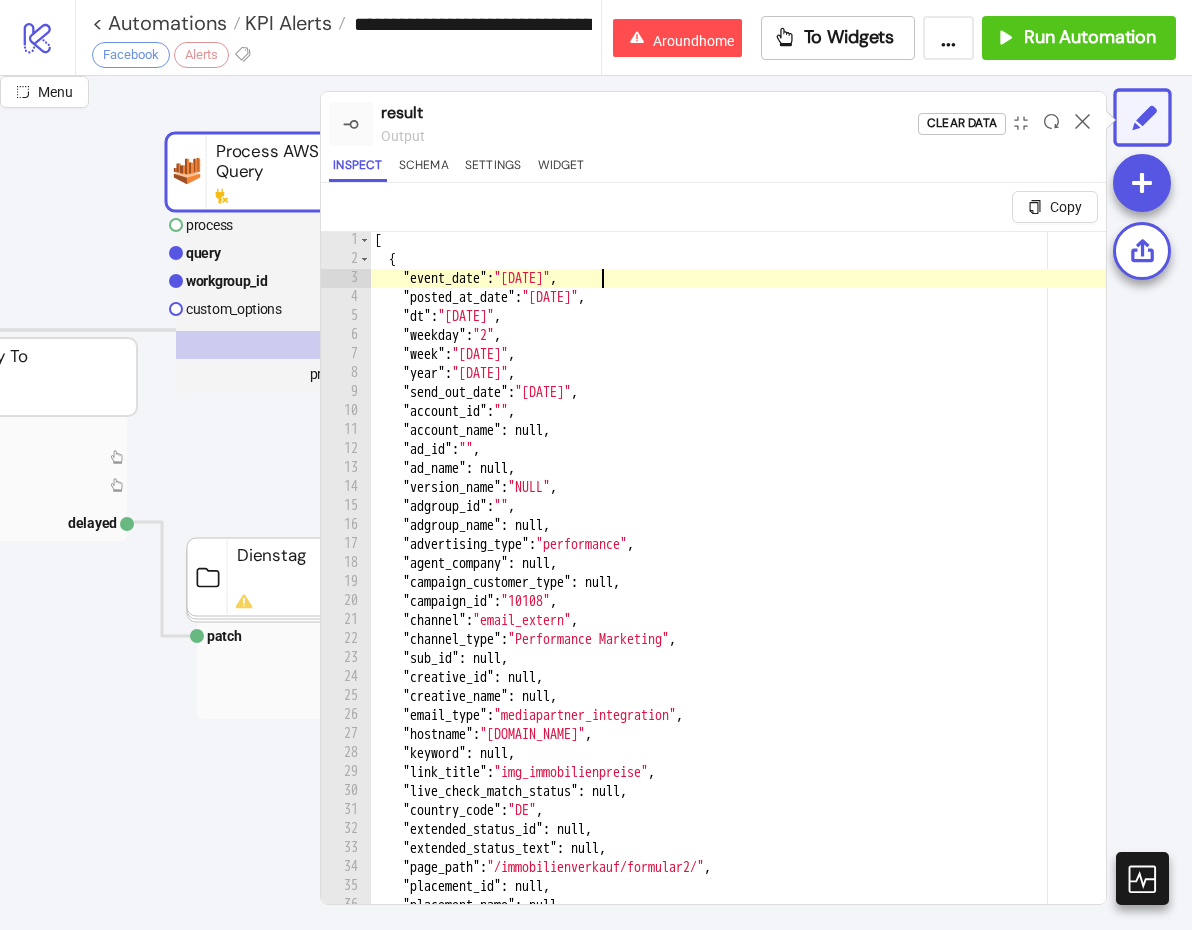 scroll, scrollTop: 11, scrollLeft: 0, axis: vertical 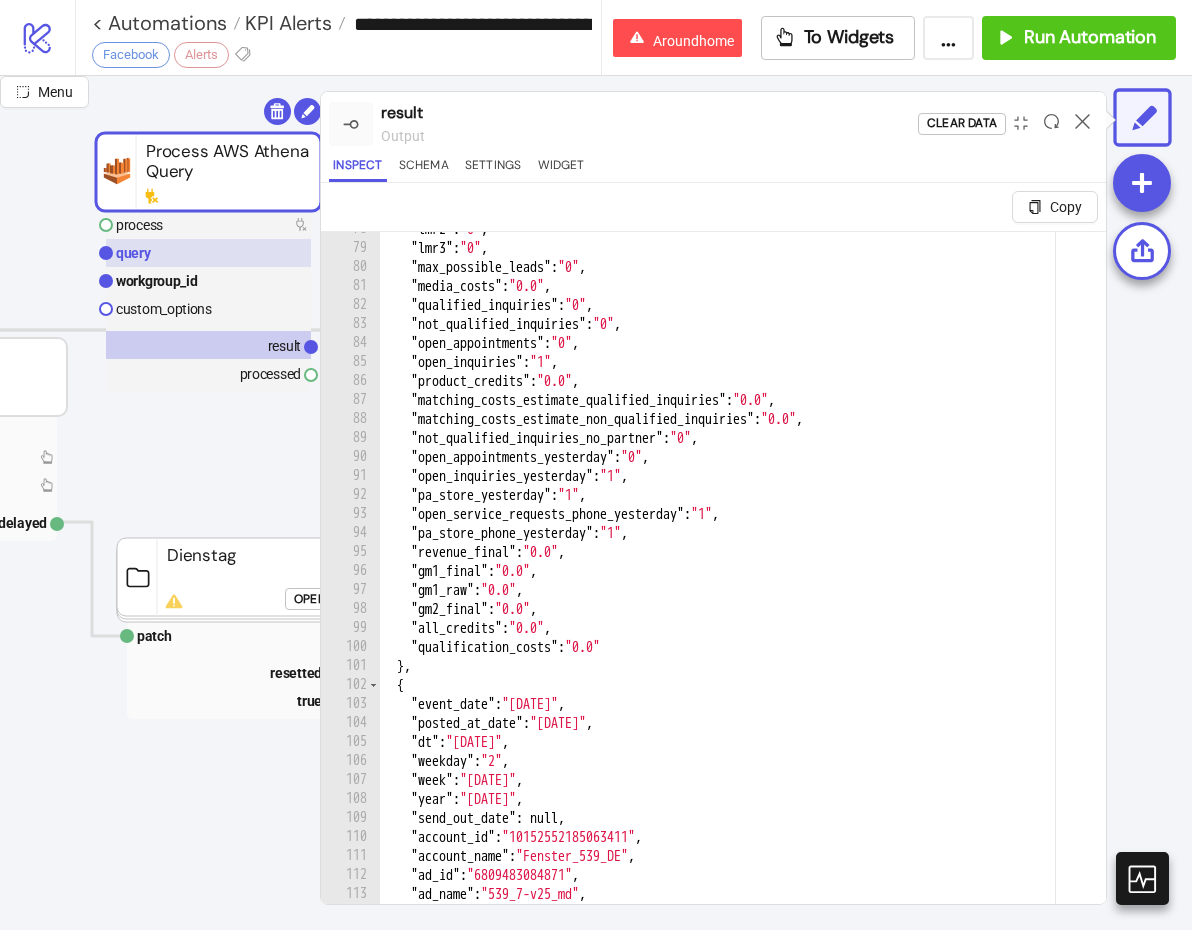 click 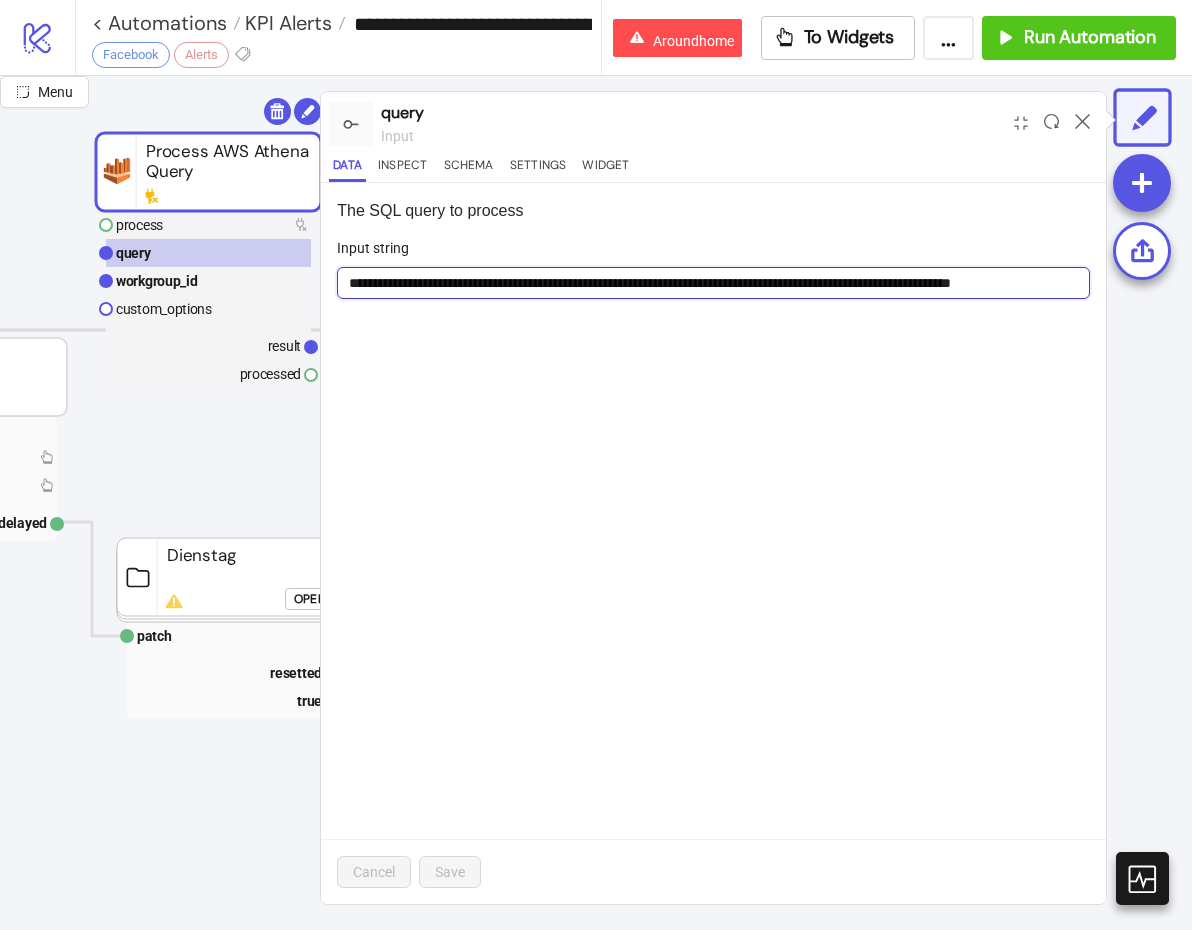 click on "**********" at bounding box center [713, 283] 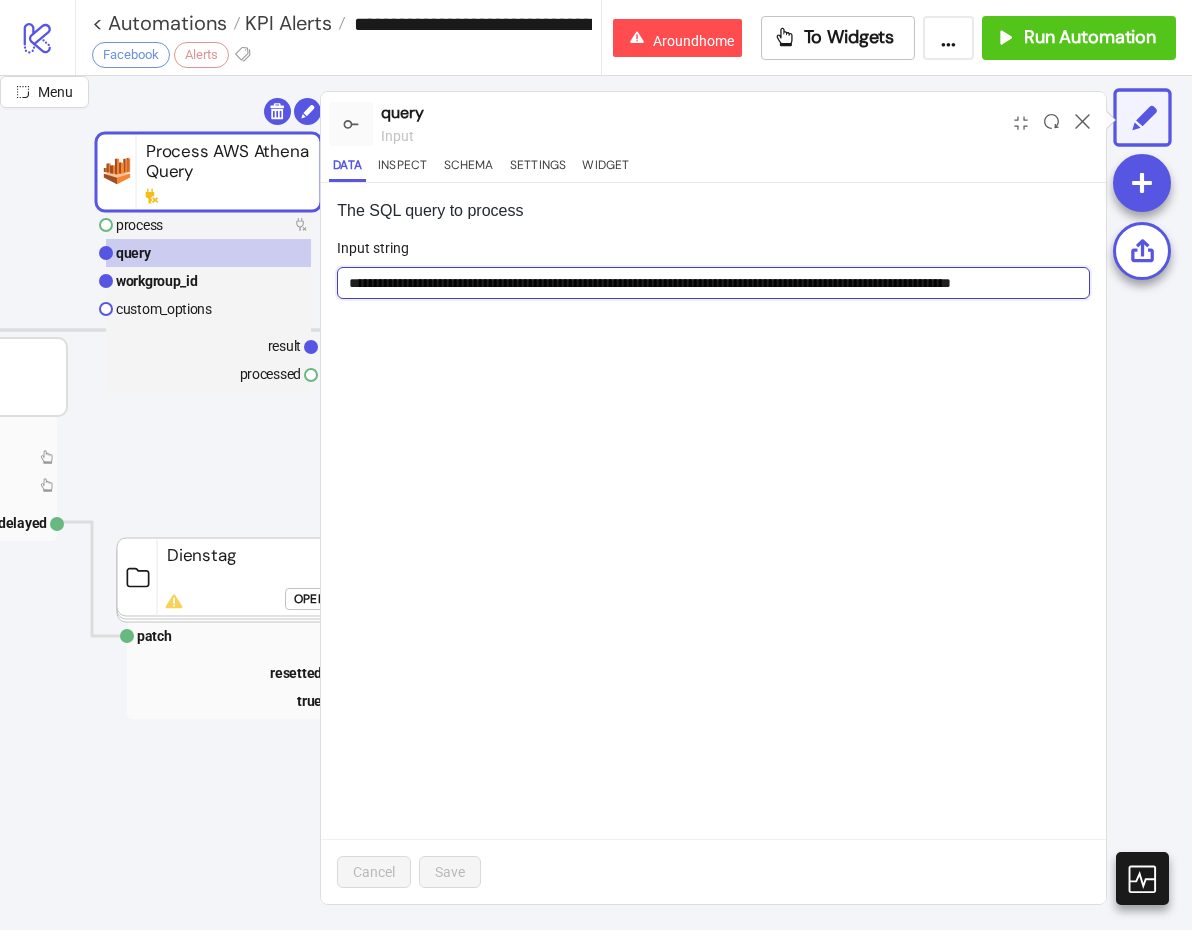 scroll, scrollTop: 0, scrollLeft: 53, axis: horizontal 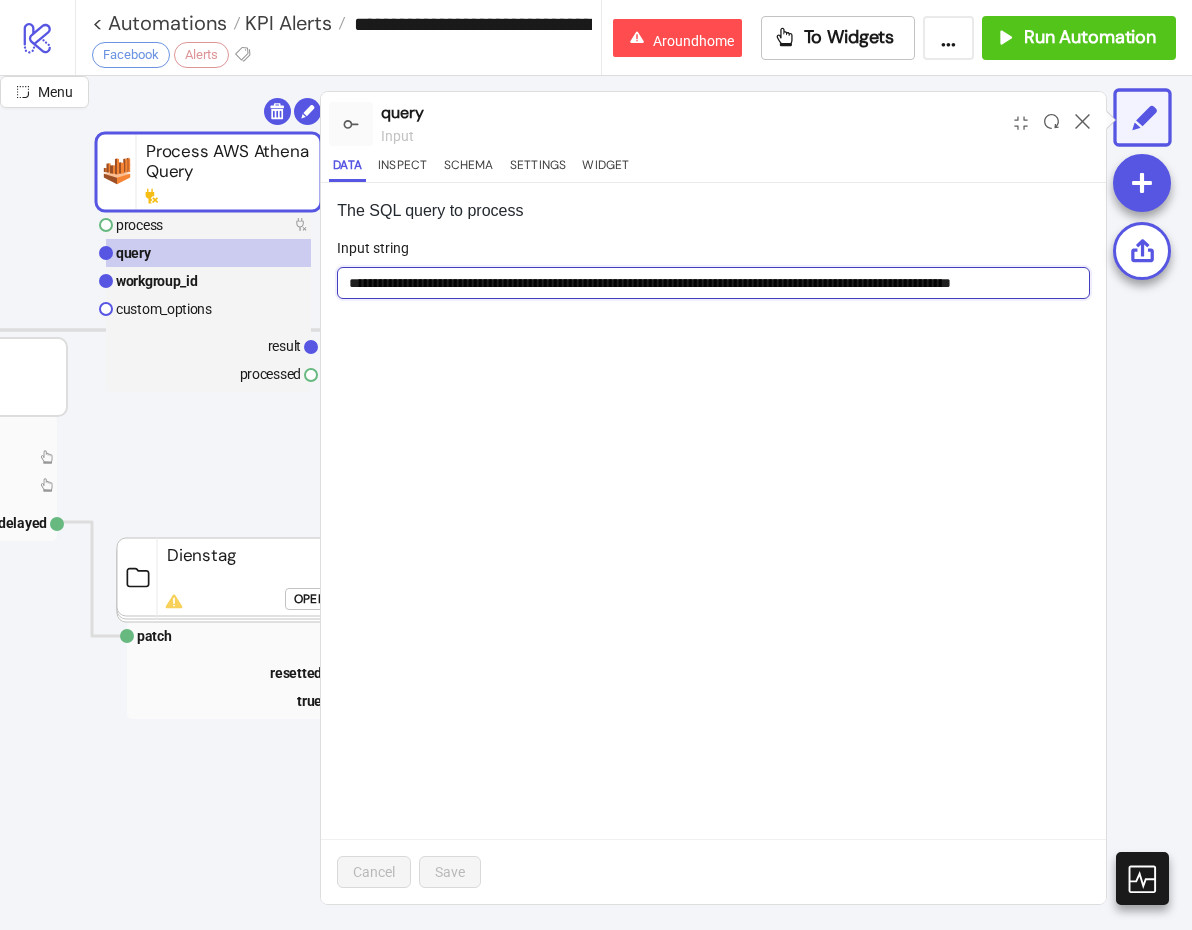 click on "**********" at bounding box center (713, 283) 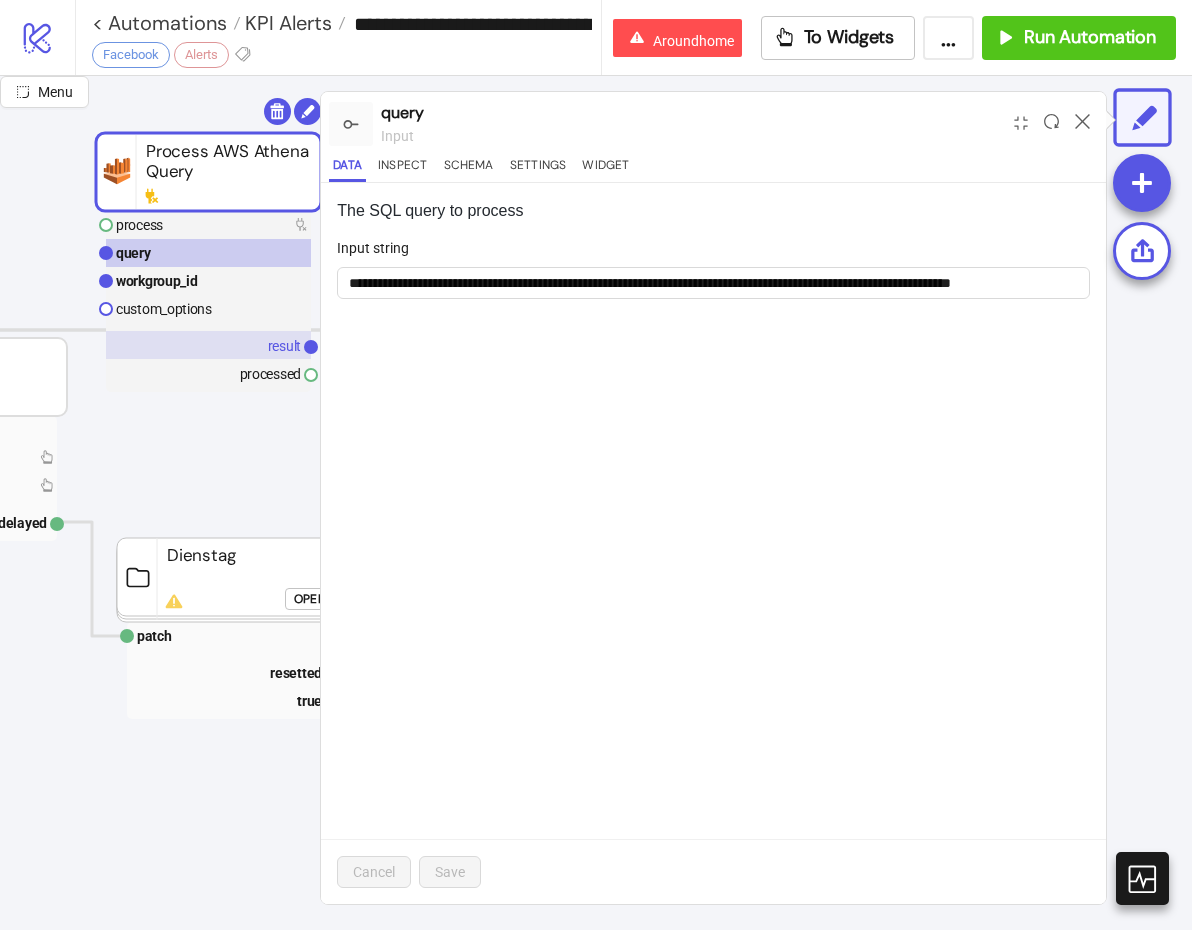 scroll, scrollTop: 0, scrollLeft: 0, axis: both 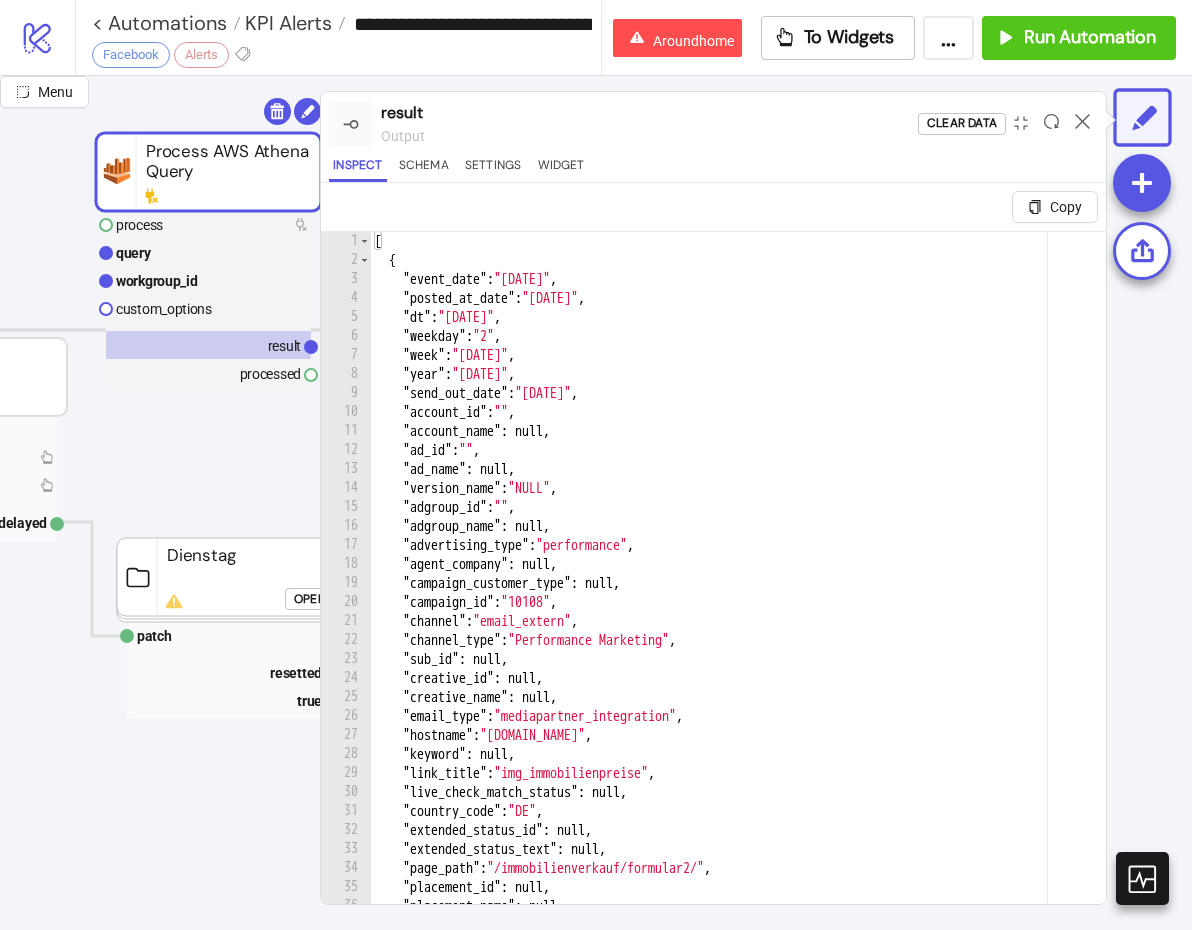 click on "[    {      "event_date" :  "[DATE]" ,      "posted_at_date" :  "[DATE]" ,      "dt" :  "[DATE]" ,      "weekday" :  "2" ,      "week" :  "[DATE]" ,      "year" :  "[DATE]" ,      "send_out_date" :  "[DATE]" ,      "account_id" :  "" ,      "account_name" : null ,      "ad_id" :  "" ,      "ad_name" : null ,      "version_name" :  "NULL" ,      "adgroup_id" :  "" ,      "adgroup_name" : null ,      "advertising_type" :  "performance" ,      "agent_company" : null ,      "campaign_customer_type" : null ,      "campaign_id" :  "10108" ,      "channel" :  "email_extern" ,      "channel_type" :  "Performance Marketing" ,      "sub_id" : null ,      "creative_id" : null ,      "creative_name" : null ,      "email_type" :  "mediapartner_integration" ,      "hostname" :  "[DOMAIN_NAME]" ,      "keyword" : null ,      "link_title" :  "img_immobilienpreise" ,      "live_check_match_status" : null ,      "country_code" :  "DE" ,      "extended_status_id" : null ,      "extended_status_text"" at bounding box center [1270, 611] 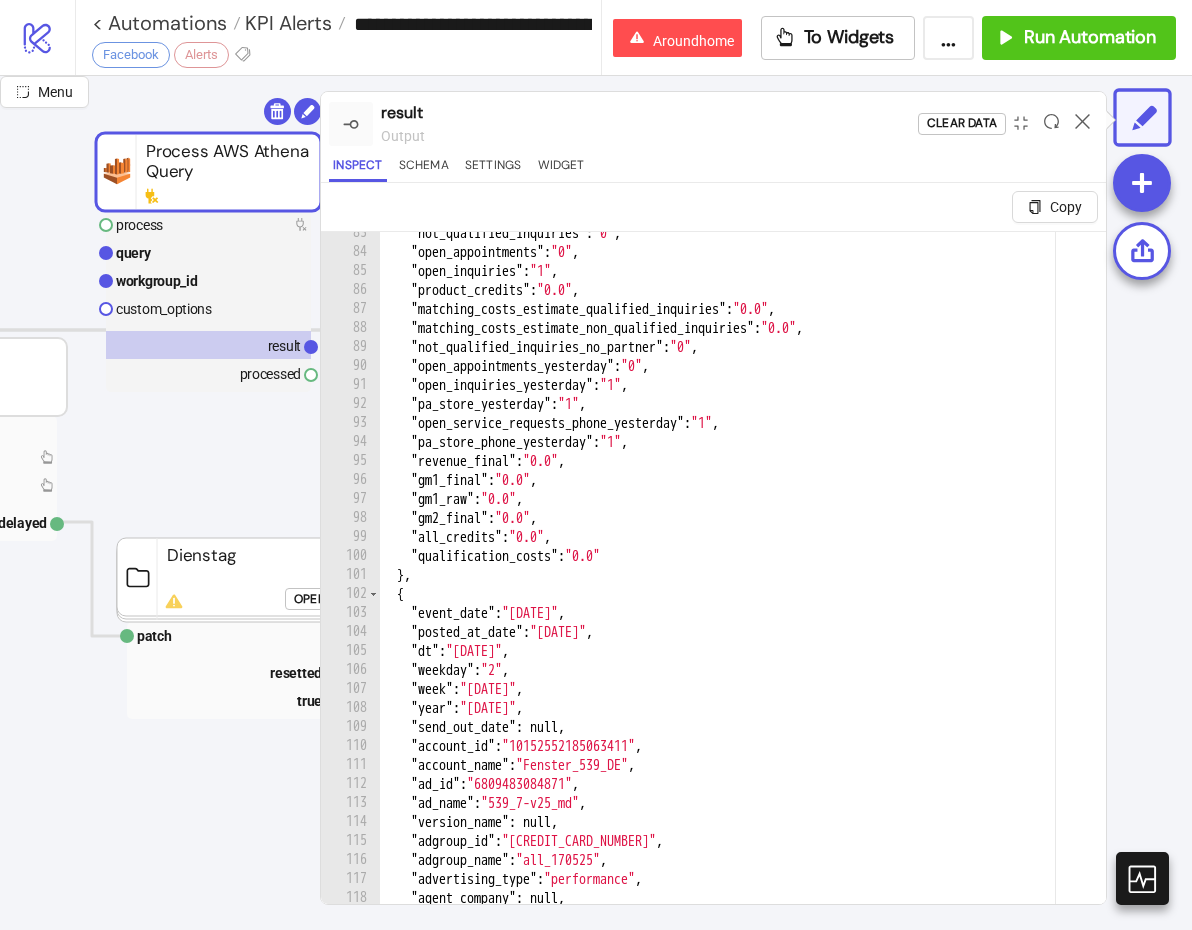 scroll, scrollTop: 269, scrollLeft: 0, axis: vertical 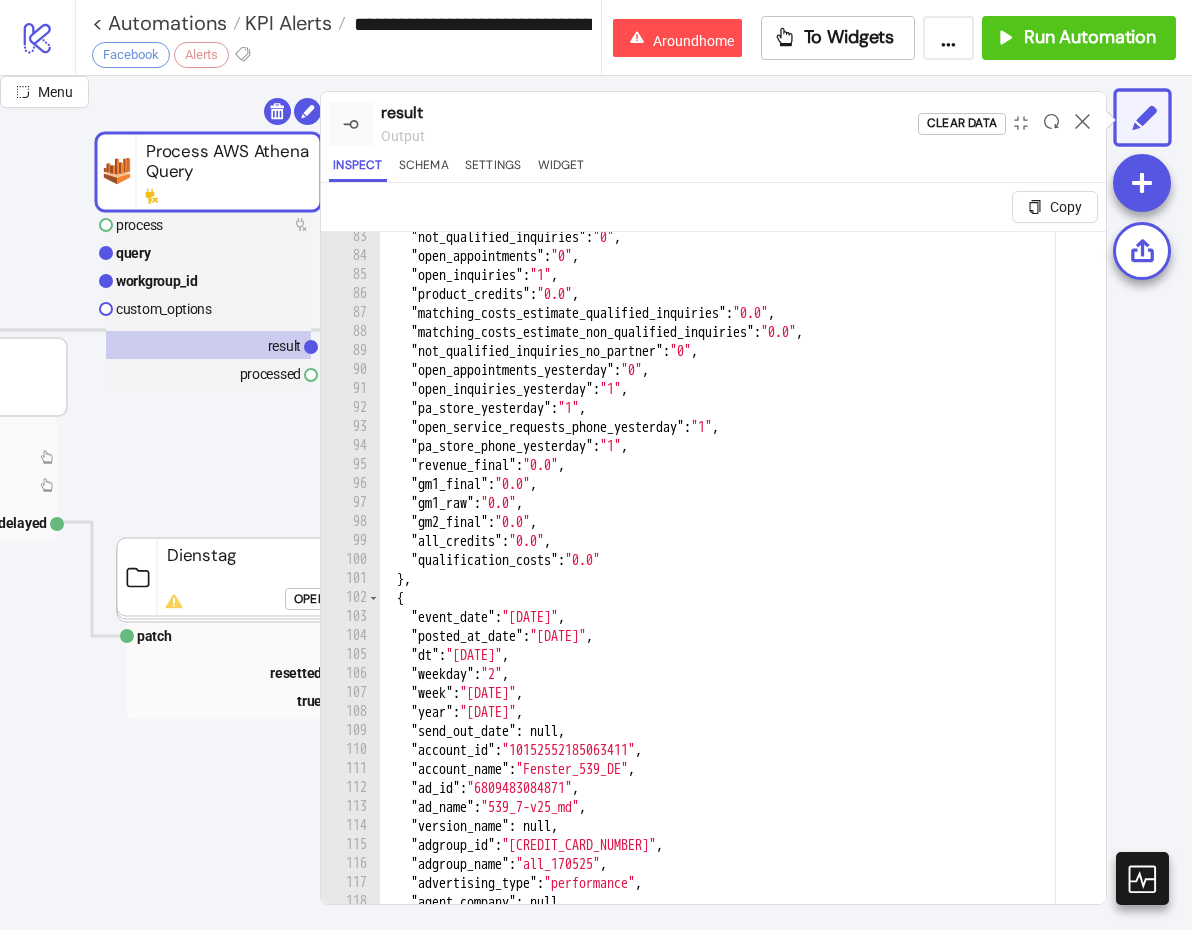 click on ""not_qualified_inquiries" :  "0" ,      "open_appointments" :  "0" ,      "open_inquiries" :  "1" ,      "product_credits" :  "0.0" ,      "matching_costs_estimate_qualified_inquiries" :  "0.0" ,      "matching_costs_estimate_non_qualified_inquiries" :  "0.0" ,      "not_qualified_inquiries_no_partner" :  "0" ,      "open_appointments_yesterday" :  "0" ,      "open_inquiries_yesterday" :  "1" ,      "pa_store_yesterday" :  "1" ,      "open_service_requests_phone_yesterday" :  "1" ,      "pa_store_phone_yesterday" :  "1" ,      "revenue_final" :  "0.0" ,      "gm1_final" :  "0.0" ,      "gm1_raw" :  "0.0" ,      "gm2_final" :  "0.0" ,      "all_credits" :  "0.0" ,      "qualification_costs" :  "0.0"    } ,    {      "event_date" :  "[DATE]" ,      "posted_at_date" :  "[DATE]" ,      "dt" :  "[DATE]" ,      "weekday" :  "2" ,      "week" :  "[DATE]" ,      "year" :  "[DATE]" ,      "send_out_date" : null ,      "account_id" :  "10152552185063411" ,      "account_name" :  ,      "ad_id"" at bounding box center [1278, 607] 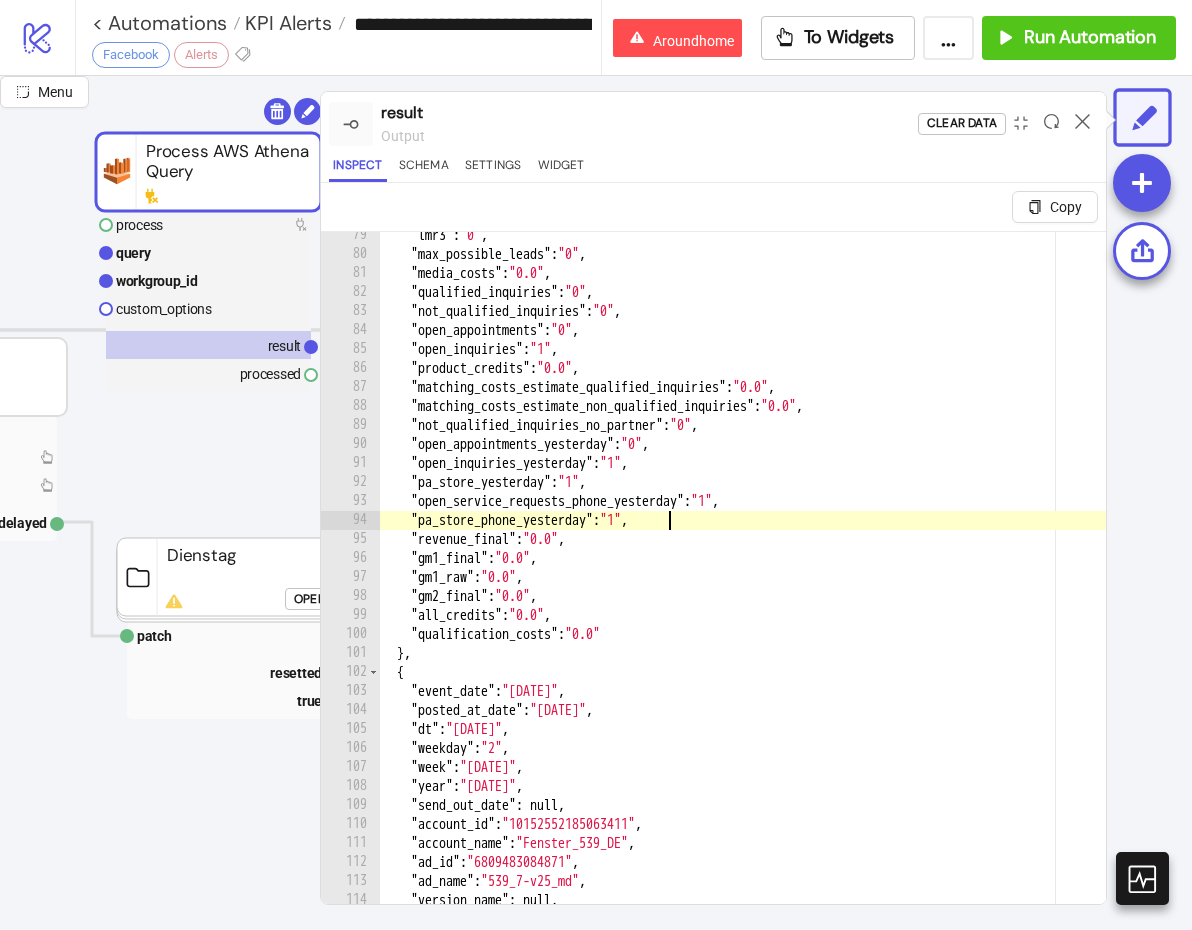 scroll, scrollTop: 254, scrollLeft: 0, axis: vertical 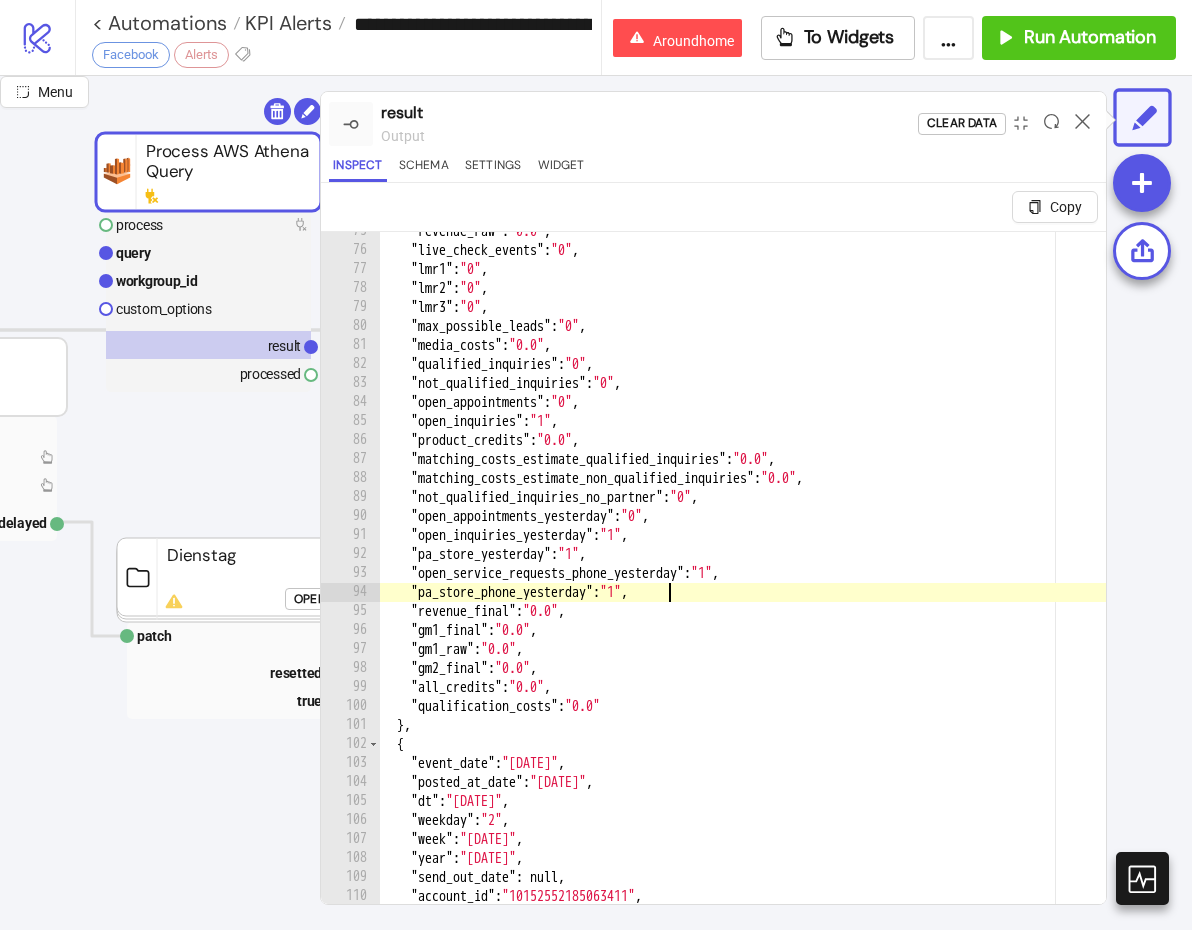 click on ""revenue_raw" :  "0.0" ,      "live_check_events" :  "0" ,      "lmr1" :  "0" ,      "lmr2" :  "0" ,      "lmr3" :  "0" ,      "max_possible_leads" :  "0" ,      "media_costs" :  "0.0" ,      "qualified_inquiries" :  "0" ,      "not_qualified_inquiries" :  "0" ,      "open_appointments" :  "0" ,      "open_inquiries" :  "1" ,      "product_credits" :  "0.0" ,      "matching_costs_estimate_qualified_inquiries" :  "0.0" ,      "matching_costs_estimate_non_qualified_inquiries" :  "0.0" ,      "not_qualified_inquiries_no_partner" :  "0" ,      "open_appointments_yesterday" :  "0" ,      "open_inquiries_yesterday" :  "1" ,      "pa_store_yesterday" :  "1" ,      "open_service_requests_phone_yesterday" :  "1" ,      "pa_store_phone_yesterday" :  "1" ,      "revenue_final" :  "0.0" ,      "gm1_final" :  "0.0" ,      "gm1_raw" :  "0.0" ,      "gm2_final" :  "0.0" ,      "all_credits" :  "0.0" ,      "qualification_costs" :  "0.0"    } ,    {      "event_date" :  "[DATE]" ,      "posted_at_date" :  ,      :" at bounding box center [1278, 601] 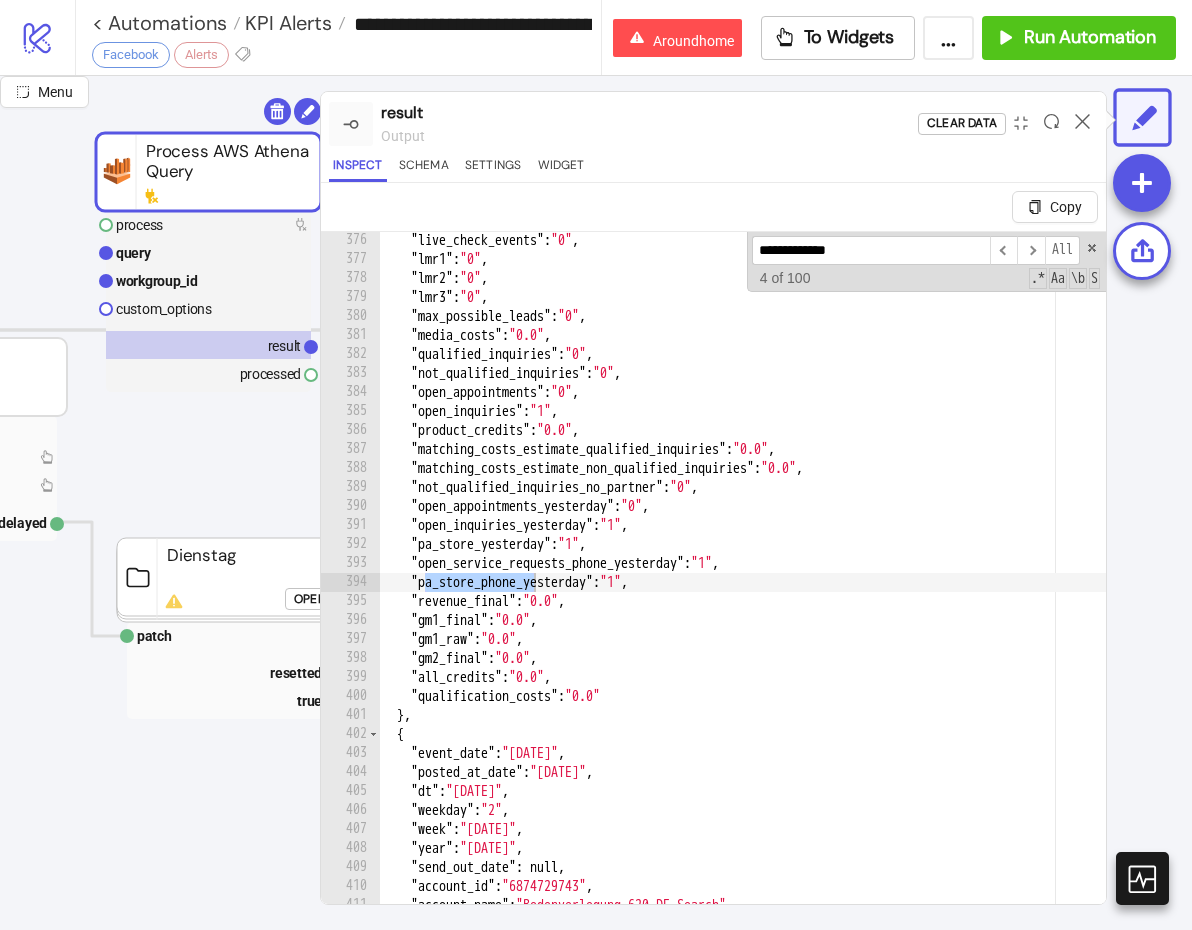scroll, scrollTop: 1228, scrollLeft: 0, axis: vertical 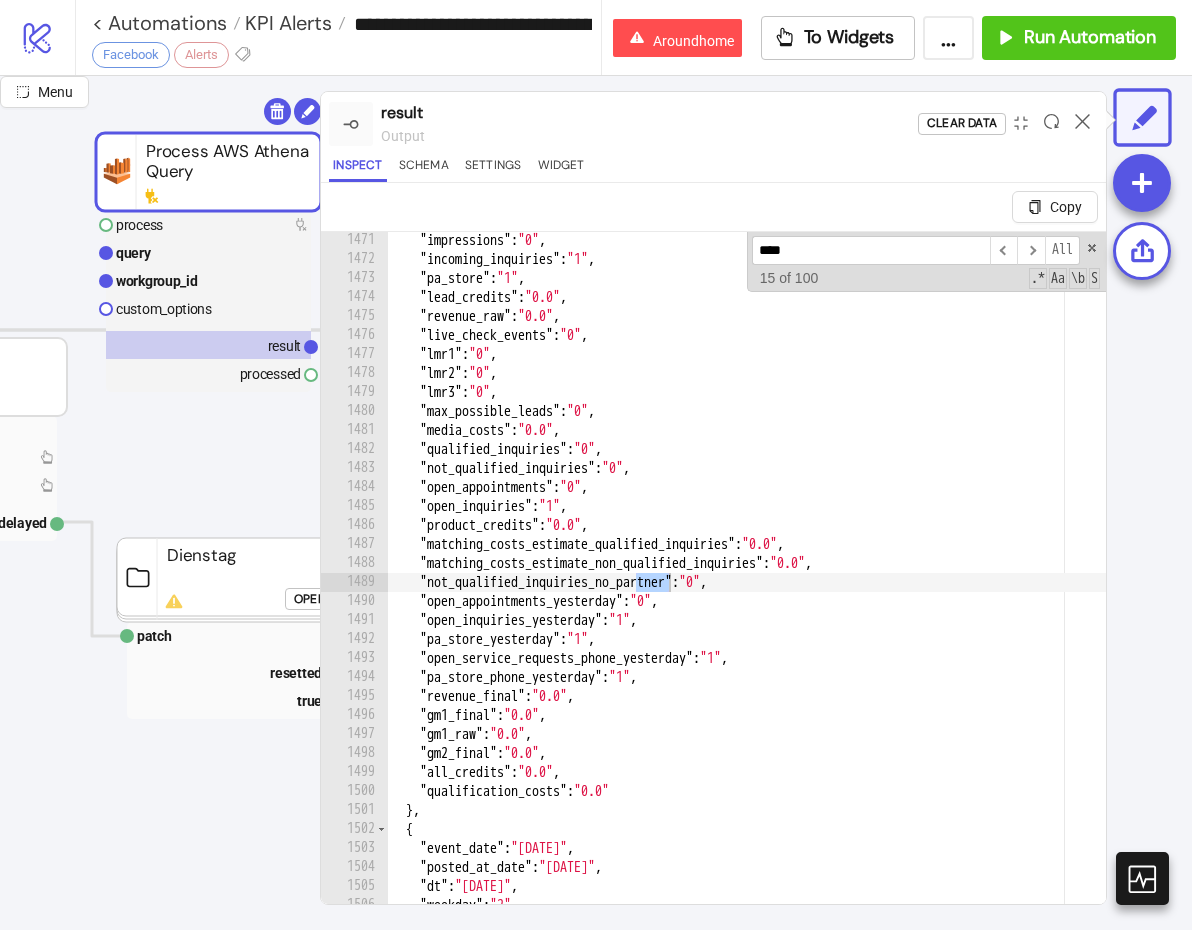 type on "****" 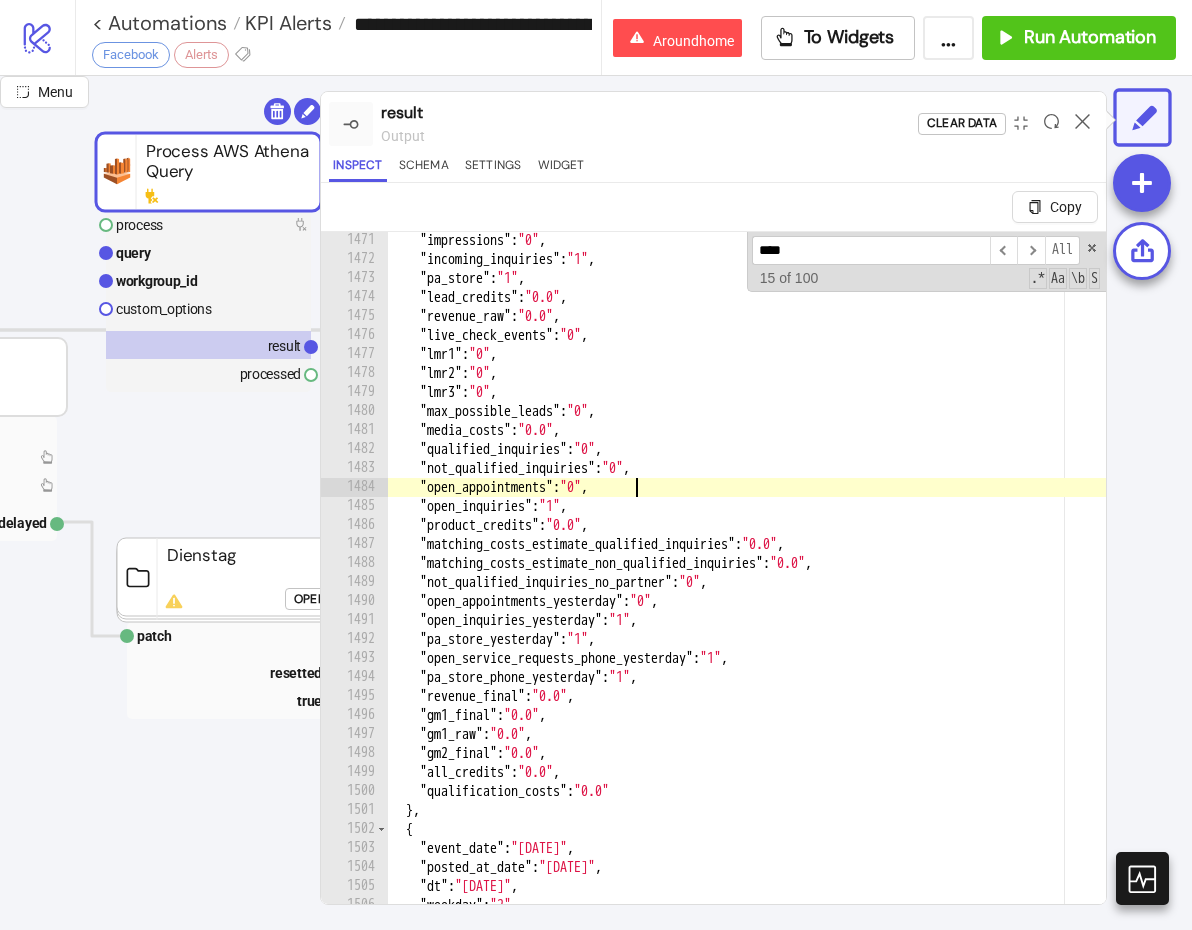 click on ""impressions" :  "0" ,      "incoming_inquiries" :  "1" ,      "pa_store" :  "1" ,      "lead_credits" :  "0.0" ,      "revenue_raw" :  "0.0" ,      "live_check_events" :  "0" ,      "lmr1" :  "0" ,      "lmr2" :  "0" ,      "lmr3" :  "0" ,      "max_possible_leads" :  "0" ,      "media_costs" :  "0.0" ,      "qualified_inquiries" :  "0" ,      "not_qualified_inquiries" :  "0" ,      "open_appointments" :  "0" ,      "open_inquiries" :  "1" ,      "product_credits" :  "0.0" ,      "matching_costs_estimate_qualified_inquiries" :  "0.0" ,      "matching_costs_estimate_non_qualified_inquiries" :  "0.0" ,      "not_qualified_inquiries_no_partner" :  "0" ,      "open_appointments_yesterday" :  "0" ,      "open_inquiries_yesterday" :  "1" ,      "pa_store_yesterday" :  "1" ,      "open_service_requests_phone_yesterday" :  "1" ,      "pa_store_phone_yesterday" :  "1" ,      "revenue_final" :  "0.0" ,      "gm1_final" :  "0.0" ,      "gm1_raw" :  "0.0" ,      "gm2_final" :  "0.0" ,      "all_credits" :  "0.0" ," at bounding box center (1287, 610) 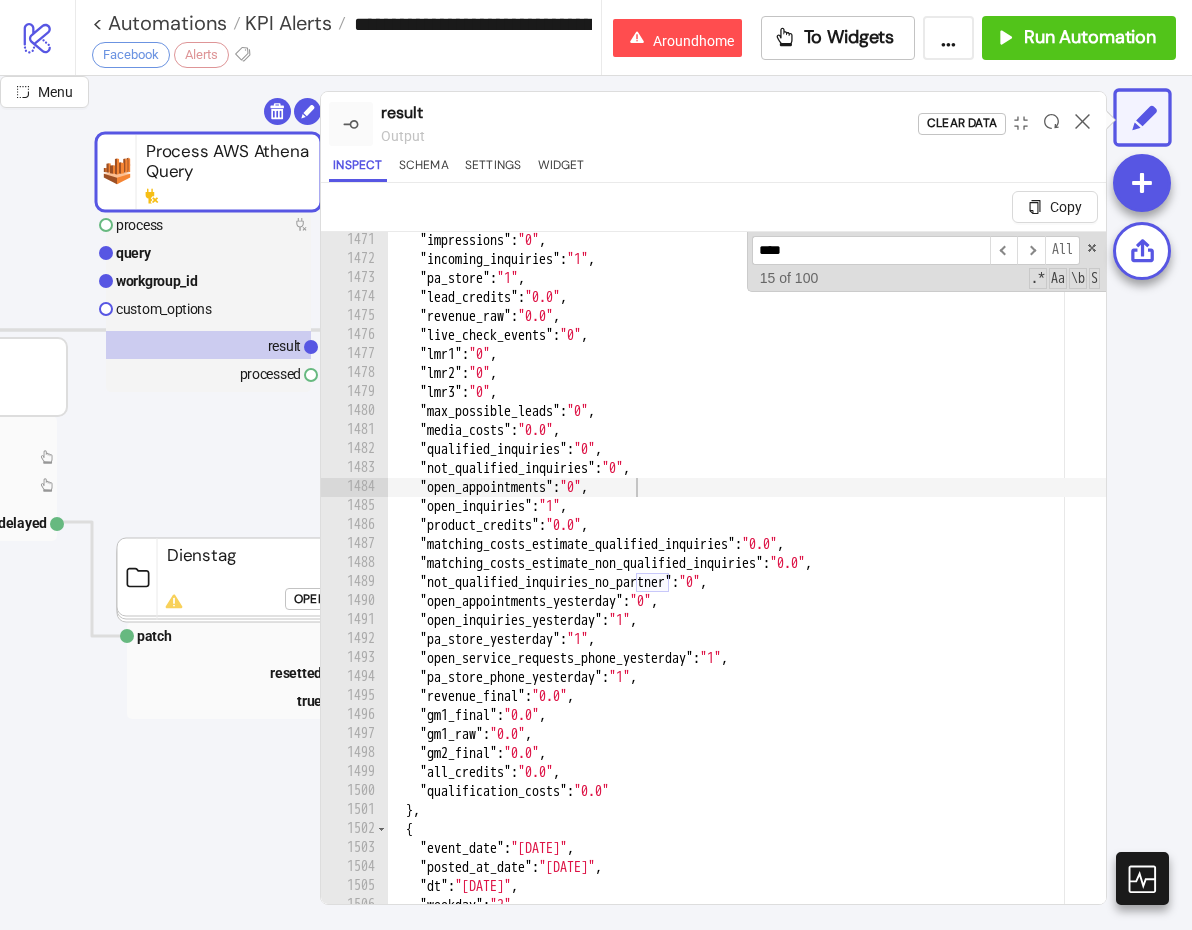 click on "****" at bounding box center [871, 250] 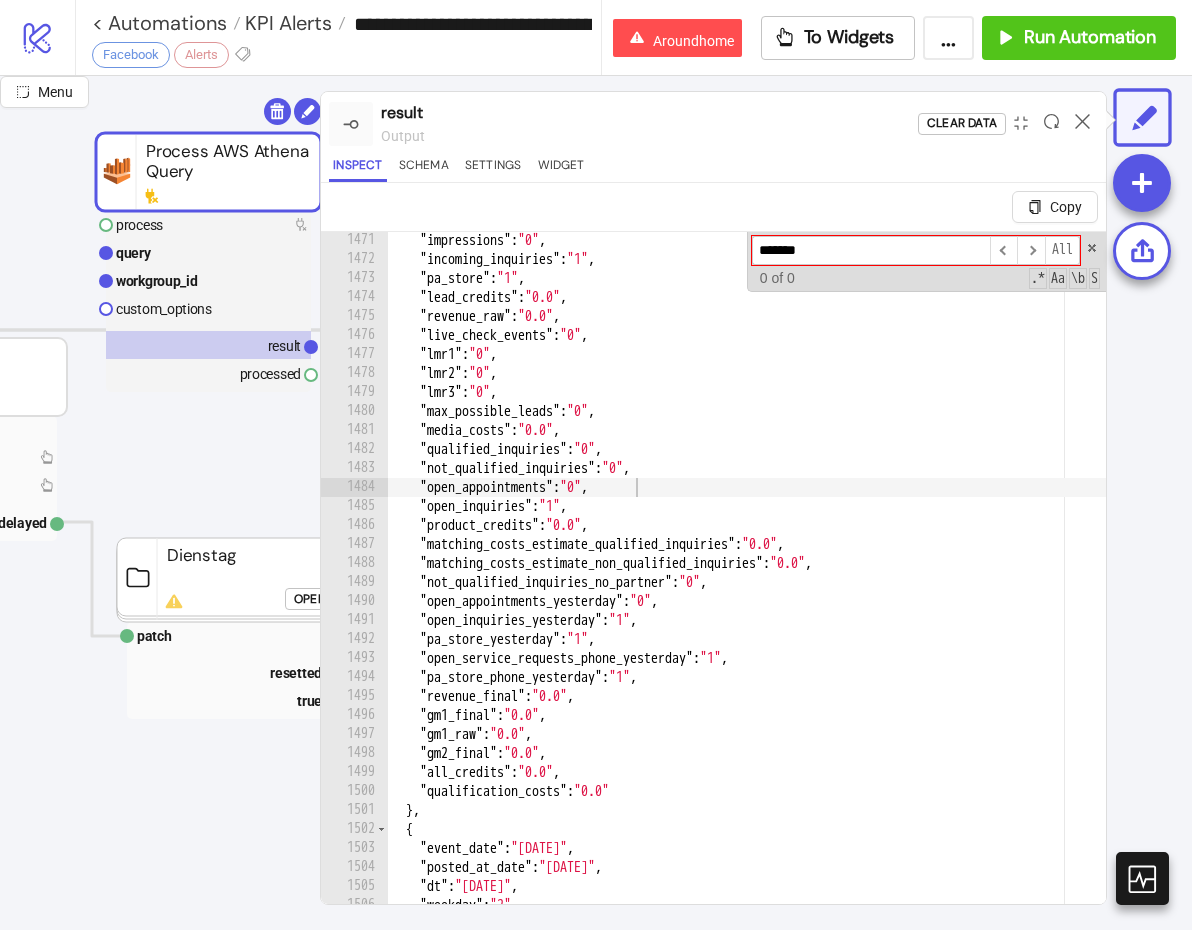 scroll, scrollTop: 4802, scrollLeft: 0, axis: vertical 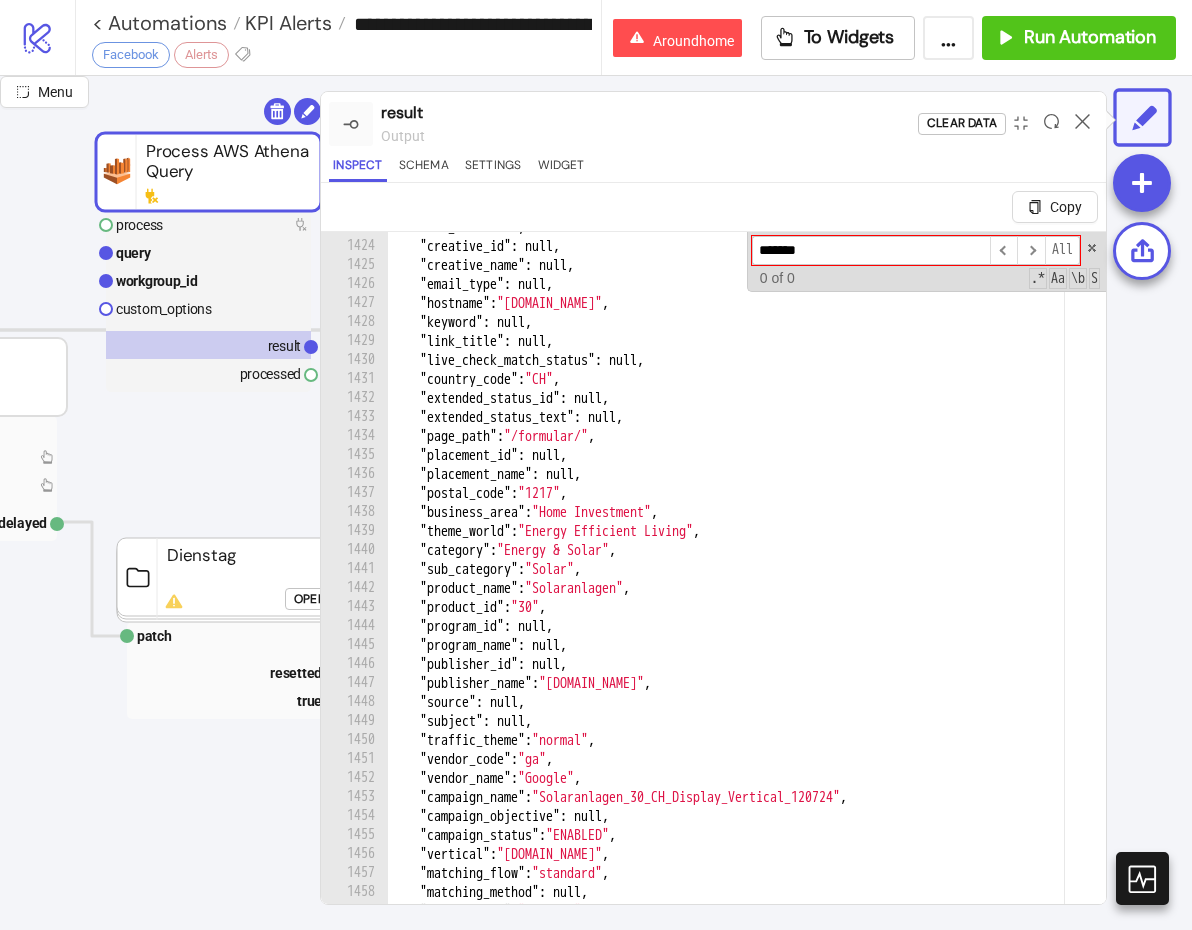 type on "*******" 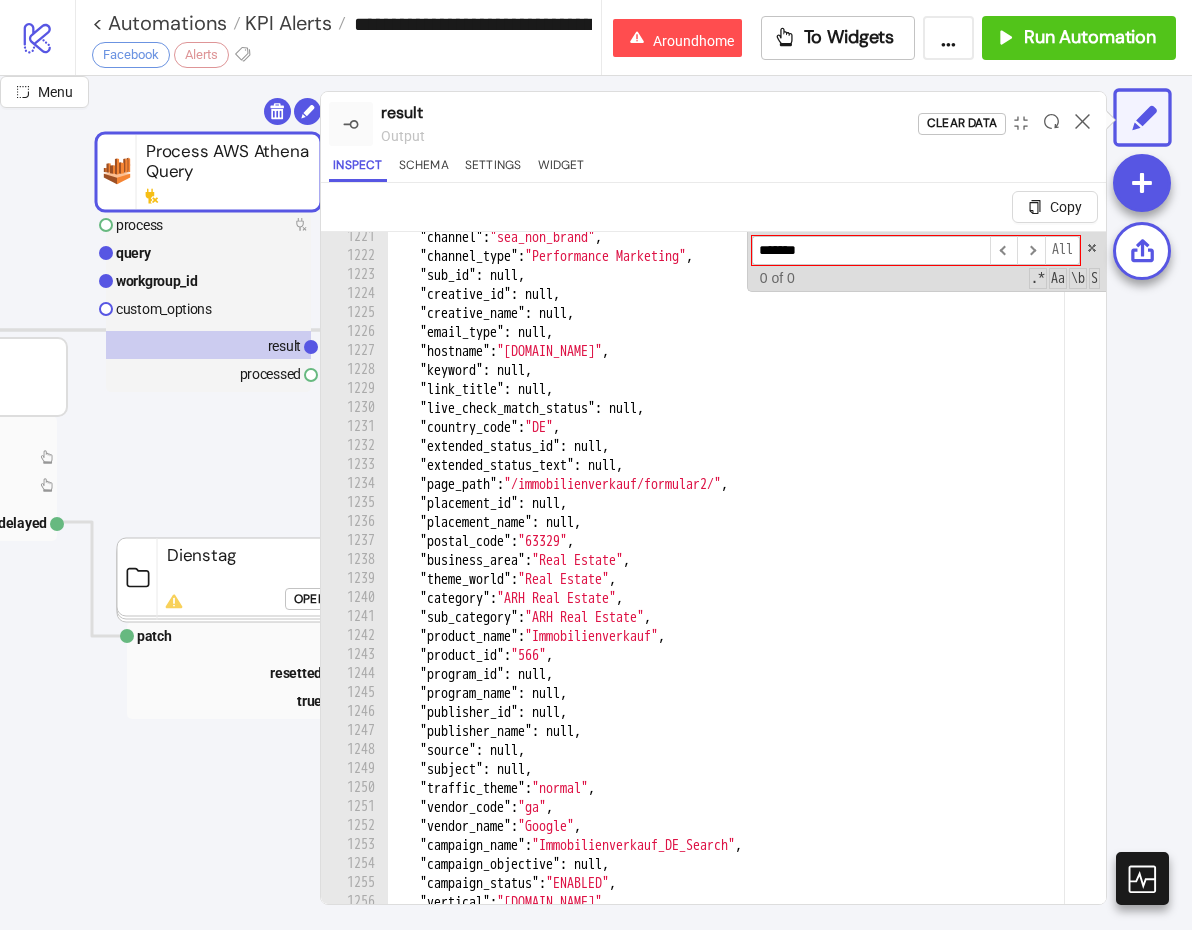 scroll, scrollTop: 3843, scrollLeft: 0, axis: vertical 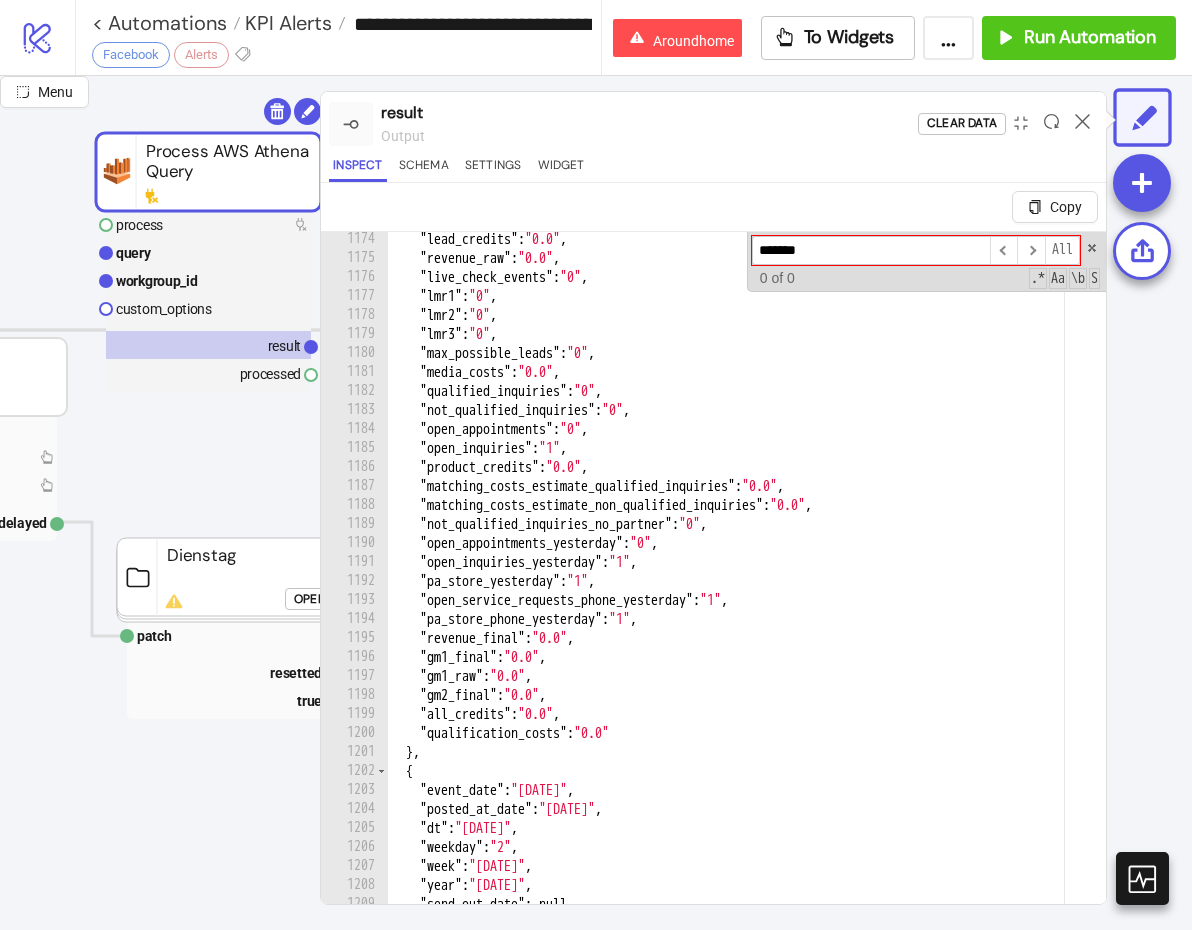click on "******* ​ ​ All Replace All + 0 of 0 .* Aa \b S" at bounding box center (926, 262) 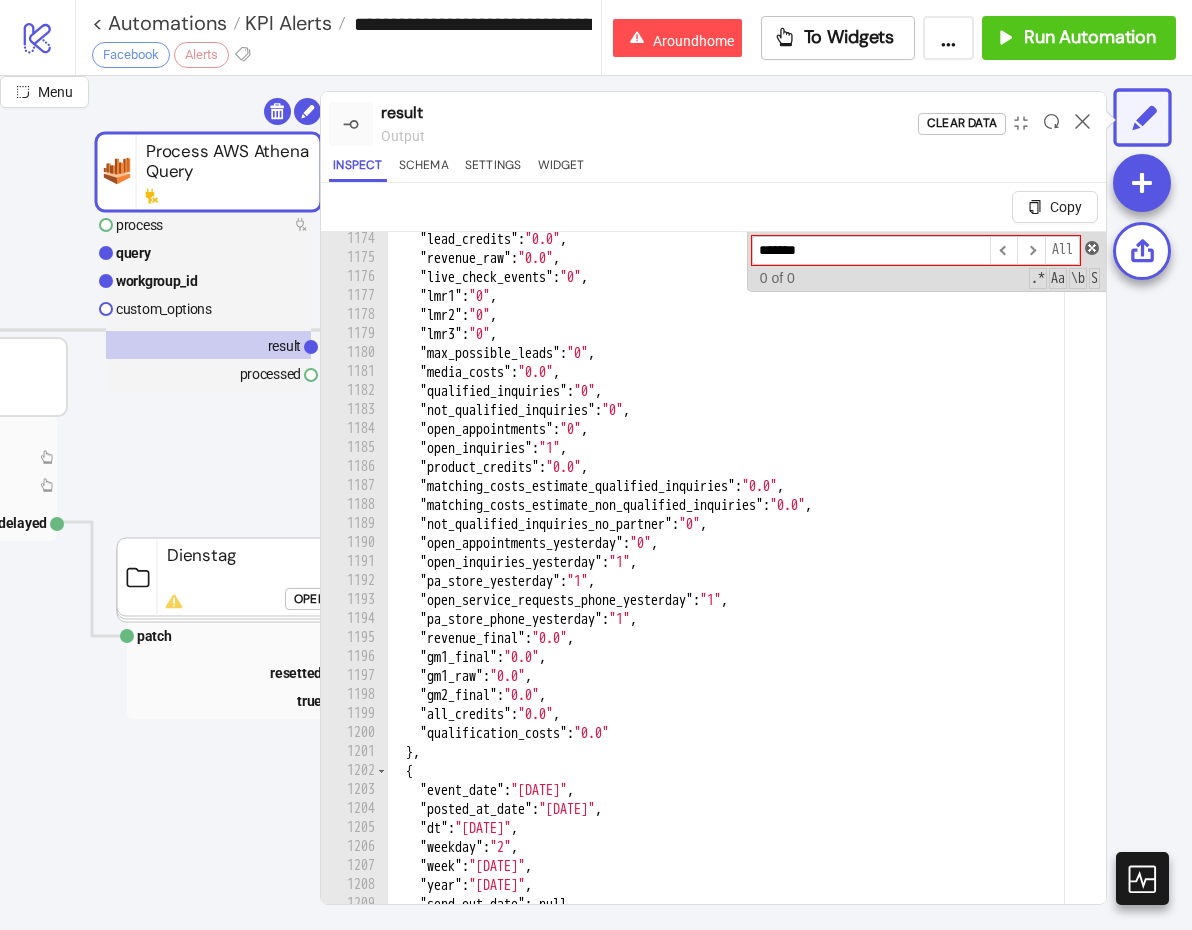 click at bounding box center [1092, 248] 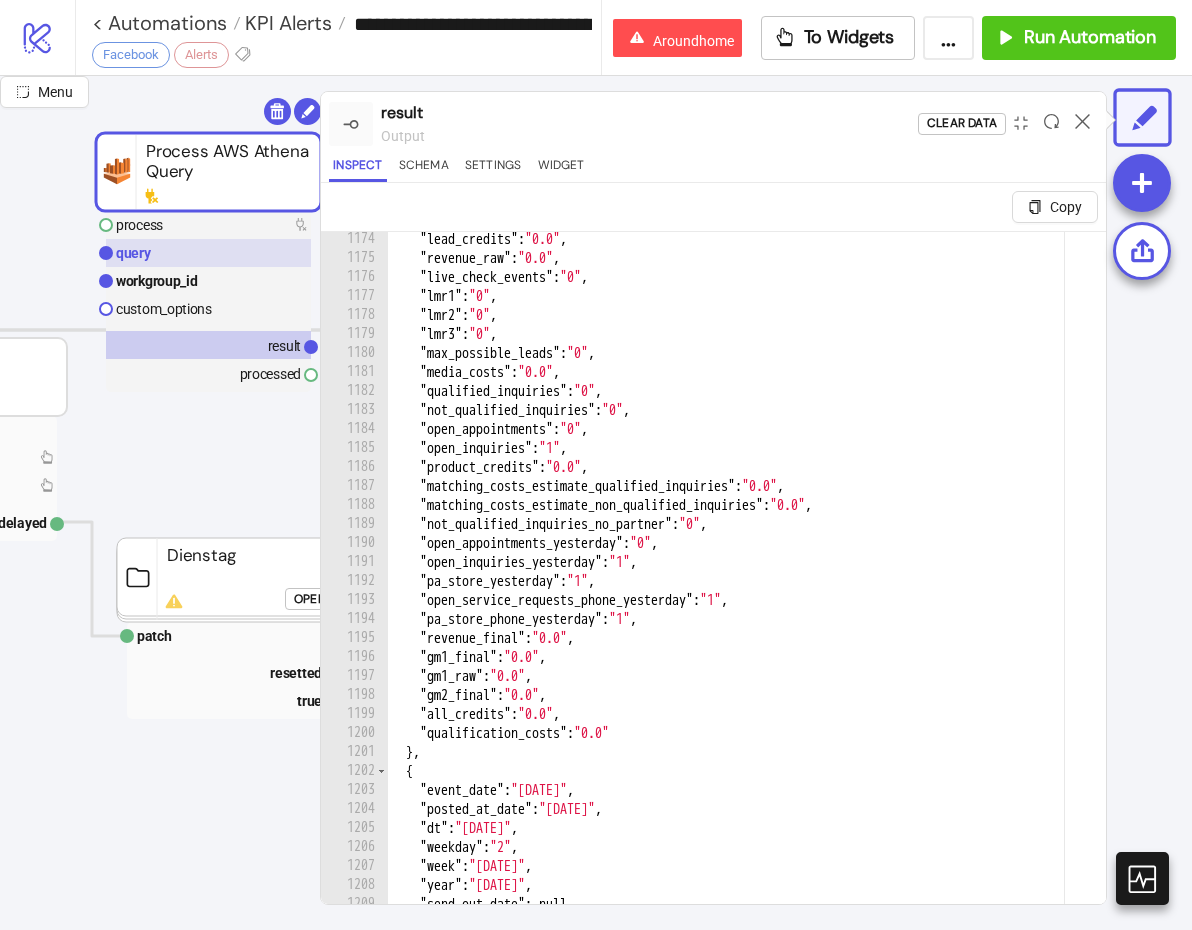 click 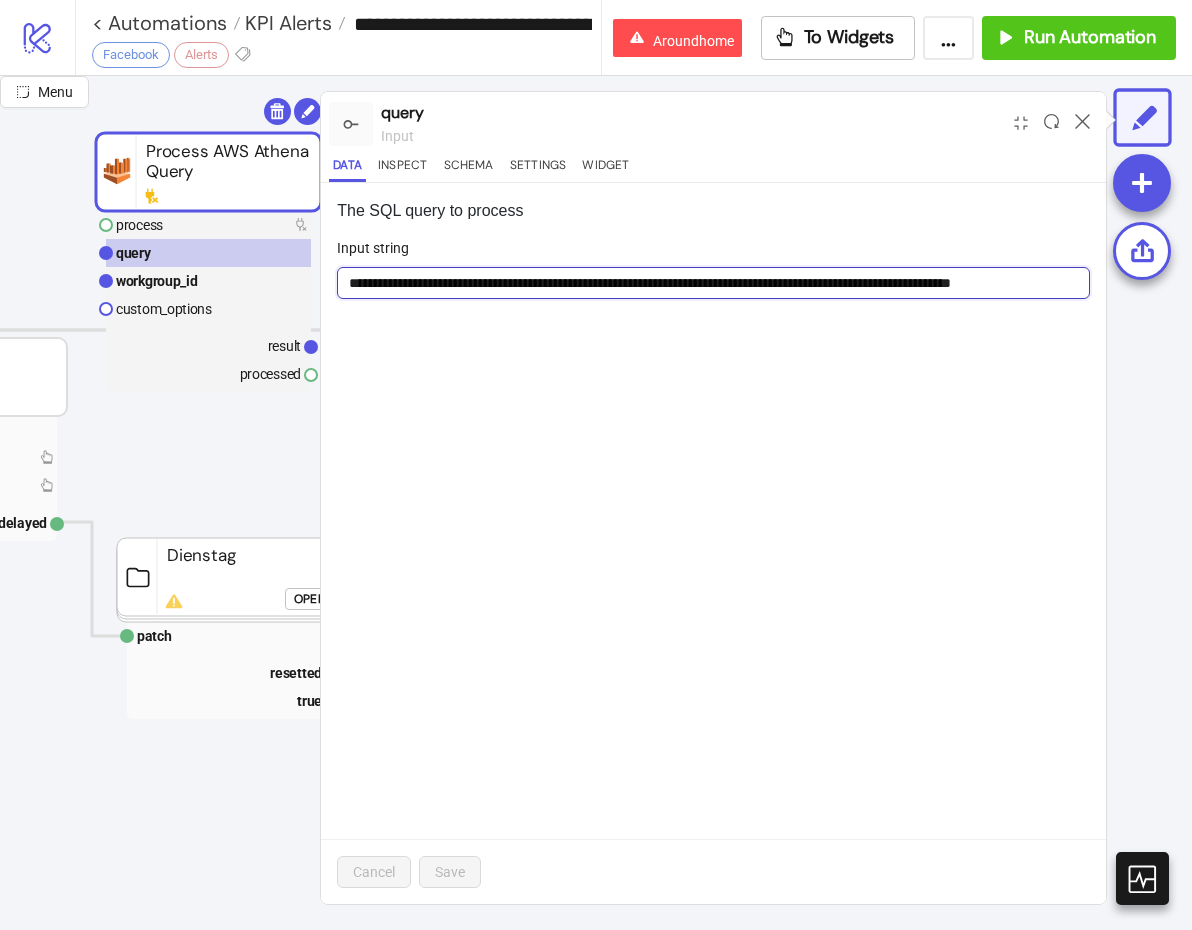 click on "**********" at bounding box center (713, 283) 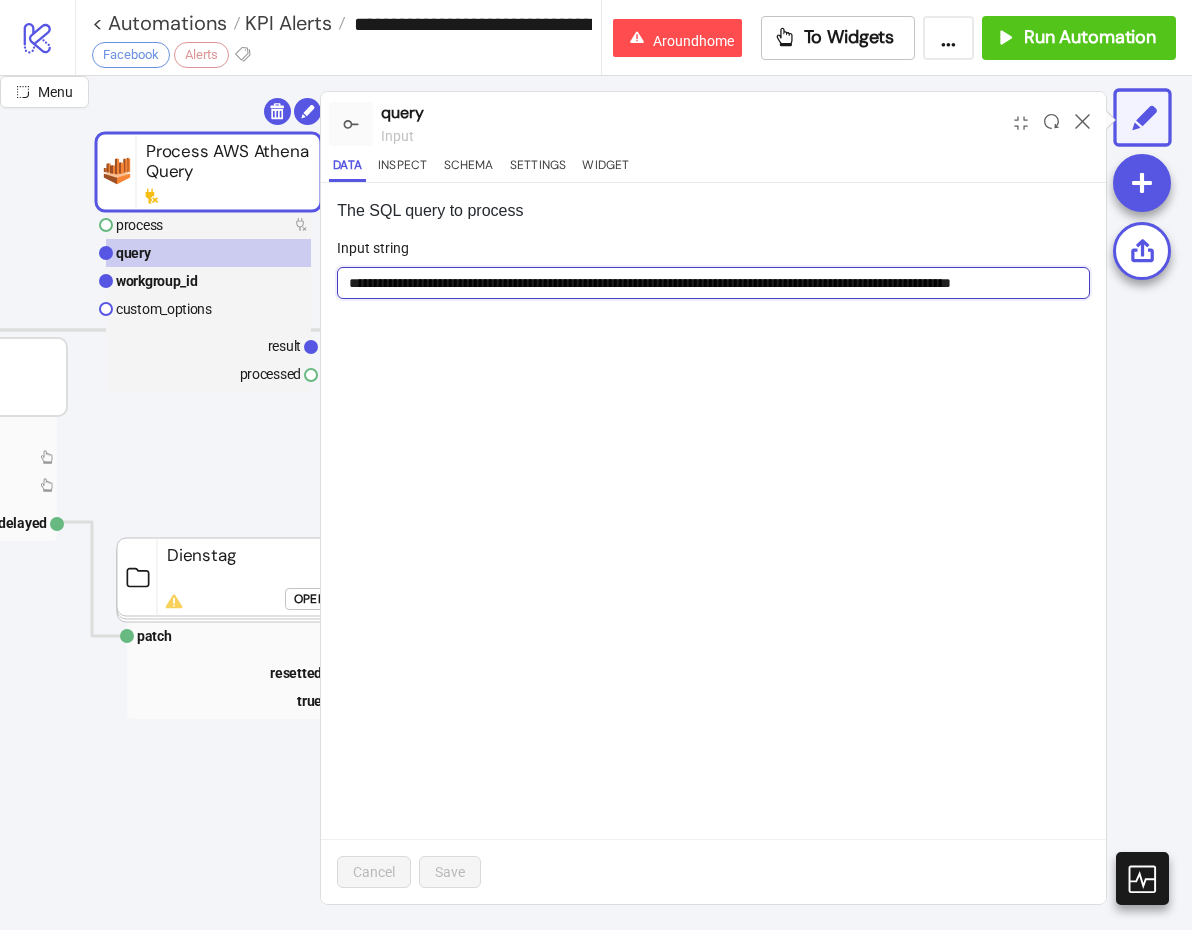 click on "**********" at bounding box center (713, 283) 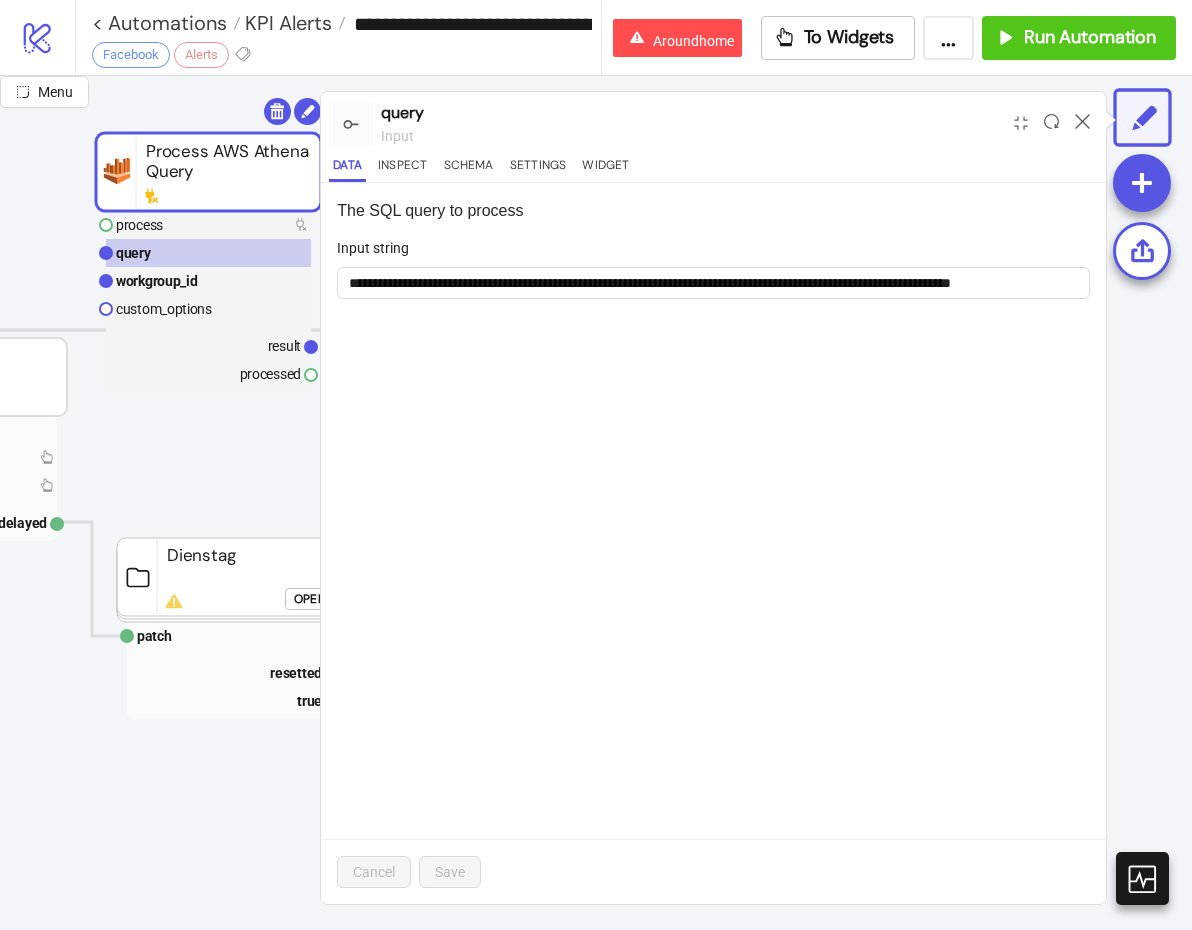 scroll, scrollTop: 0, scrollLeft: 393, axis: horizontal 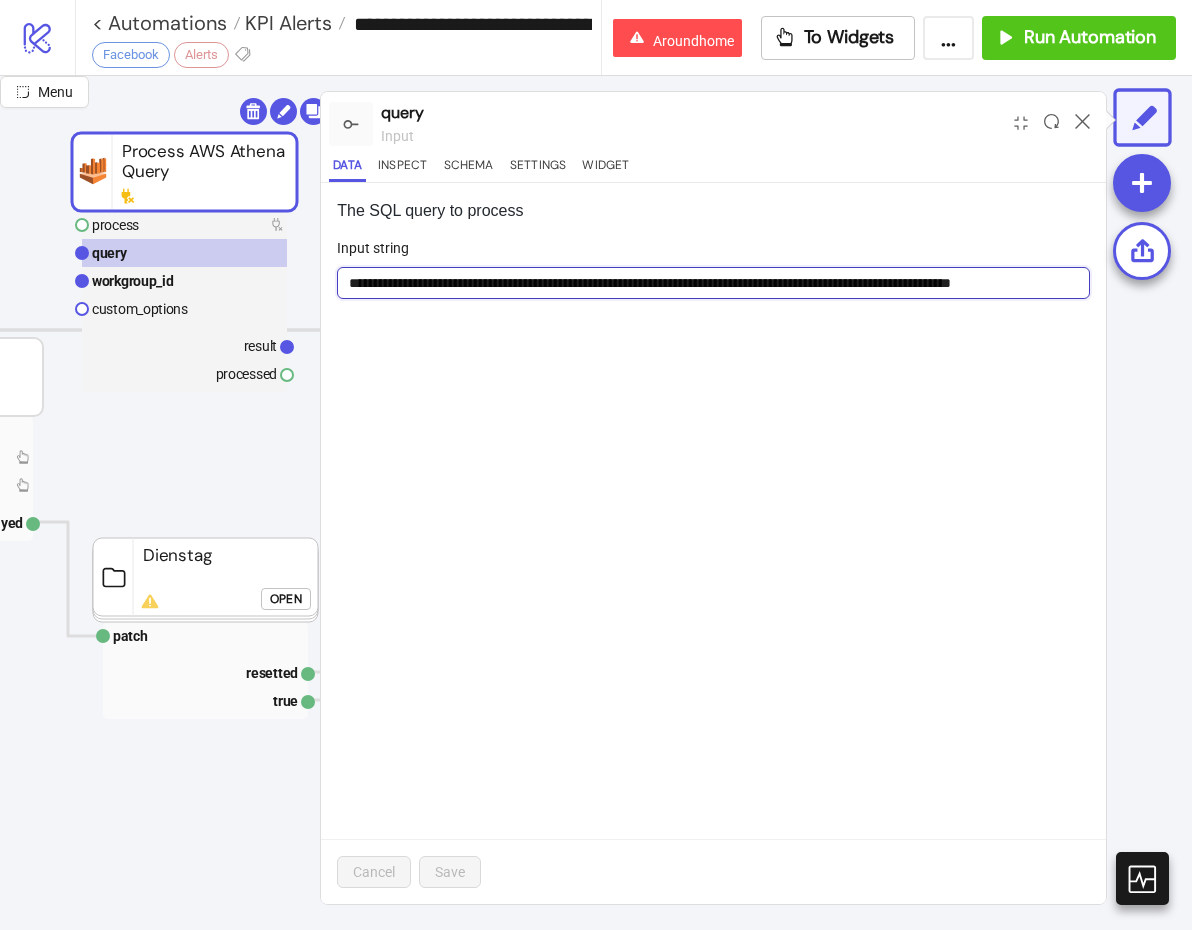 click on "**********" at bounding box center (713, 283) 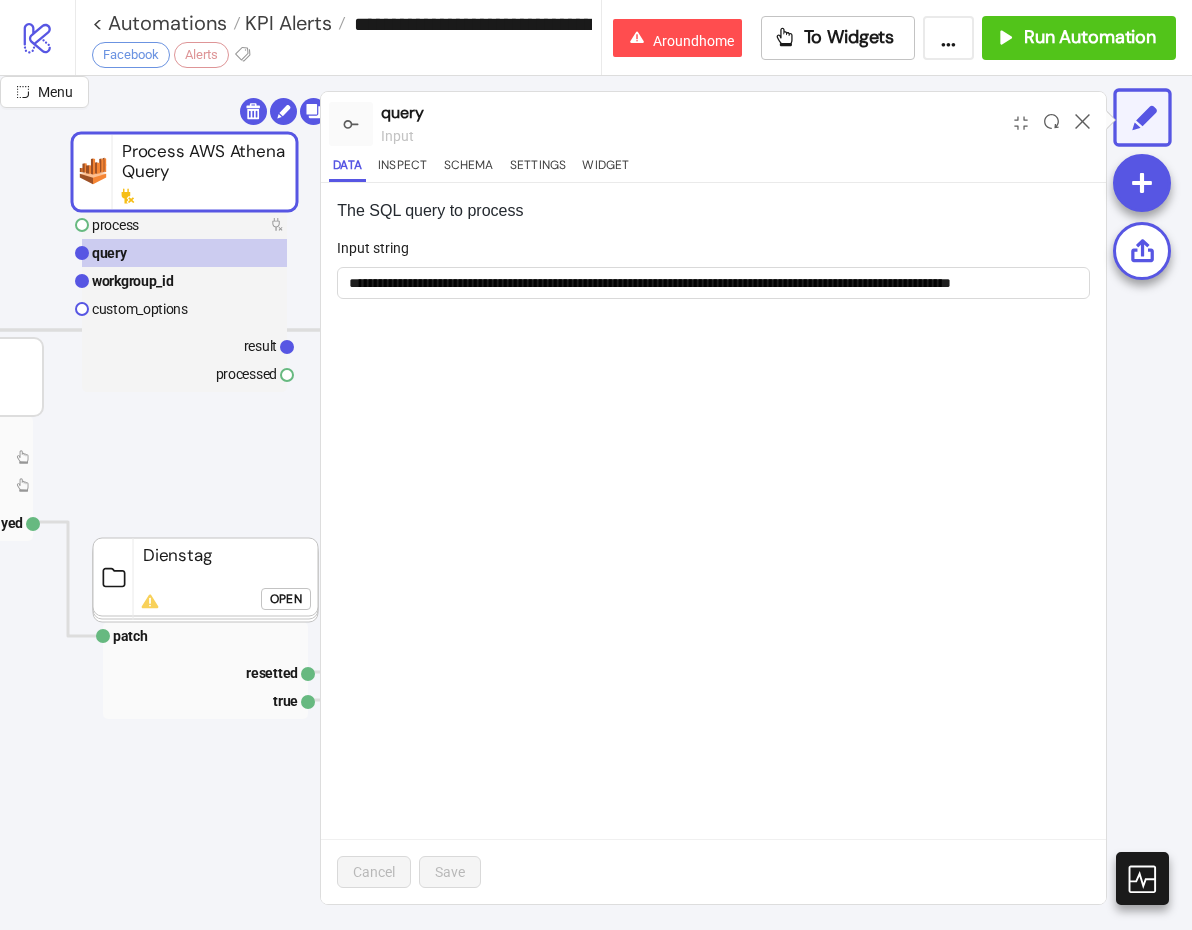 click on "**********" at bounding box center (713, 543) 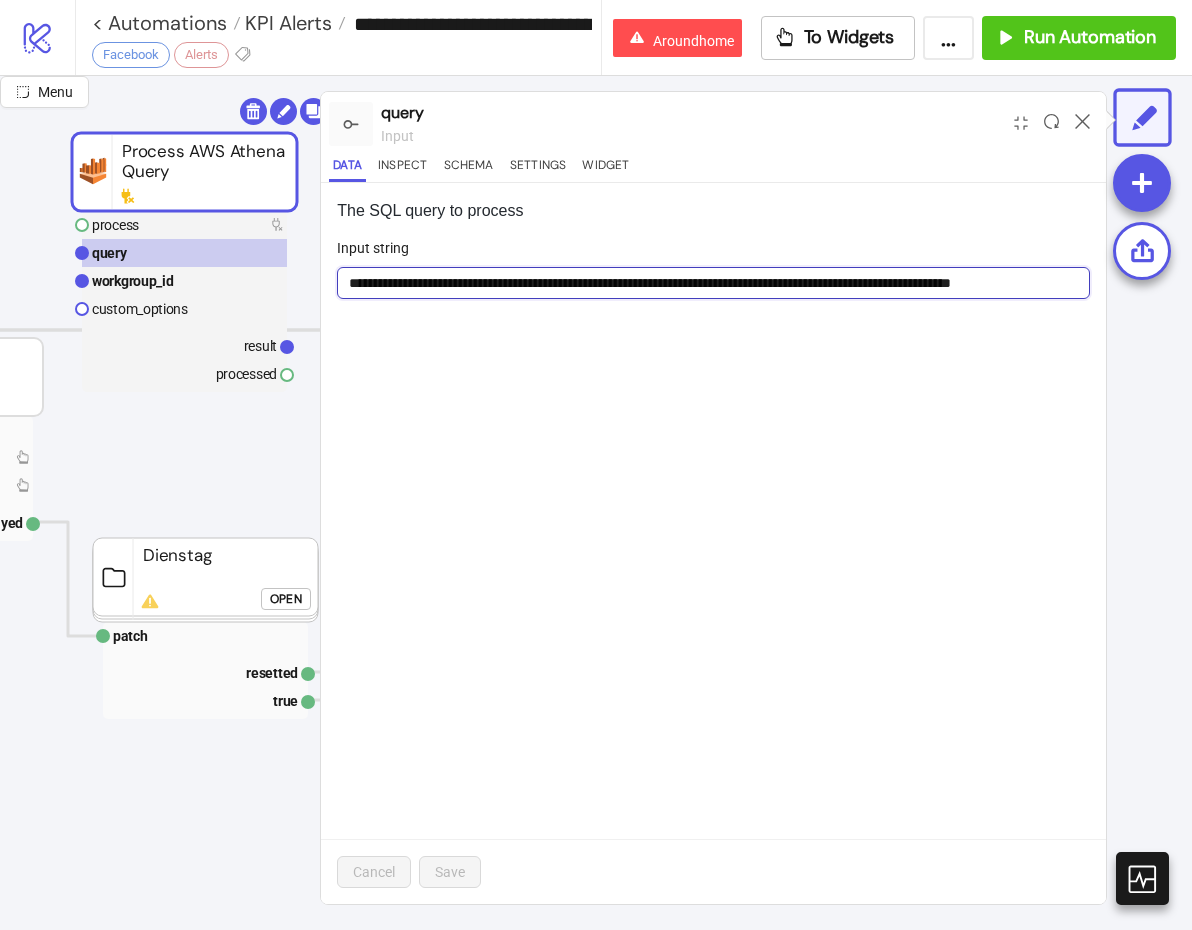 click on "**********" at bounding box center [713, 283] 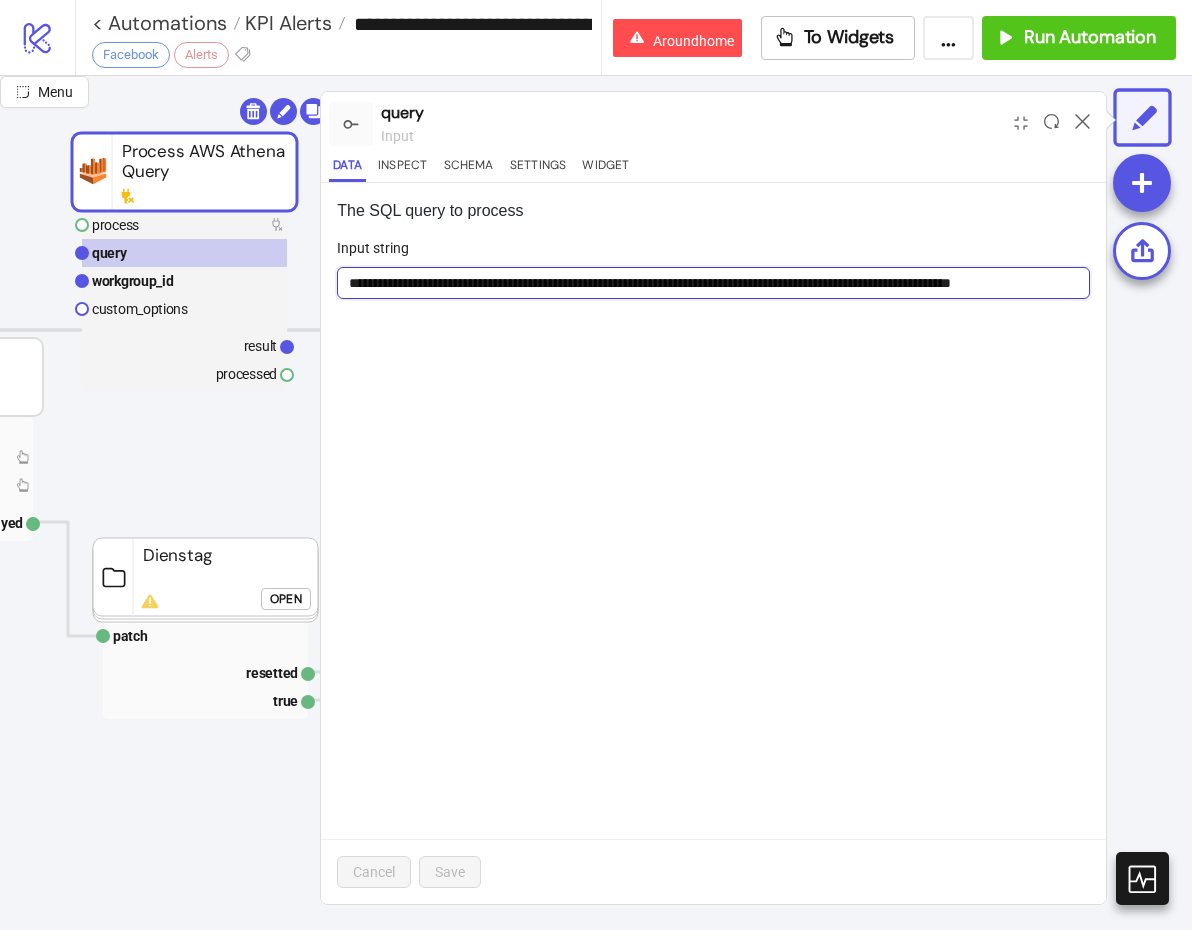 click on "**********" at bounding box center (713, 283) 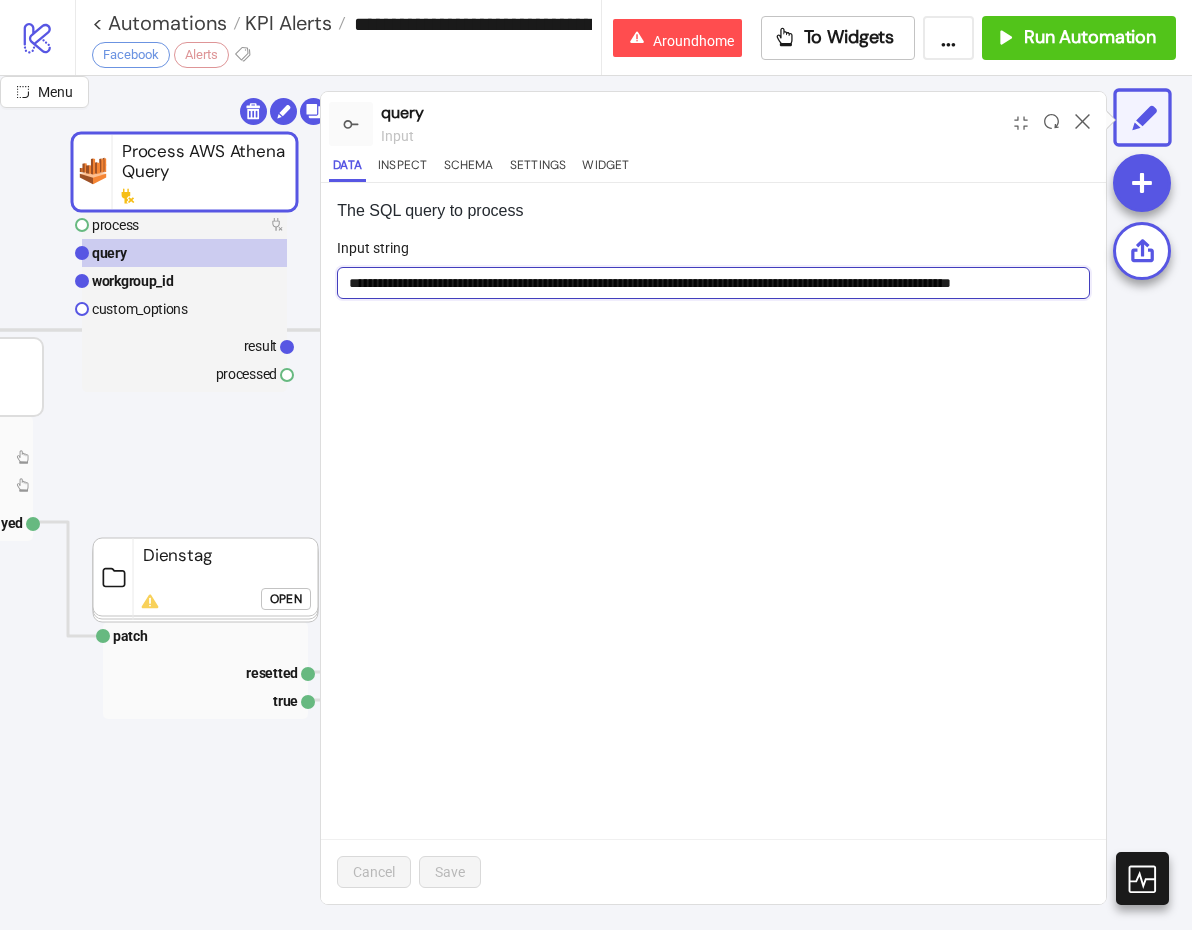 click on "**********" at bounding box center (713, 283) 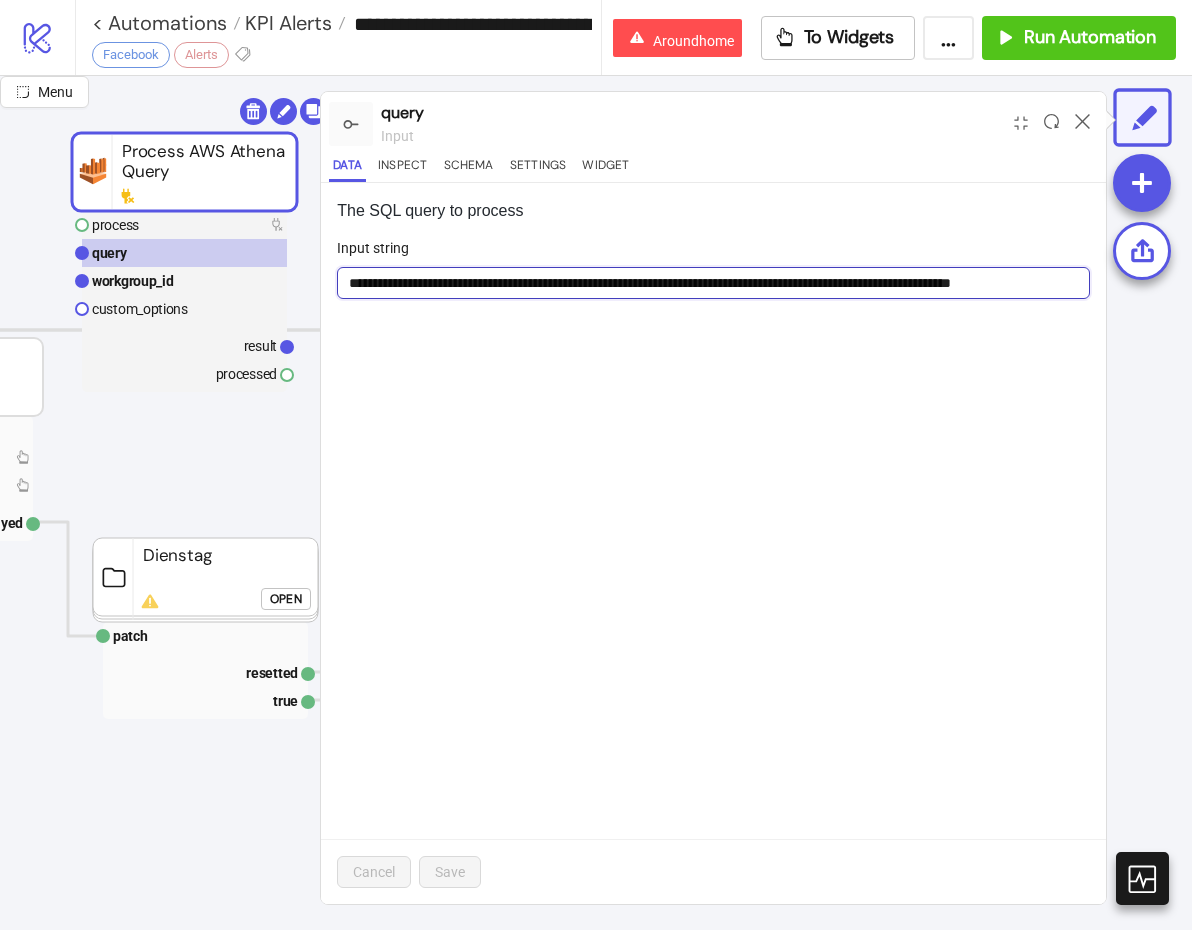 click on "**********" at bounding box center (713, 283) 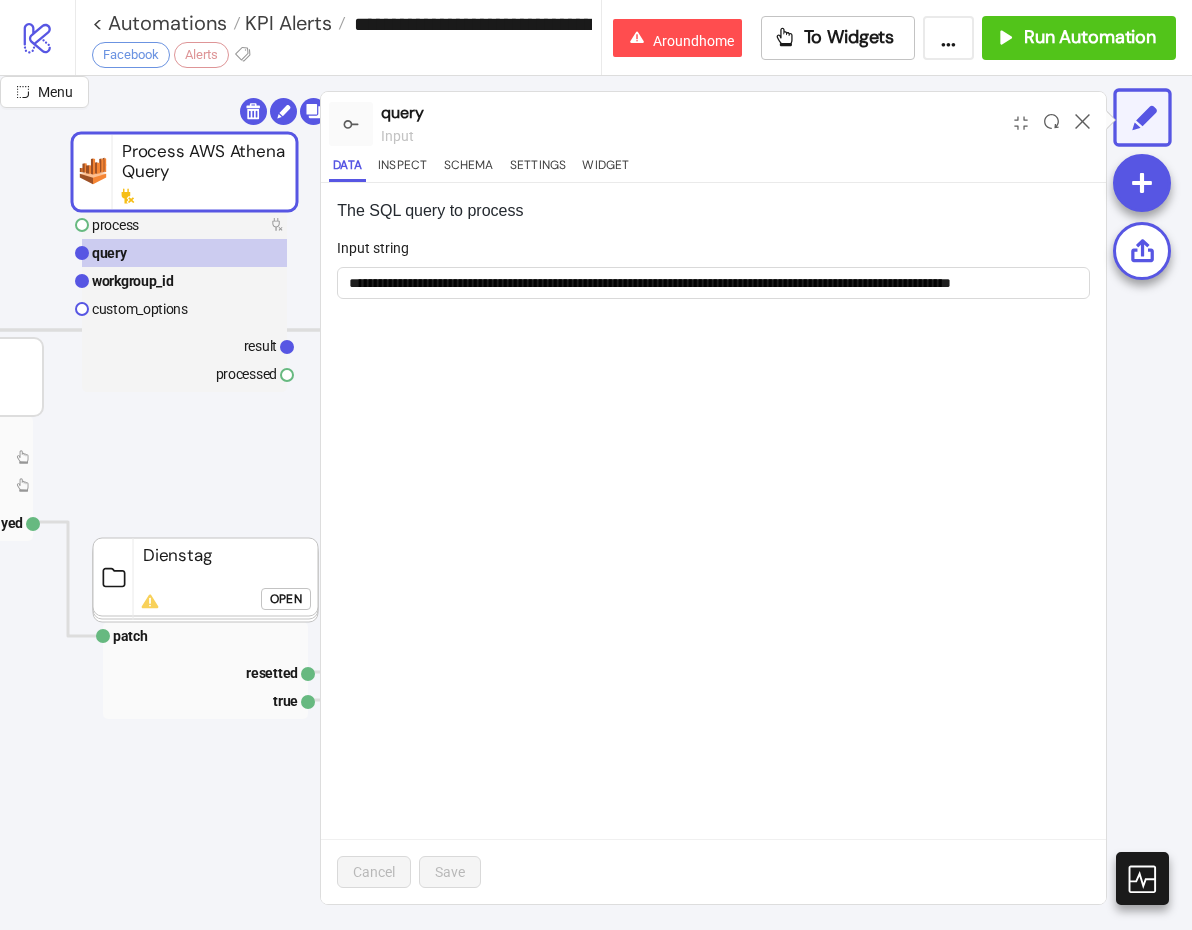 click on "**********" at bounding box center (713, 543) 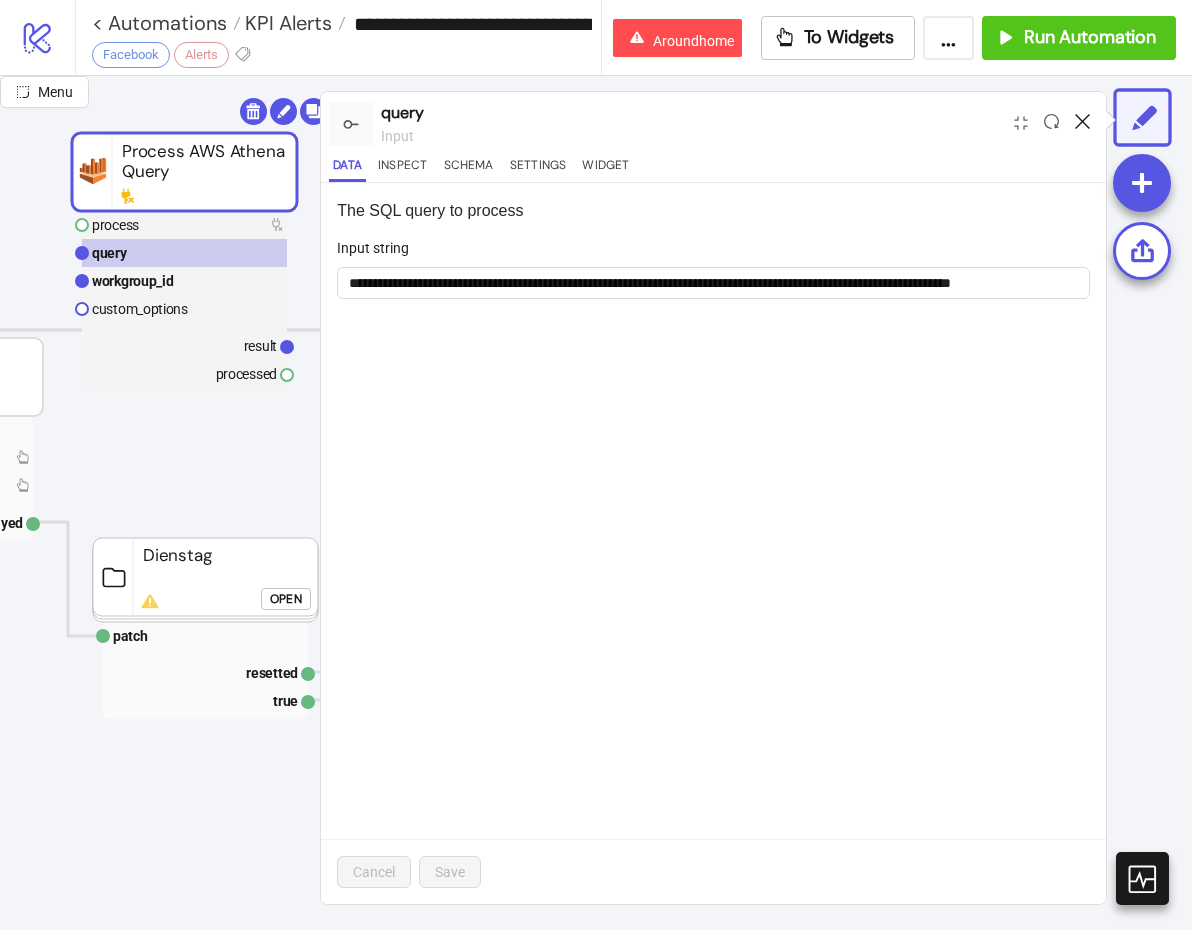 click 